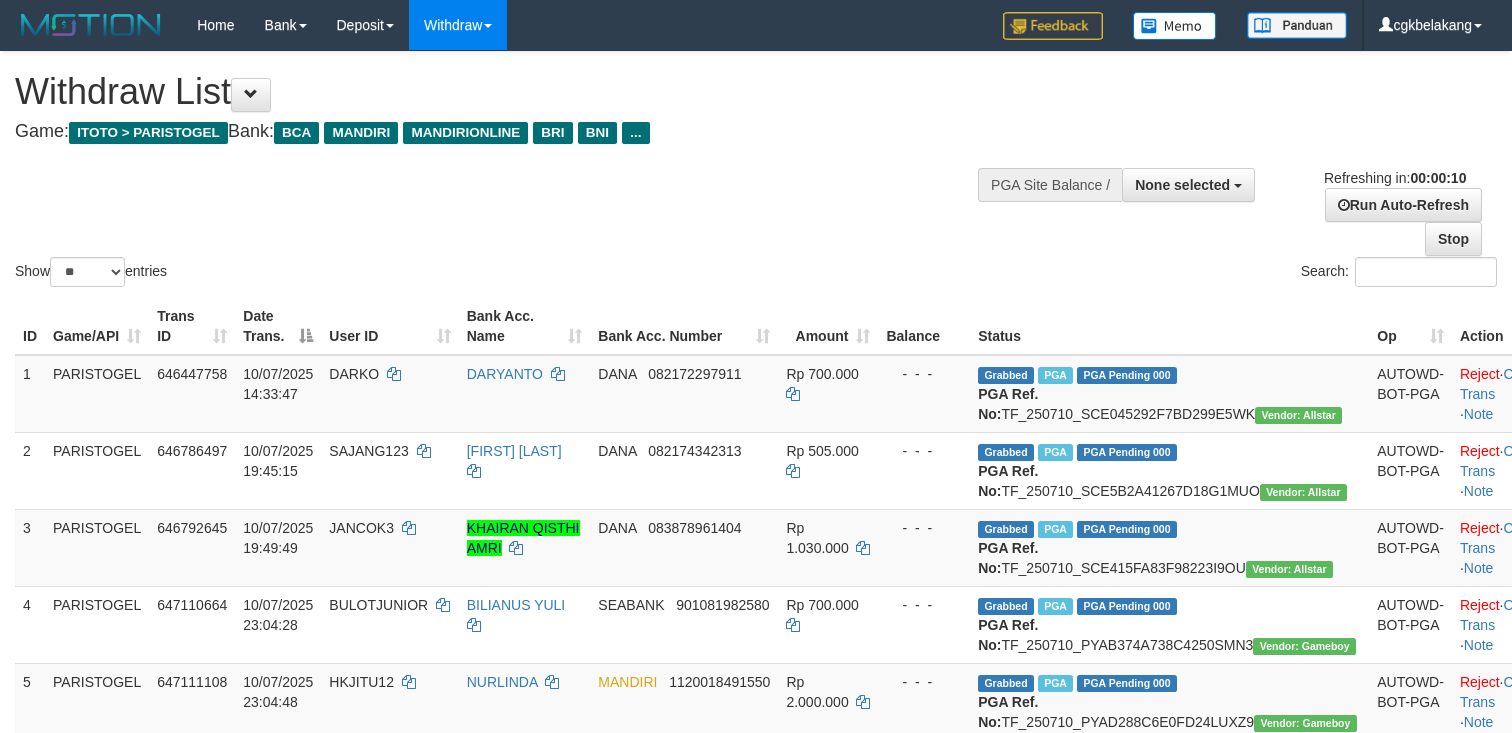 select 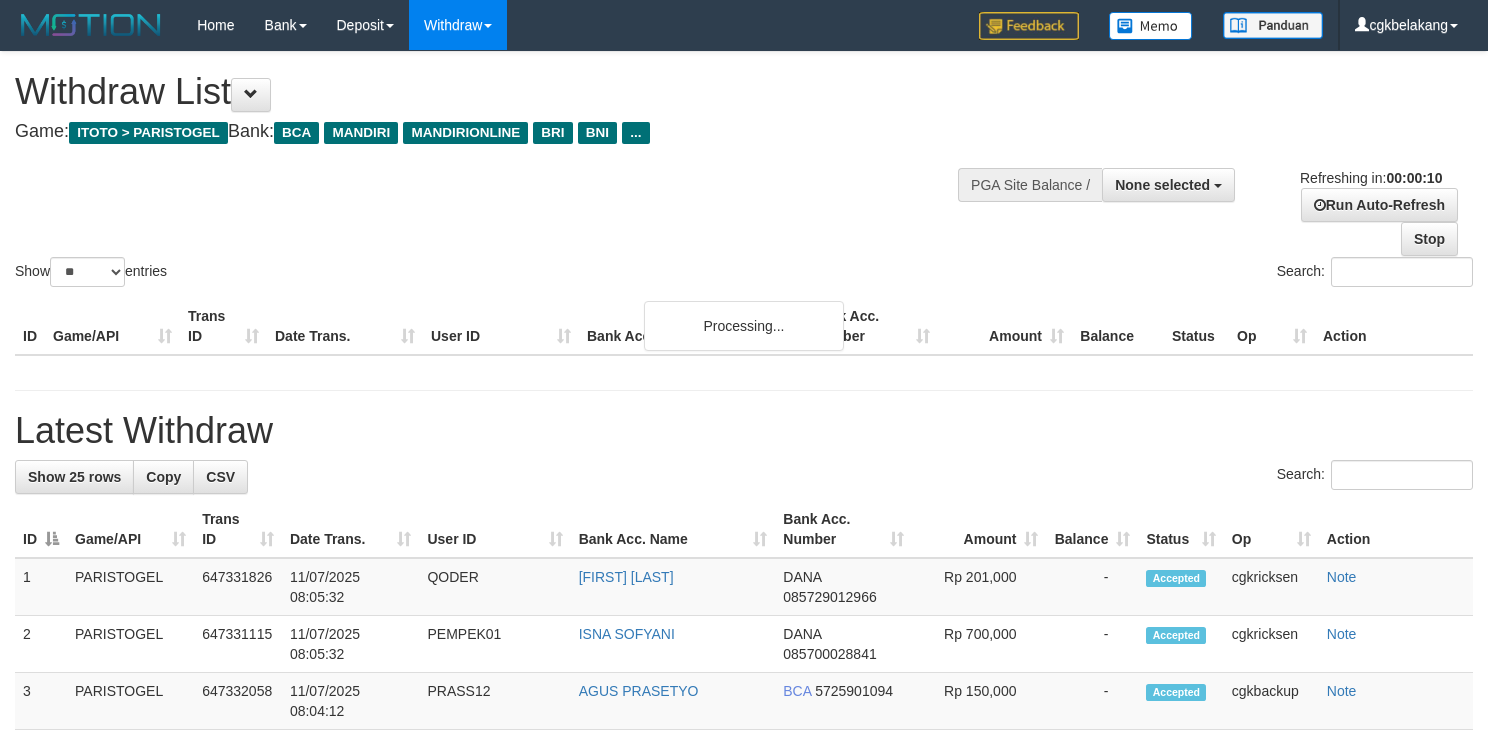 select 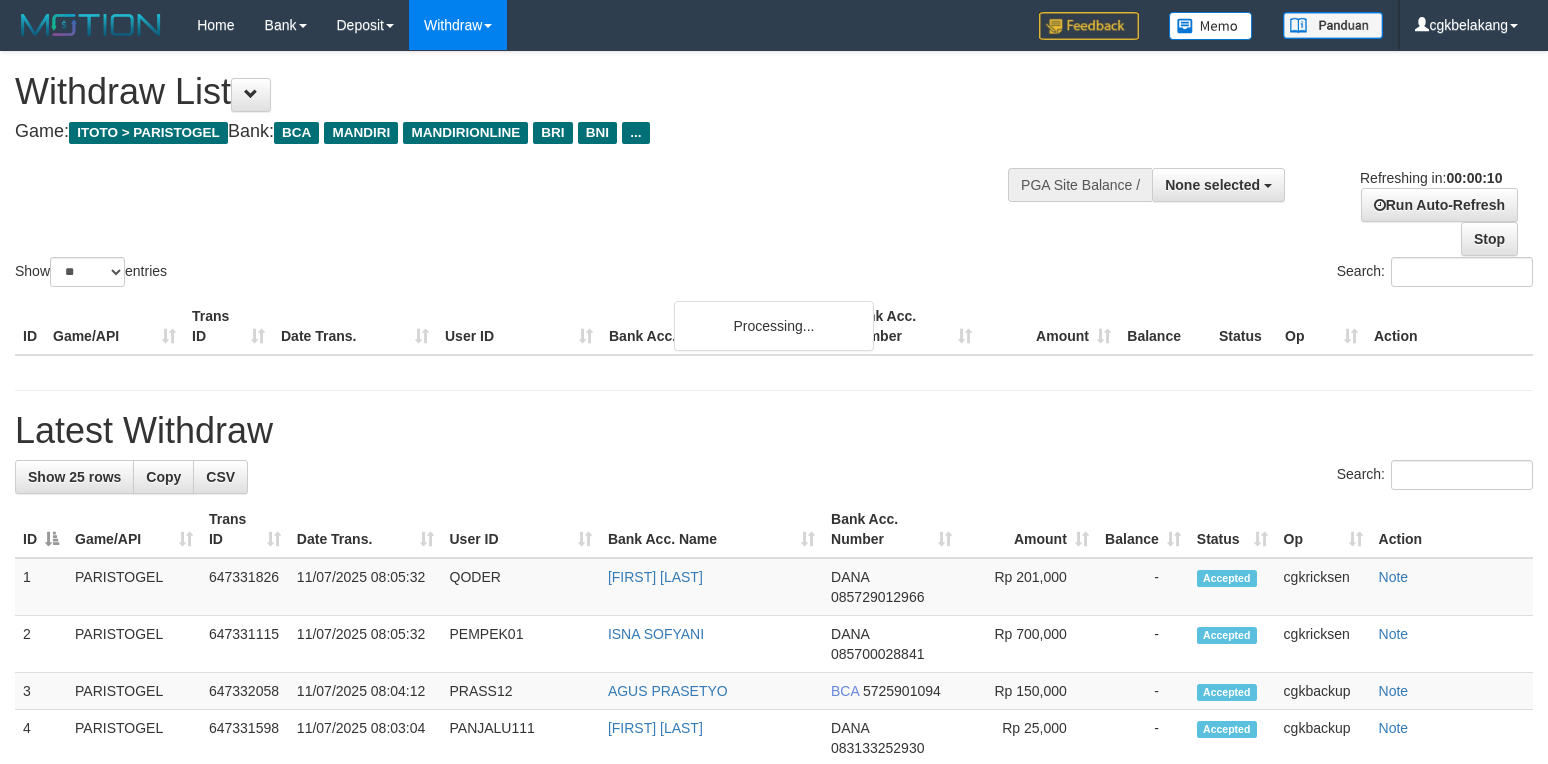 select 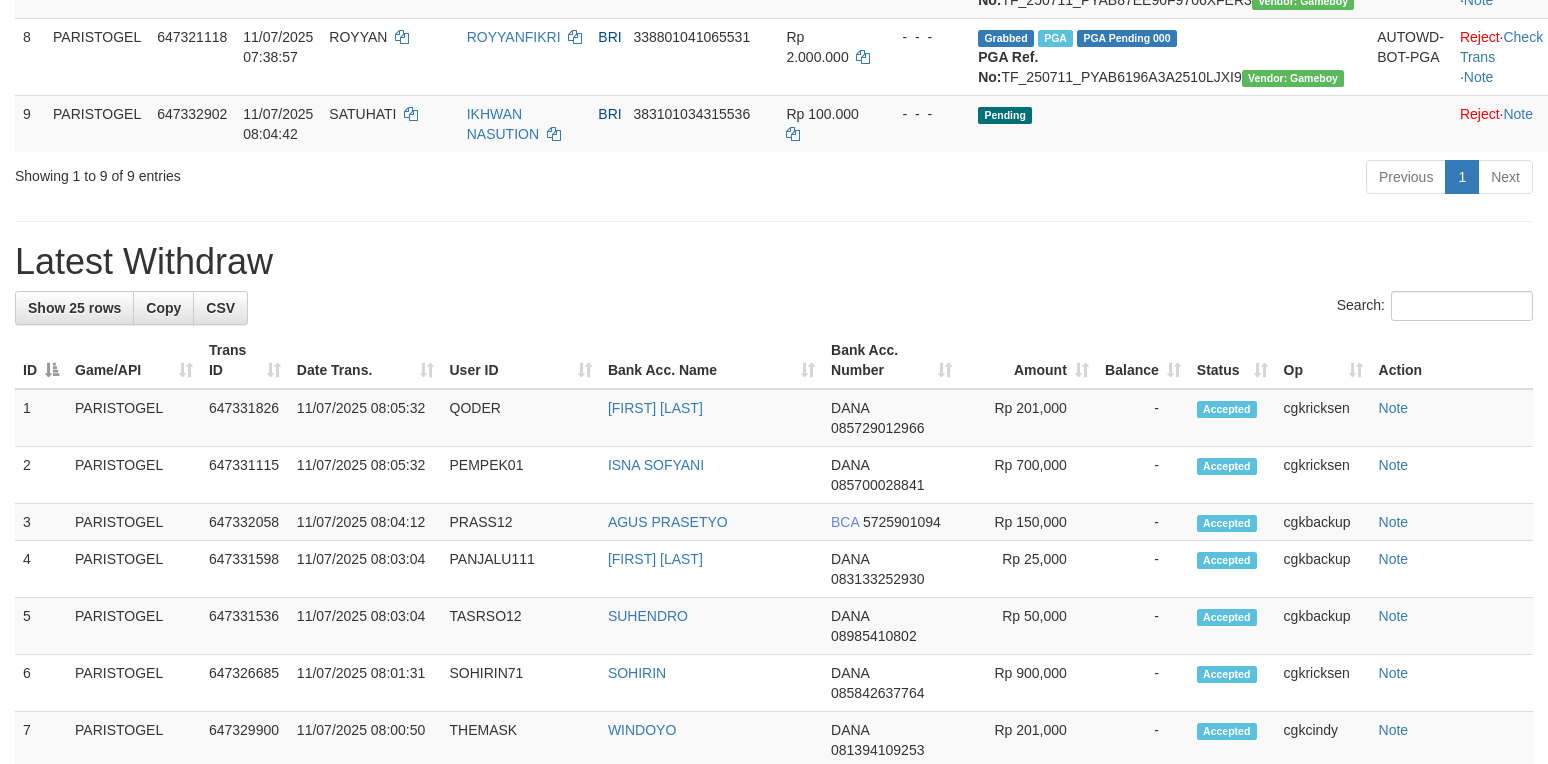 scroll, scrollTop: 800, scrollLeft: 0, axis: vertical 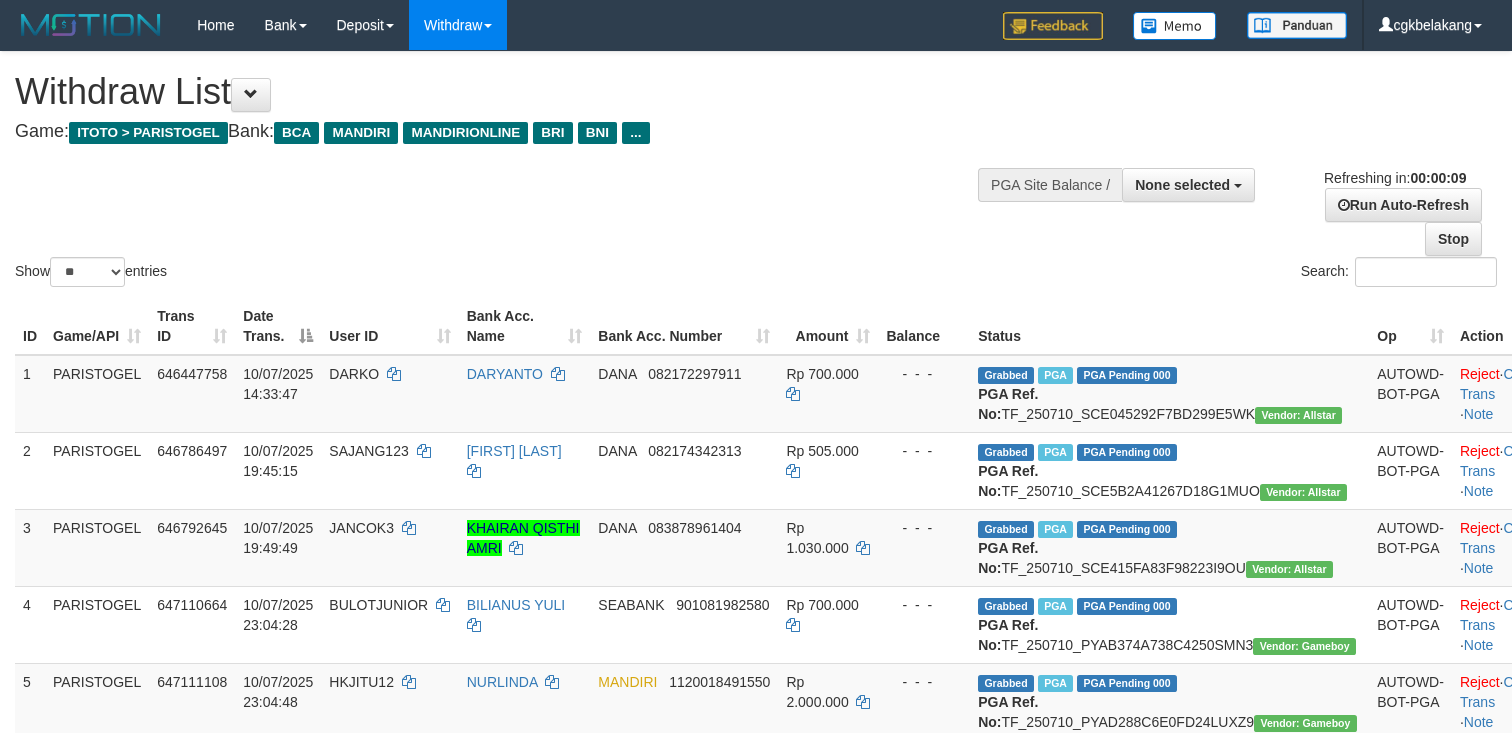 select 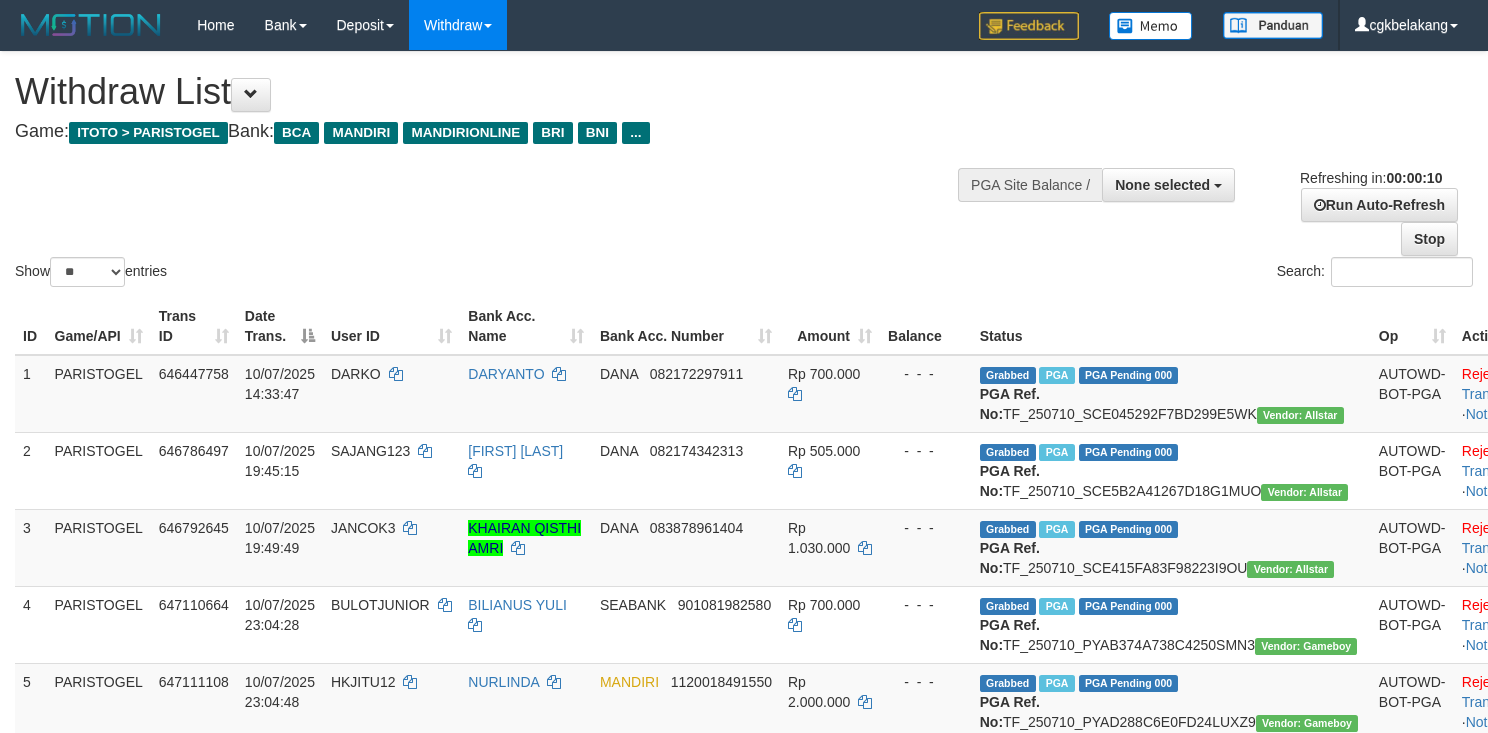 select 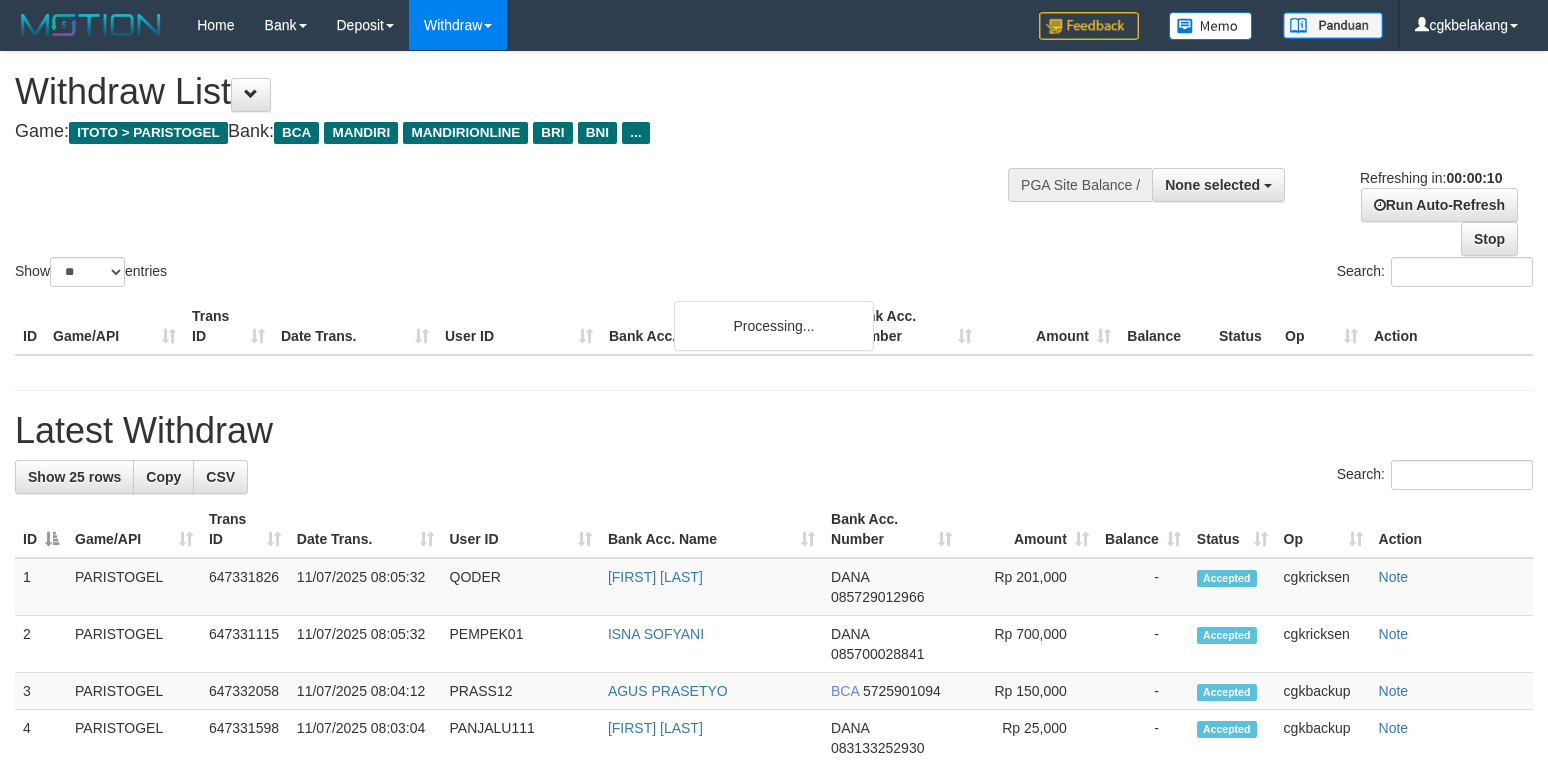 select 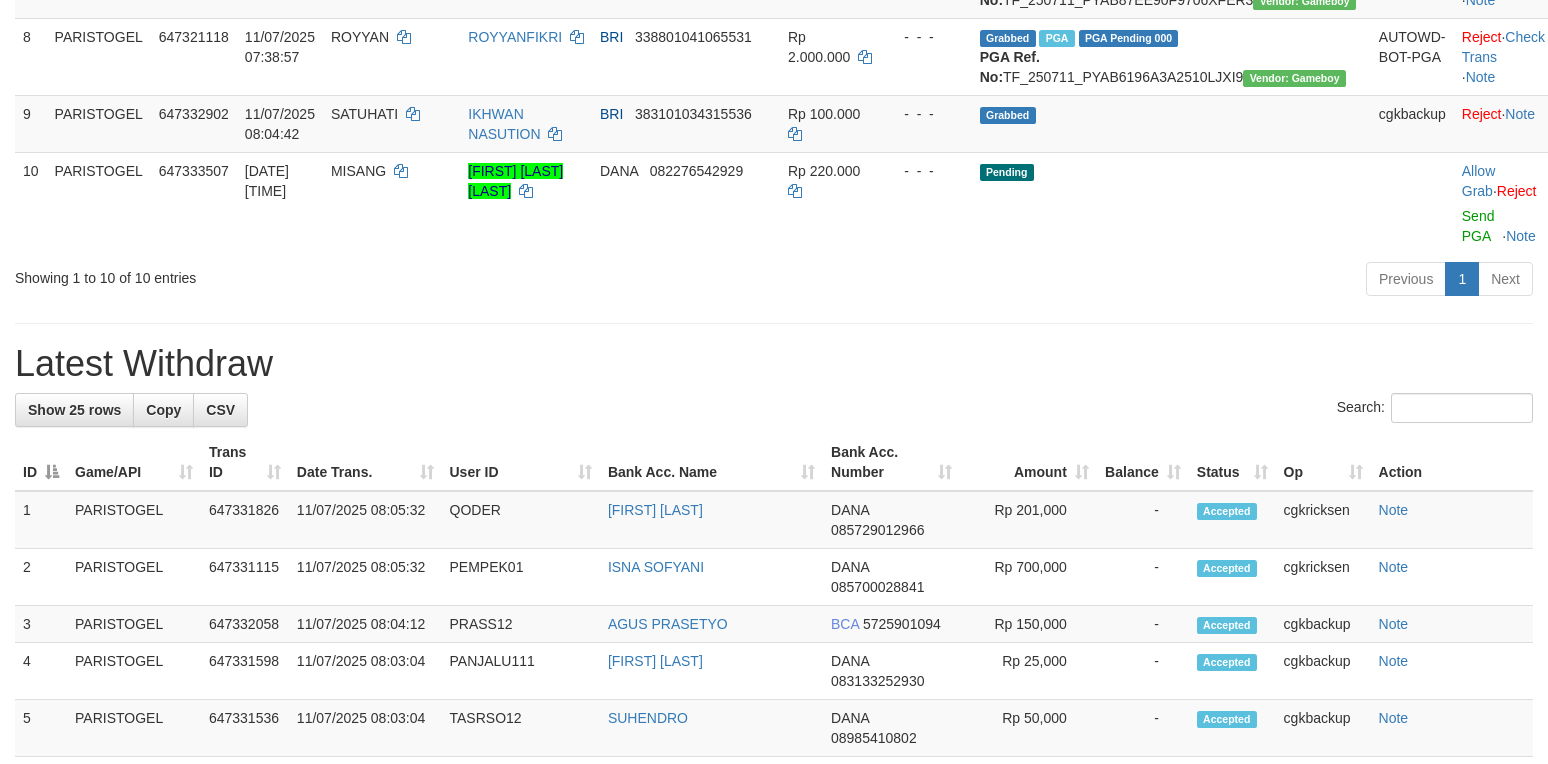 scroll, scrollTop: 800, scrollLeft: 0, axis: vertical 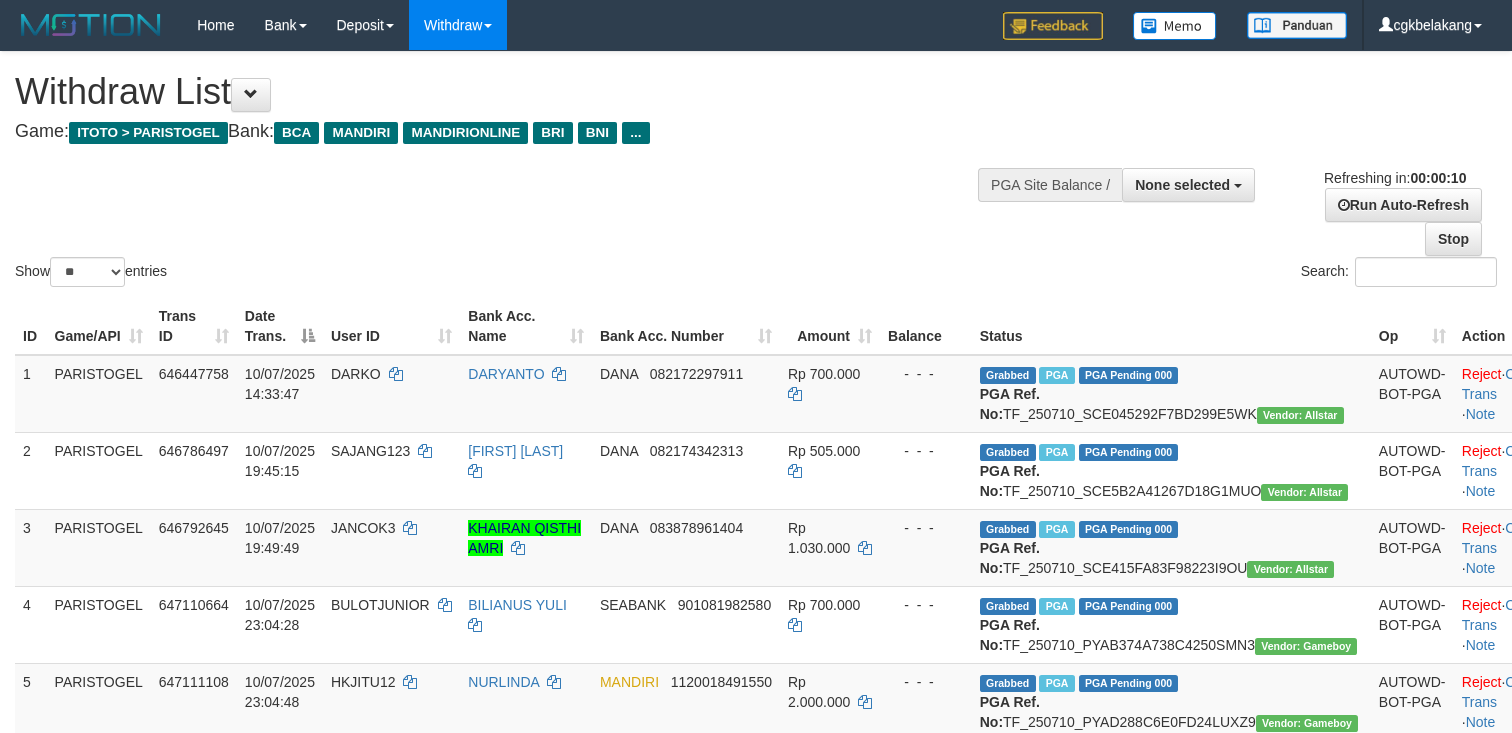 select 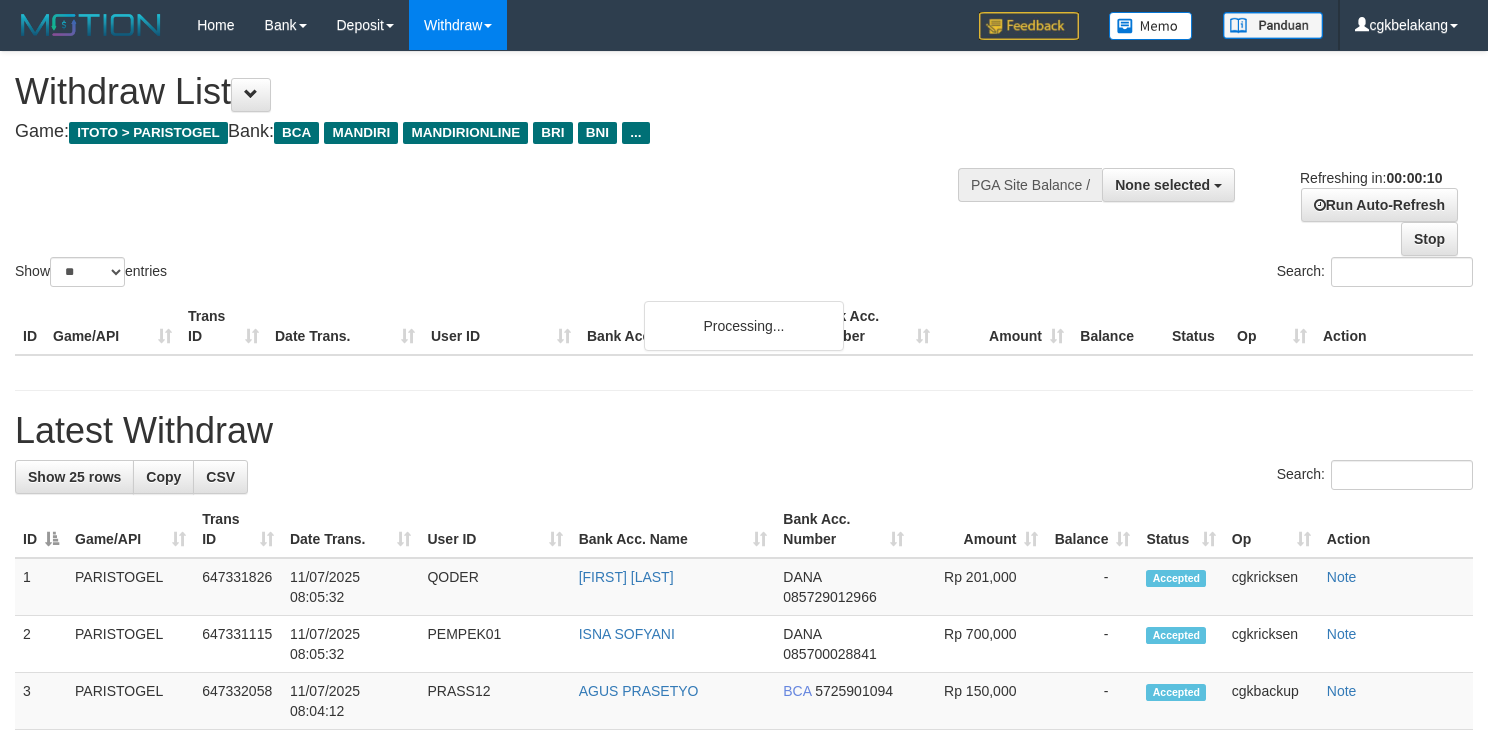 select 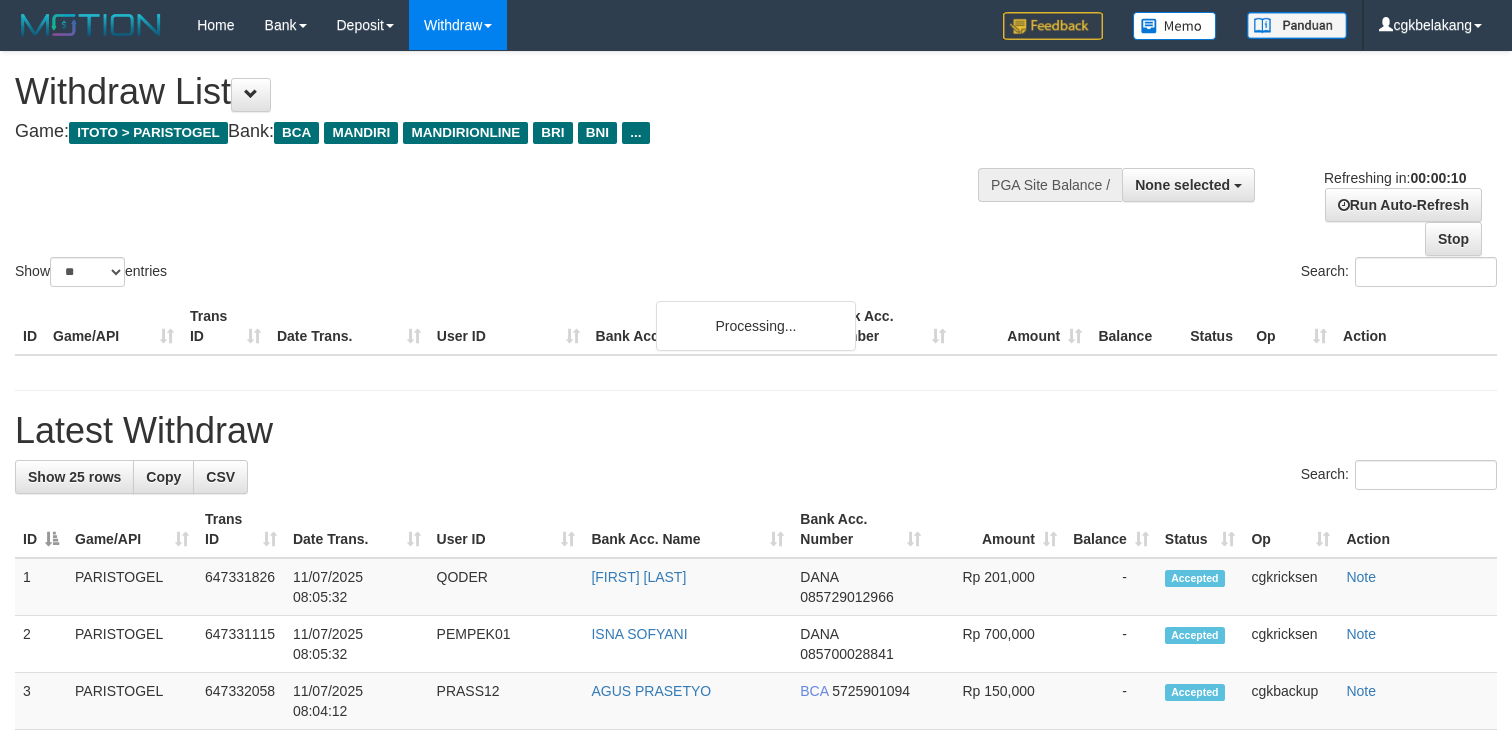 select 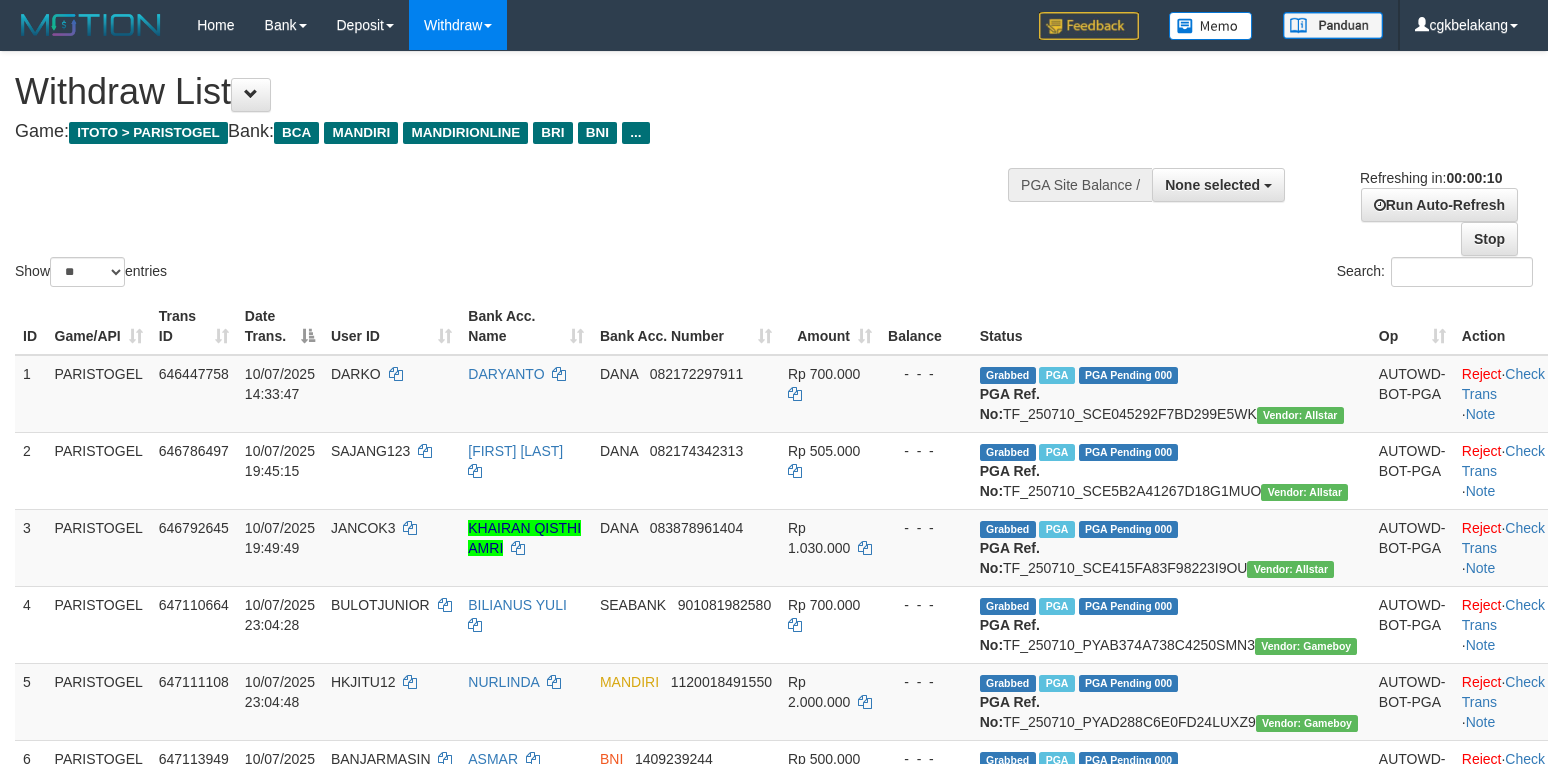 select 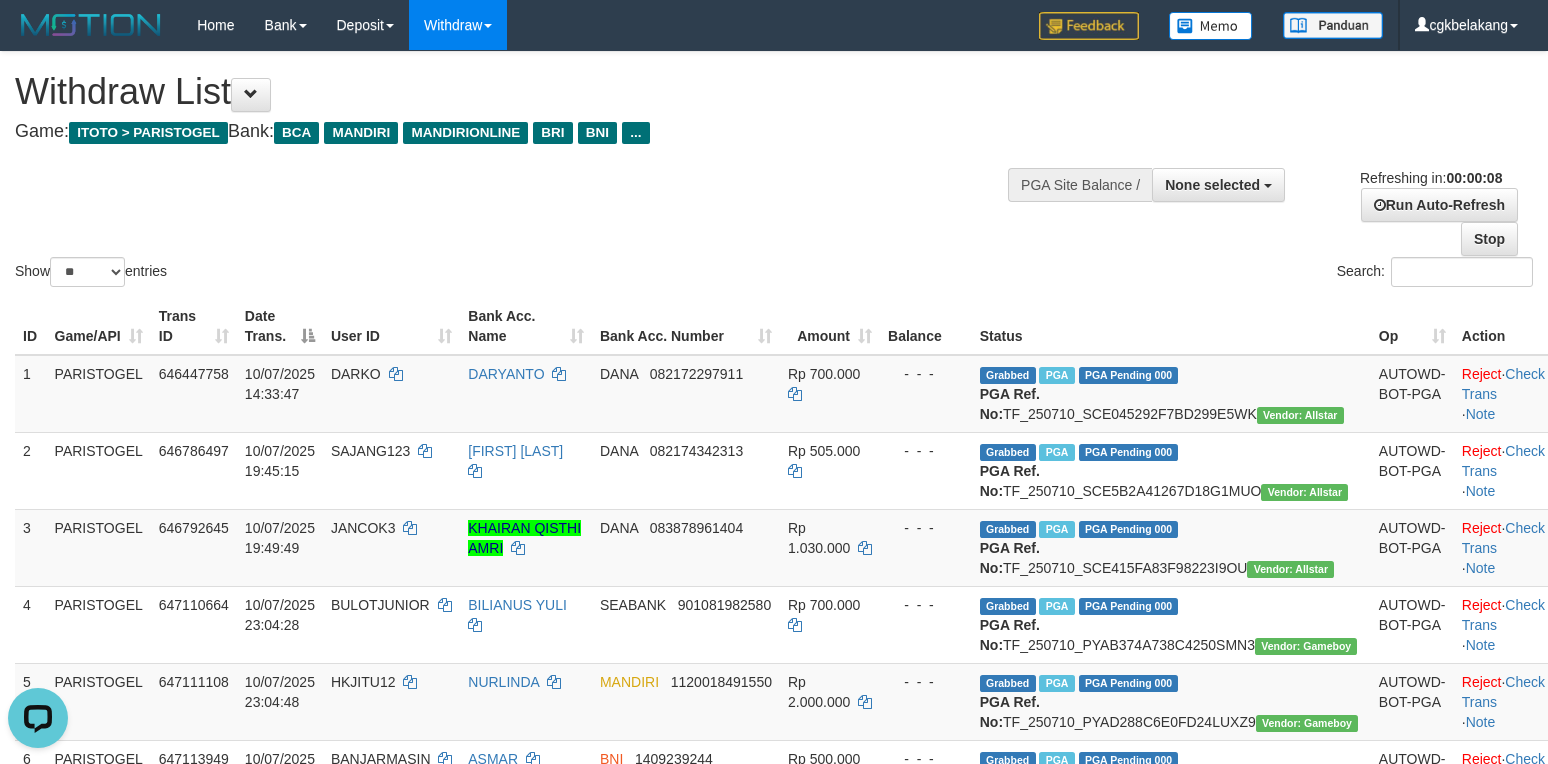 scroll, scrollTop: 0, scrollLeft: 0, axis: both 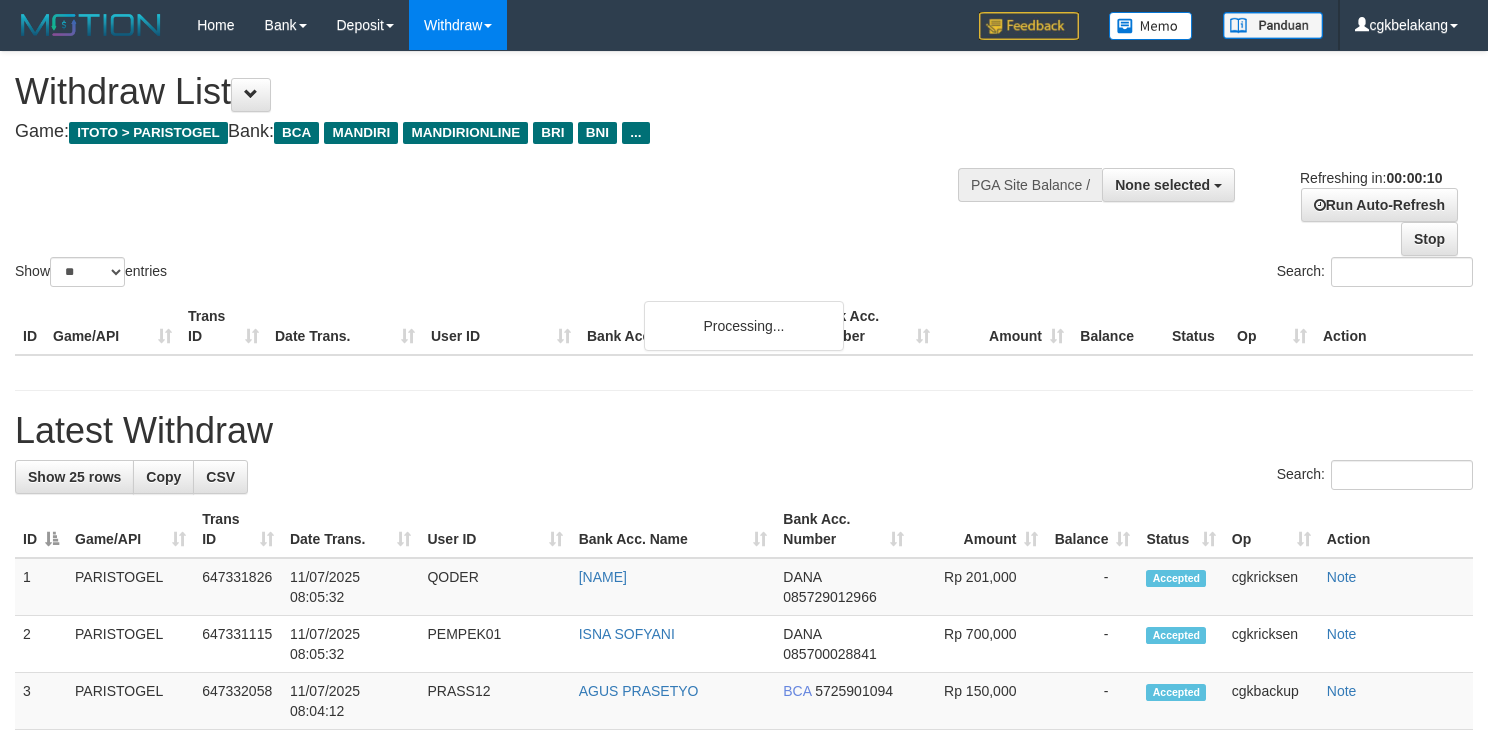 select 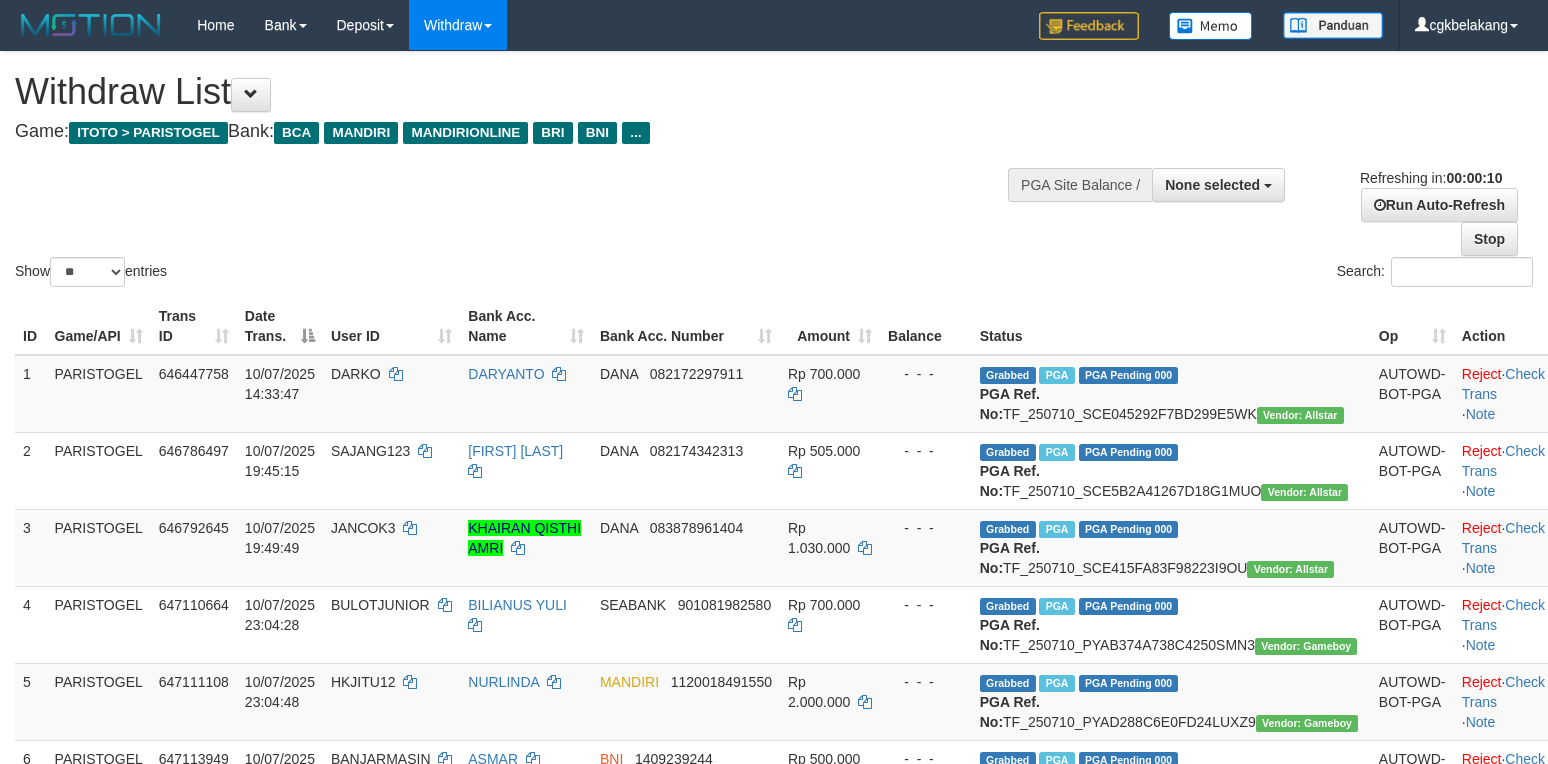 select 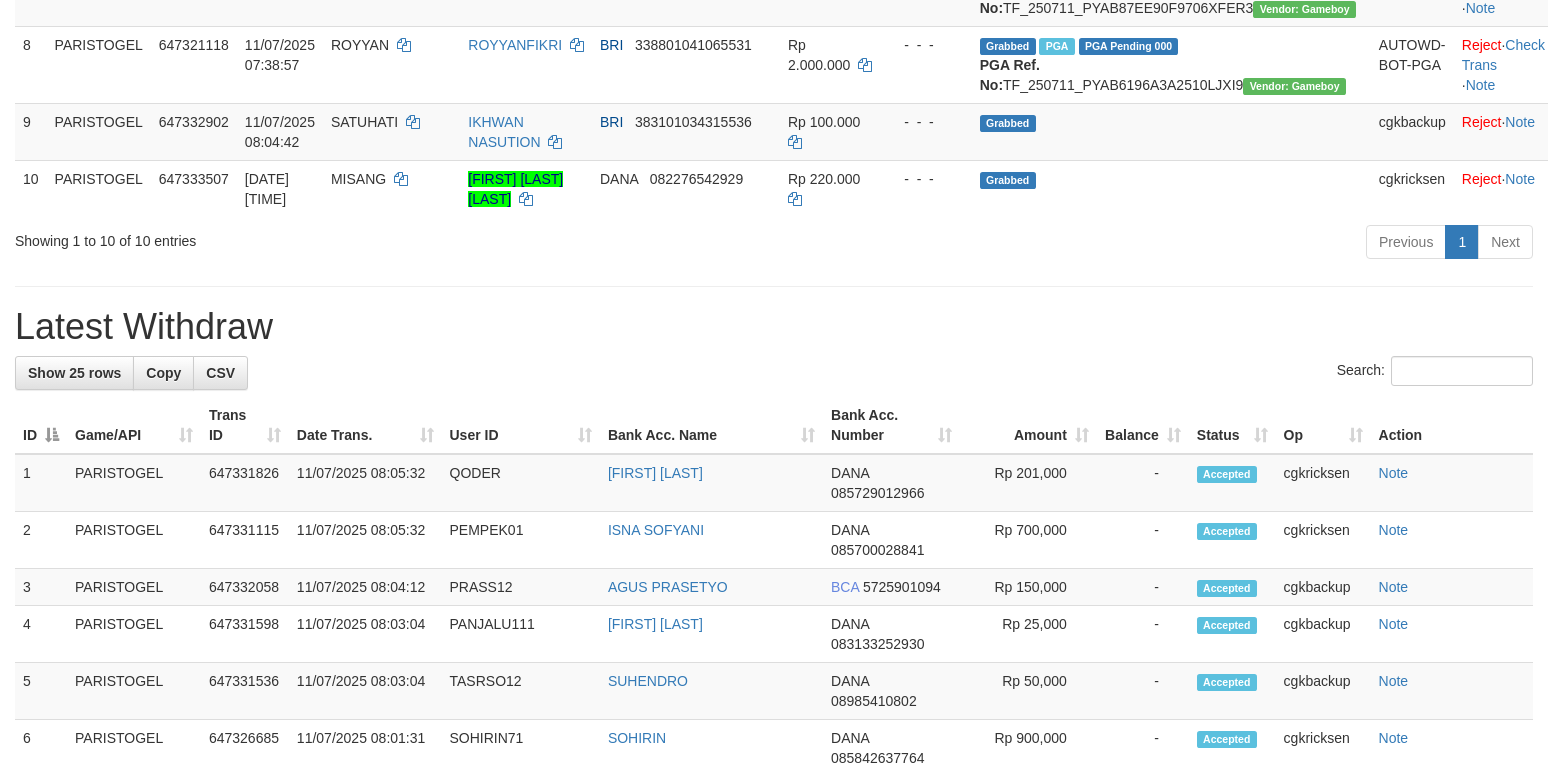 scroll, scrollTop: 933, scrollLeft: 0, axis: vertical 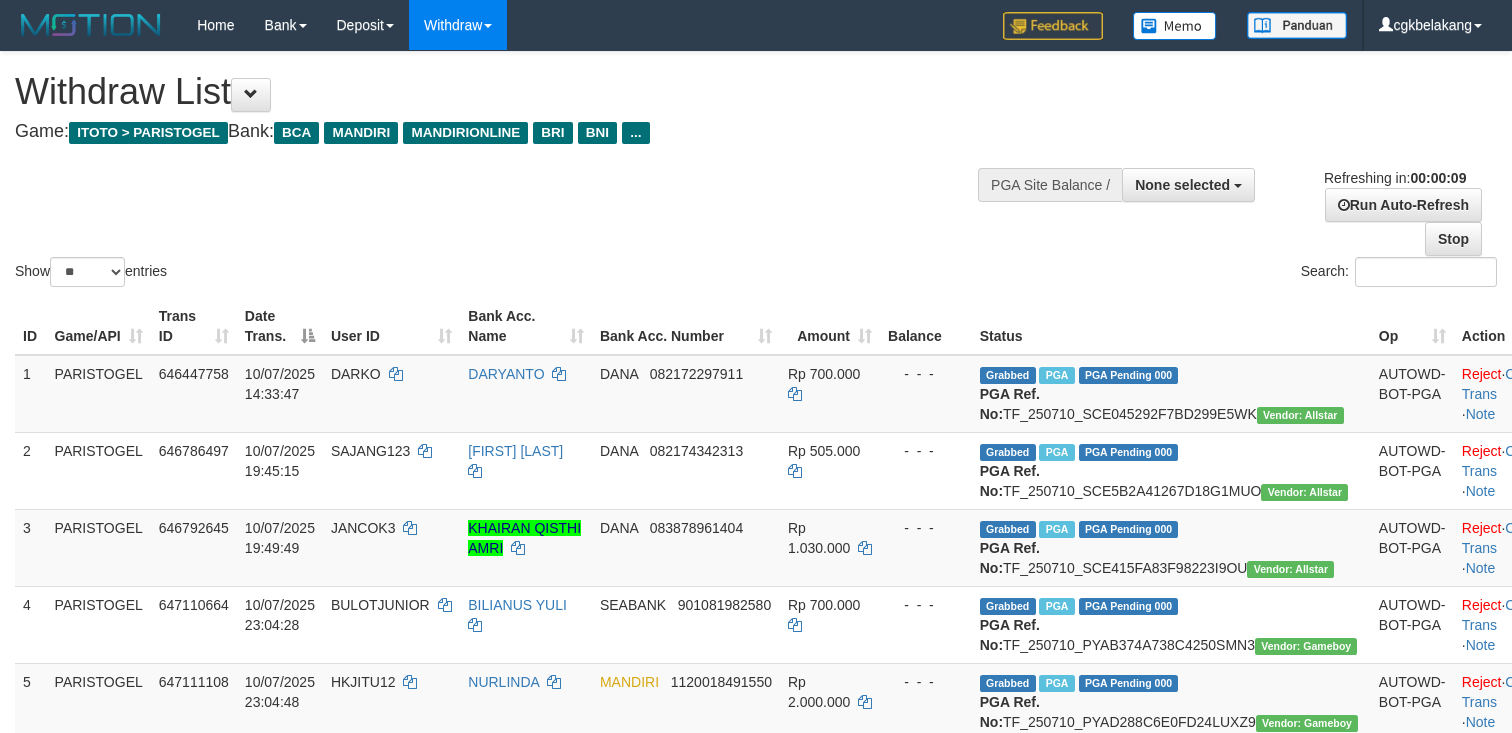 select 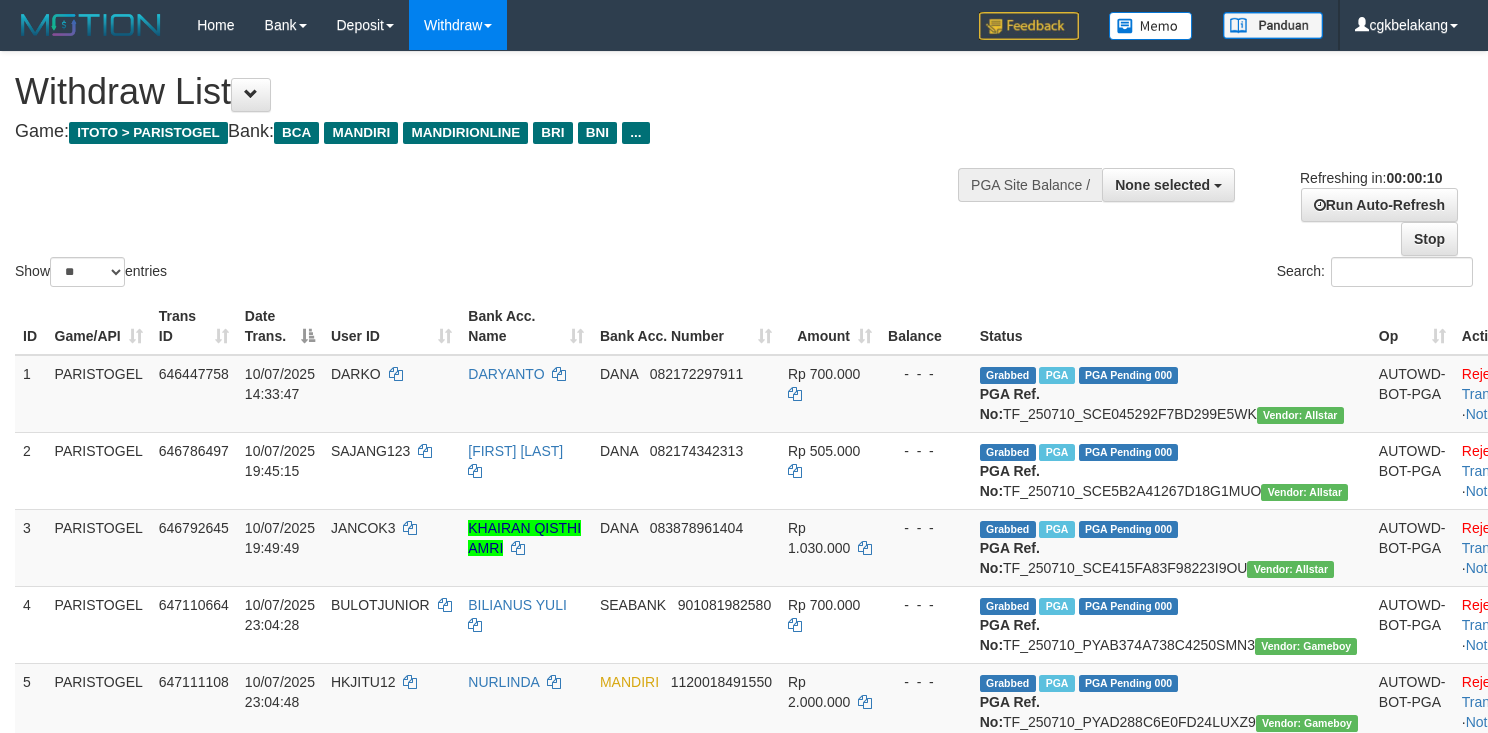 select 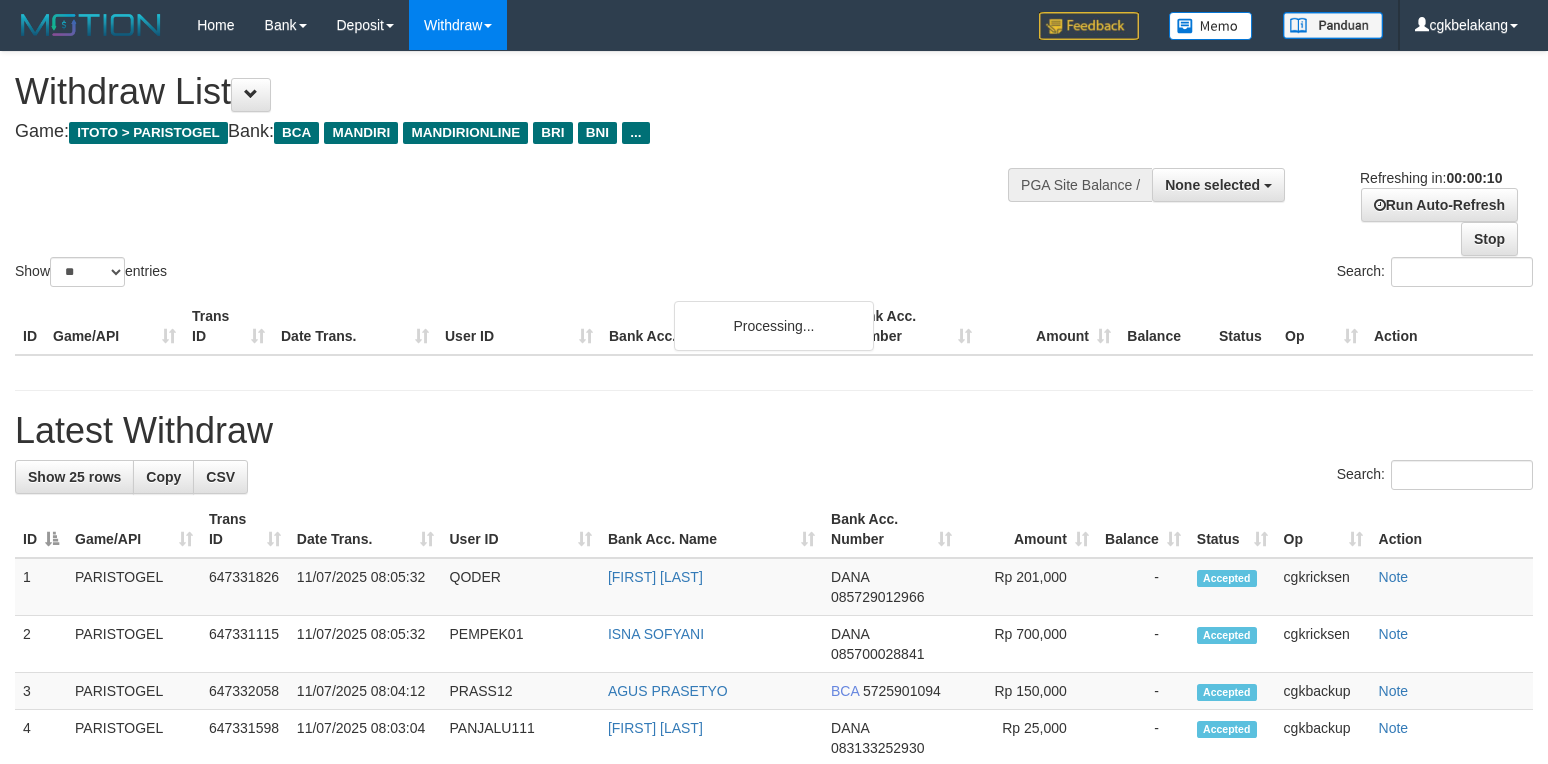 select 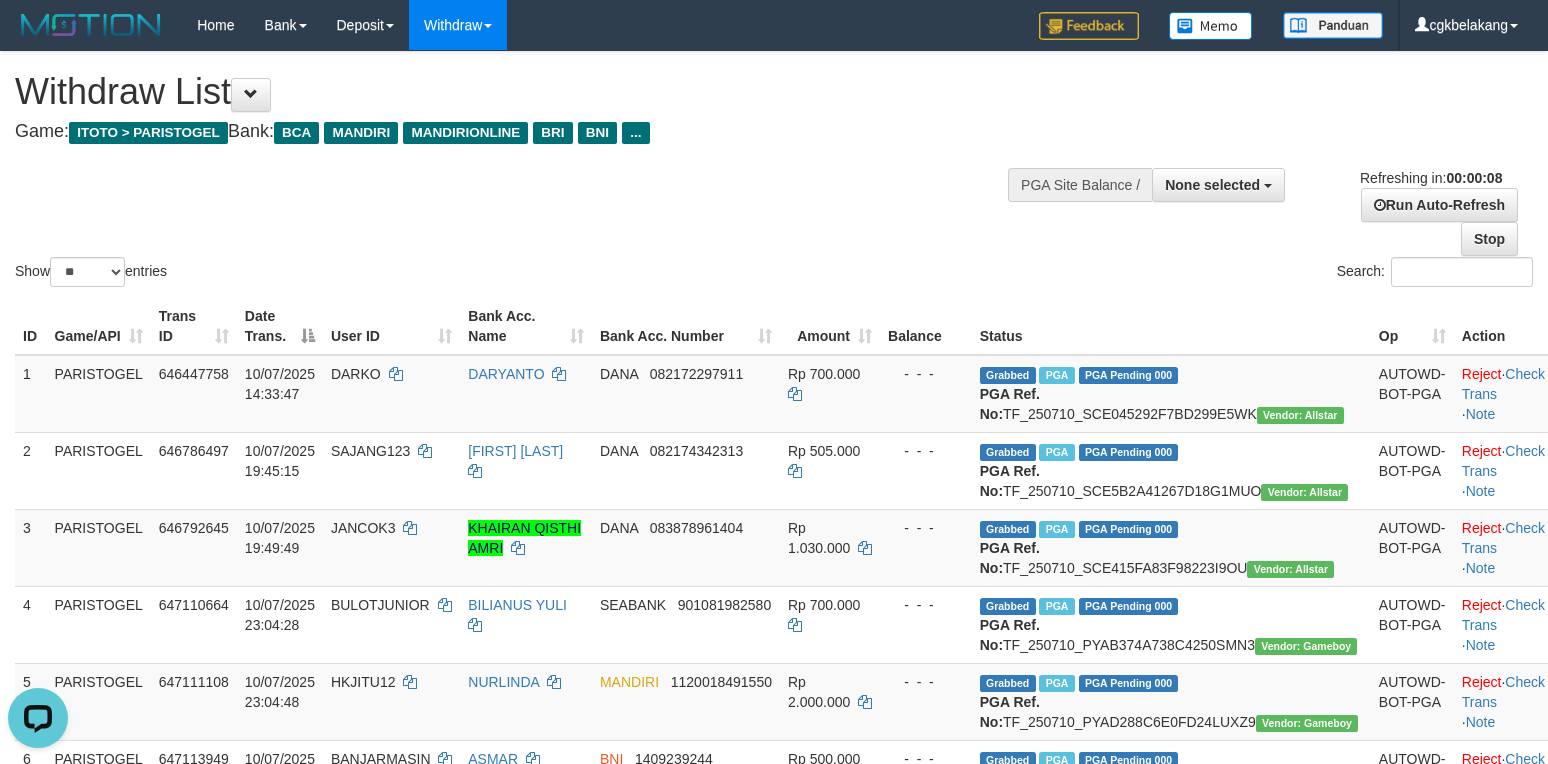 scroll, scrollTop: 0, scrollLeft: 0, axis: both 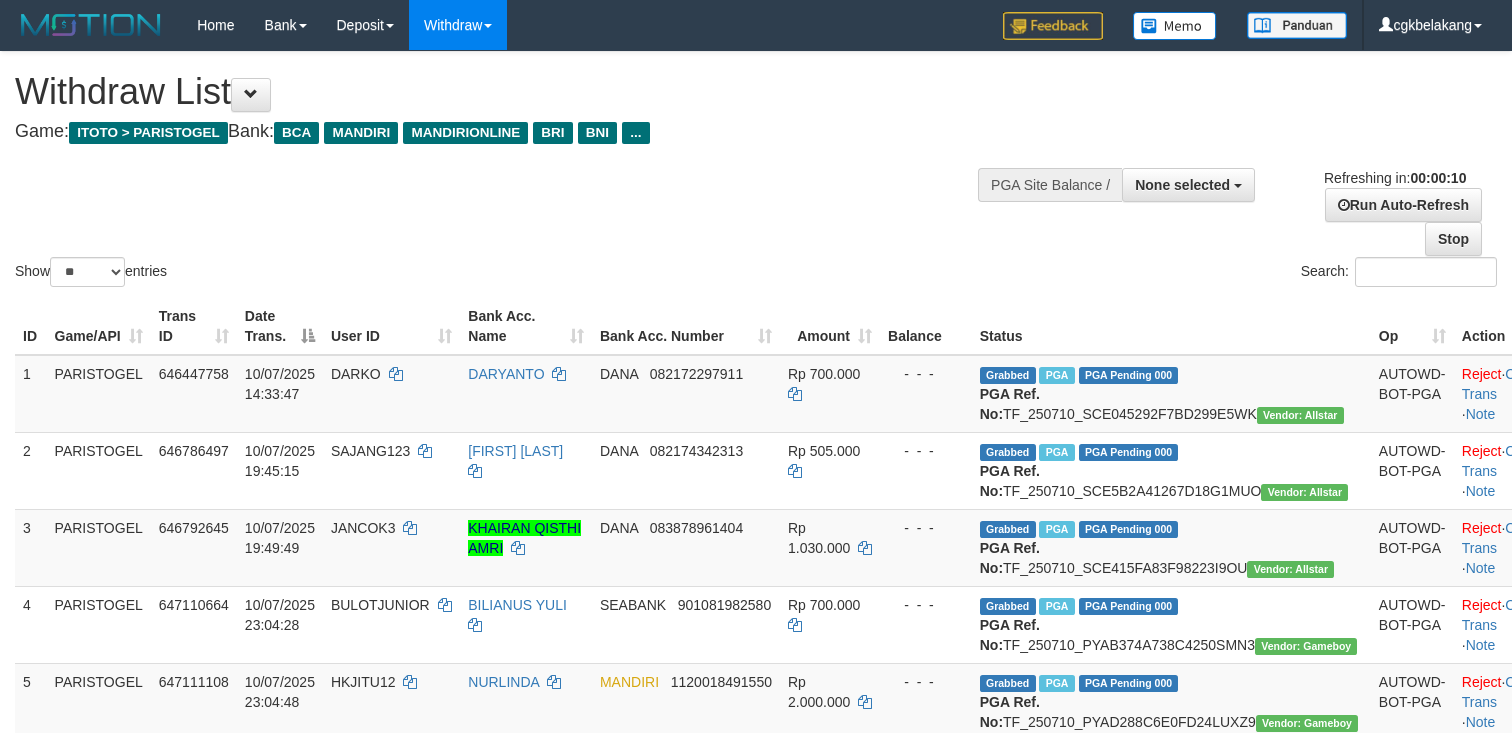 select 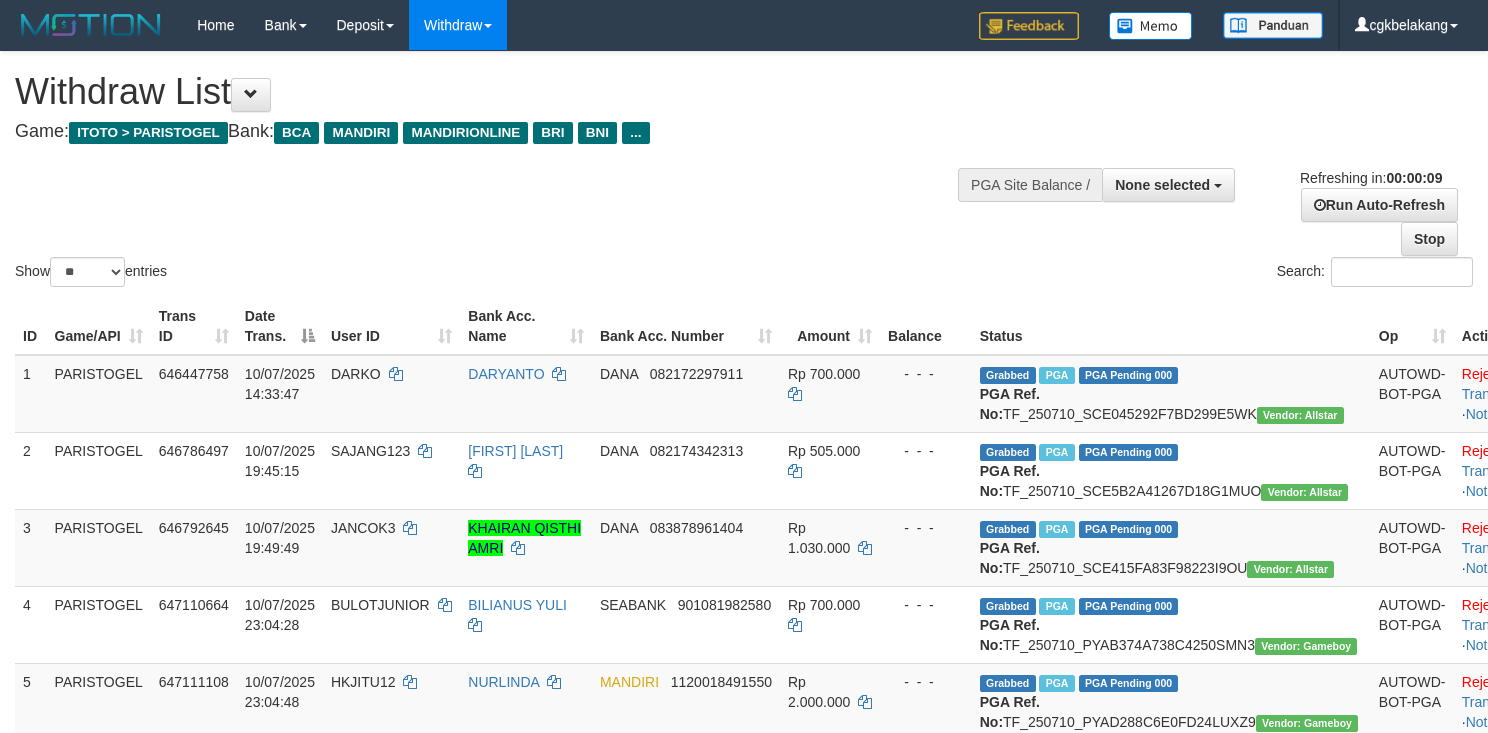 select 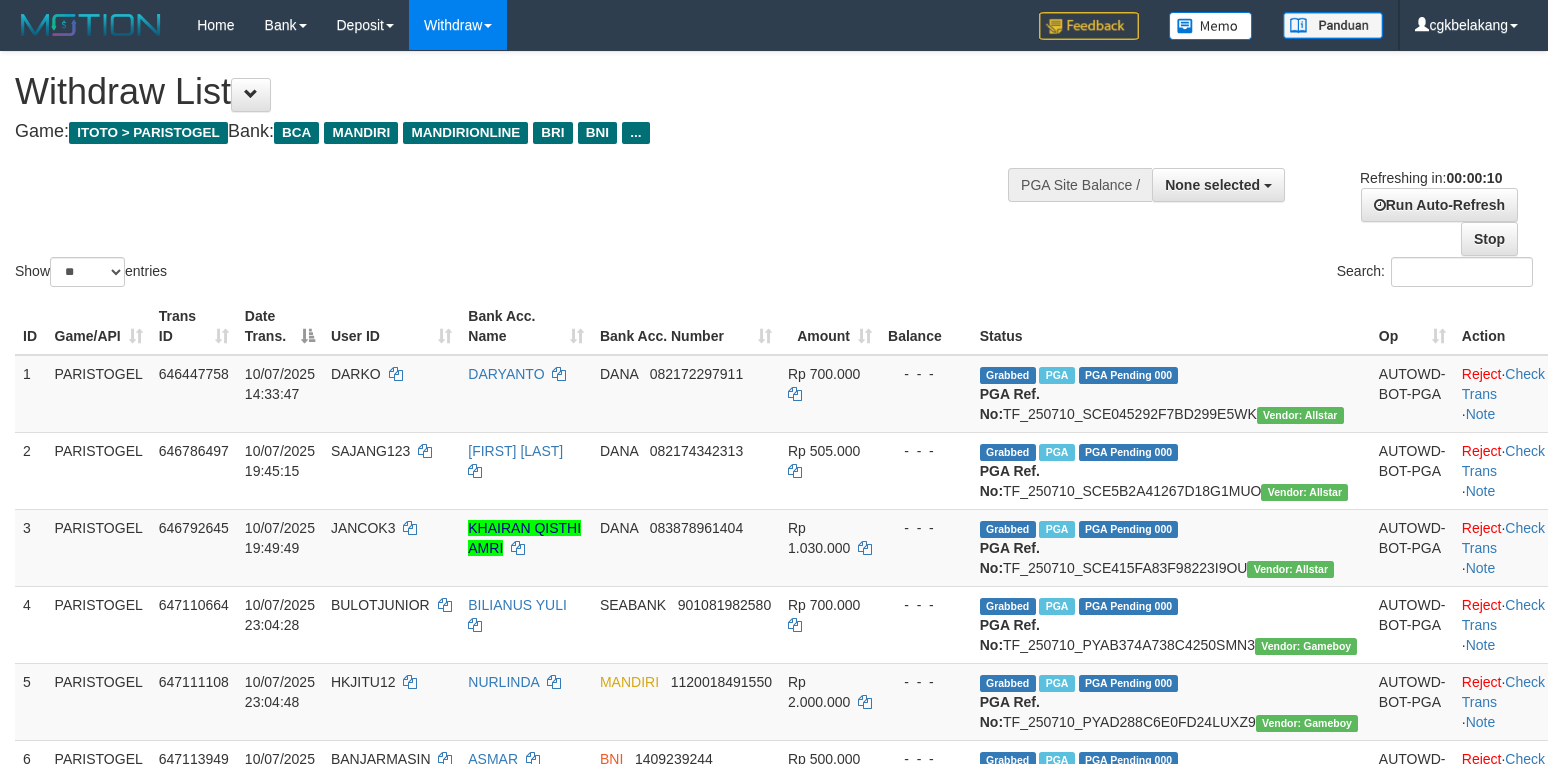 select 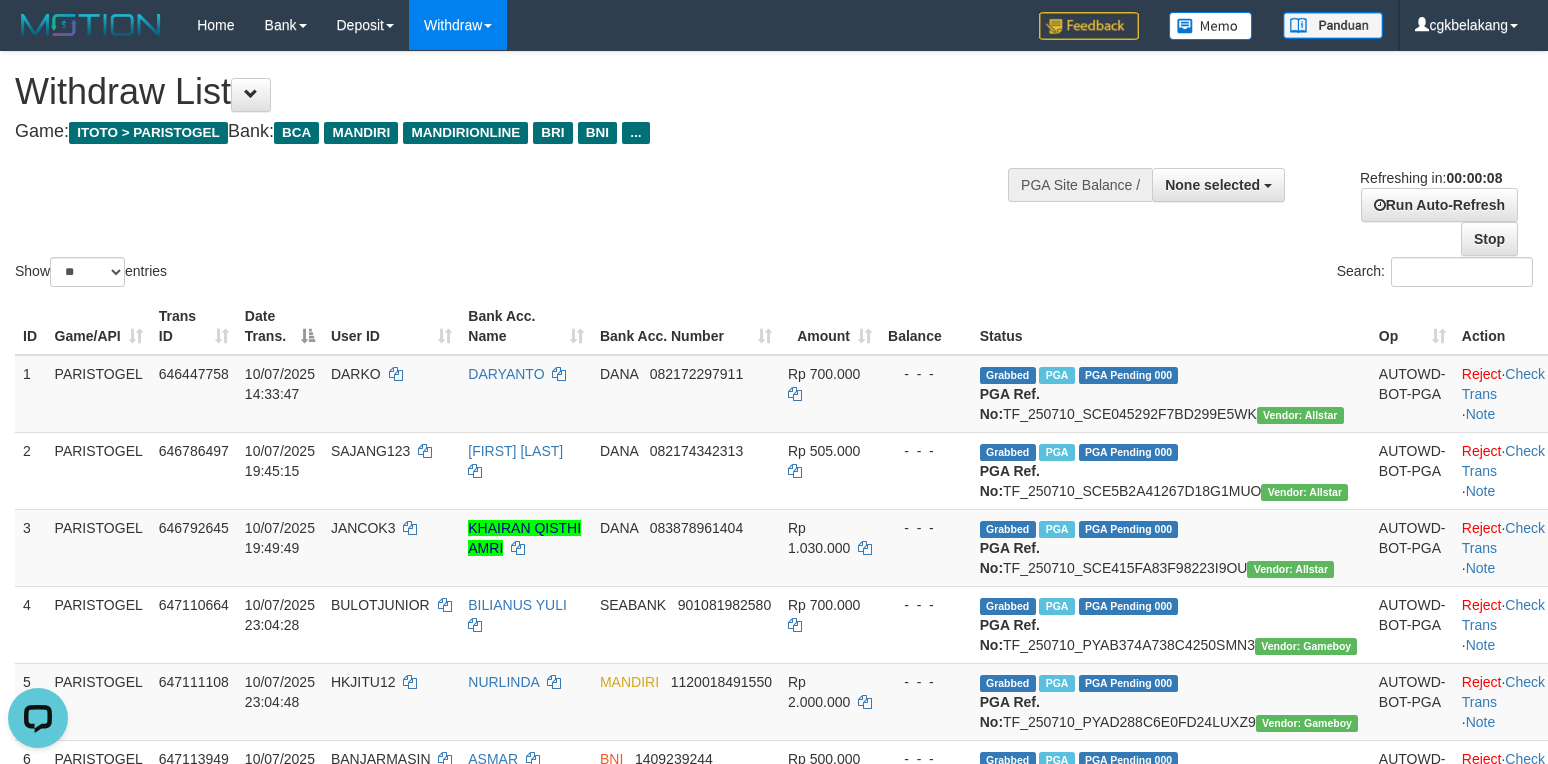 scroll, scrollTop: 0, scrollLeft: 0, axis: both 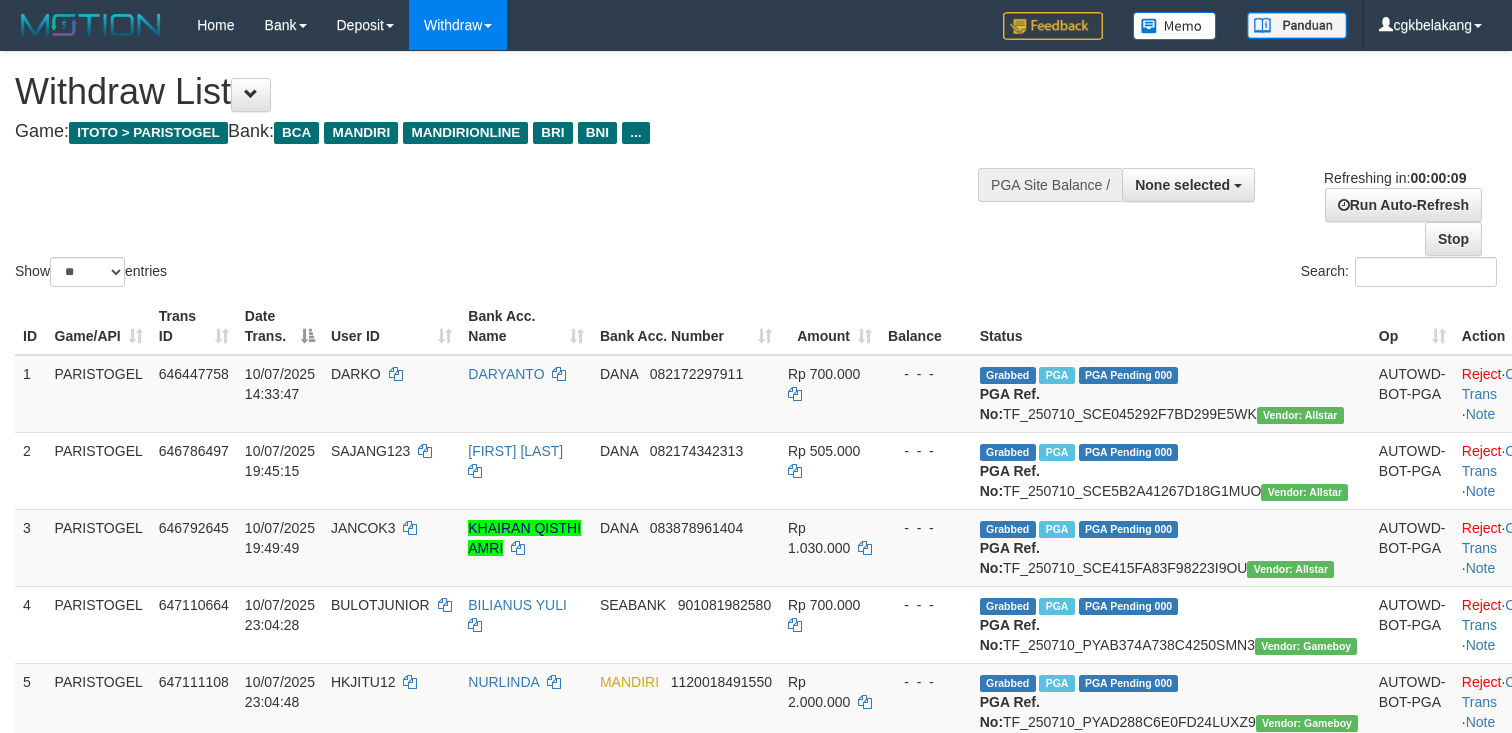 select 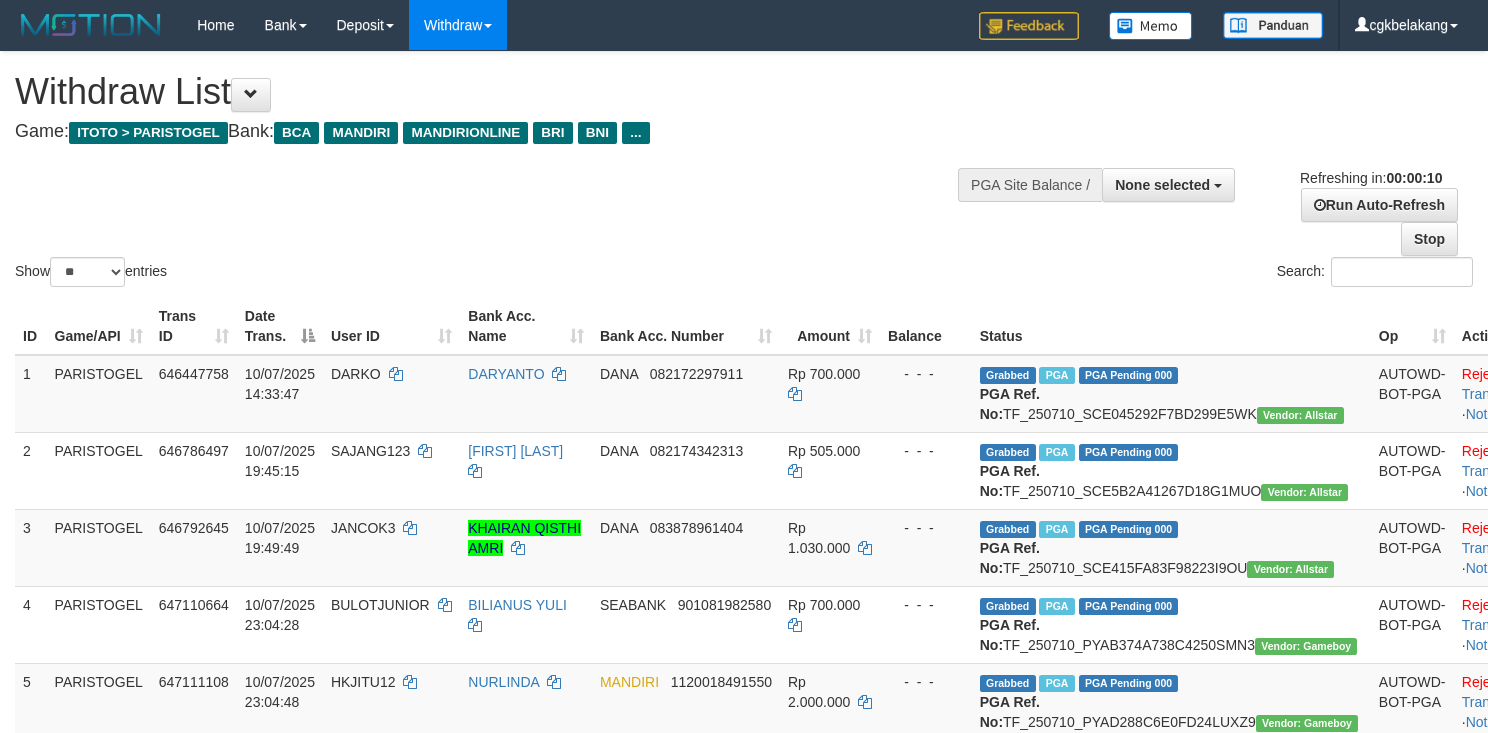 select 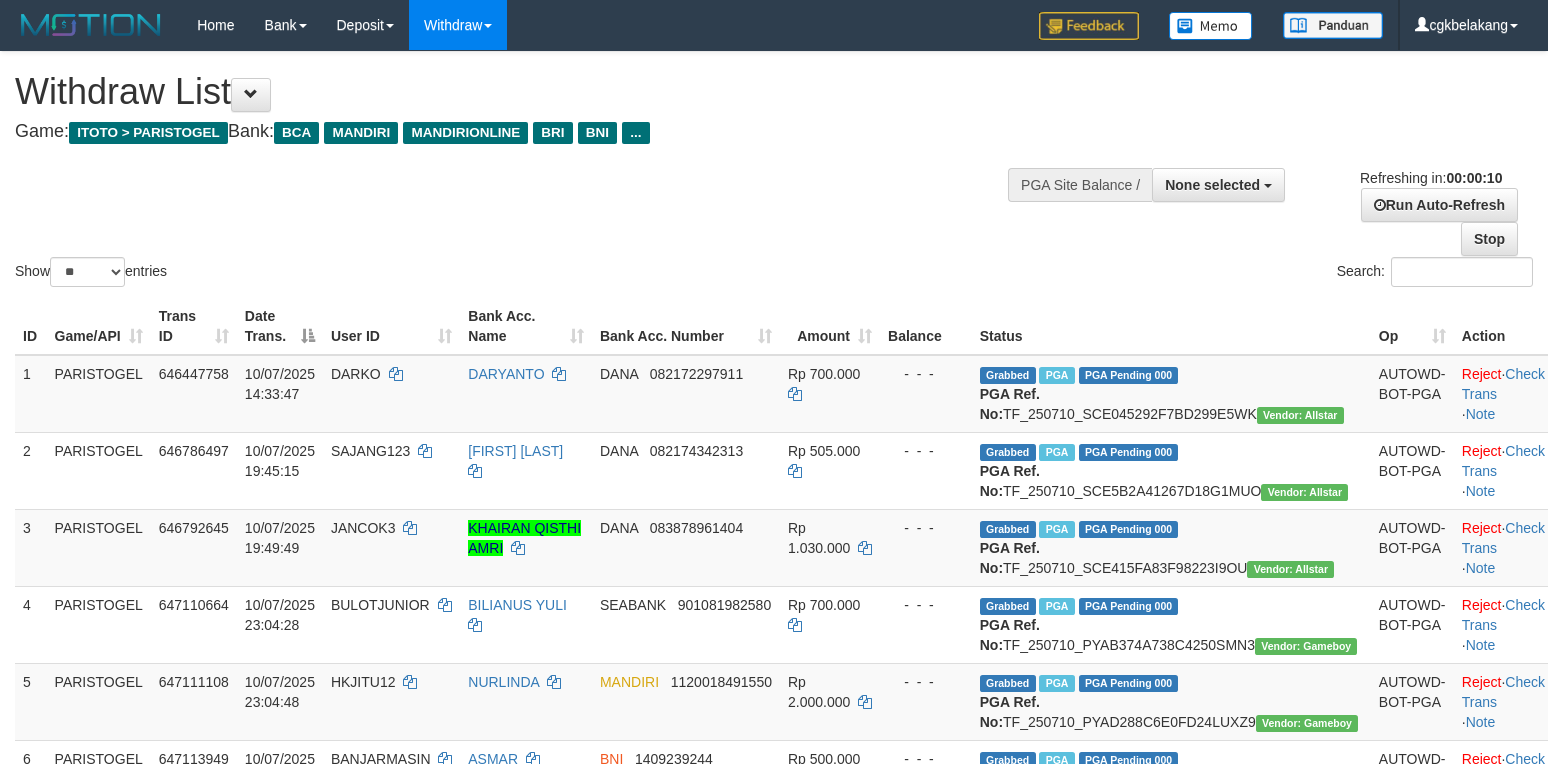 select 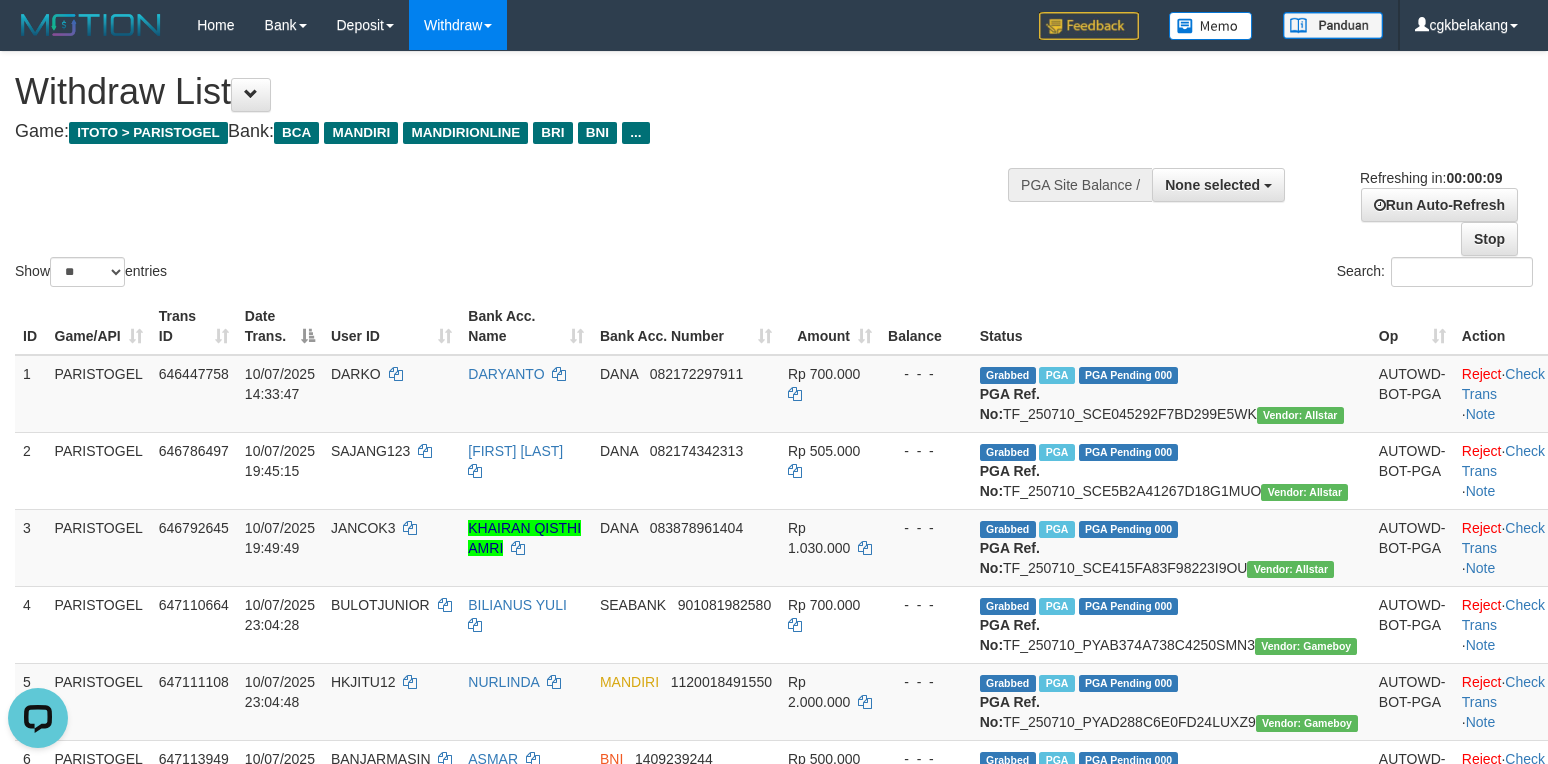 scroll, scrollTop: 0, scrollLeft: 0, axis: both 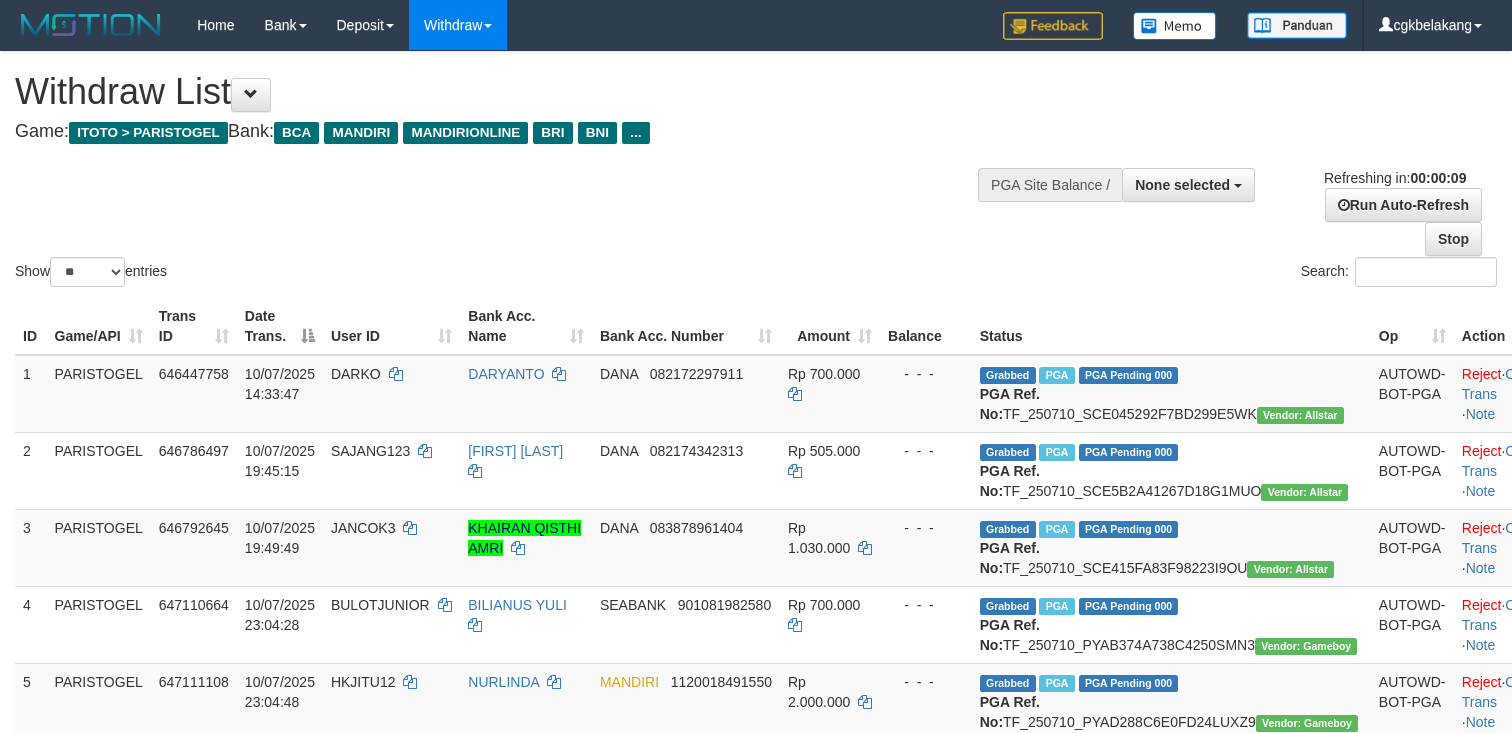 select 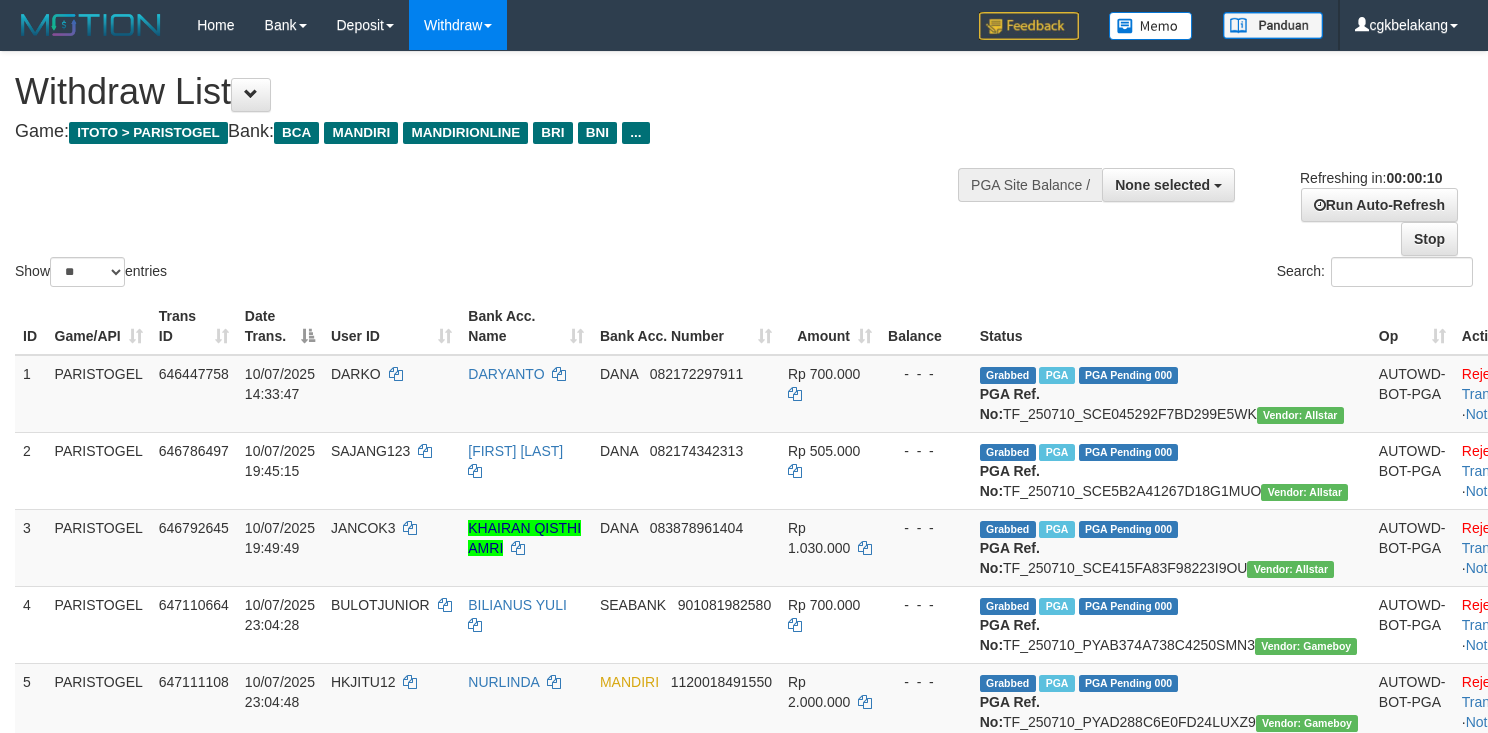 select 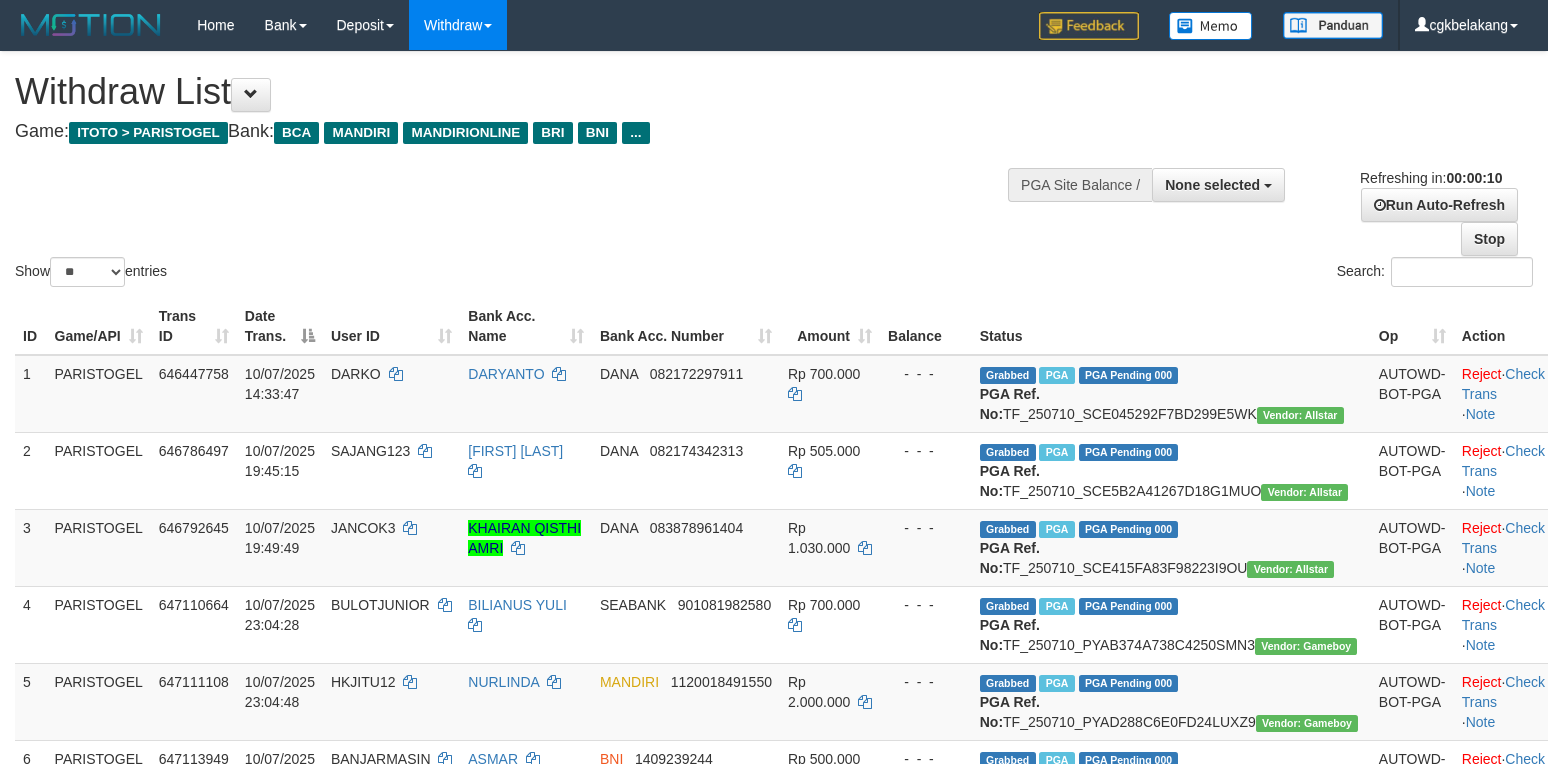 select 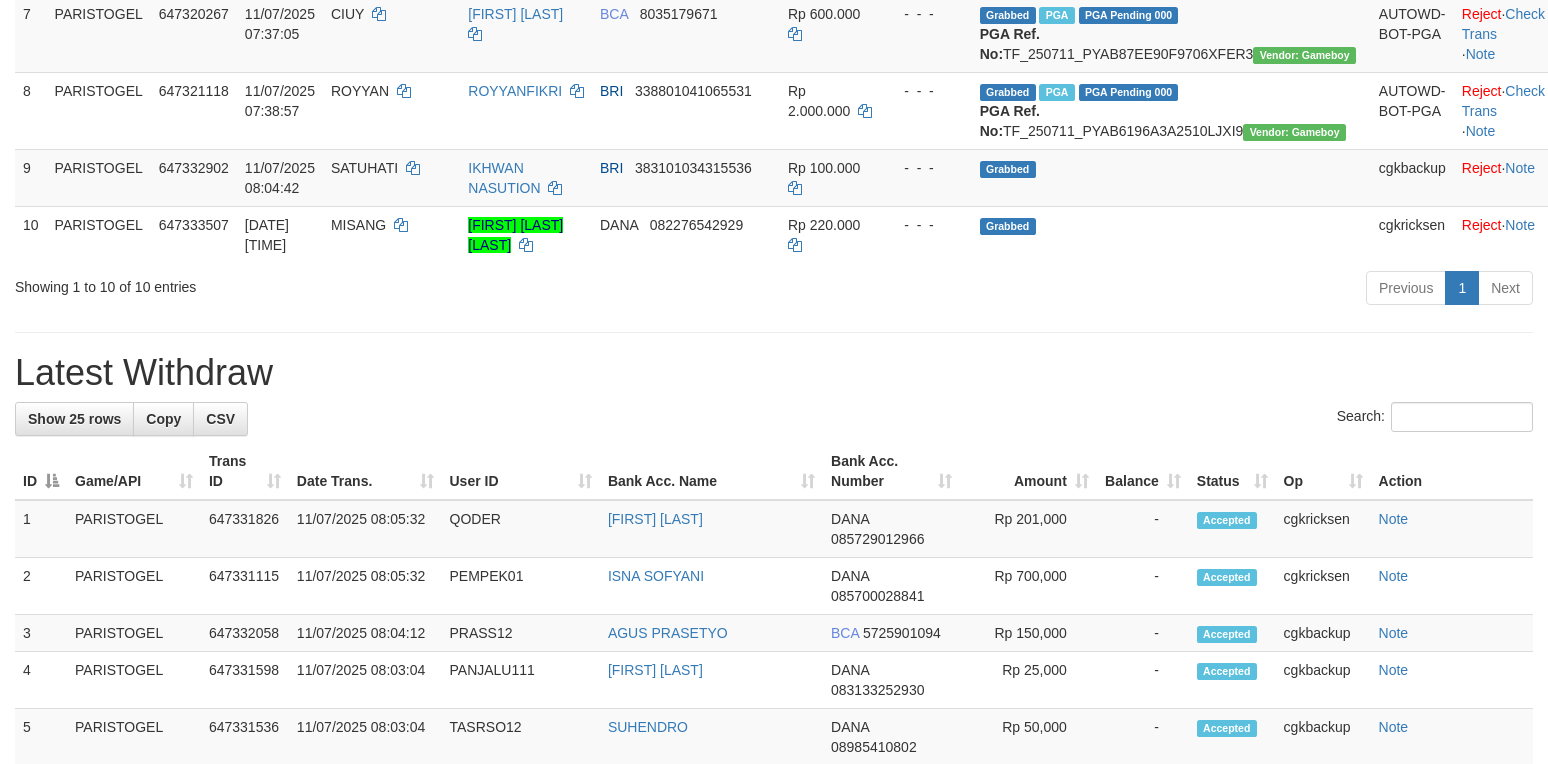 scroll, scrollTop: 746, scrollLeft: 0, axis: vertical 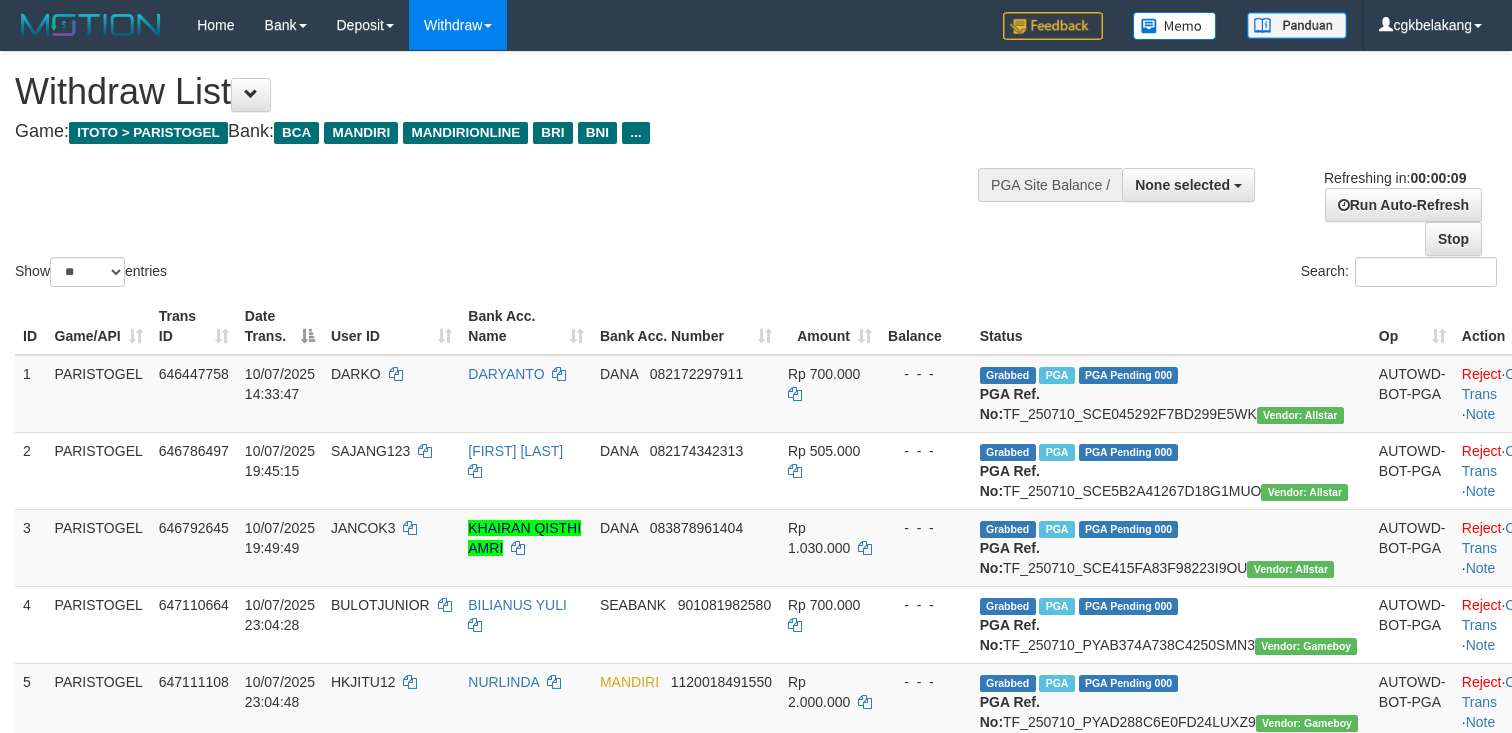 select 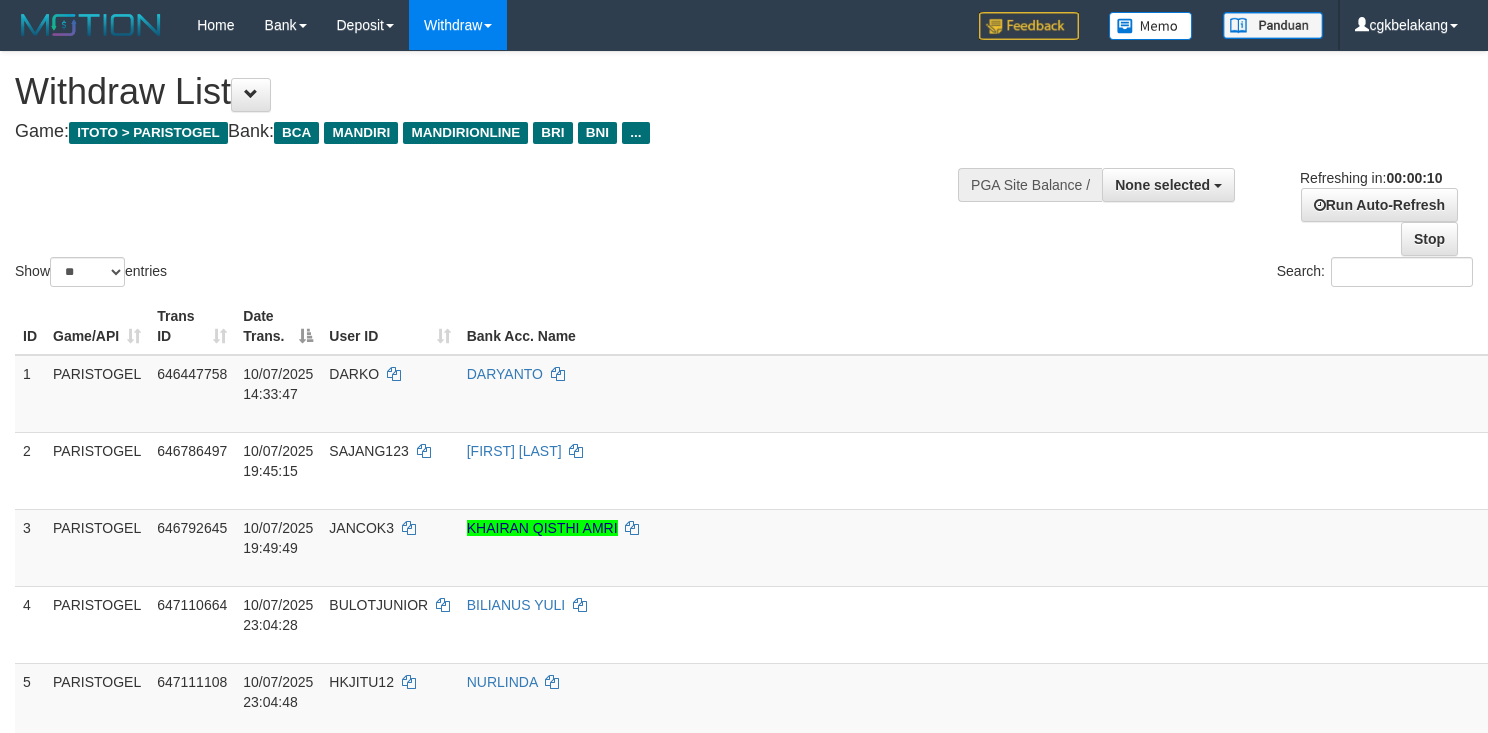 select 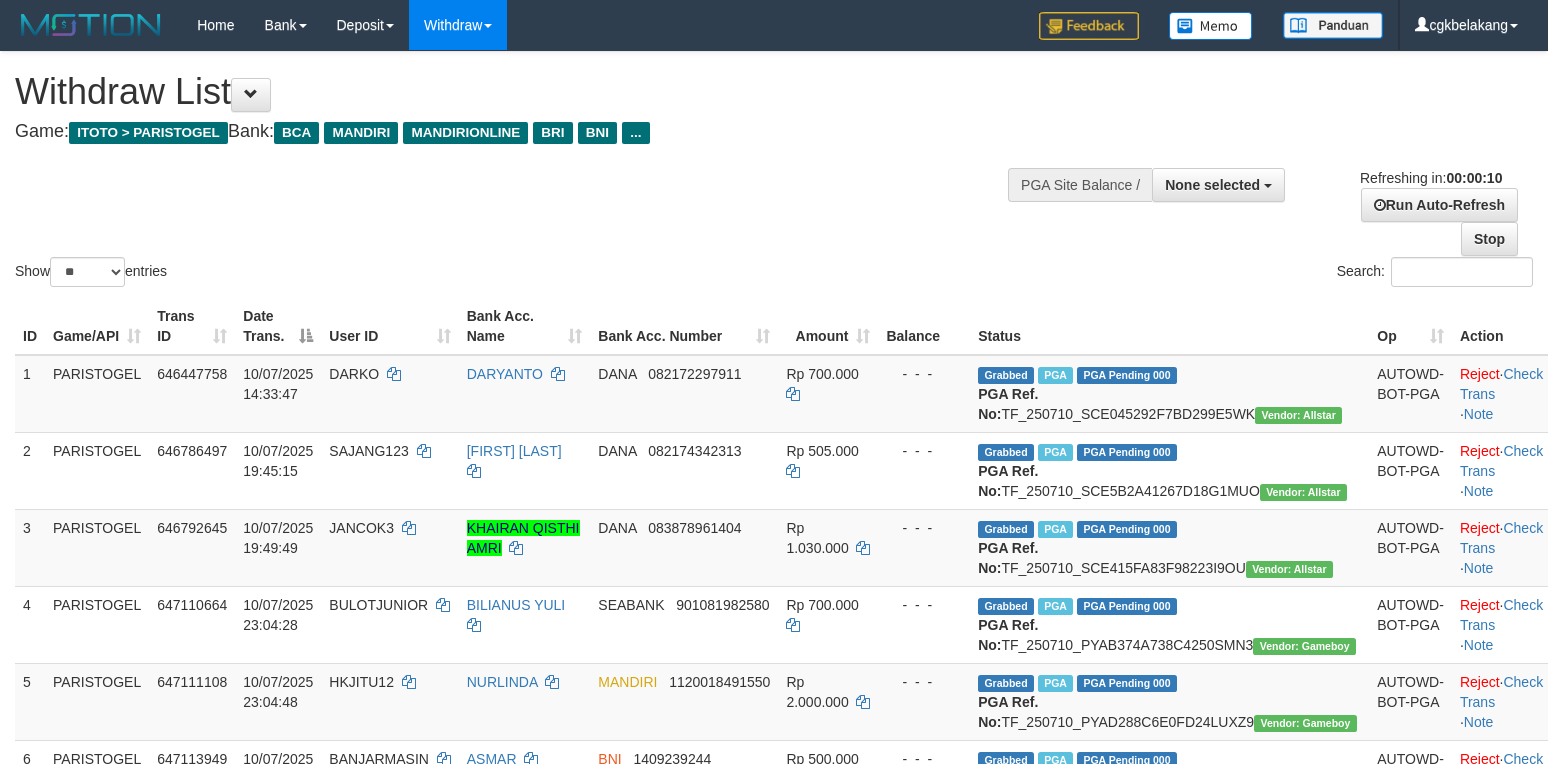 select 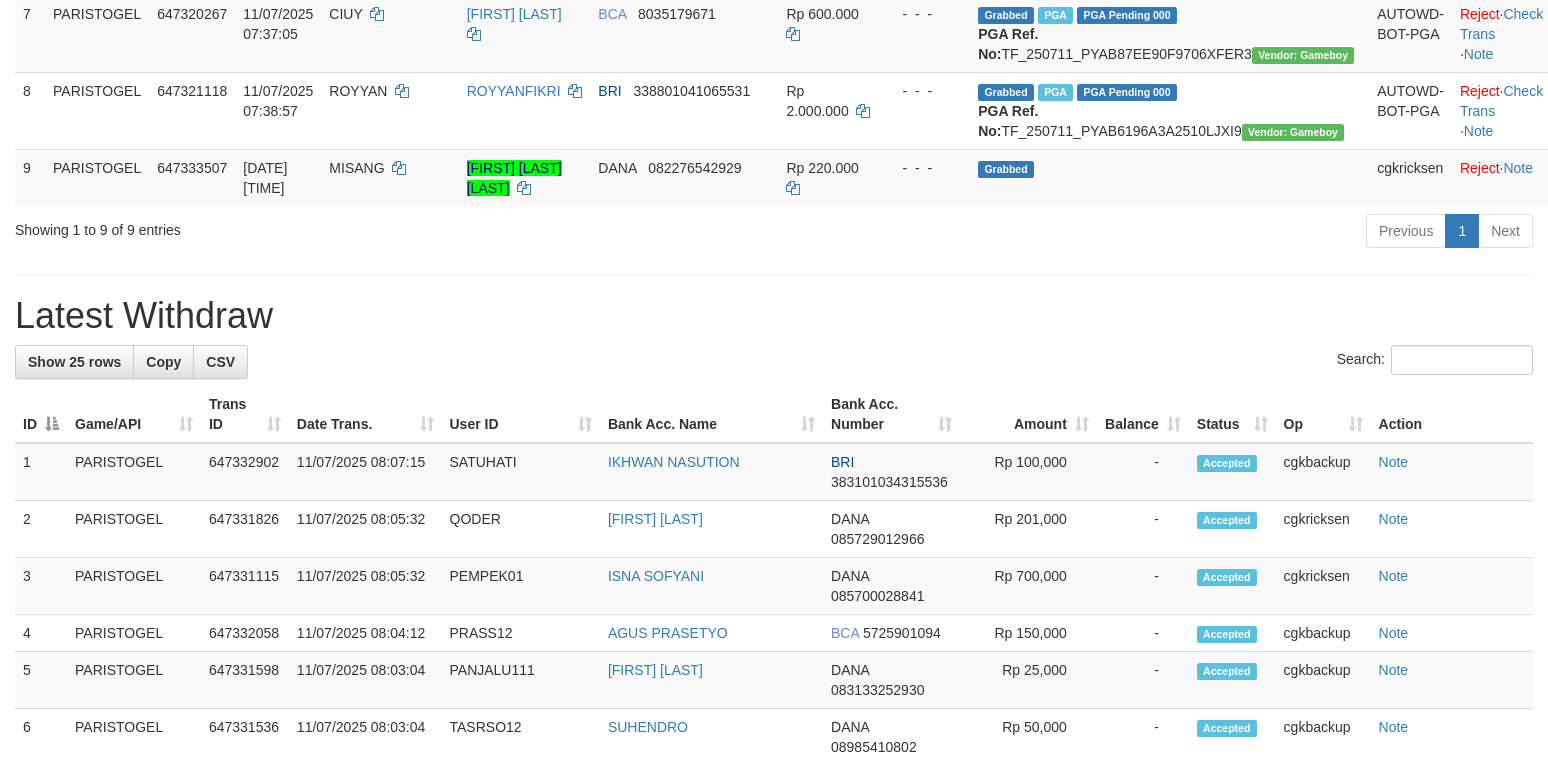 scroll, scrollTop: 746, scrollLeft: 0, axis: vertical 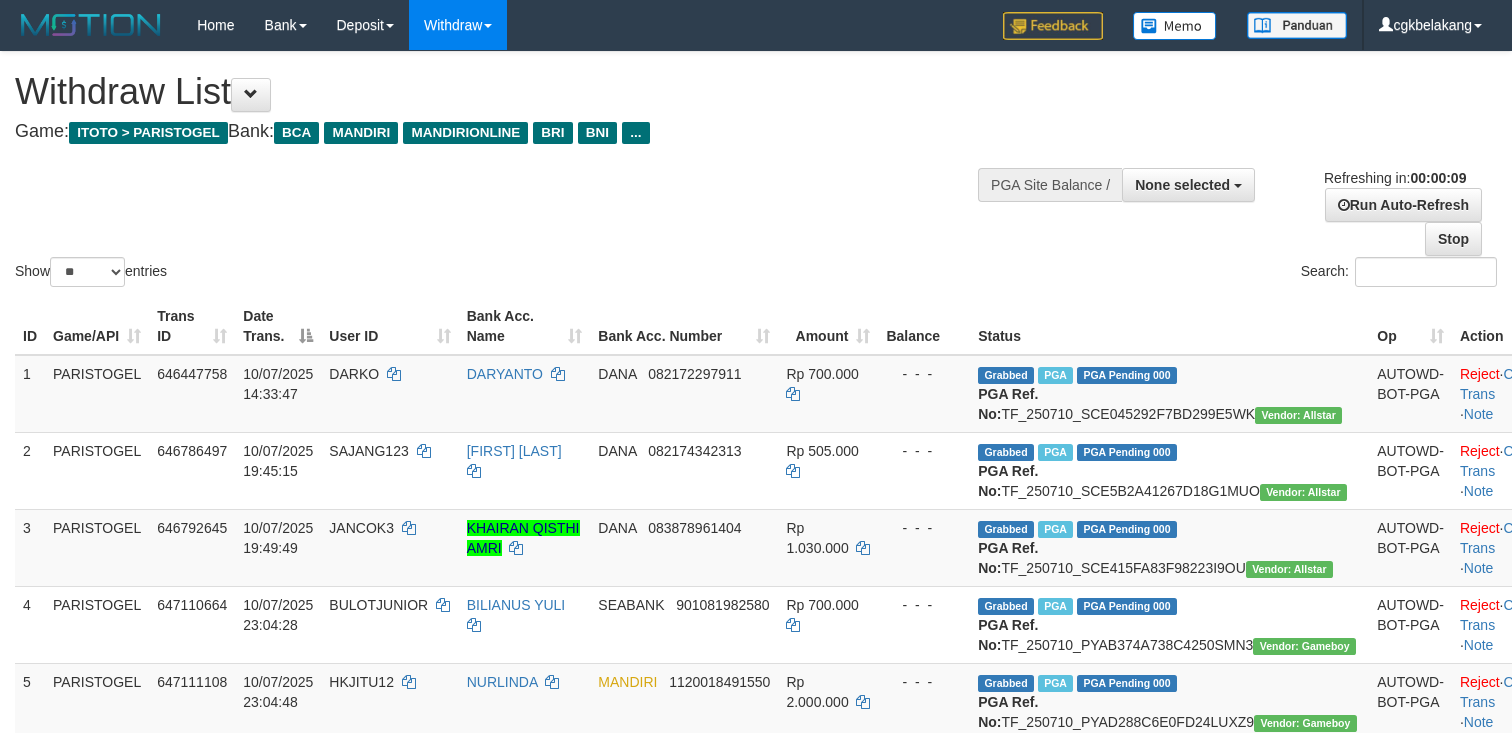 select 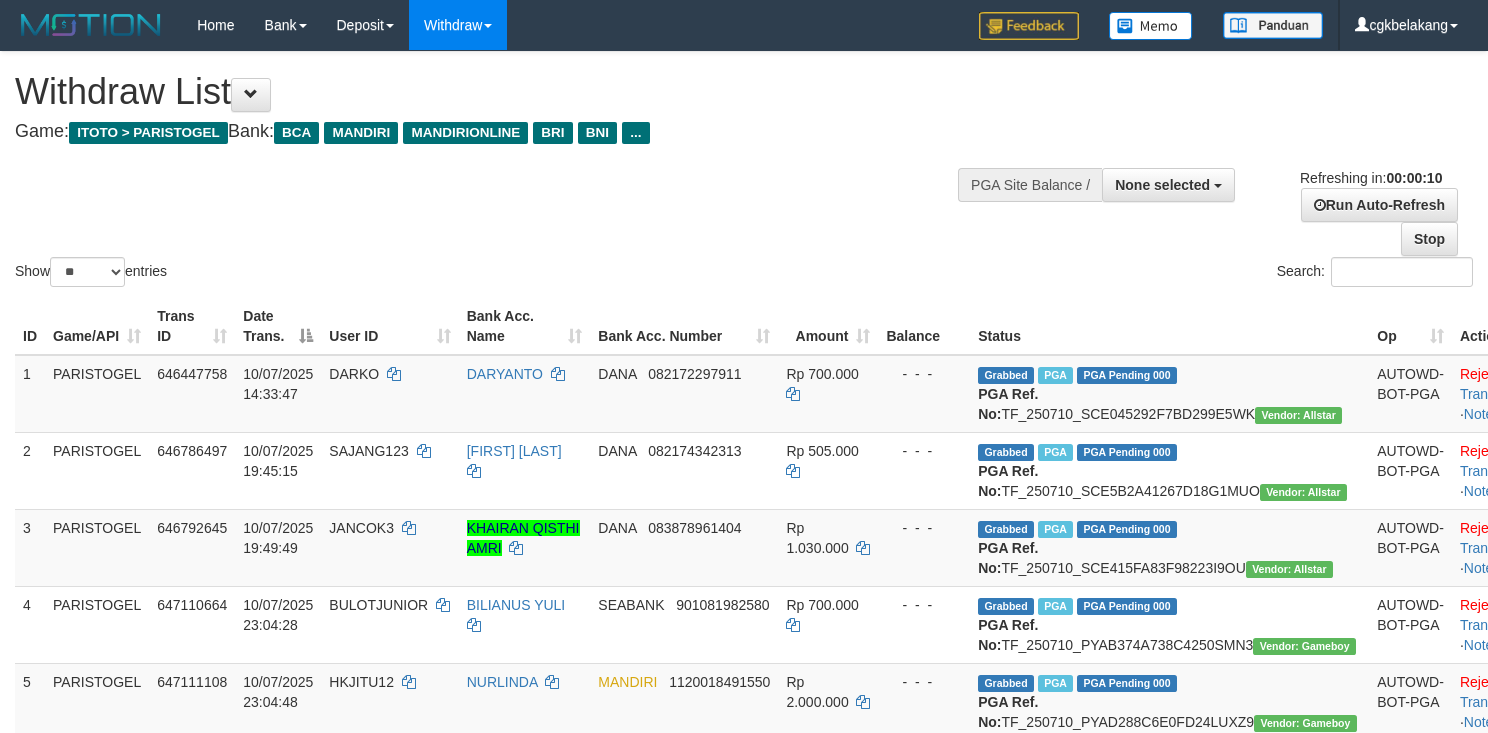 select 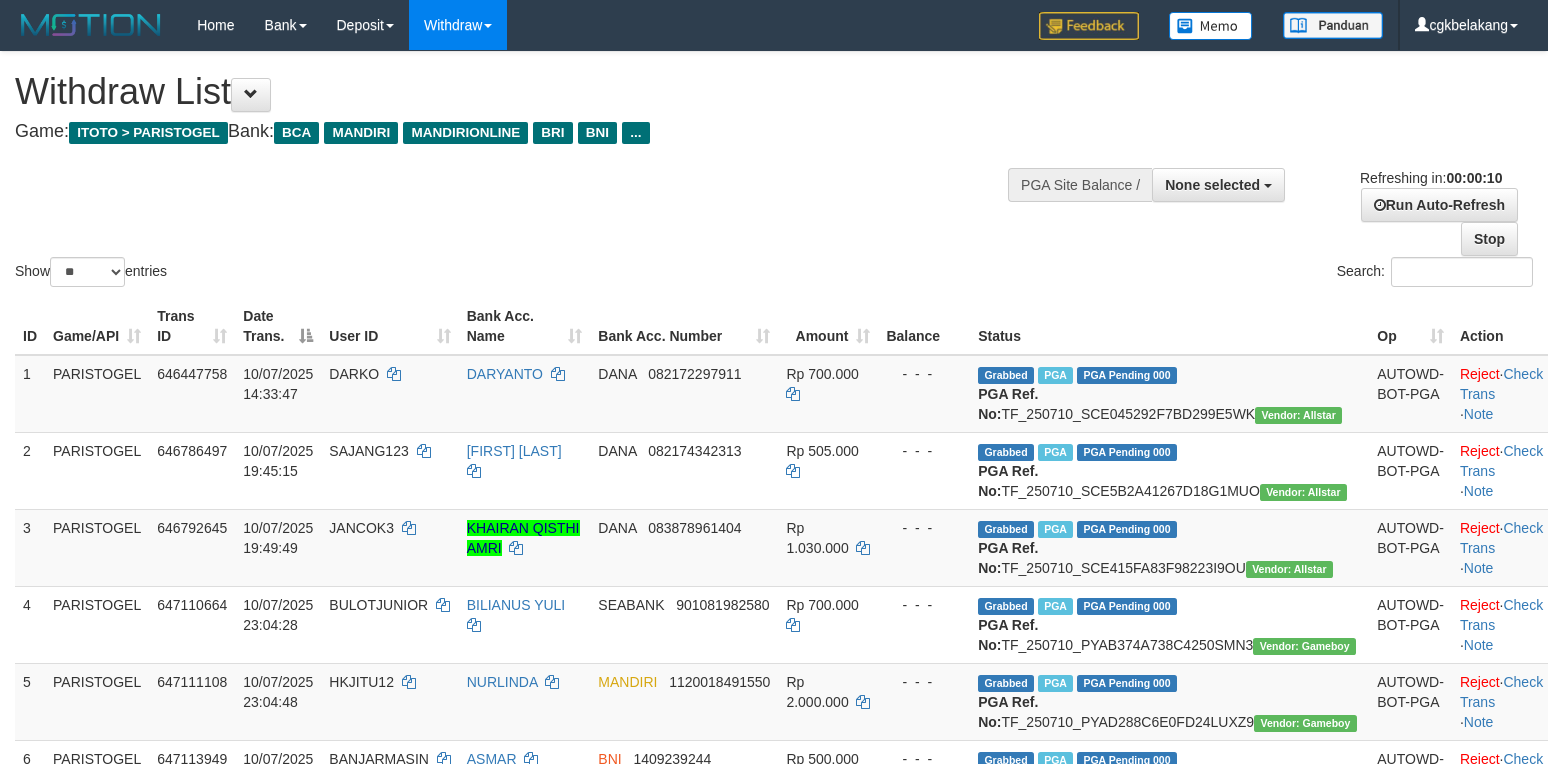 select 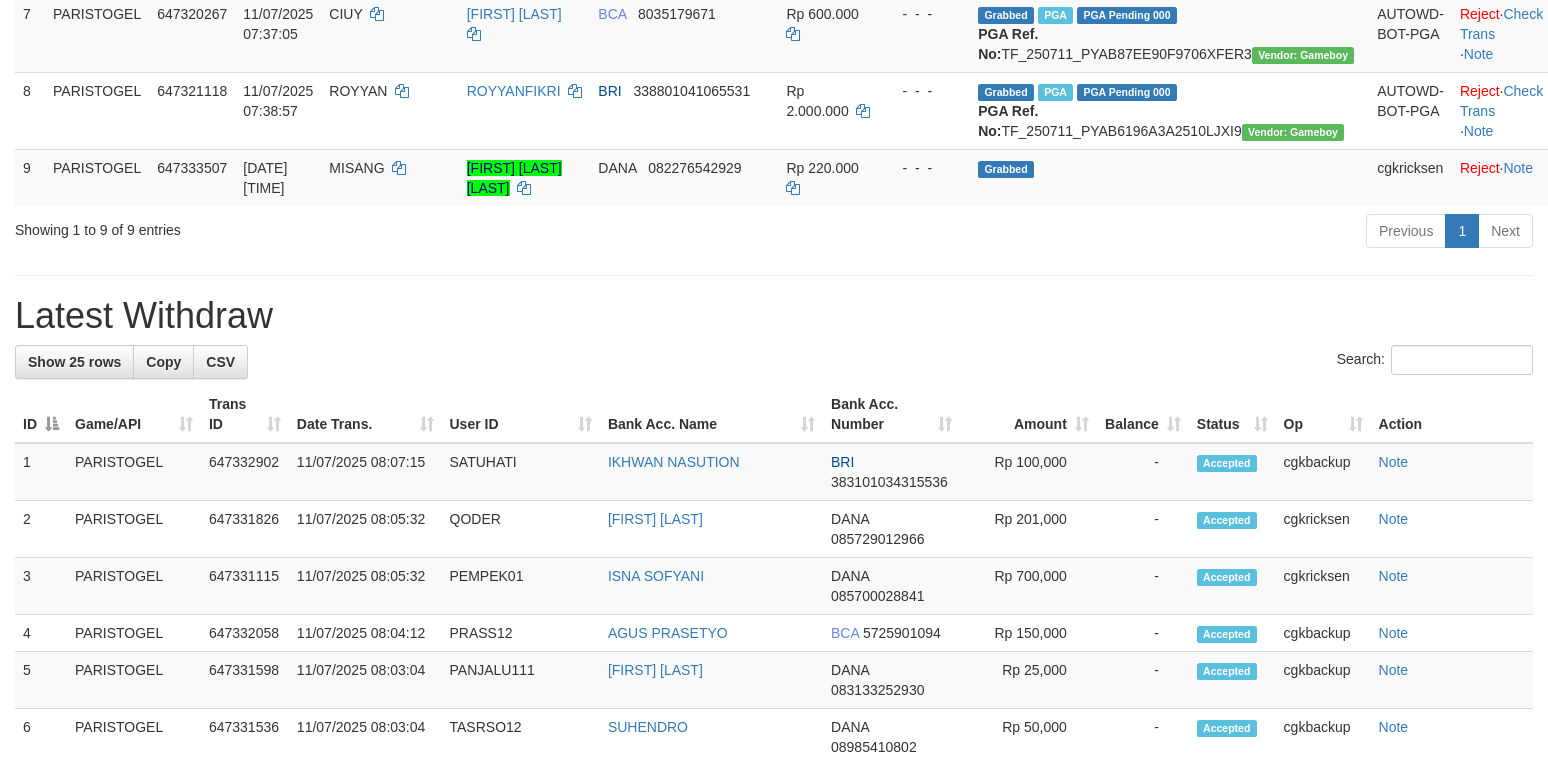 scroll, scrollTop: 746, scrollLeft: 0, axis: vertical 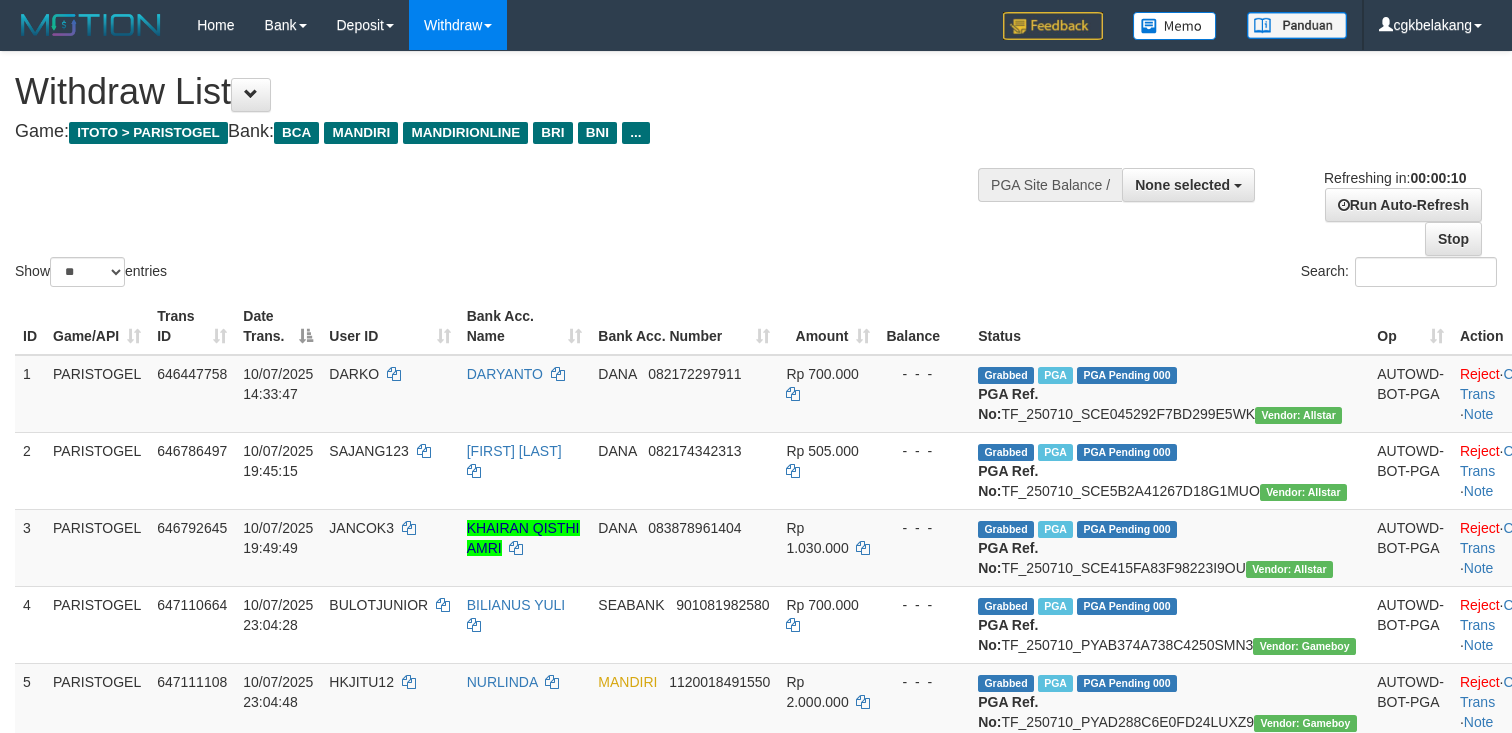 select 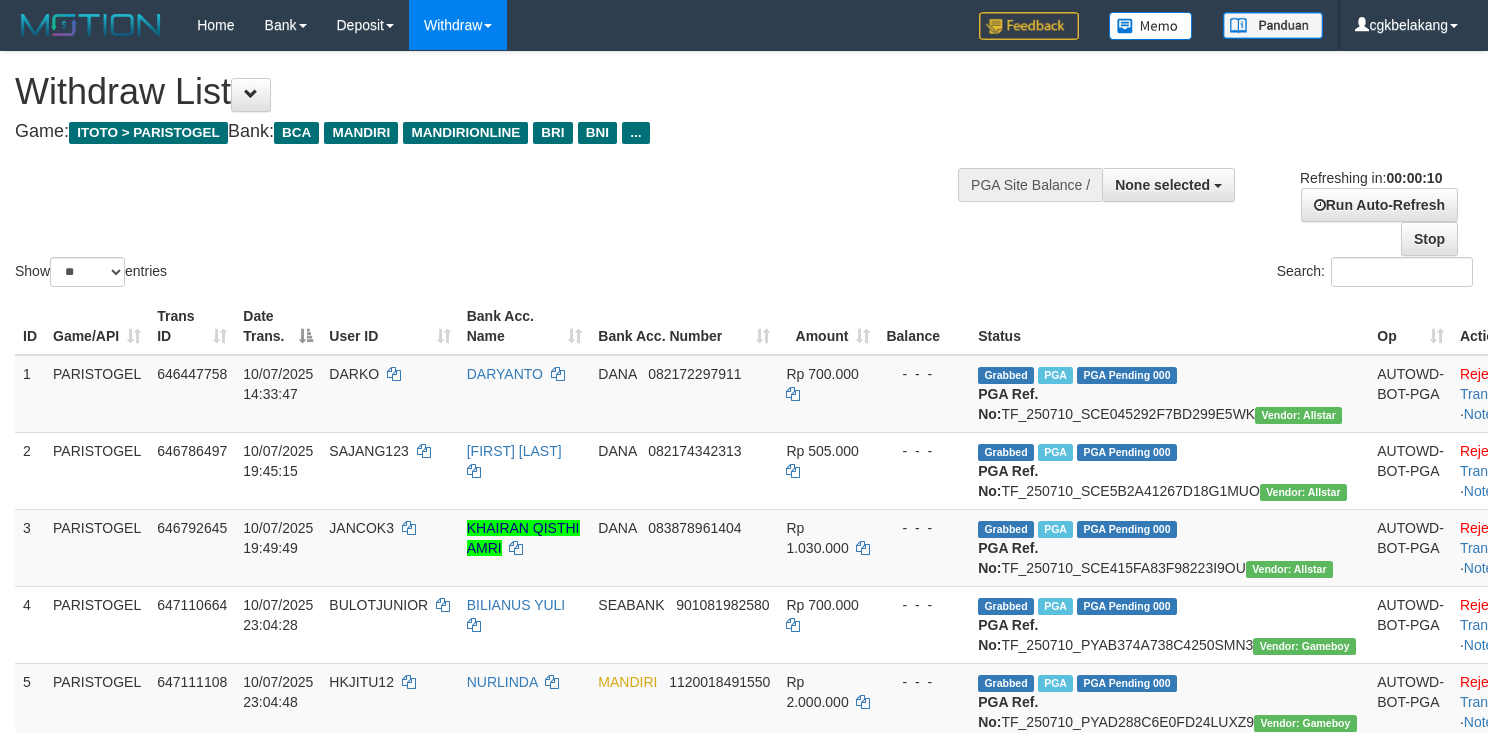 select 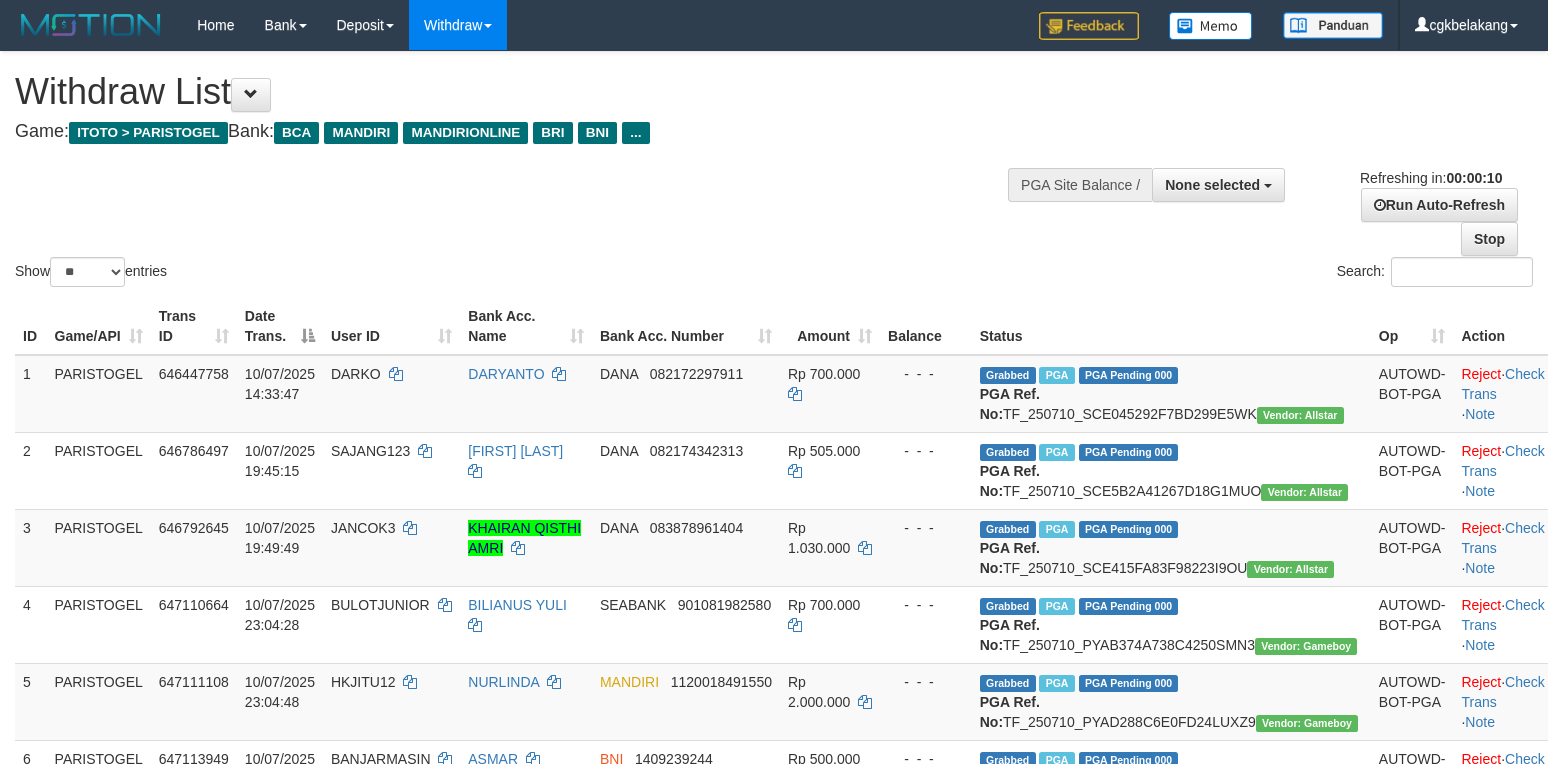 select 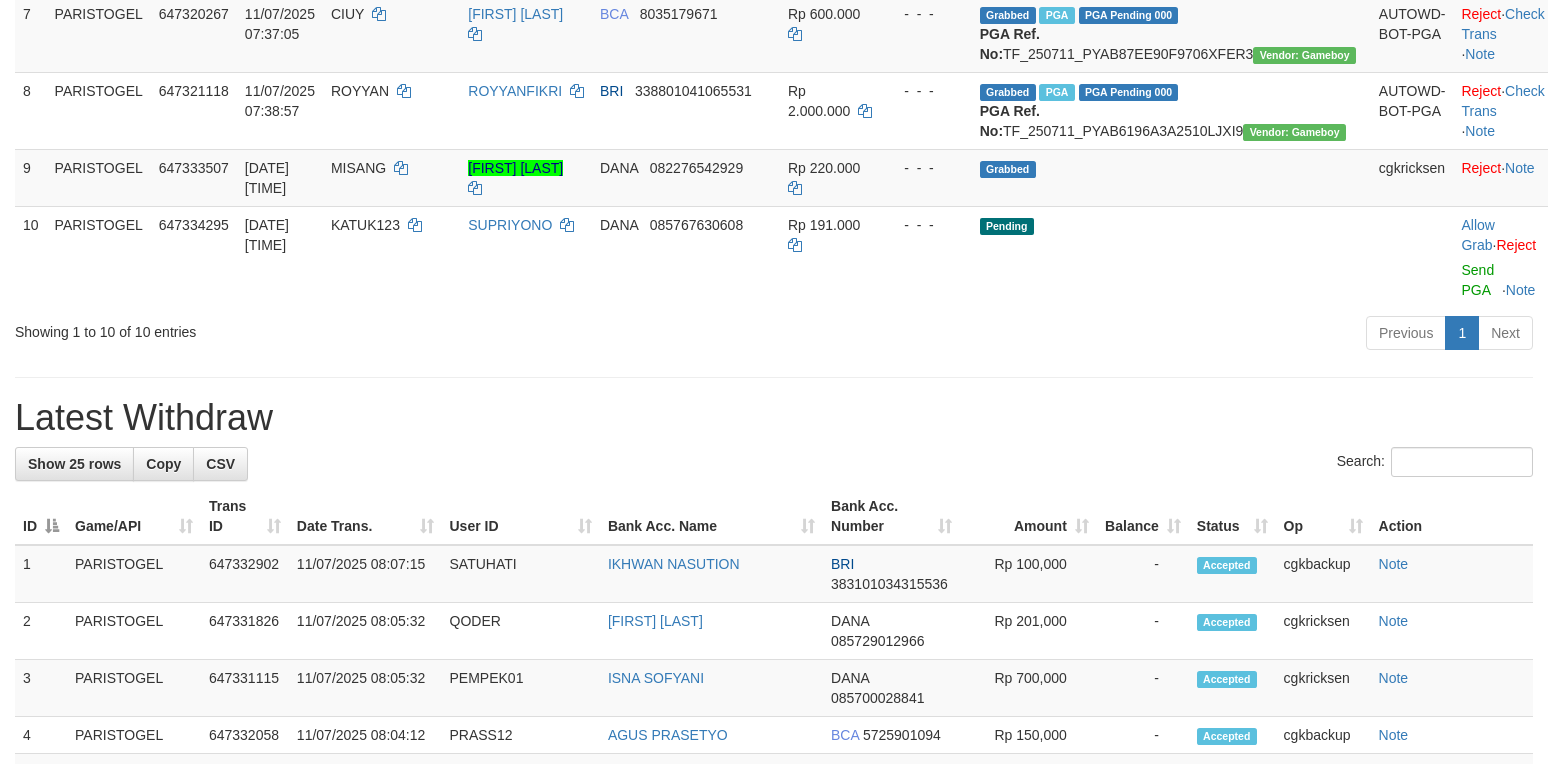 scroll, scrollTop: 746, scrollLeft: 0, axis: vertical 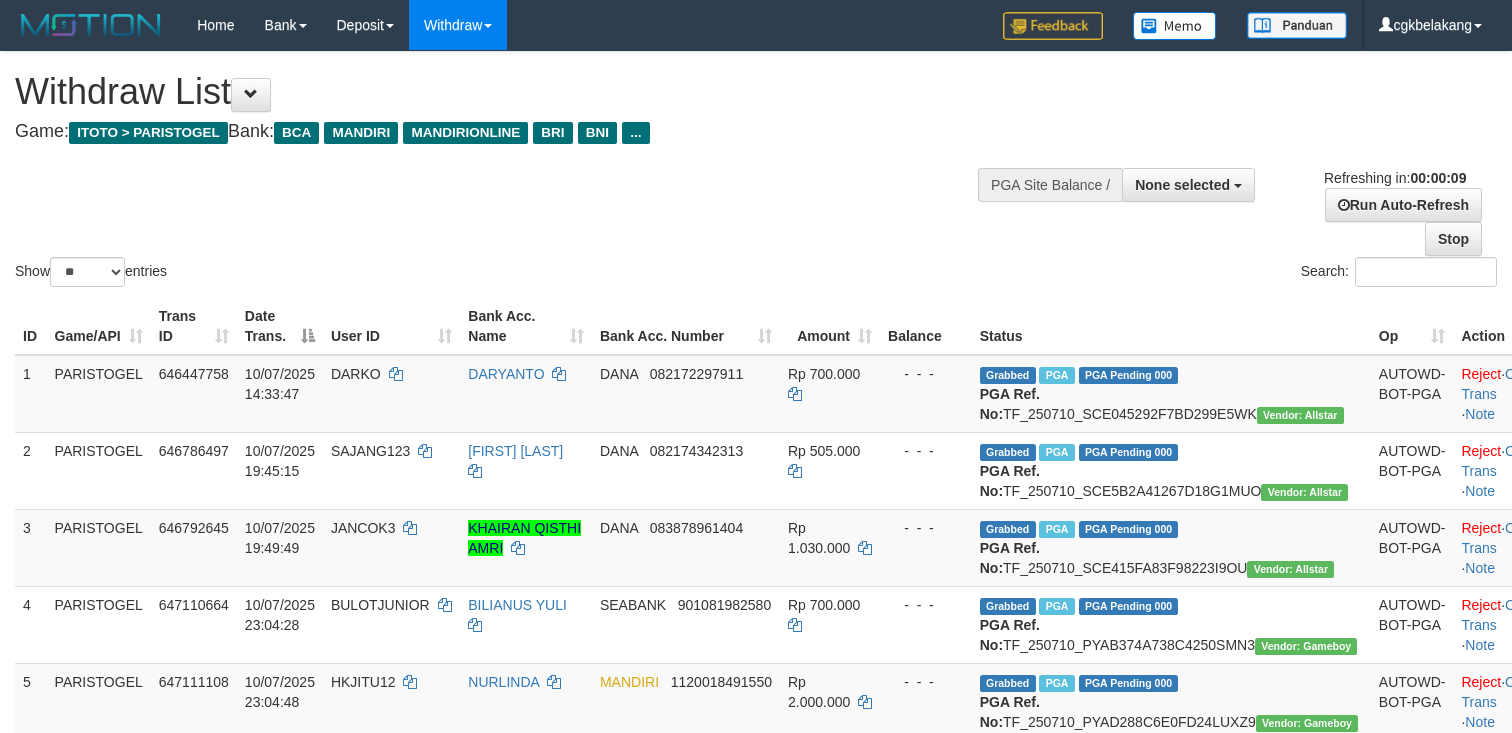 select 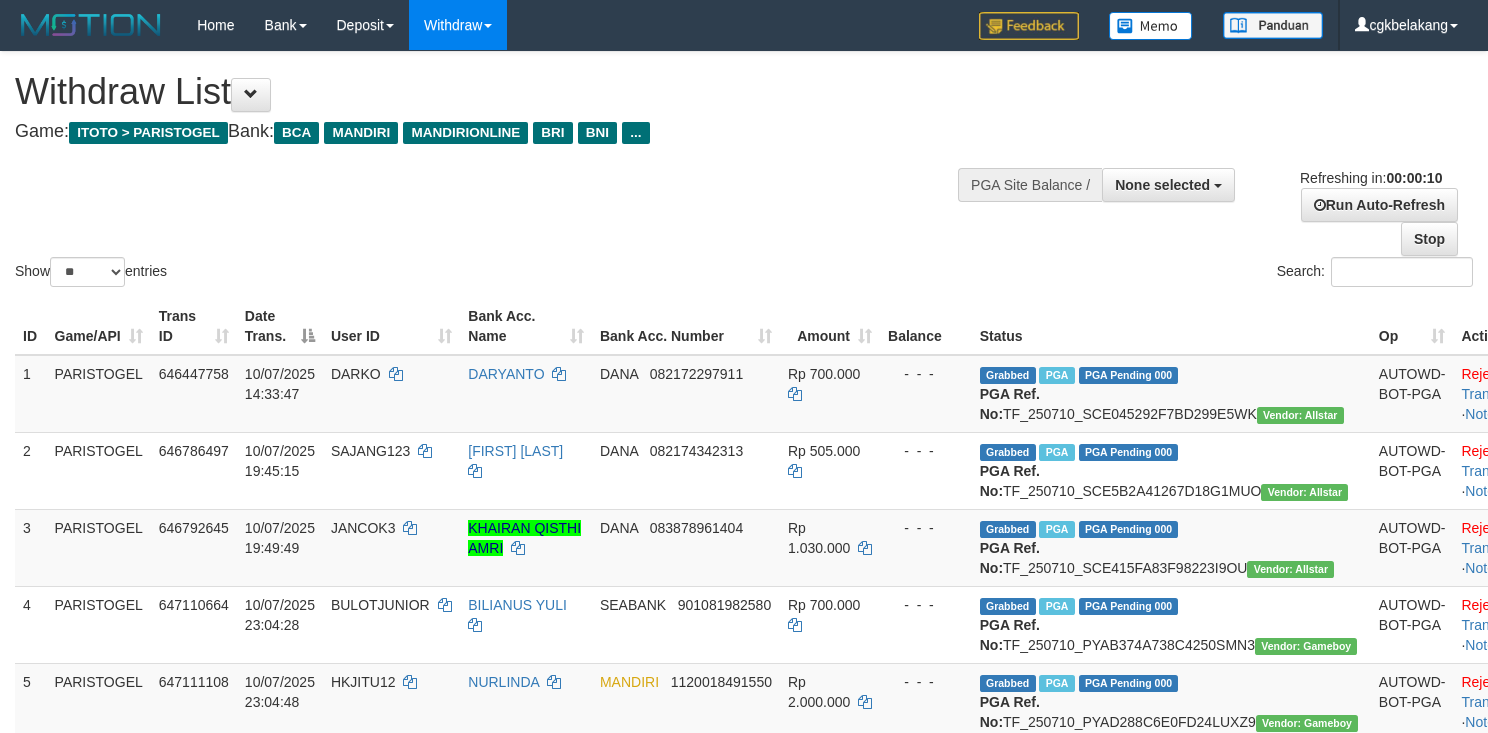 select 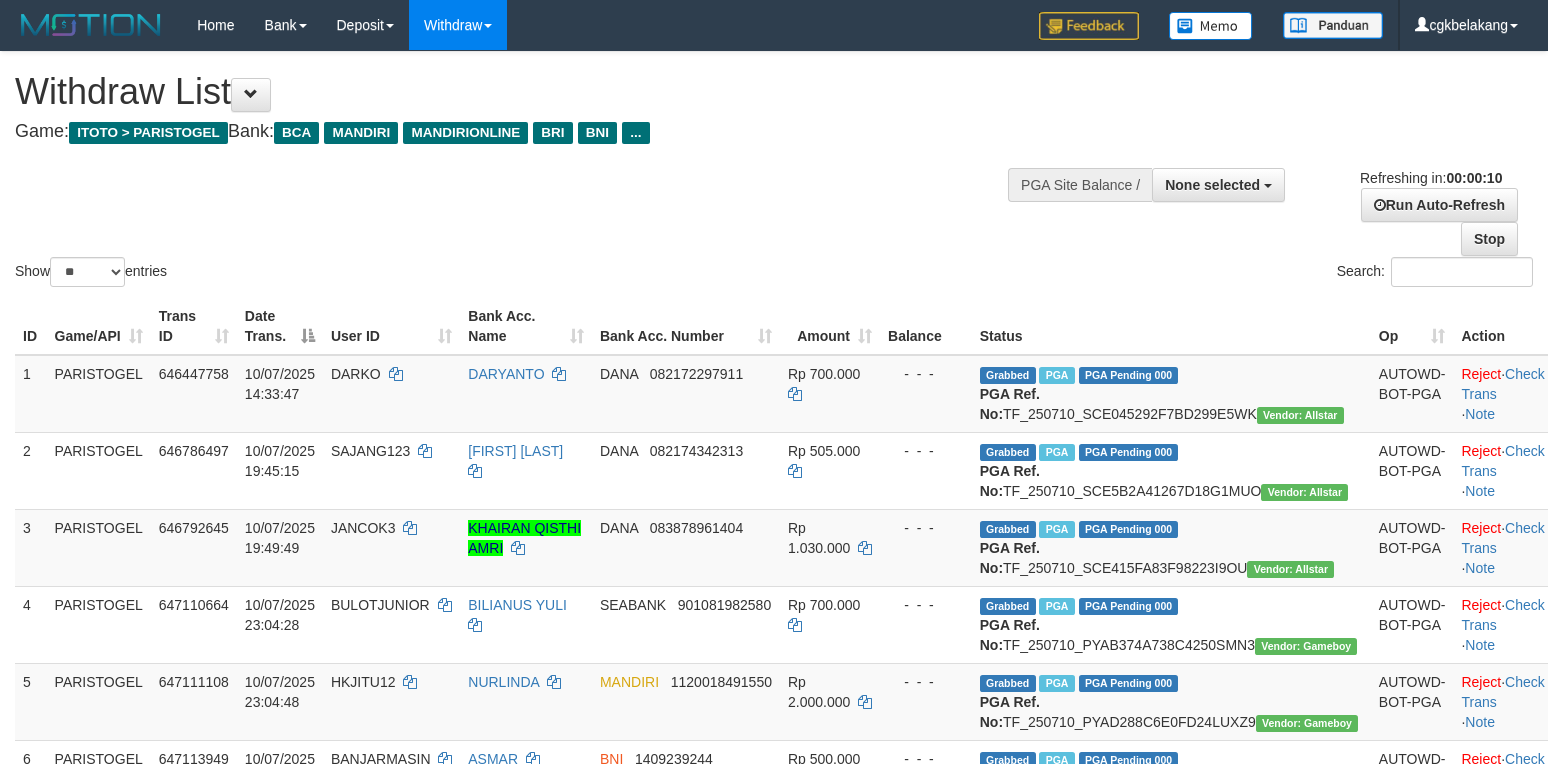 select 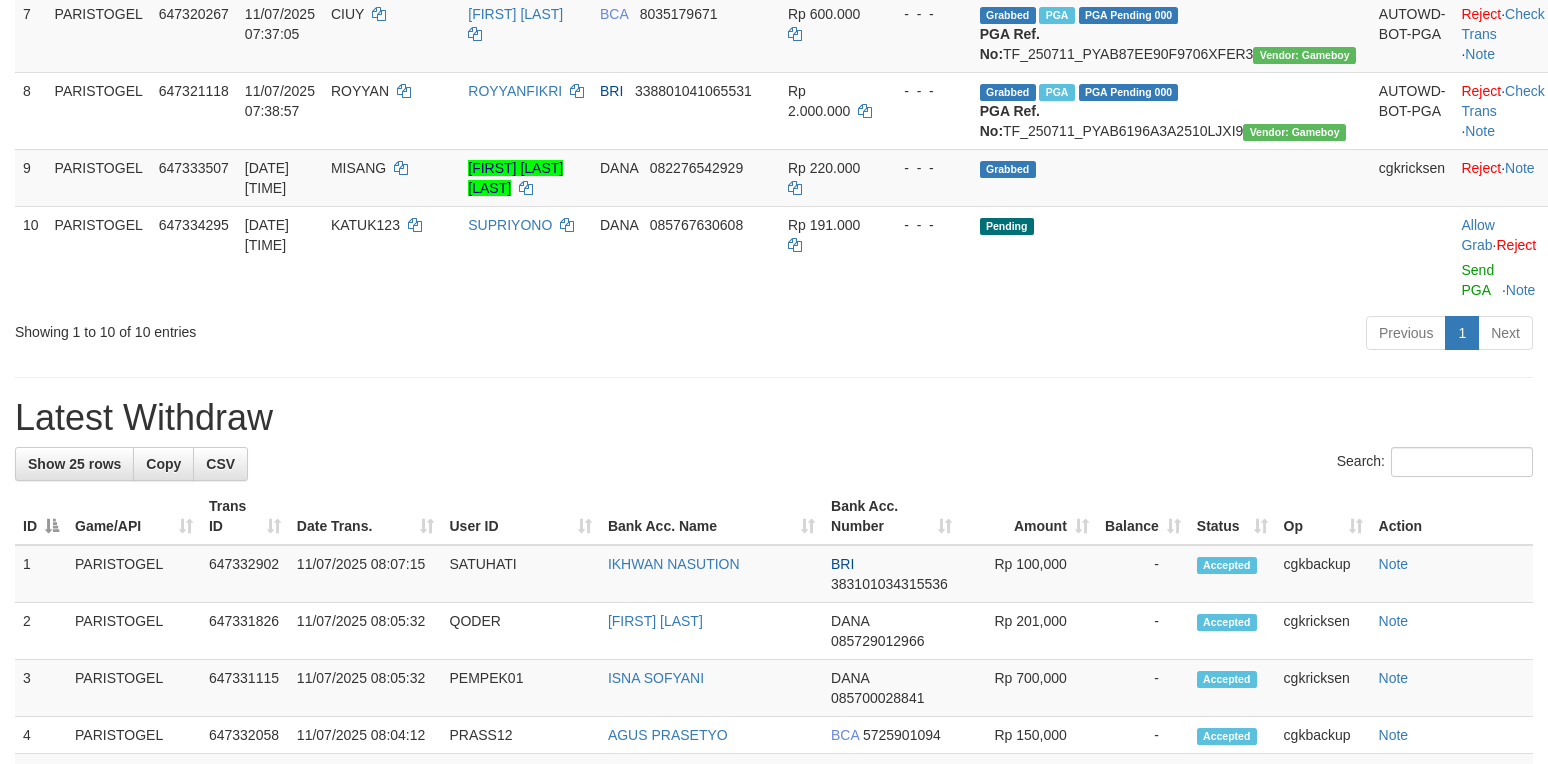 scroll, scrollTop: 746, scrollLeft: 0, axis: vertical 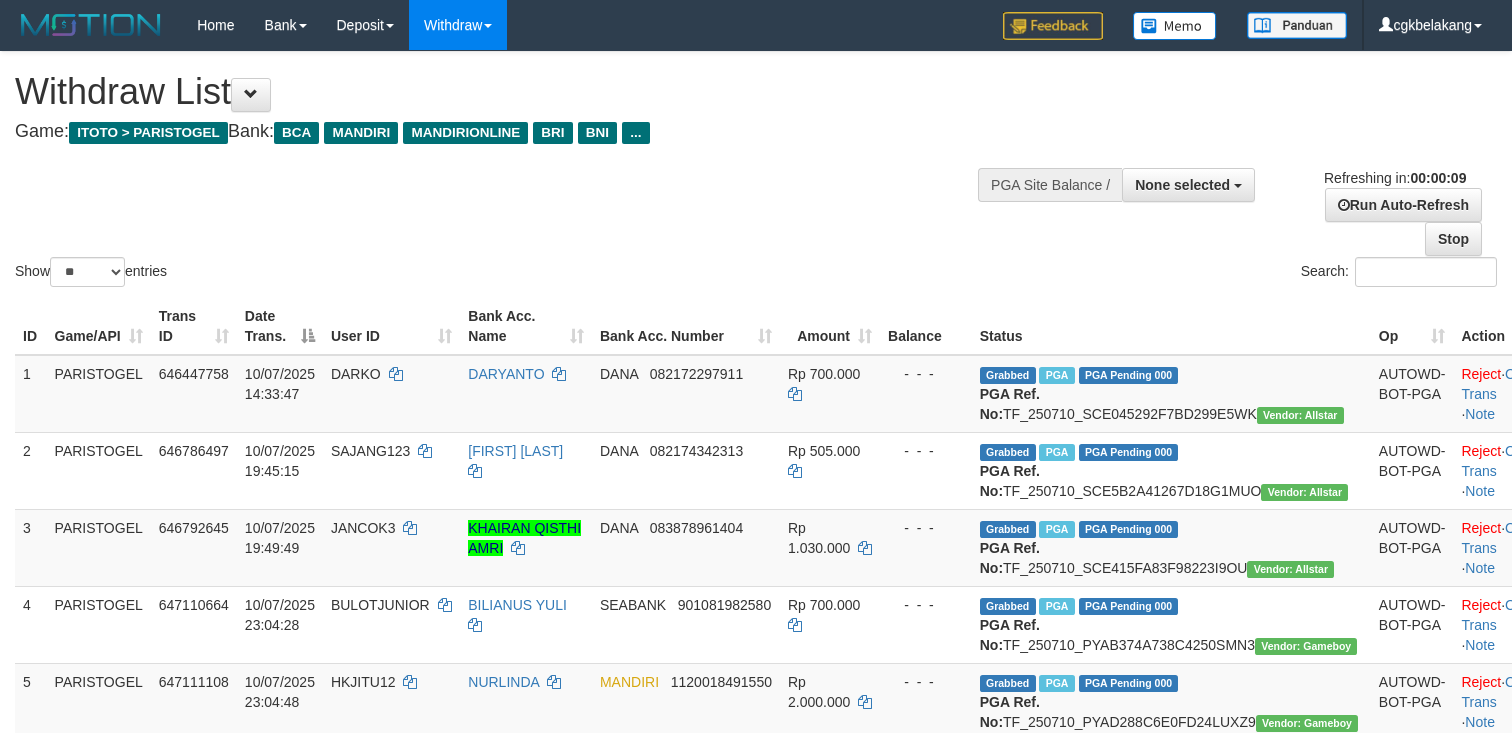 select 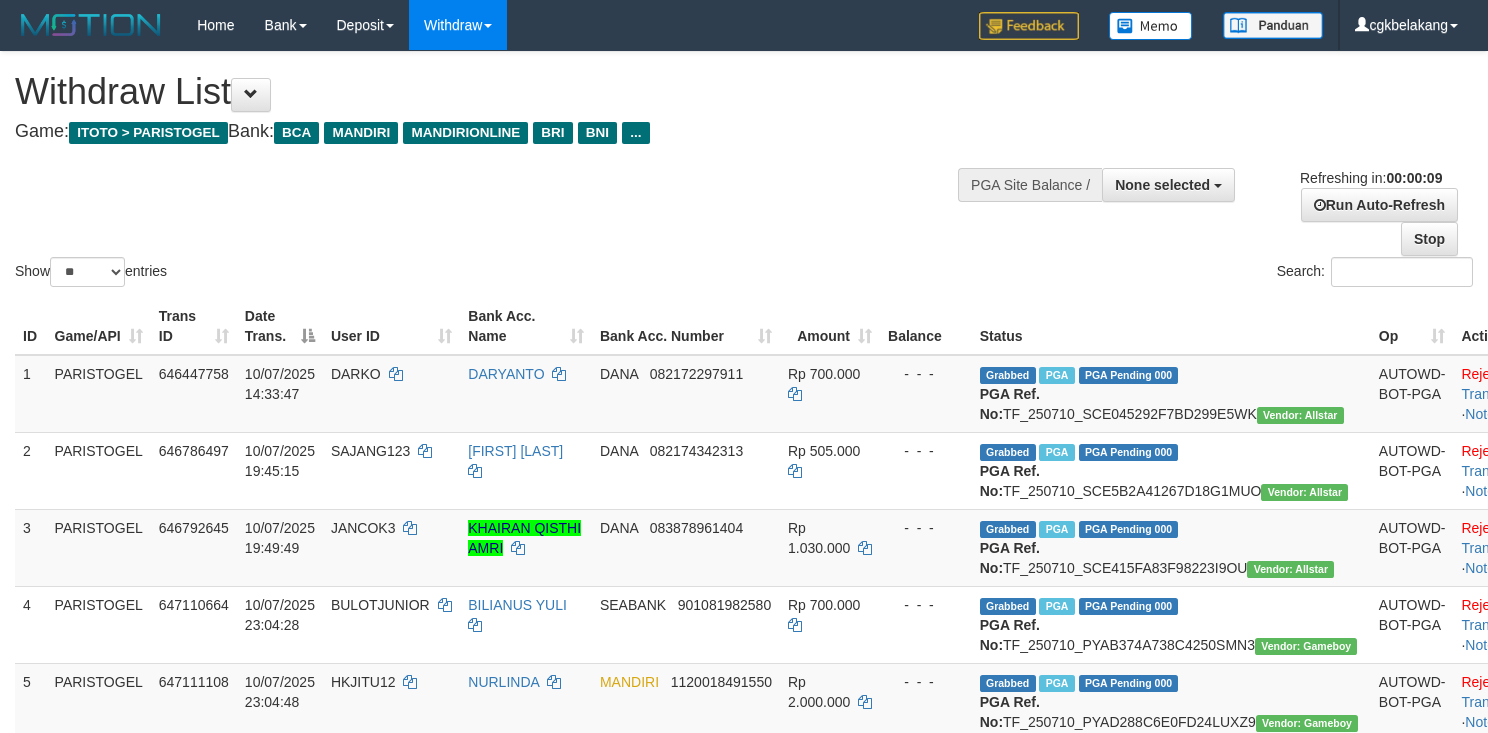 select 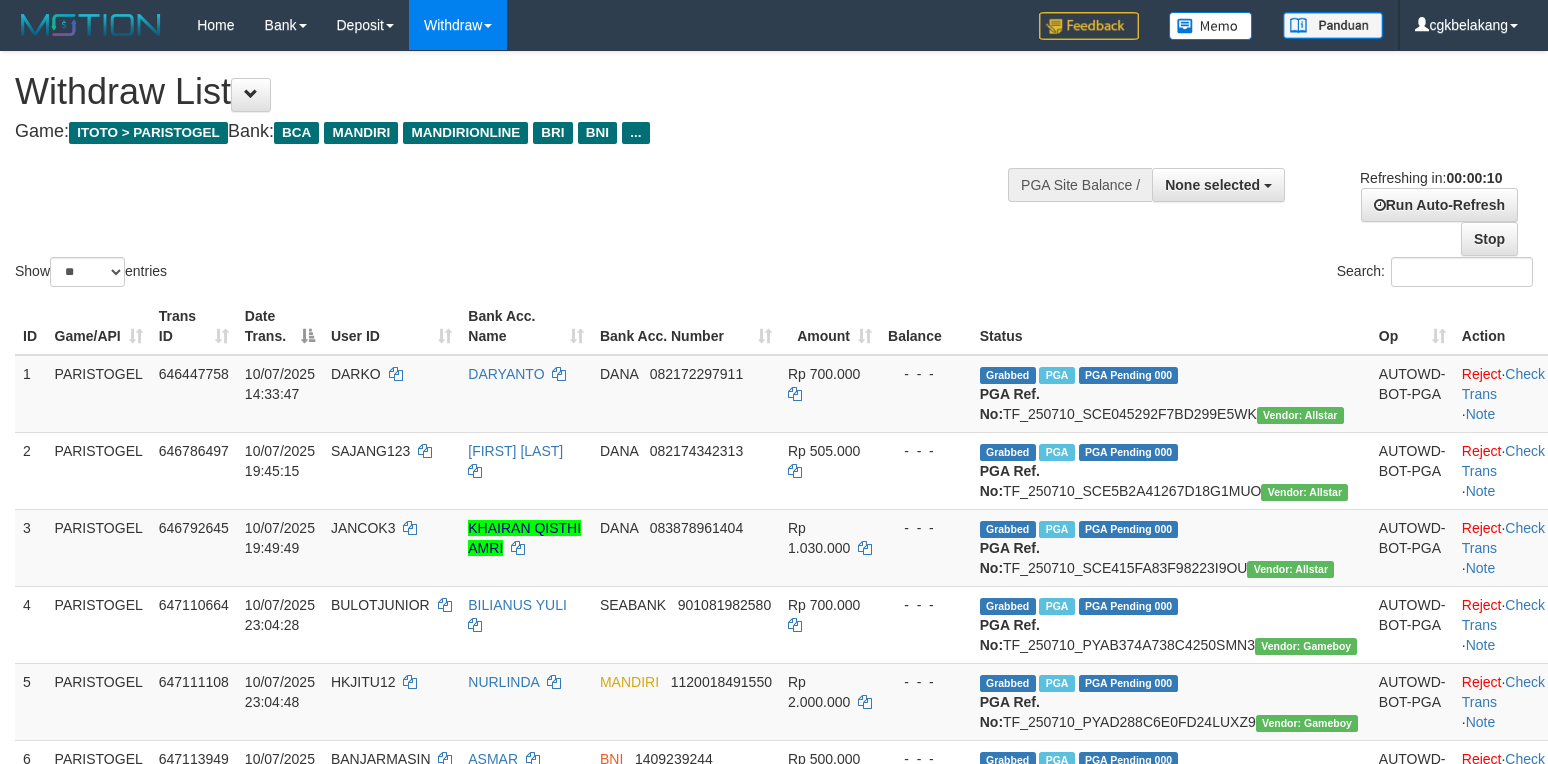 select 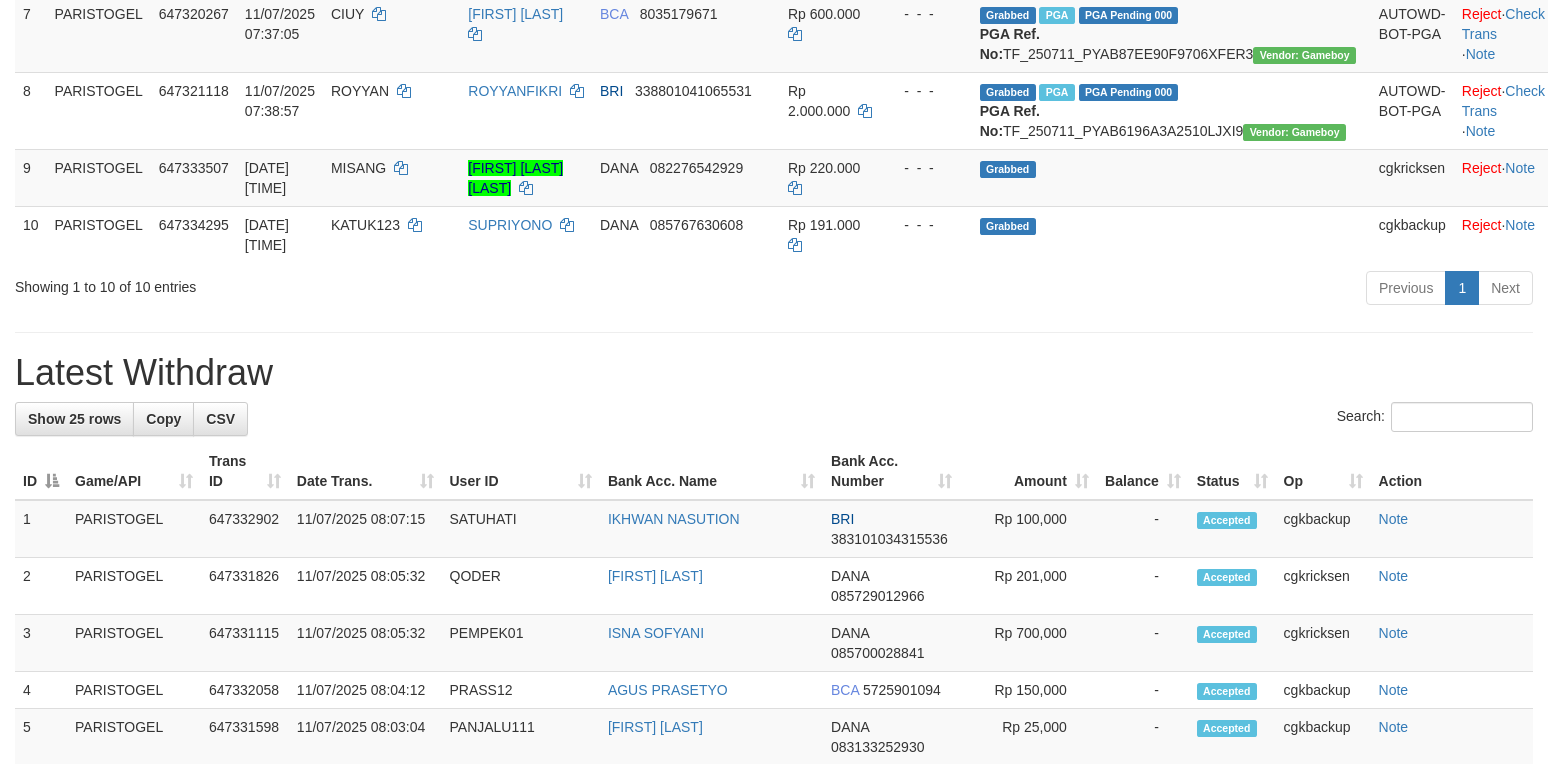 scroll, scrollTop: 746, scrollLeft: 0, axis: vertical 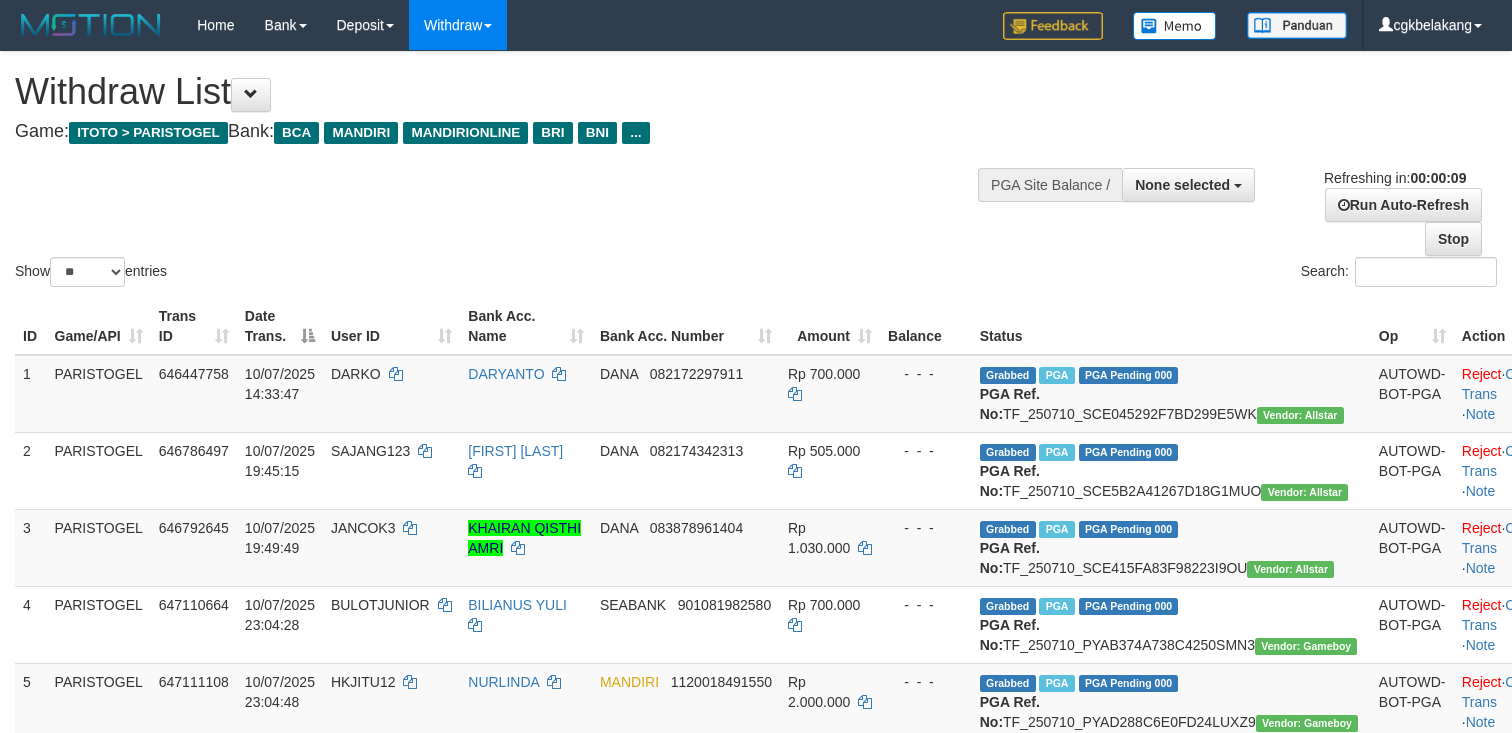 select 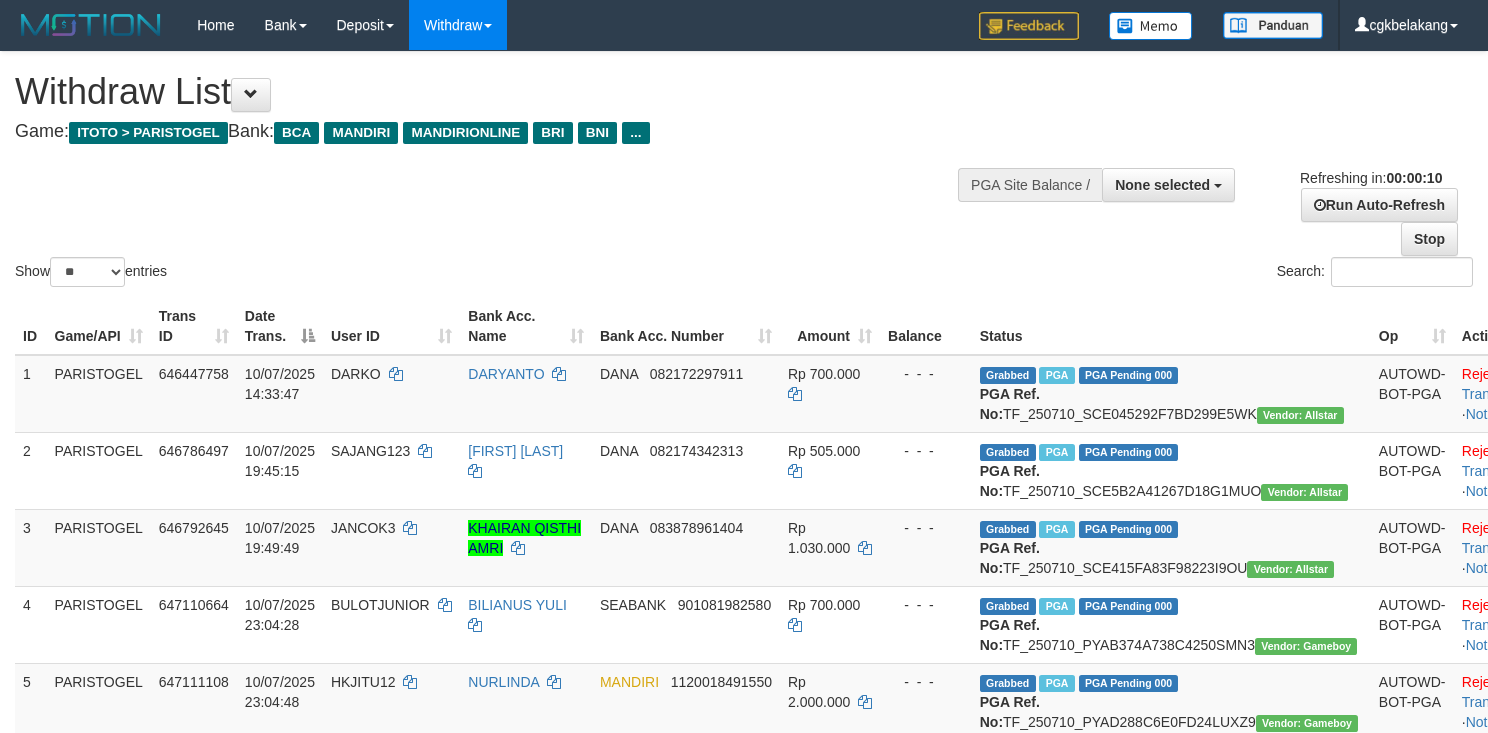 select 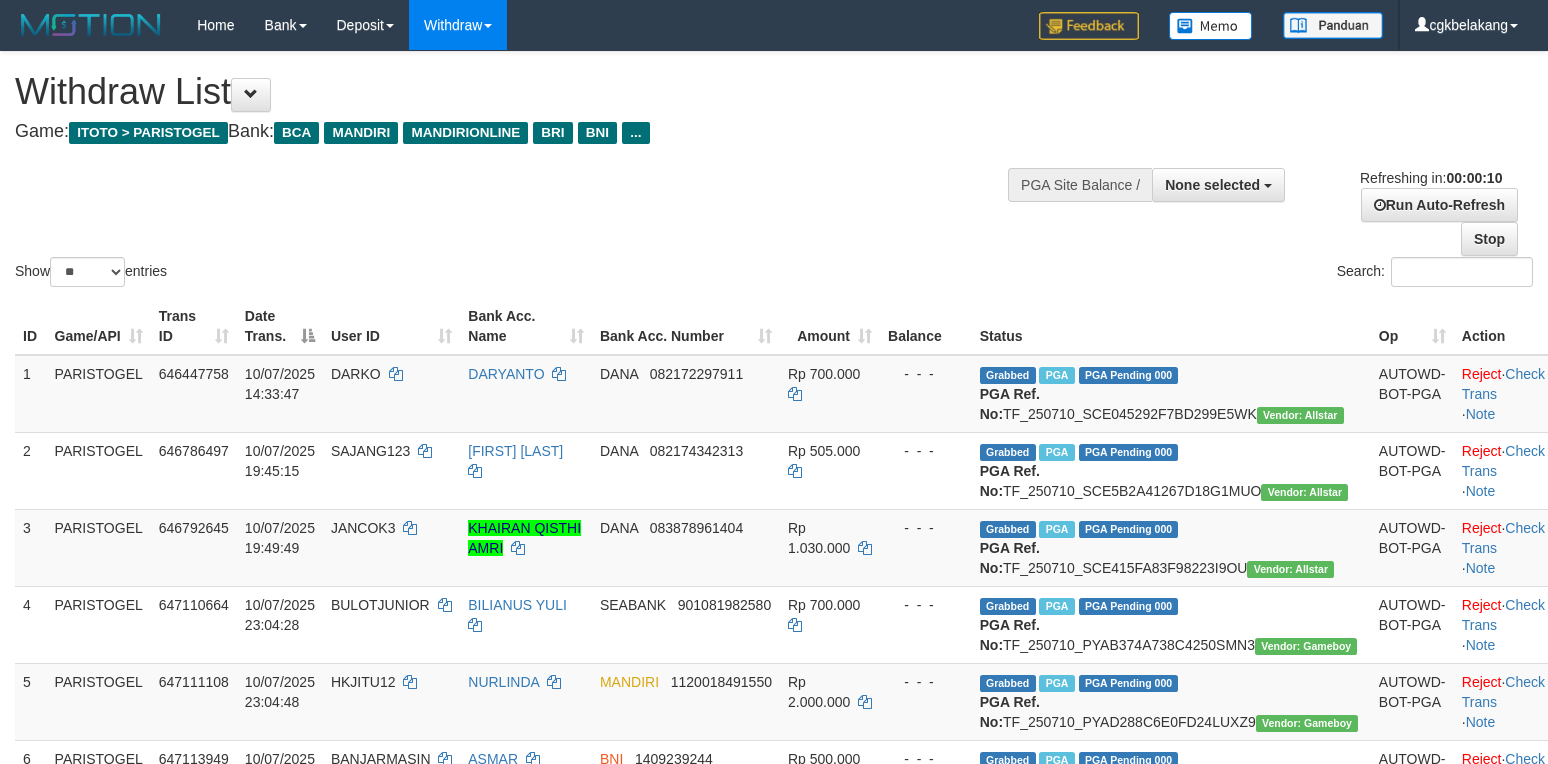 select 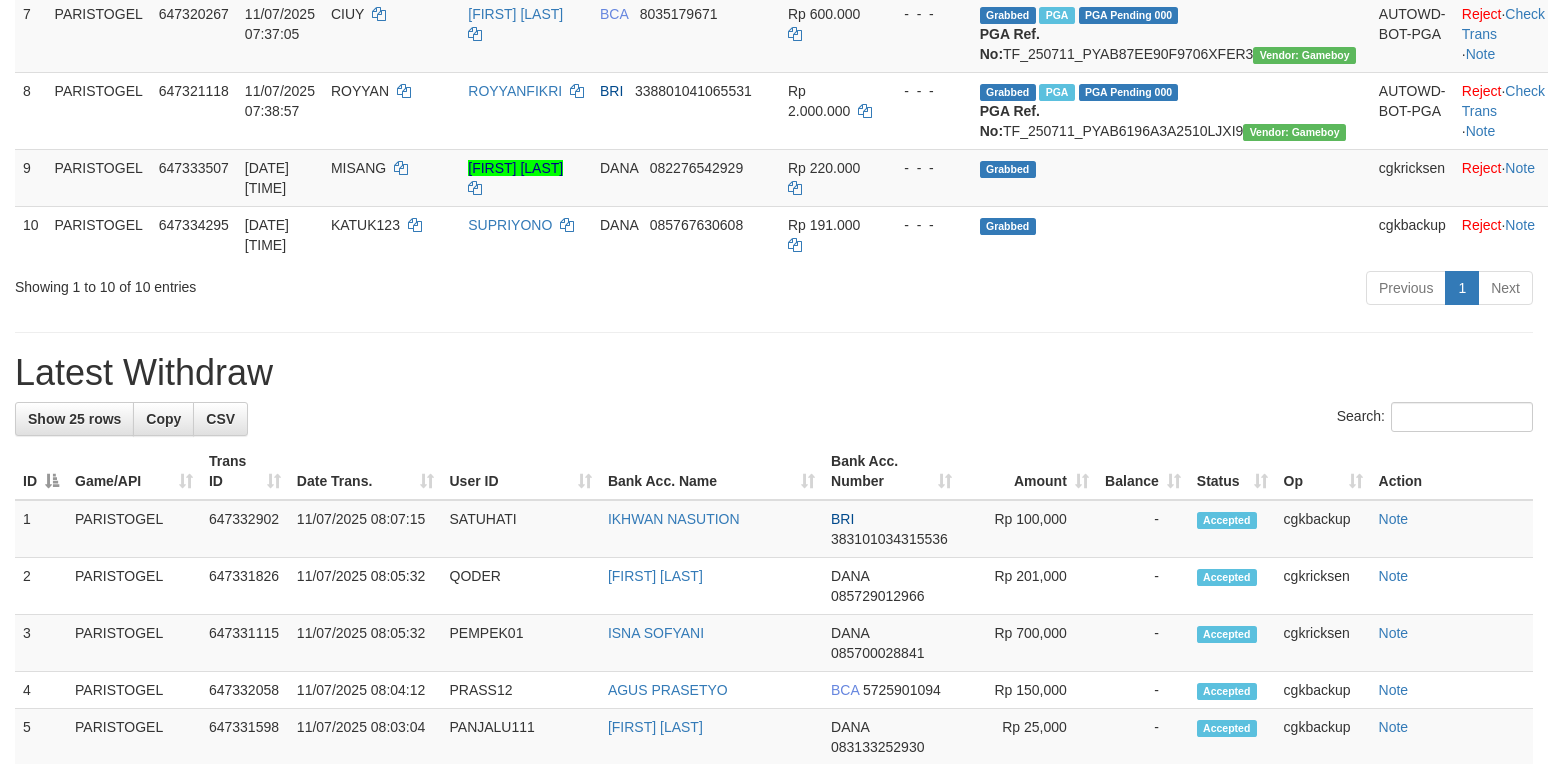scroll, scrollTop: 746, scrollLeft: 0, axis: vertical 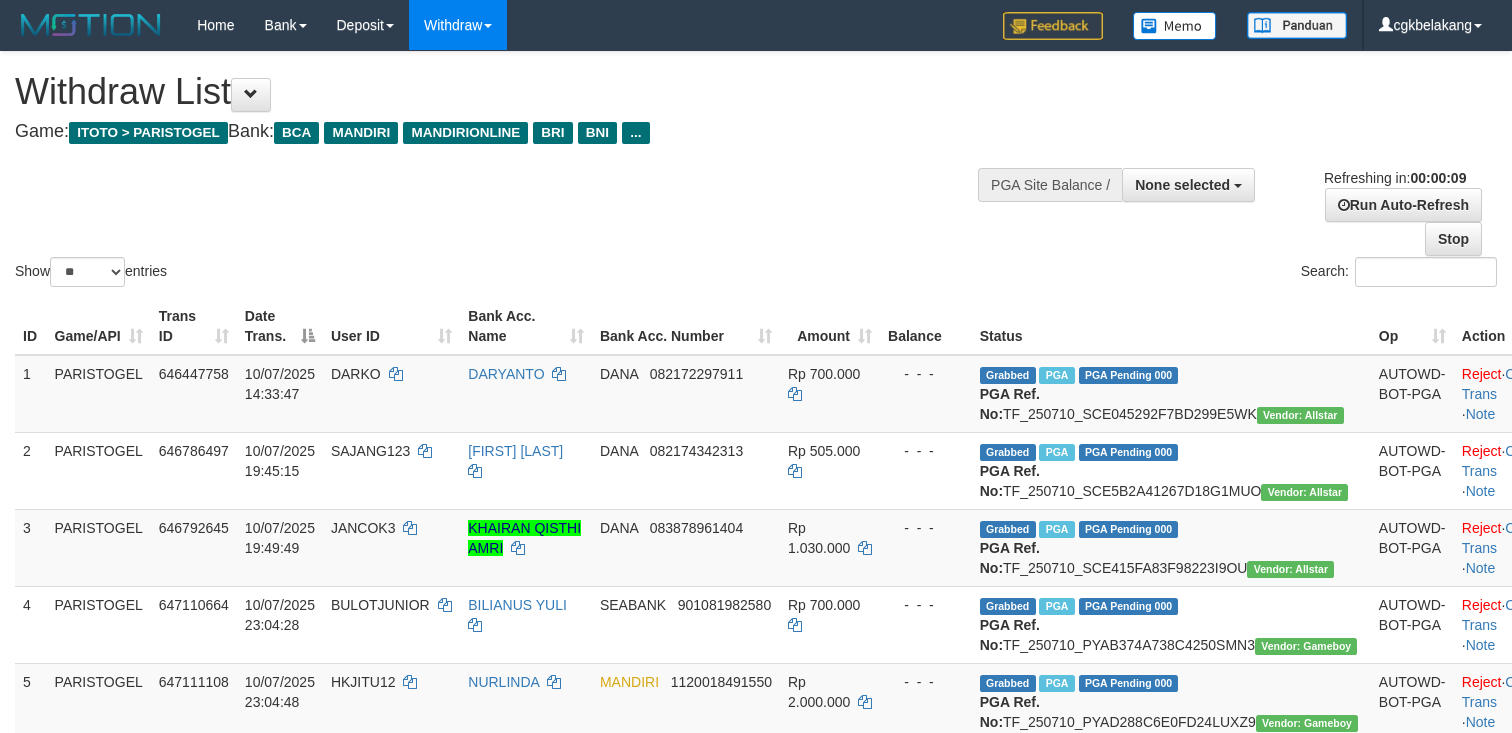 select 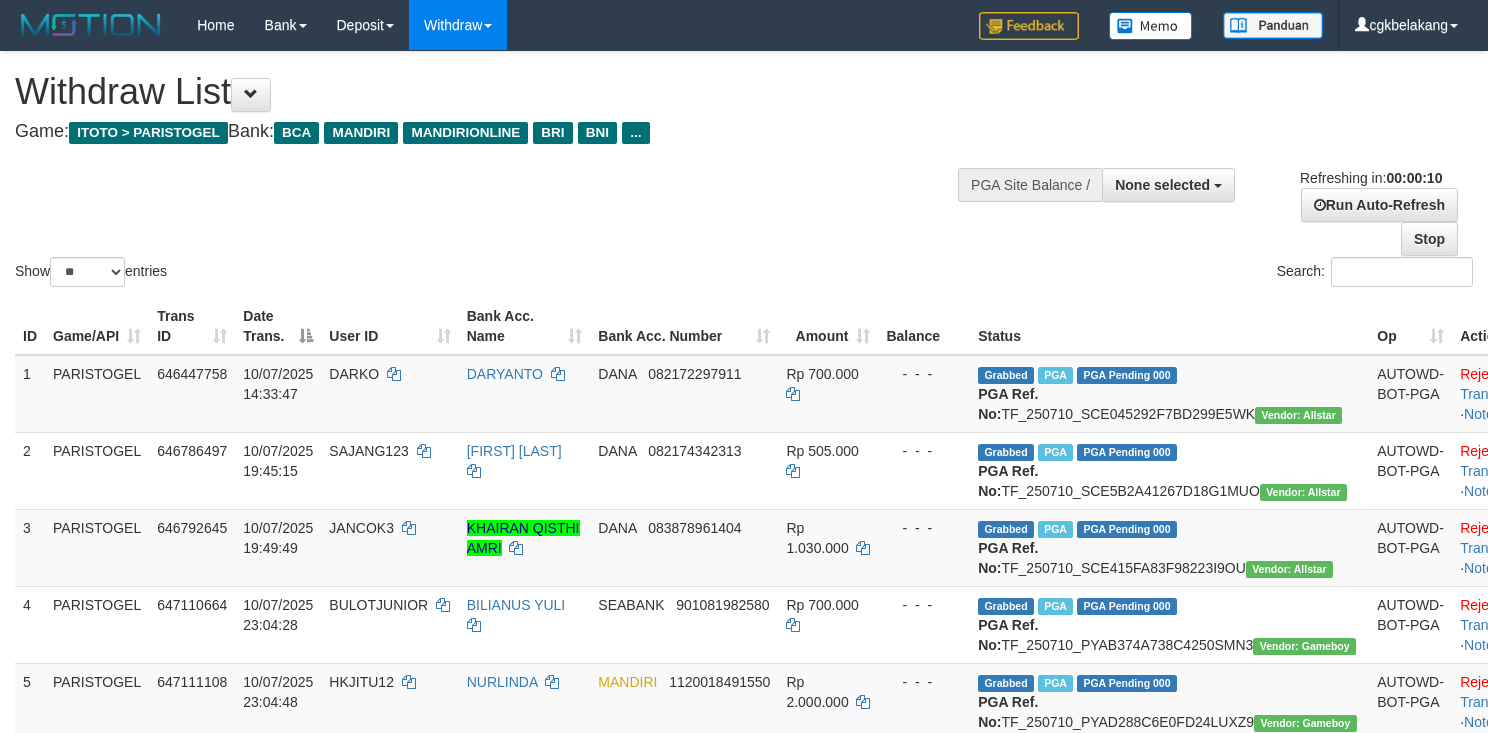 select 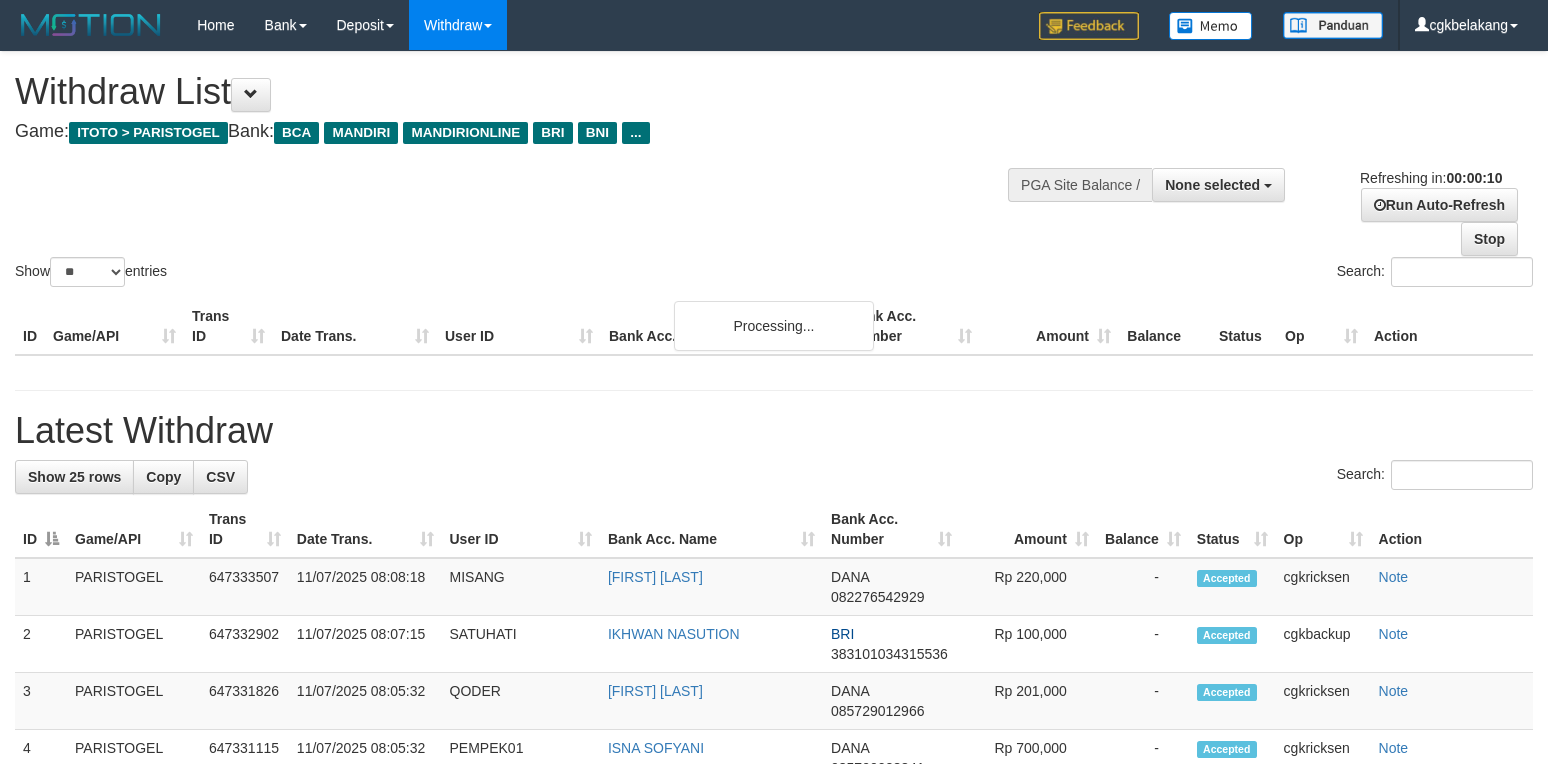 select 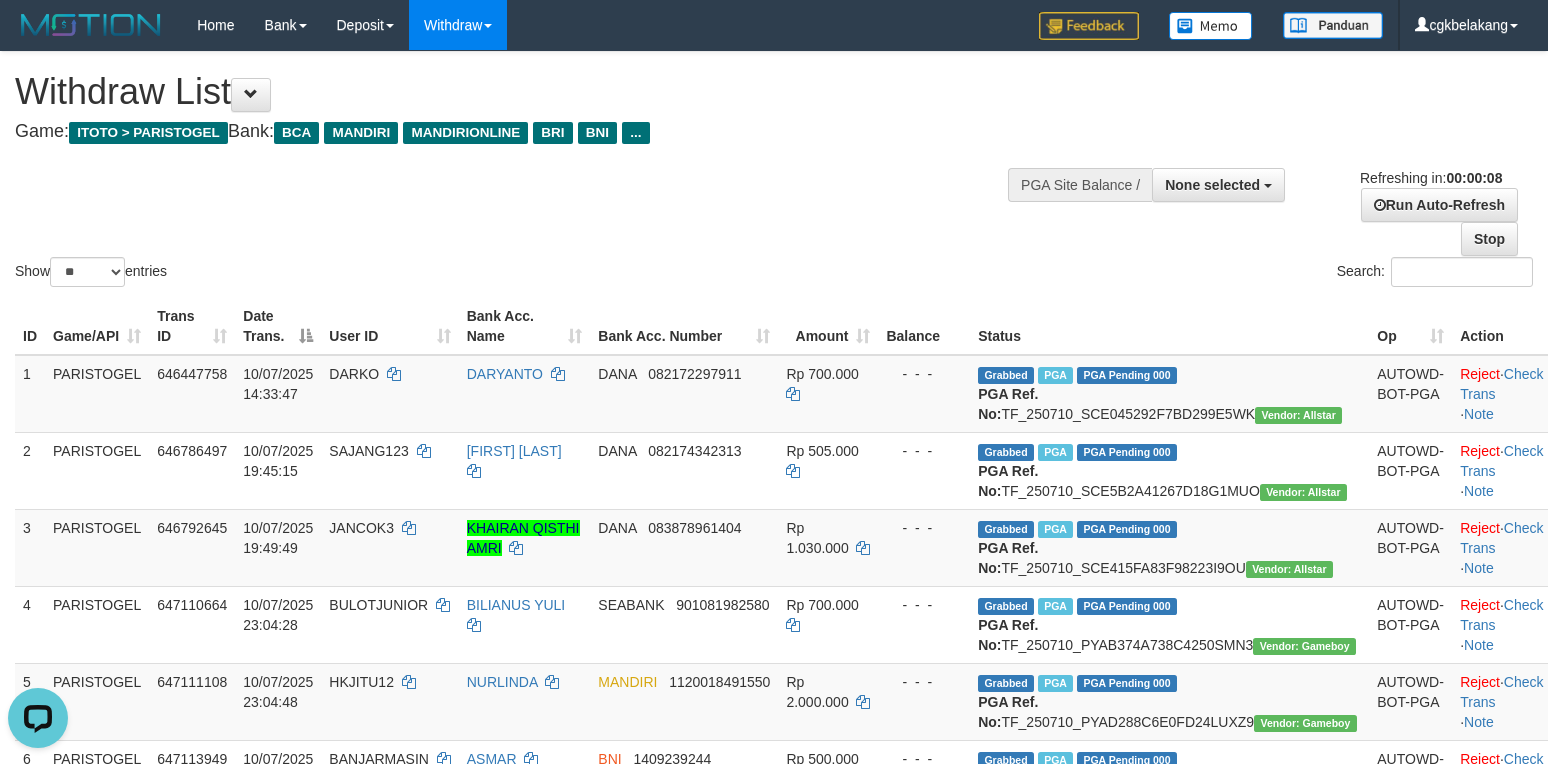 scroll, scrollTop: 0, scrollLeft: 0, axis: both 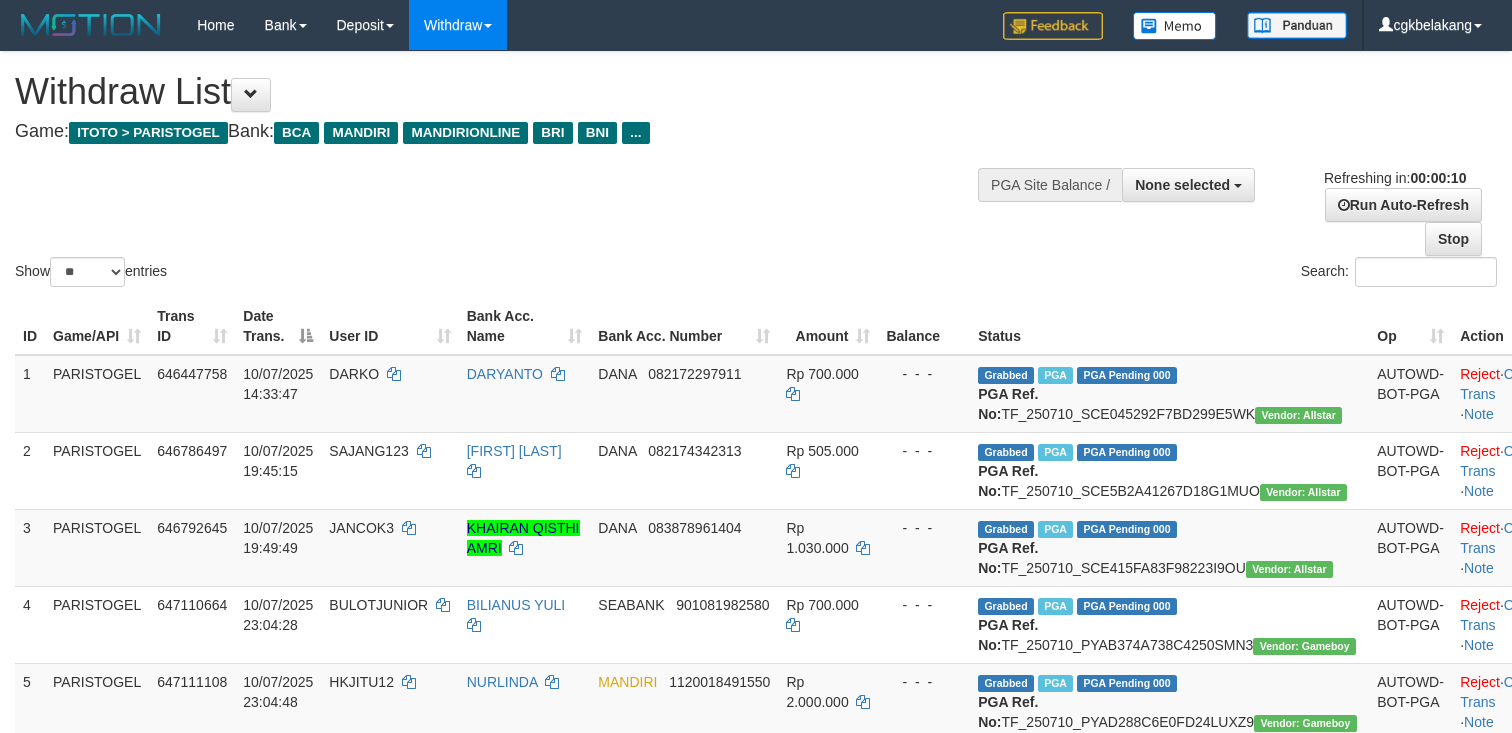 select 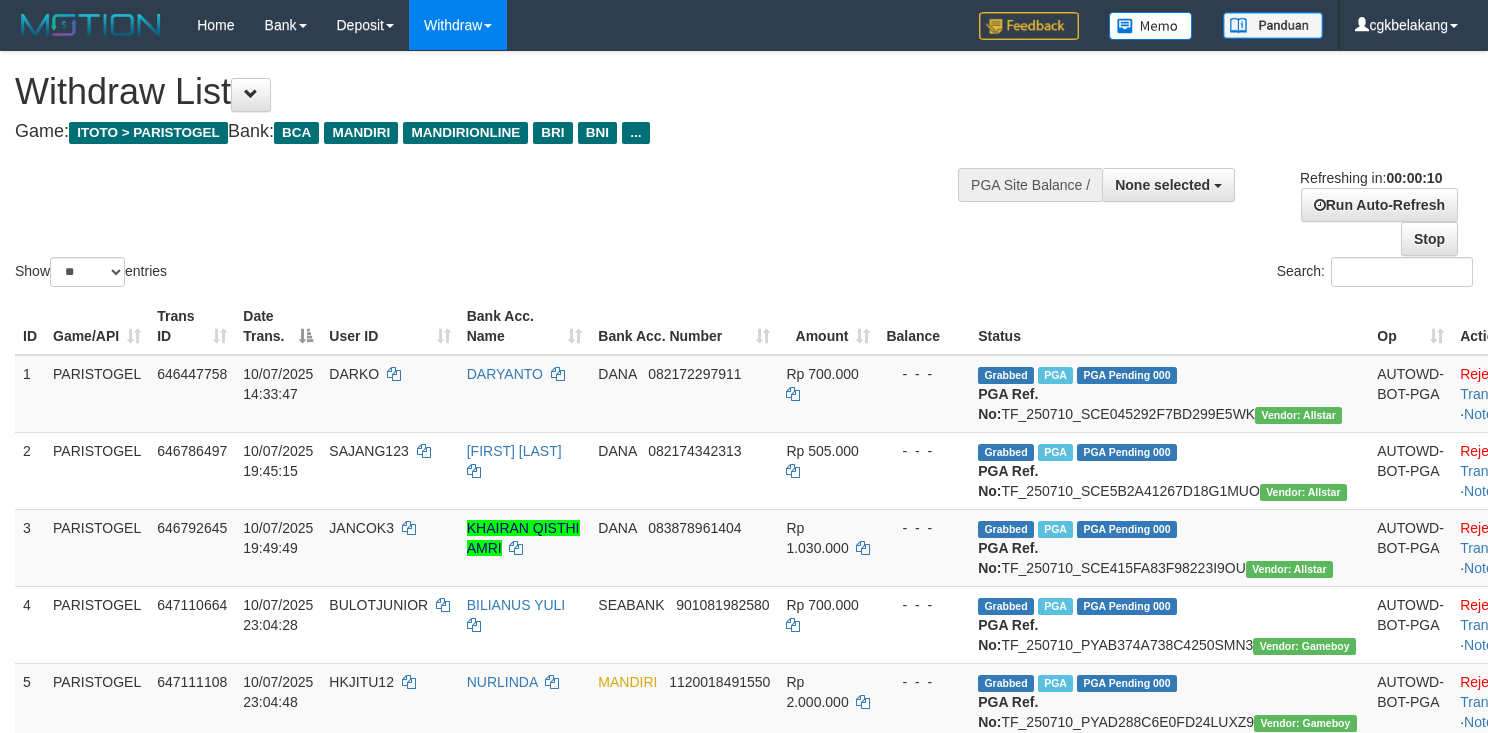 select 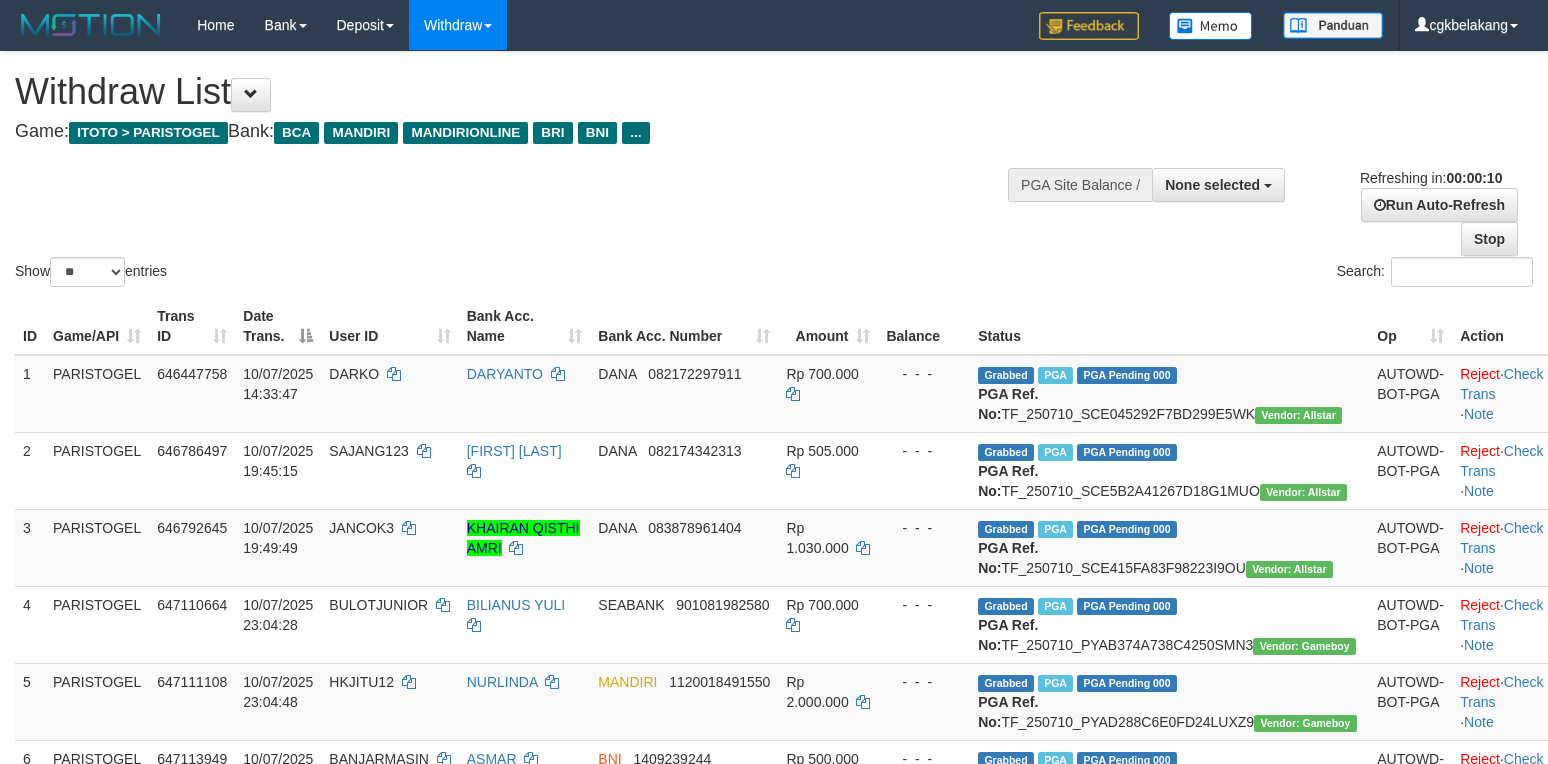 select 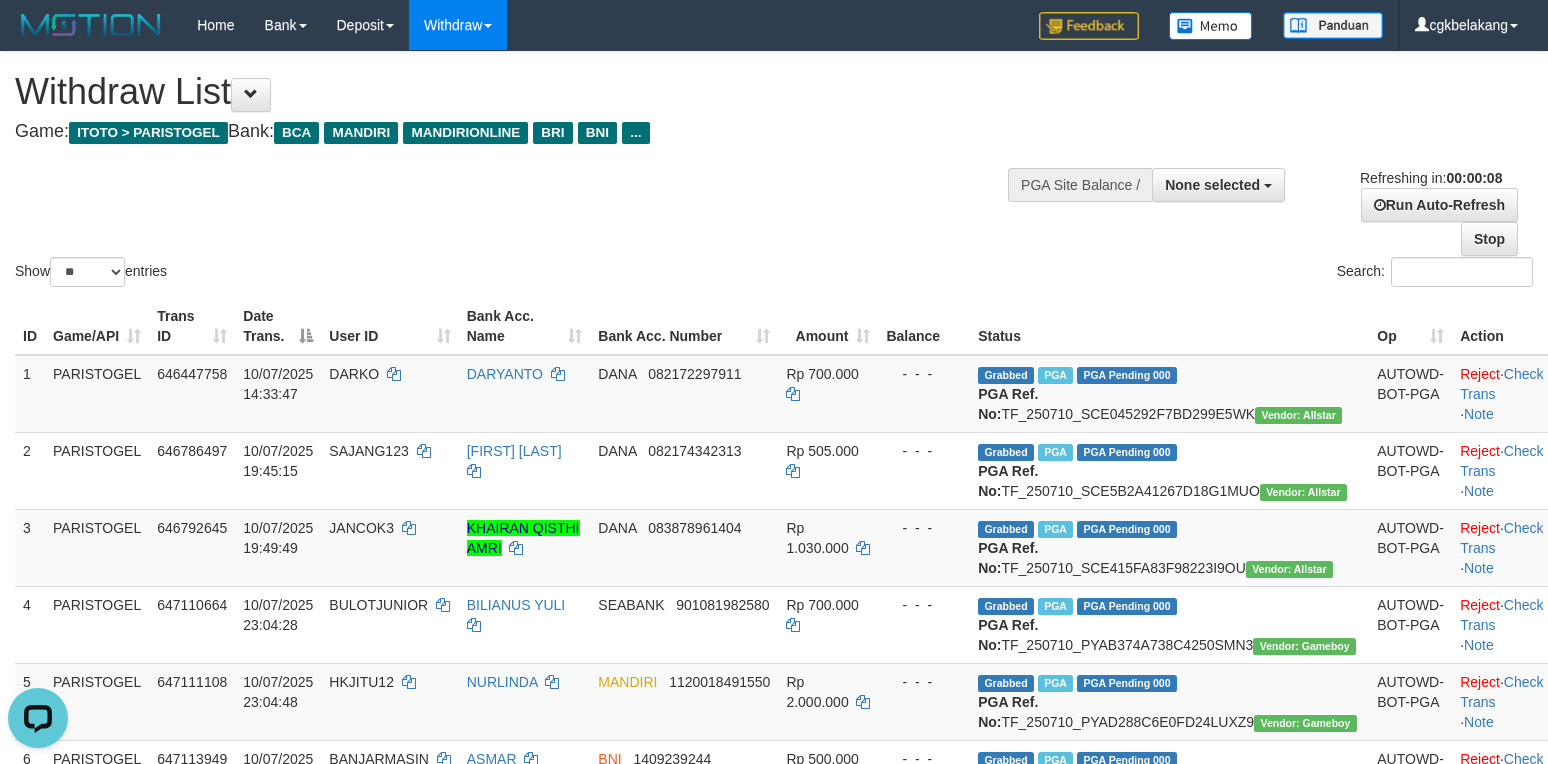 scroll, scrollTop: 0, scrollLeft: 0, axis: both 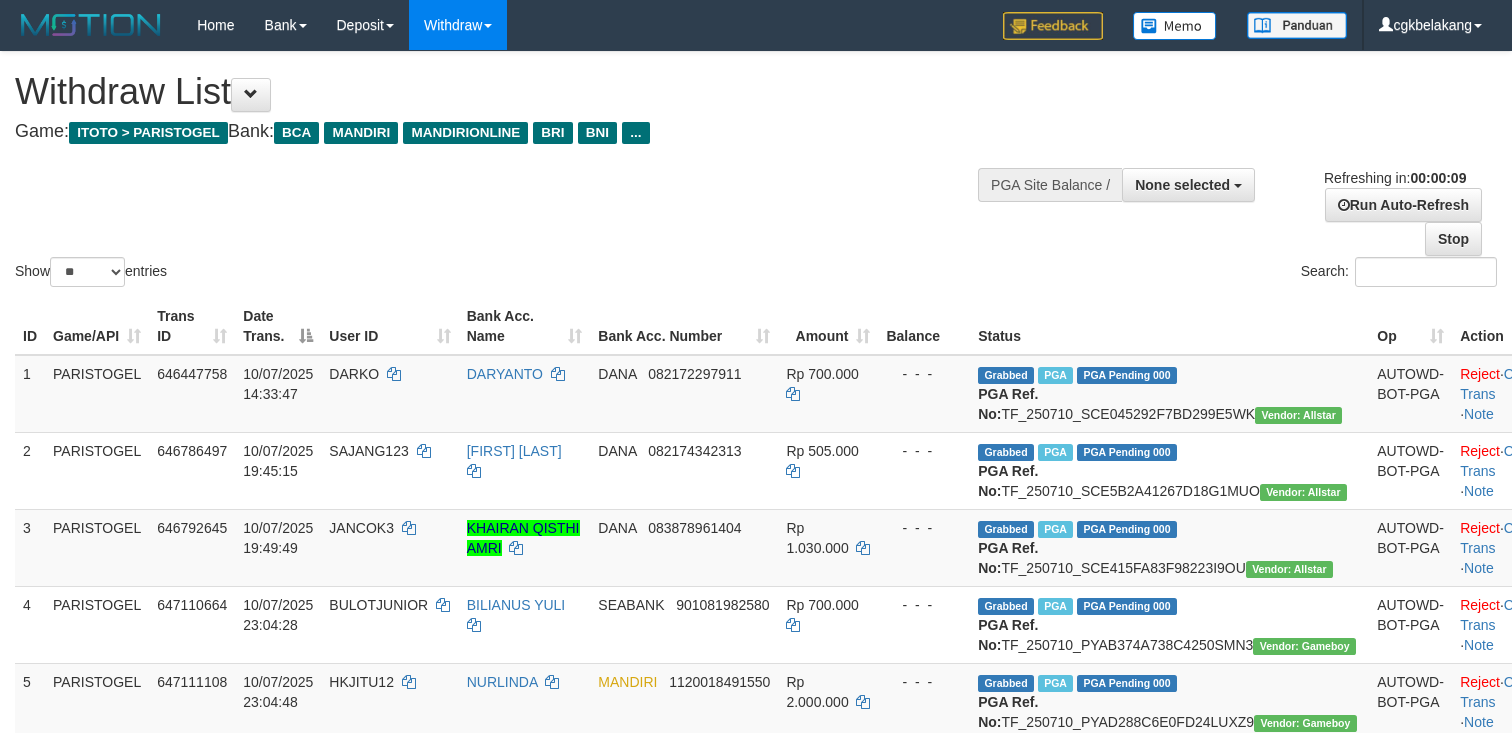 select 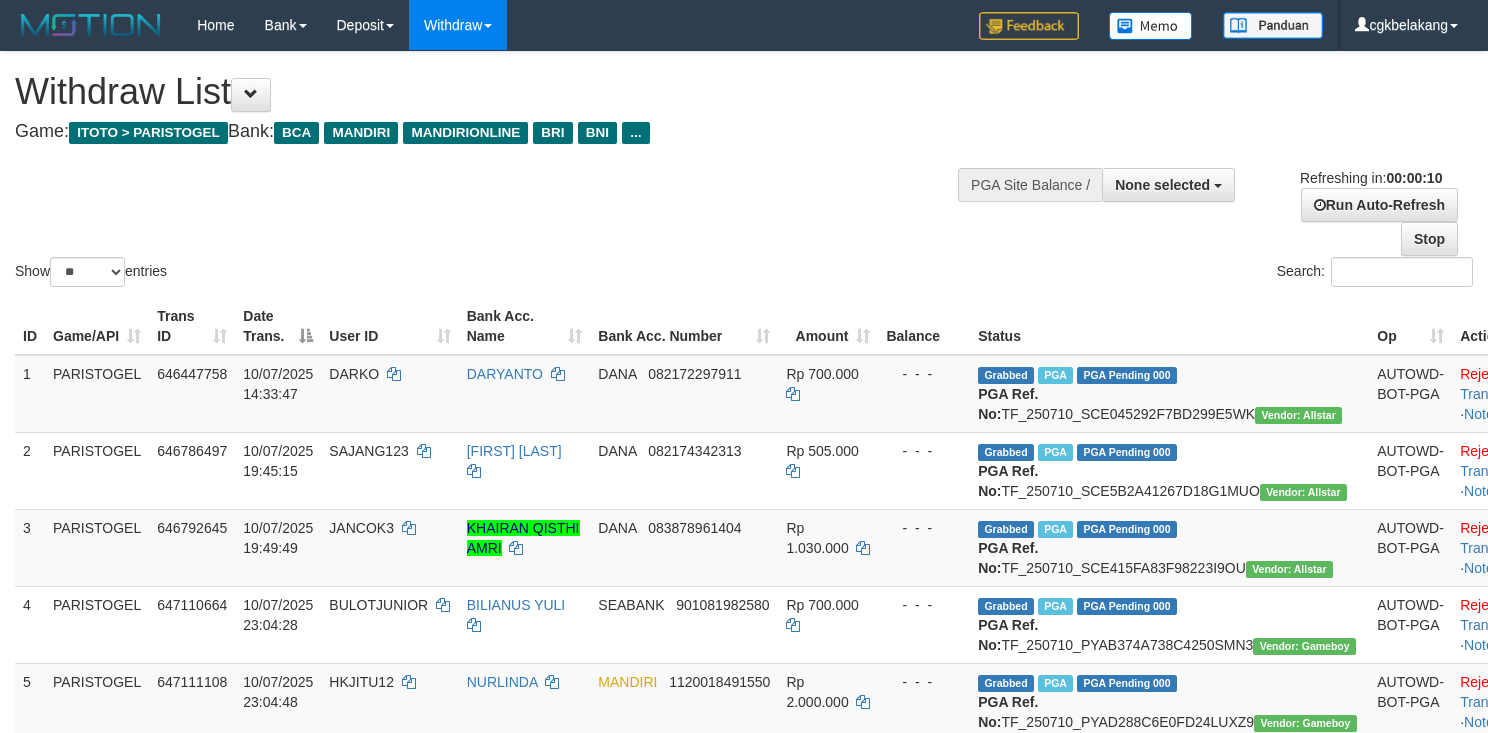 select 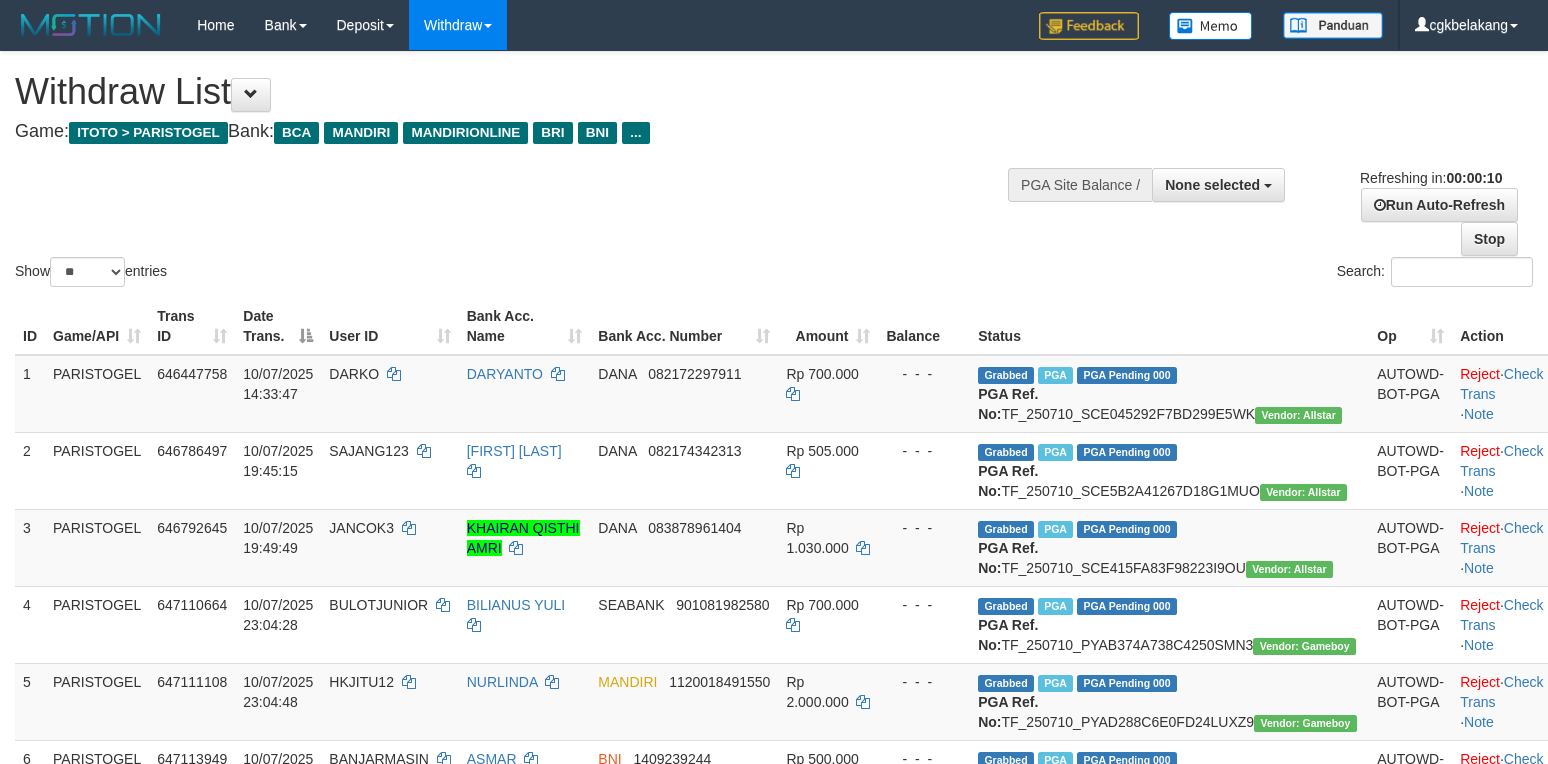 select 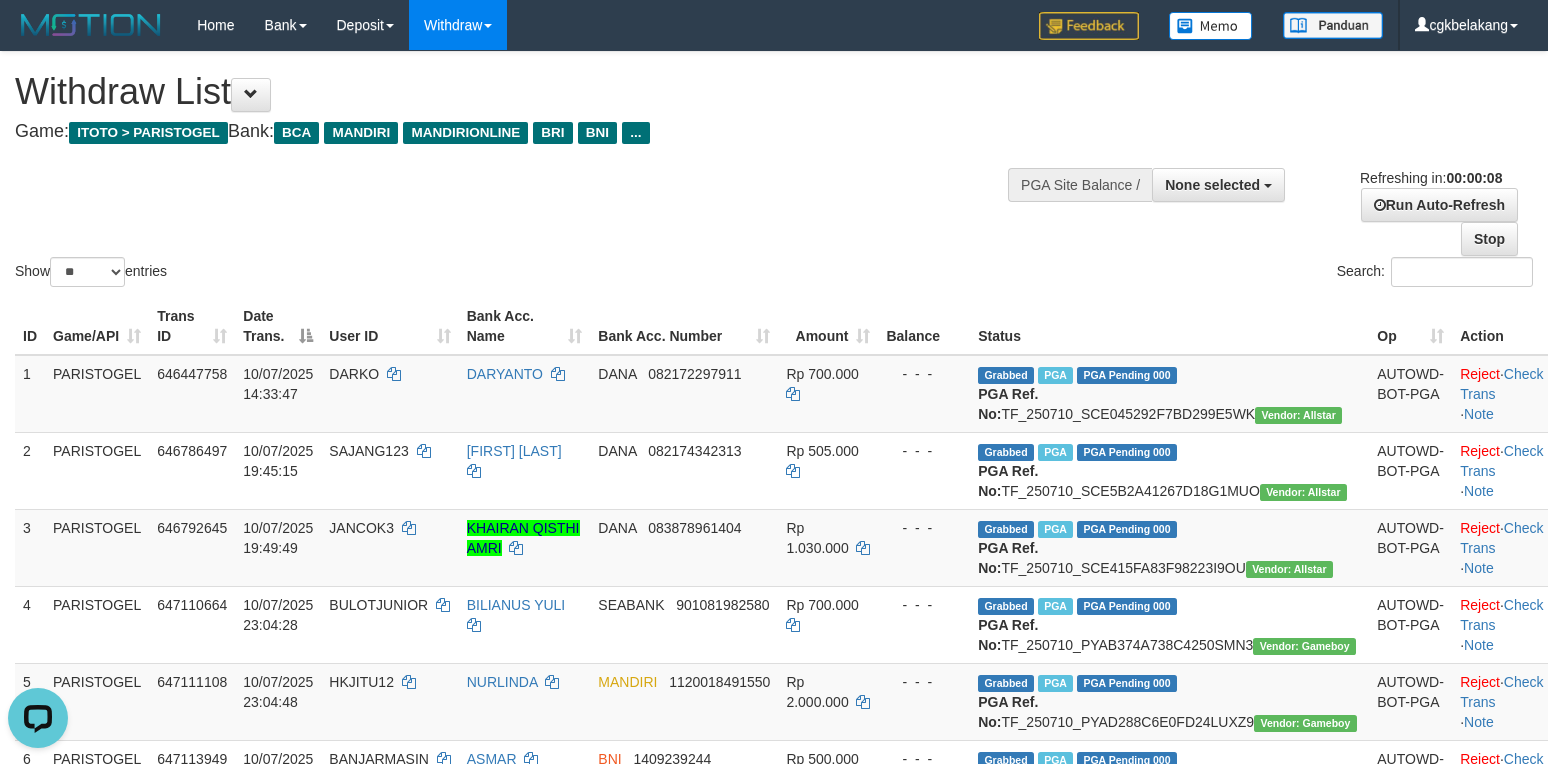 scroll, scrollTop: 0, scrollLeft: 0, axis: both 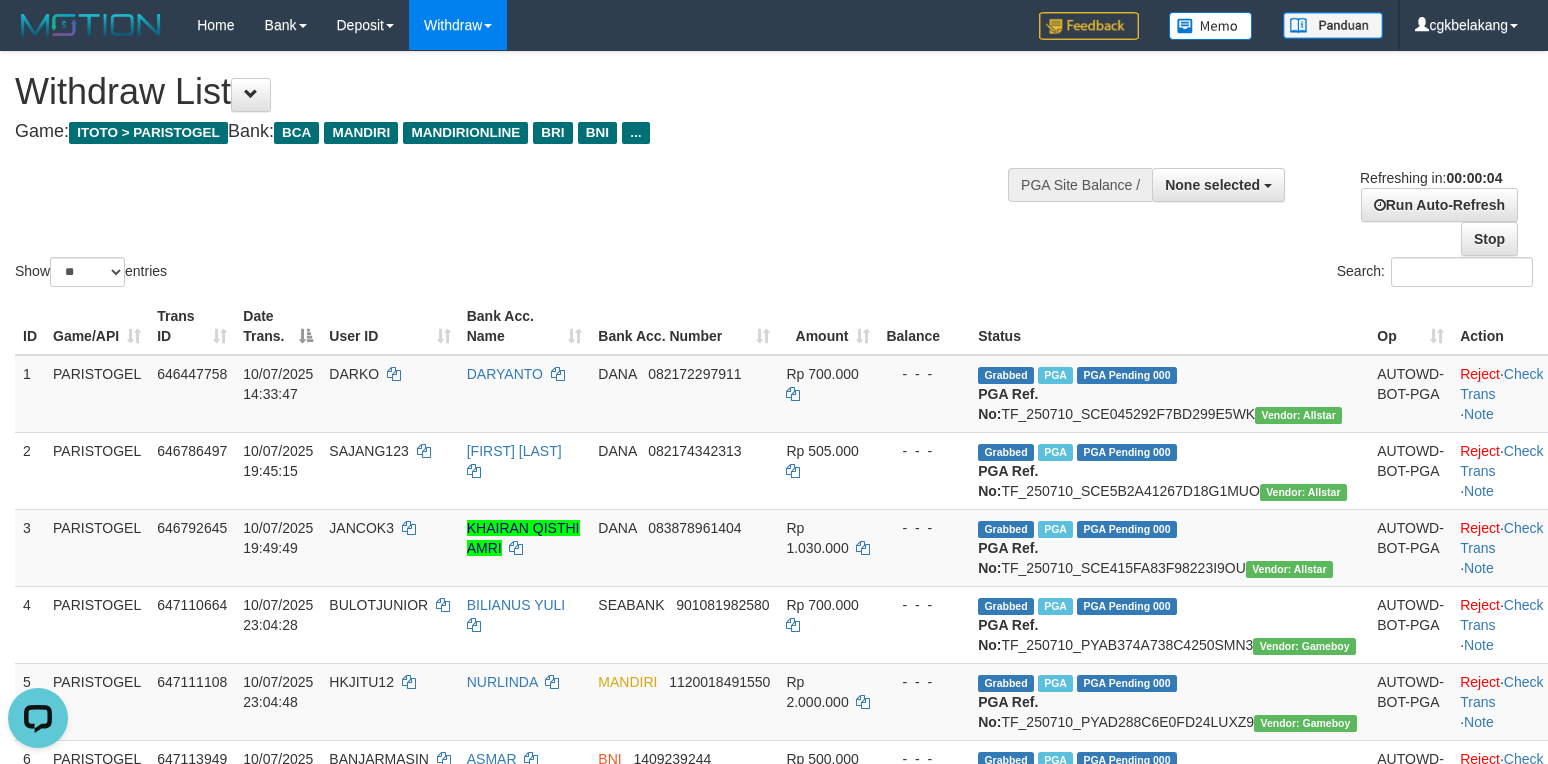 click on "Search:" at bounding box center (1161, 274) 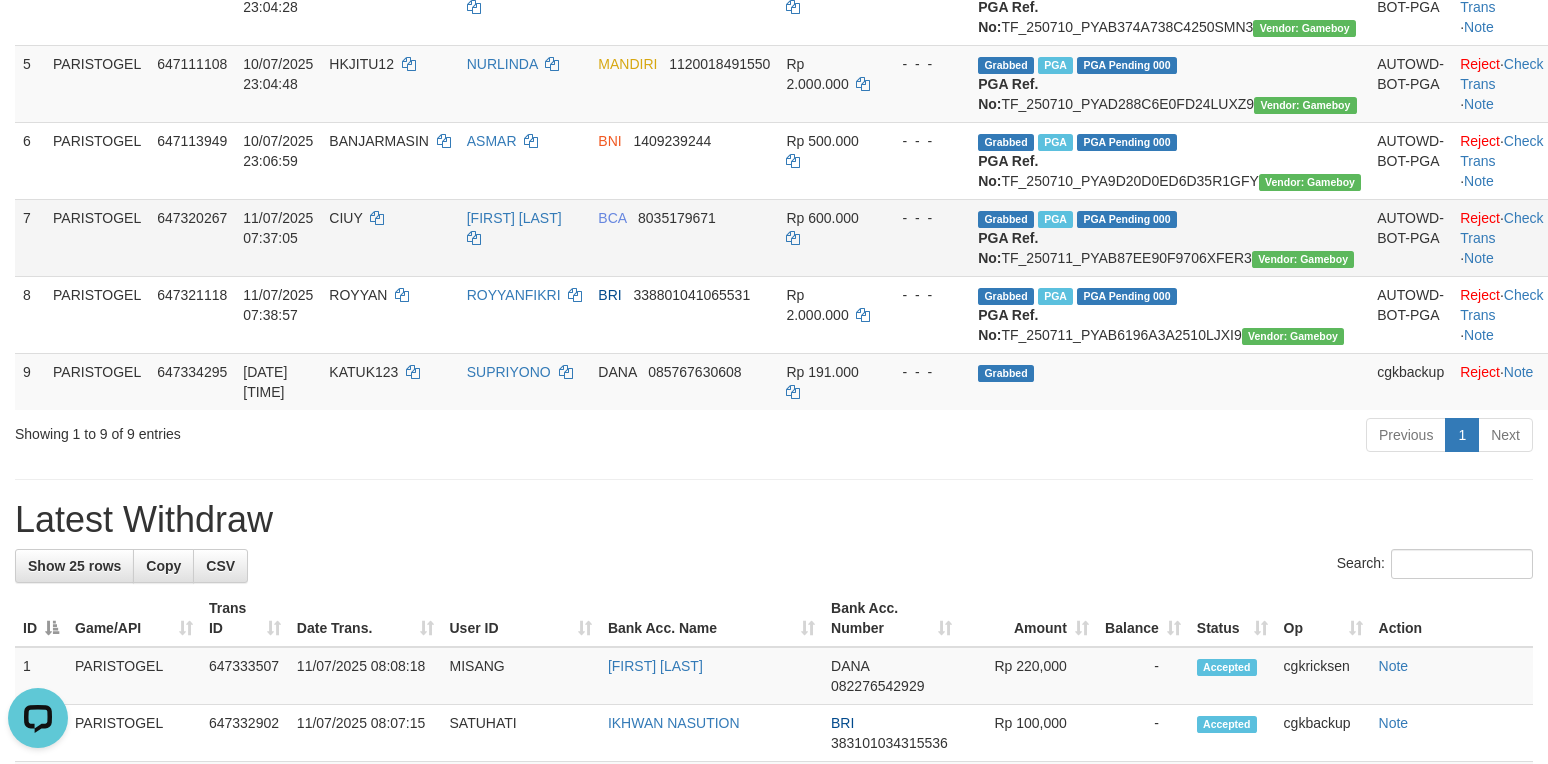 scroll, scrollTop: 666, scrollLeft: 0, axis: vertical 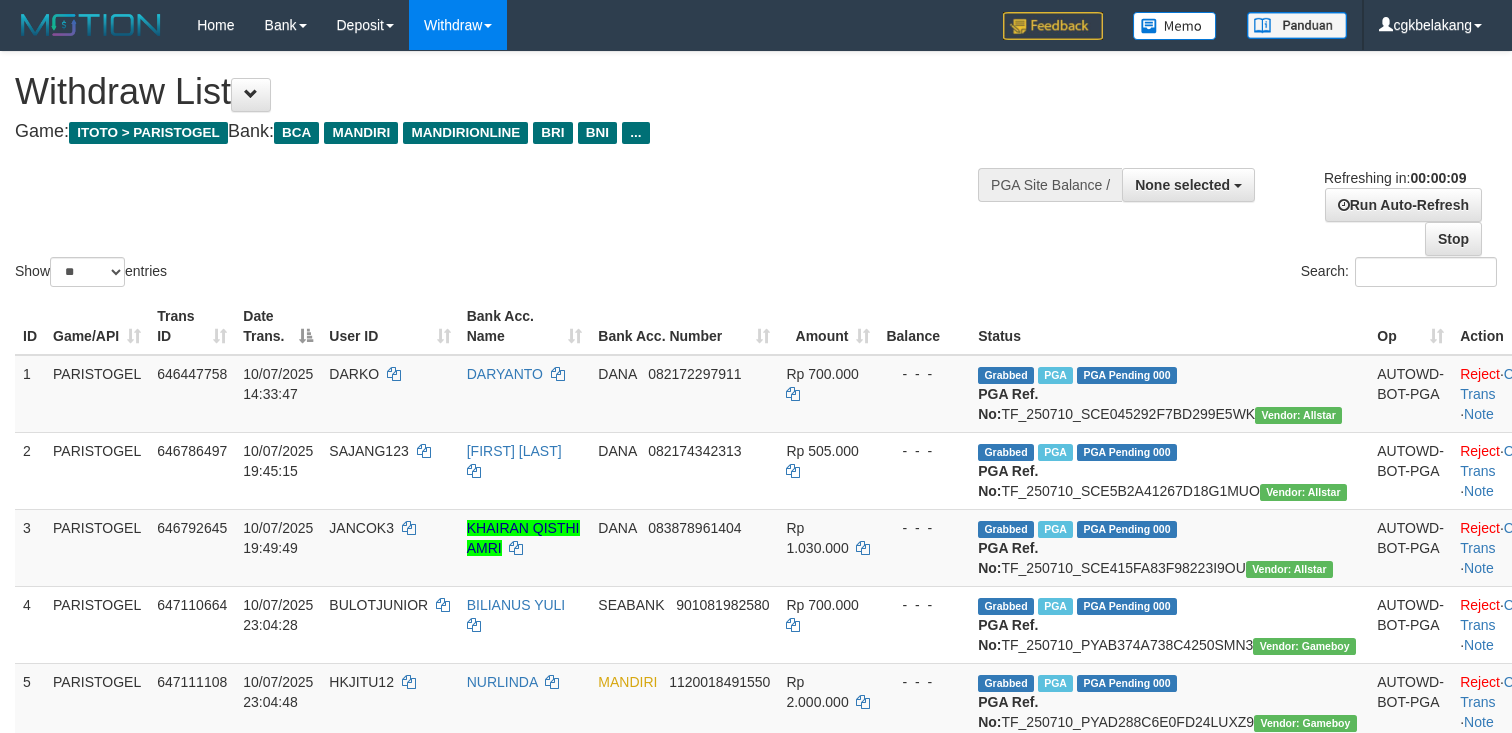 select 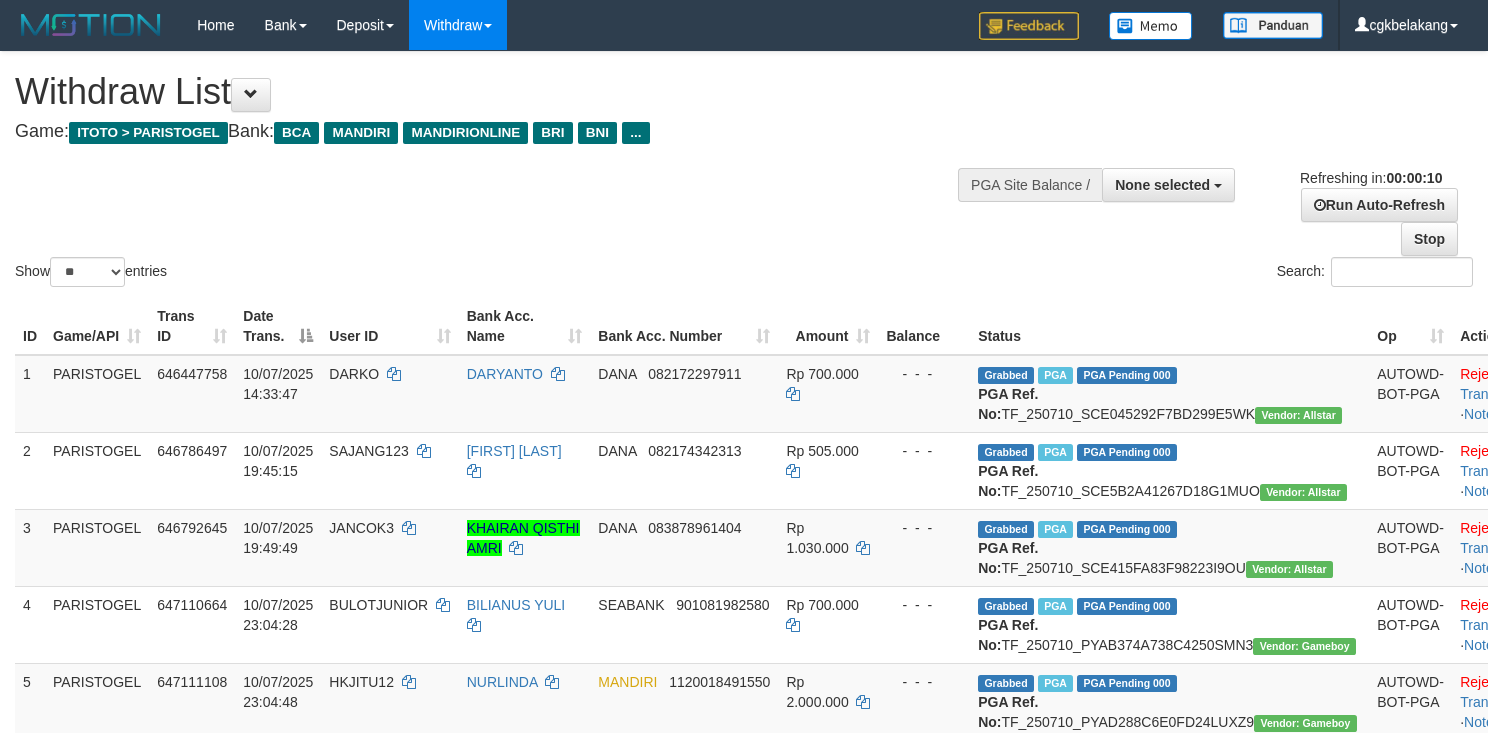 select 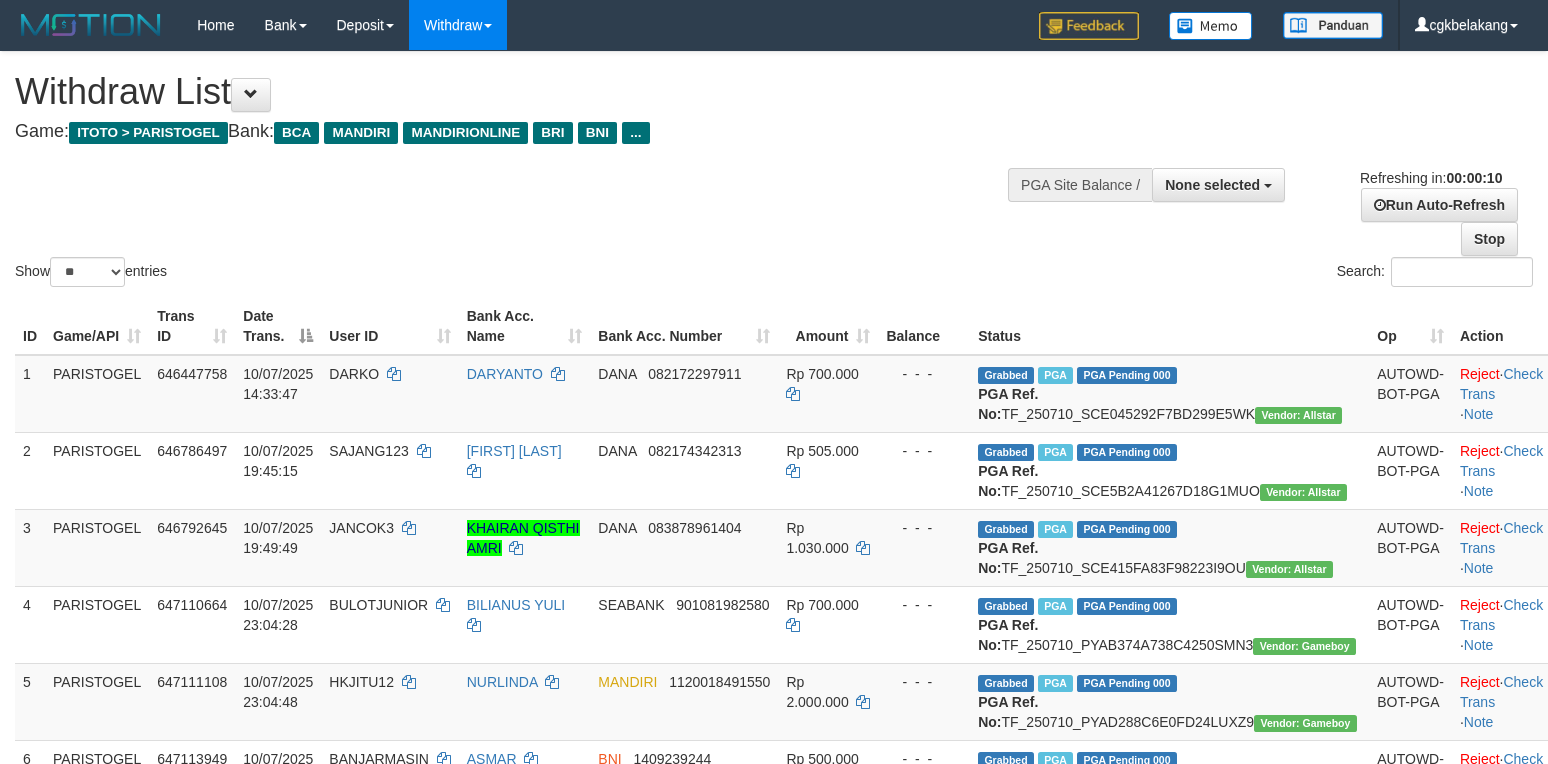 select 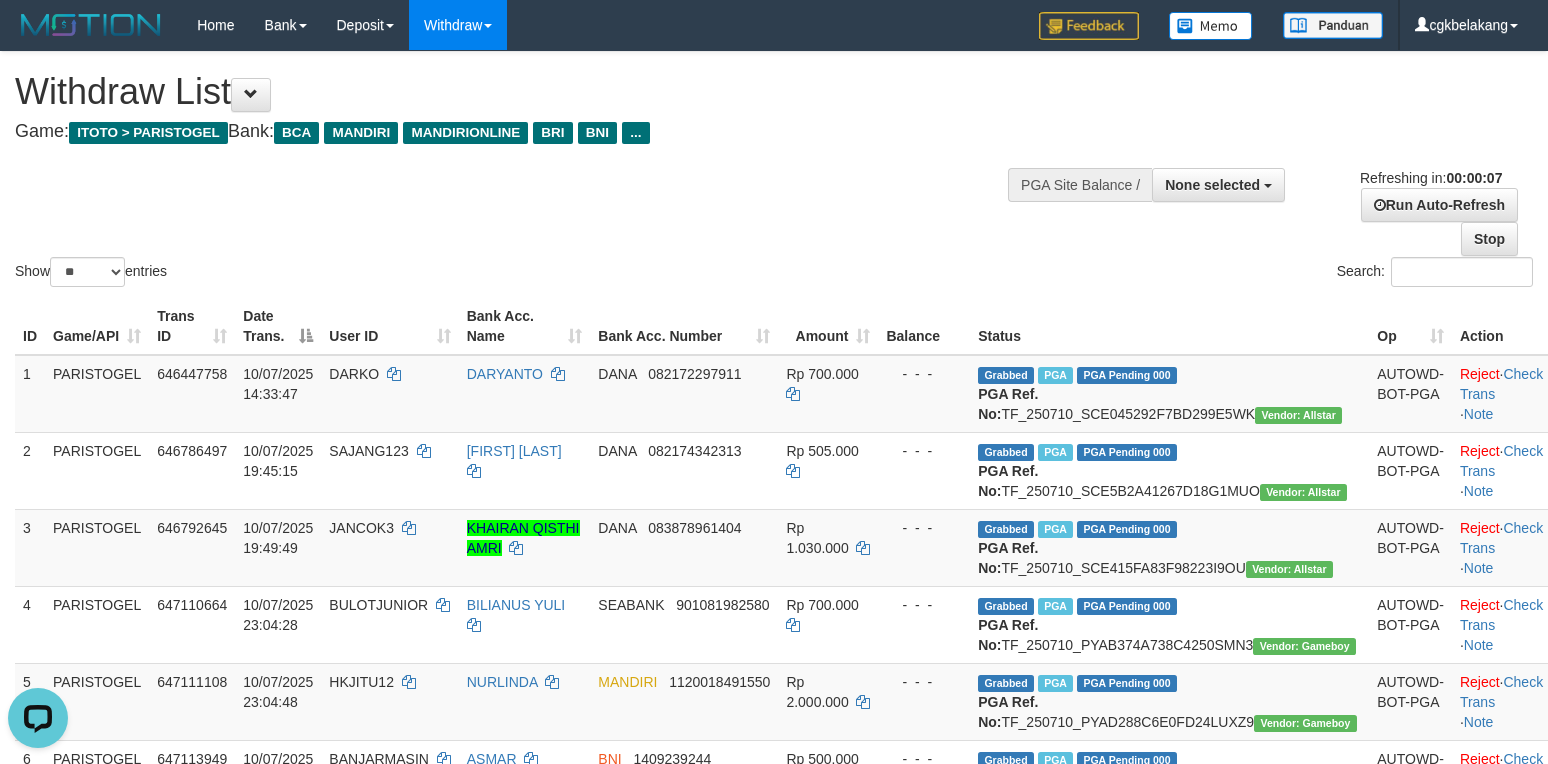scroll, scrollTop: 0, scrollLeft: 0, axis: both 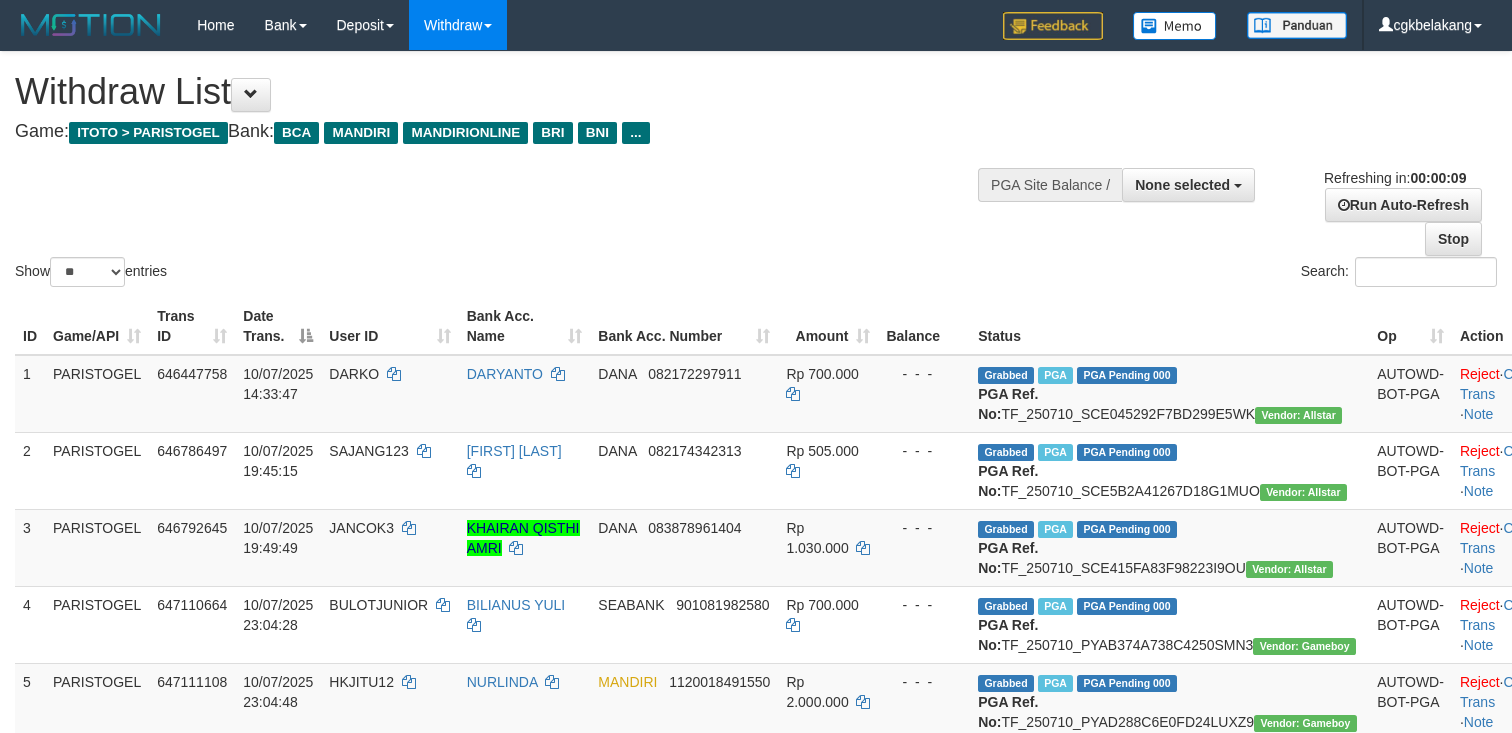 select 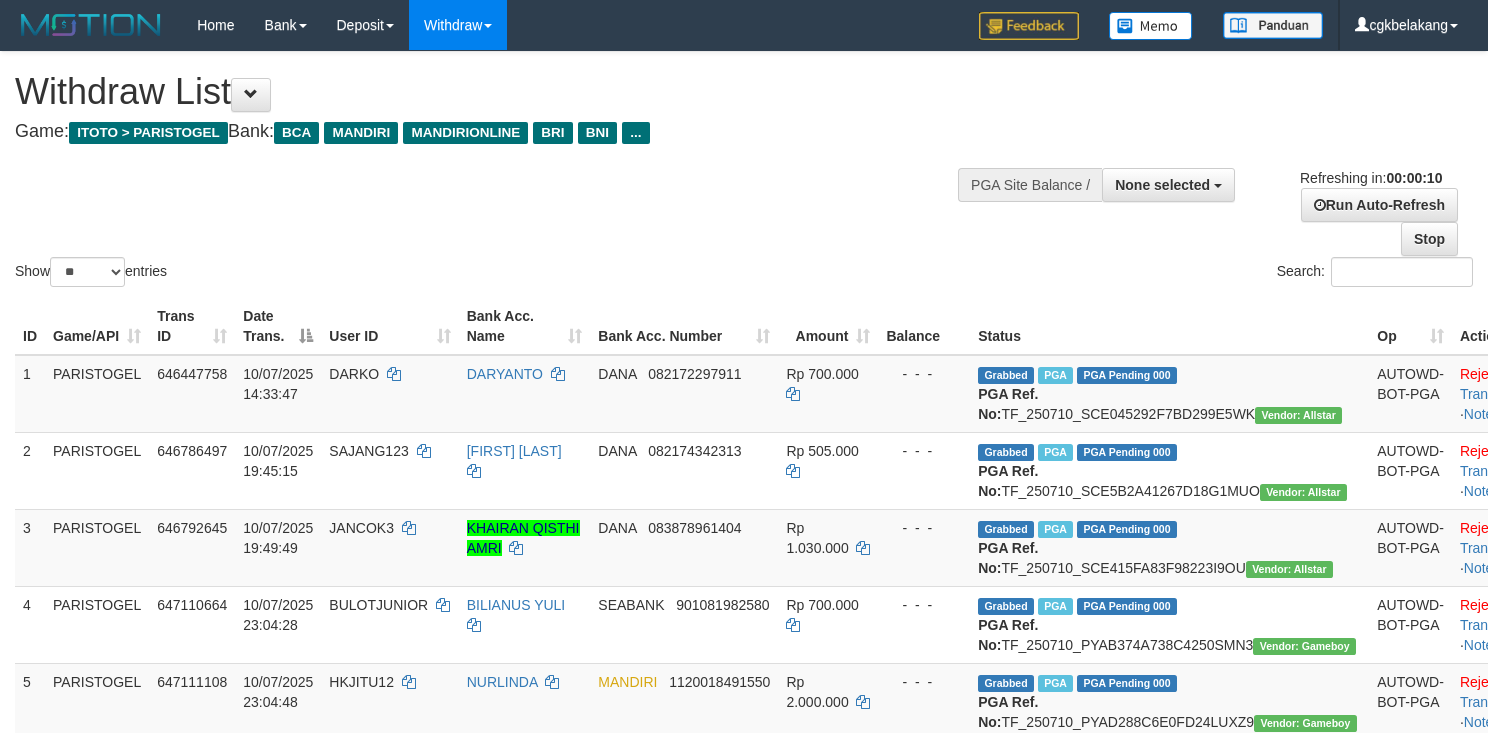select 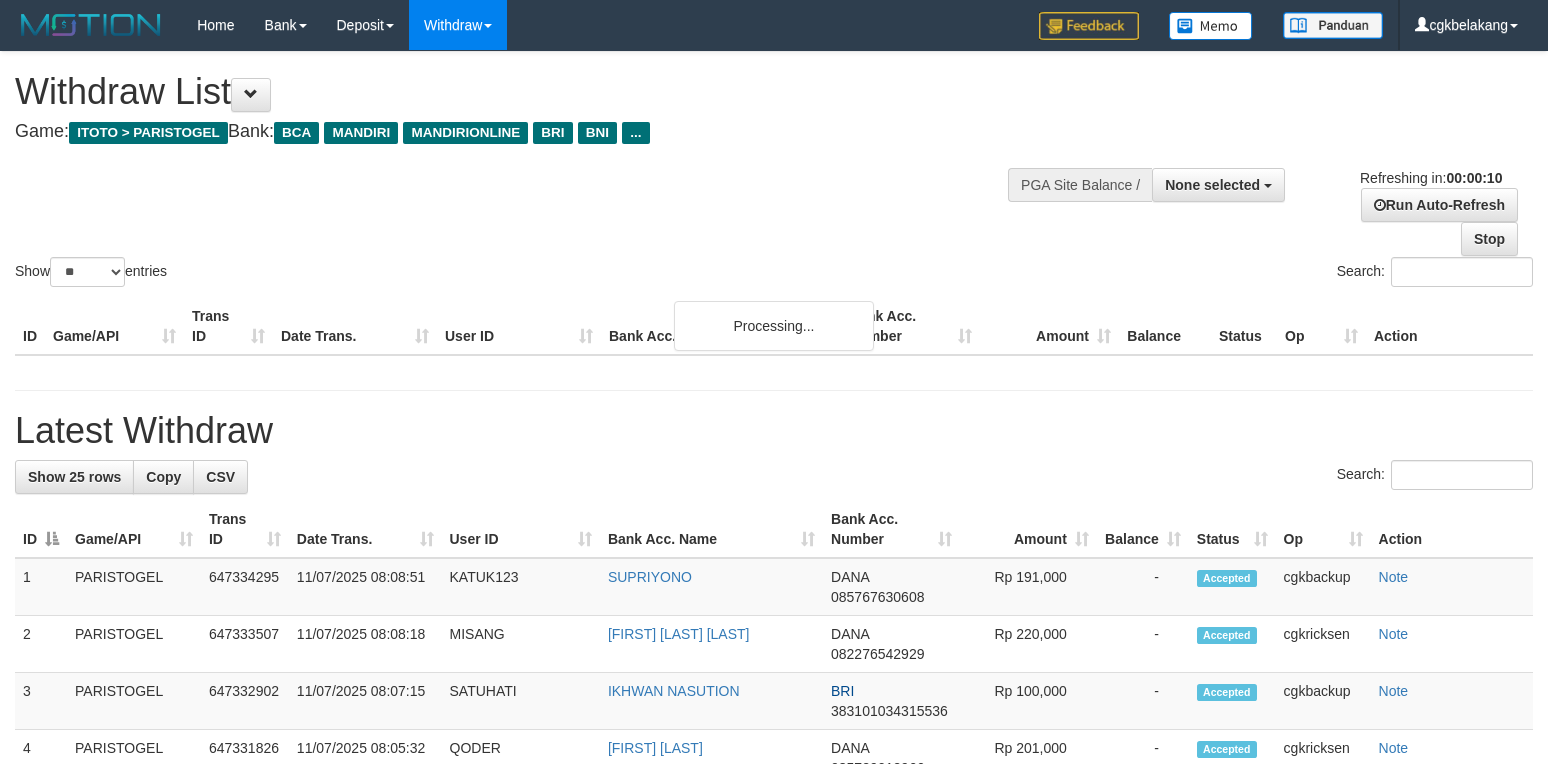 select 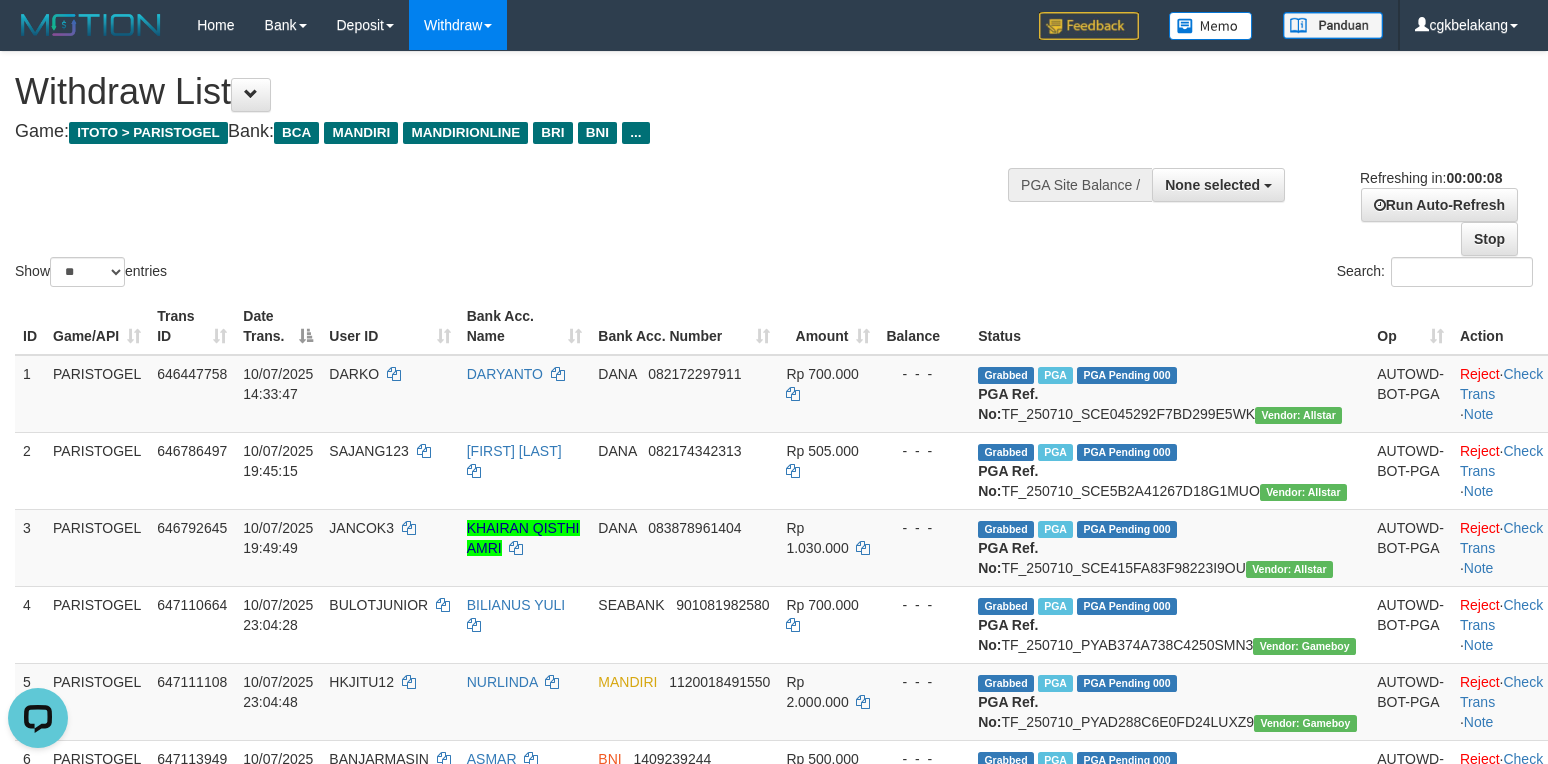 scroll, scrollTop: 0, scrollLeft: 0, axis: both 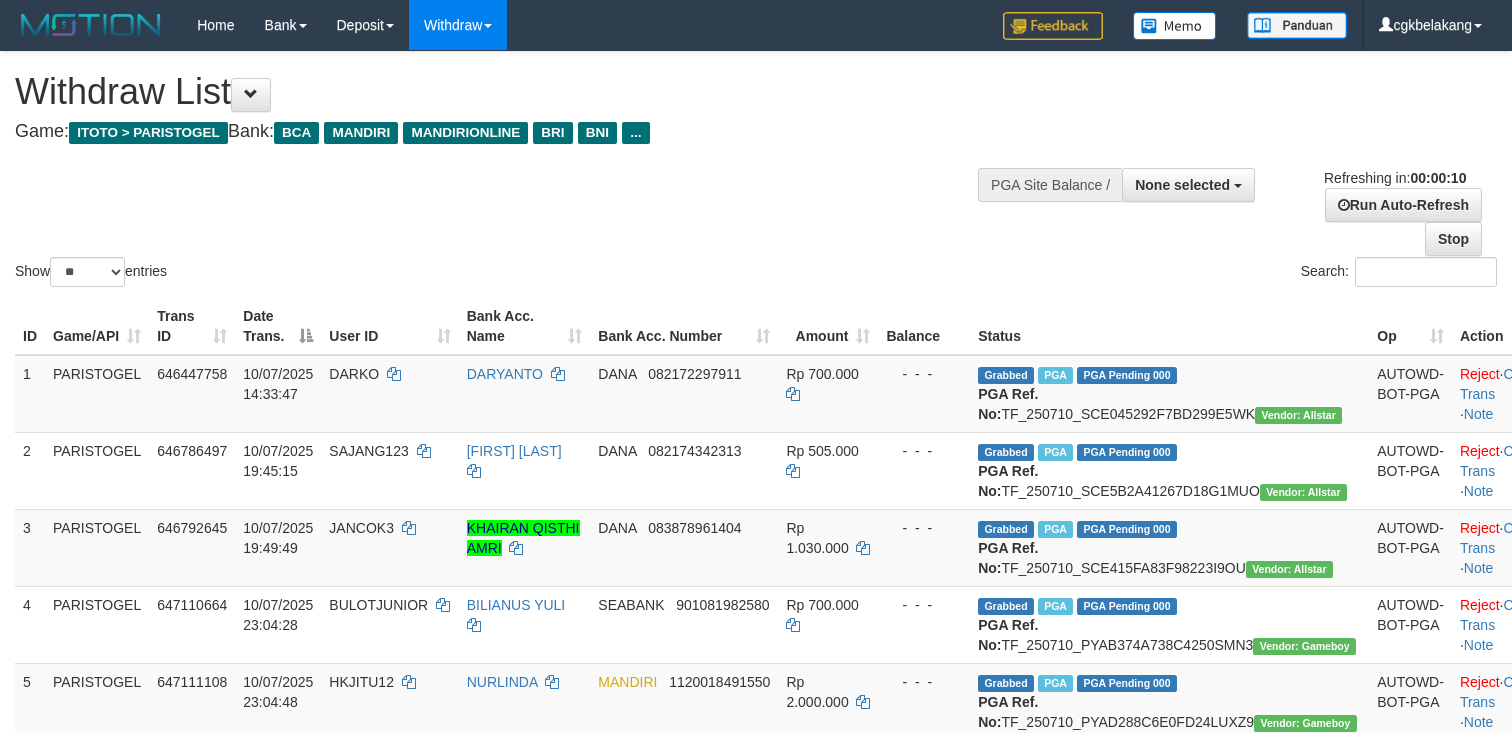 select 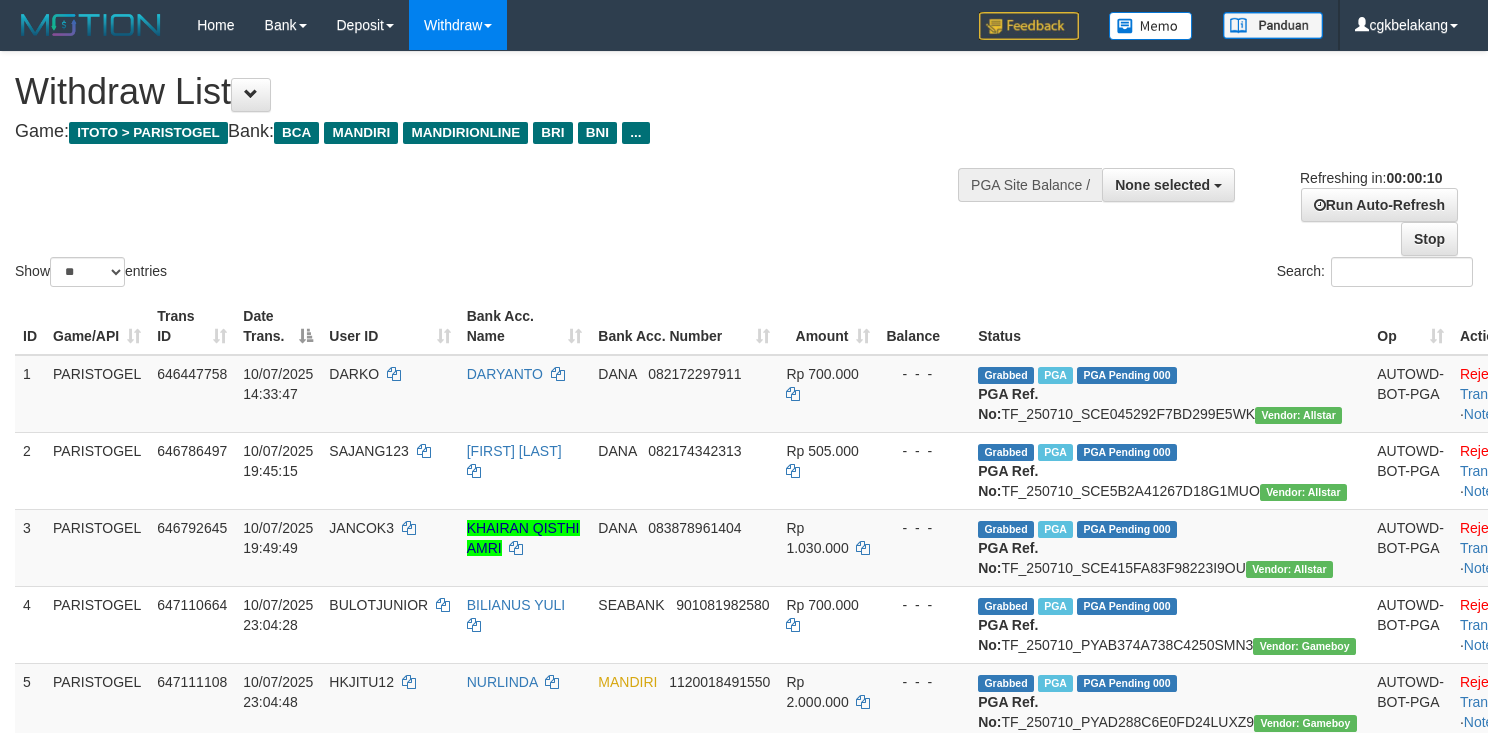 select 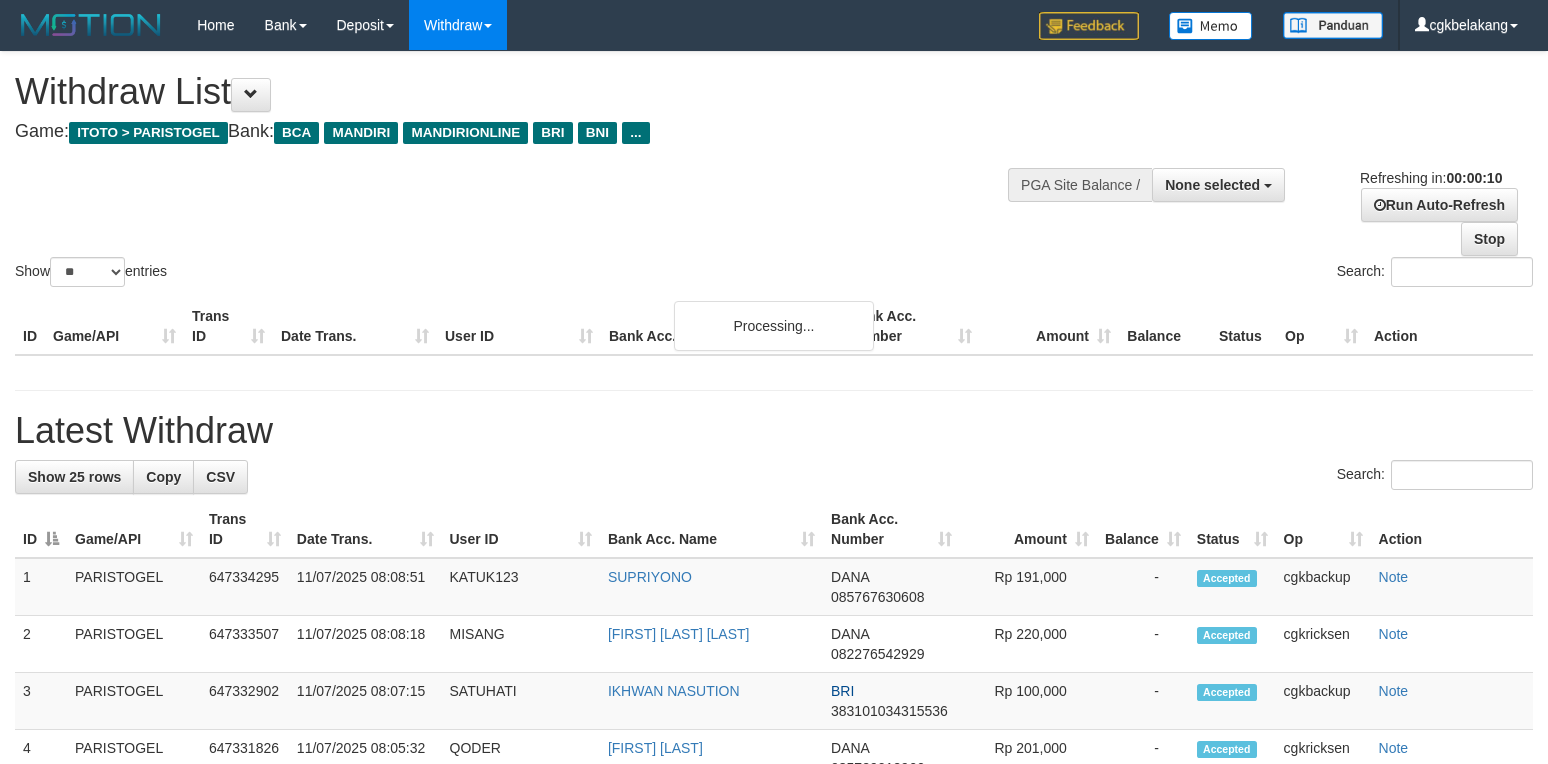 select 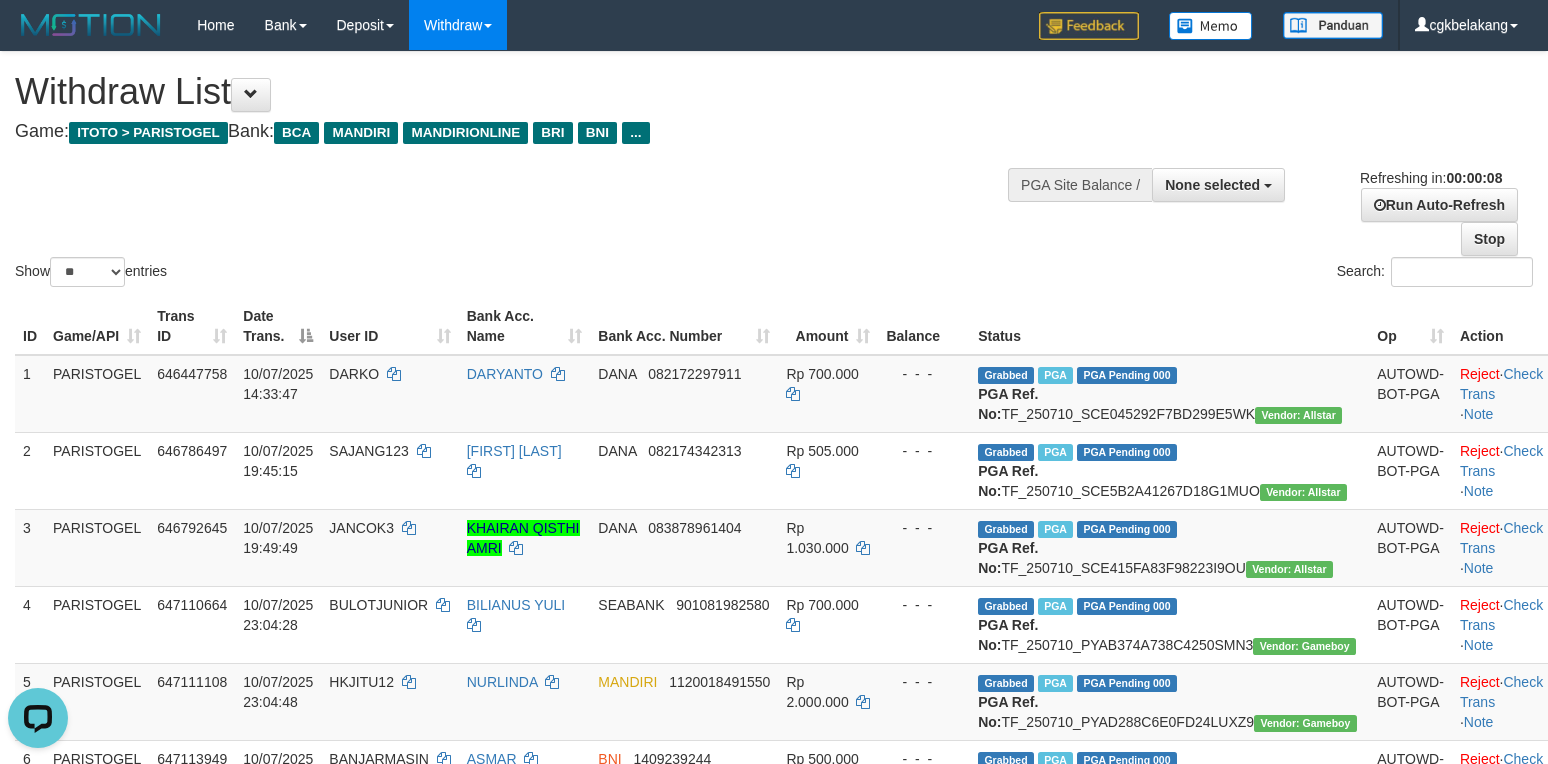 scroll, scrollTop: 0, scrollLeft: 0, axis: both 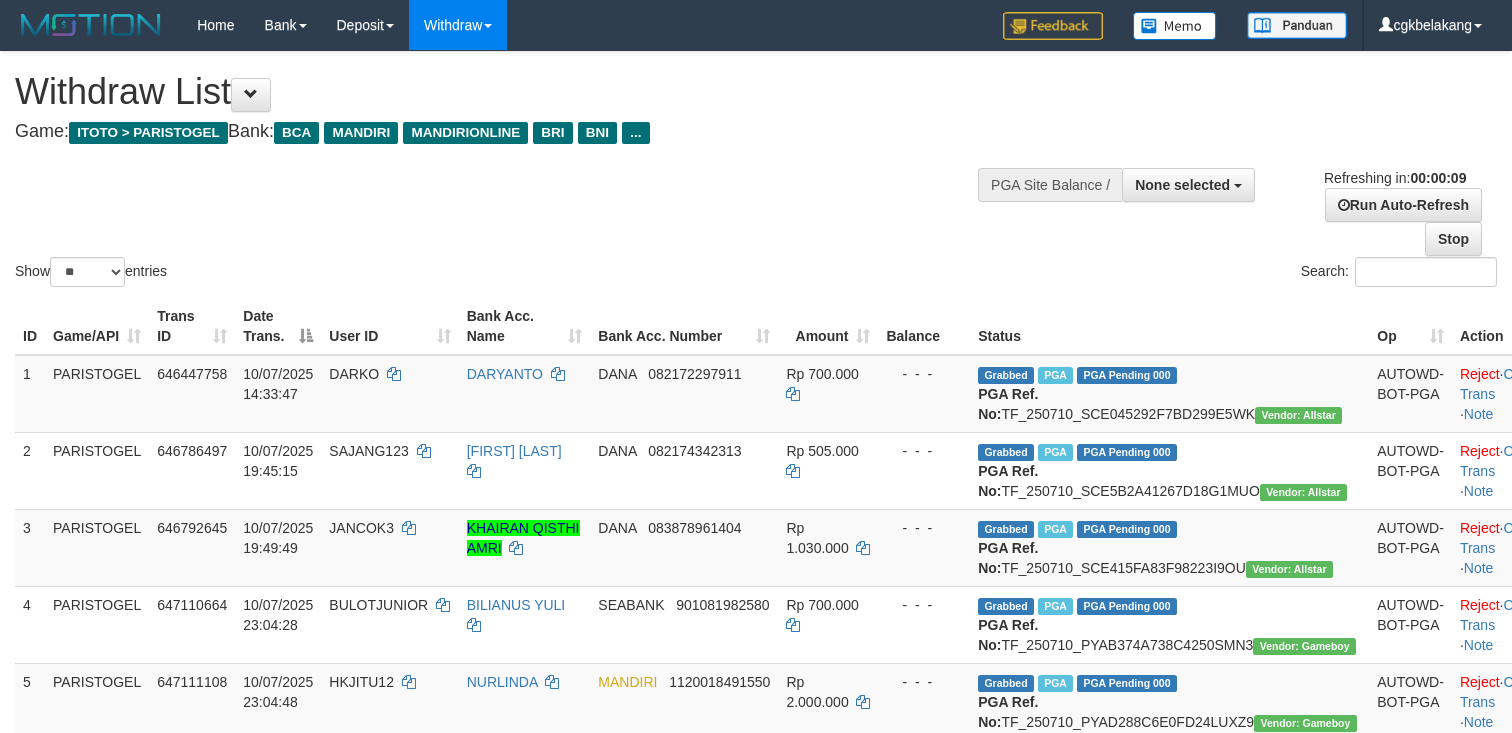 select 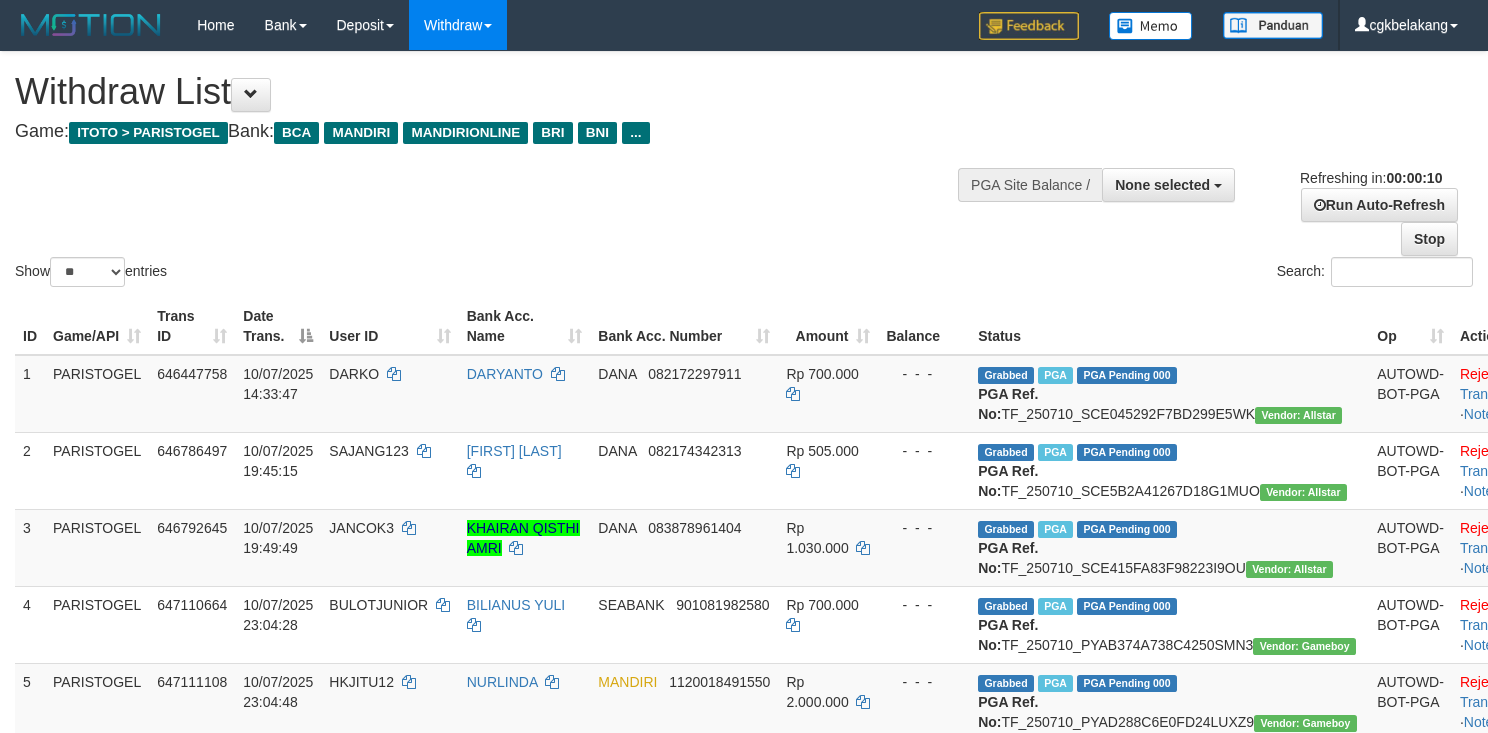 select 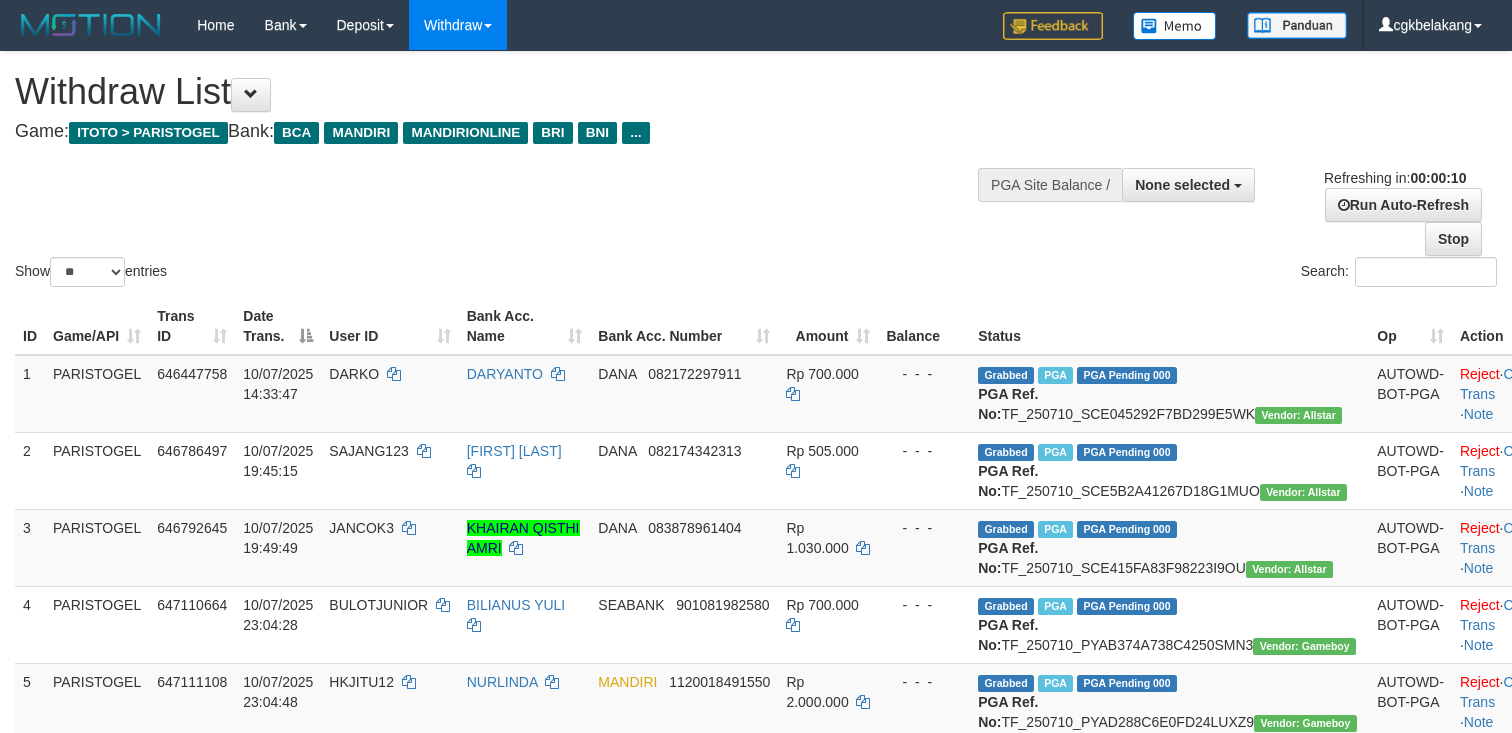 select 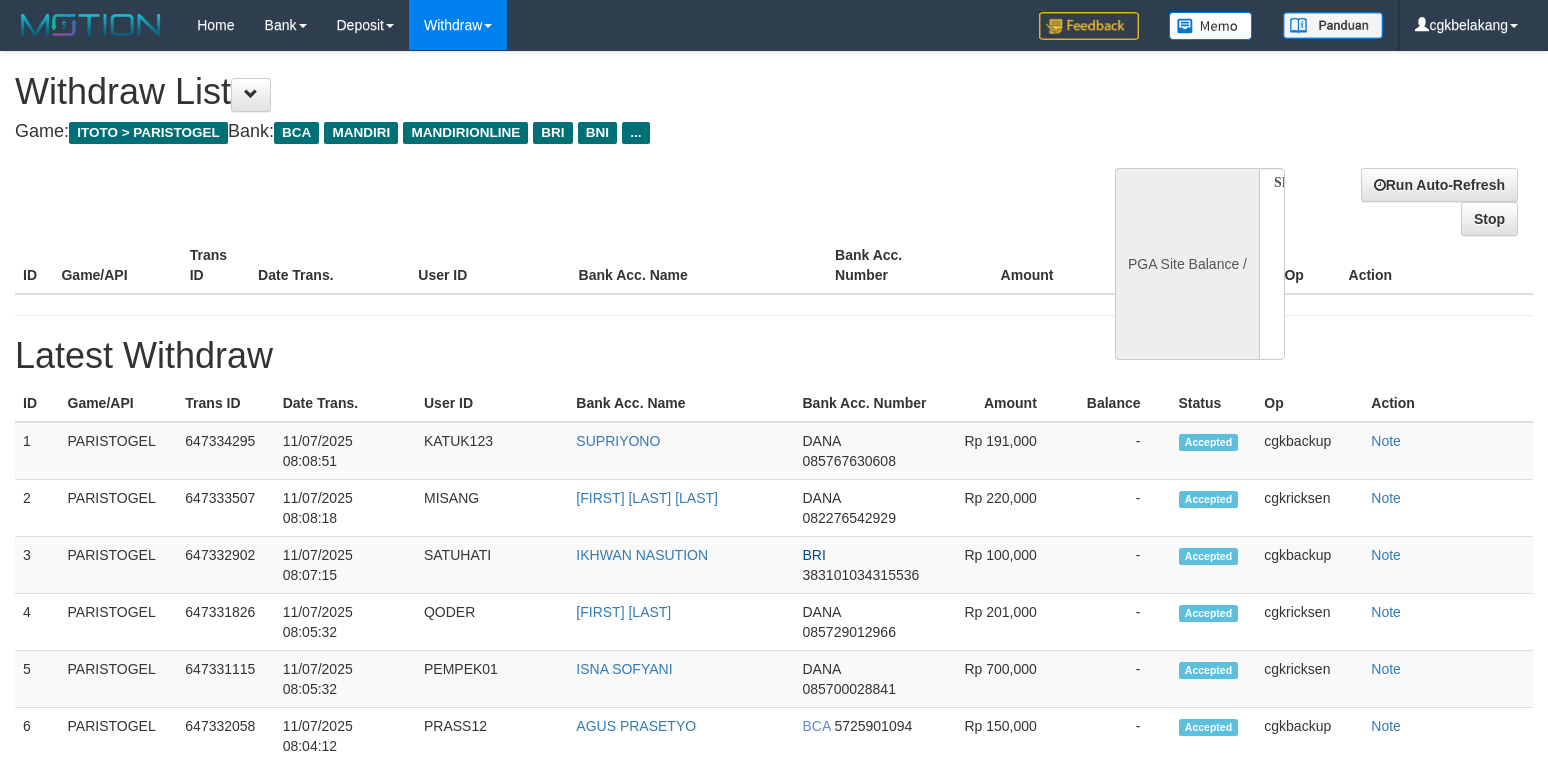 select 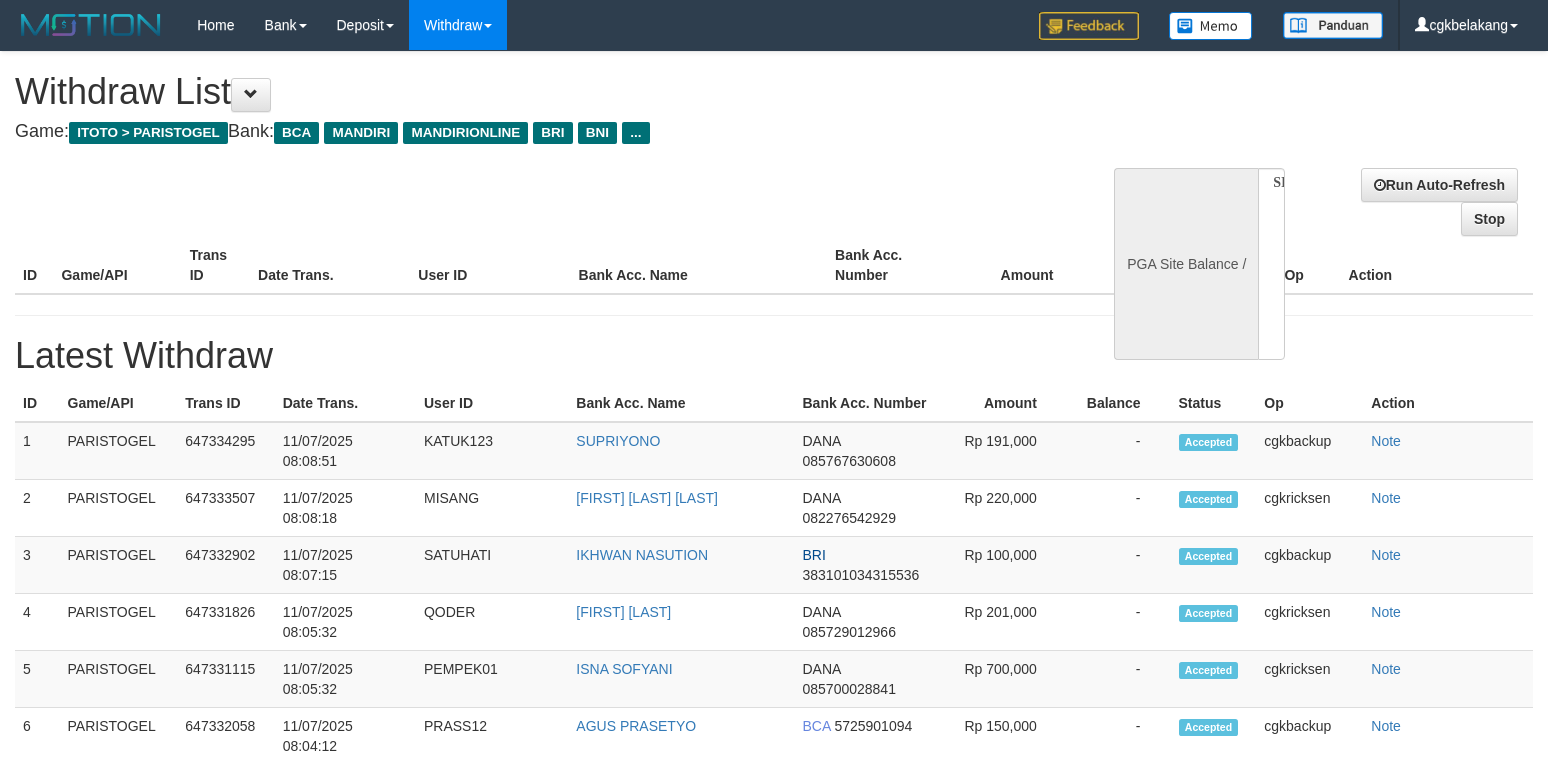 scroll, scrollTop: 0, scrollLeft: 0, axis: both 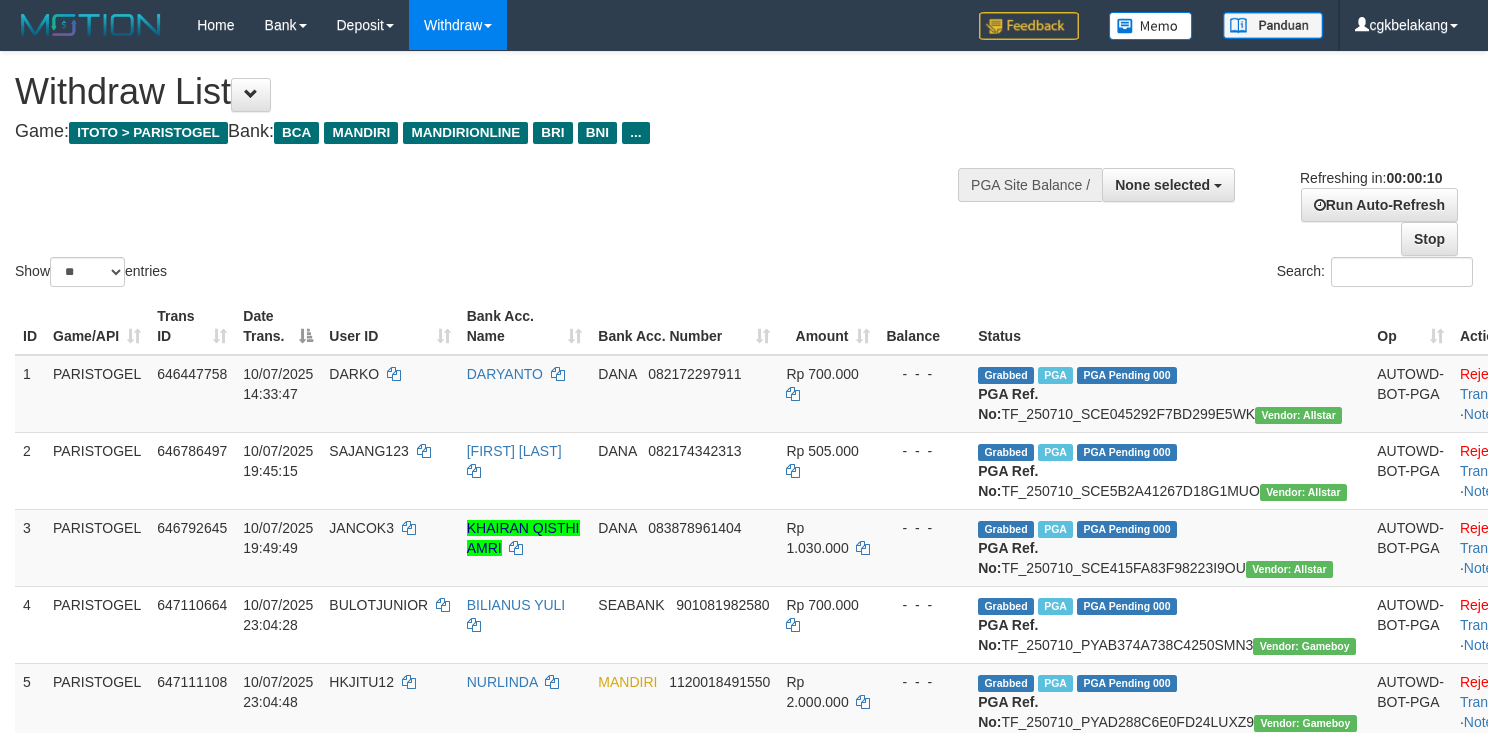 select 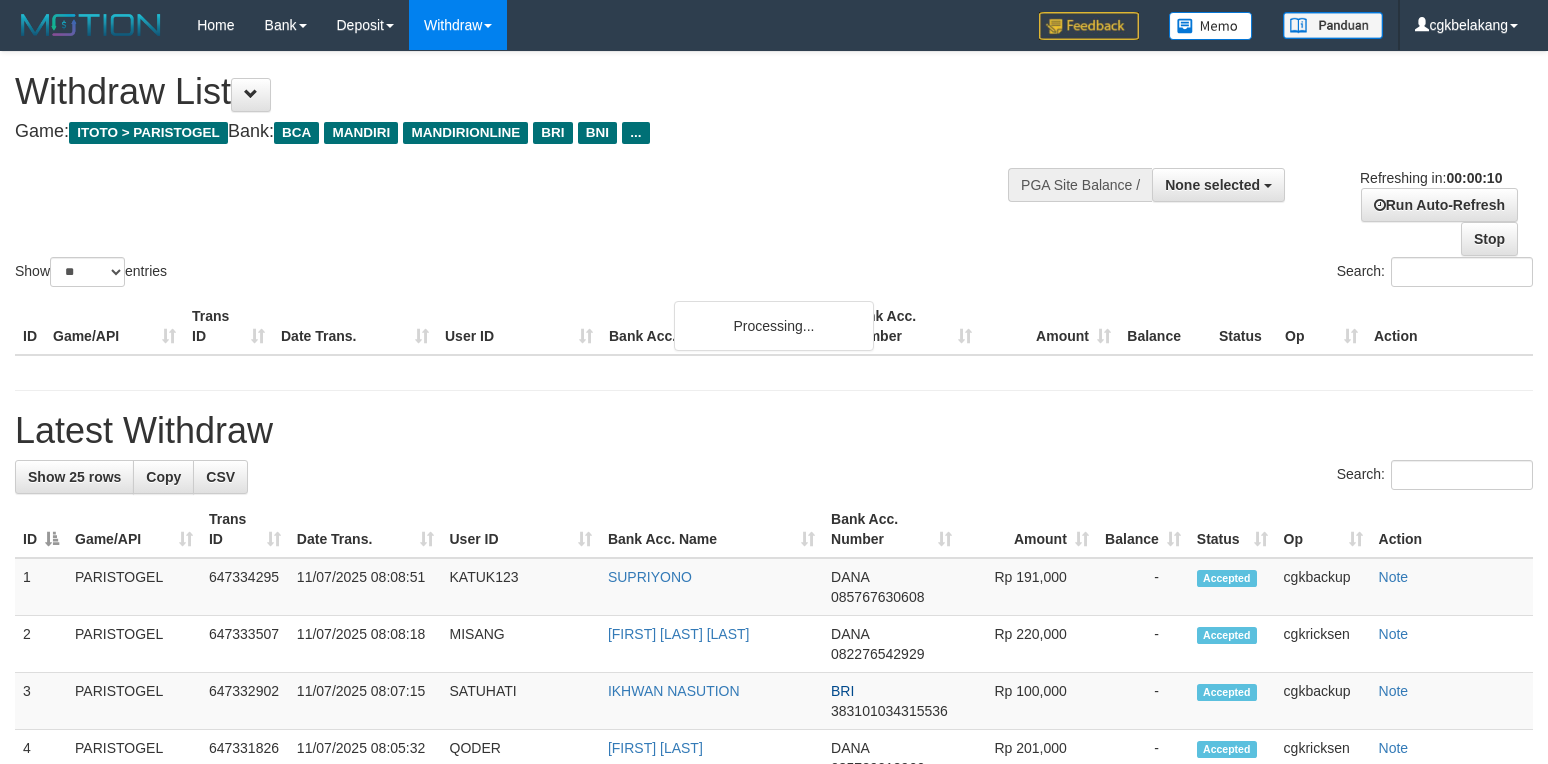 select 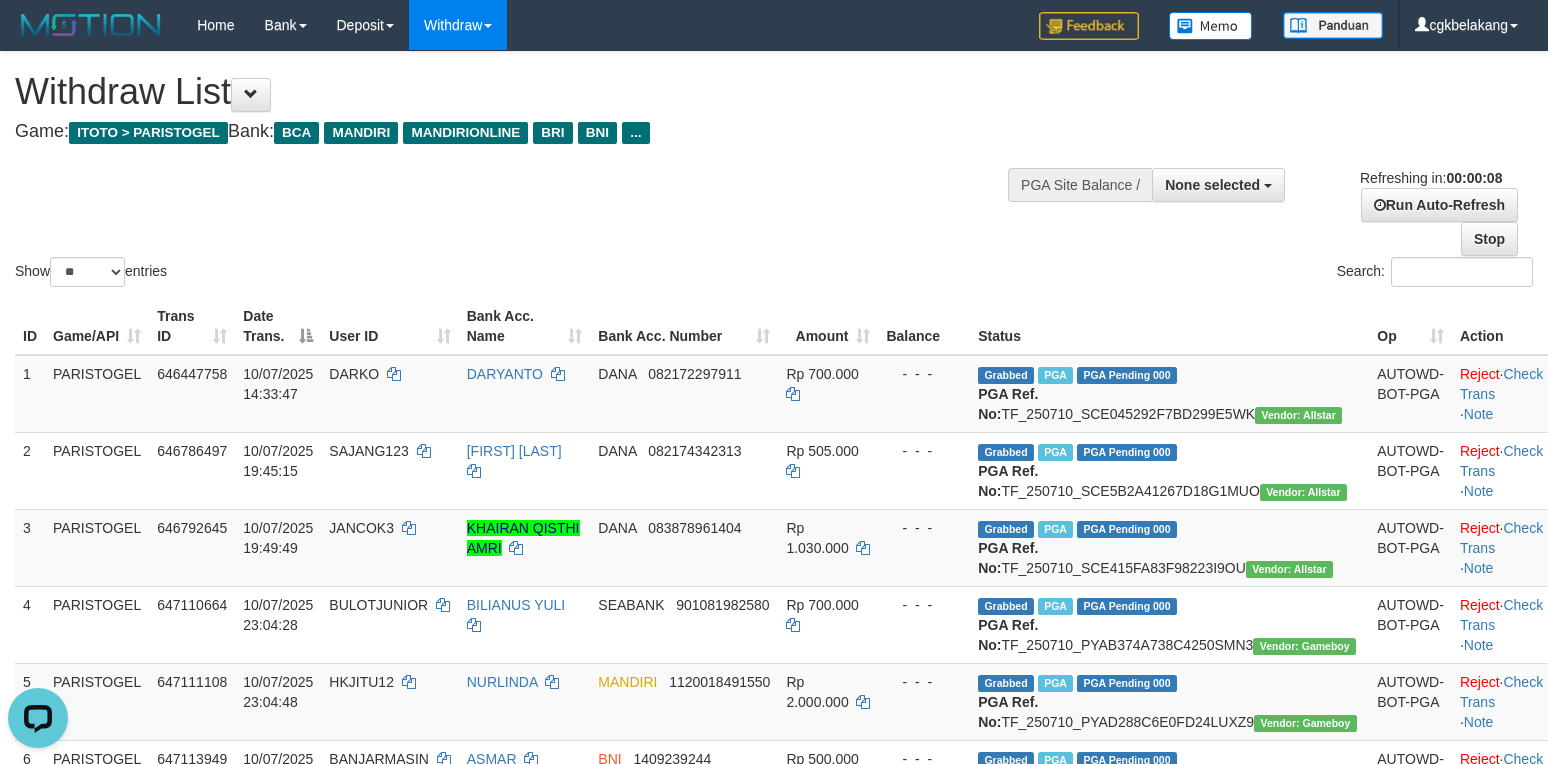 scroll, scrollTop: 0, scrollLeft: 0, axis: both 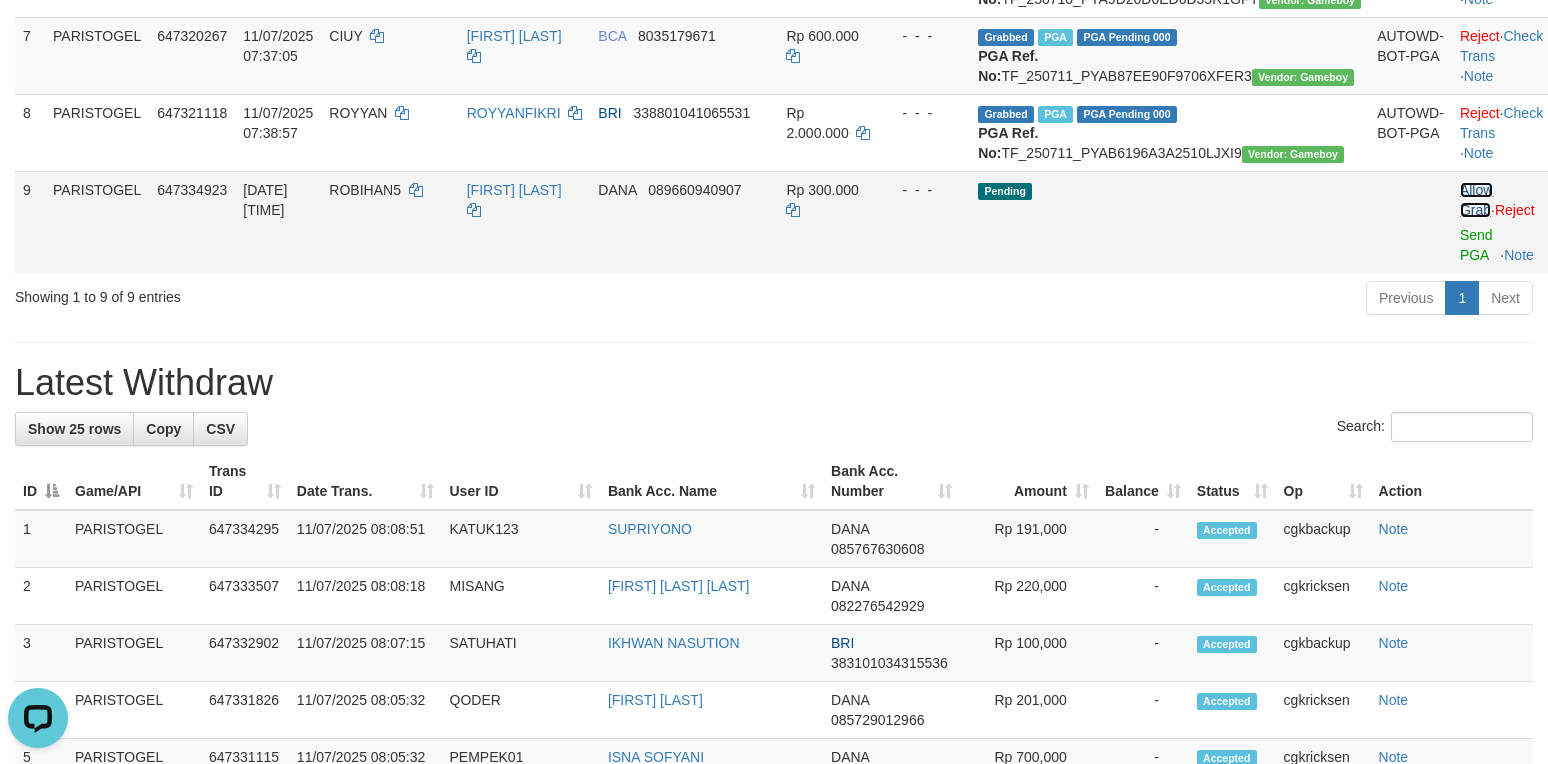 click on "Allow Grab" at bounding box center (1476, 200) 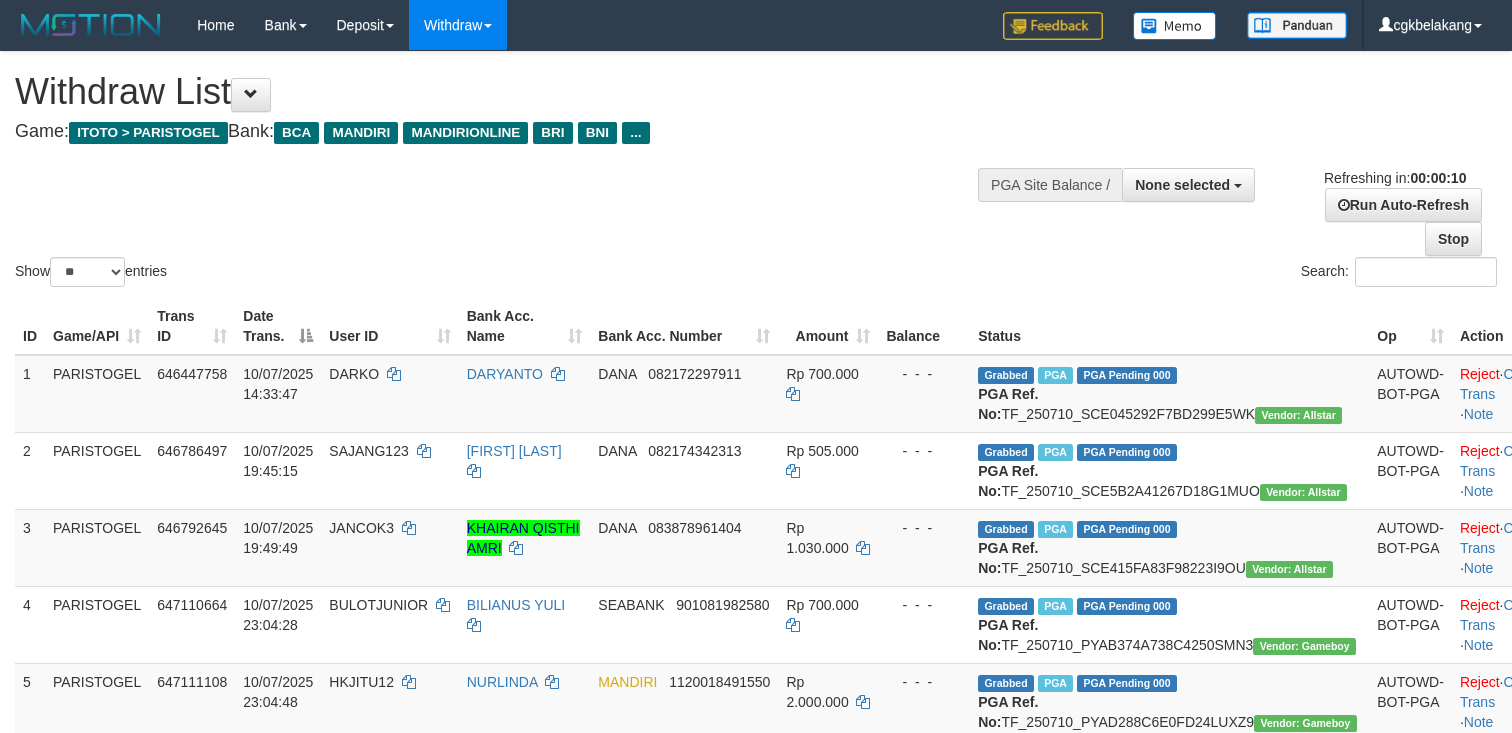 select 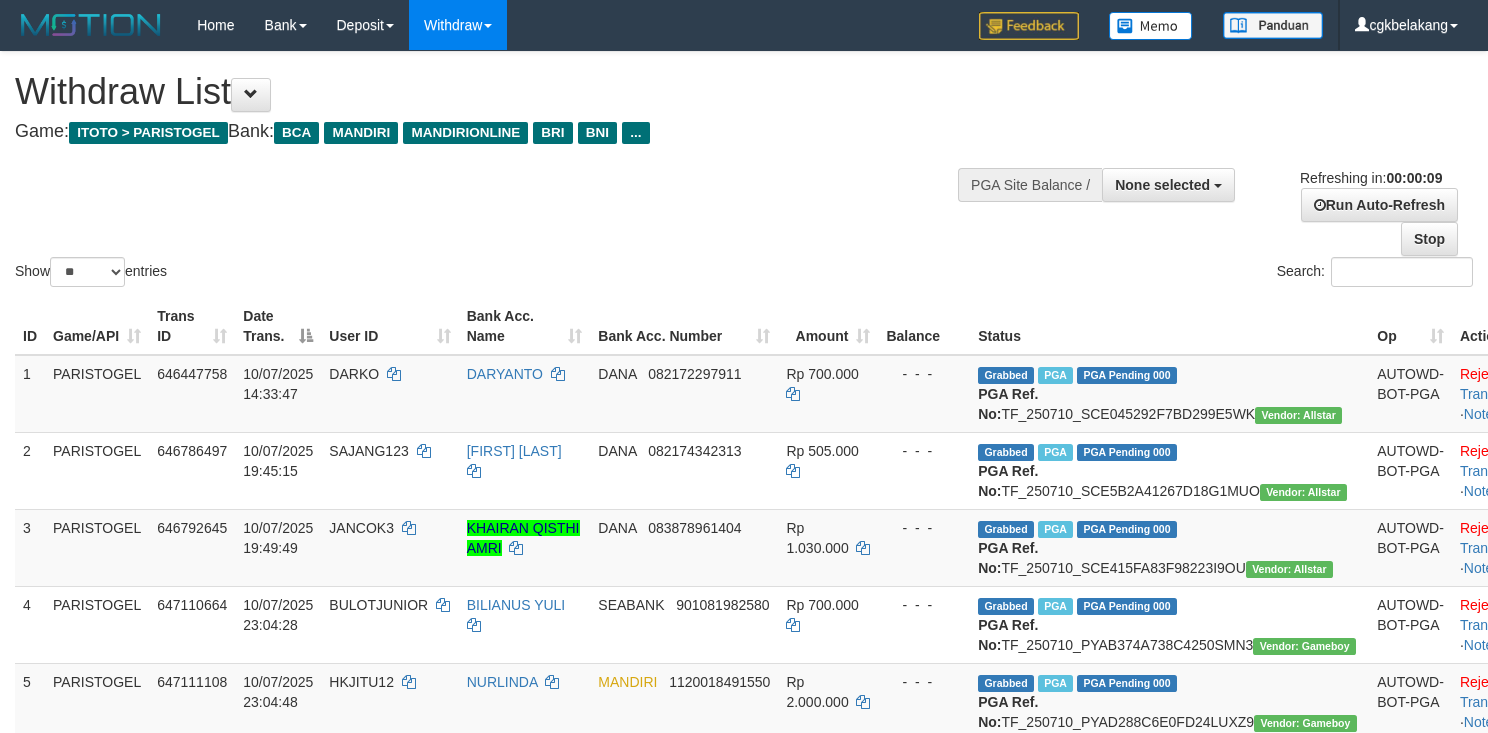 select 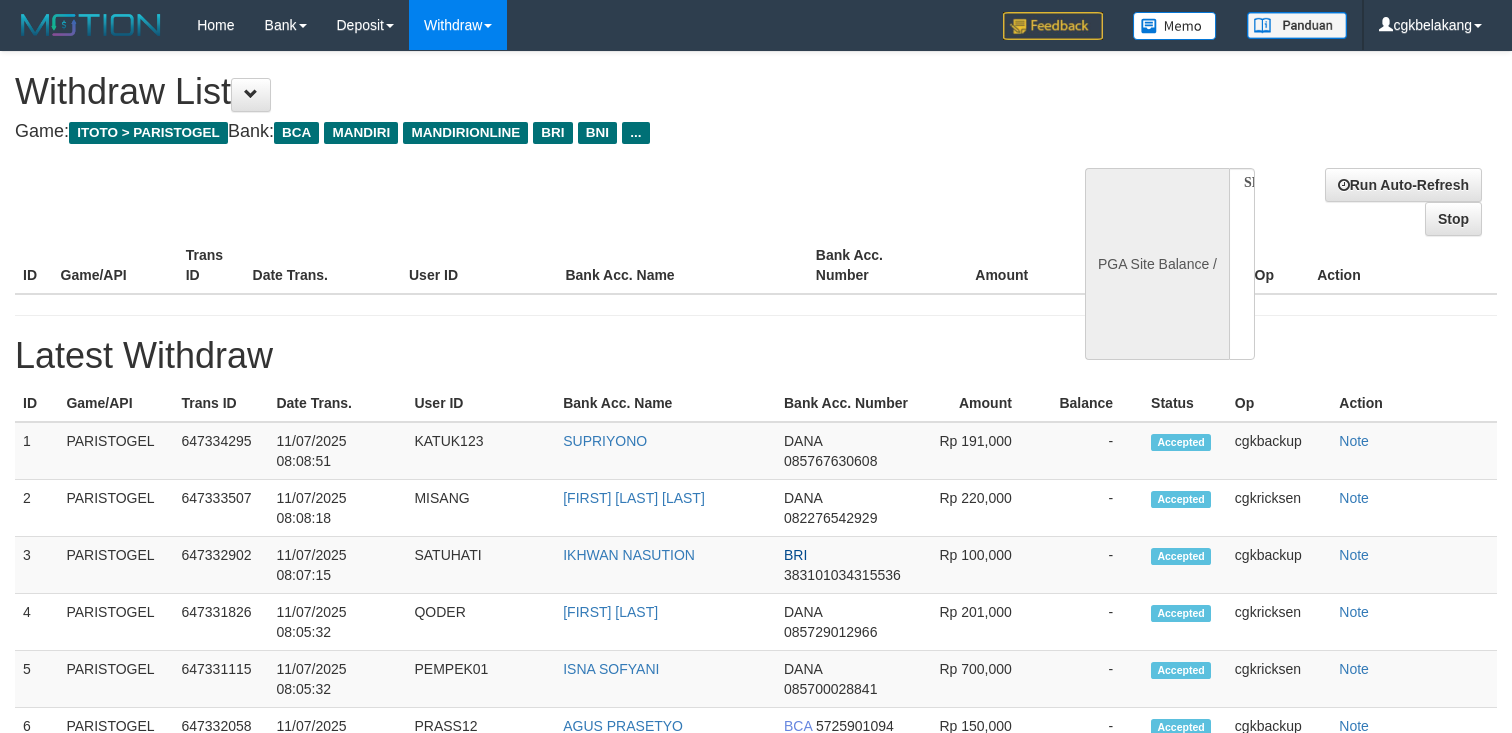 select 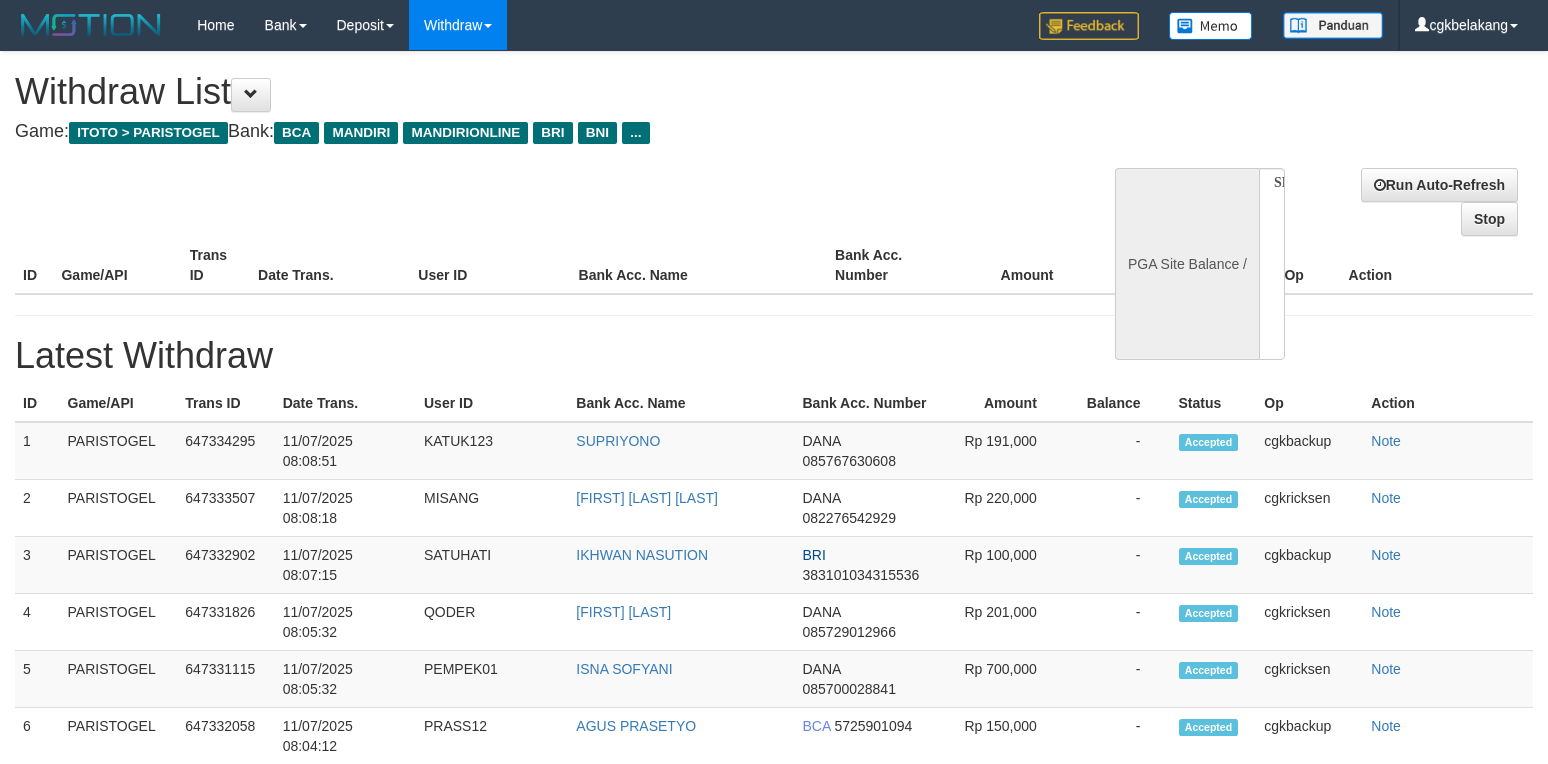 select 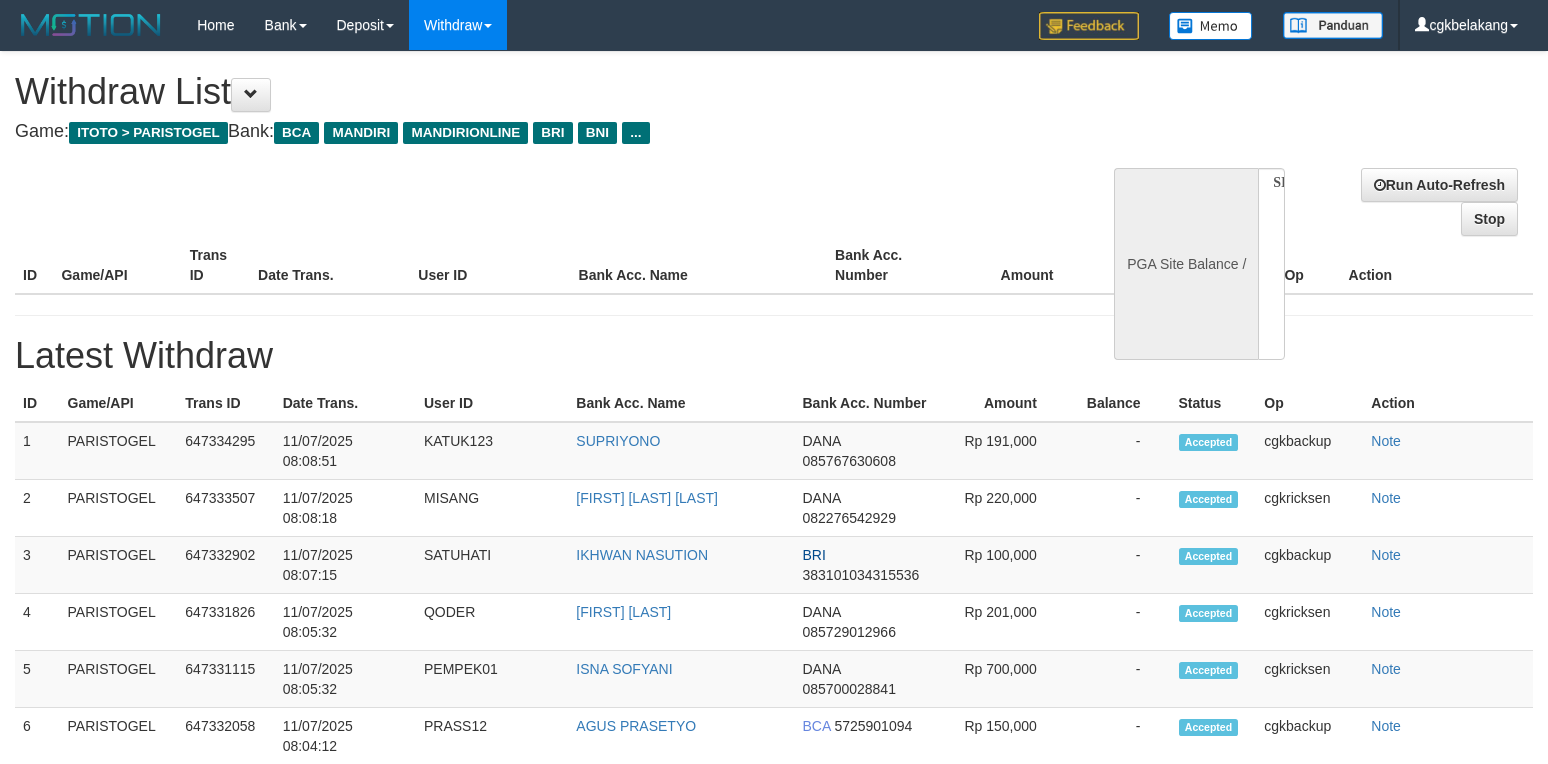 scroll, scrollTop: 0, scrollLeft: 0, axis: both 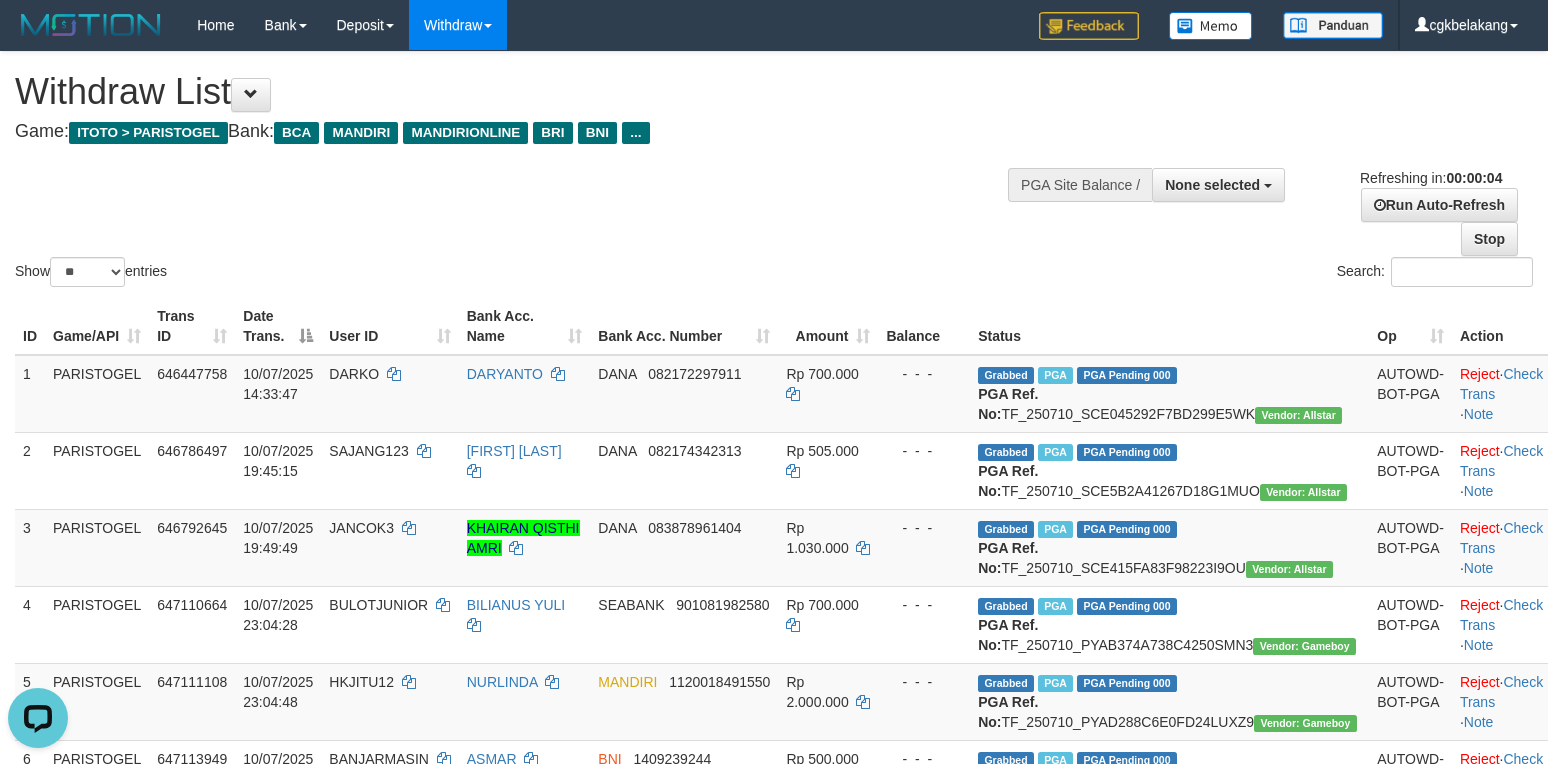 click on "Show  ** ** ** ***  entries Search:" at bounding box center (774, 171) 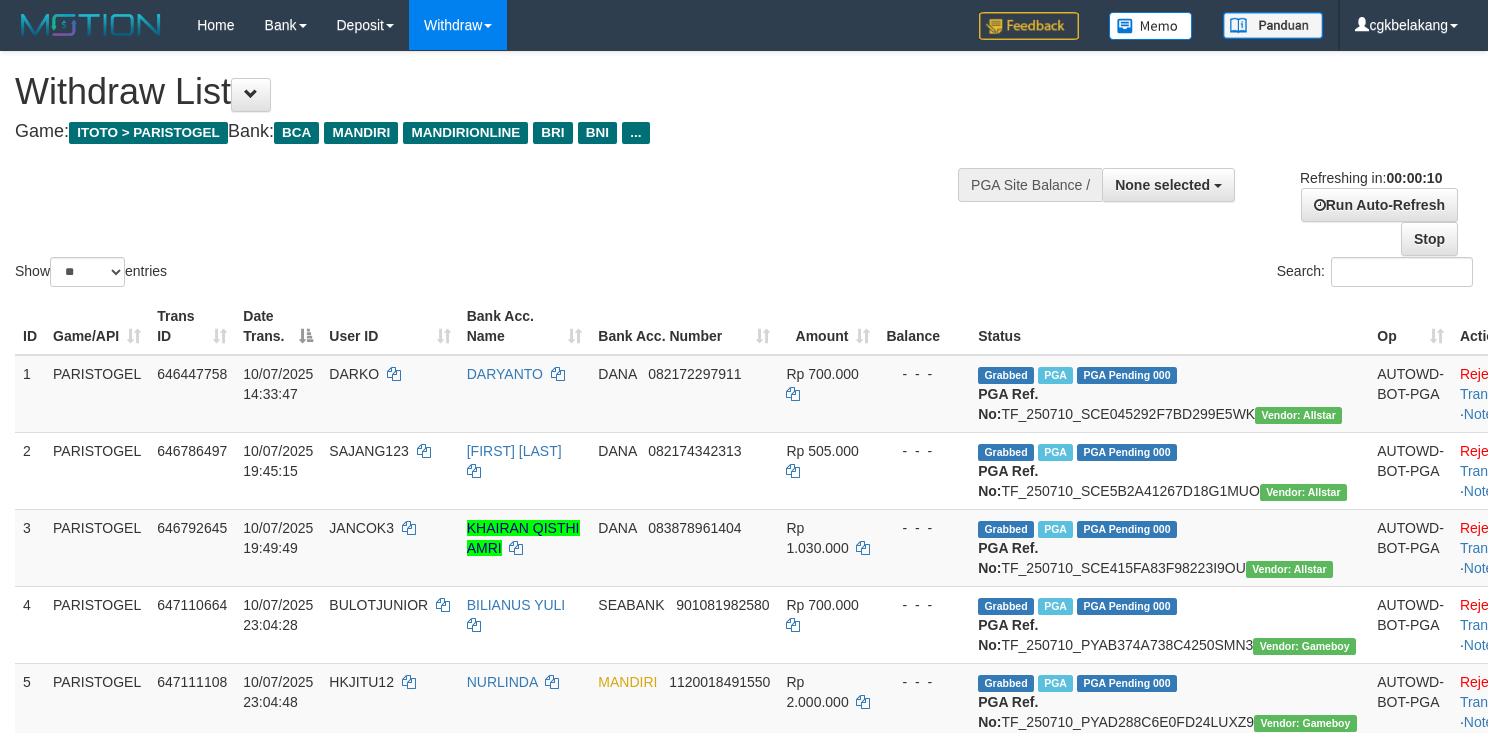 select 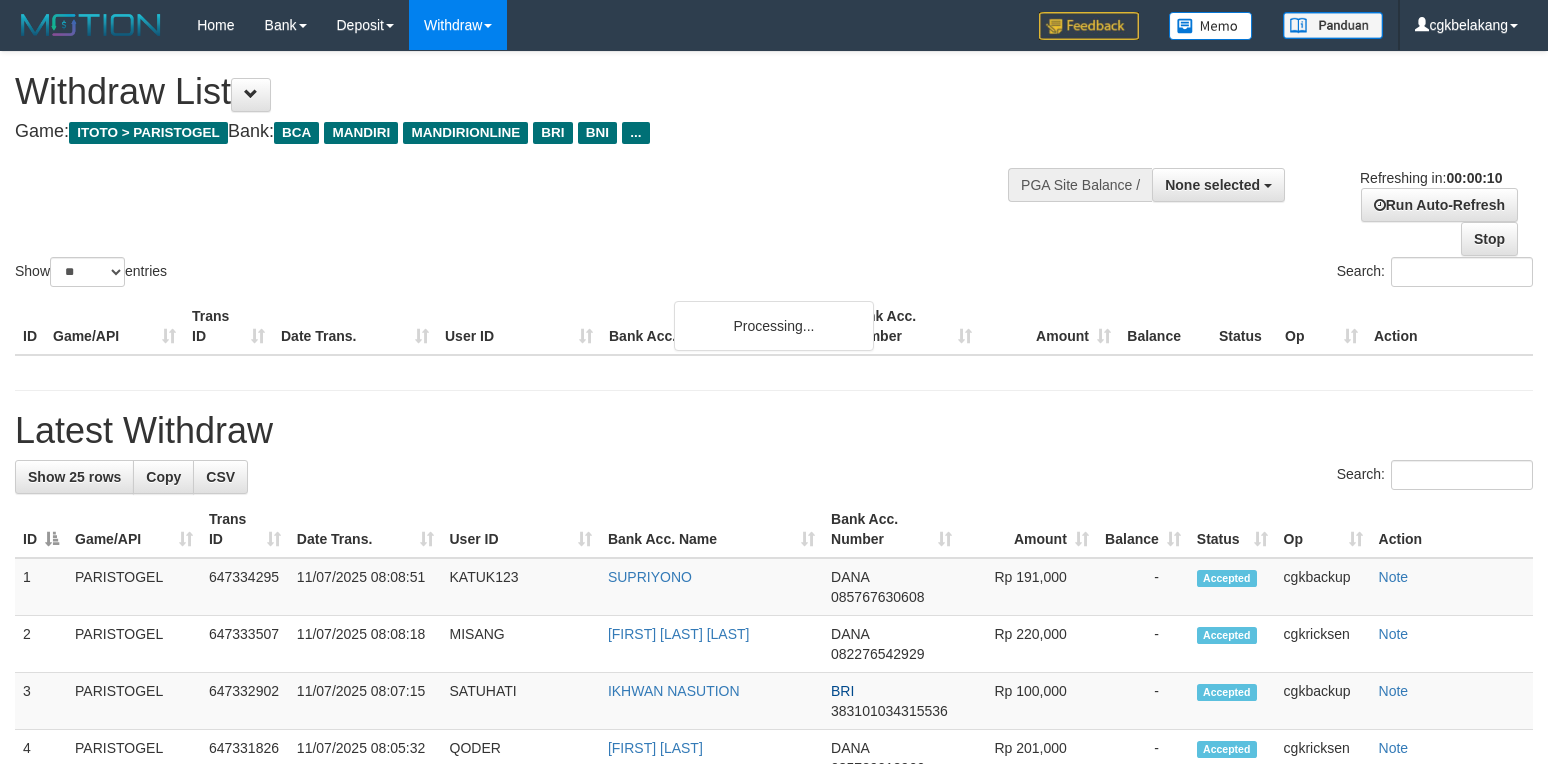 select 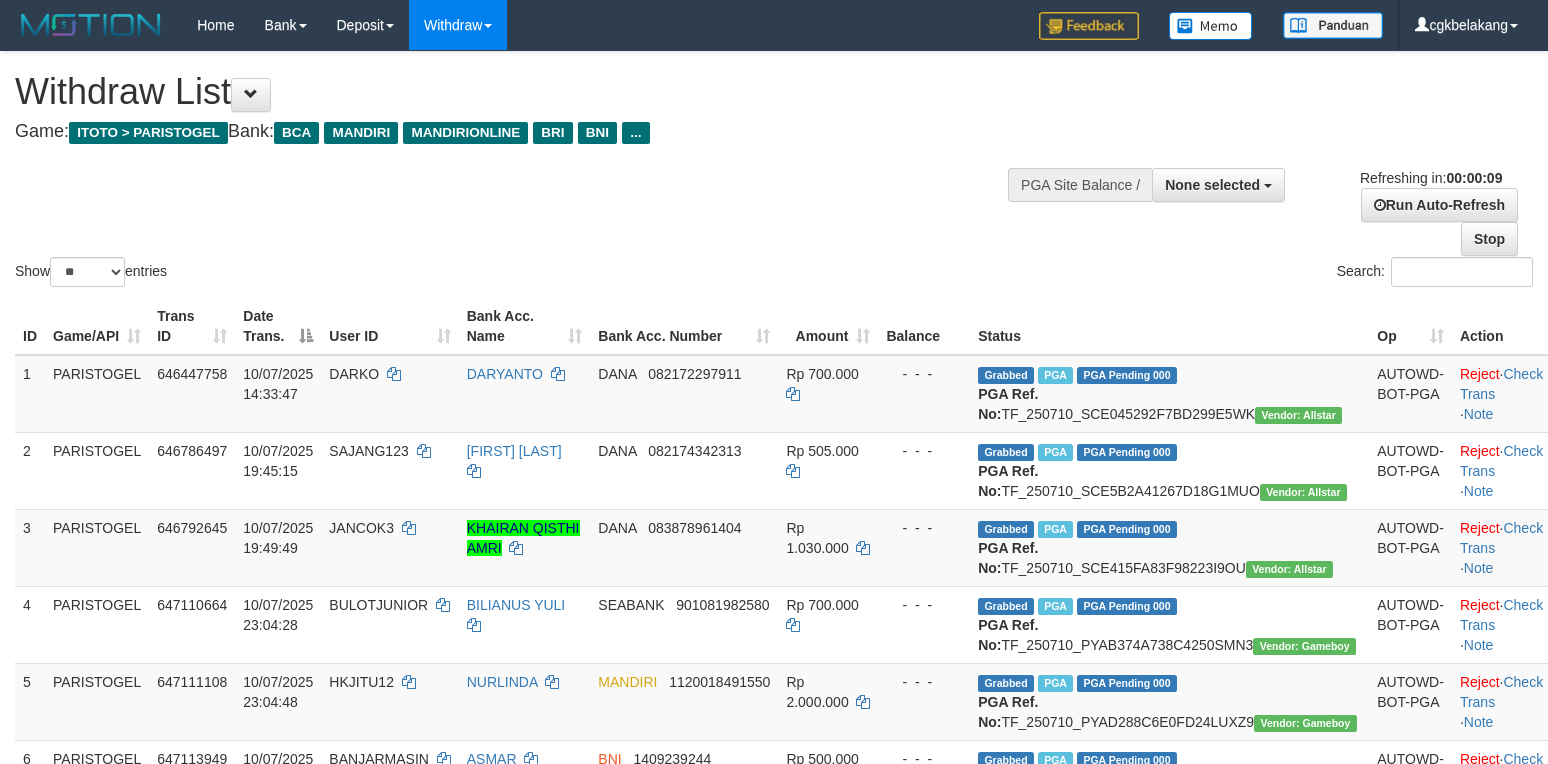 click on "Status" at bounding box center [1169, 326] 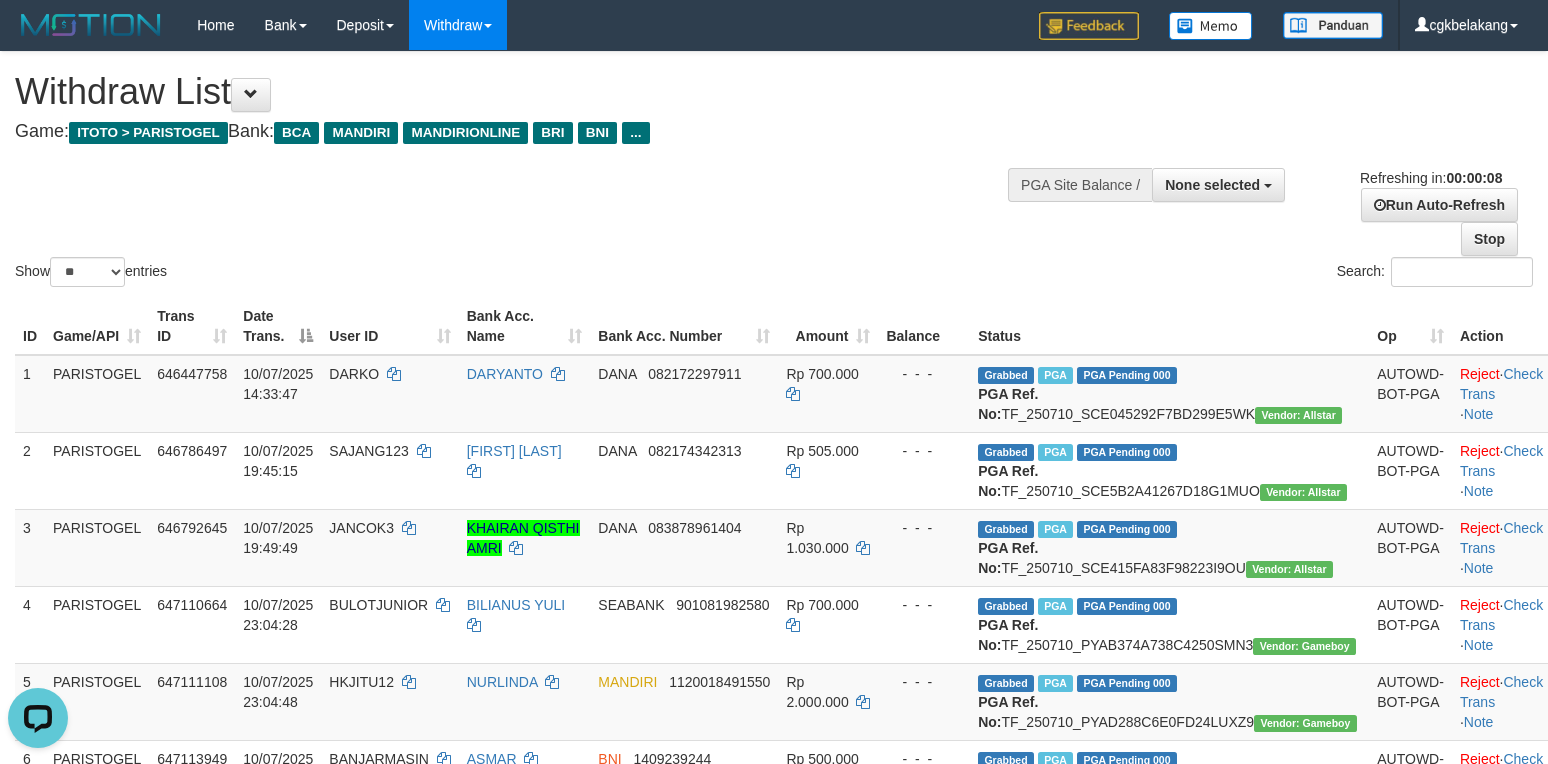 scroll, scrollTop: 0, scrollLeft: 0, axis: both 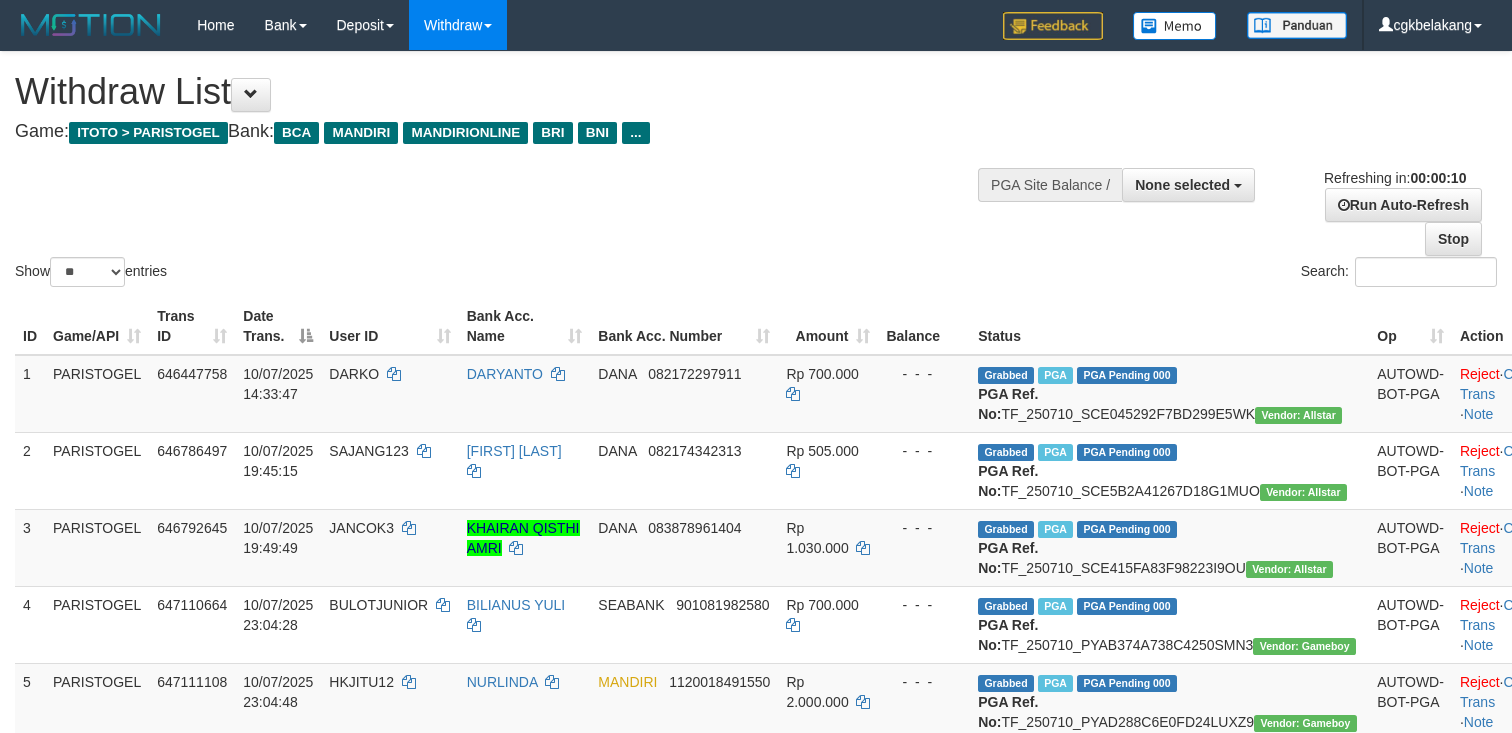 select 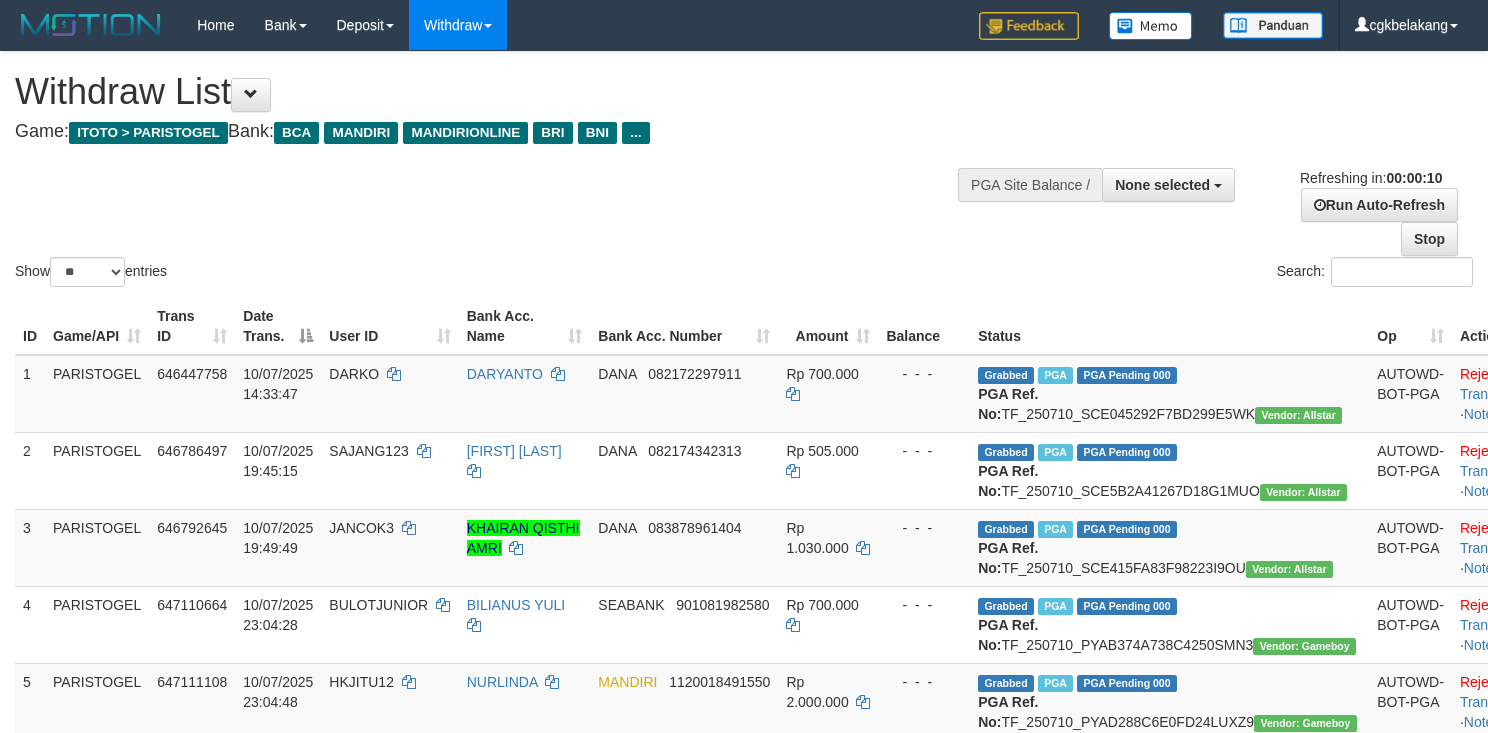 select 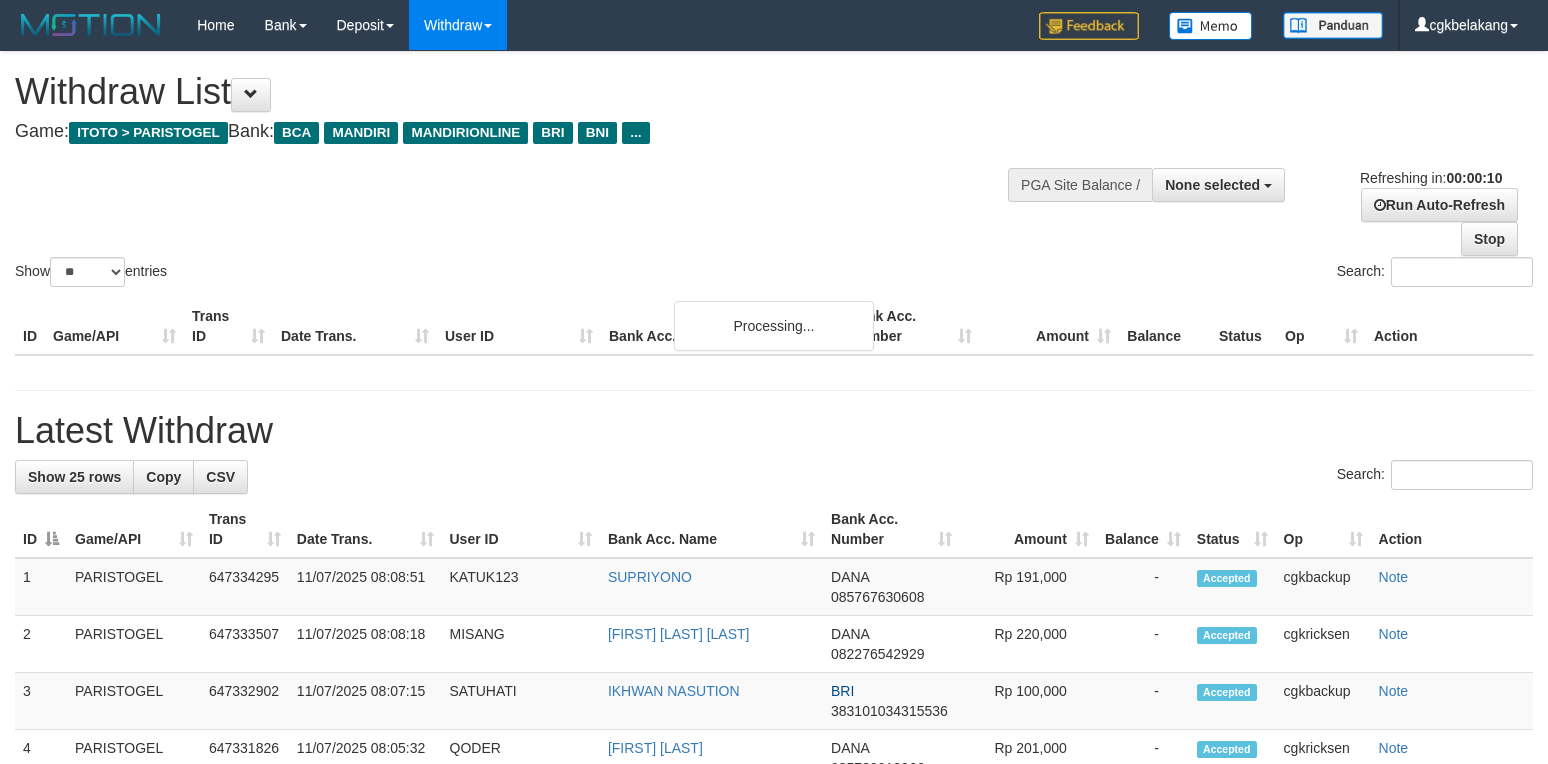 select 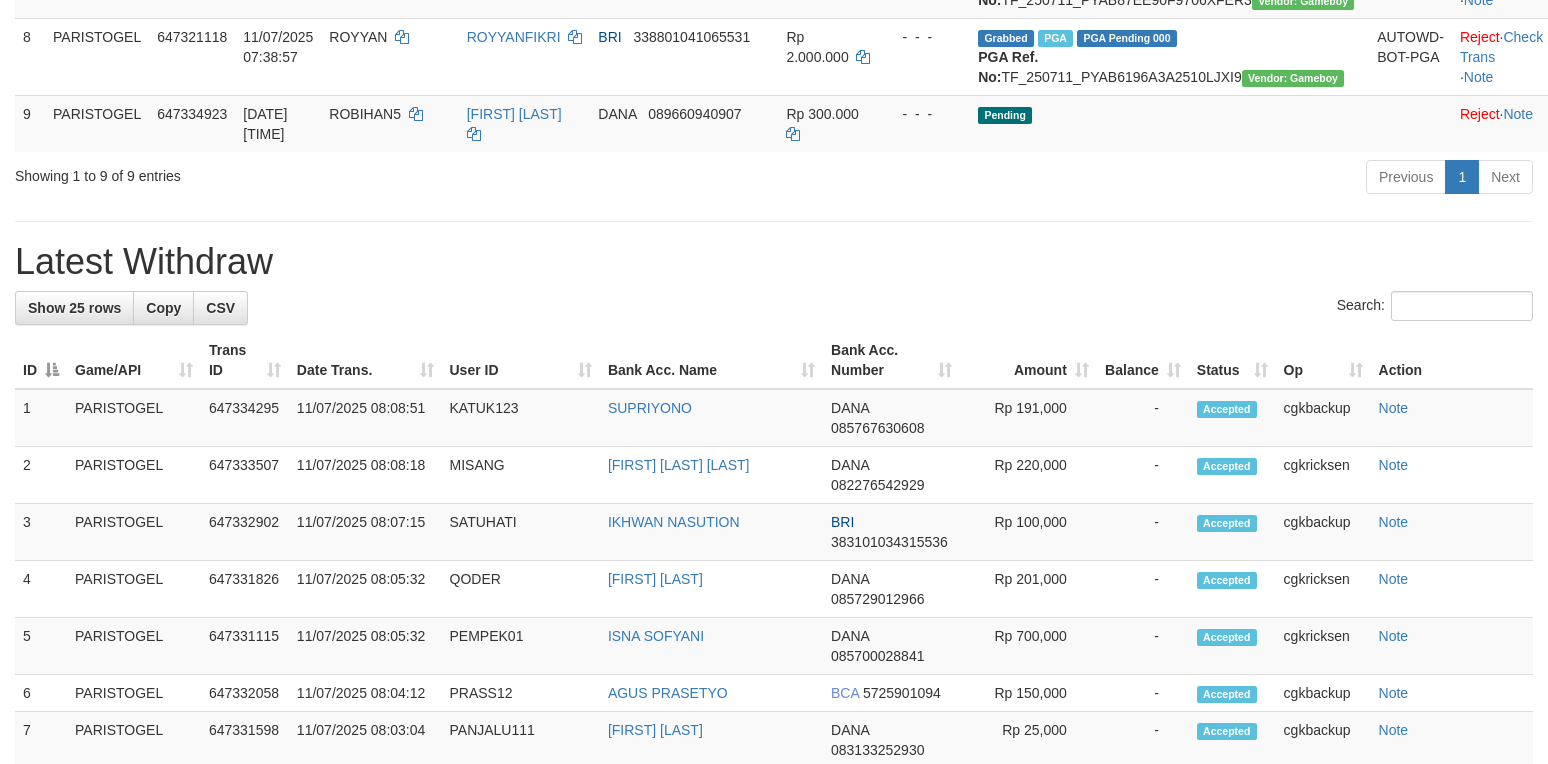 scroll, scrollTop: 800, scrollLeft: 0, axis: vertical 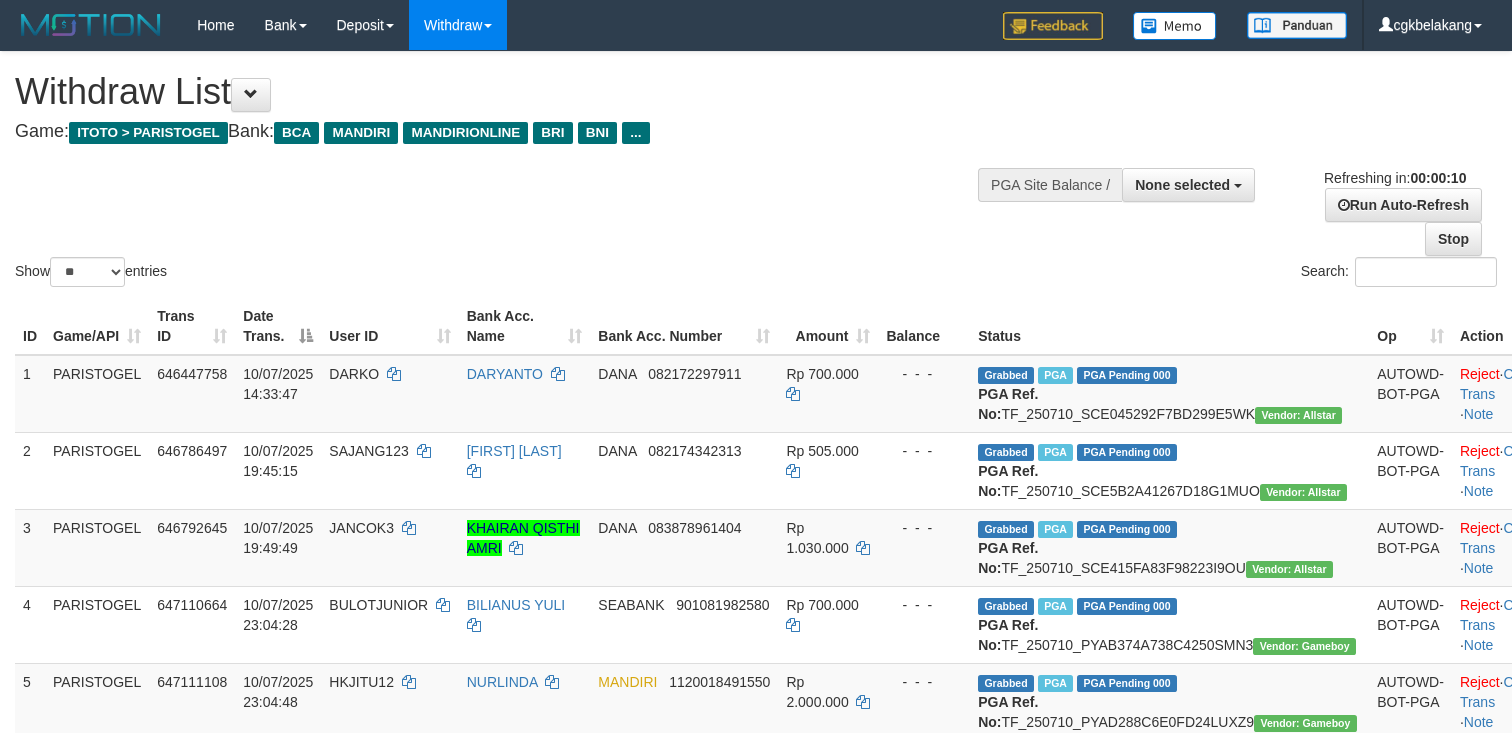 select 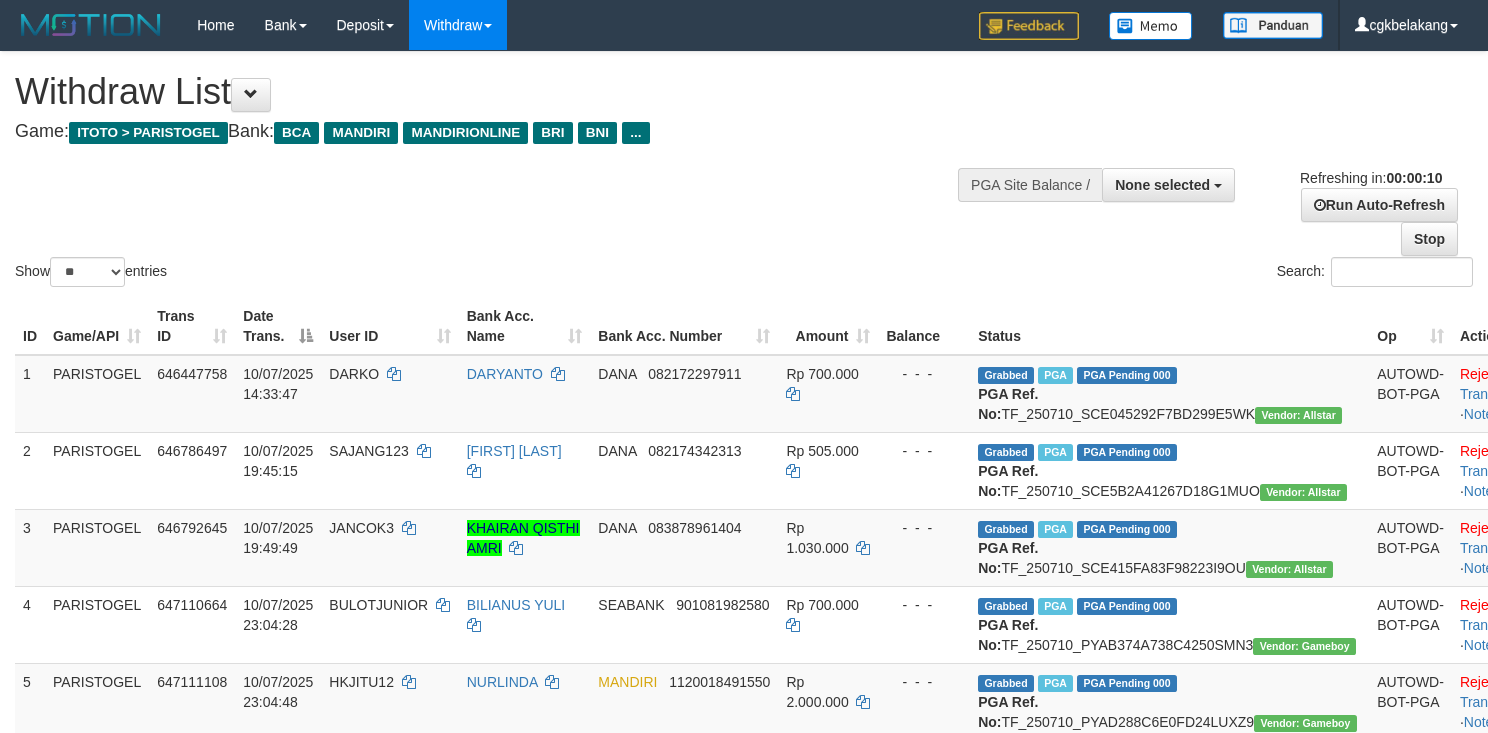 select 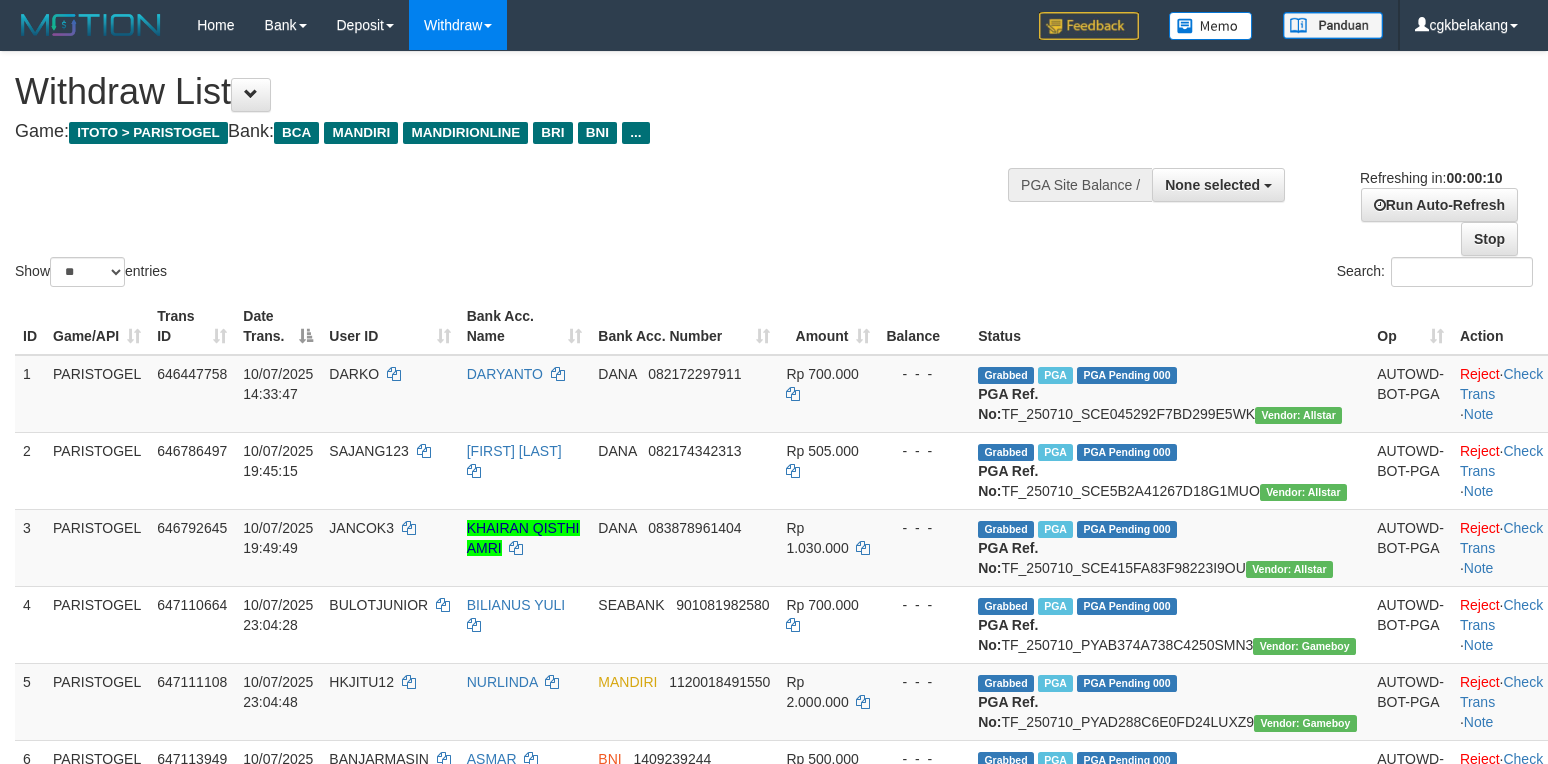 select 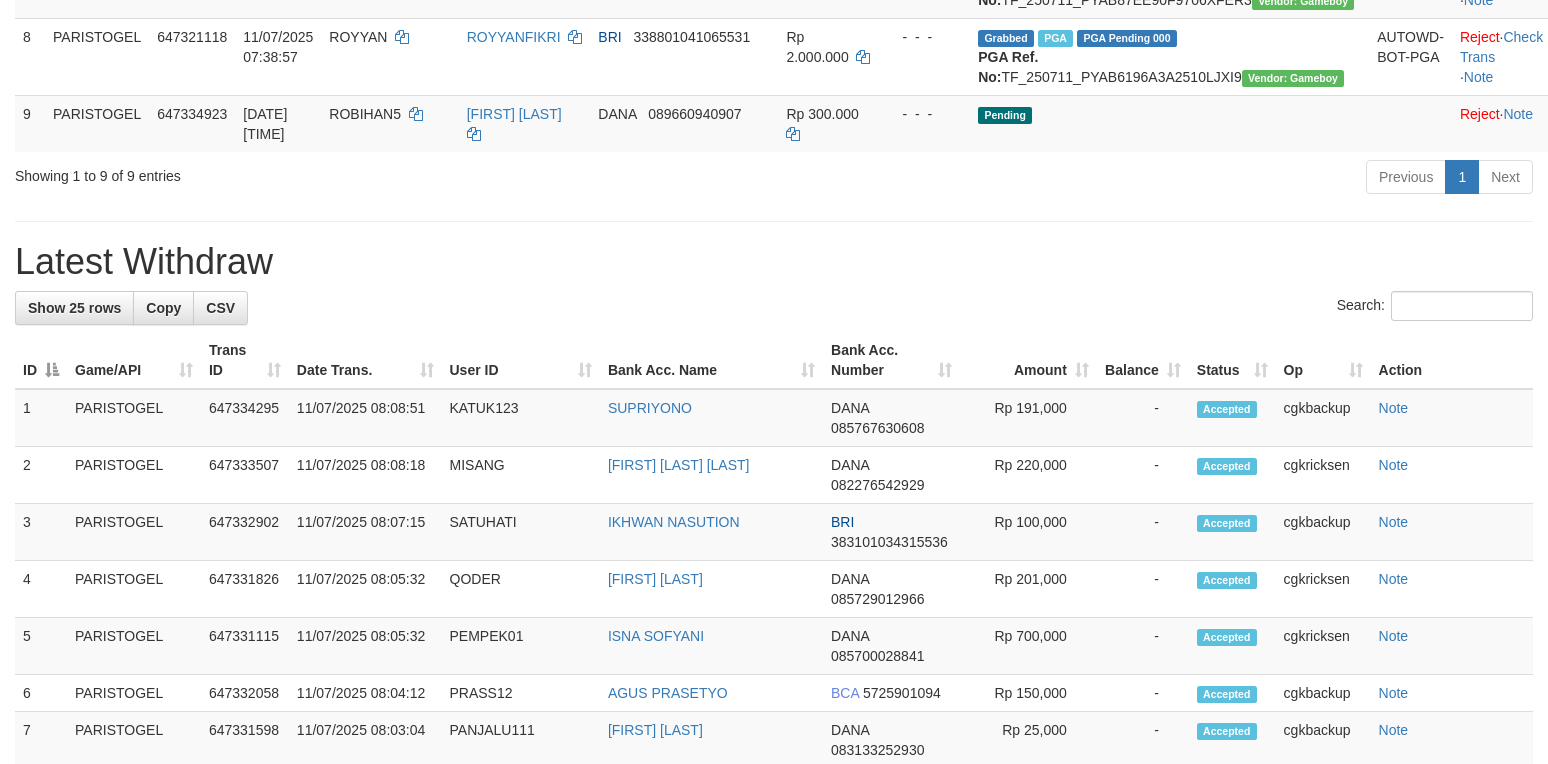 scroll, scrollTop: 800, scrollLeft: 0, axis: vertical 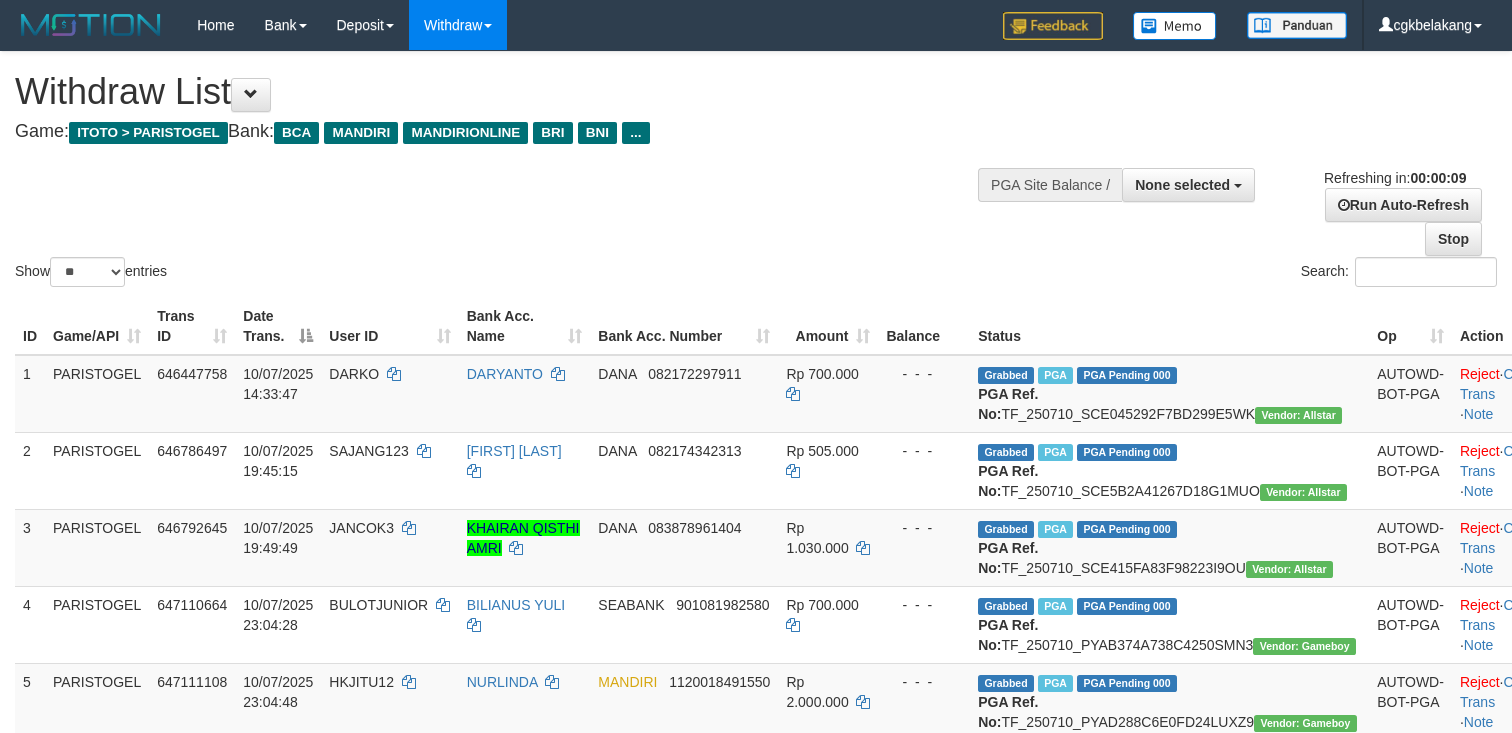 select 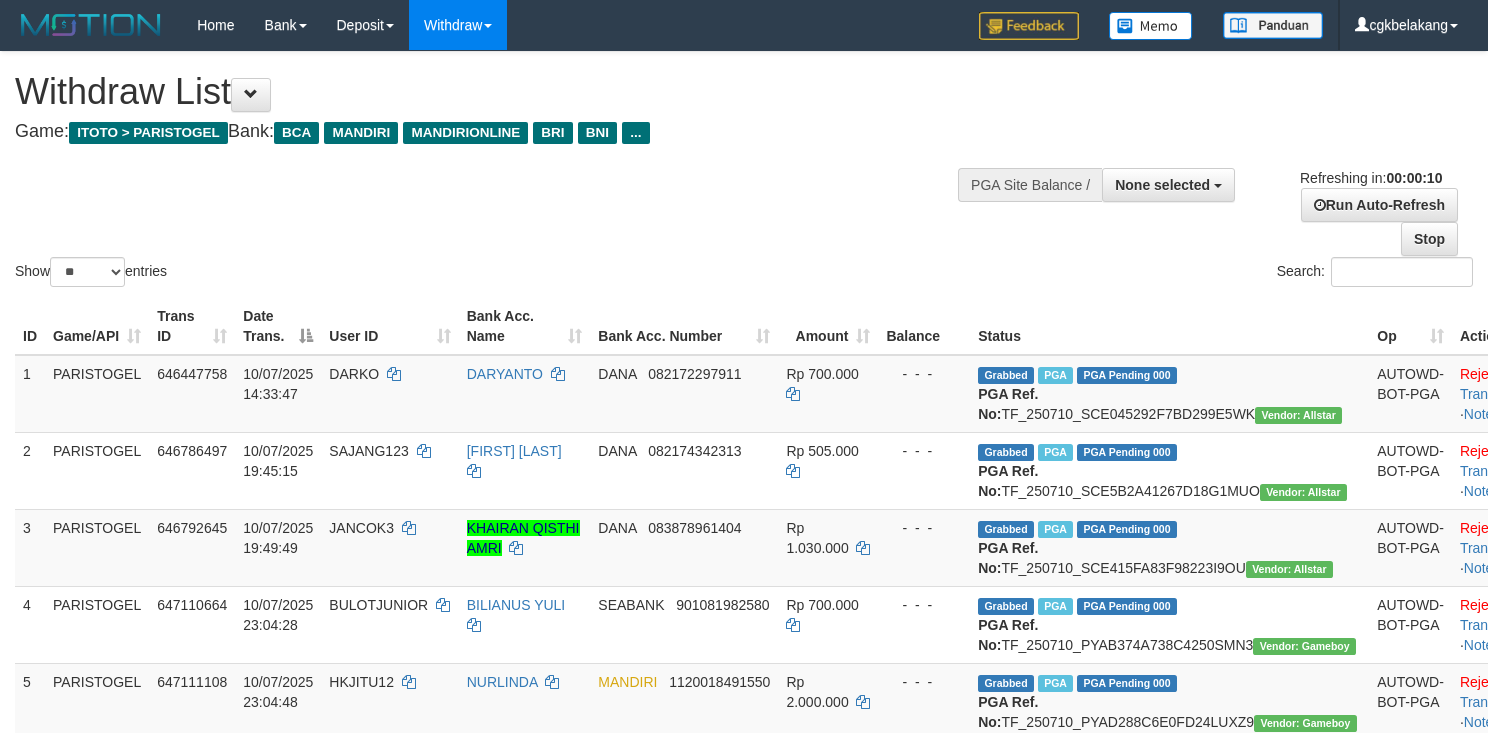 select 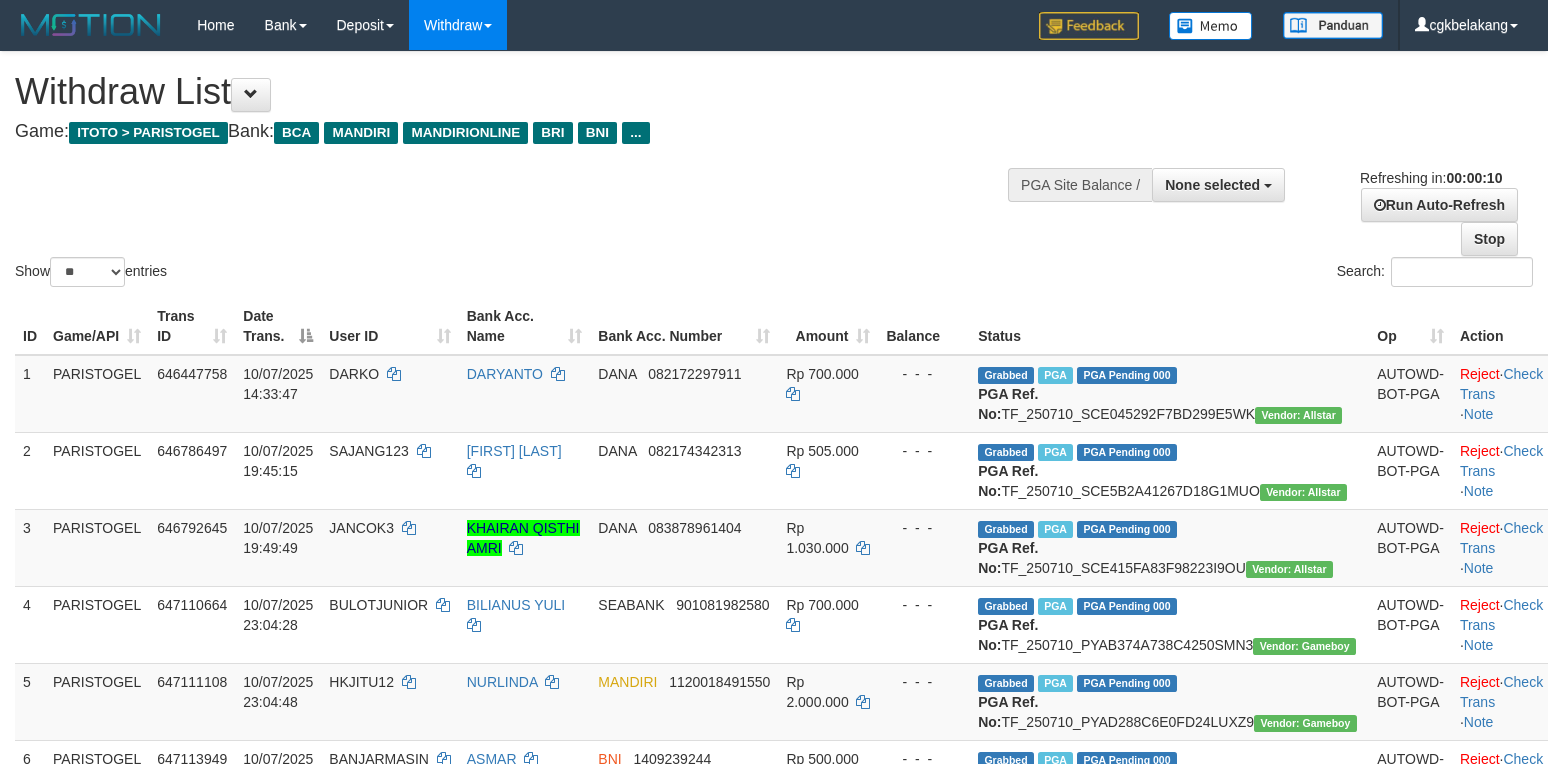 select 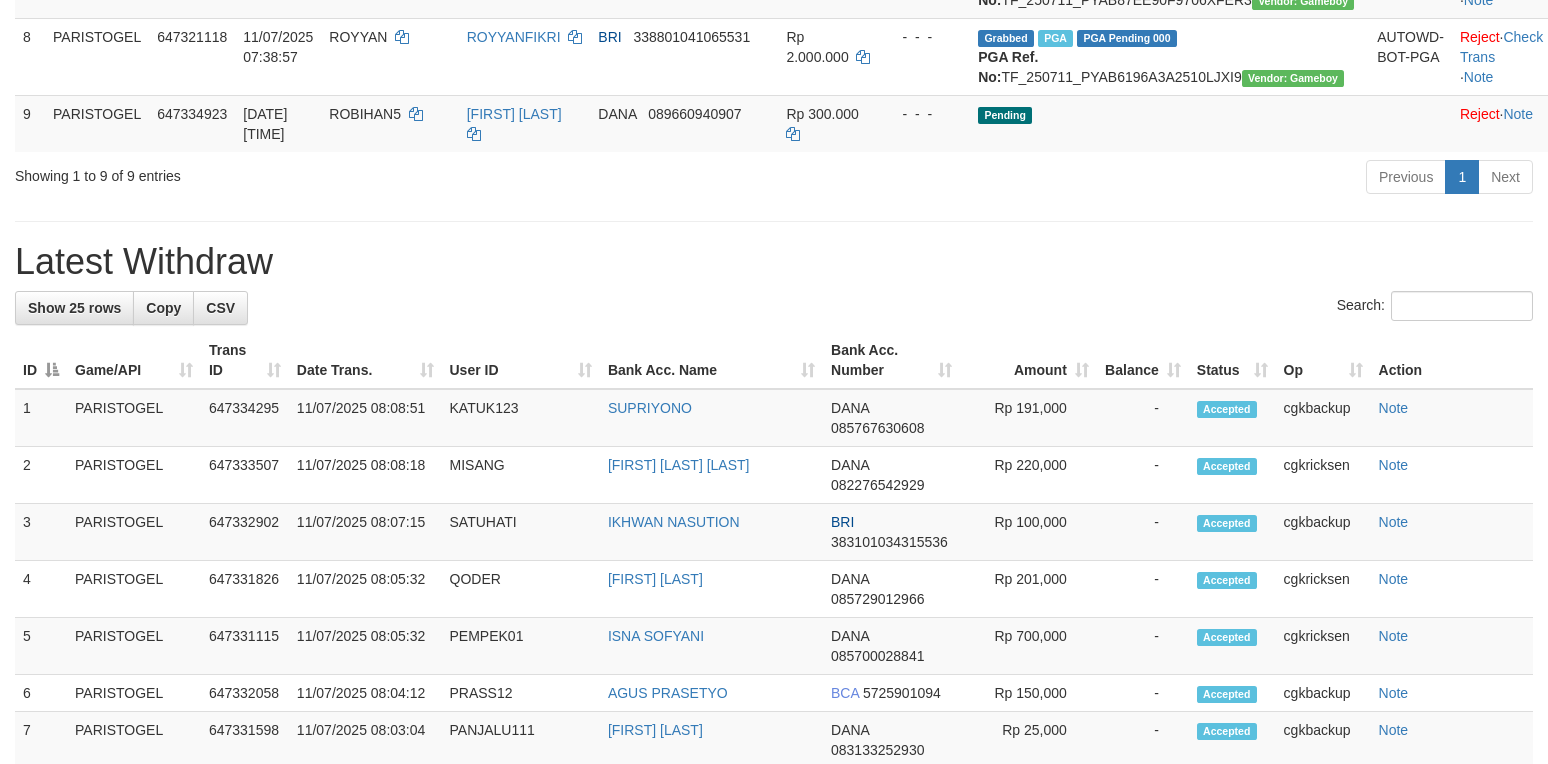 scroll, scrollTop: 800, scrollLeft: 0, axis: vertical 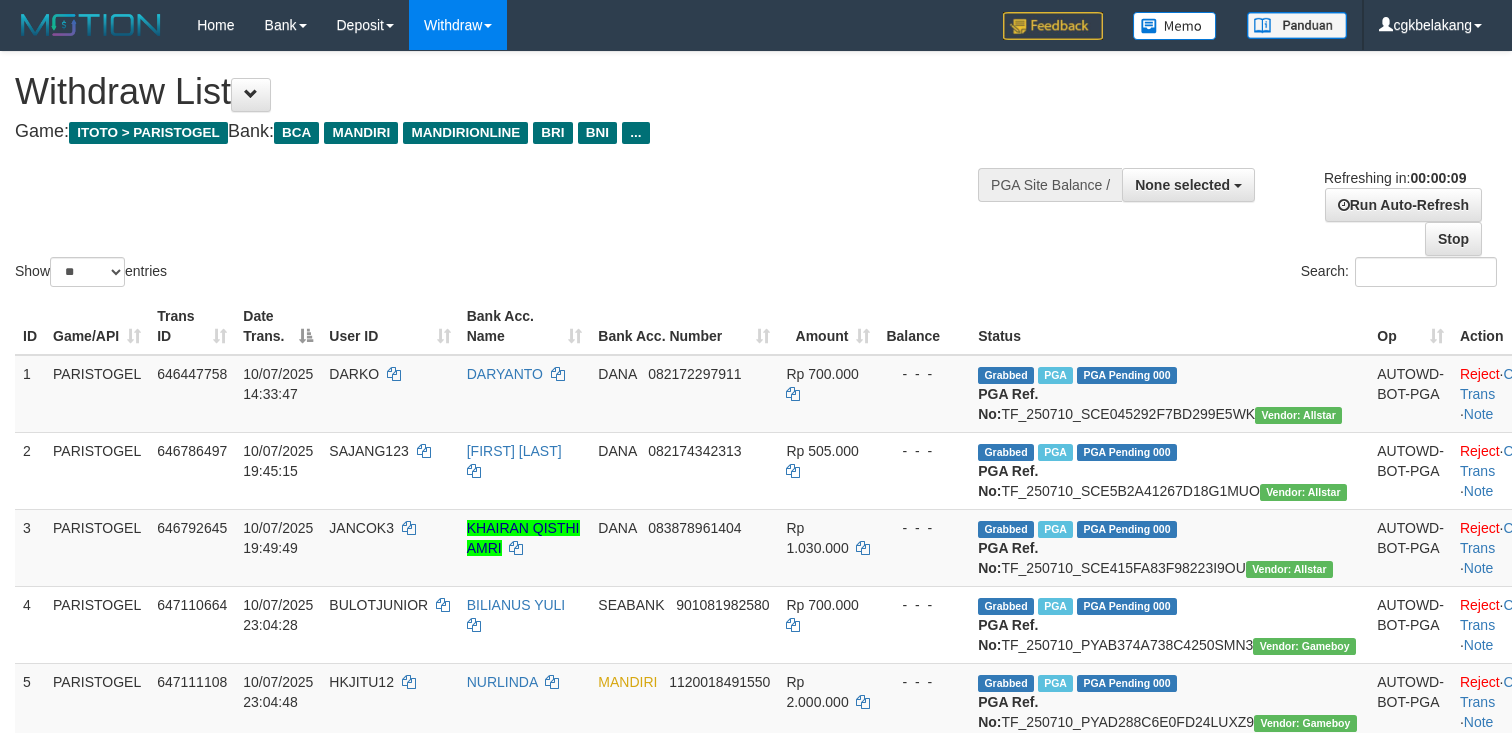 select 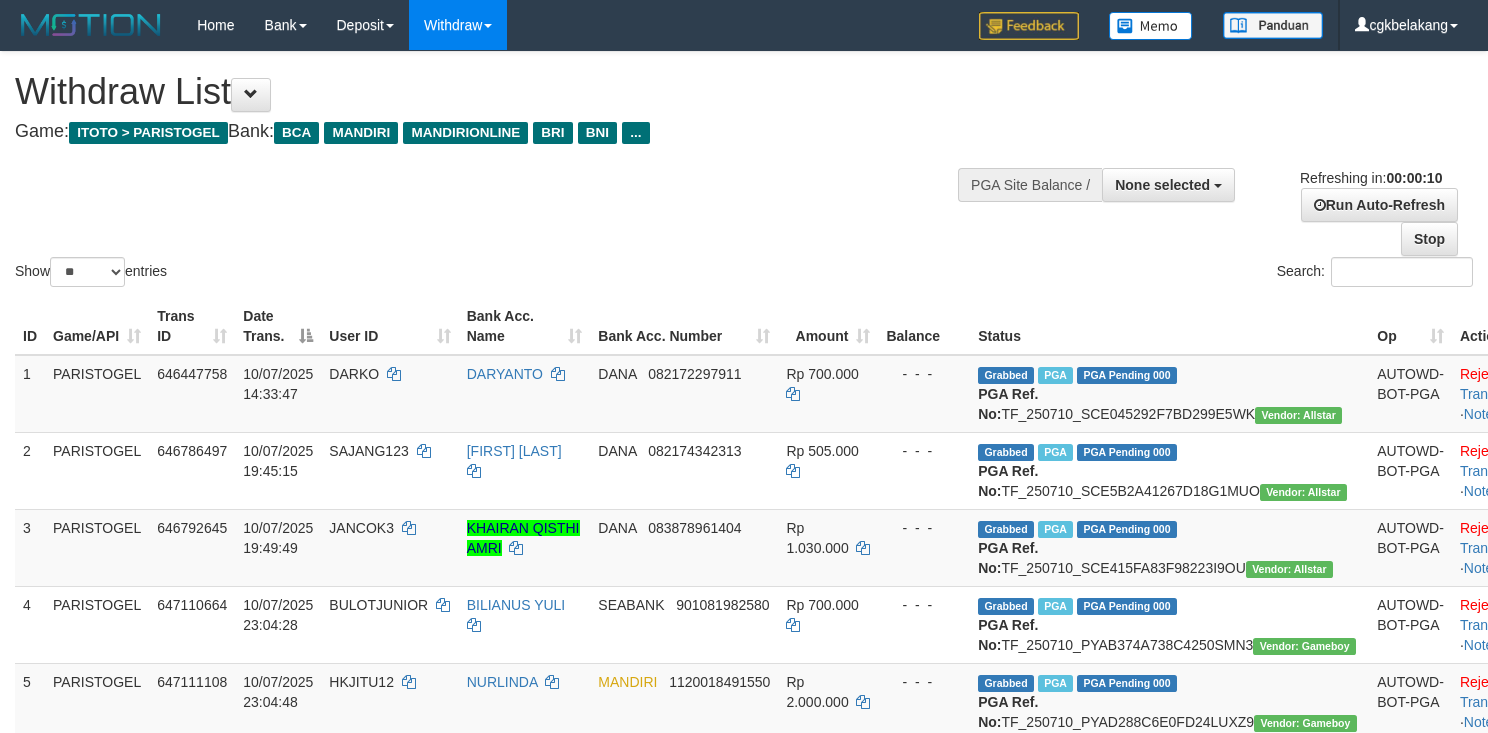 select 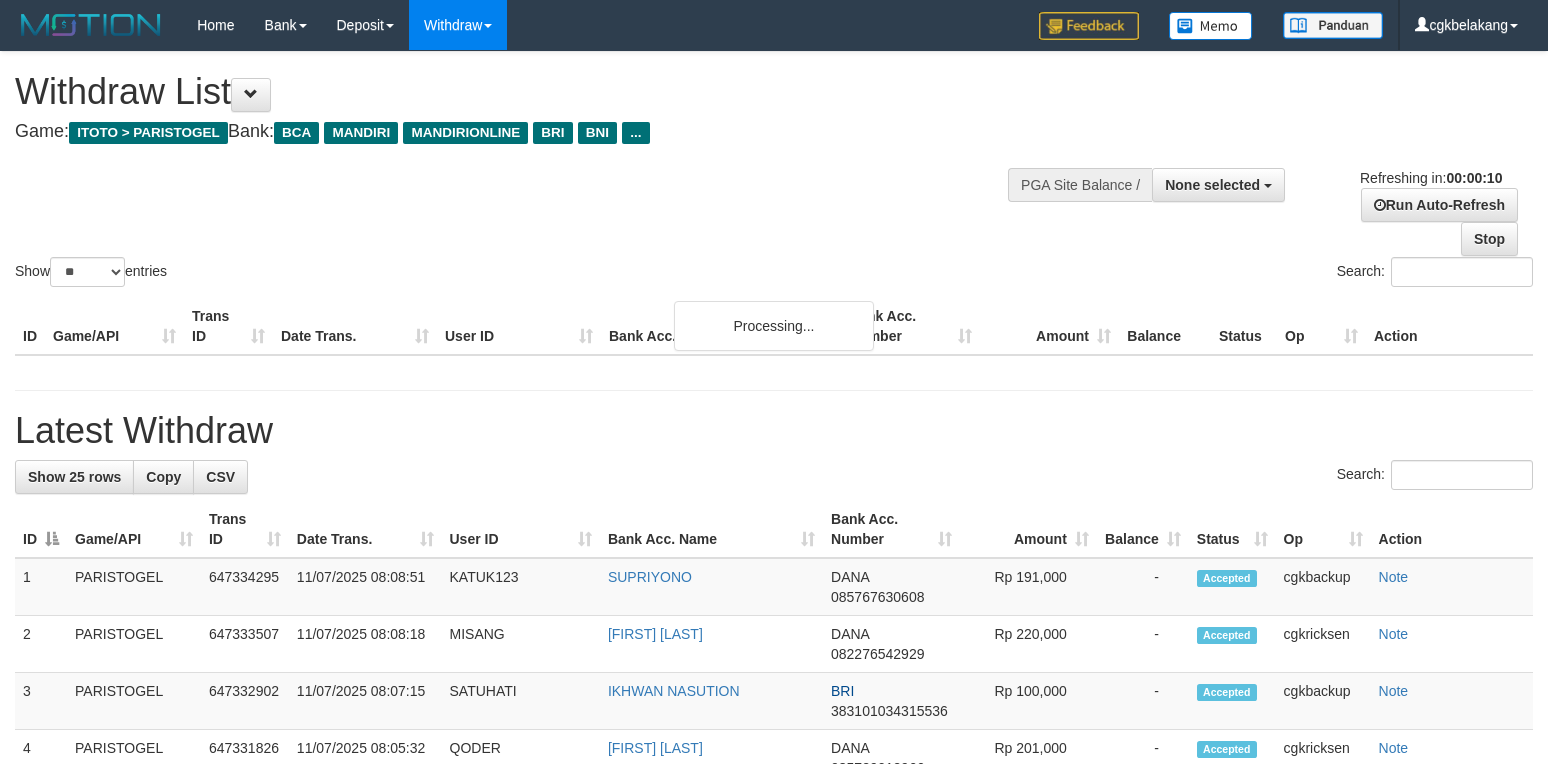 select 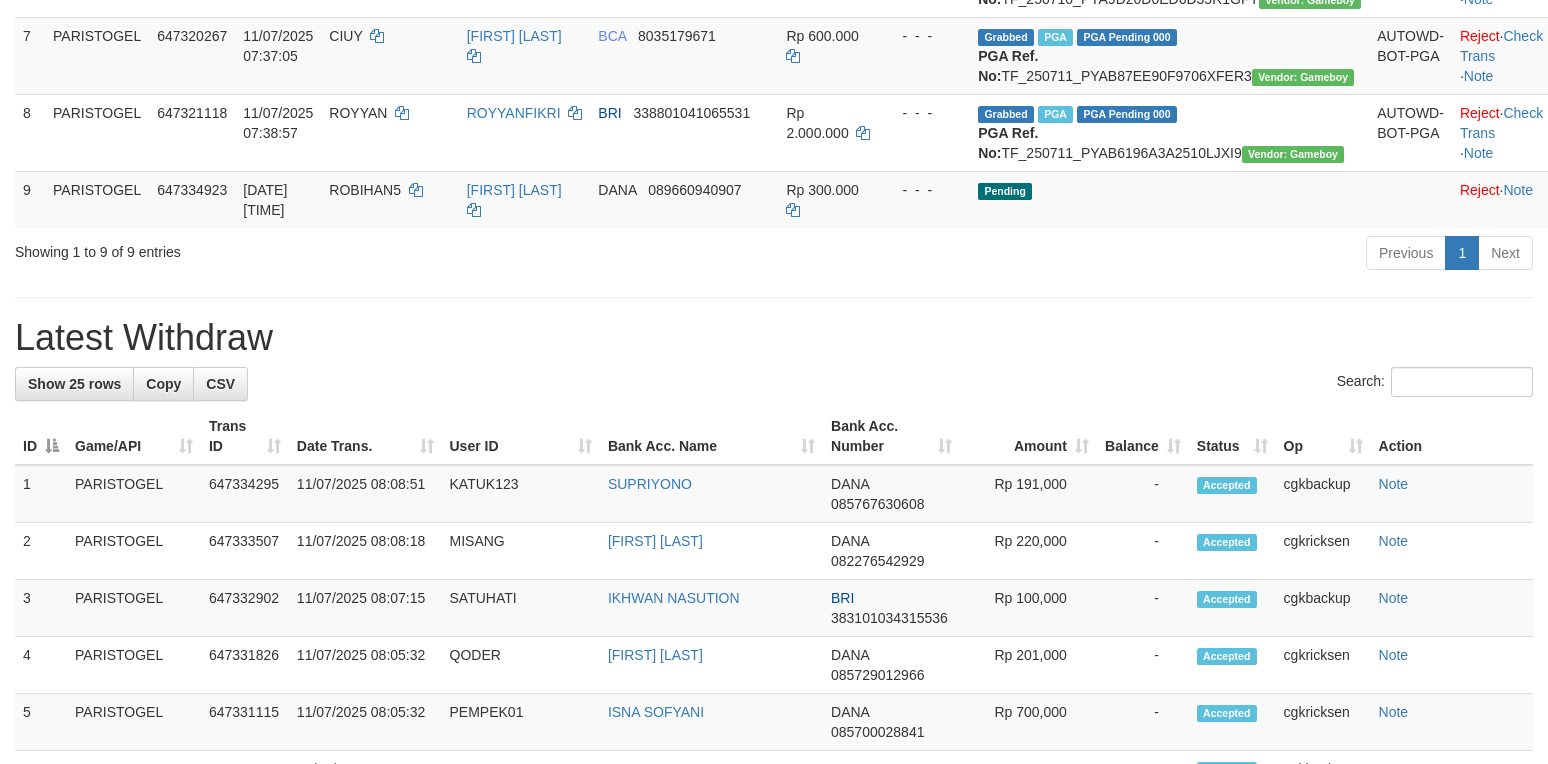 scroll, scrollTop: 1670, scrollLeft: 0, axis: vertical 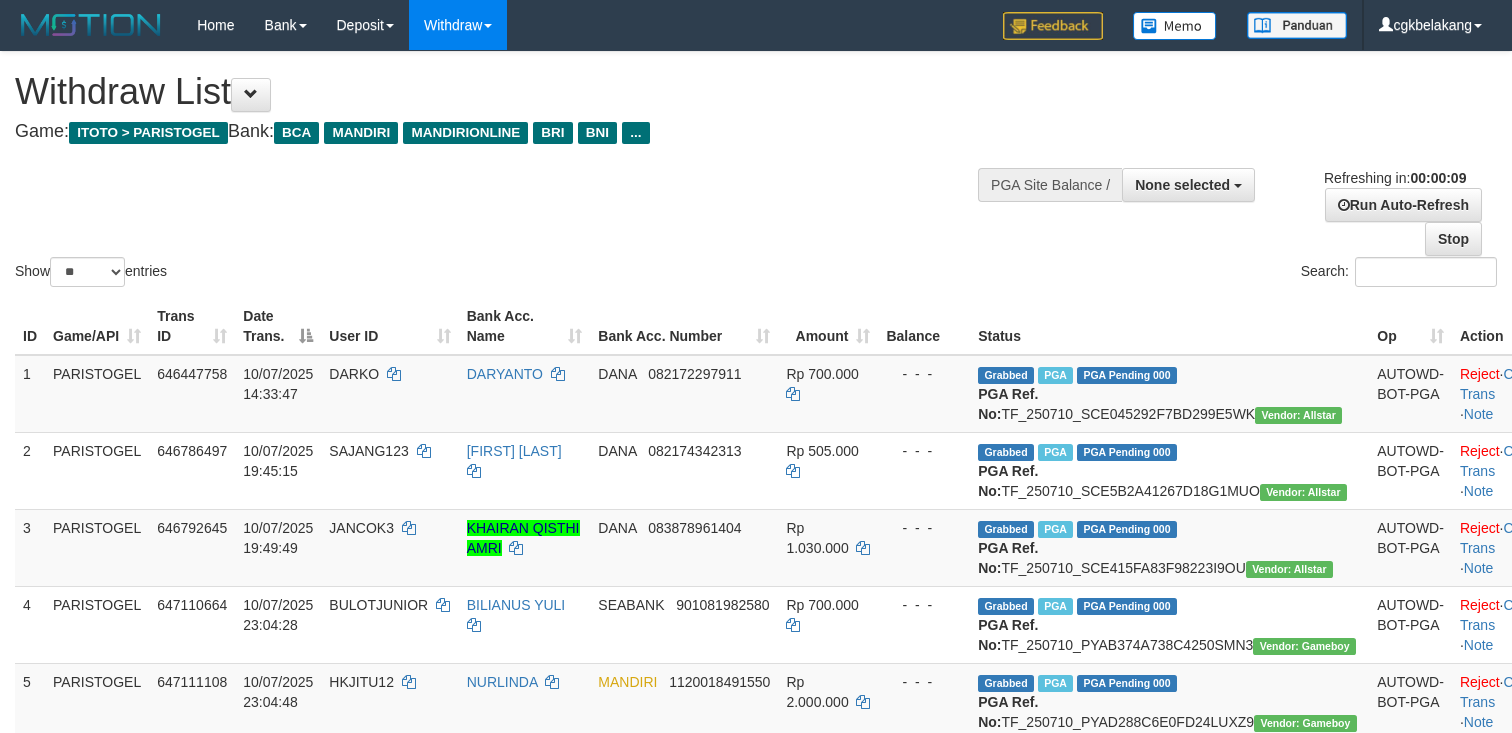 select 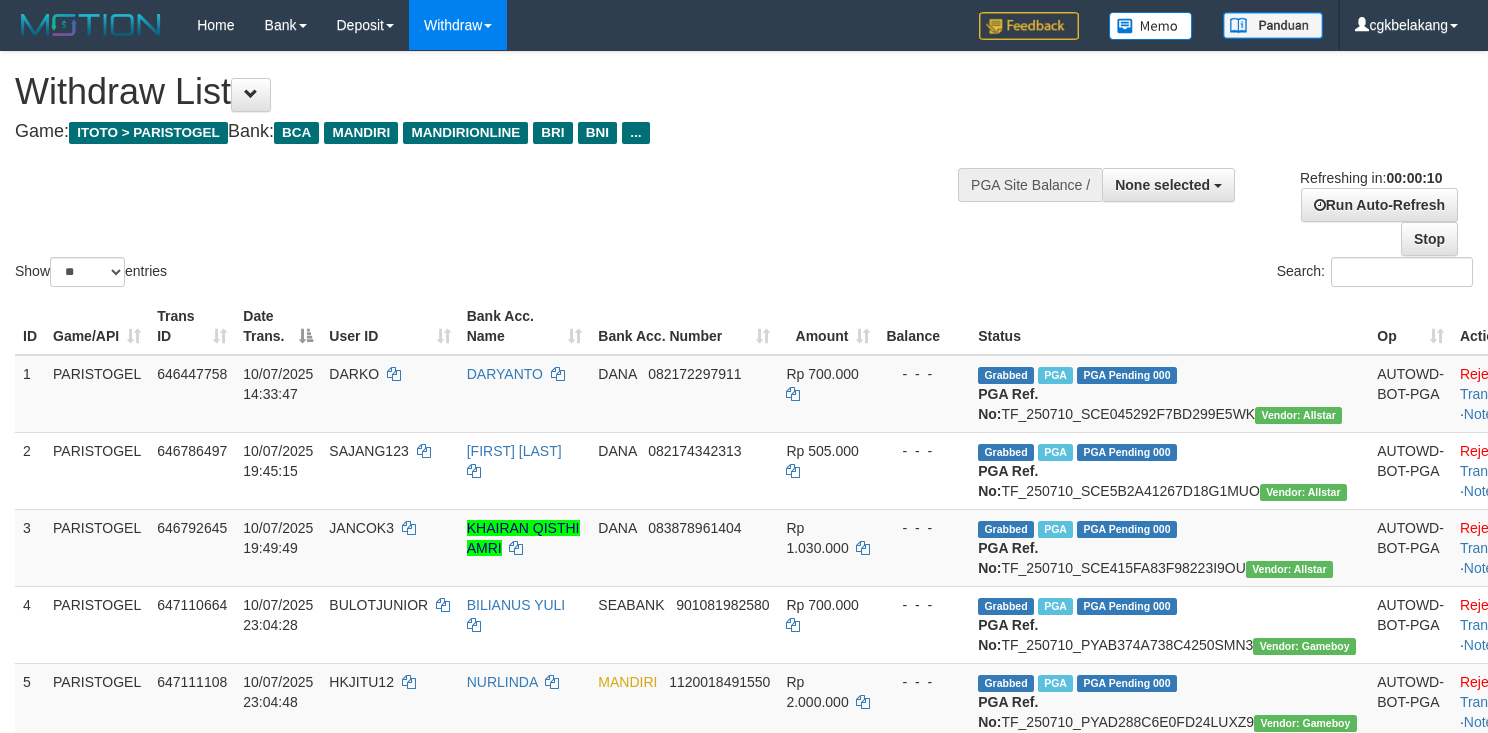 select 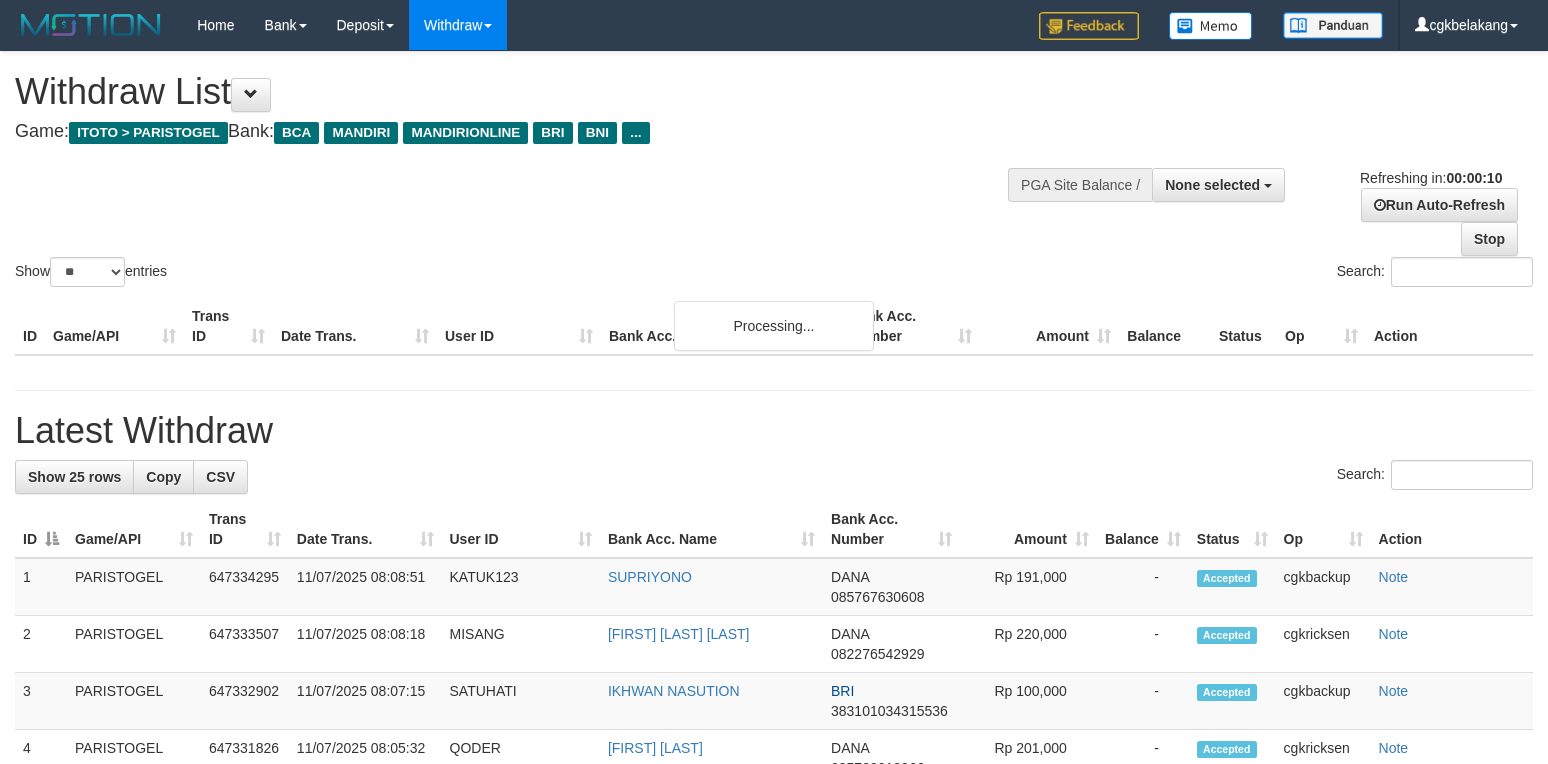 select 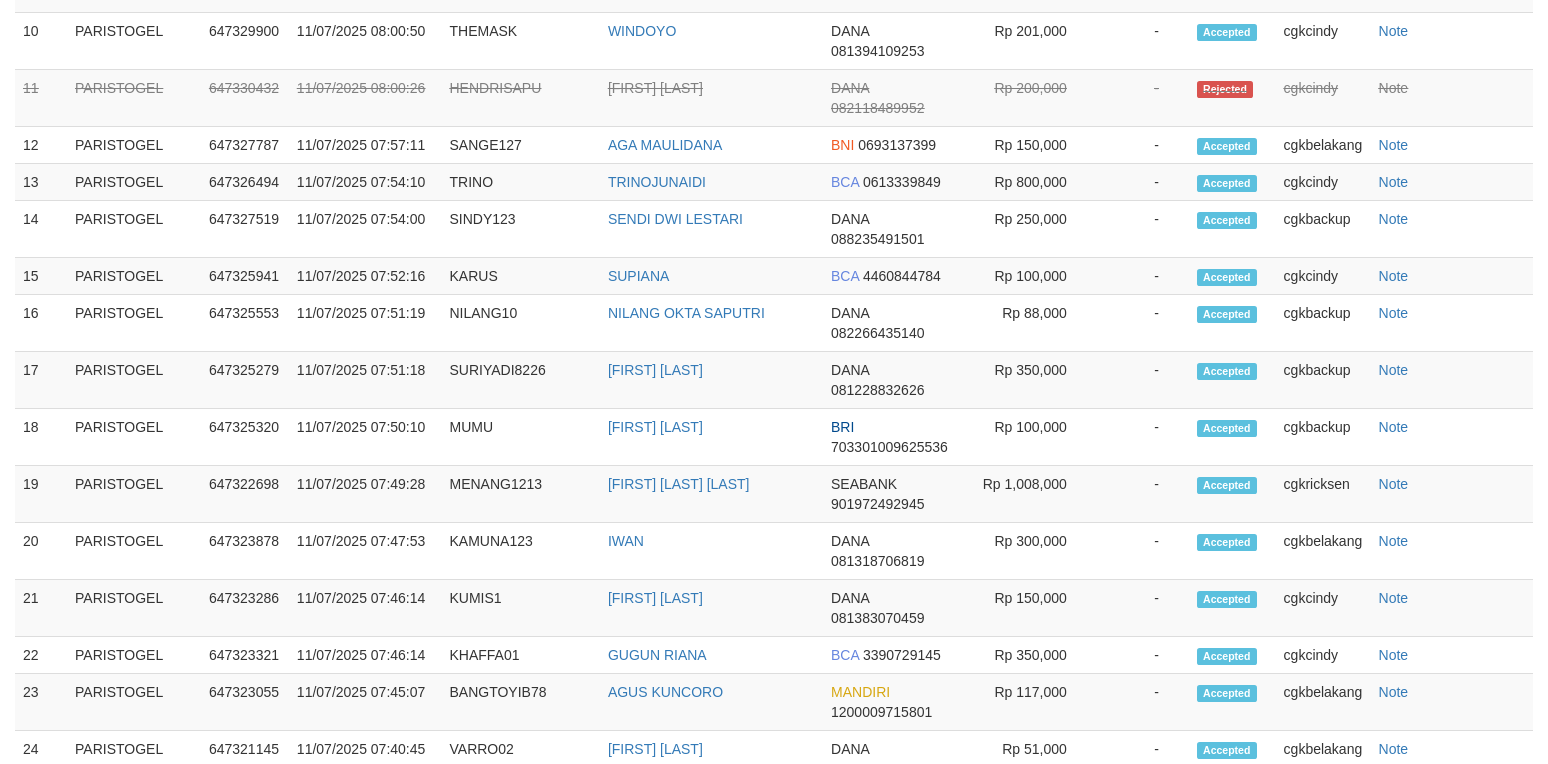 scroll, scrollTop: 1670, scrollLeft: 0, axis: vertical 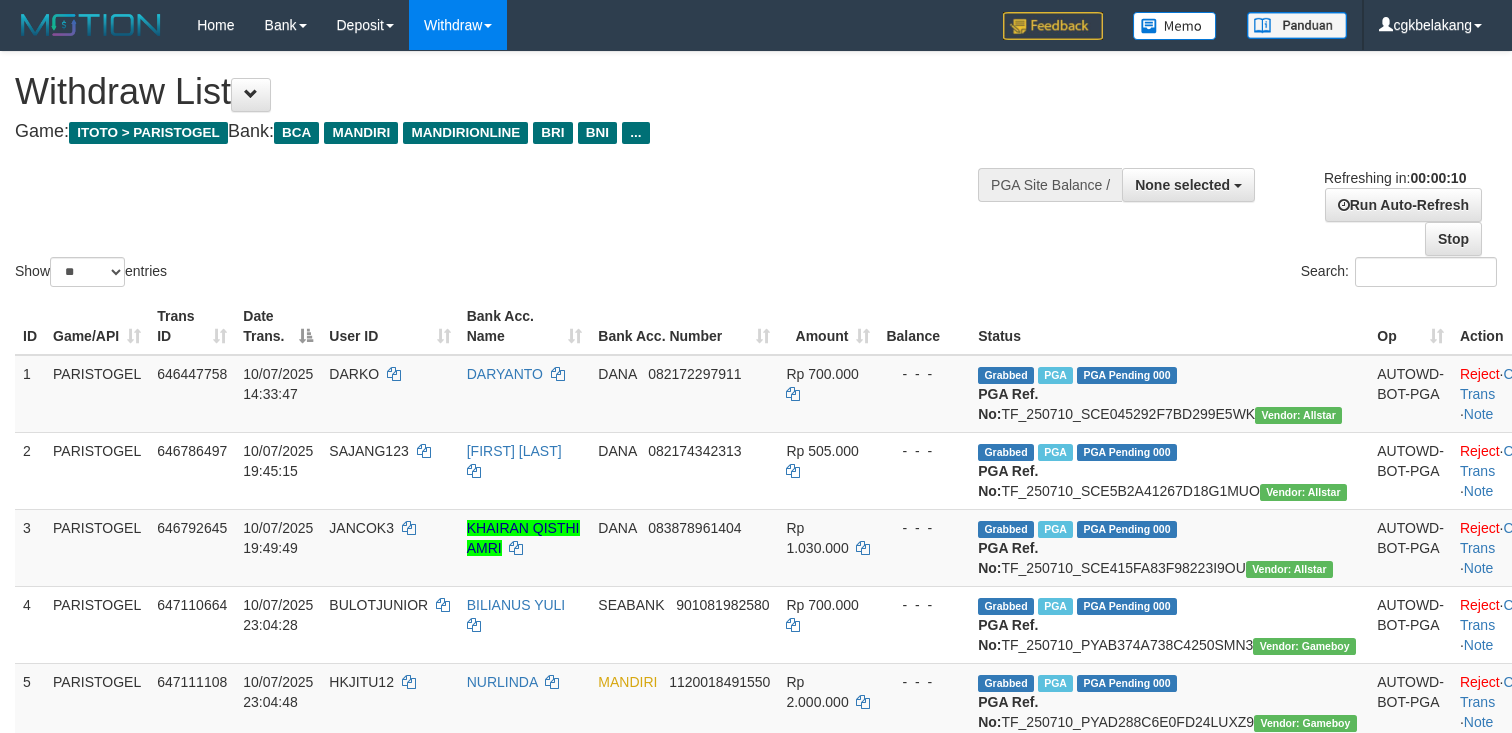 select 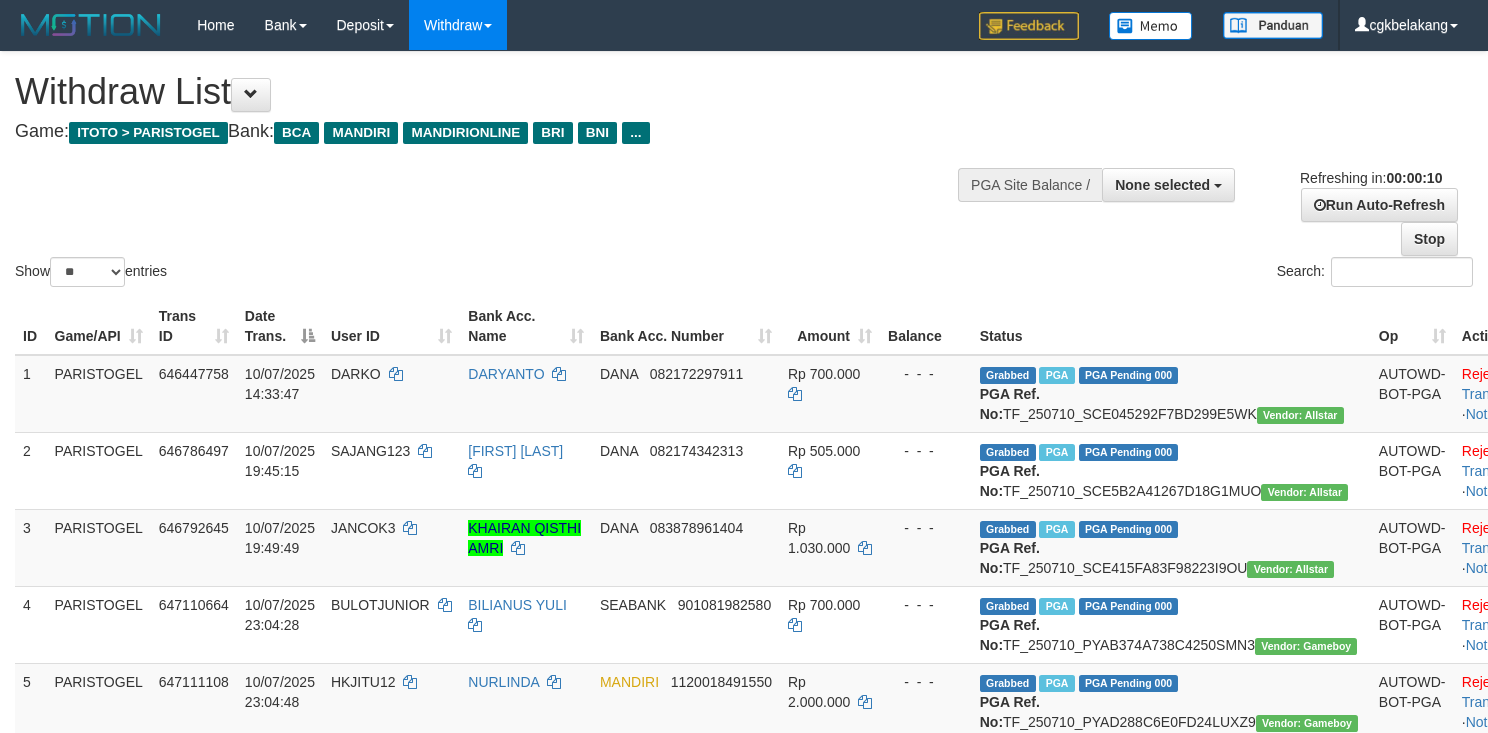 select 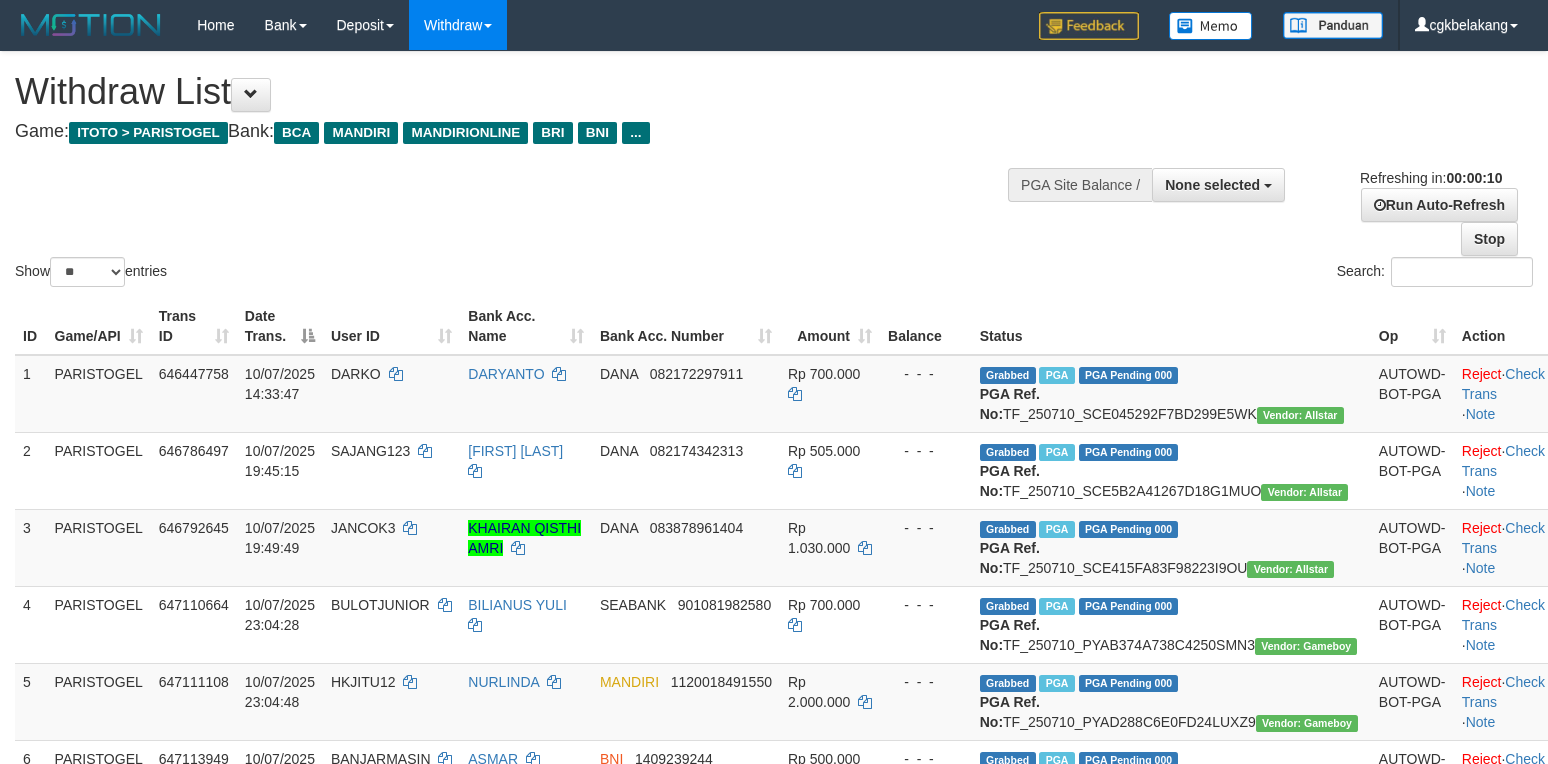 select 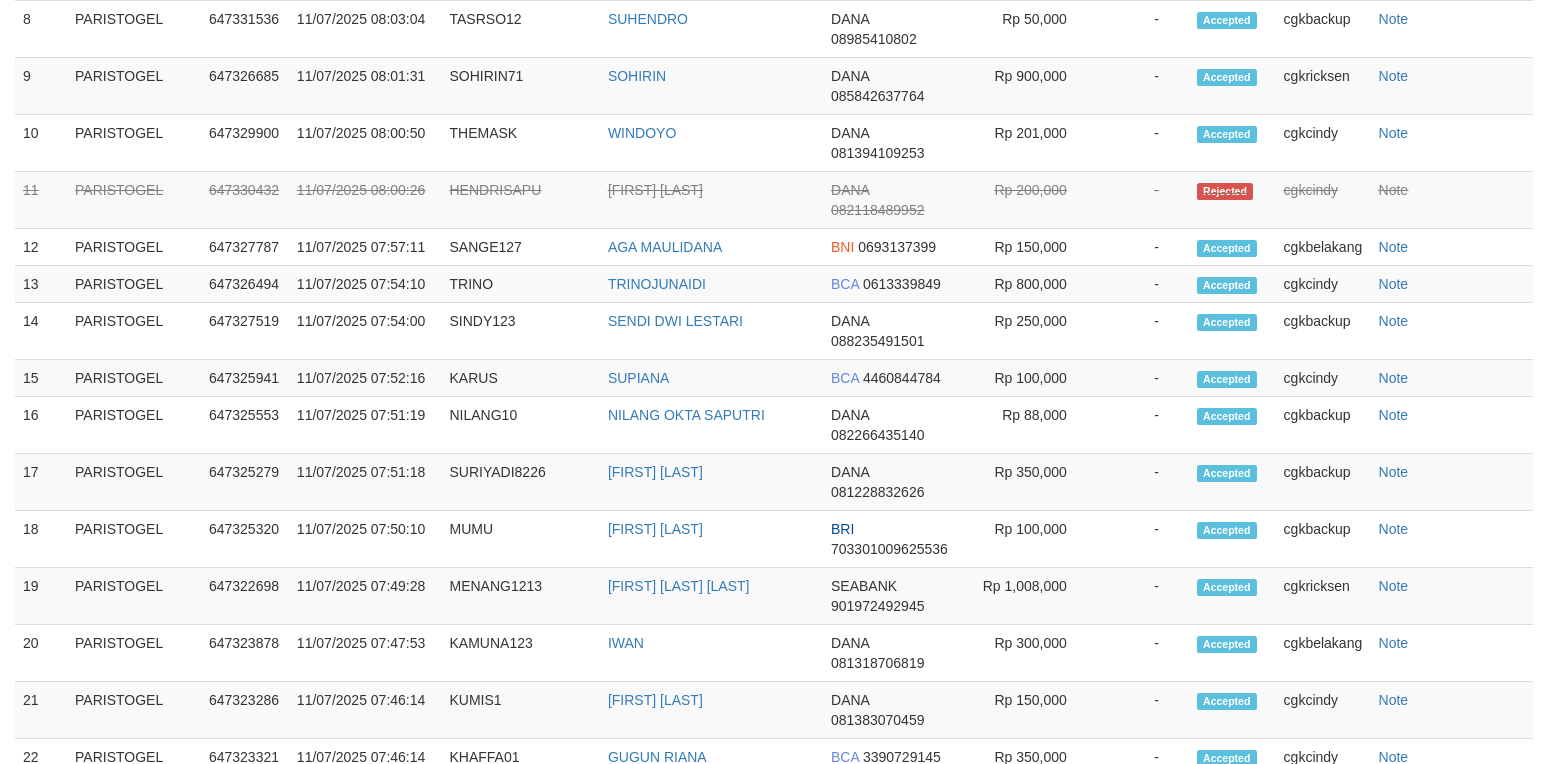 scroll, scrollTop: 1670, scrollLeft: 0, axis: vertical 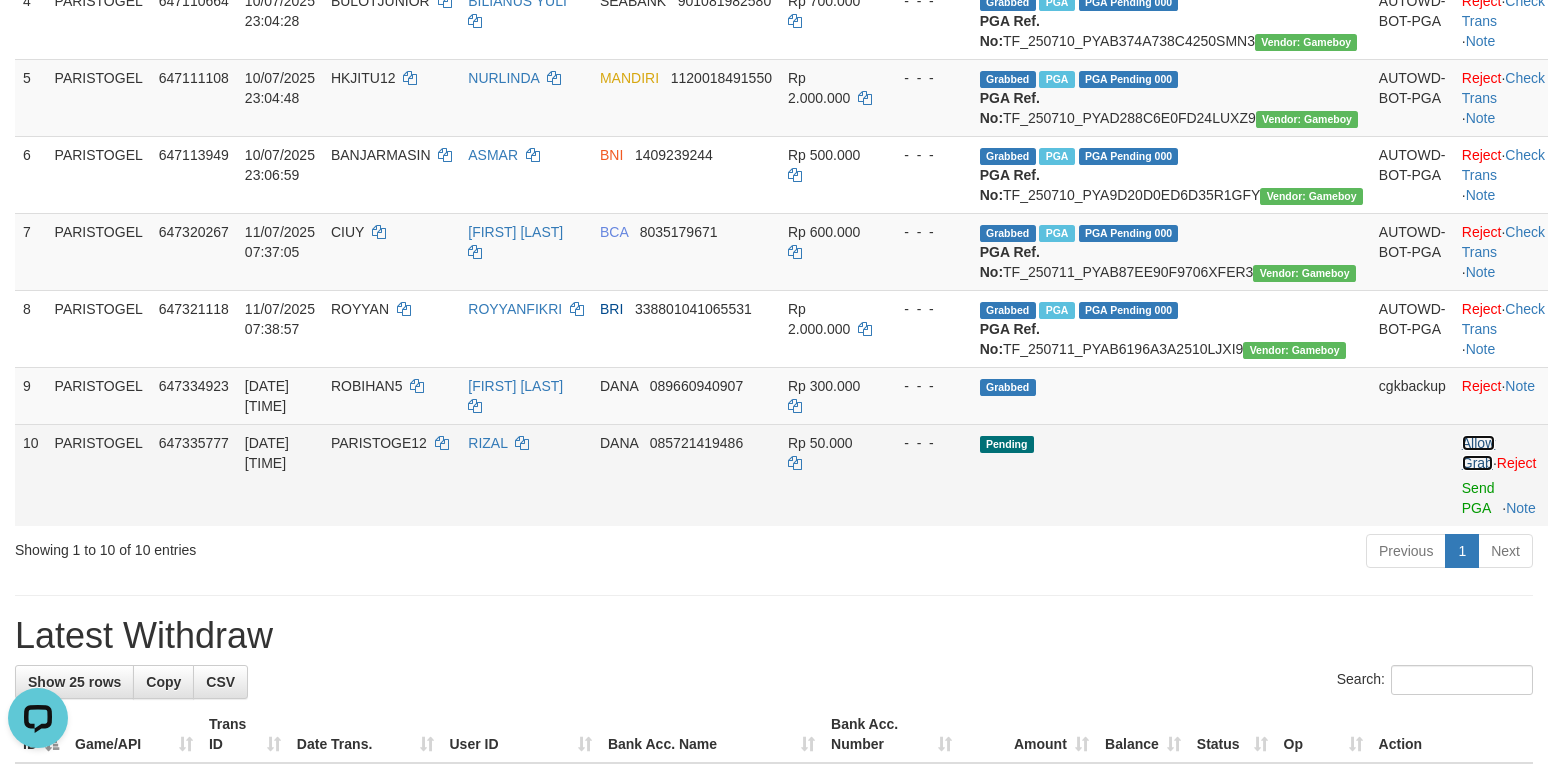 click on "Allow Grab" at bounding box center (1478, 453) 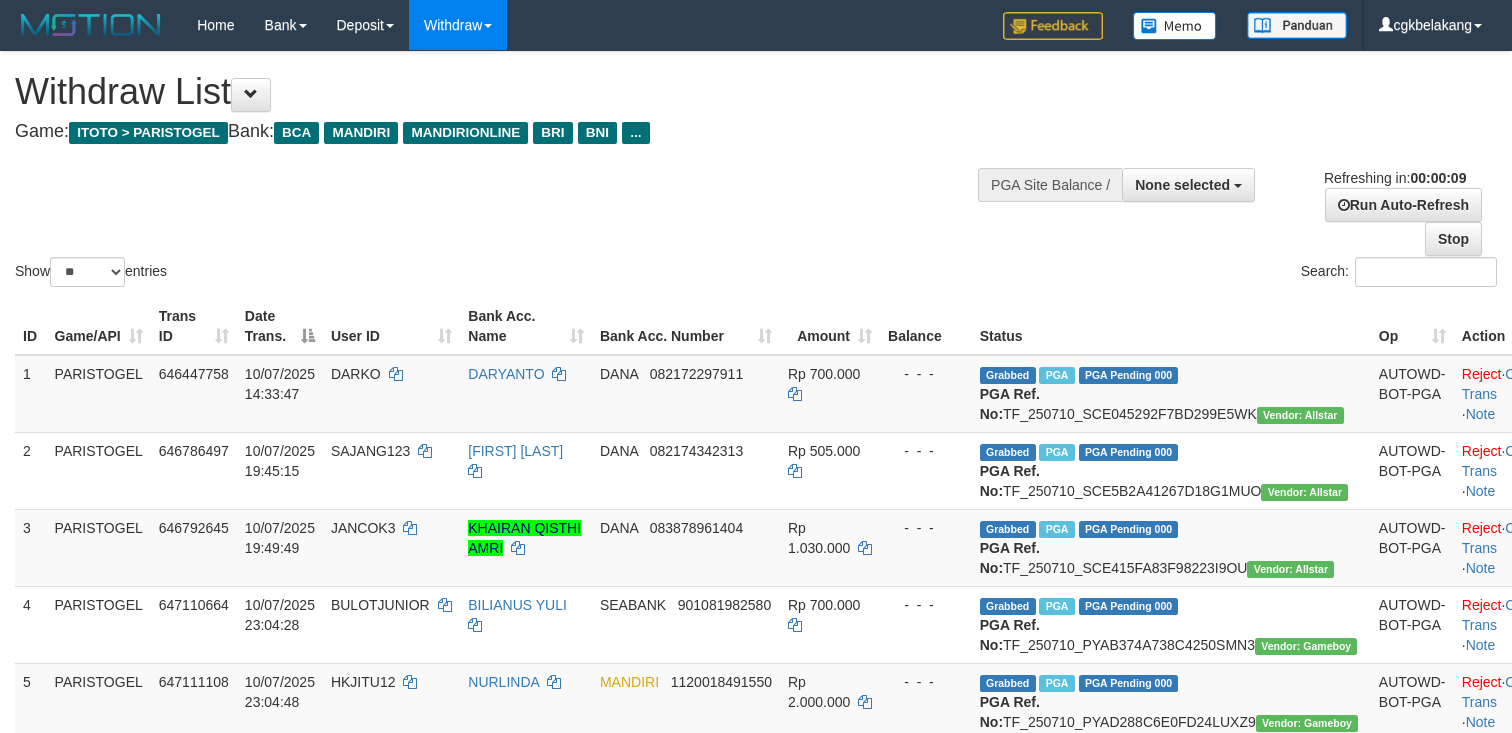 select 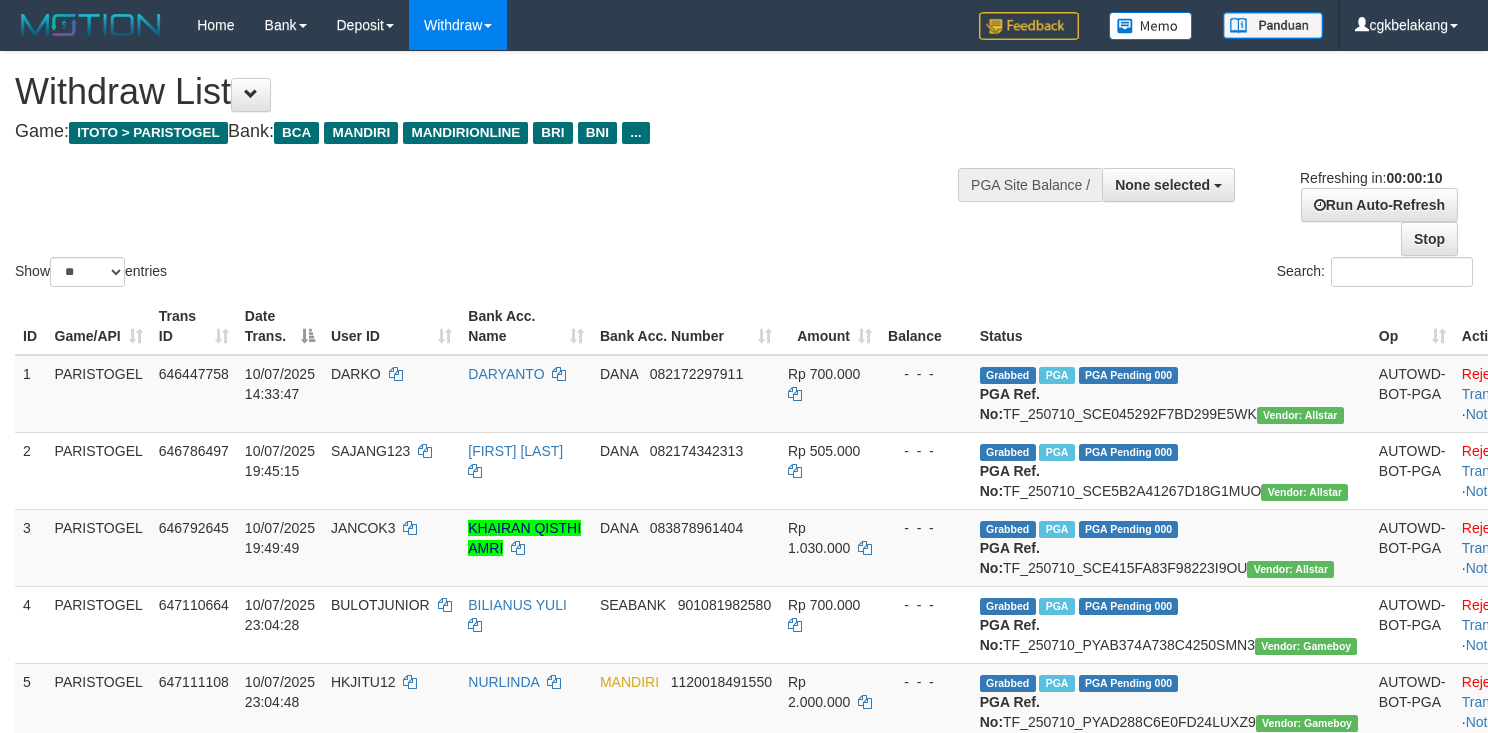 select 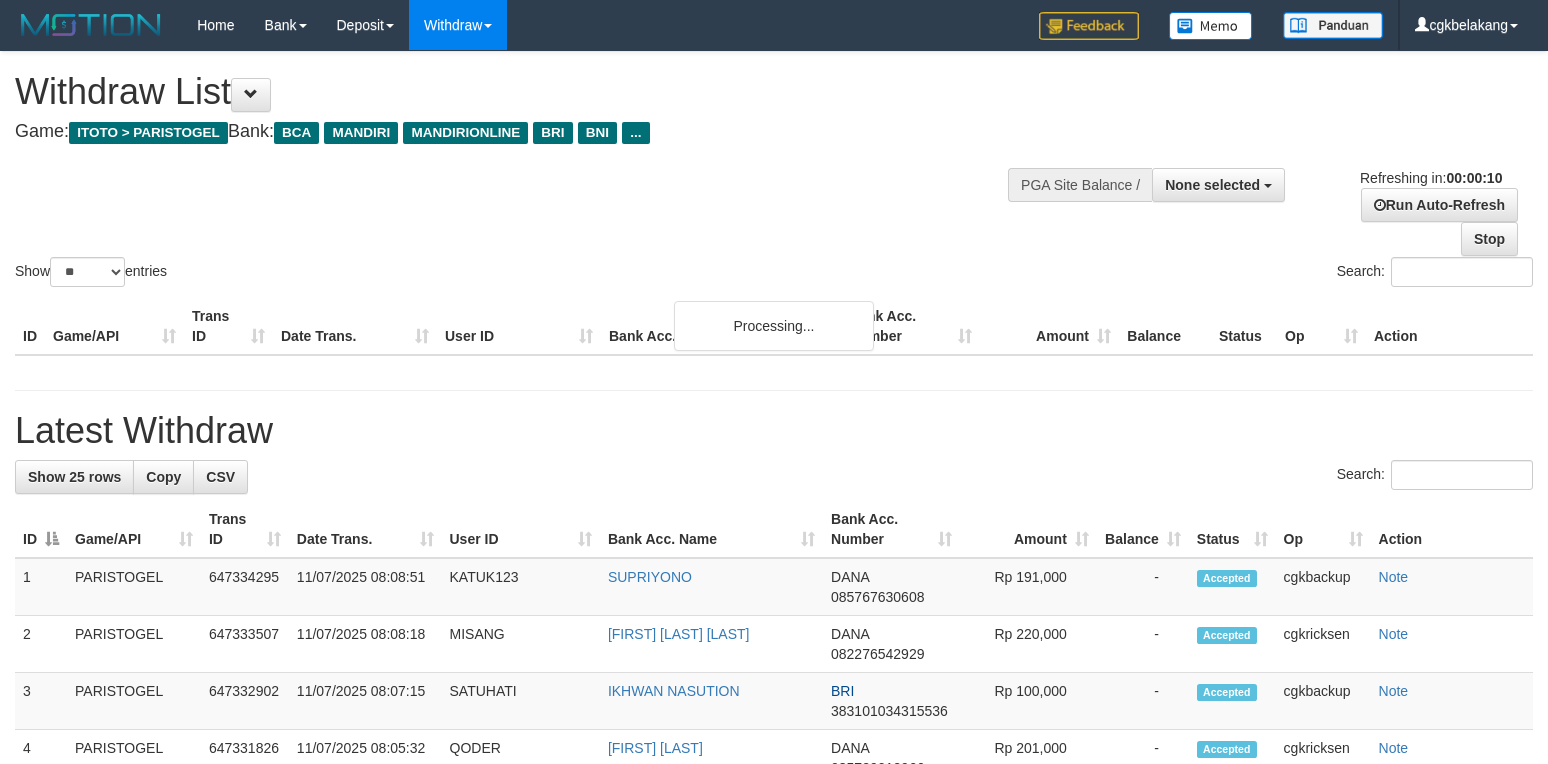 select 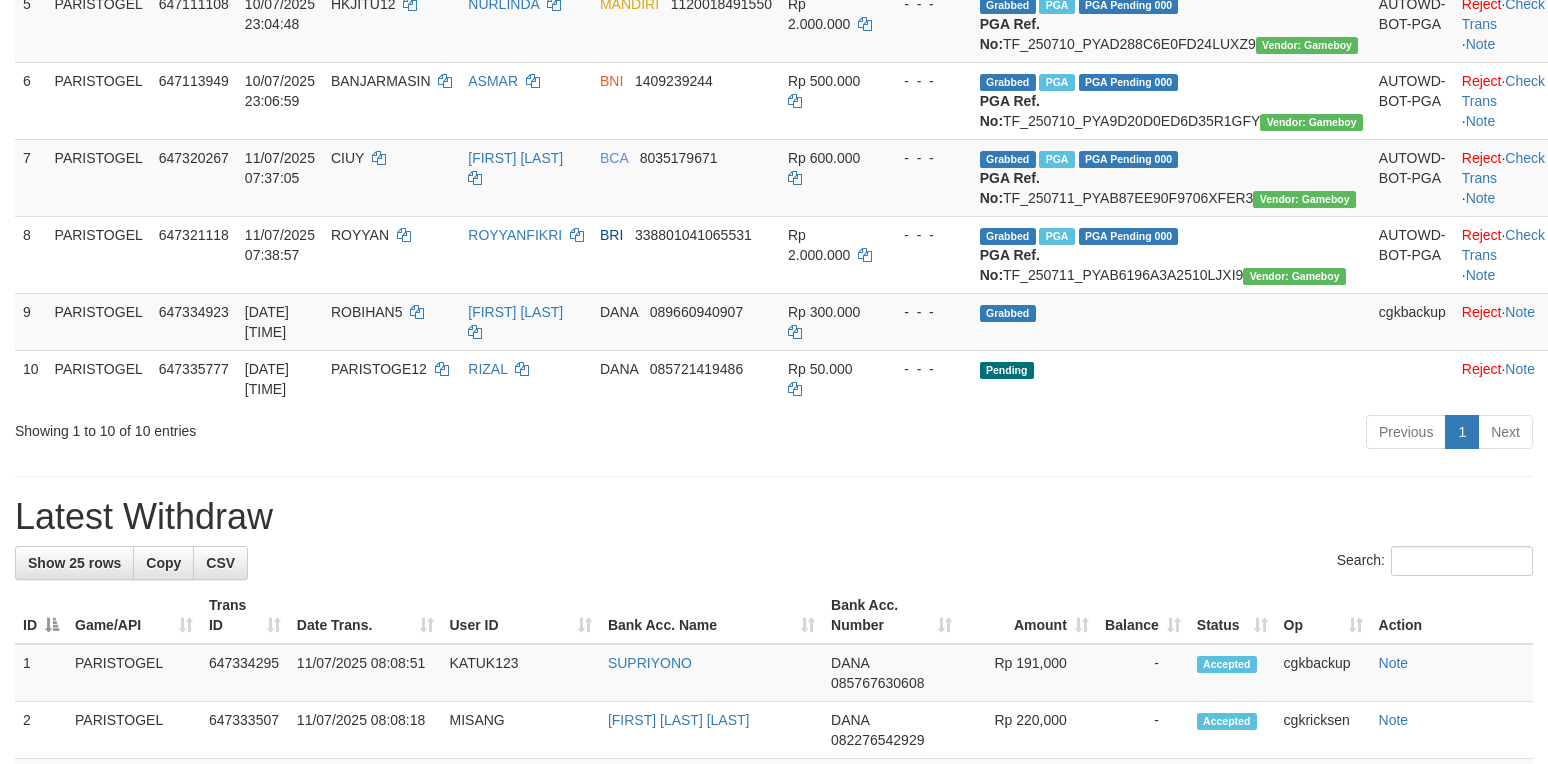 scroll, scrollTop: 604, scrollLeft: 0, axis: vertical 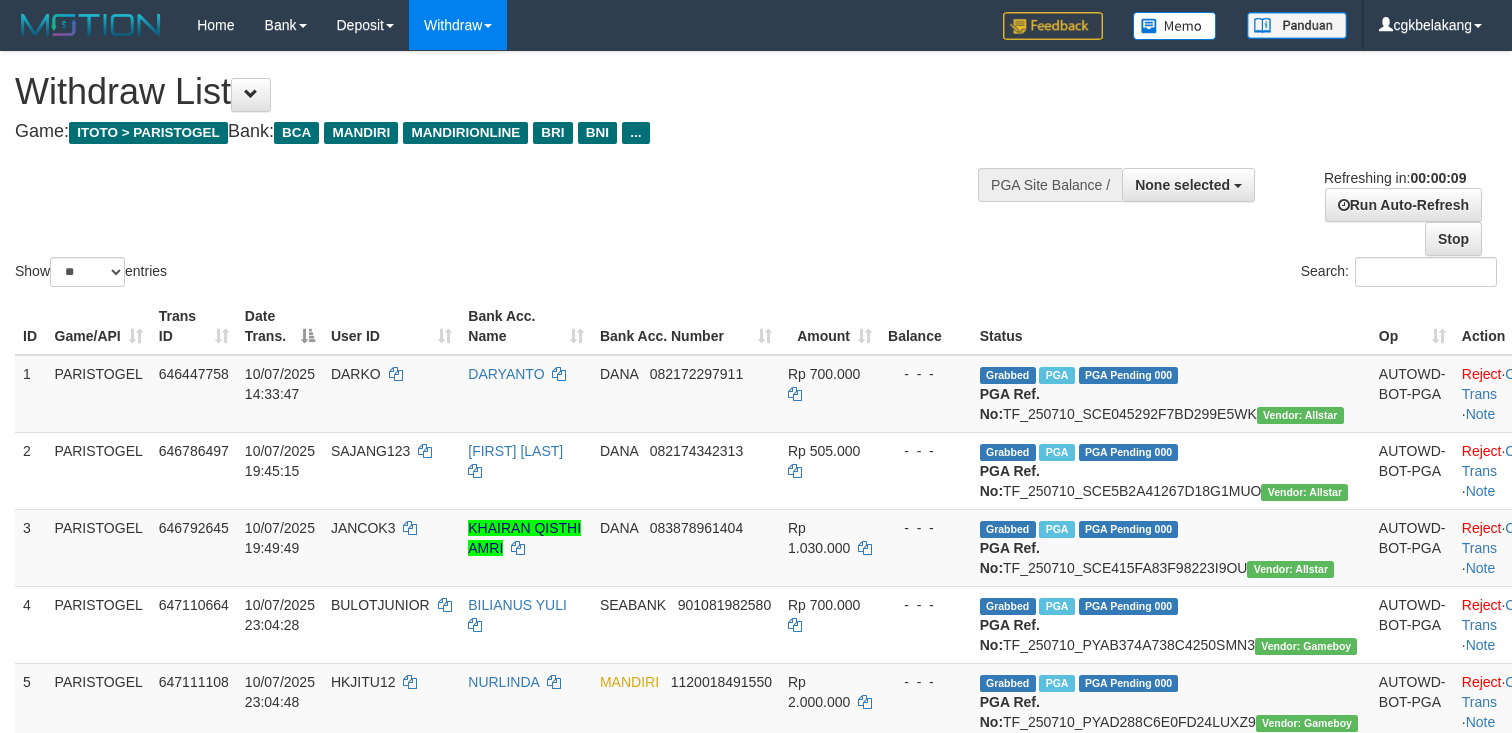select 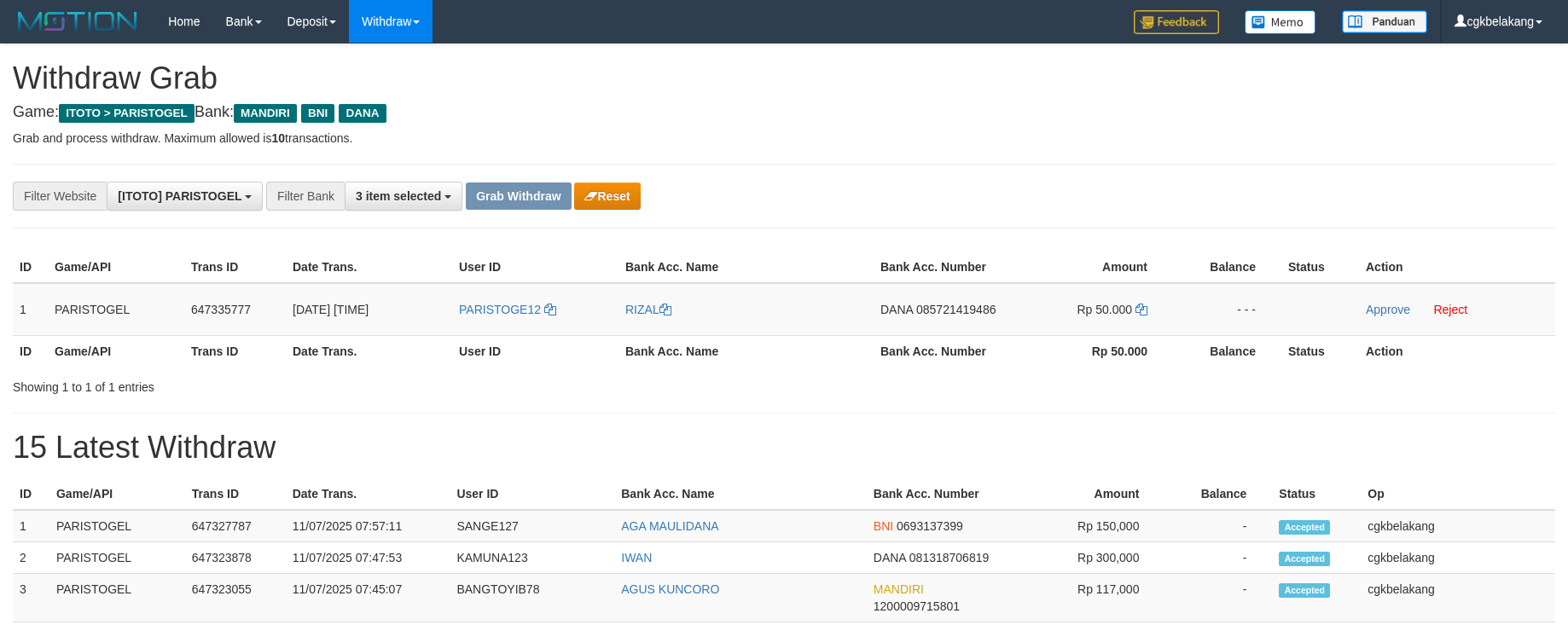 scroll, scrollTop: 0, scrollLeft: 0, axis: both 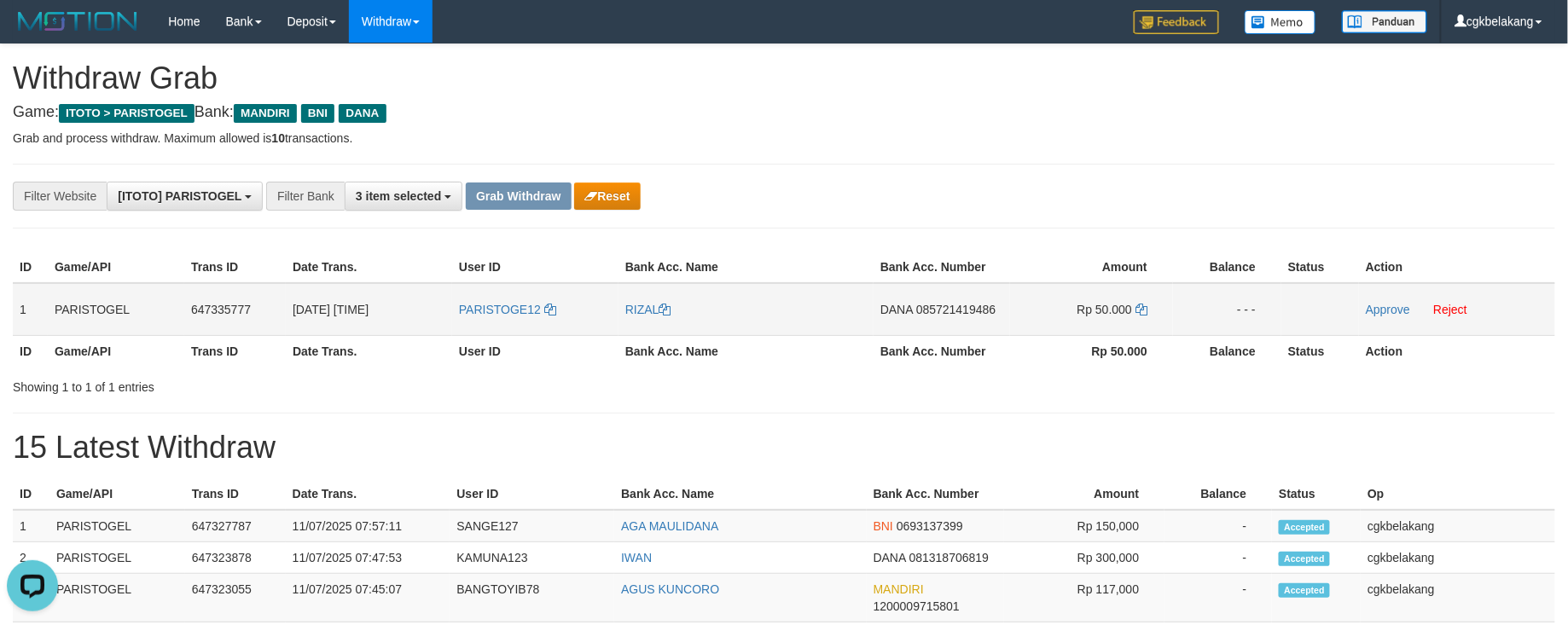 click on "PARISTOGE12" at bounding box center (535, 310) 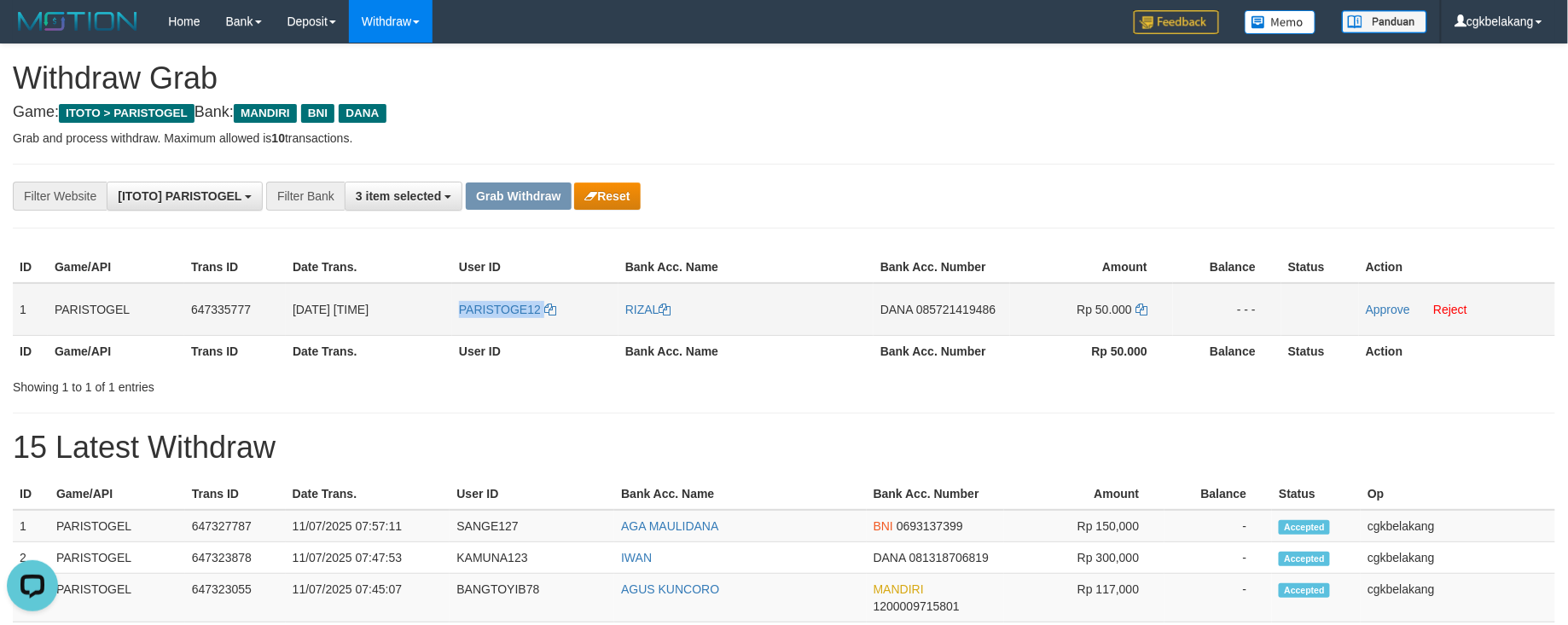 copy on "PARISTOGE12" 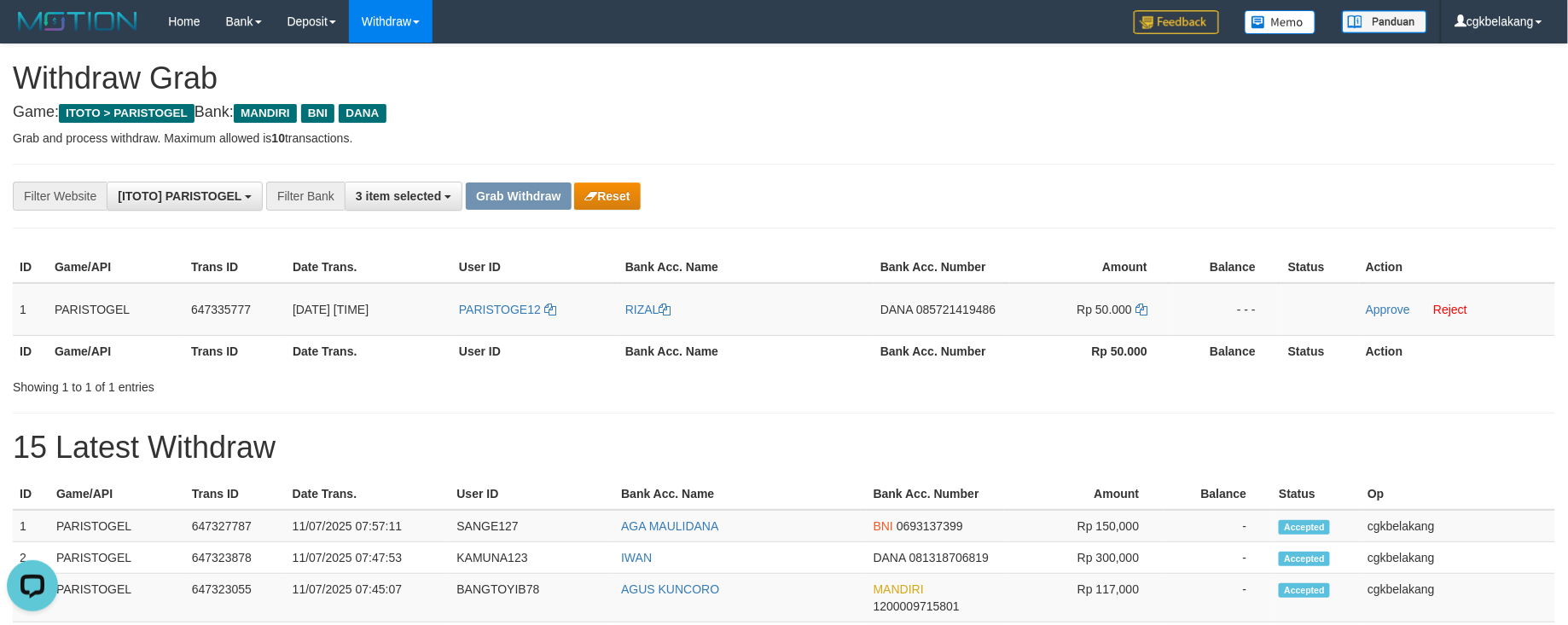 click on "Bank Acc. Name" at bounding box center (746, 350) 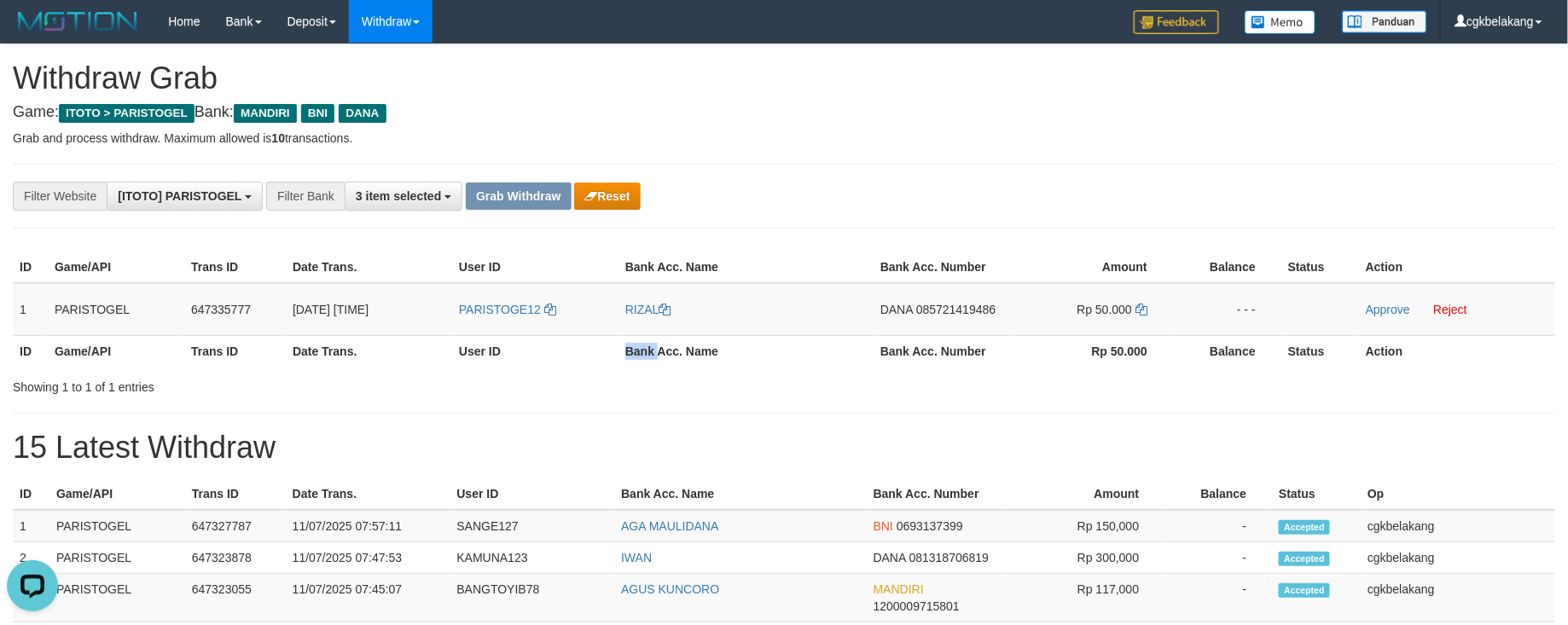 click on "Bank Acc. Name" at bounding box center [746, 350] 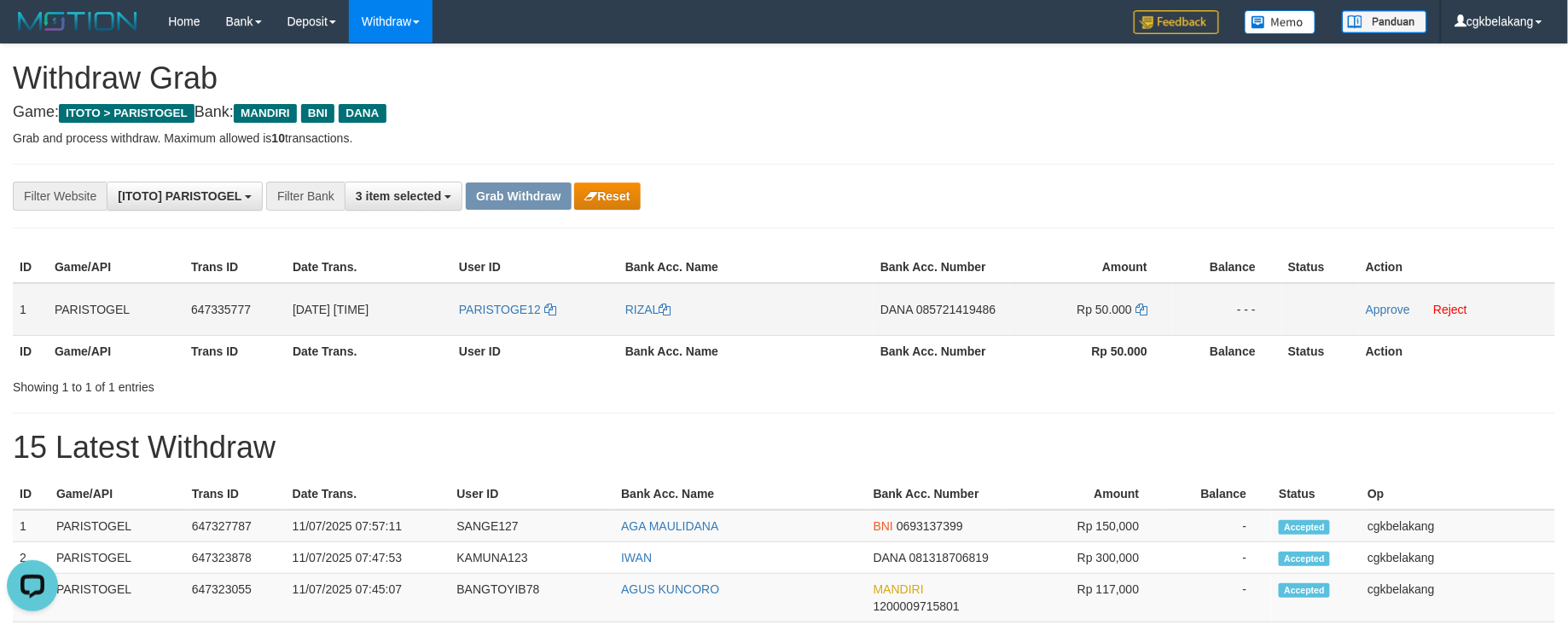 click on "RIZAL" at bounding box center [746, 310] 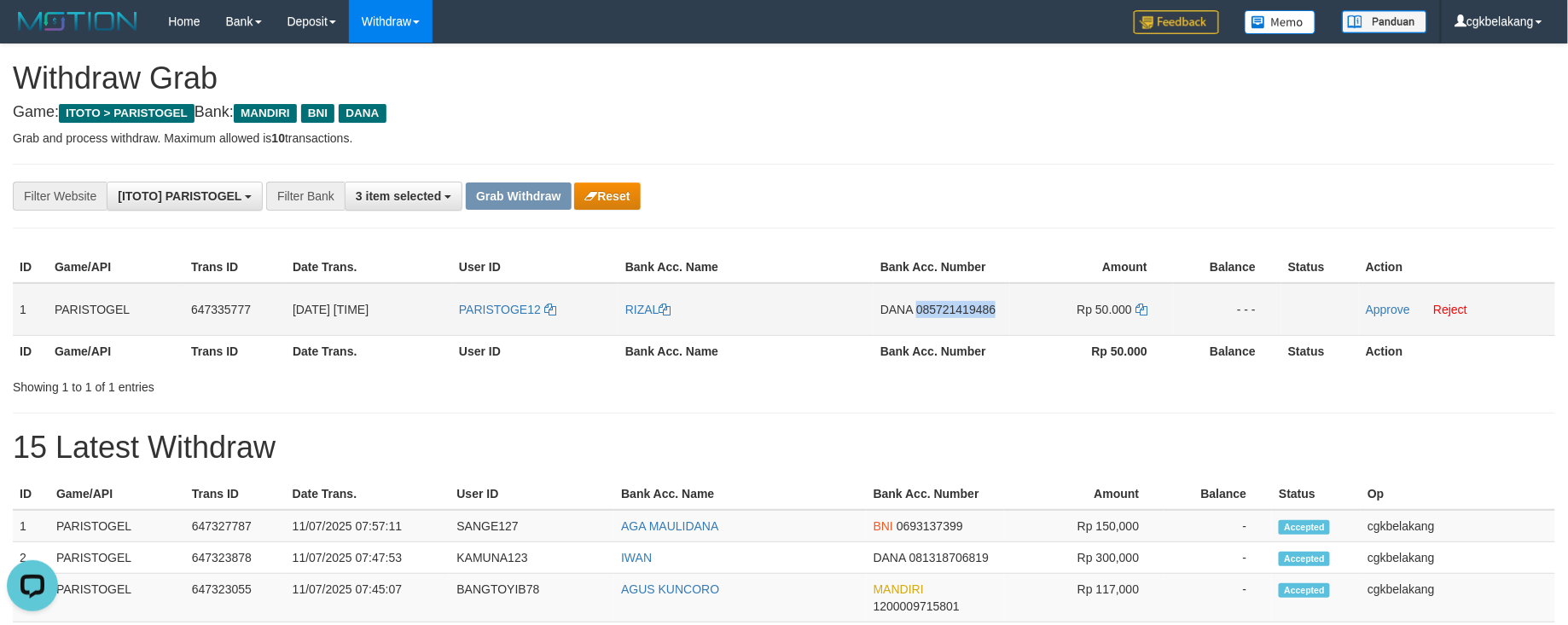 click on "DANA
085721419486" at bounding box center [942, 310] 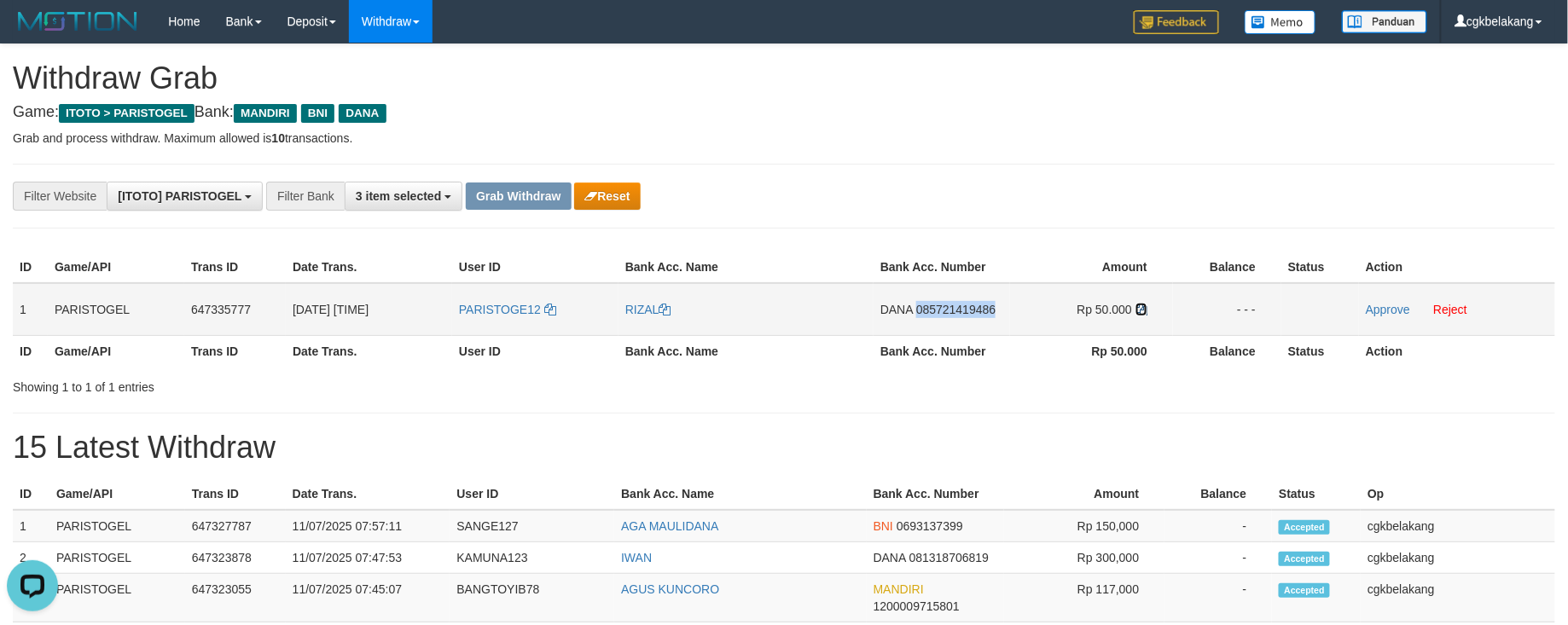 click at bounding box center (1141, 310) 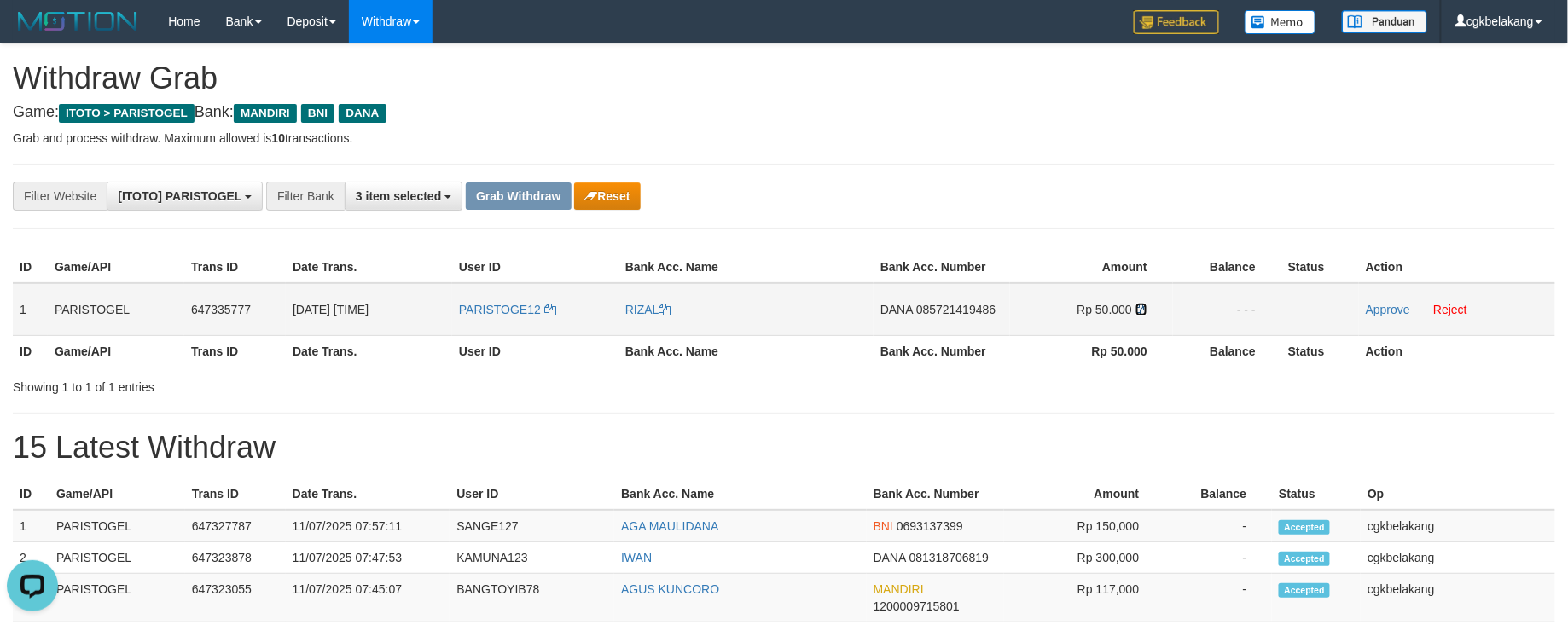 click at bounding box center (1141, 310) 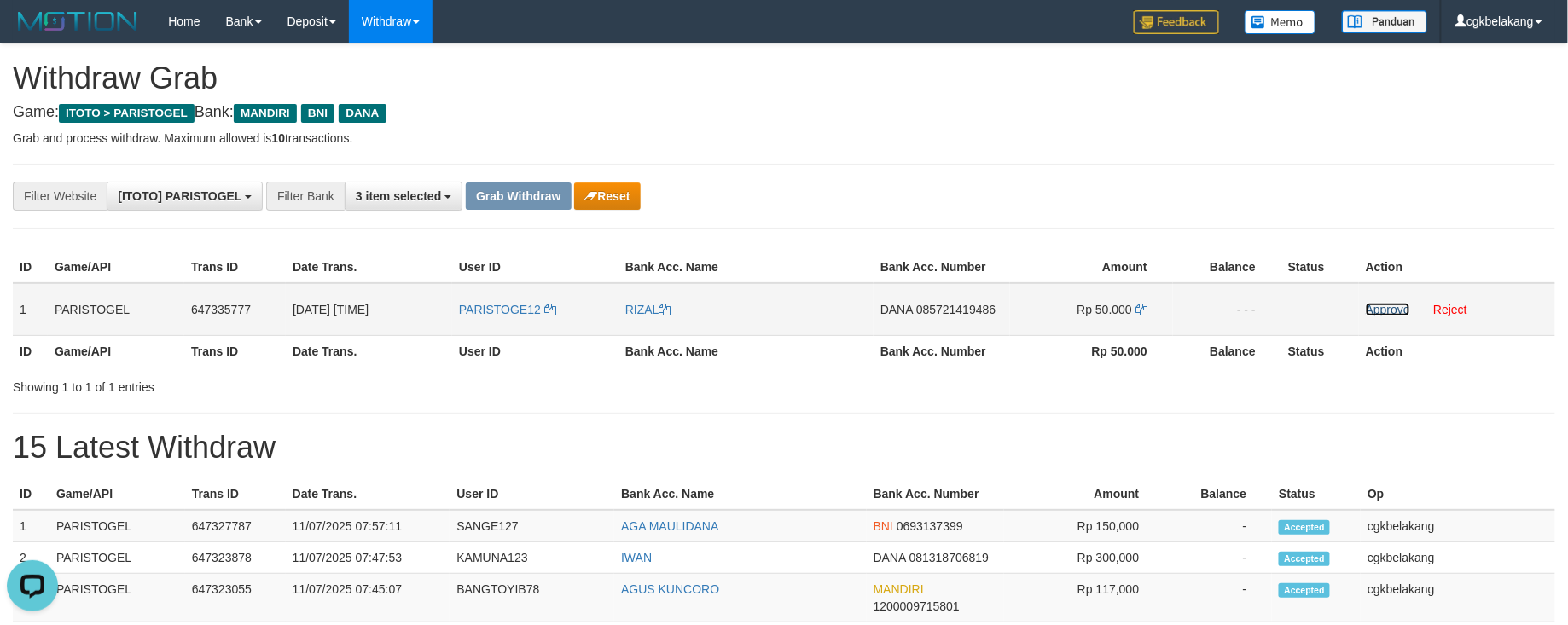 click on "Approve" at bounding box center [1388, 310] 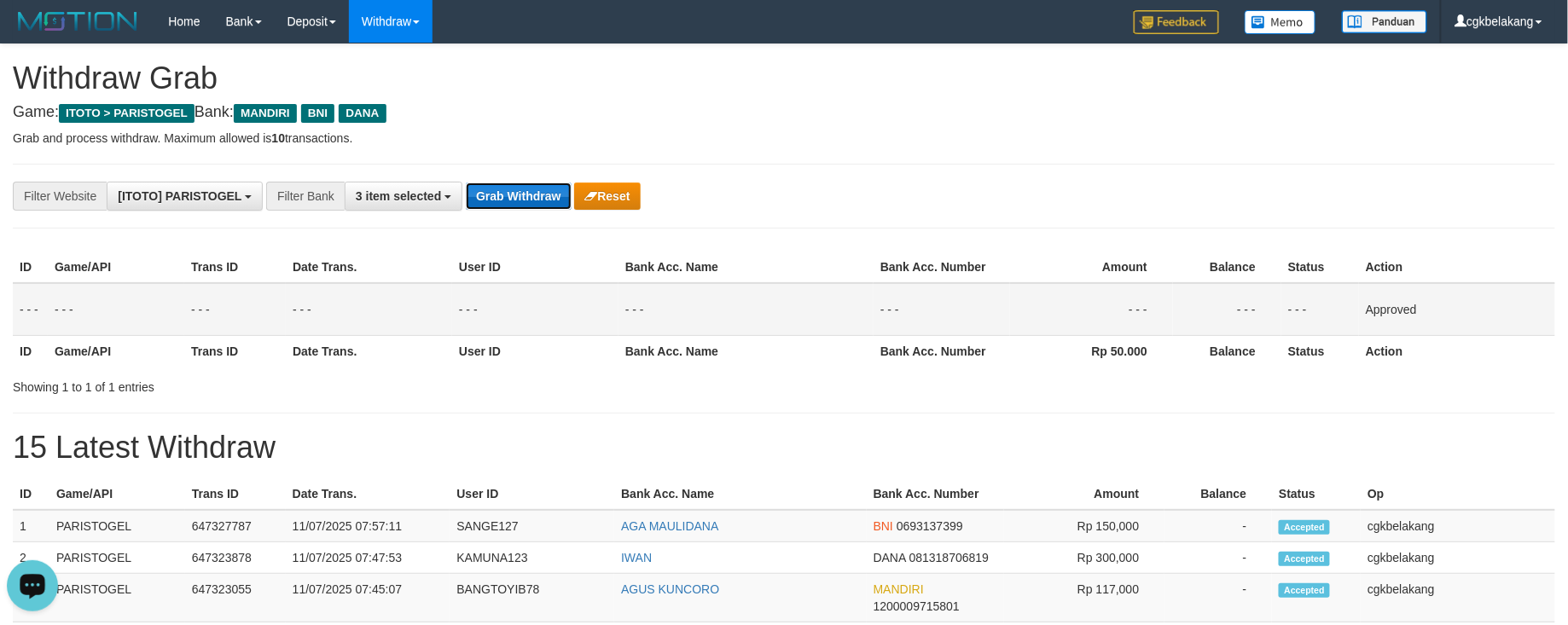 click on "Grab Withdraw" at bounding box center [518, 196] 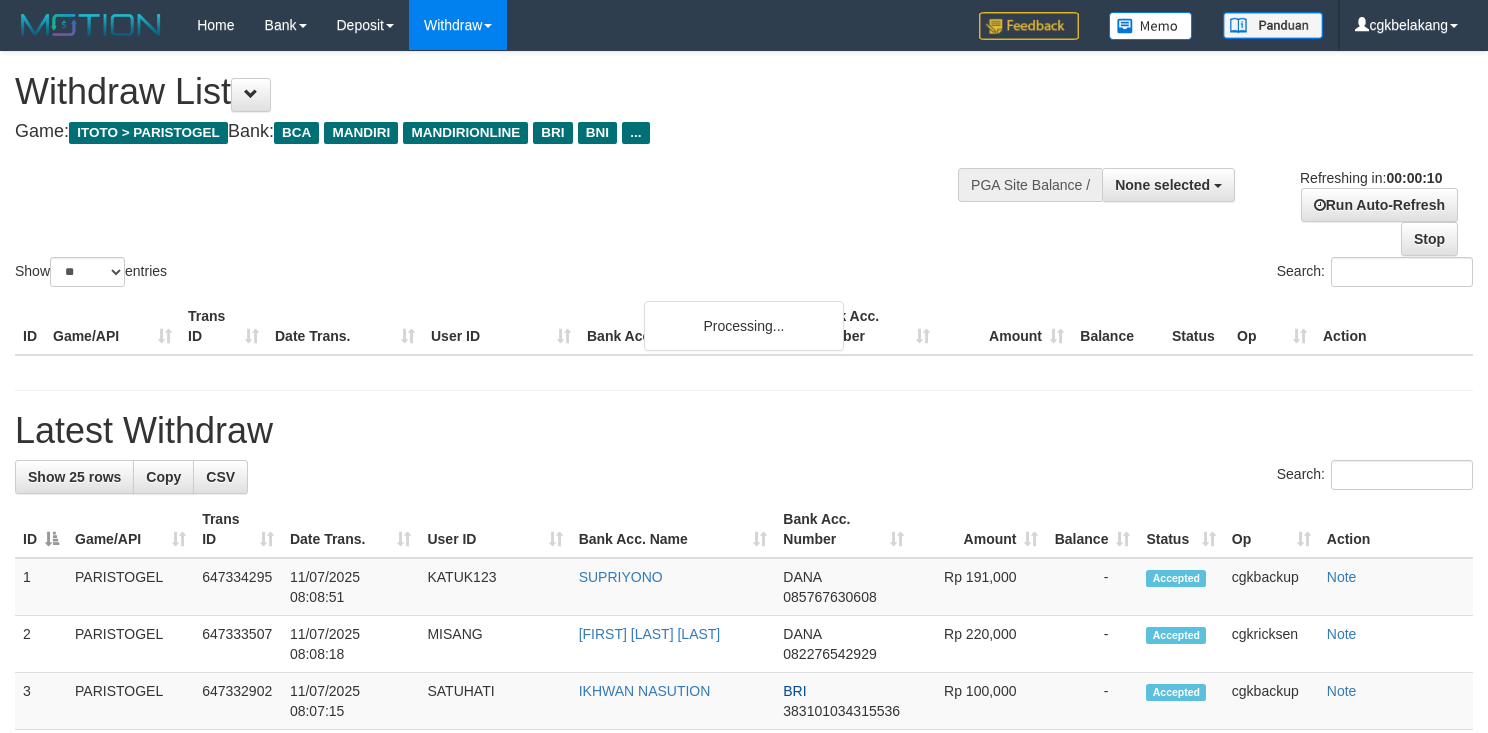 select 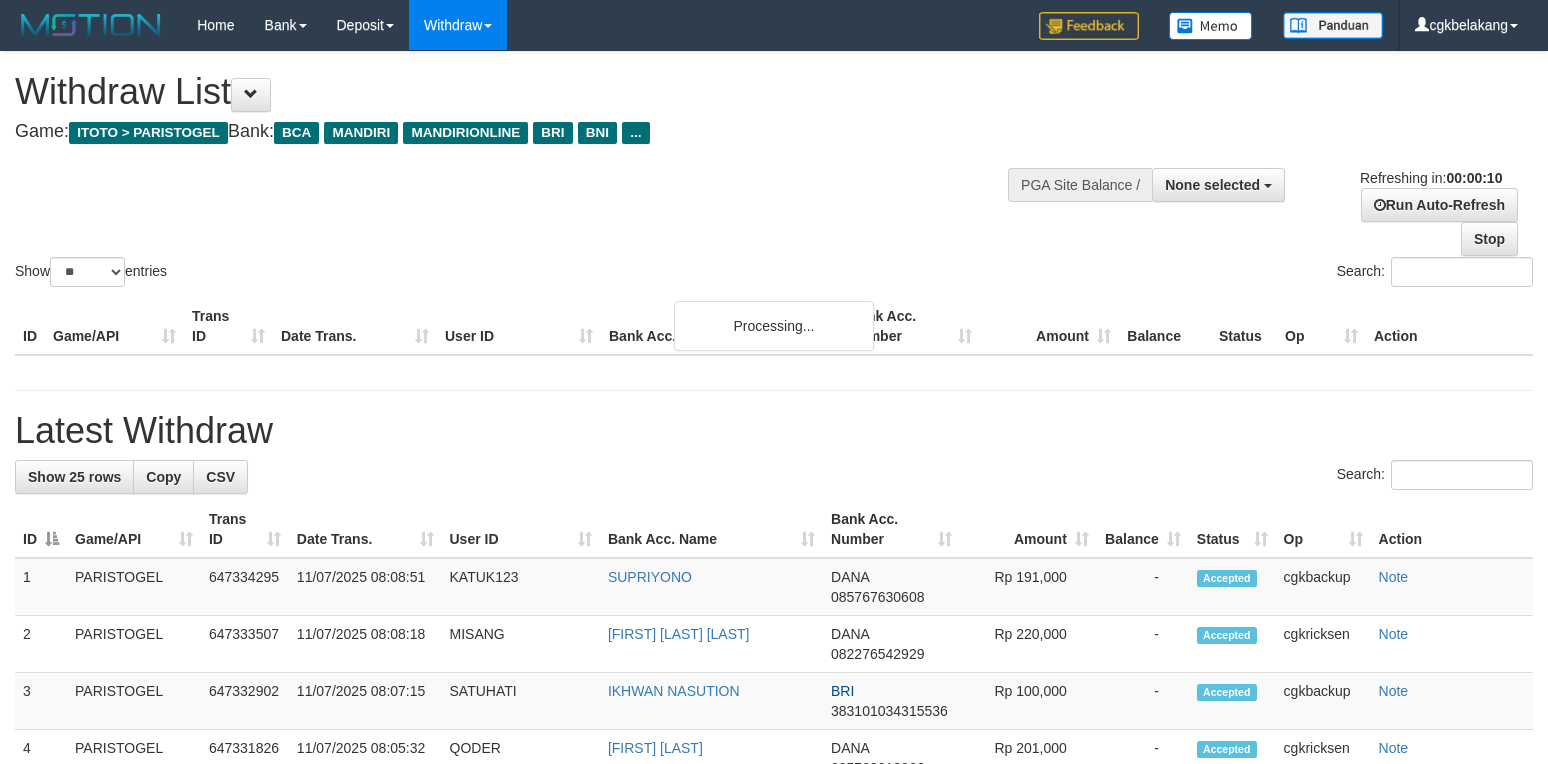 select 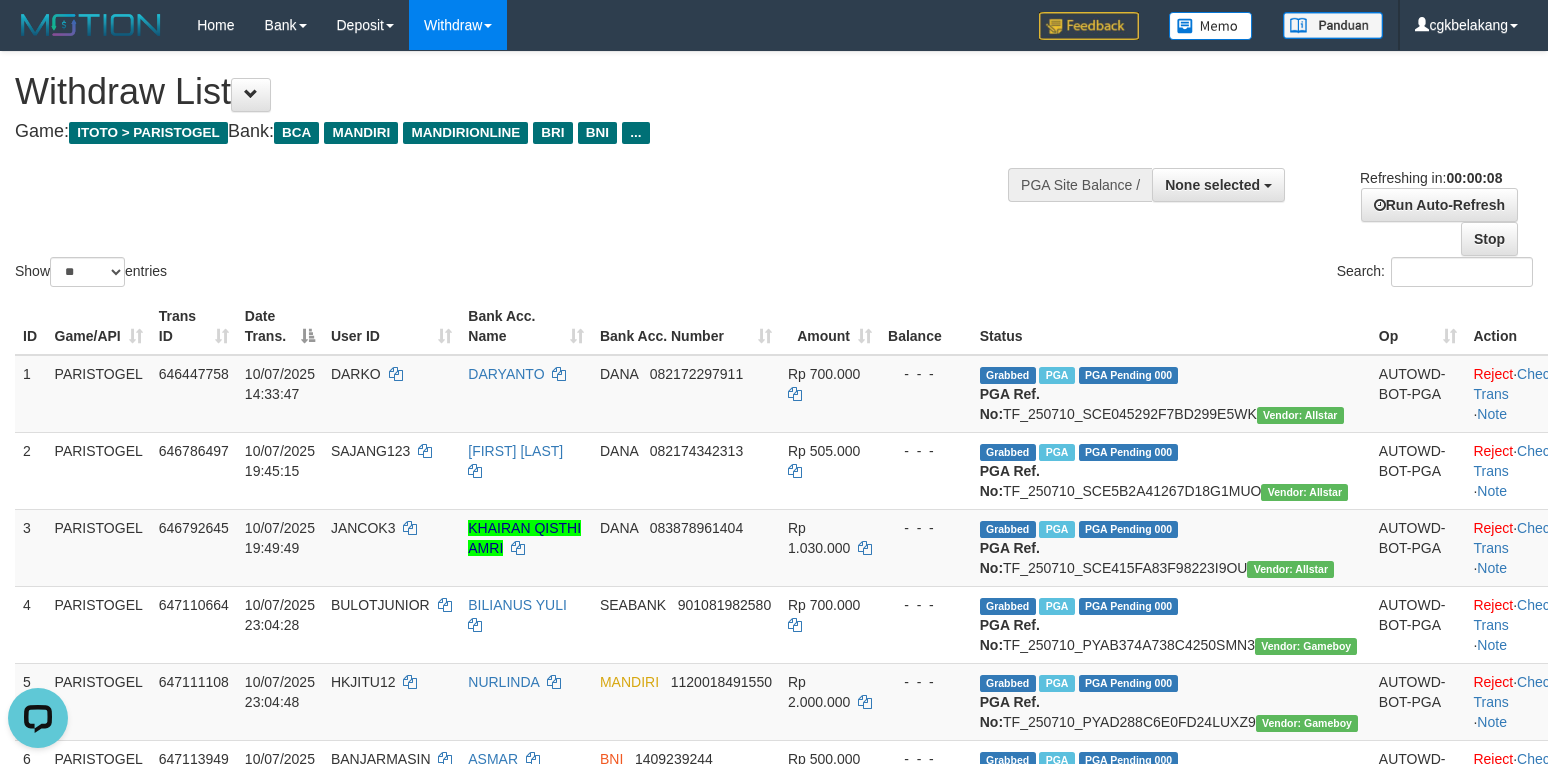 scroll, scrollTop: 0, scrollLeft: 0, axis: both 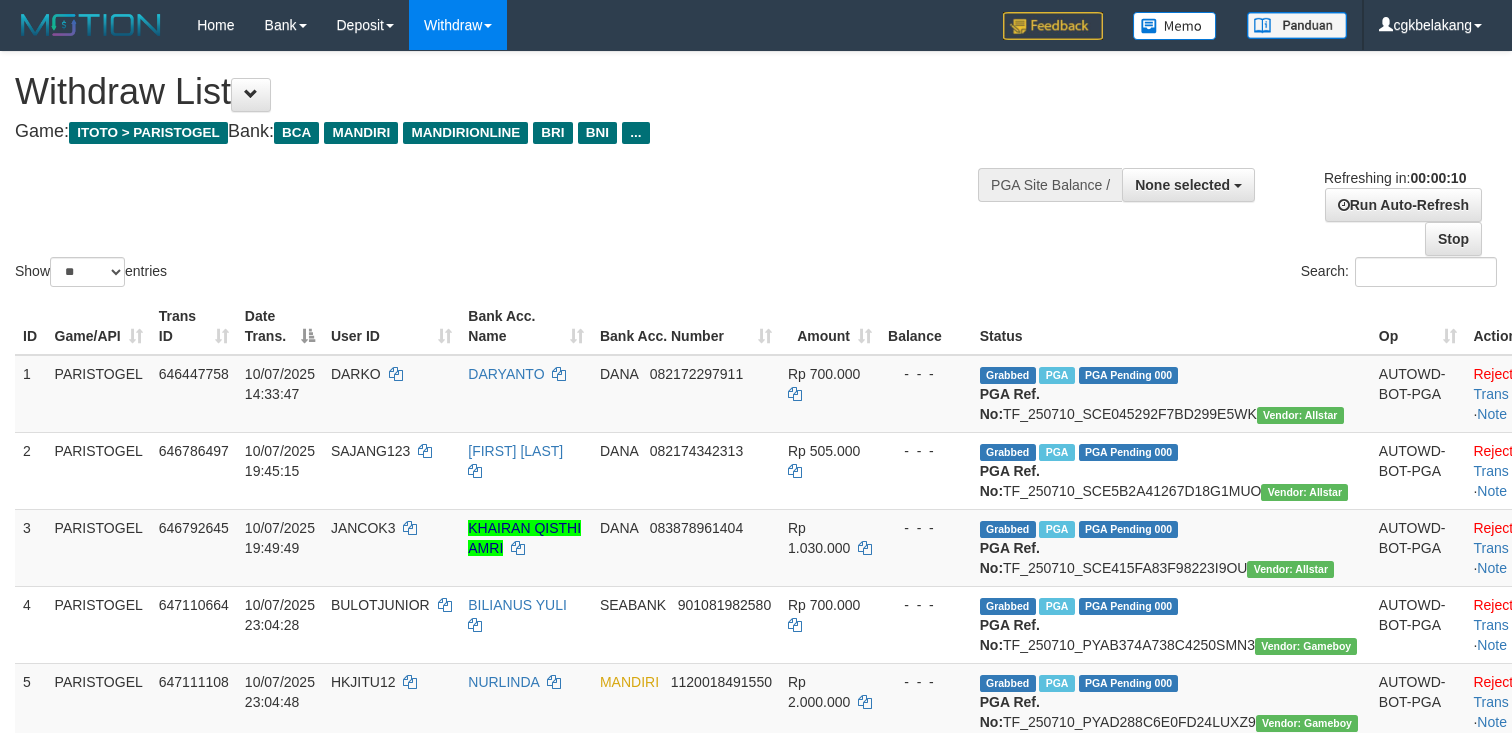 select 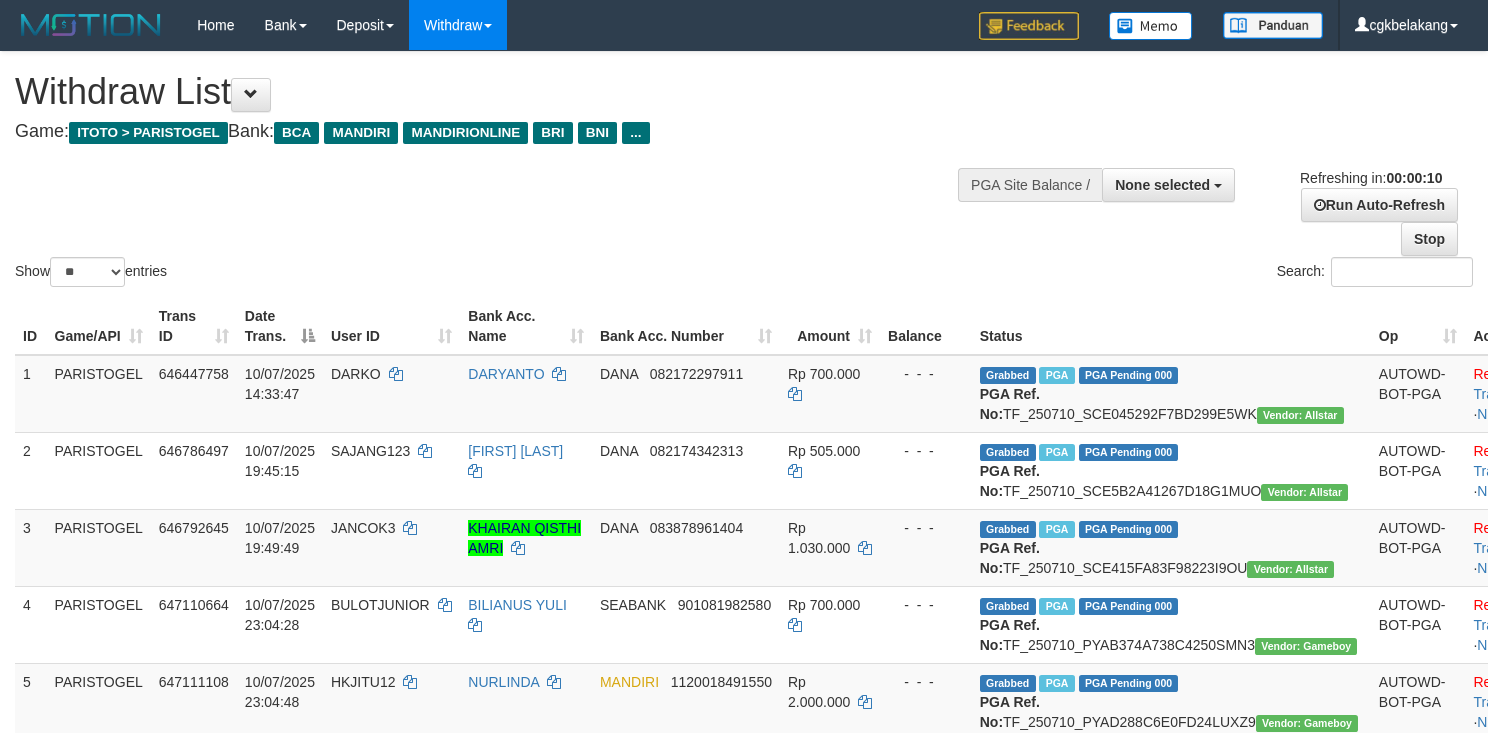 select 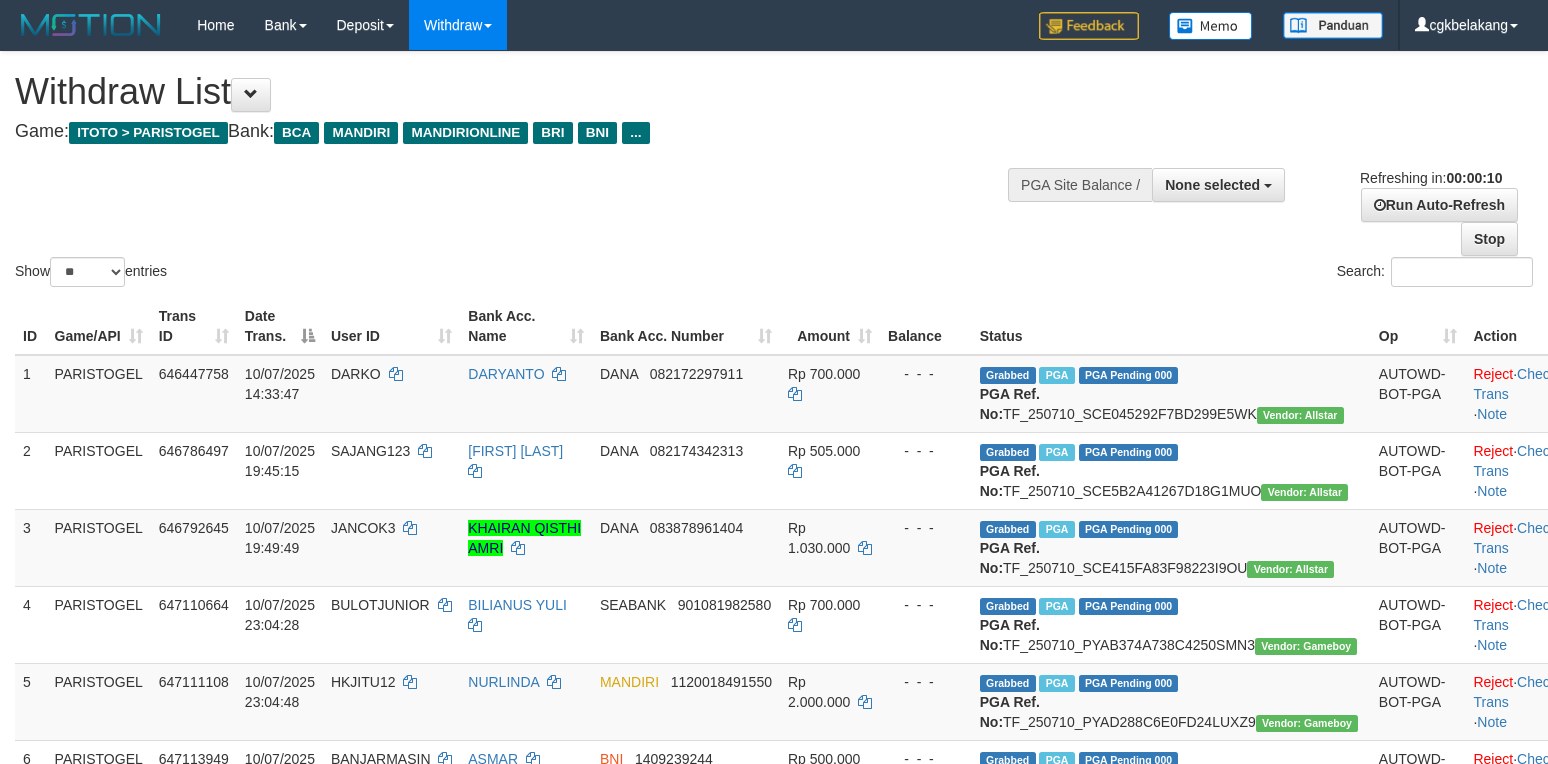 select 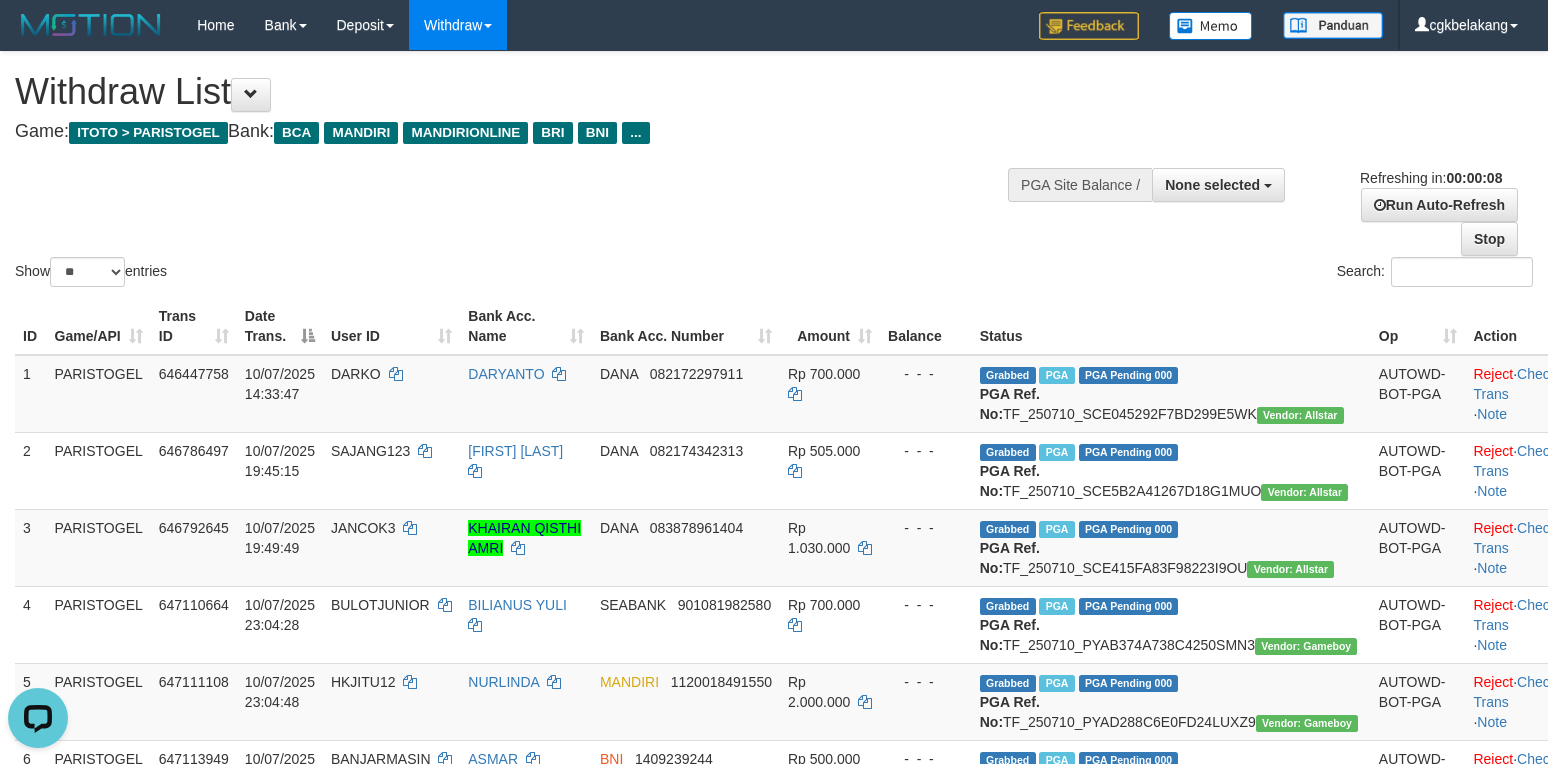 scroll, scrollTop: 0, scrollLeft: 0, axis: both 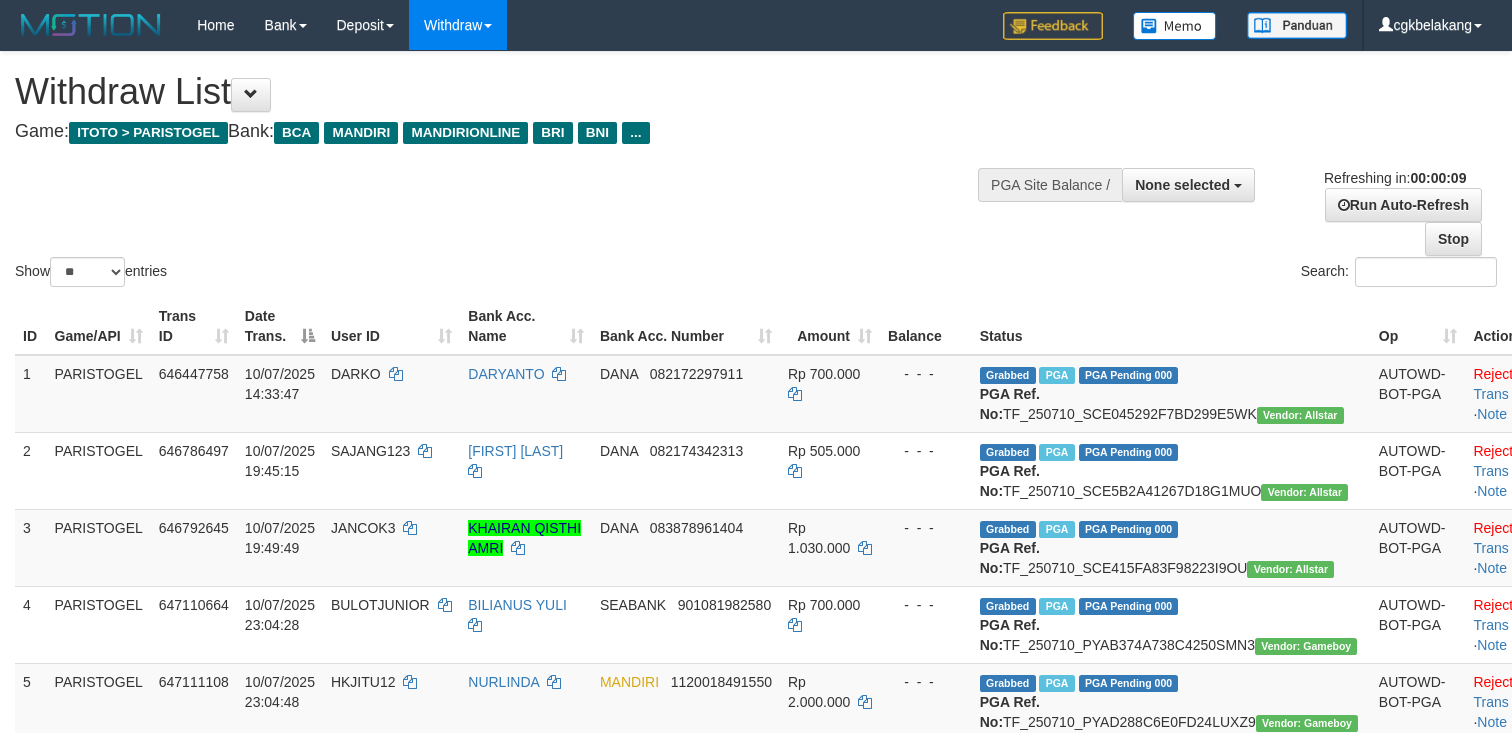 select 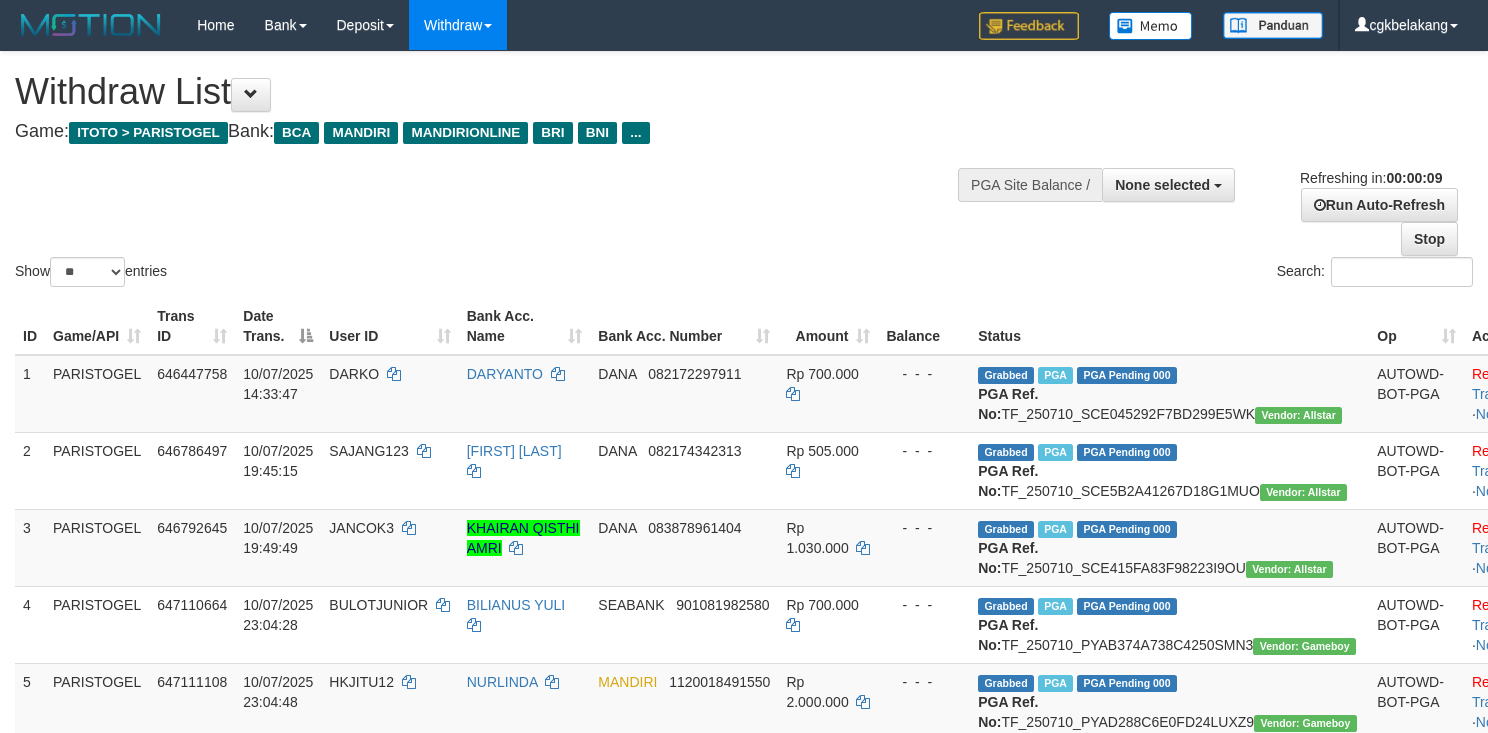 select 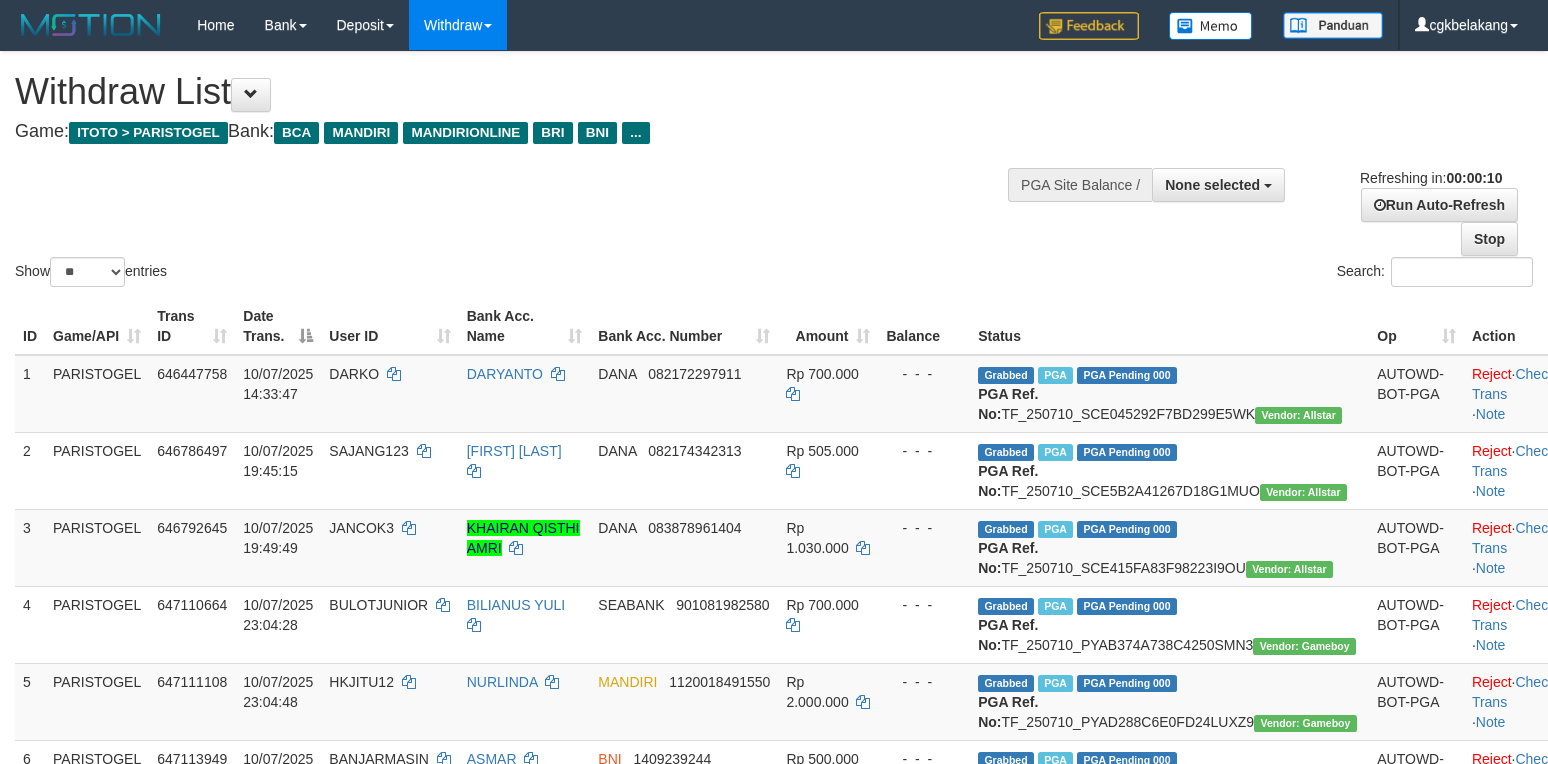 select 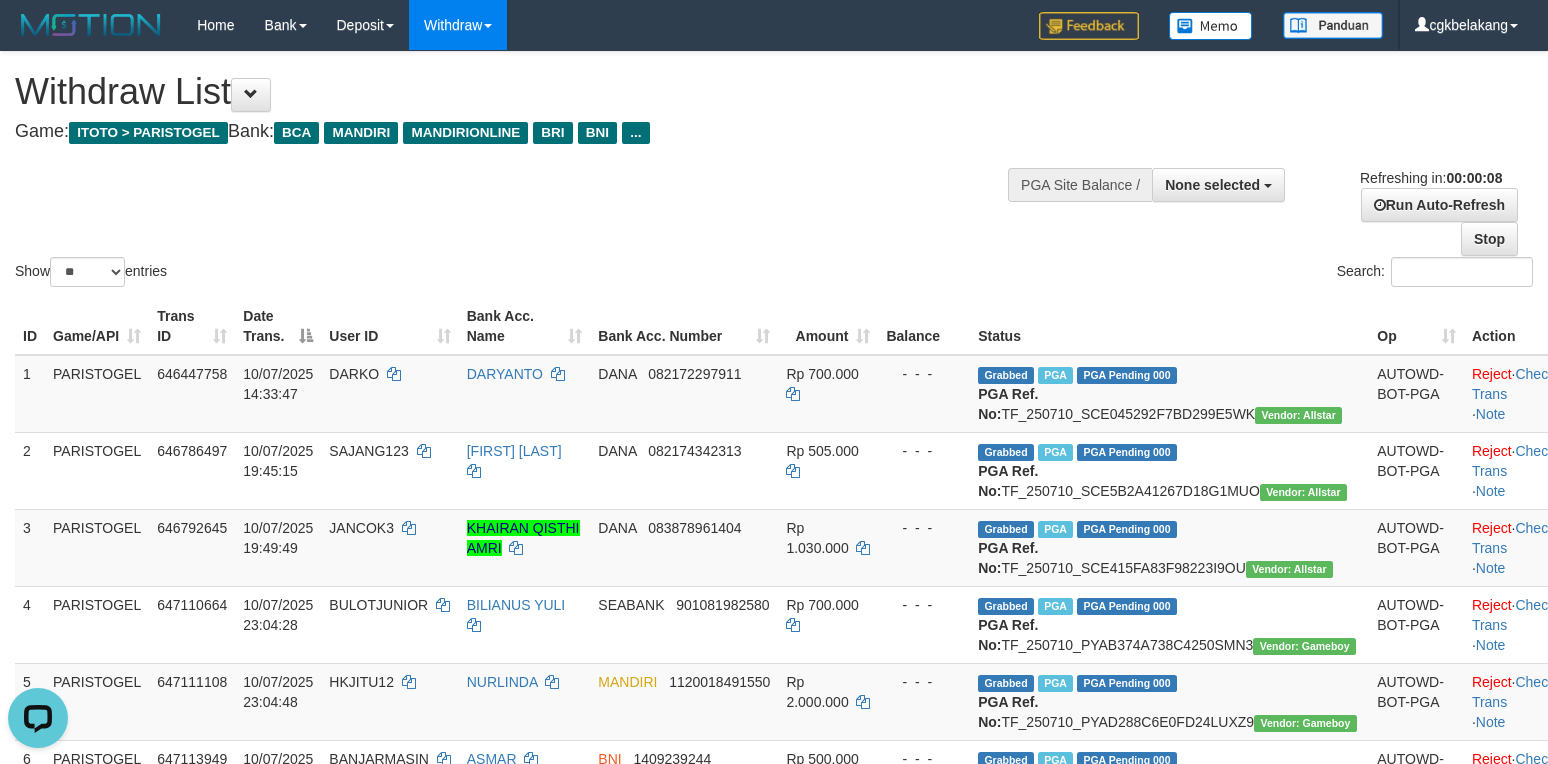 scroll, scrollTop: 0, scrollLeft: 0, axis: both 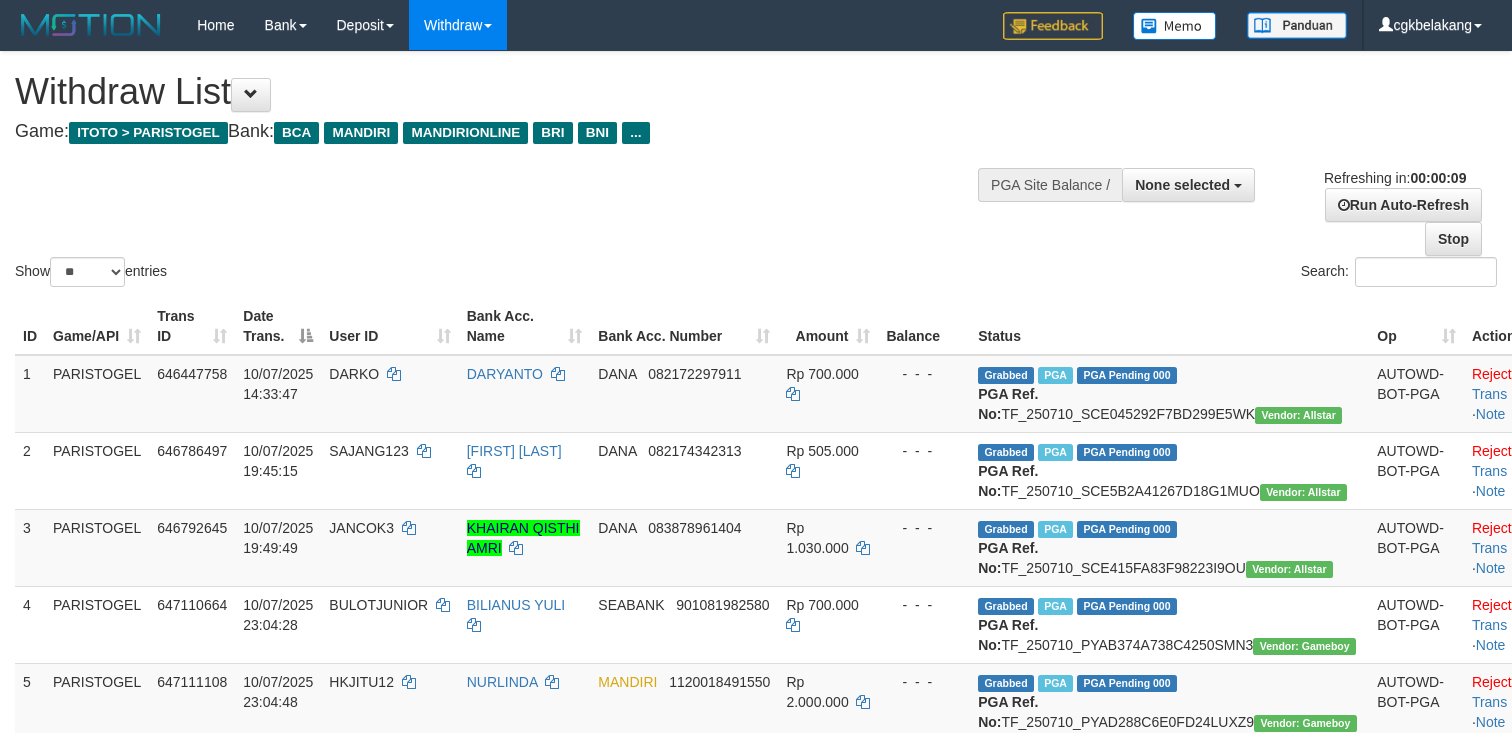 select 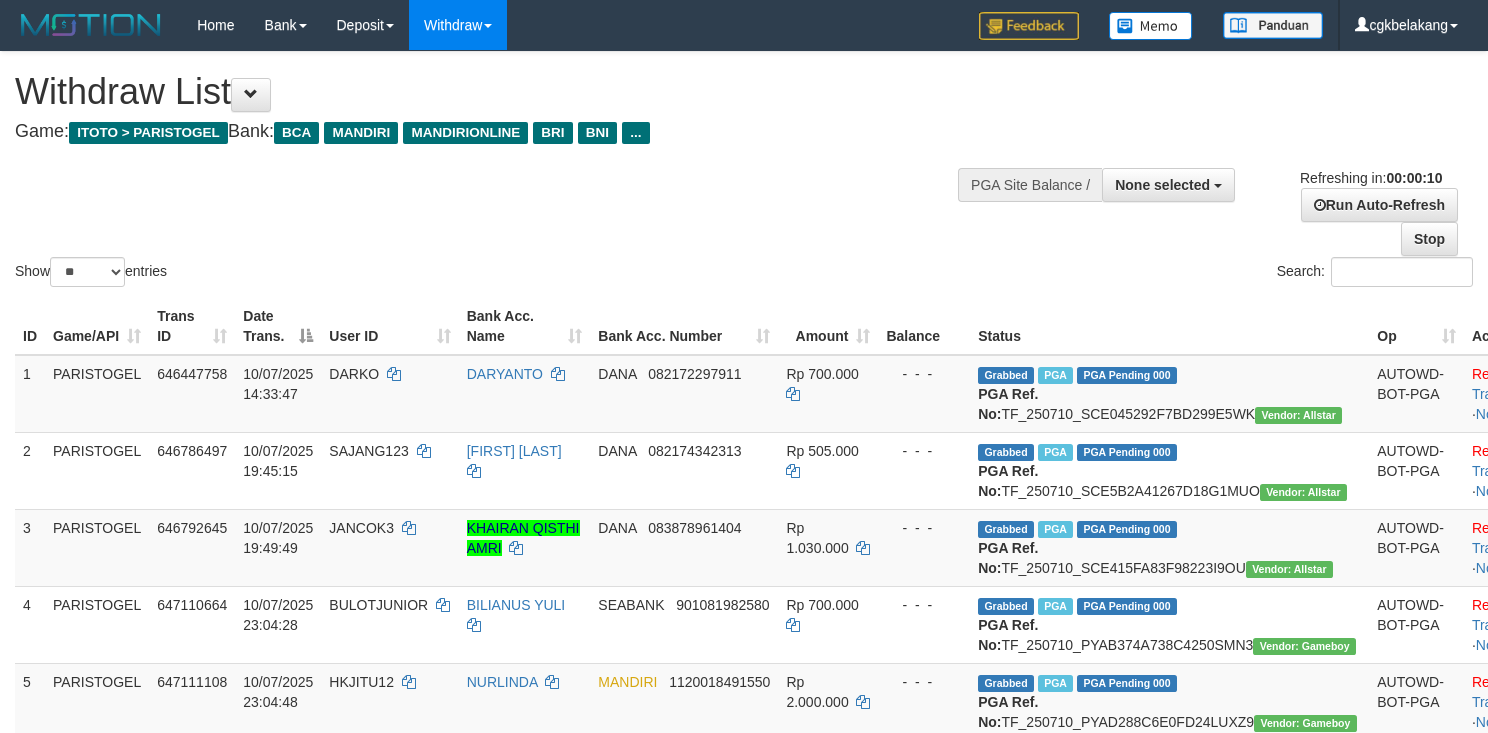 select 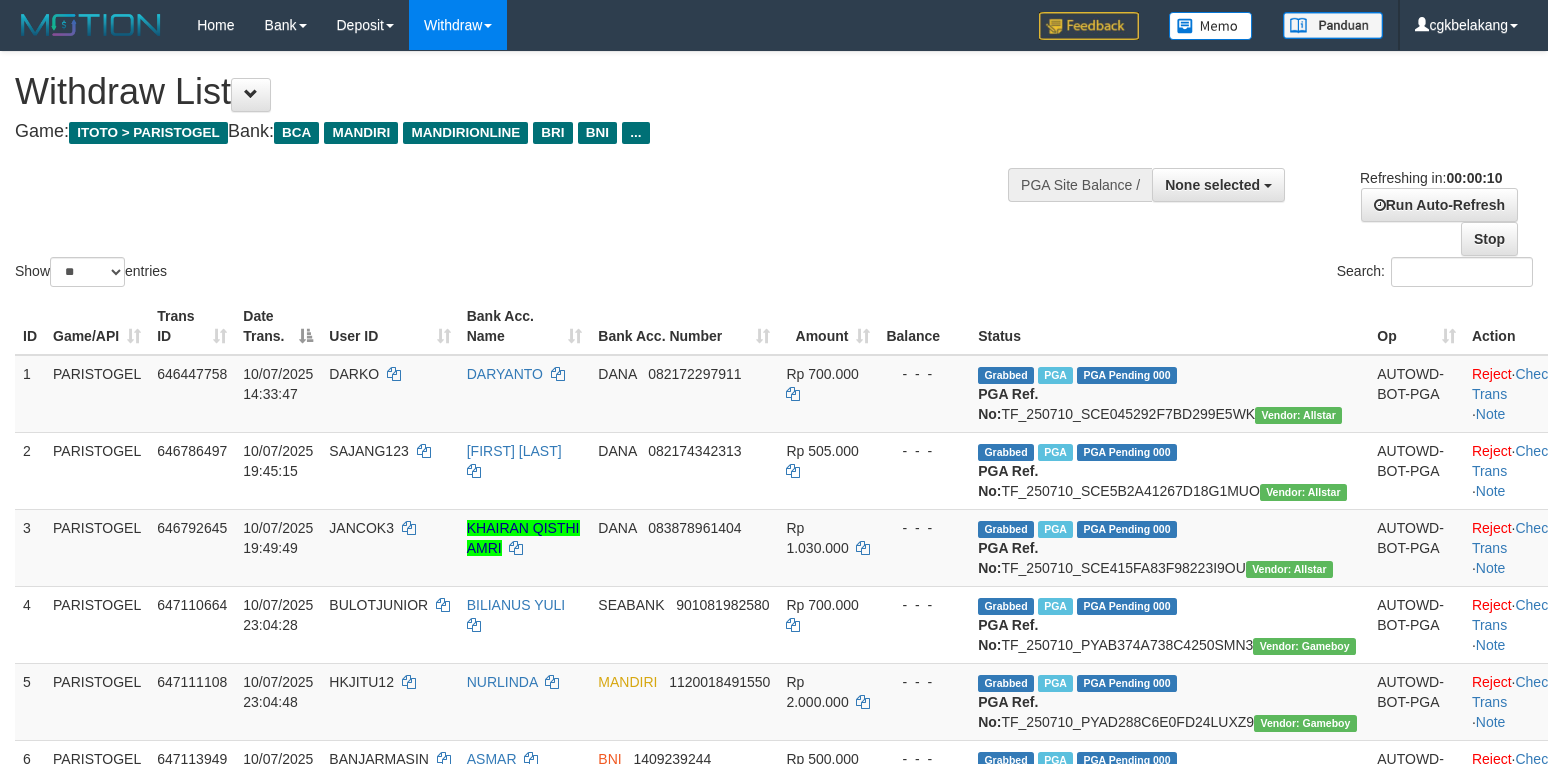 select 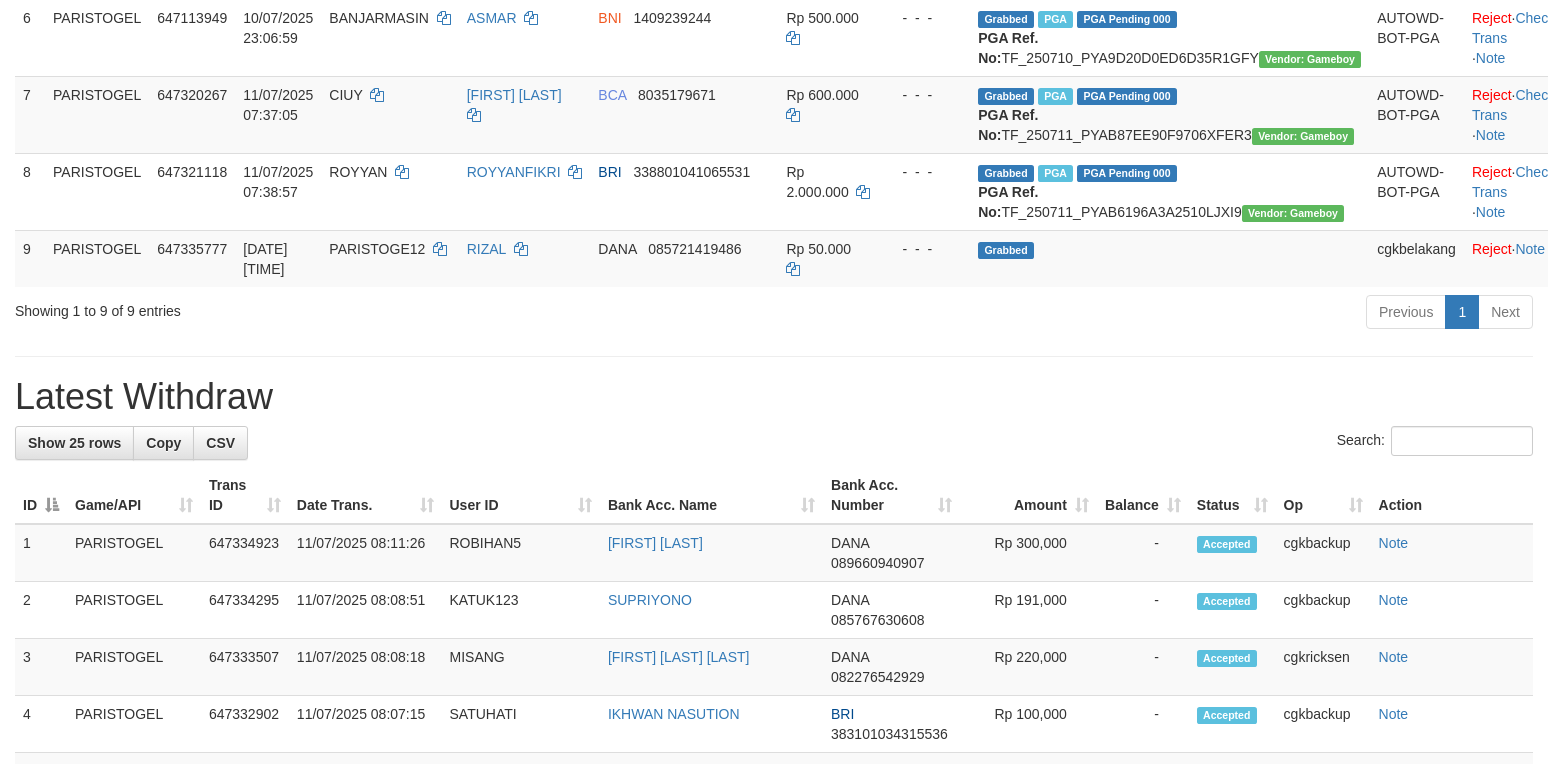 scroll, scrollTop: 666, scrollLeft: 0, axis: vertical 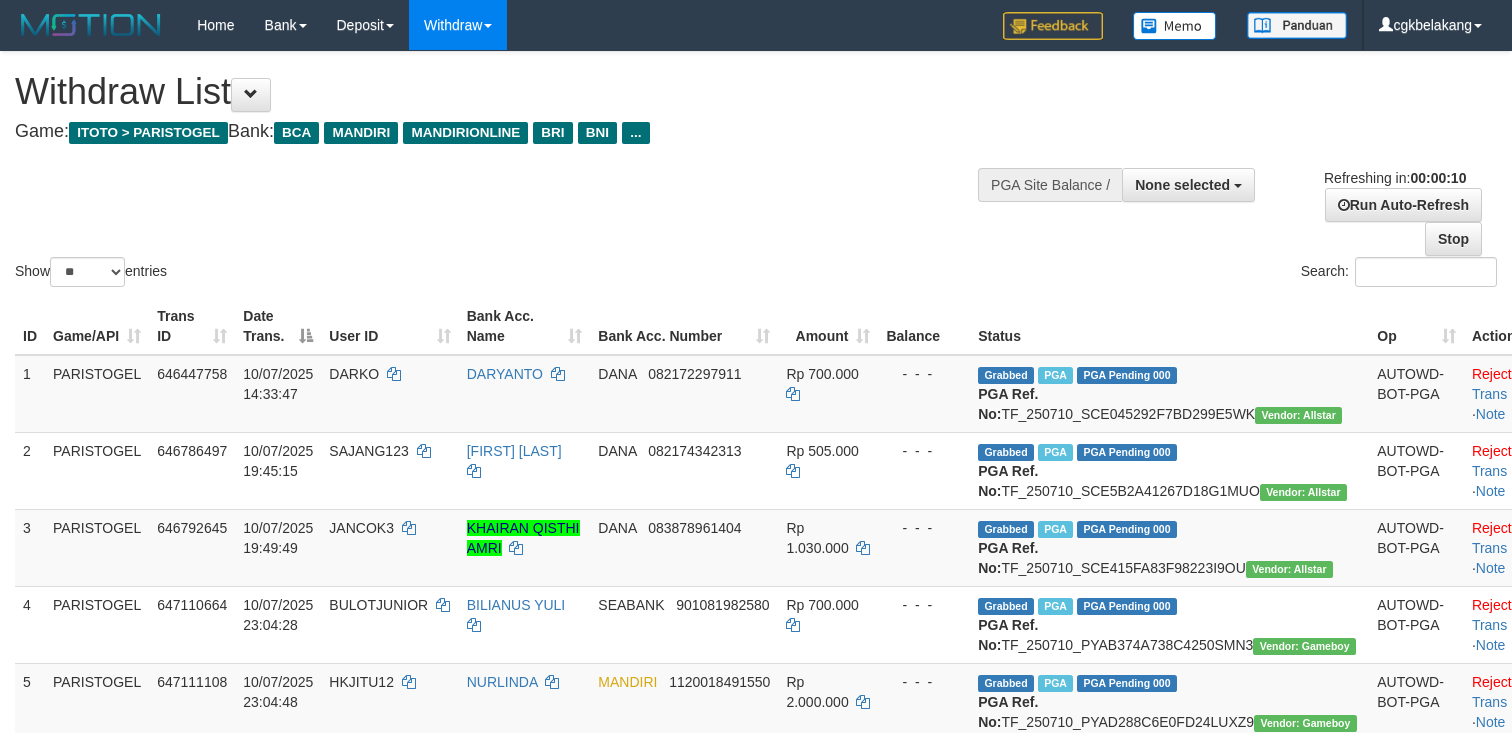 select 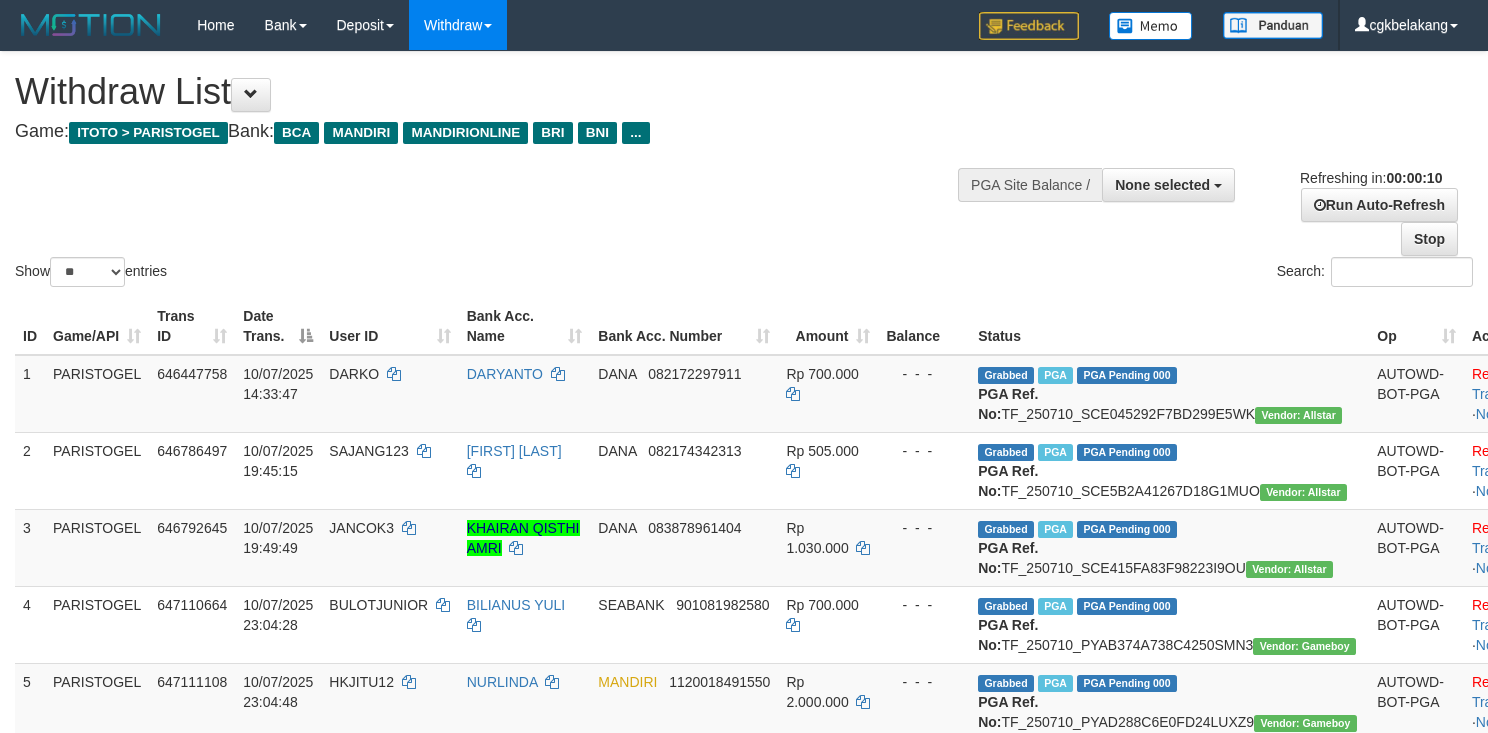 select 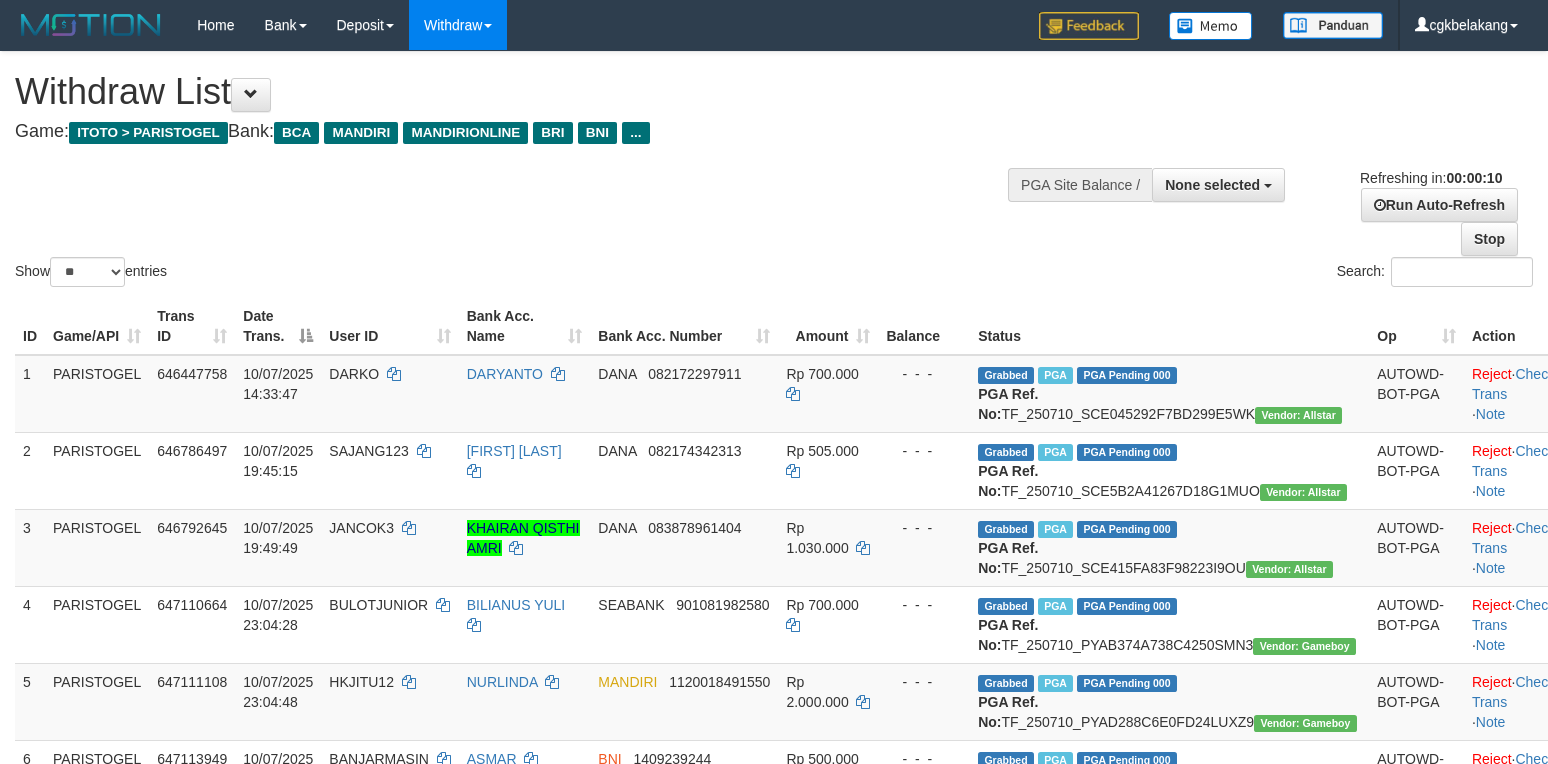 select 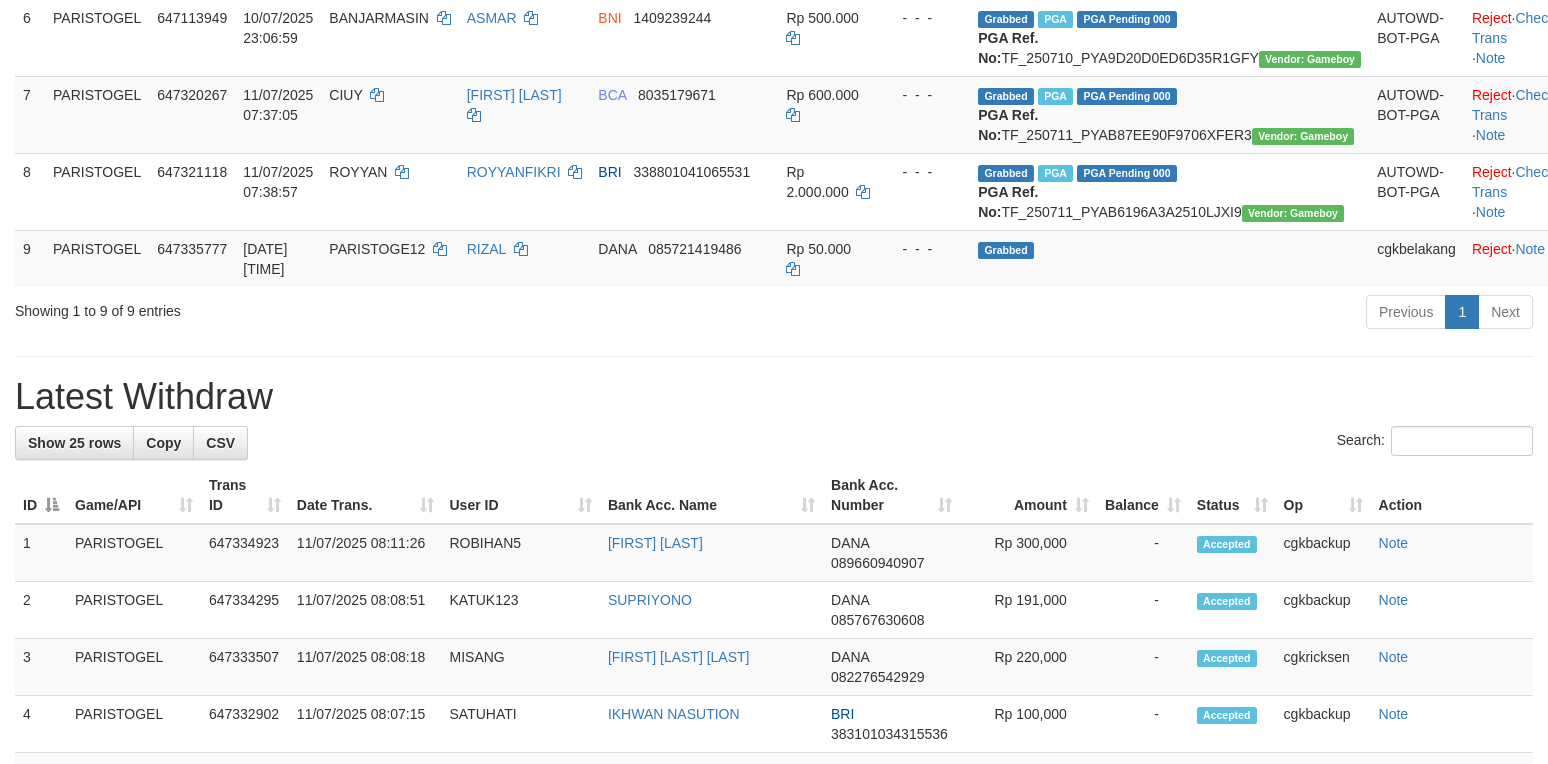 scroll, scrollTop: 666, scrollLeft: 0, axis: vertical 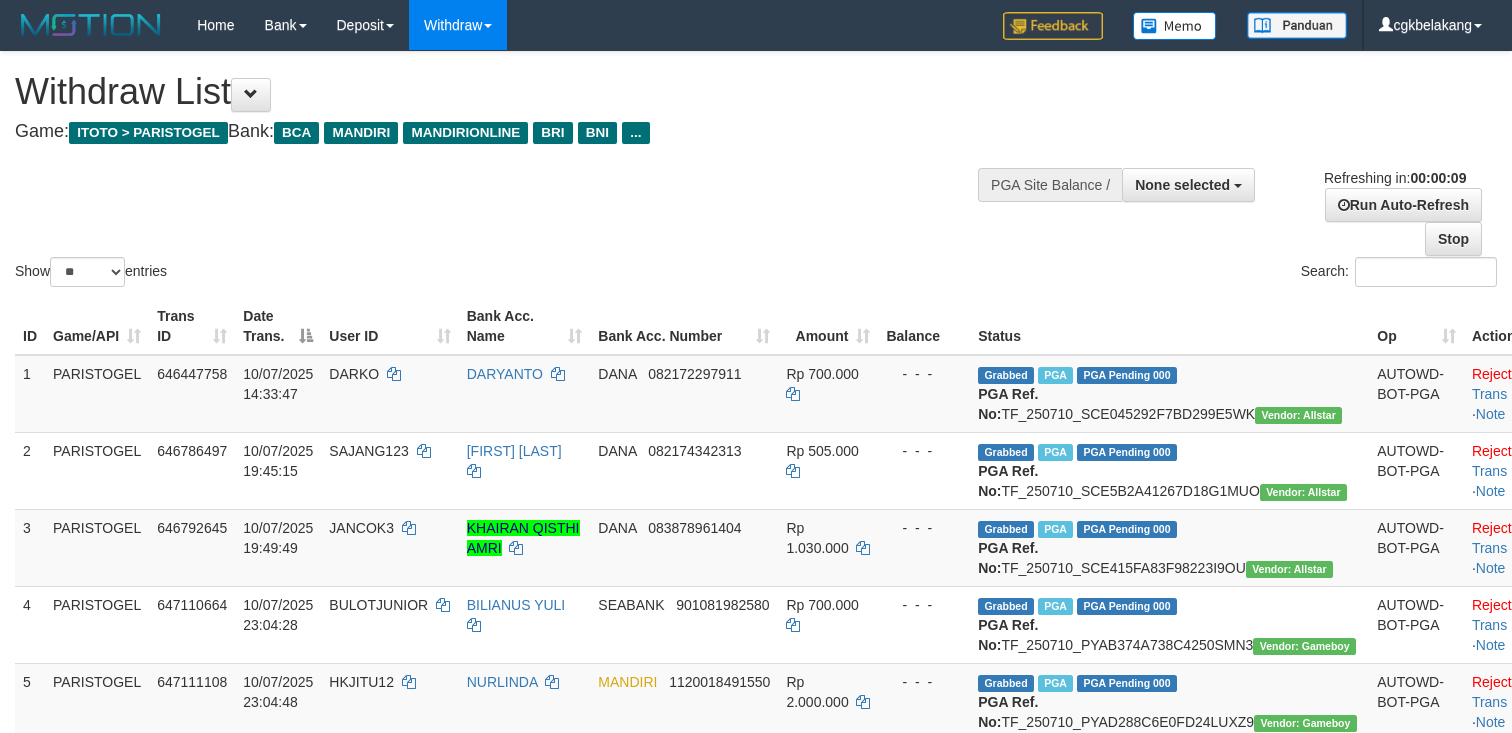 select 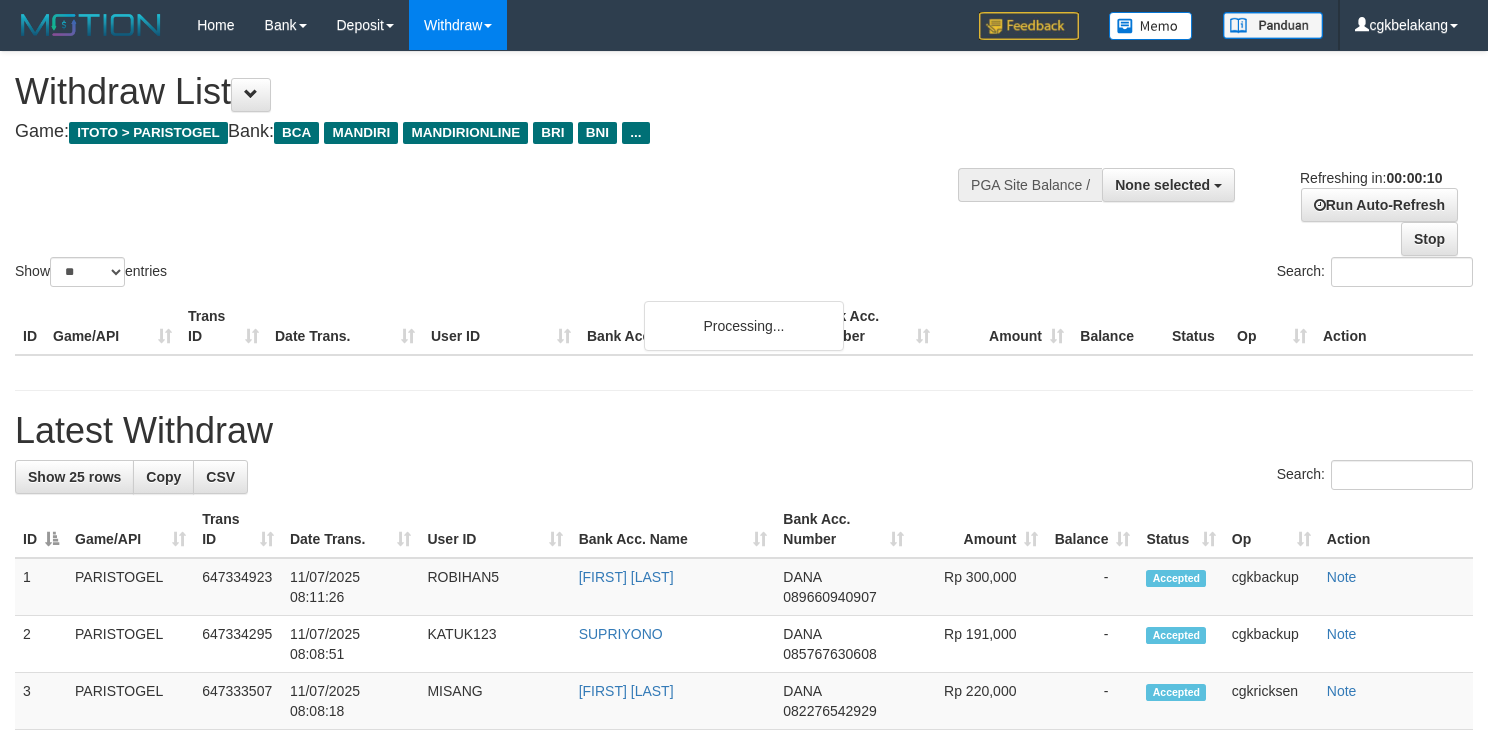select 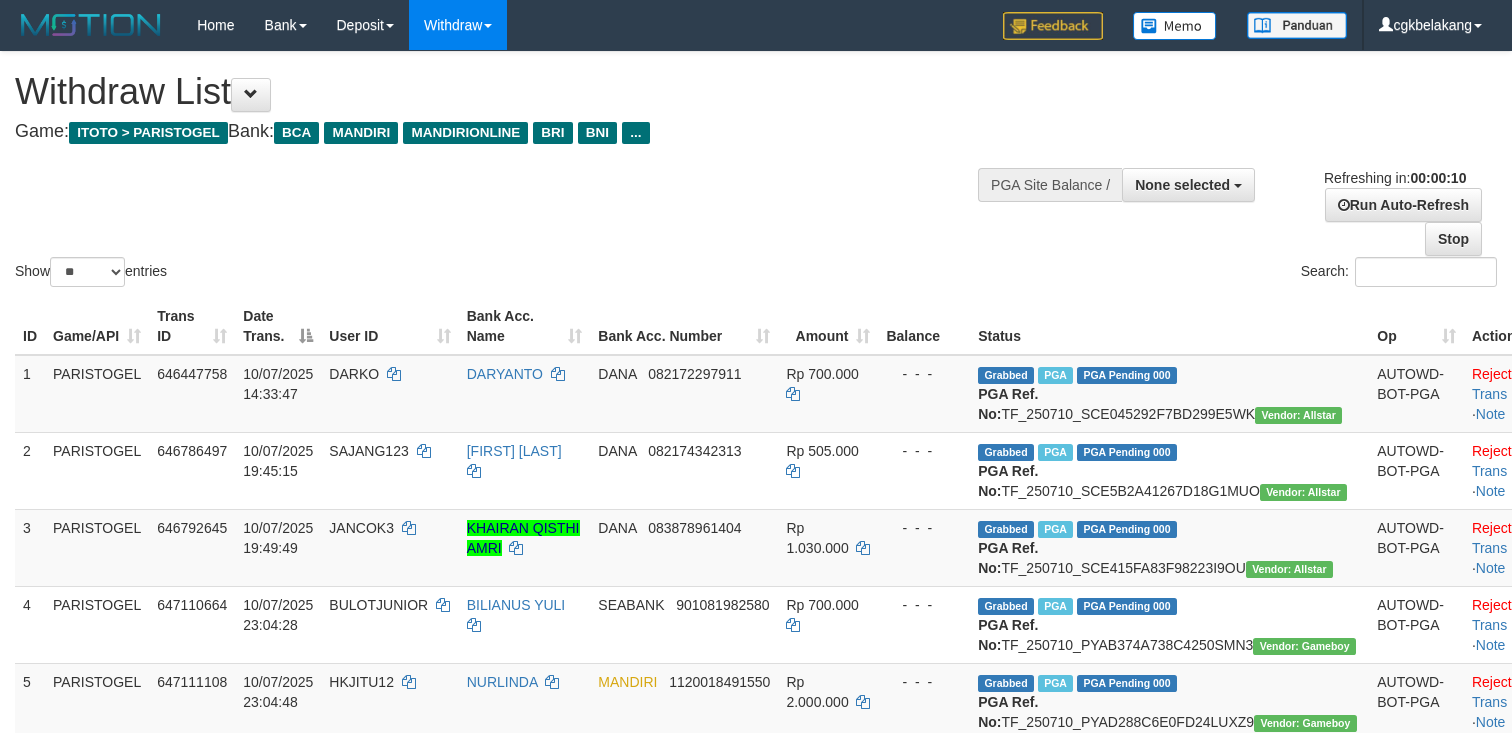 select 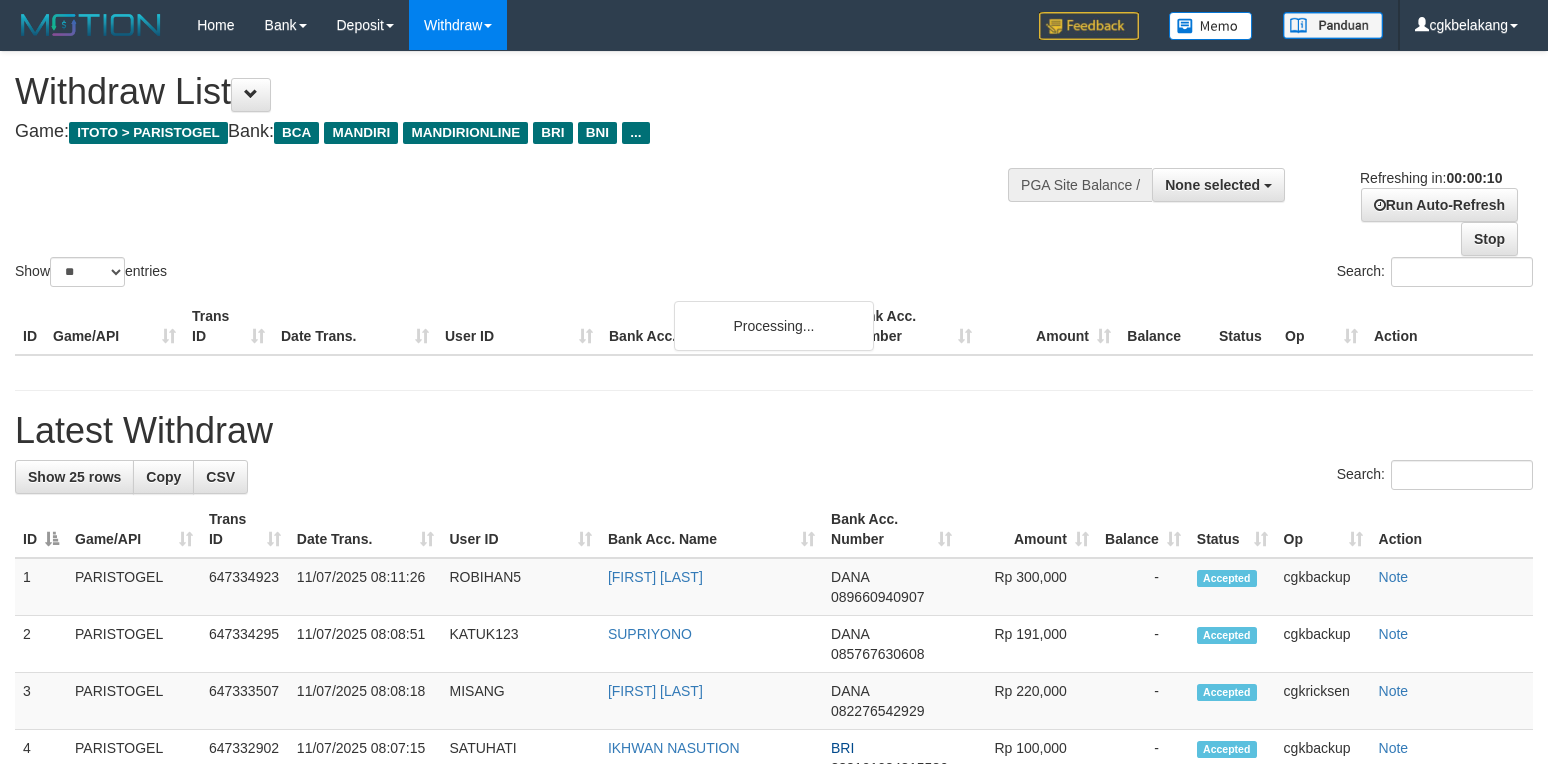 select 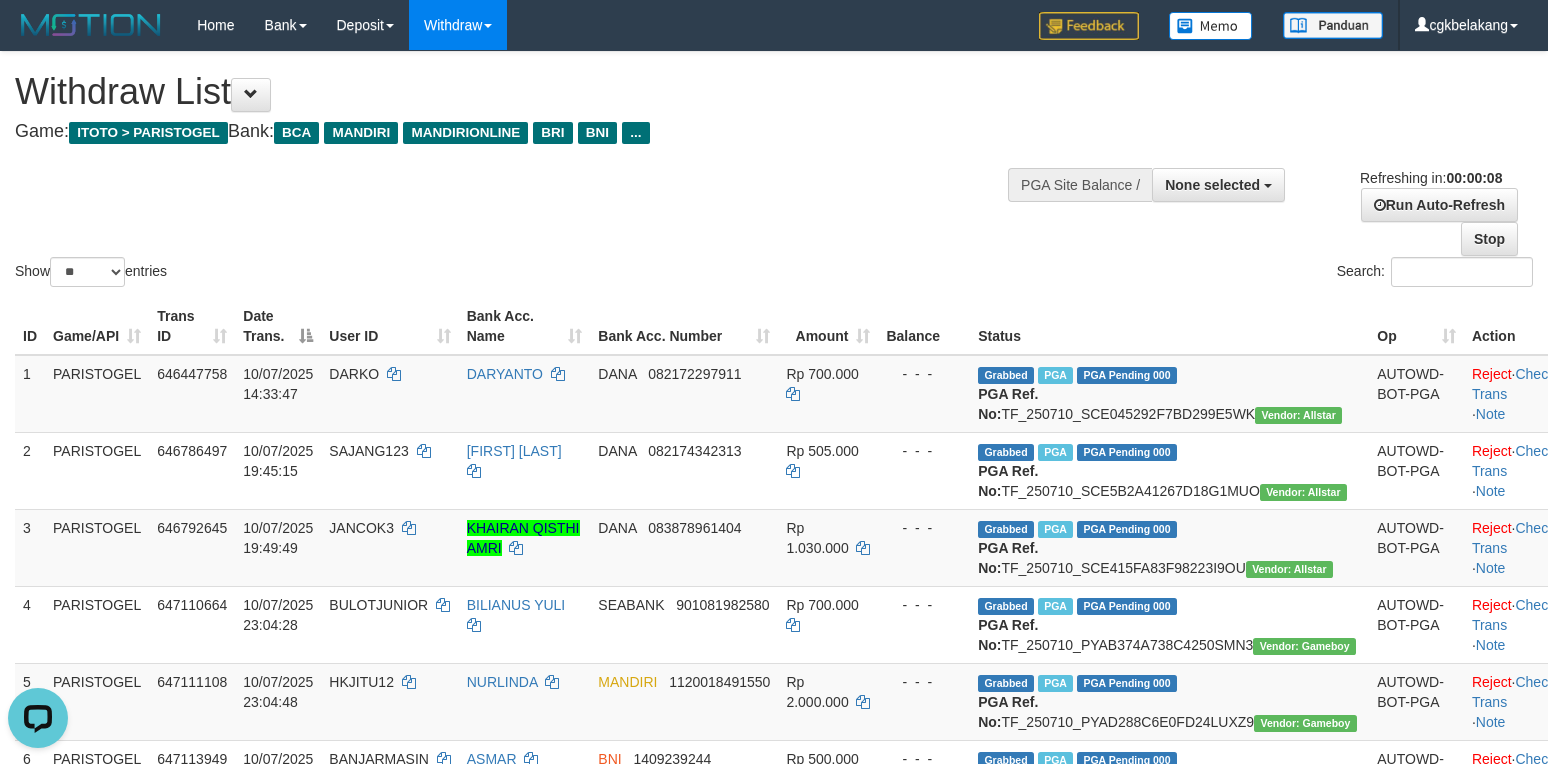 scroll, scrollTop: 0, scrollLeft: 0, axis: both 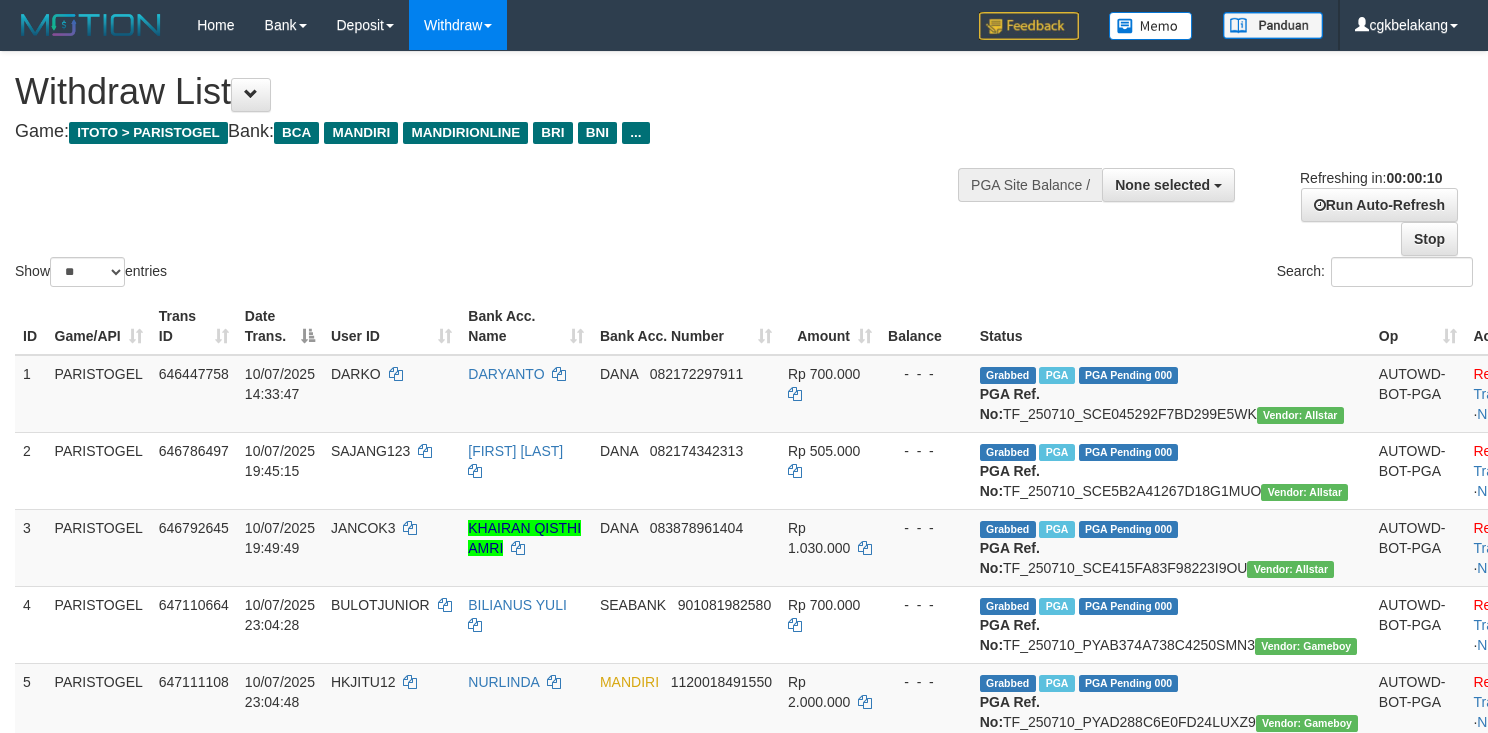 select 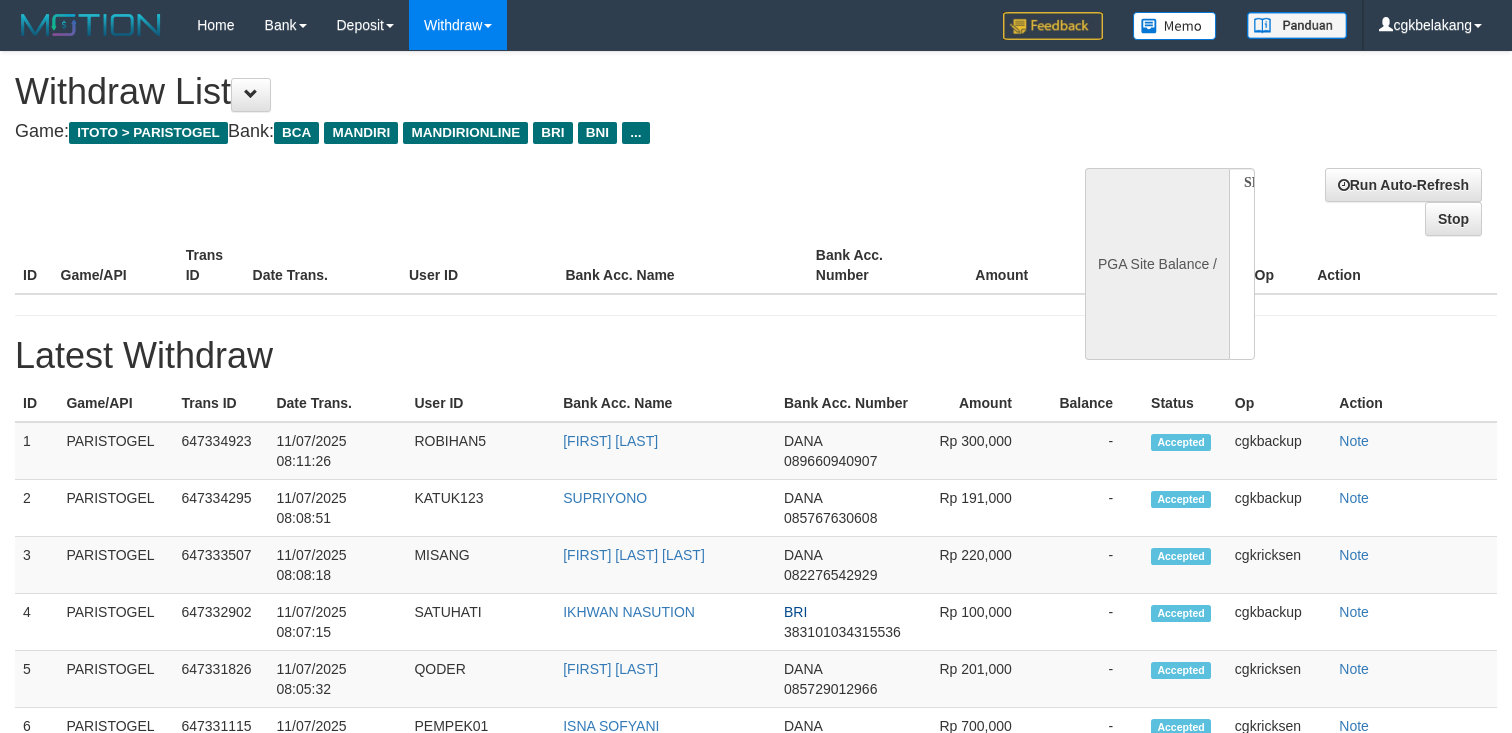 select 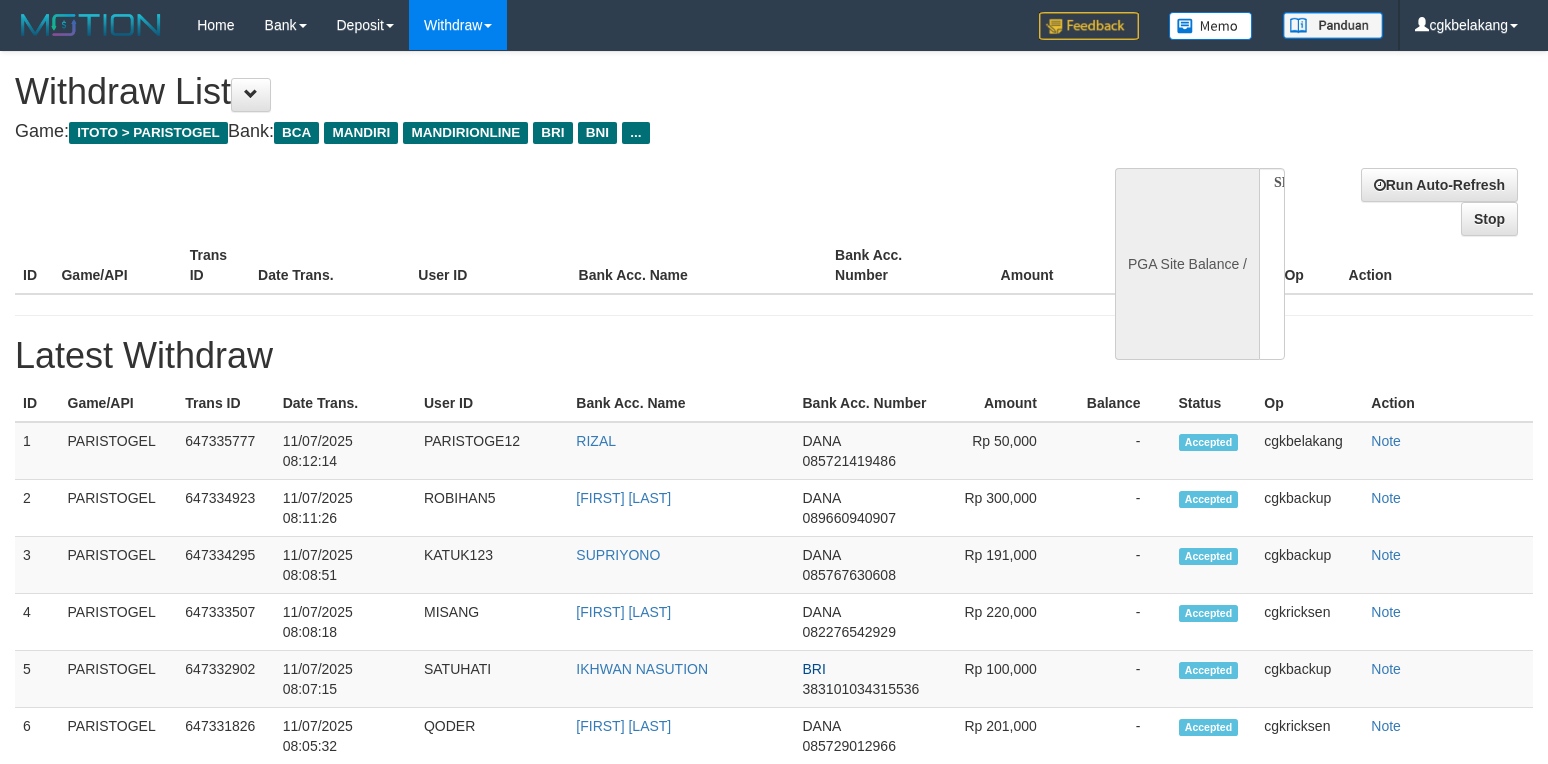 select 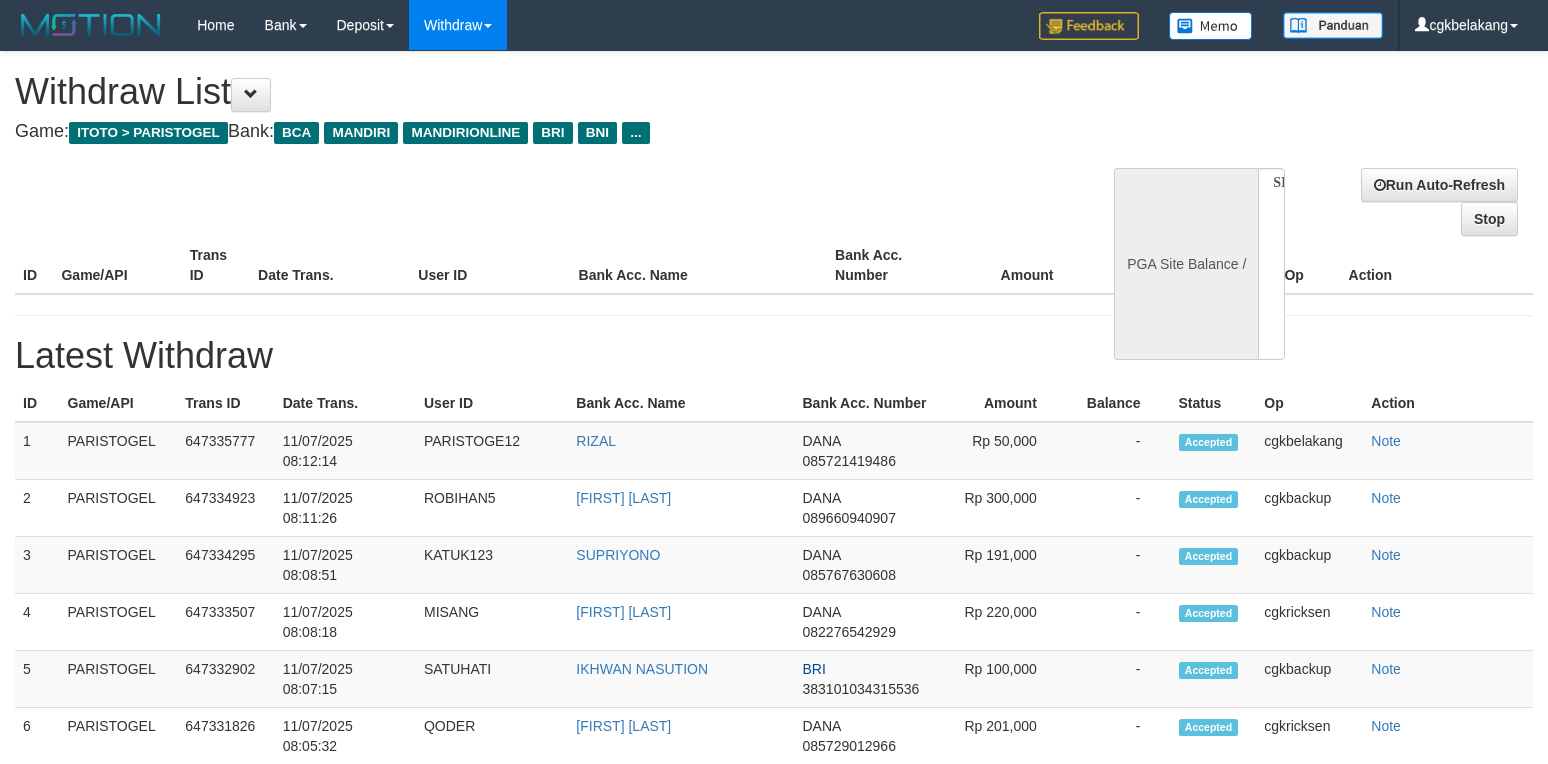 scroll, scrollTop: 0, scrollLeft: 0, axis: both 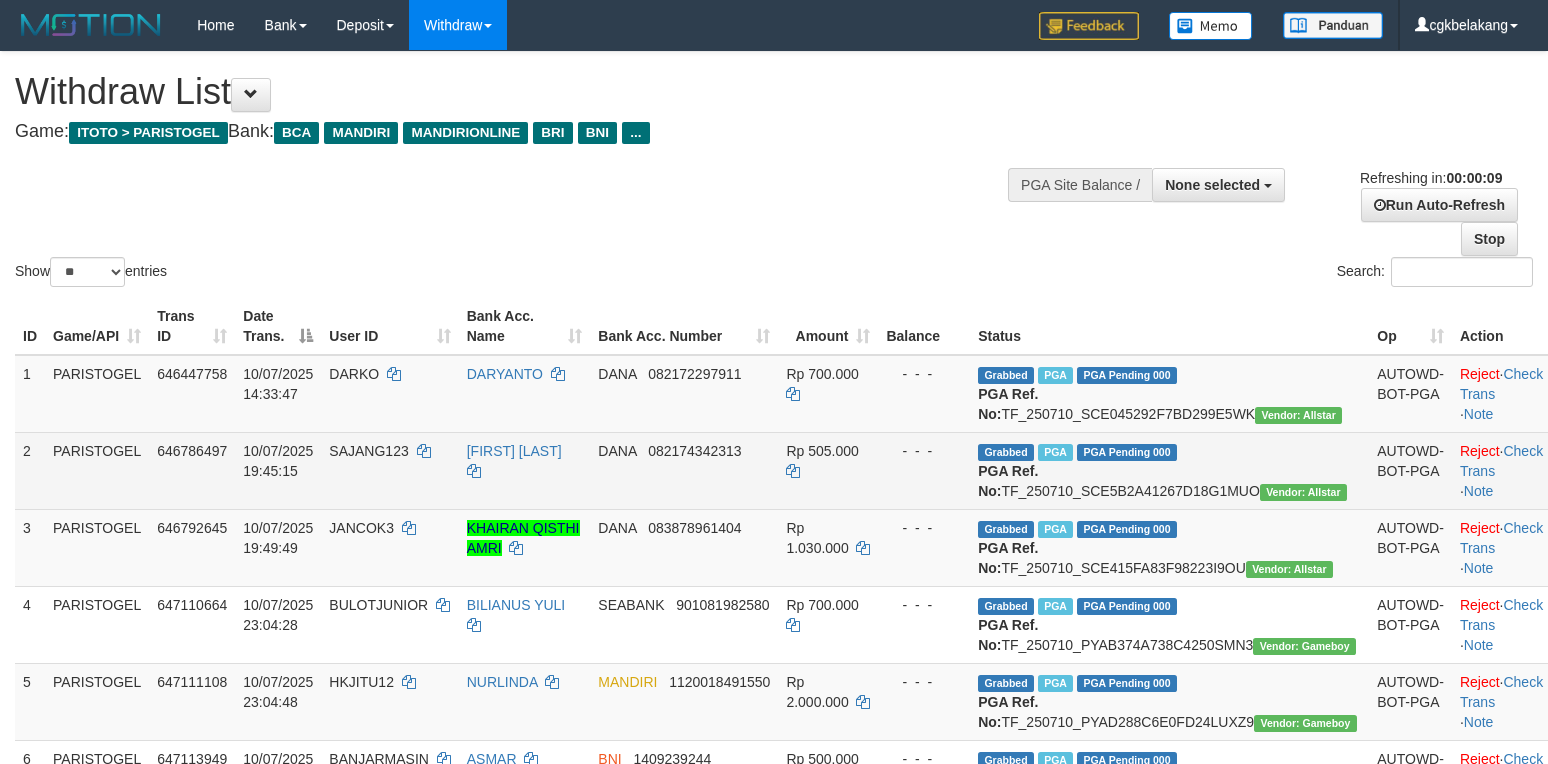 click on "Rp 505.000" at bounding box center [828, 470] 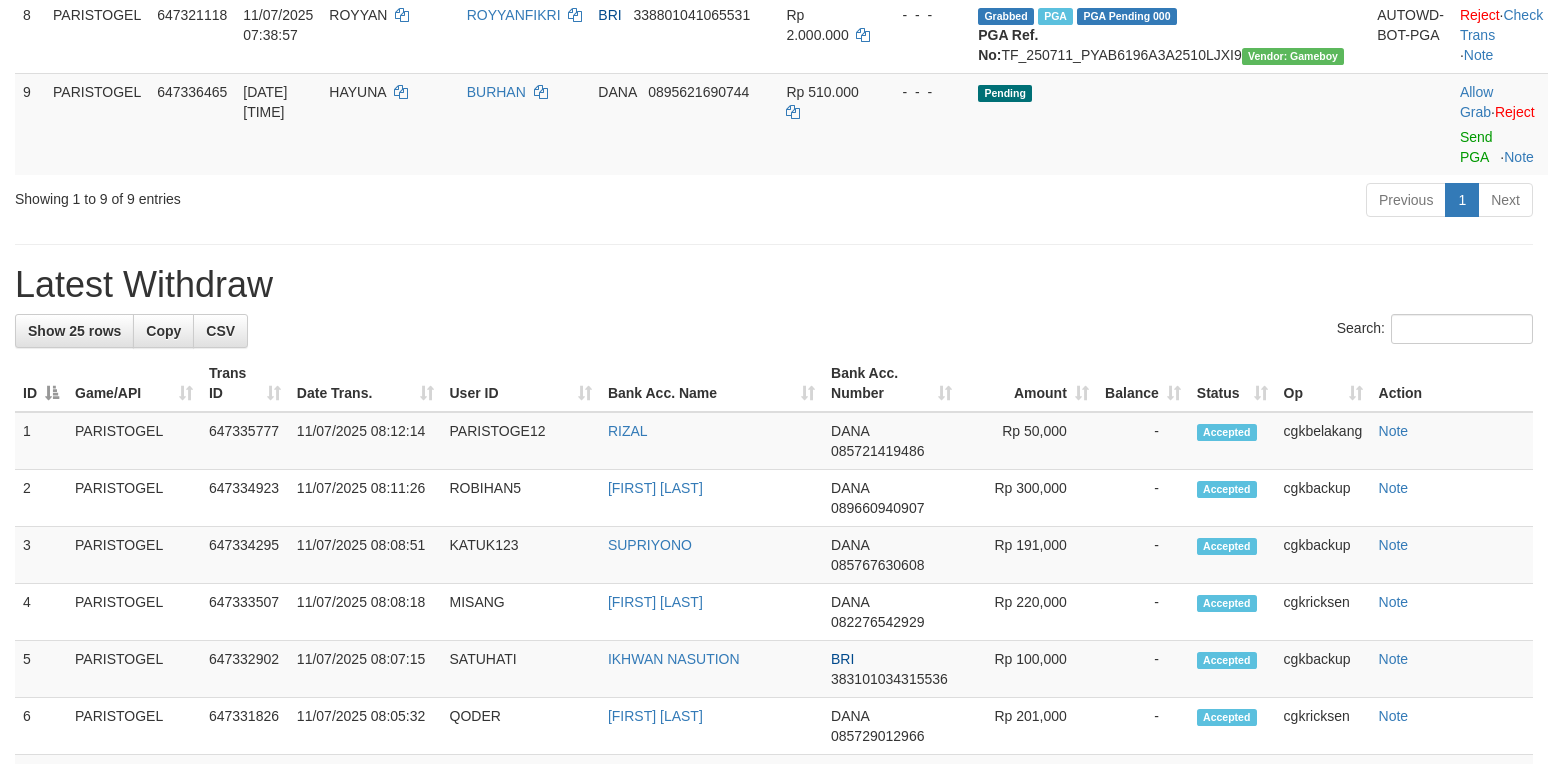 scroll, scrollTop: 933, scrollLeft: 0, axis: vertical 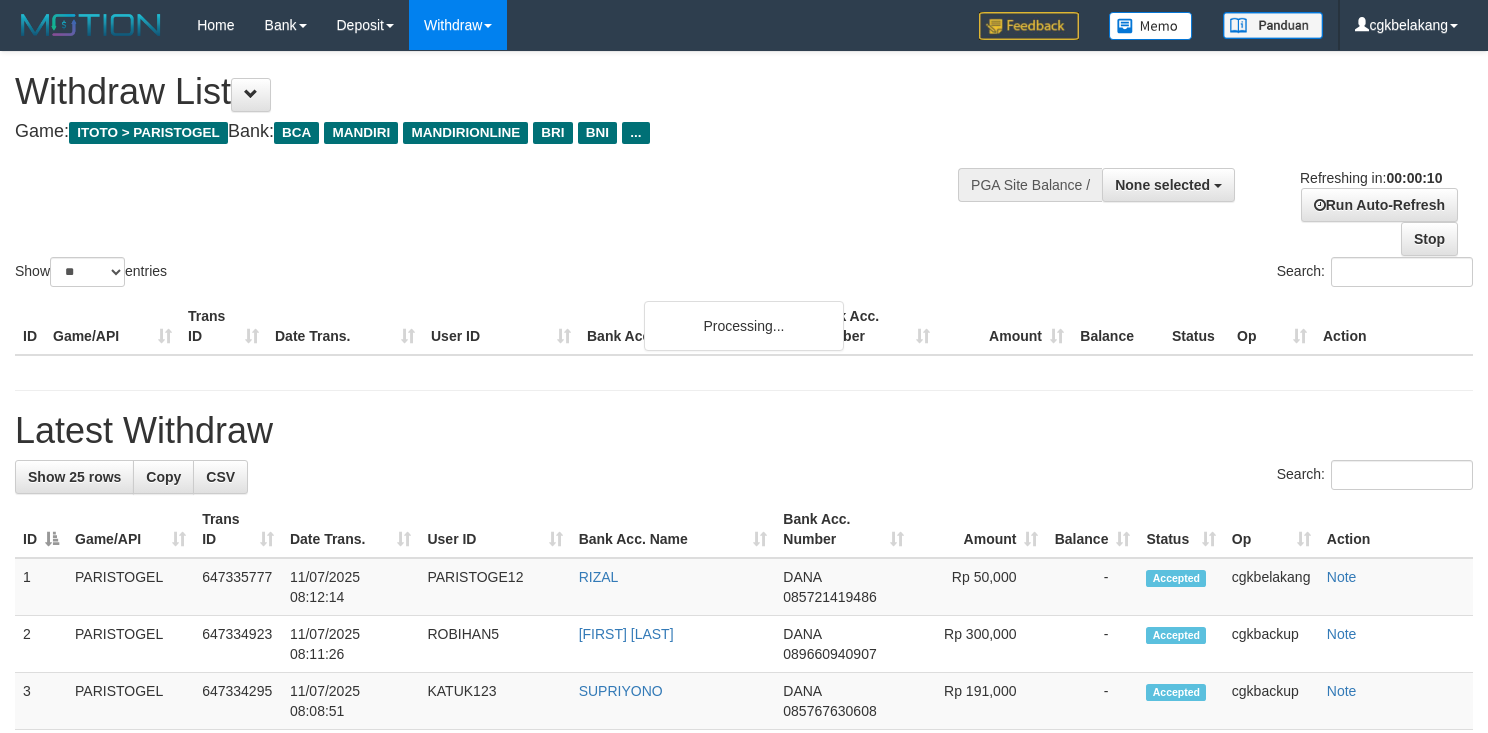 select 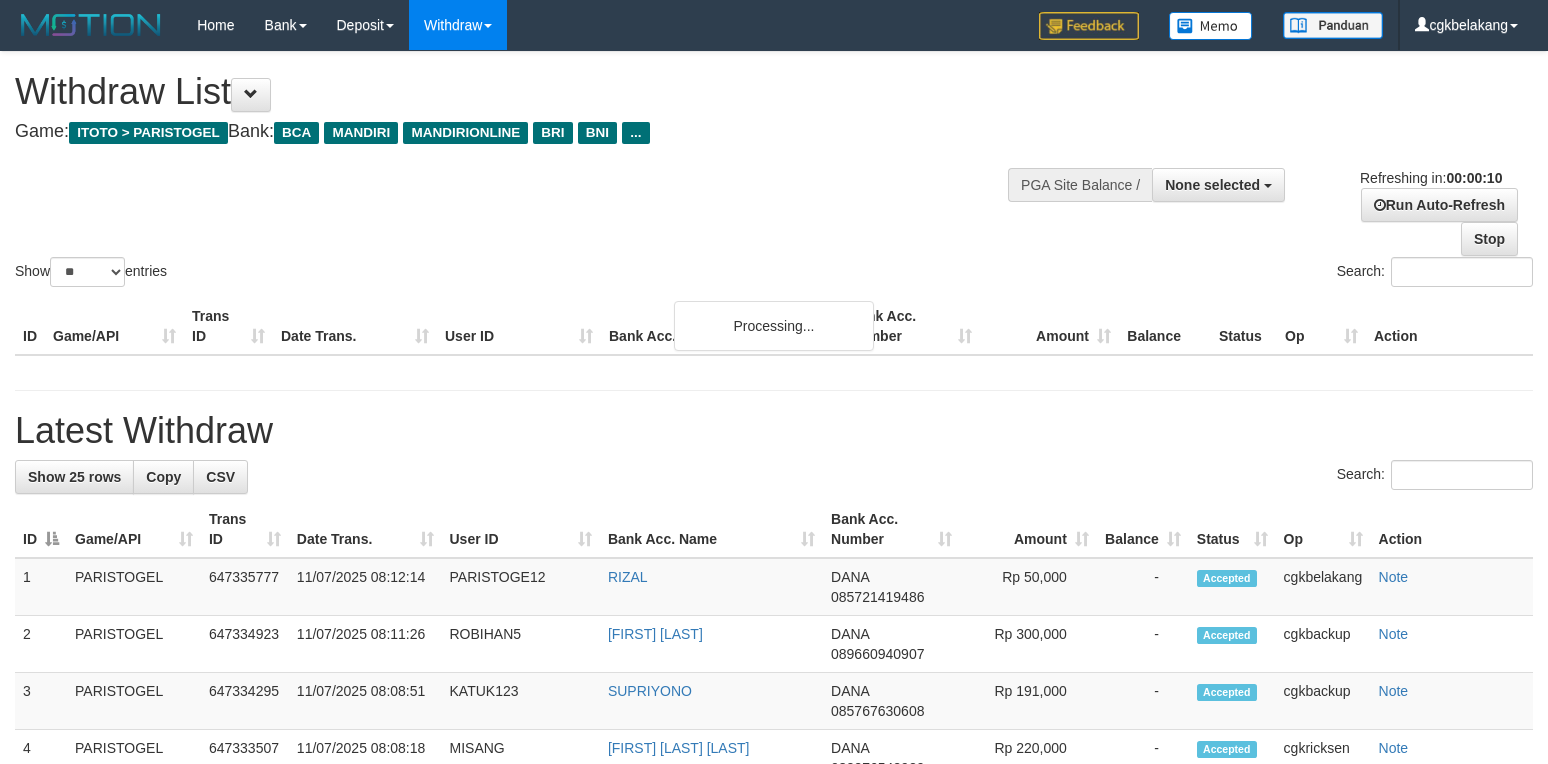 select 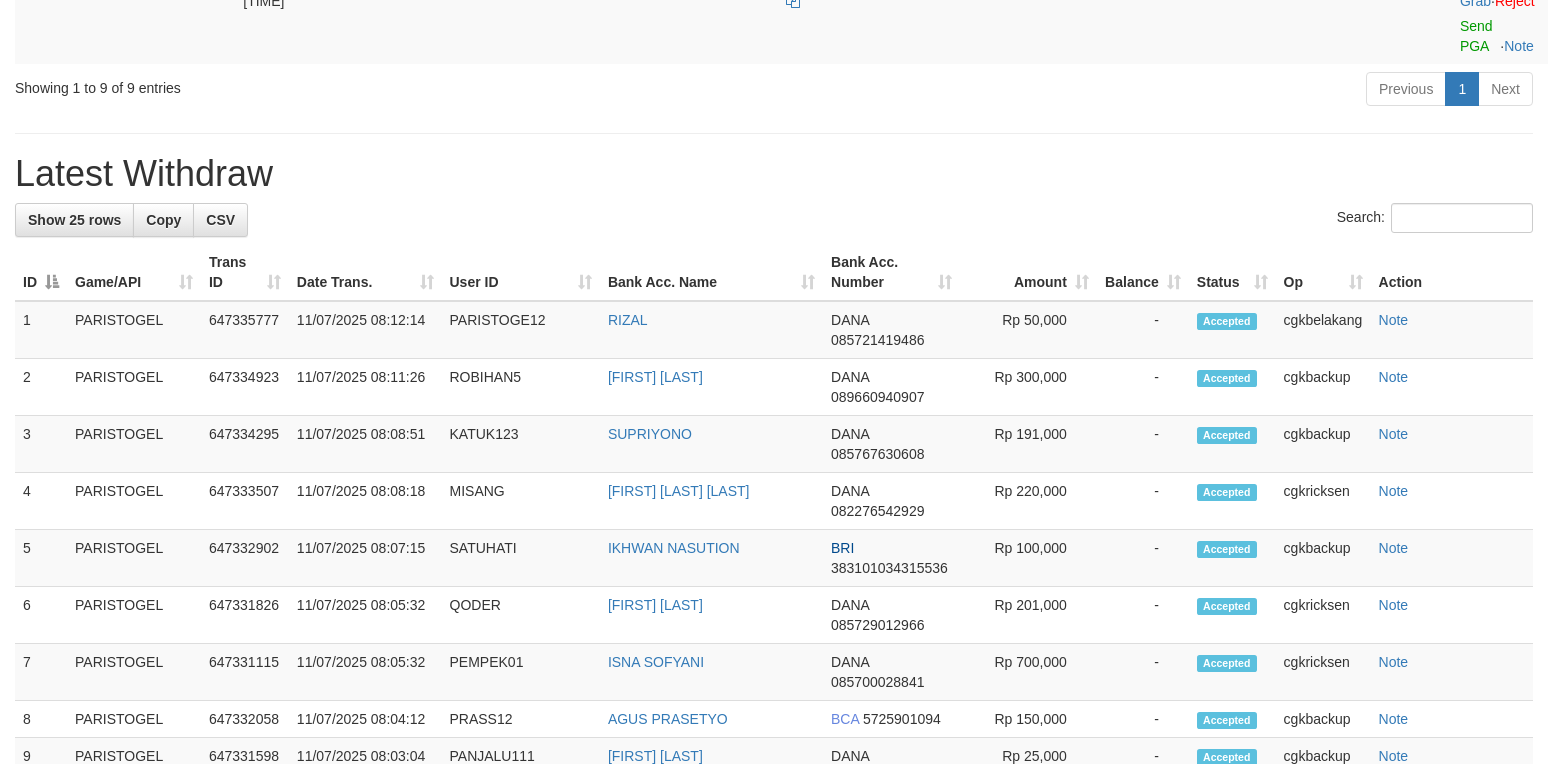 scroll, scrollTop: 933, scrollLeft: 0, axis: vertical 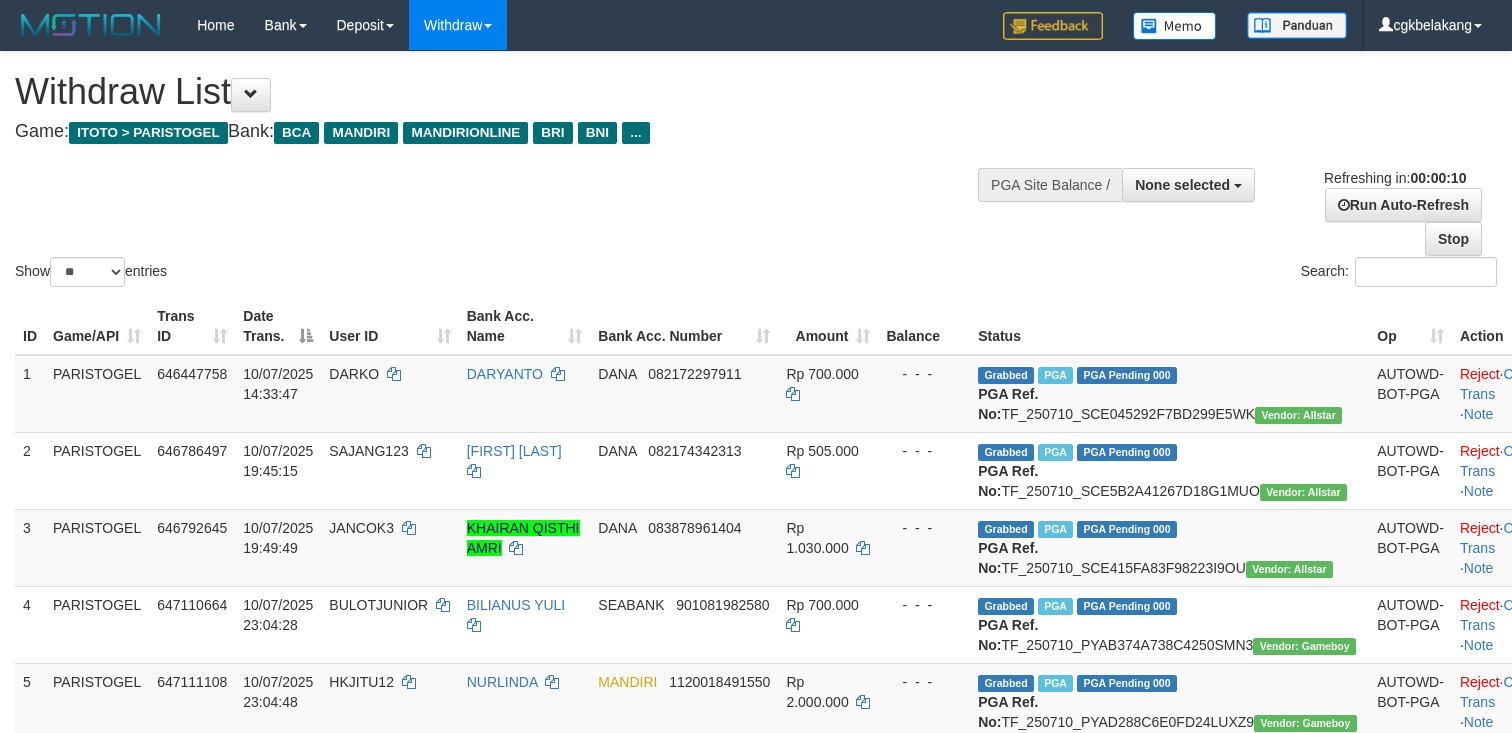 select 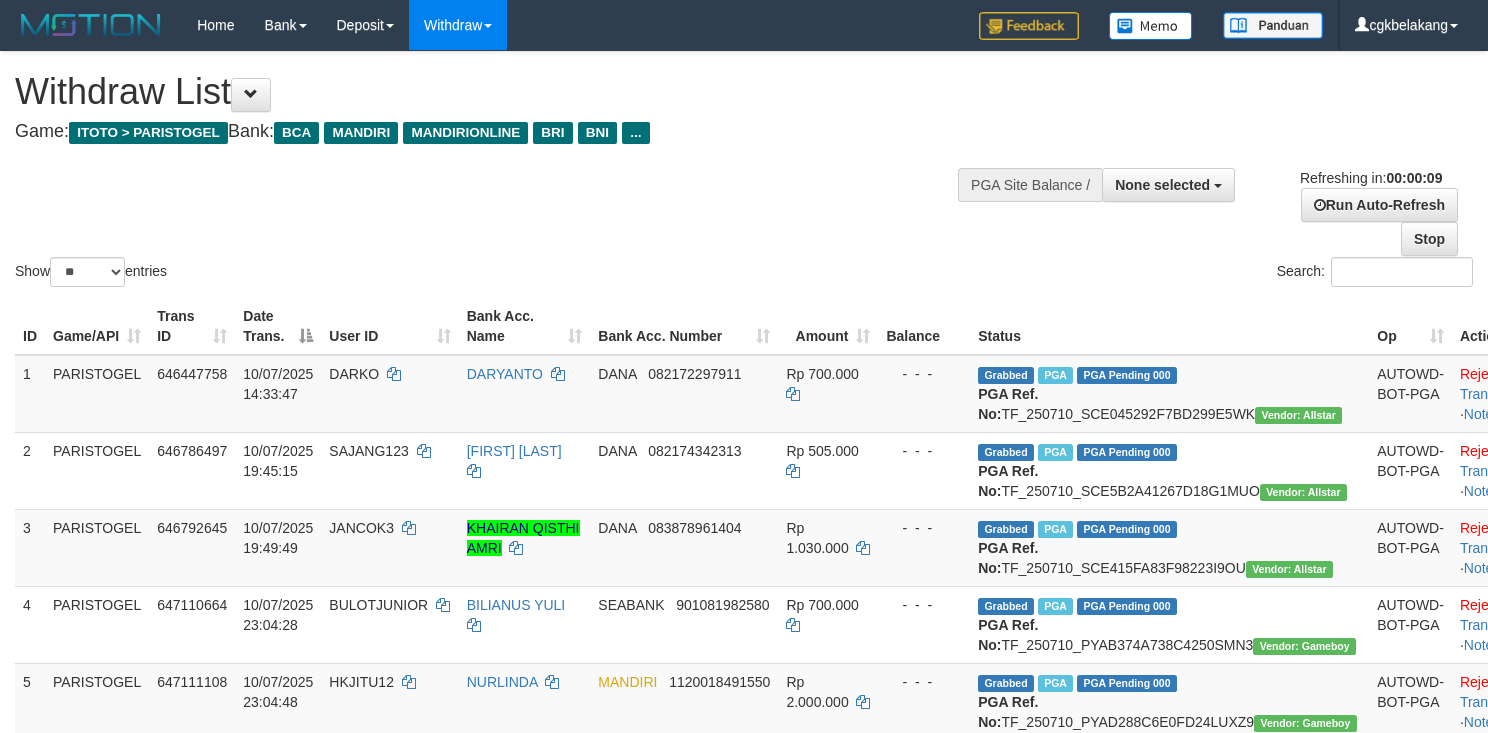 select 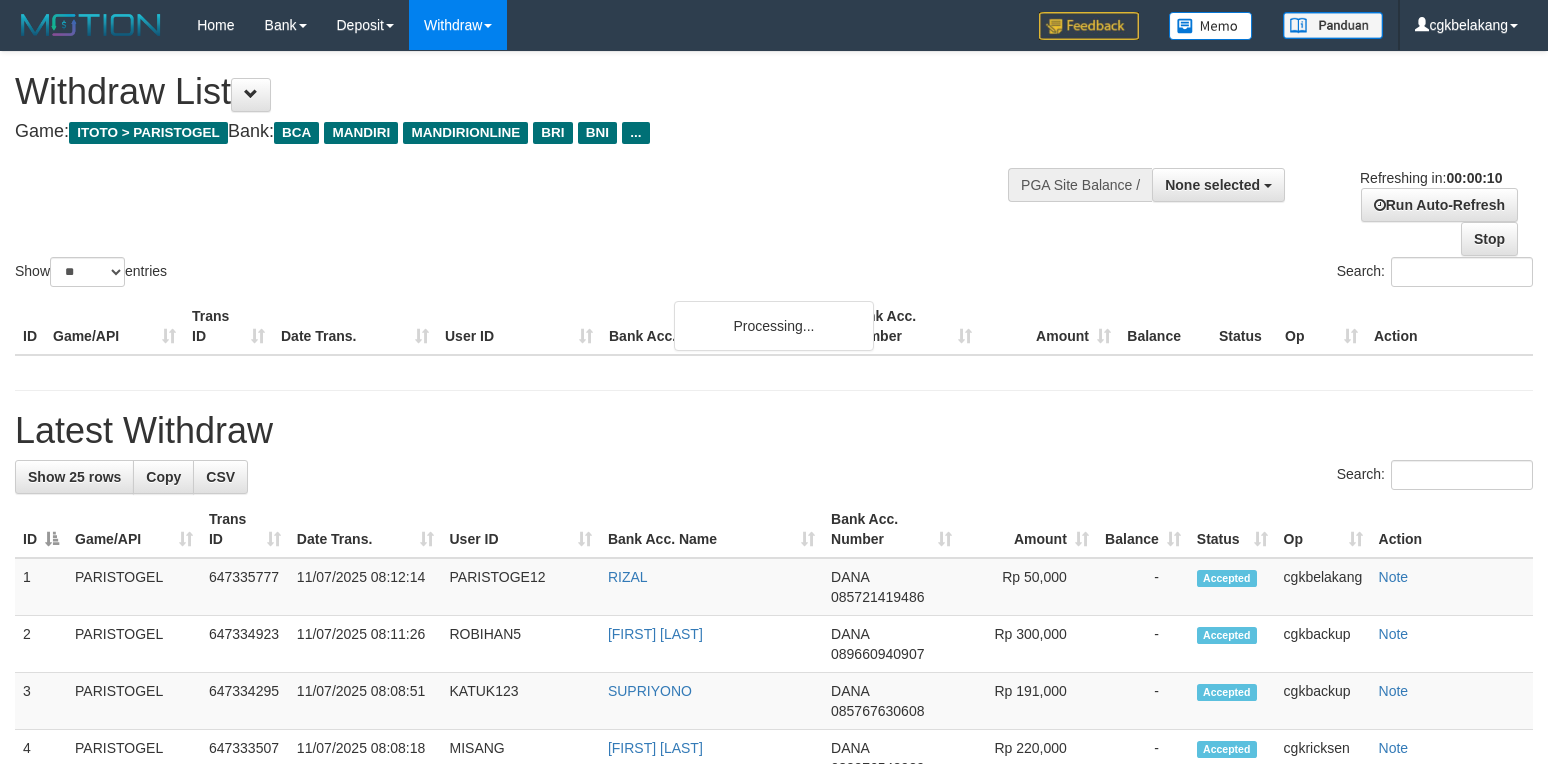 select 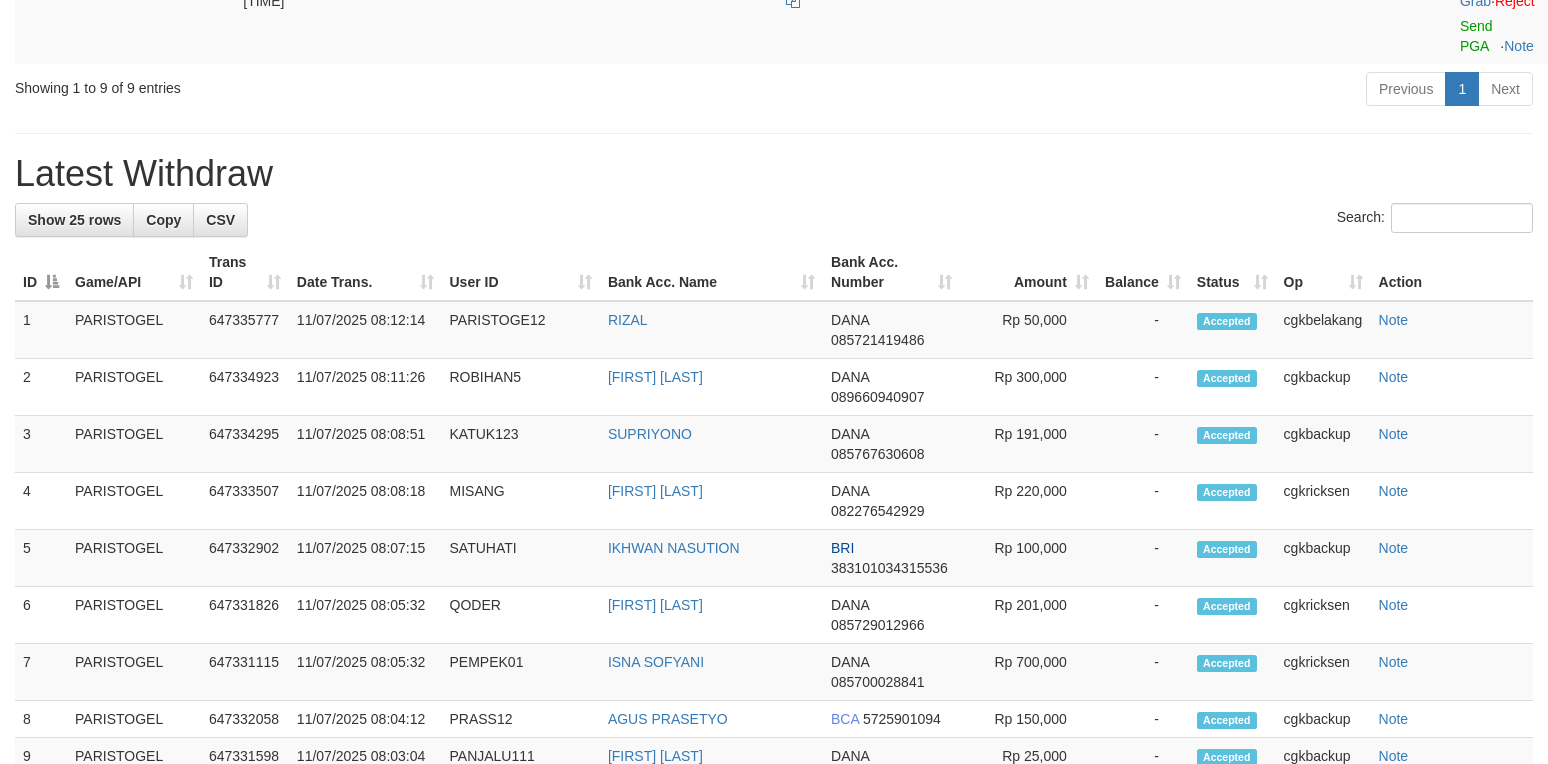 scroll, scrollTop: 933, scrollLeft: 0, axis: vertical 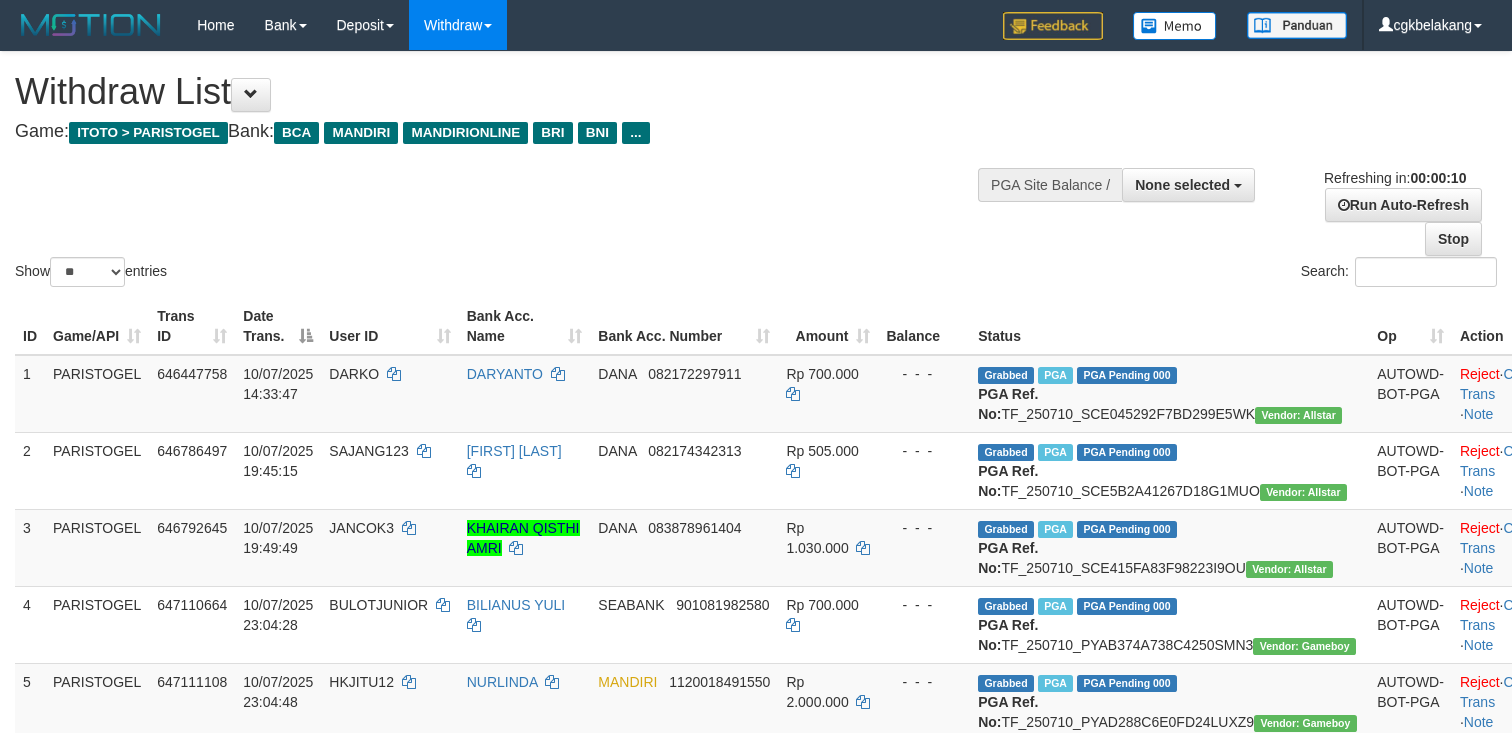 select 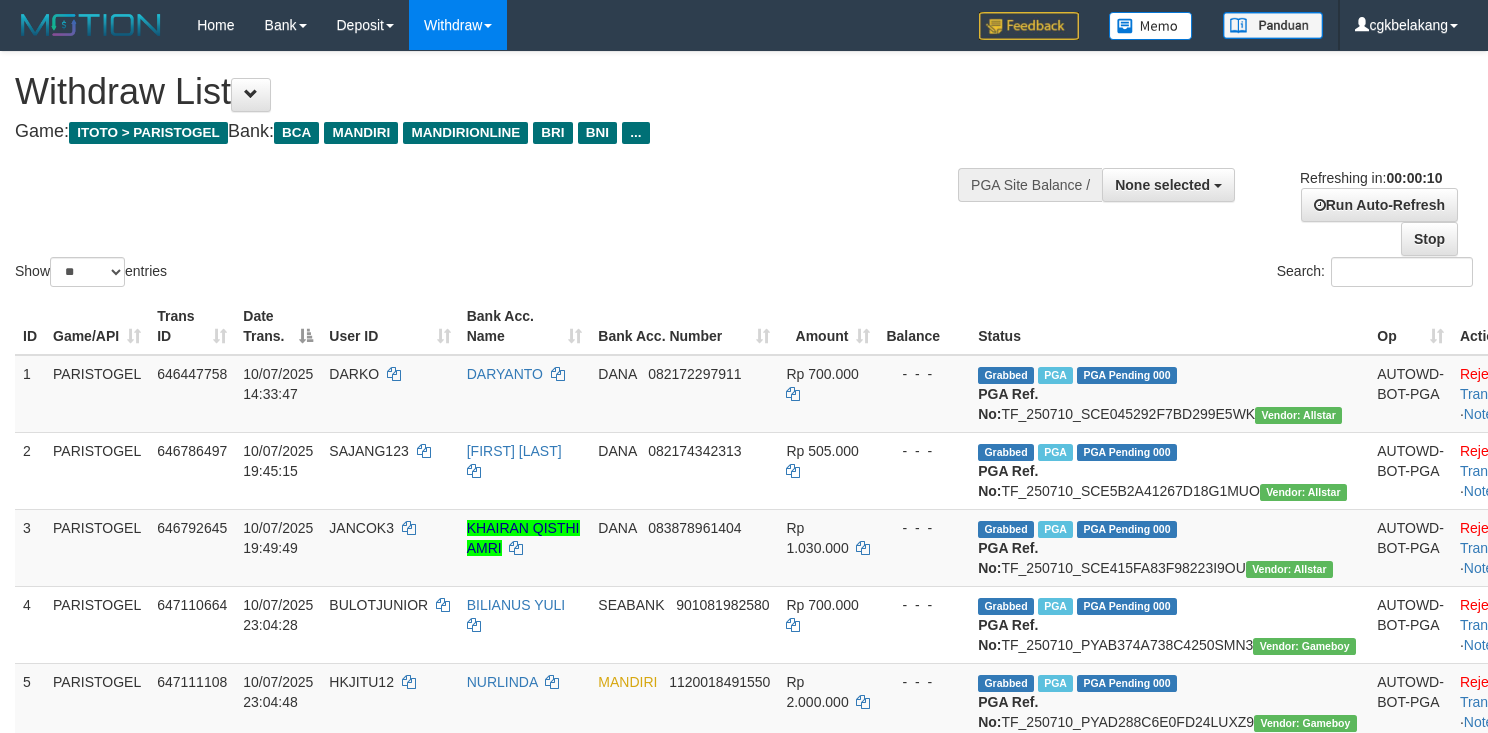 select 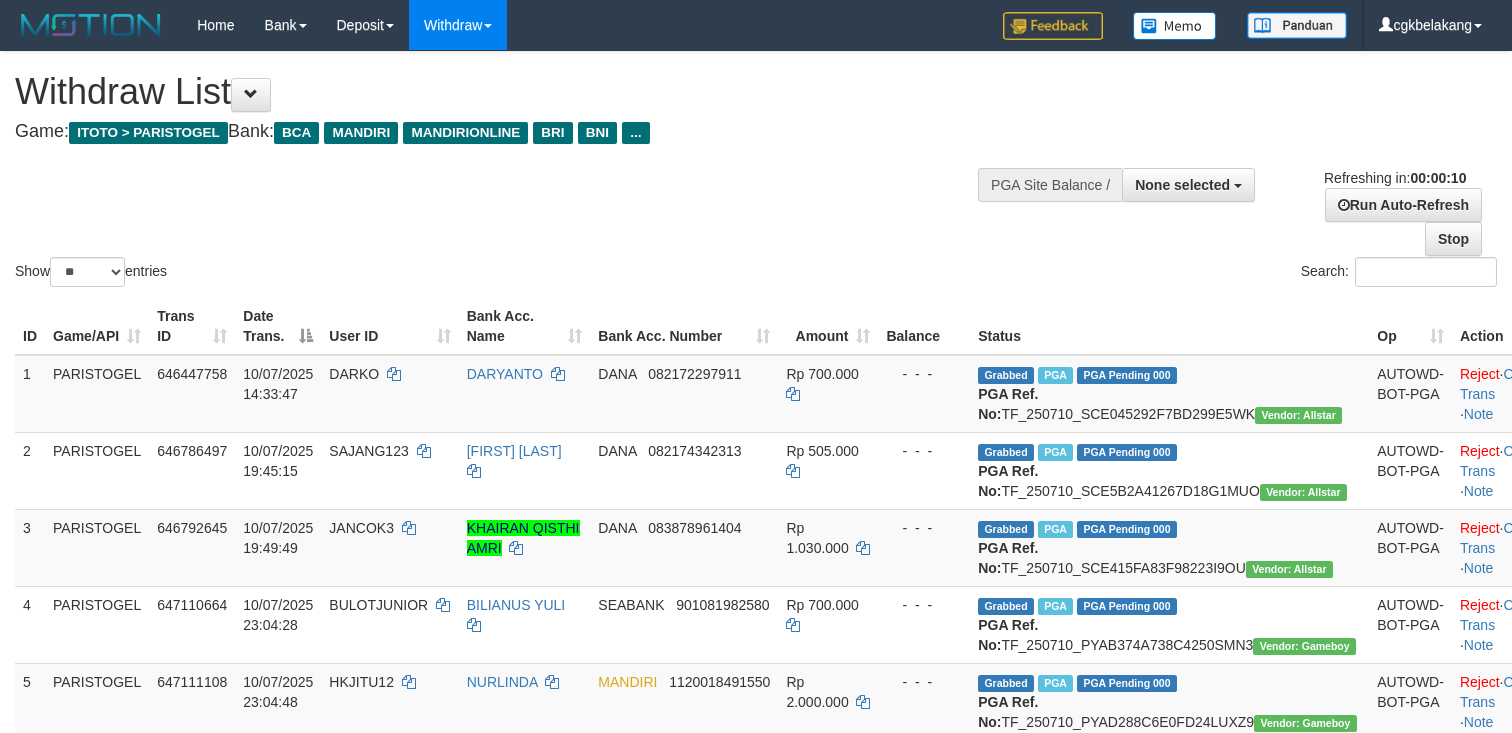 select 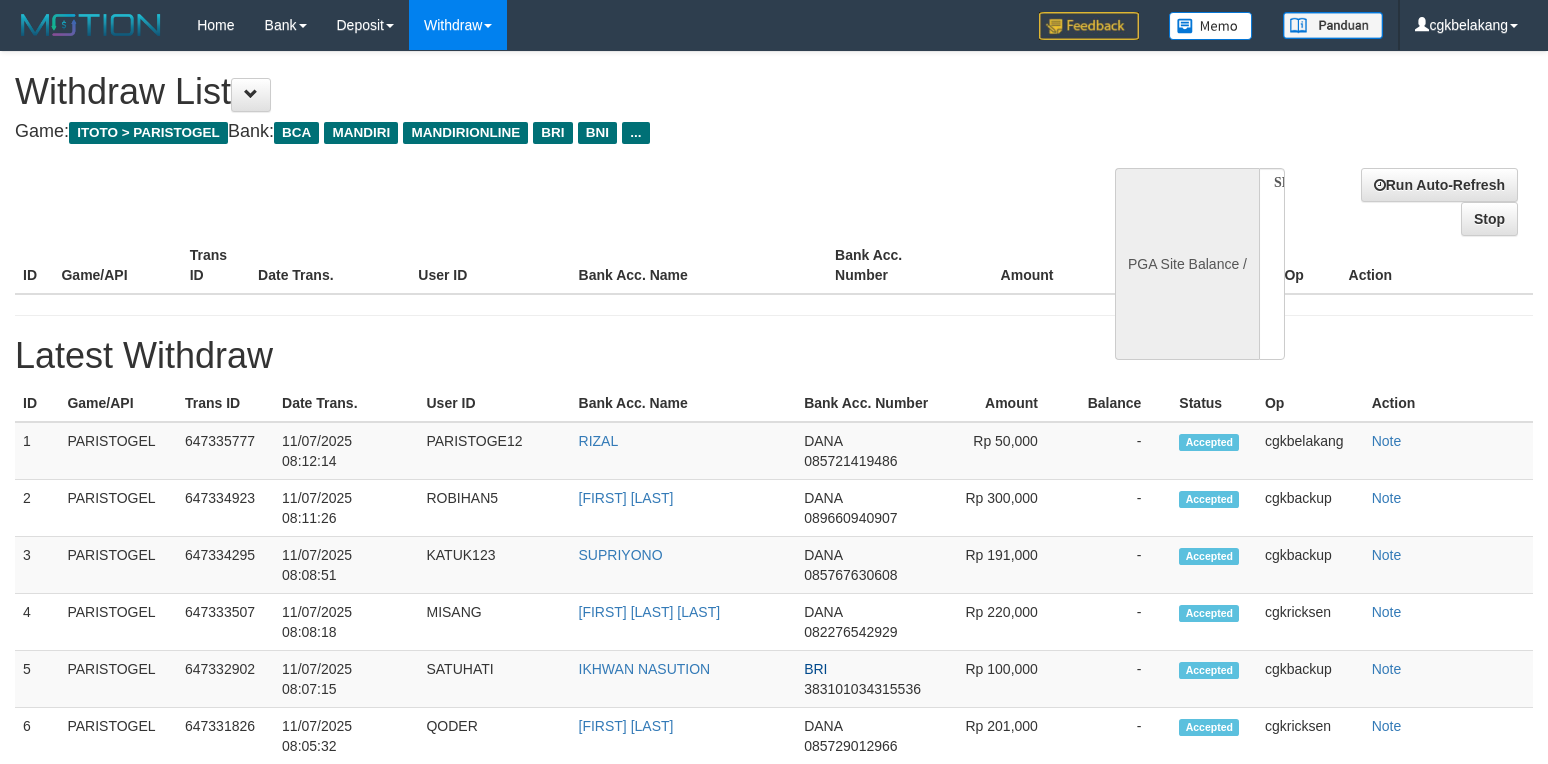 select 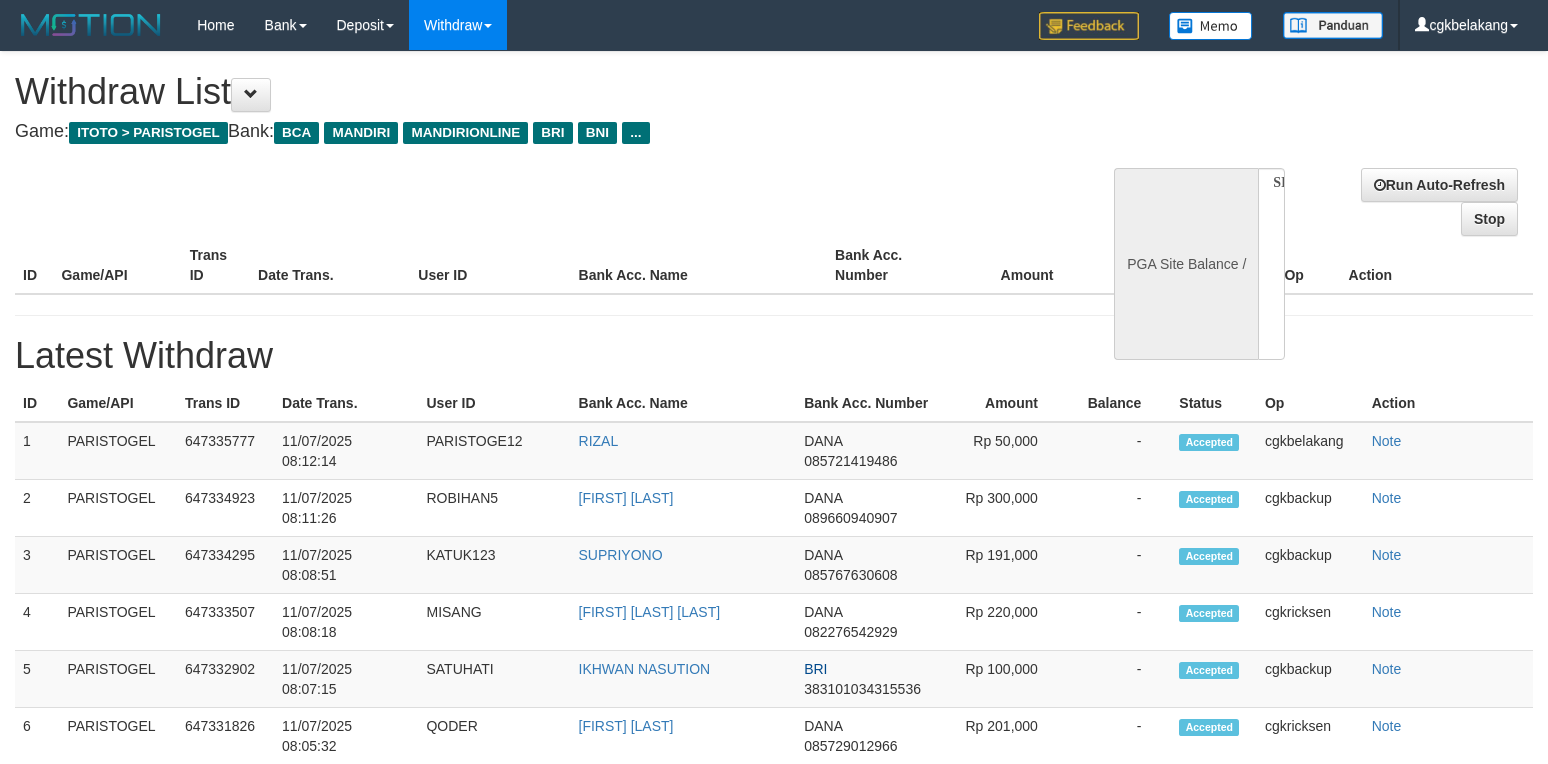 scroll, scrollTop: 0, scrollLeft: 0, axis: both 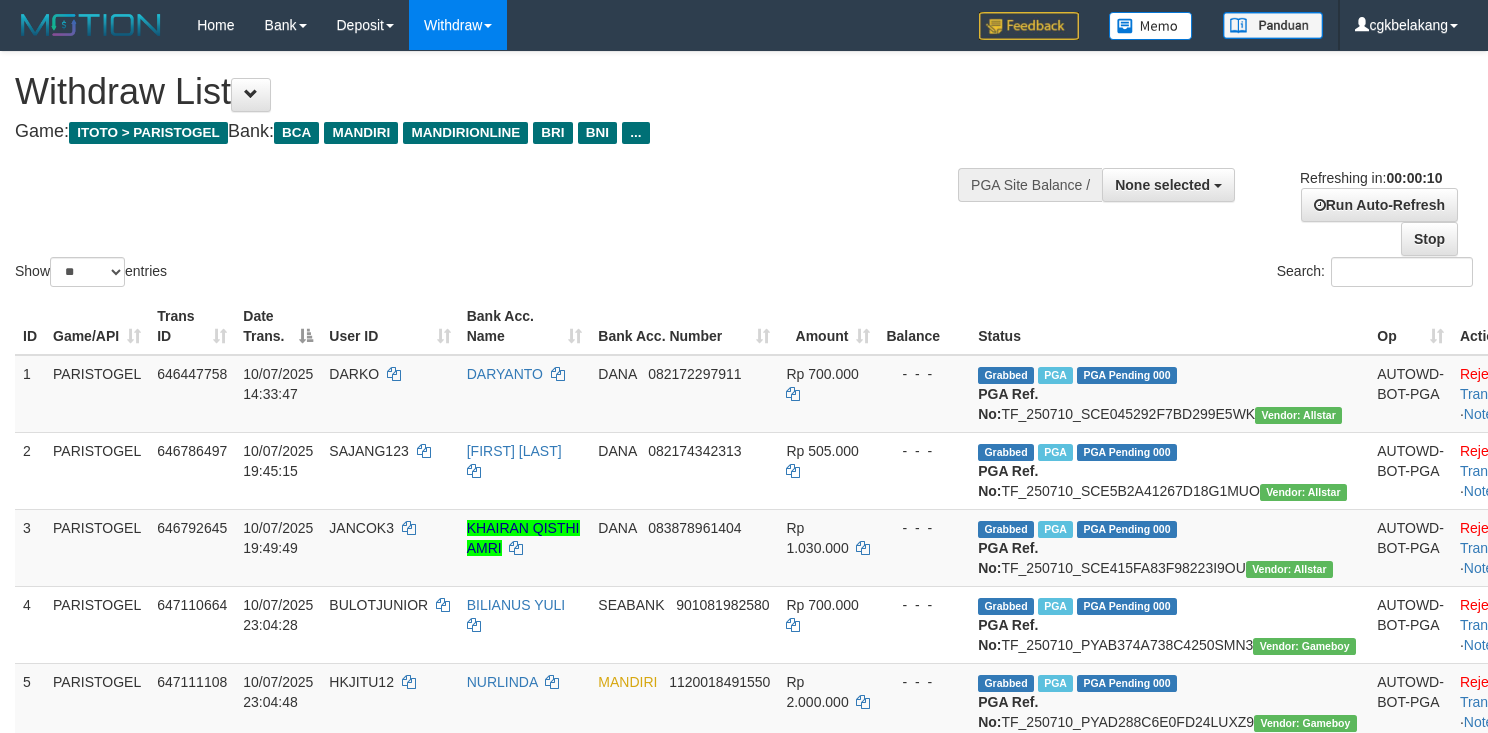 select 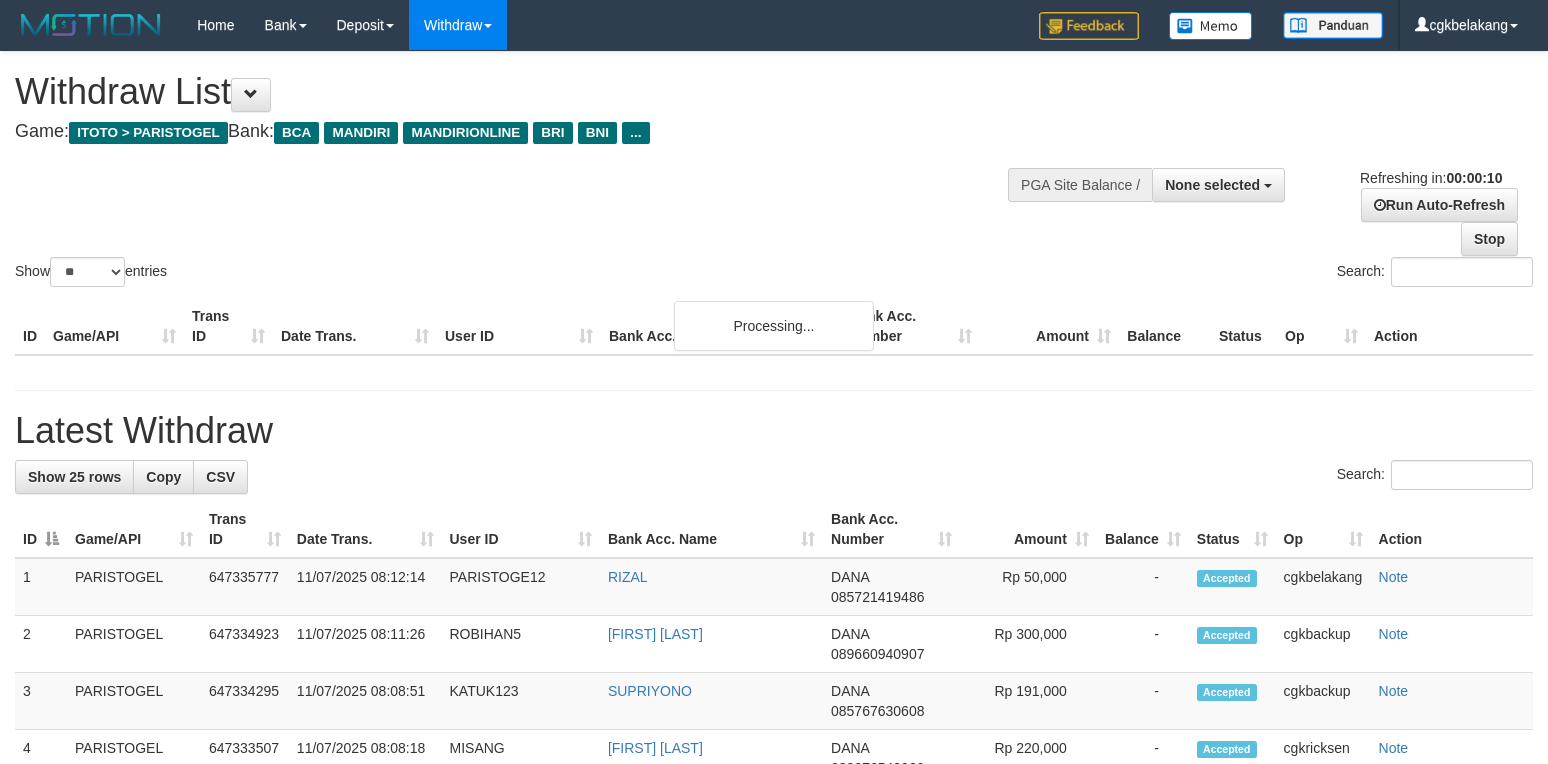 select 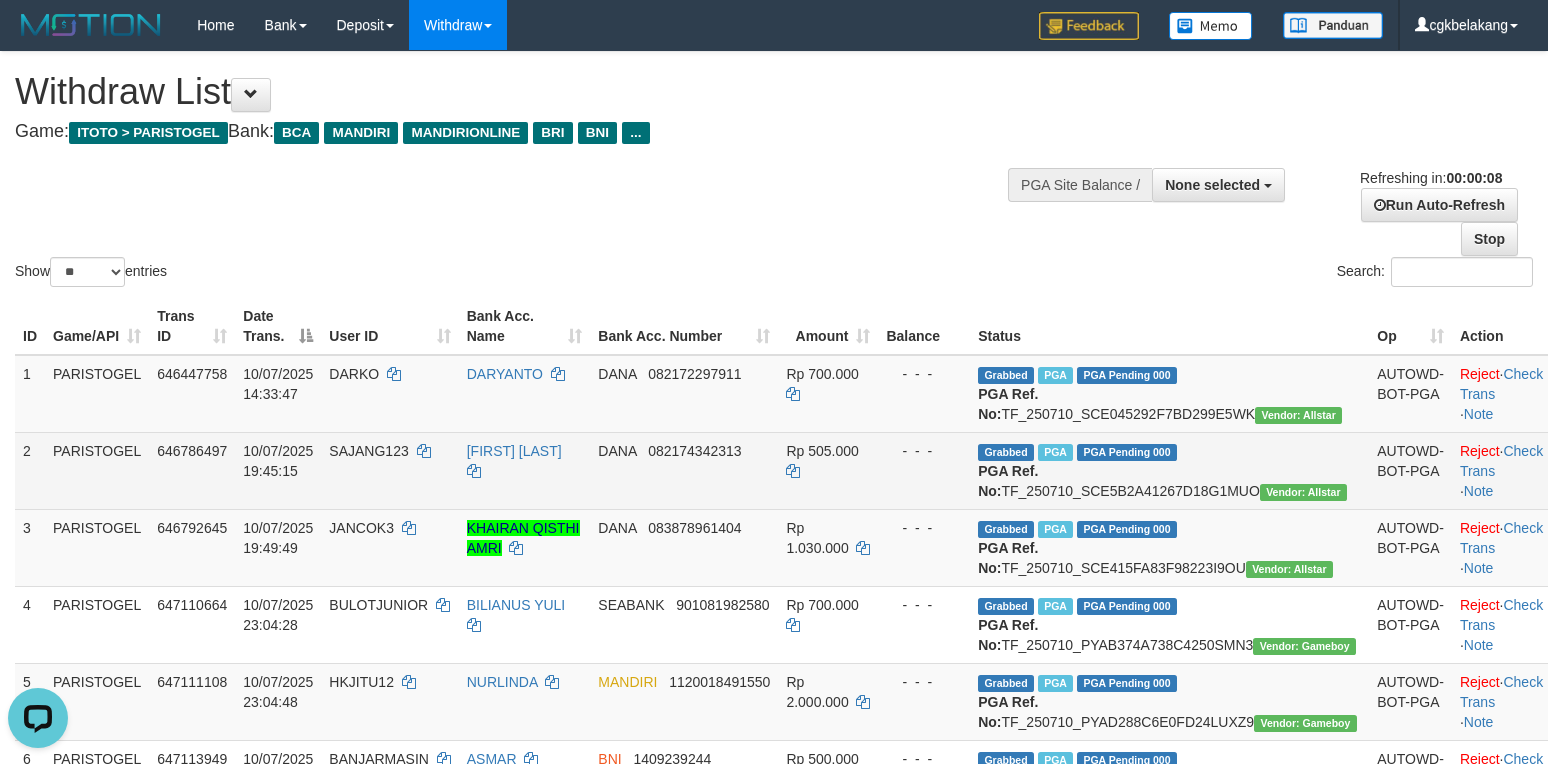 scroll, scrollTop: 0, scrollLeft: 0, axis: both 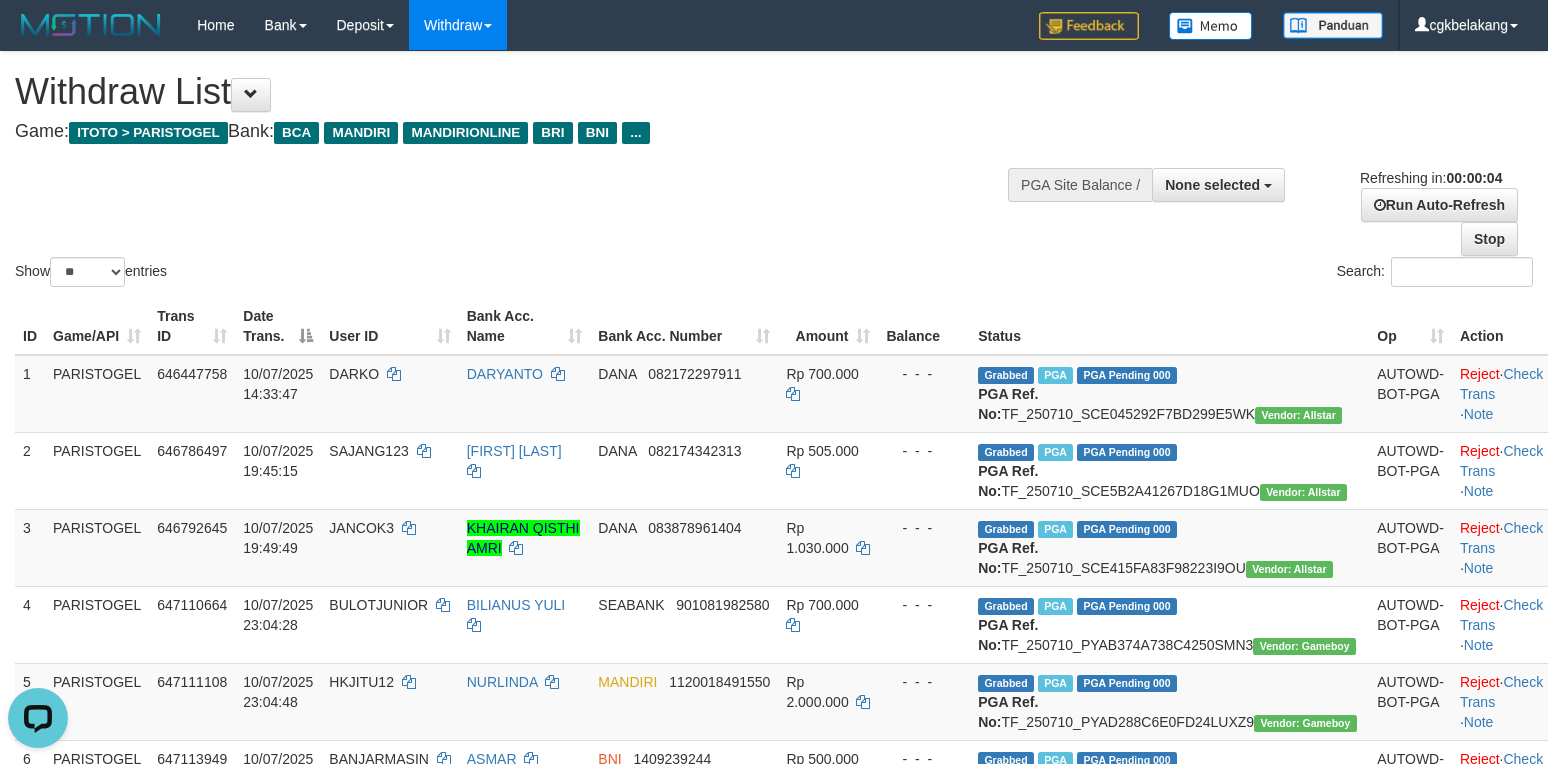 click on "Search:" at bounding box center [1161, 274] 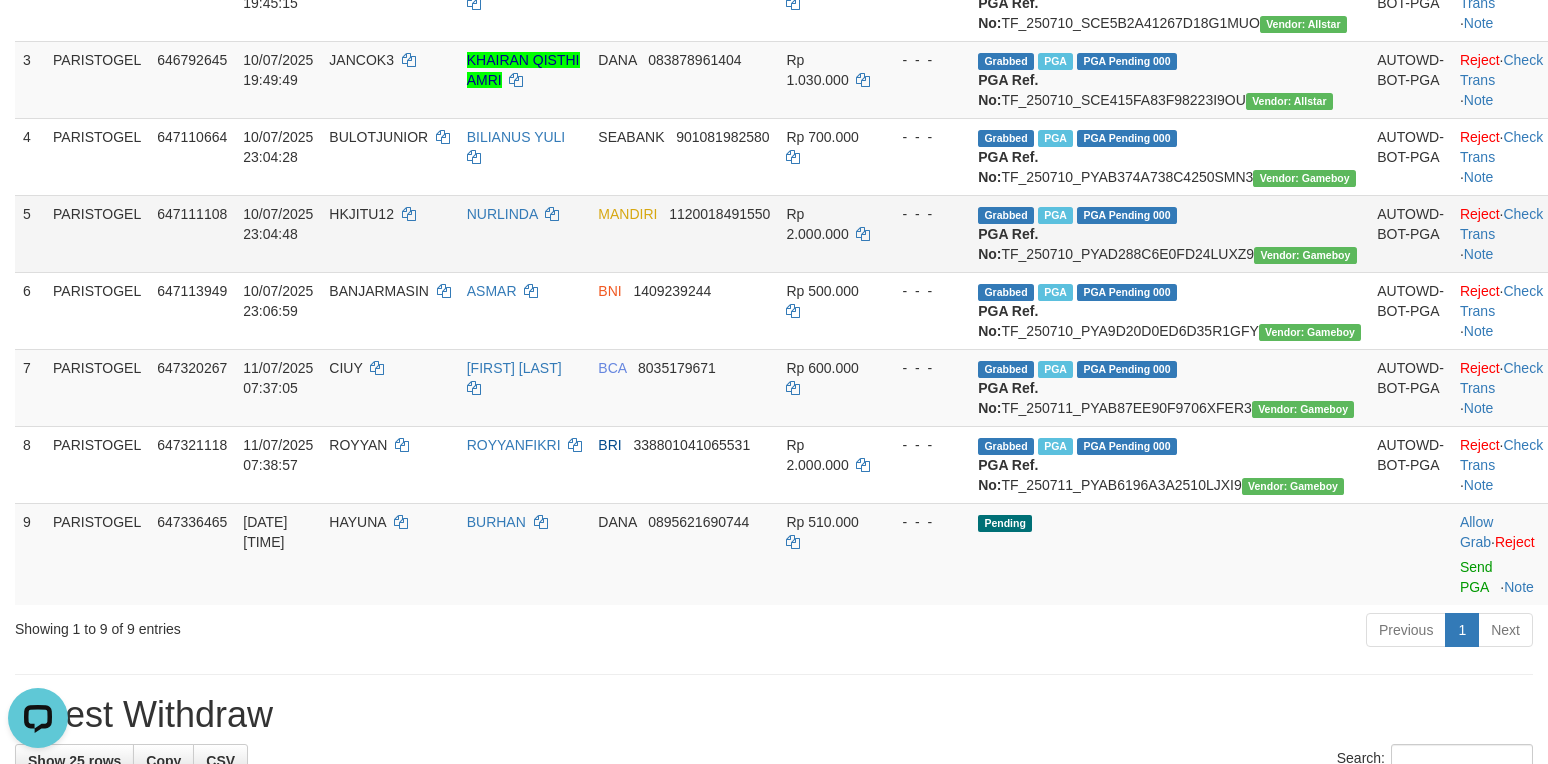 scroll, scrollTop: 533, scrollLeft: 0, axis: vertical 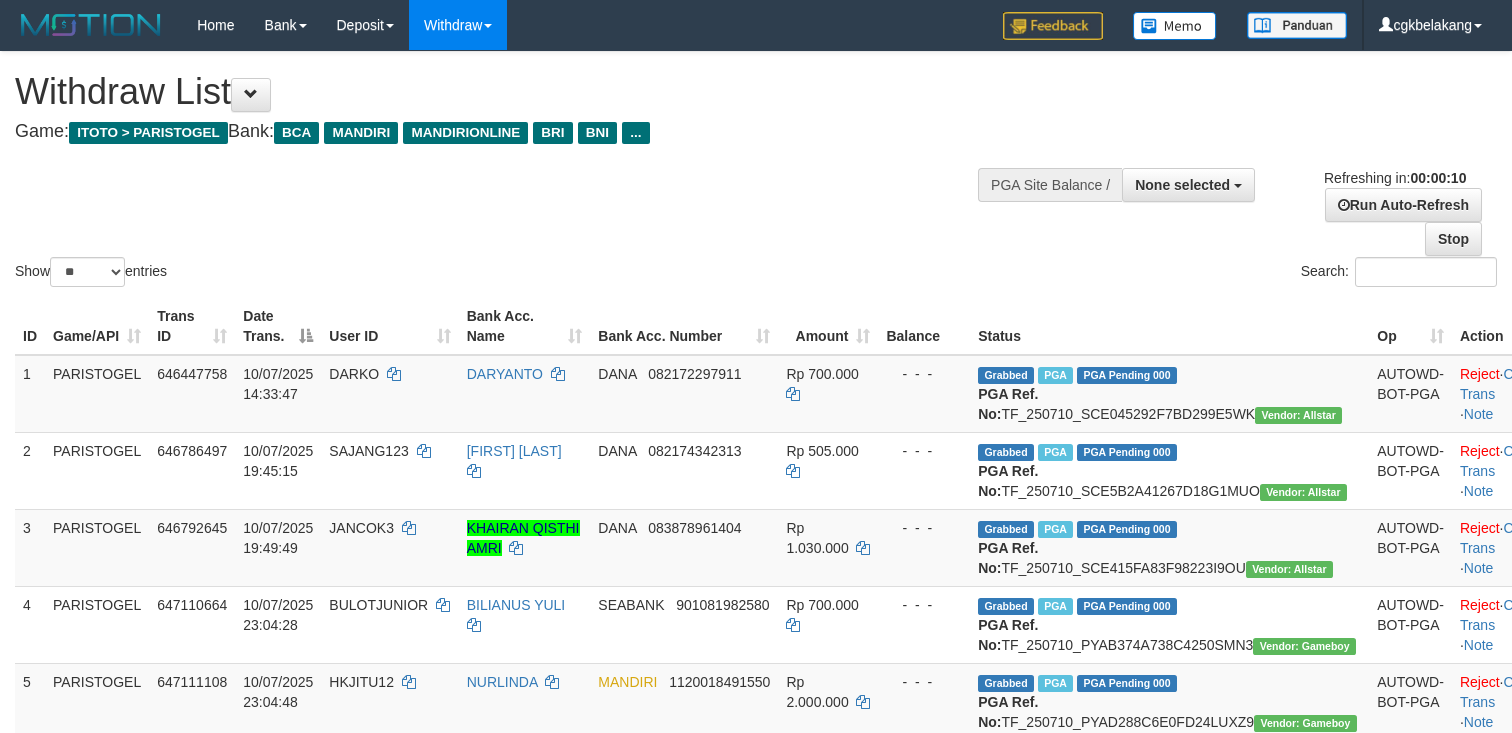 select 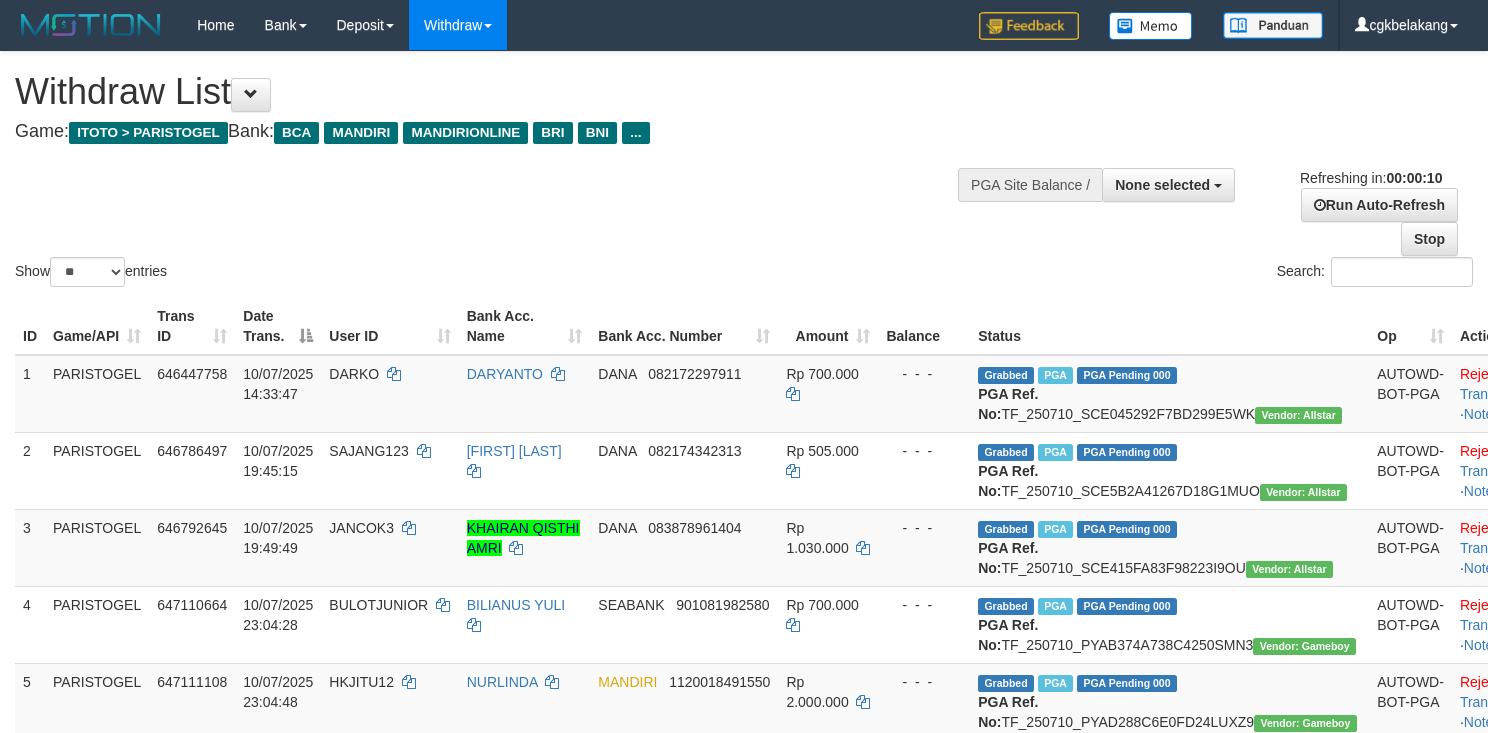 select 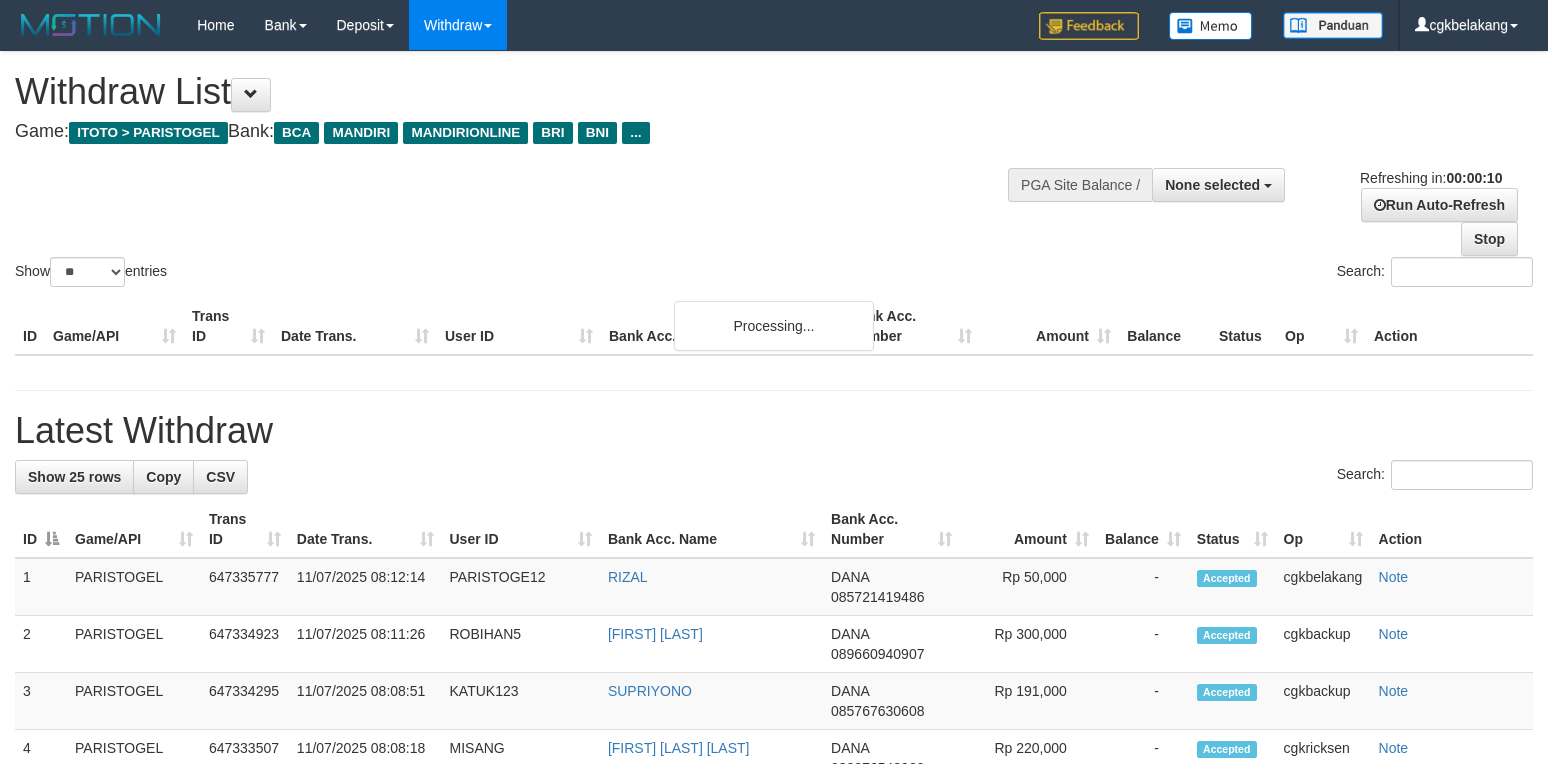 select 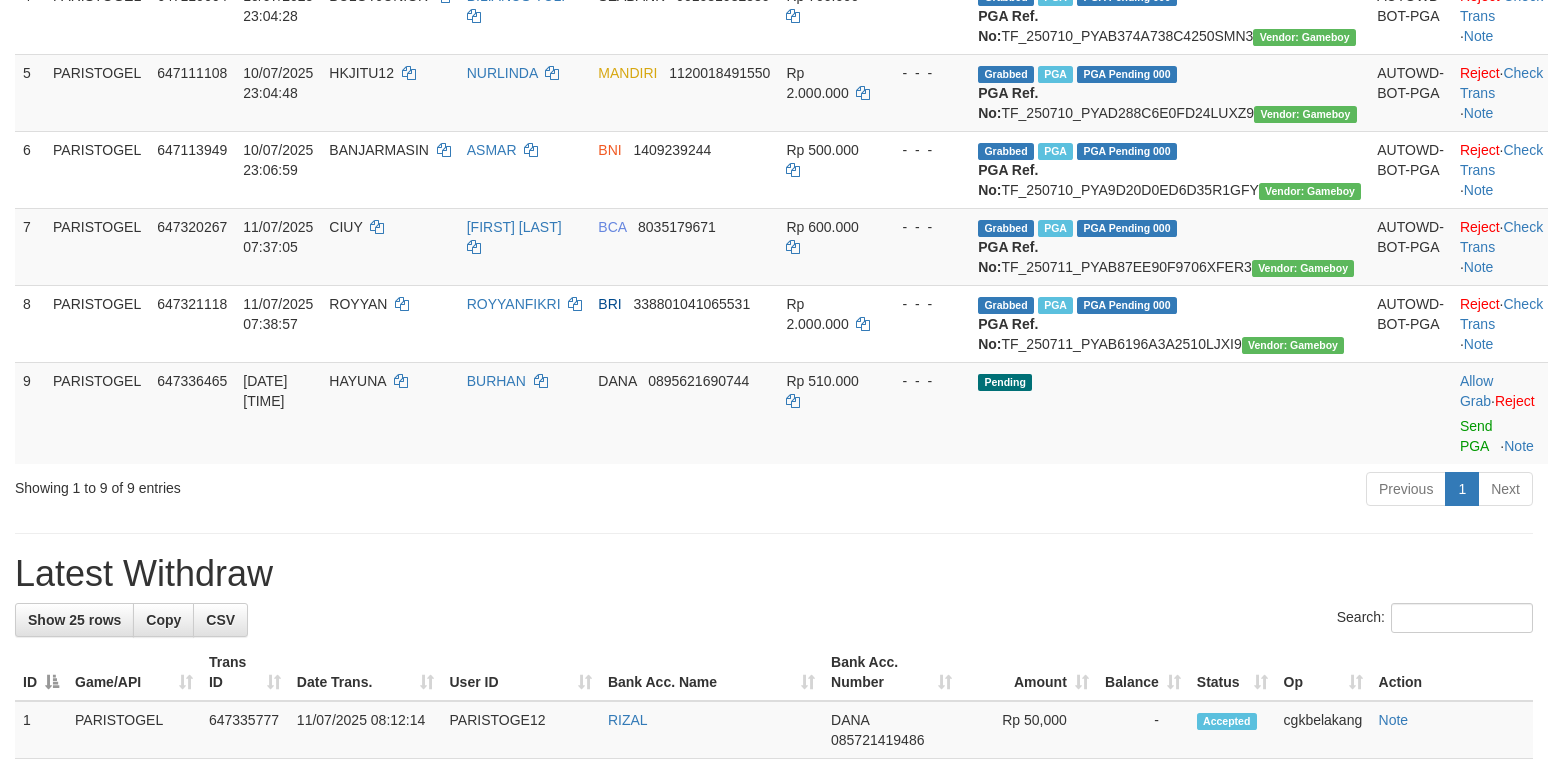 scroll, scrollTop: 533, scrollLeft: 0, axis: vertical 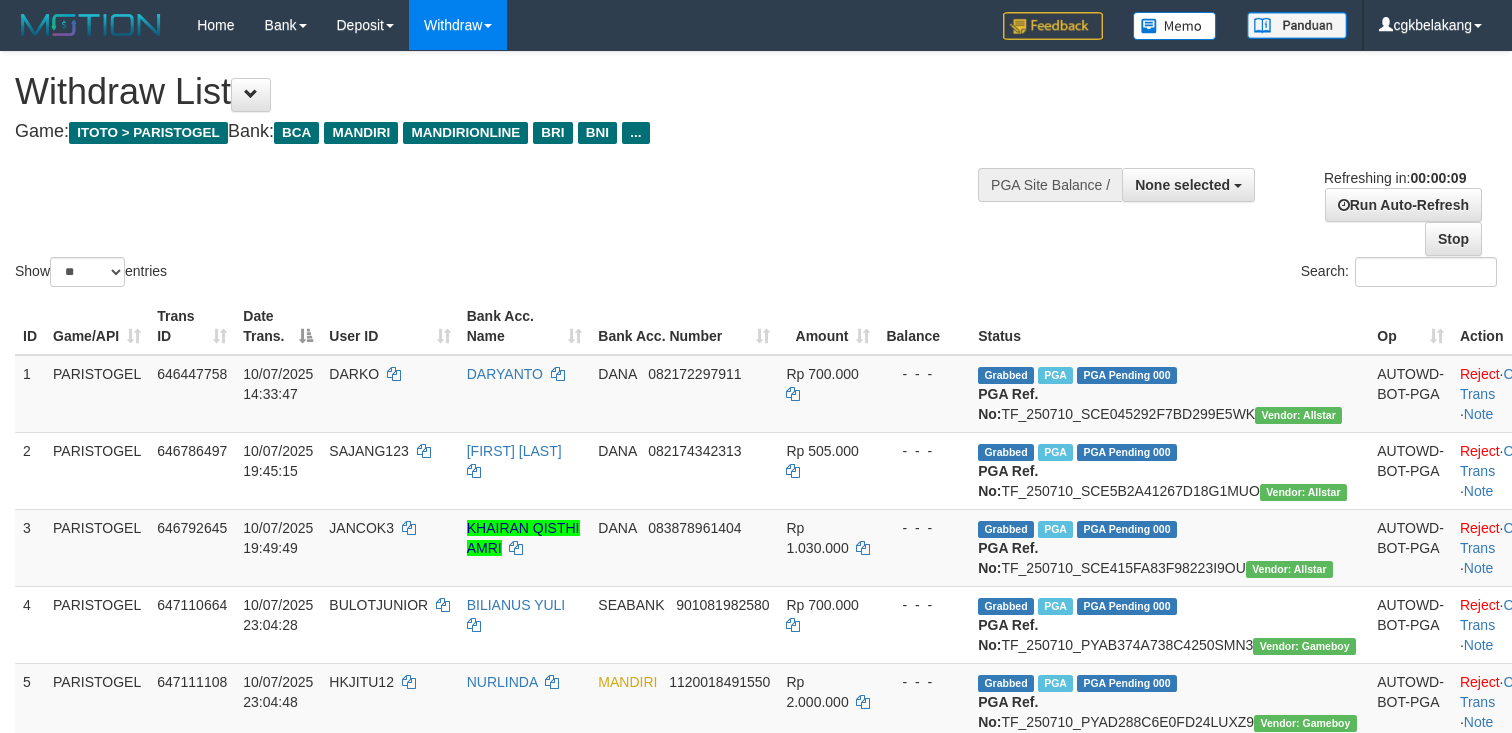 select 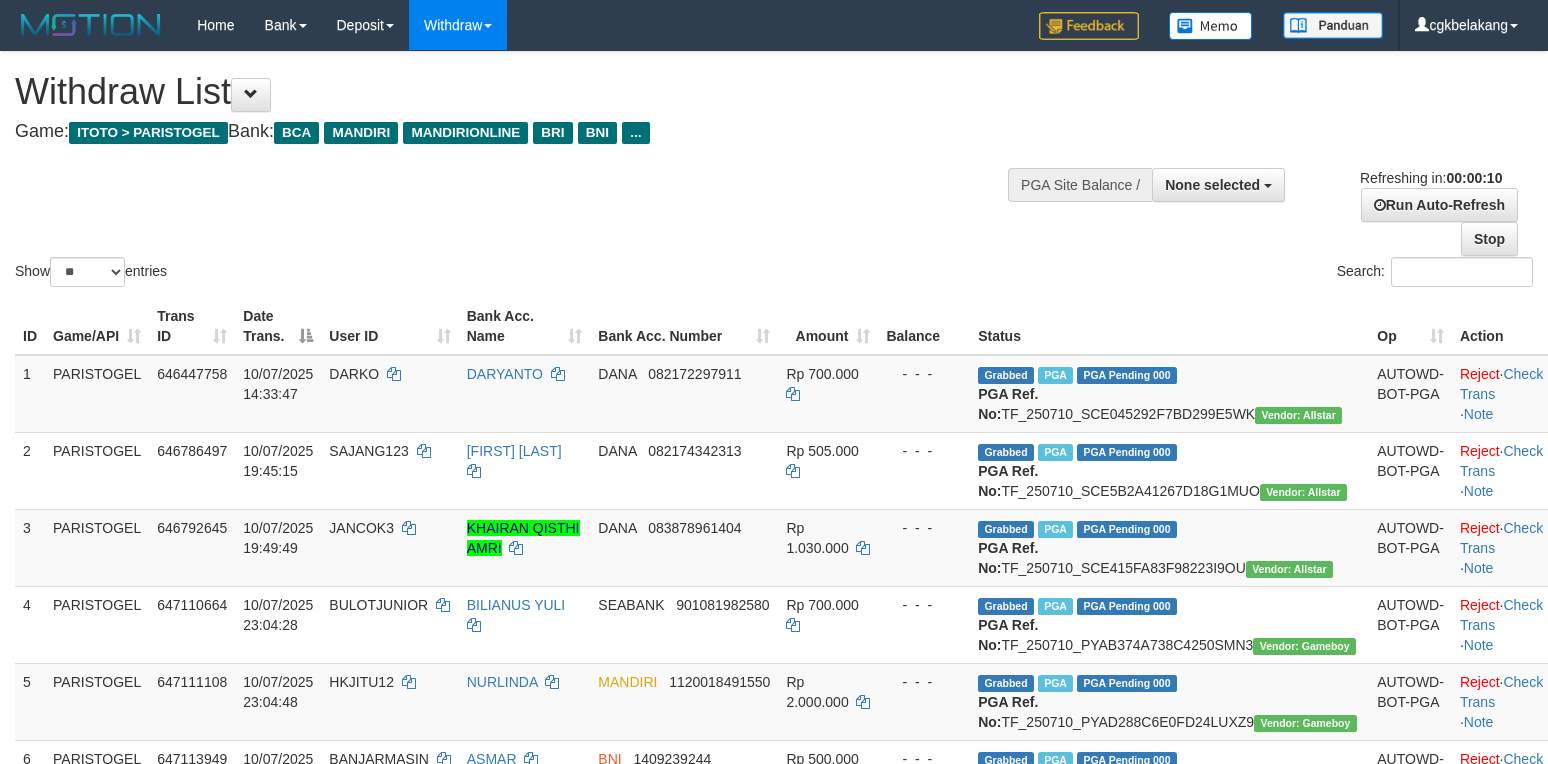 select 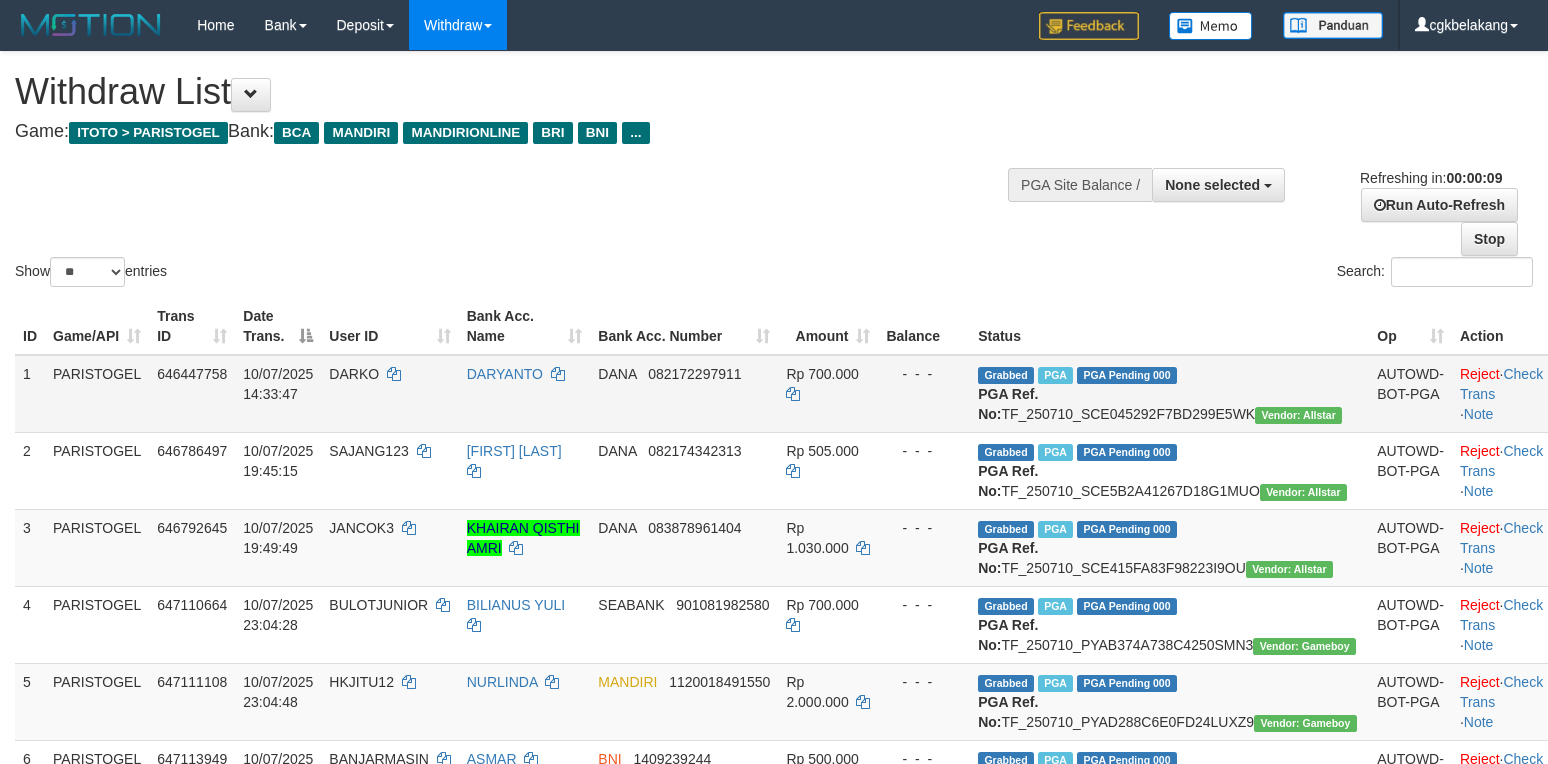 scroll, scrollTop: 168, scrollLeft: 0, axis: vertical 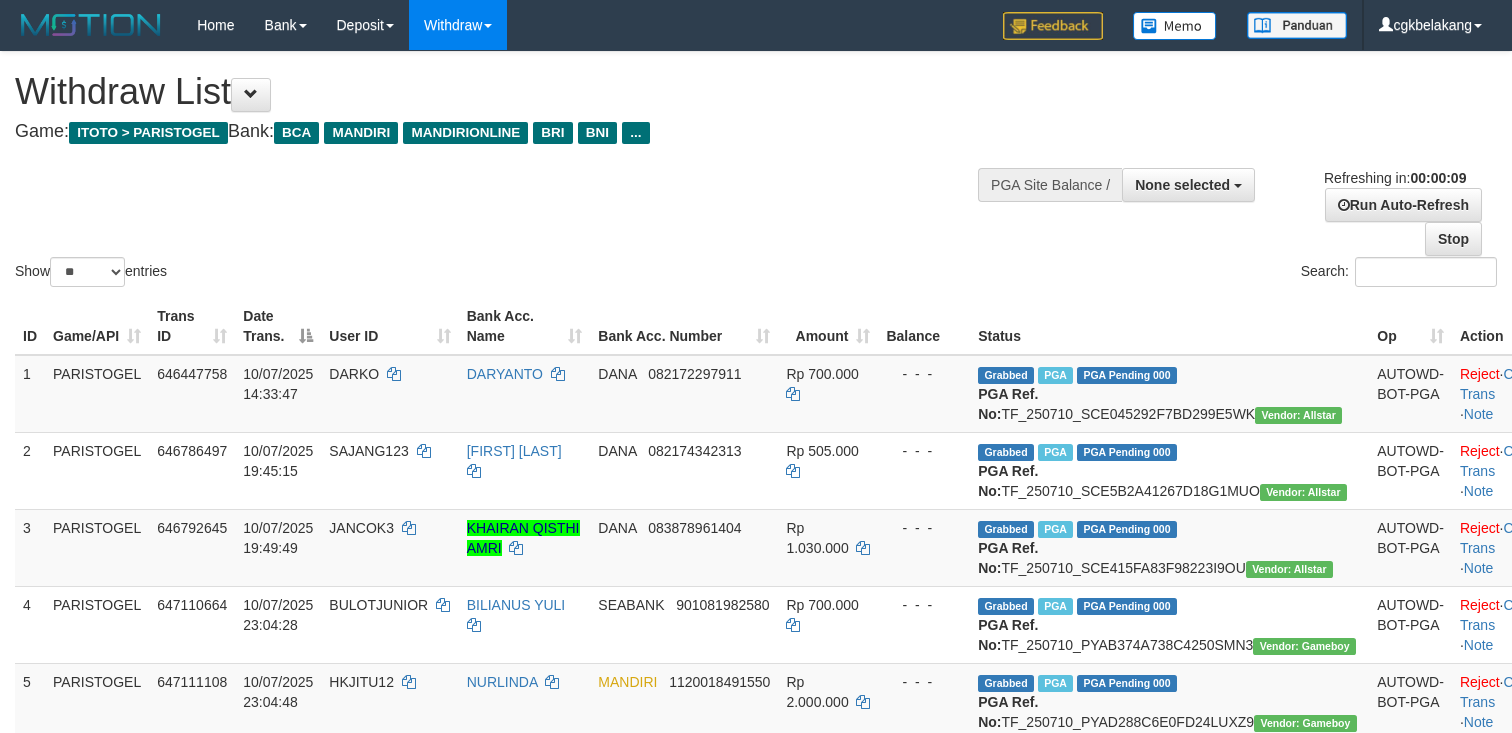 select 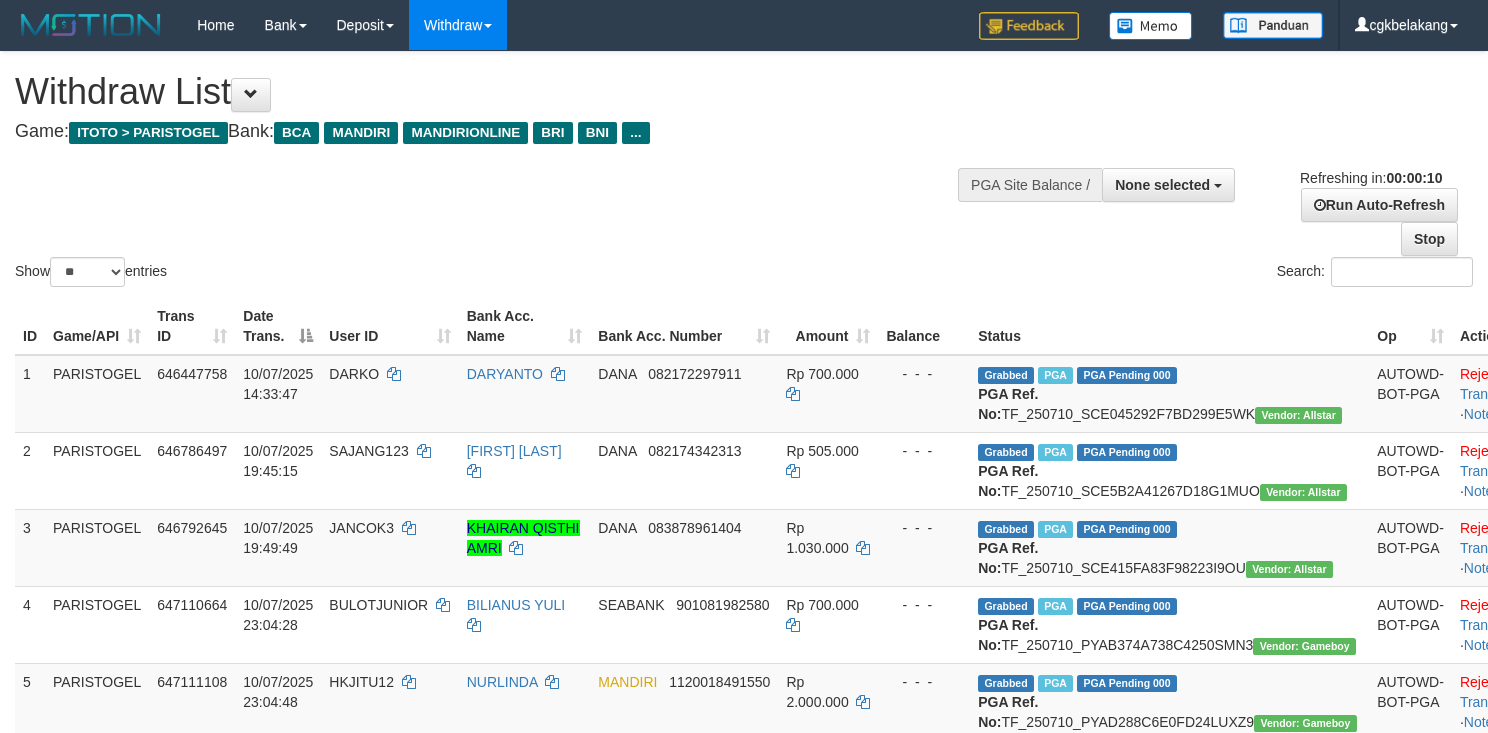 select 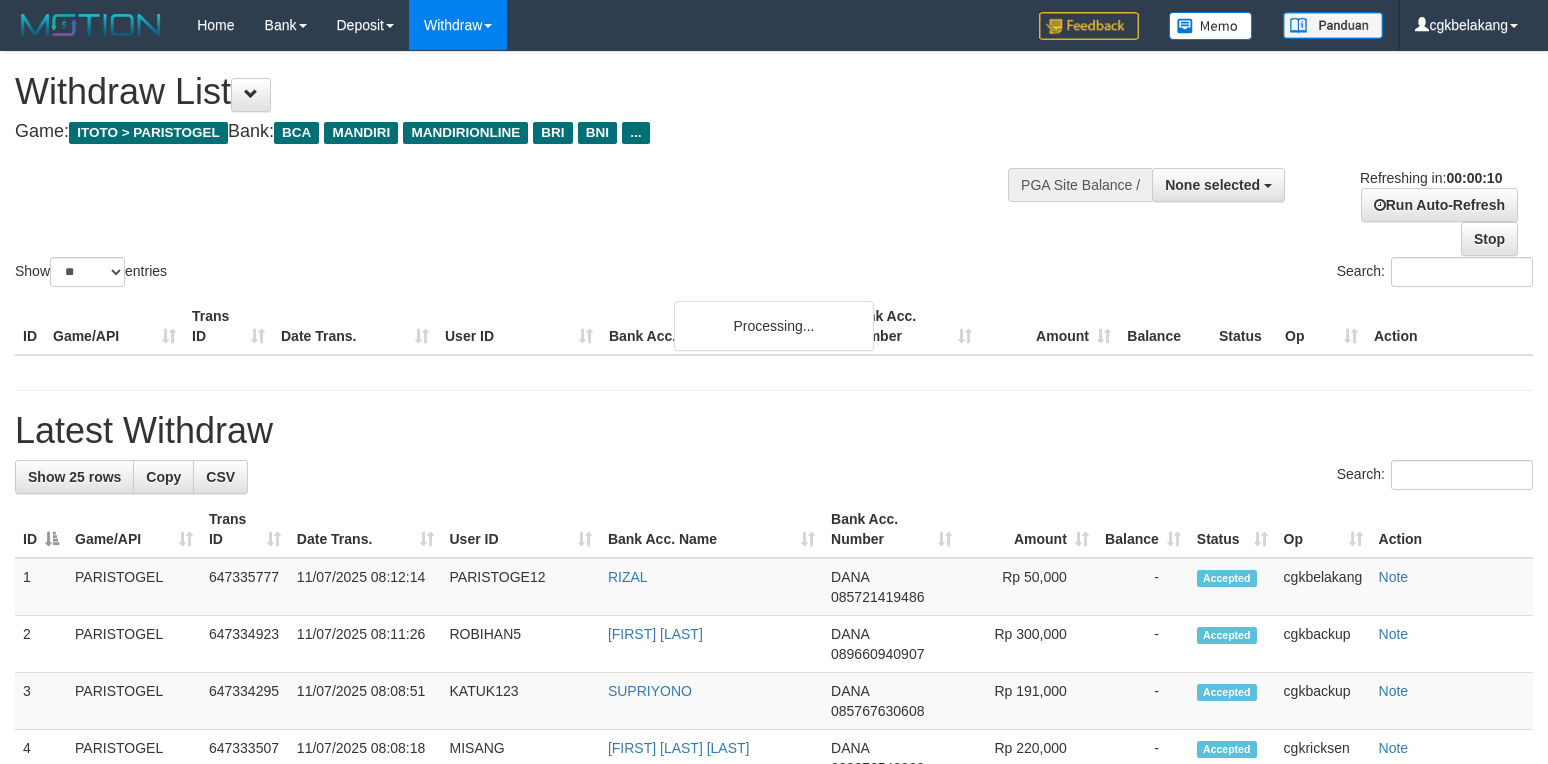 select 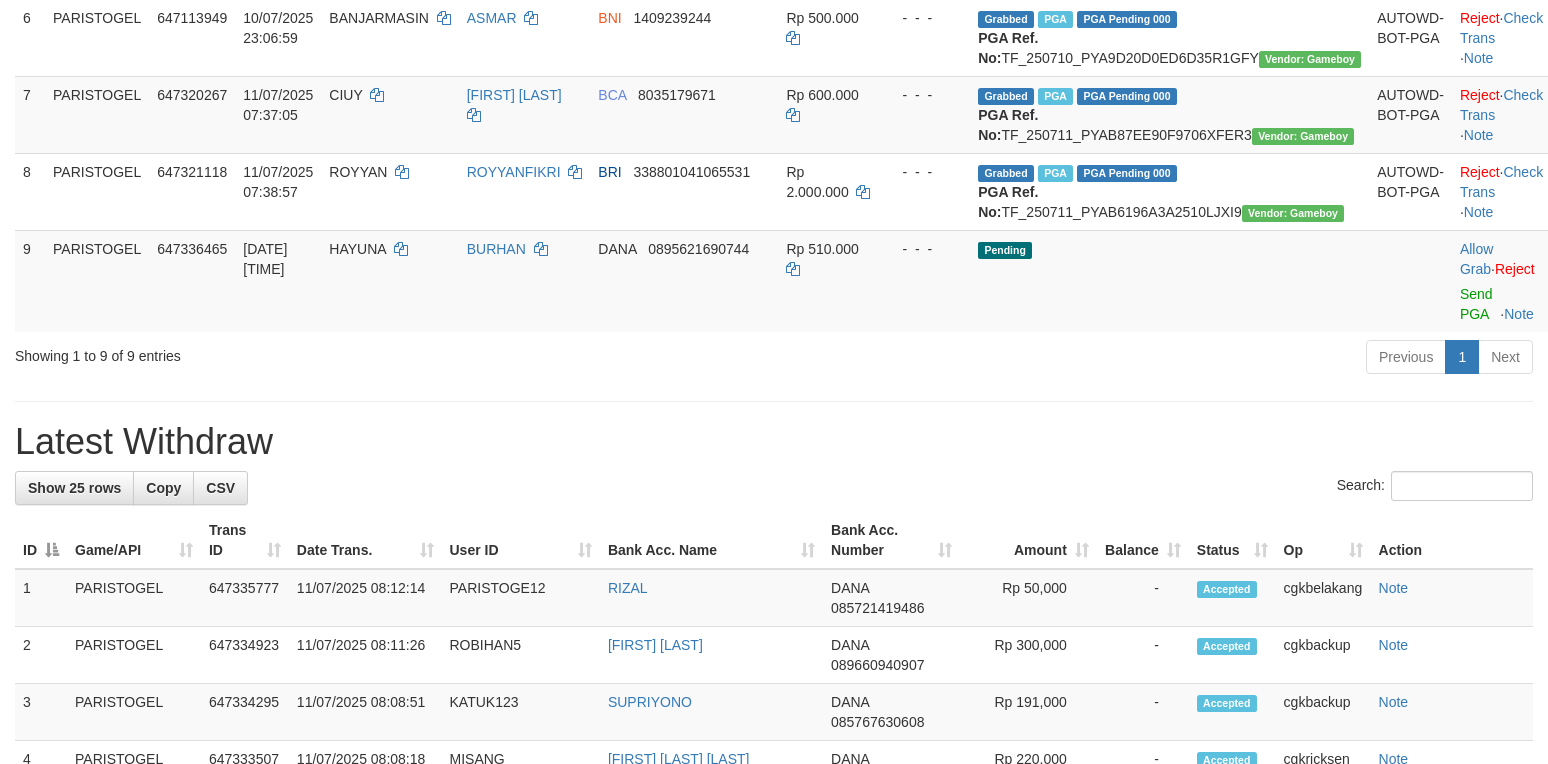 scroll, scrollTop: 666, scrollLeft: 0, axis: vertical 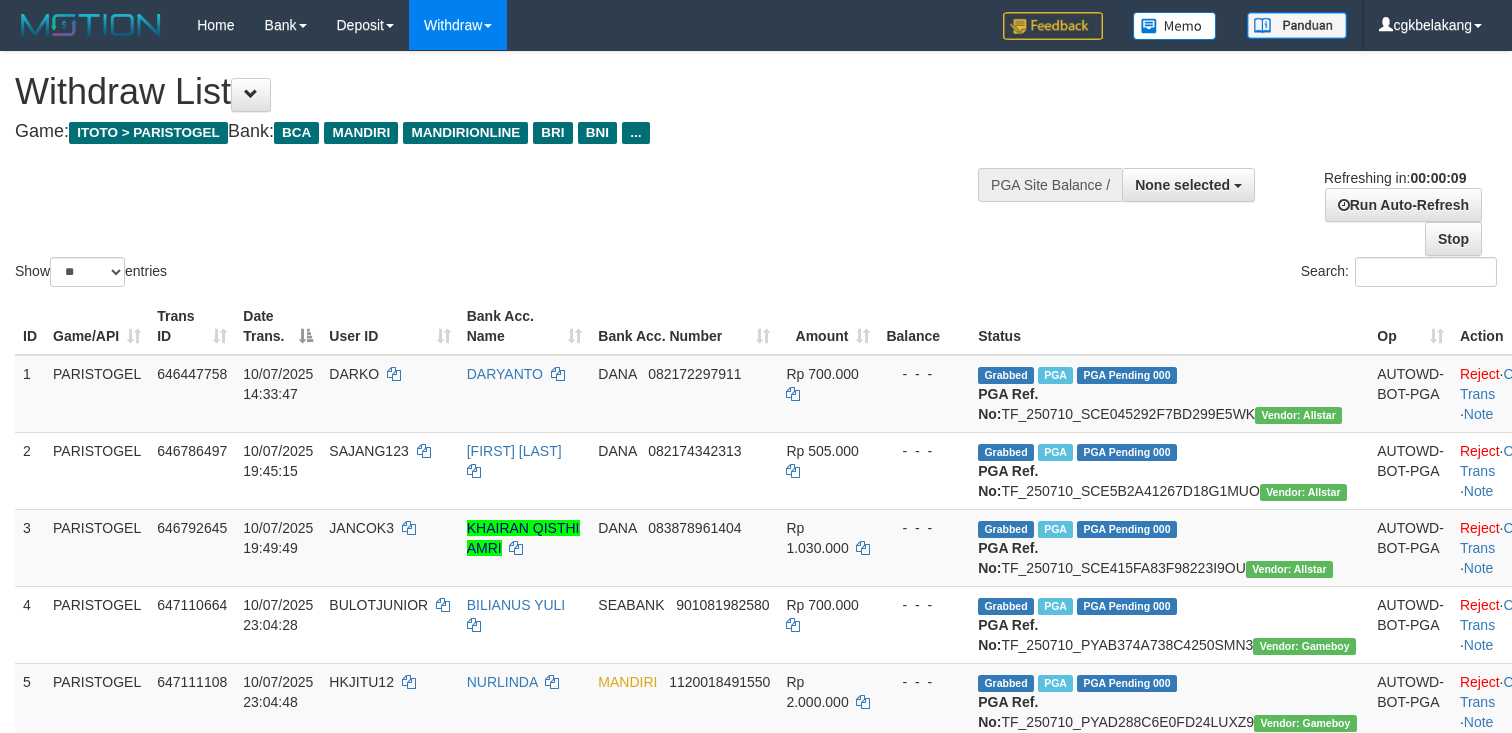 select 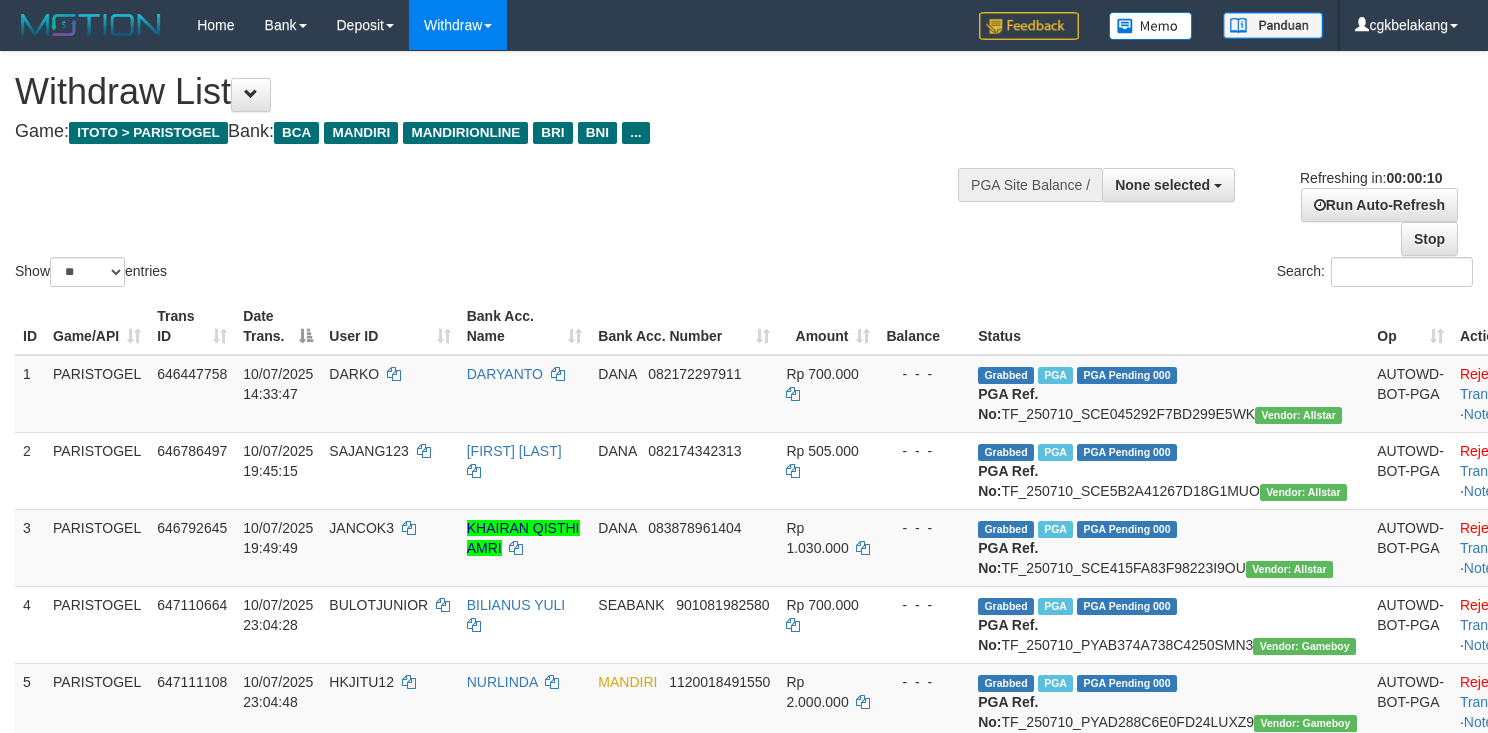 select 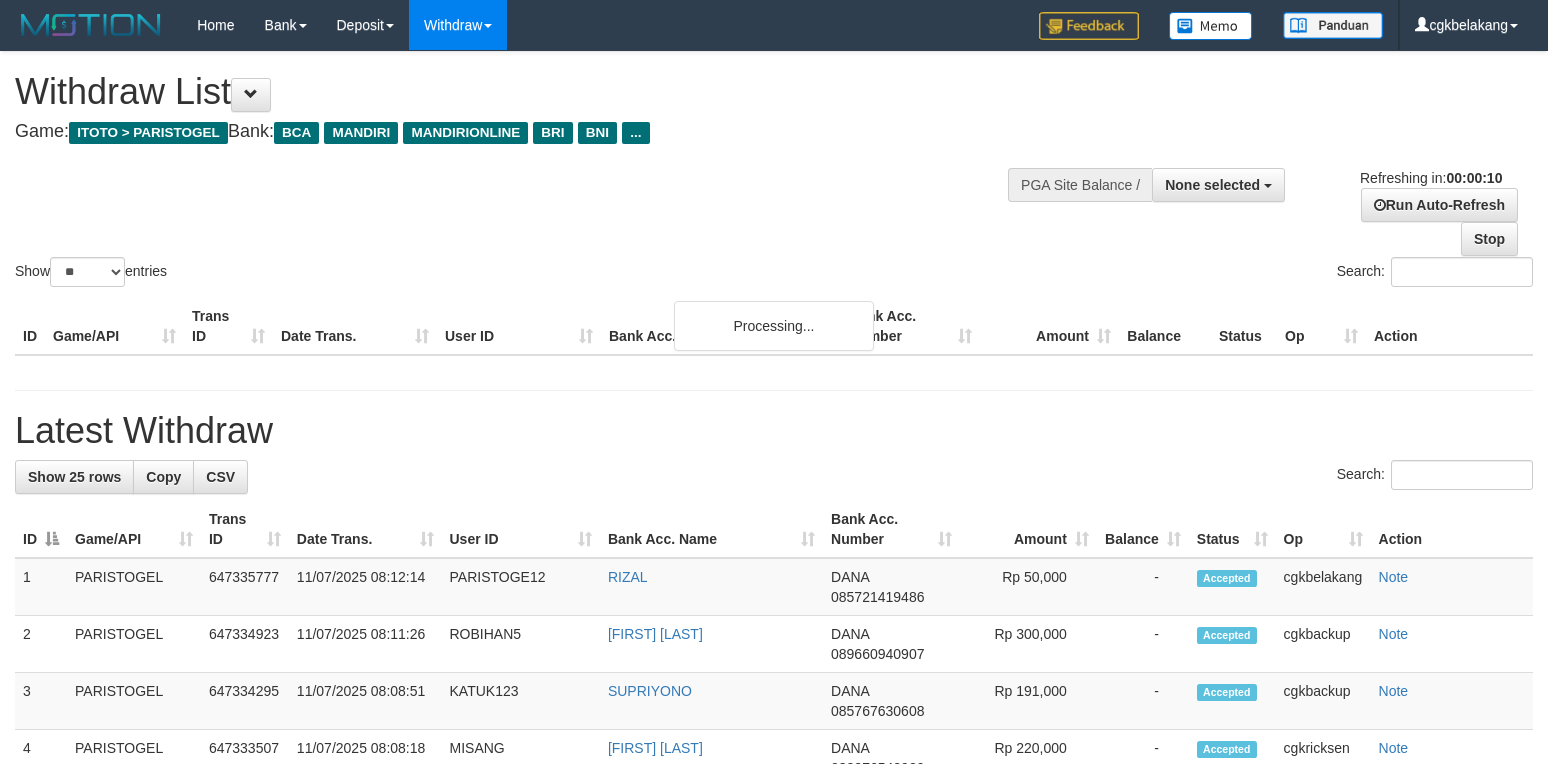 select 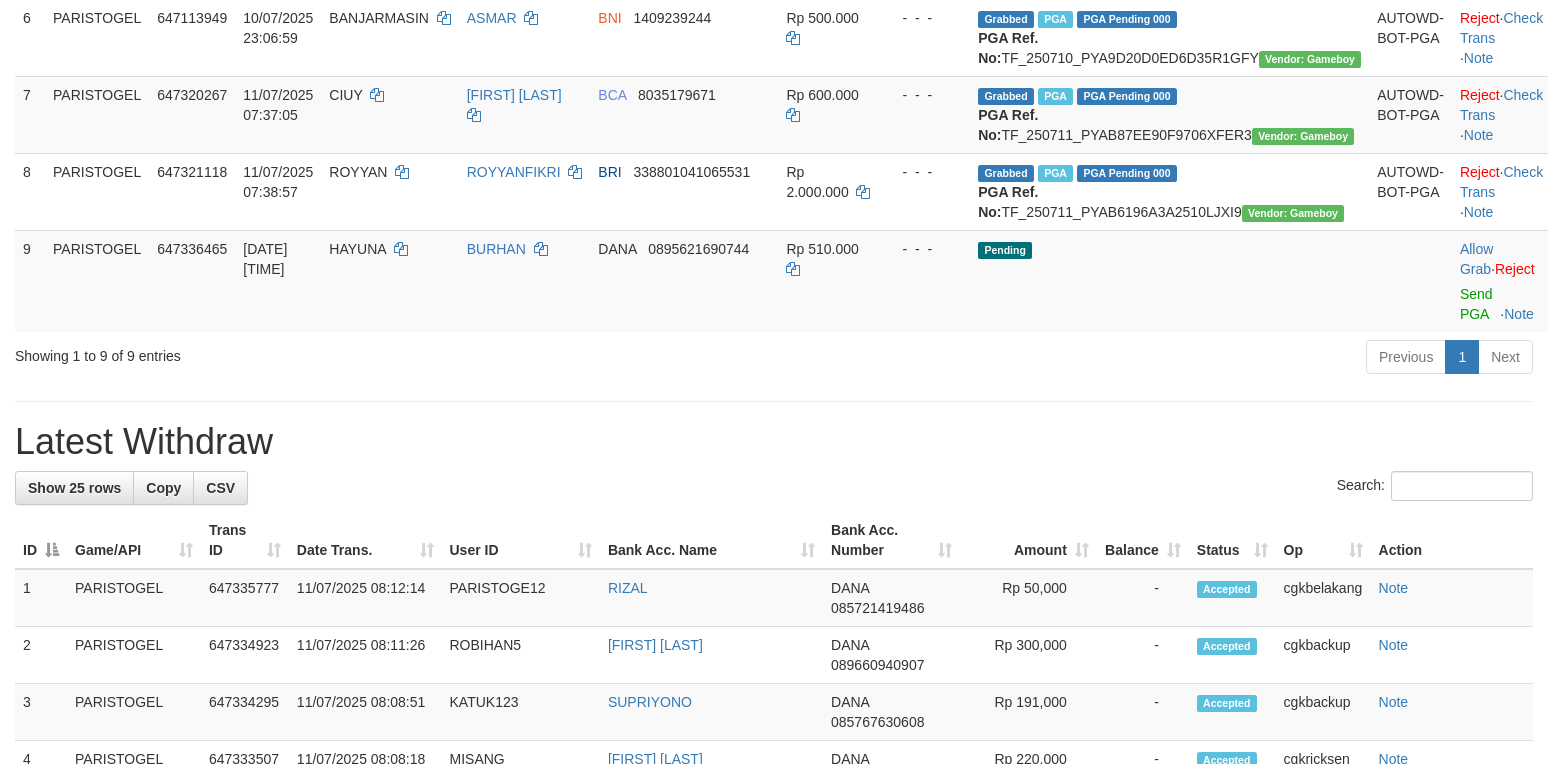 scroll, scrollTop: 666, scrollLeft: 0, axis: vertical 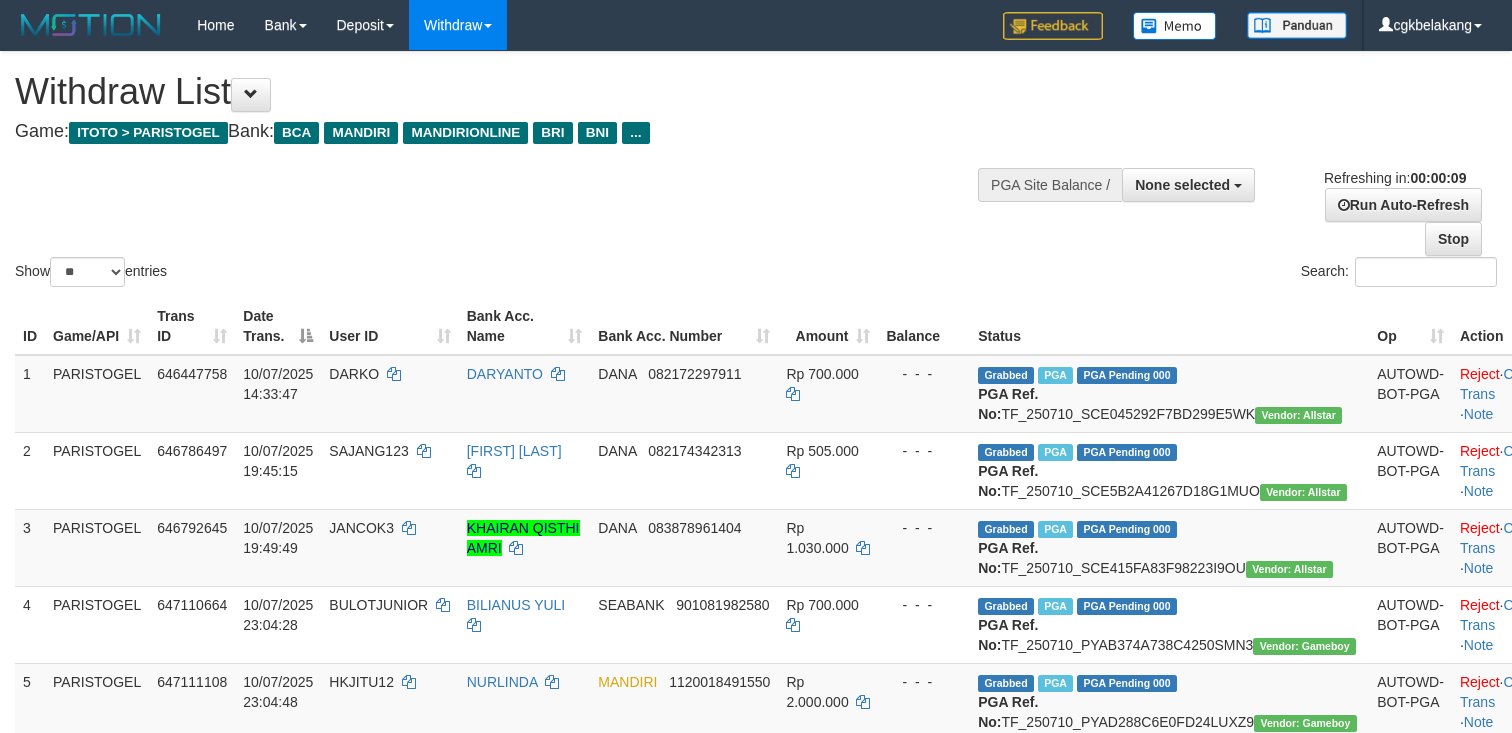 select 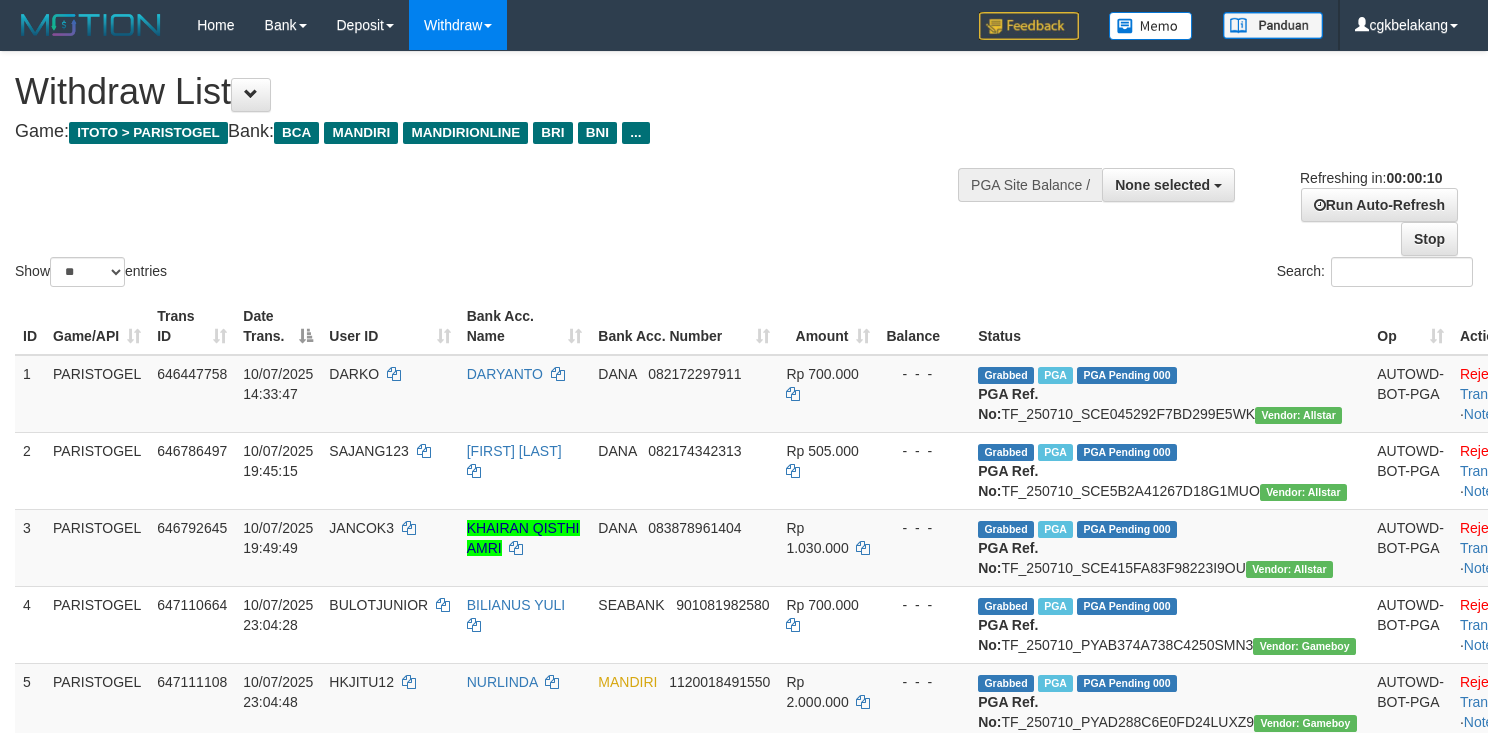 select 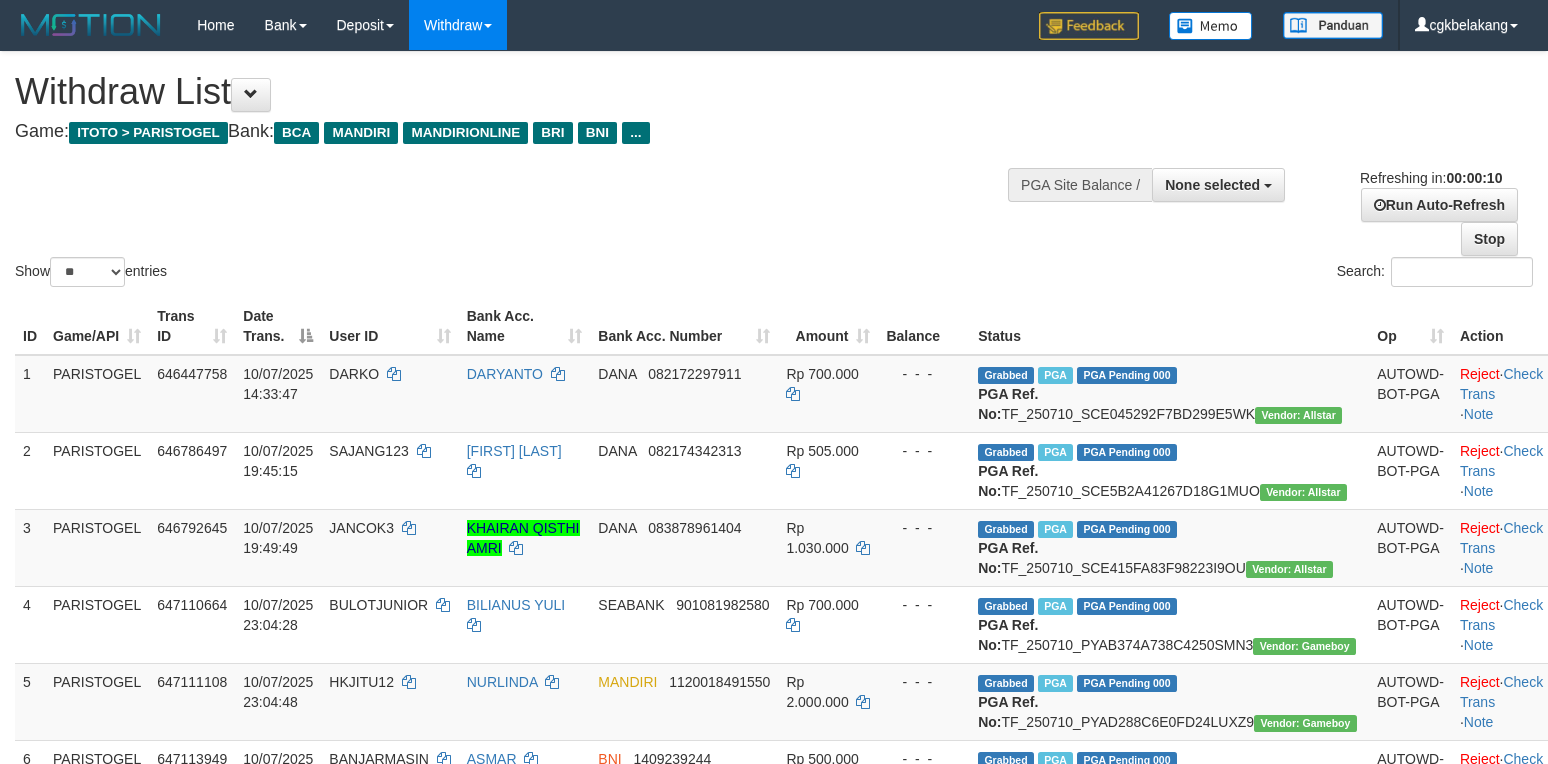 select 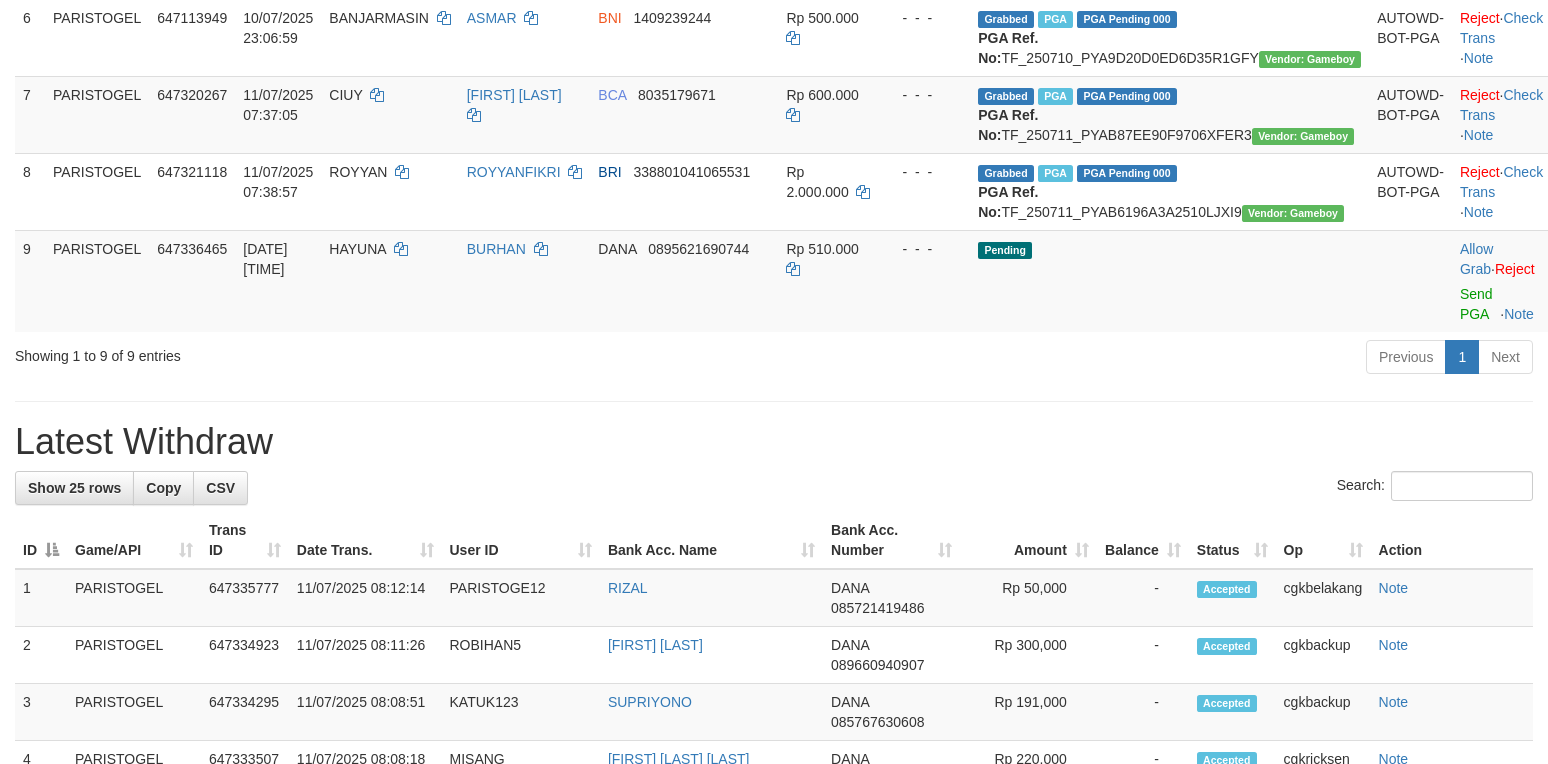 scroll, scrollTop: 666, scrollLeft: 0, axis: vertical 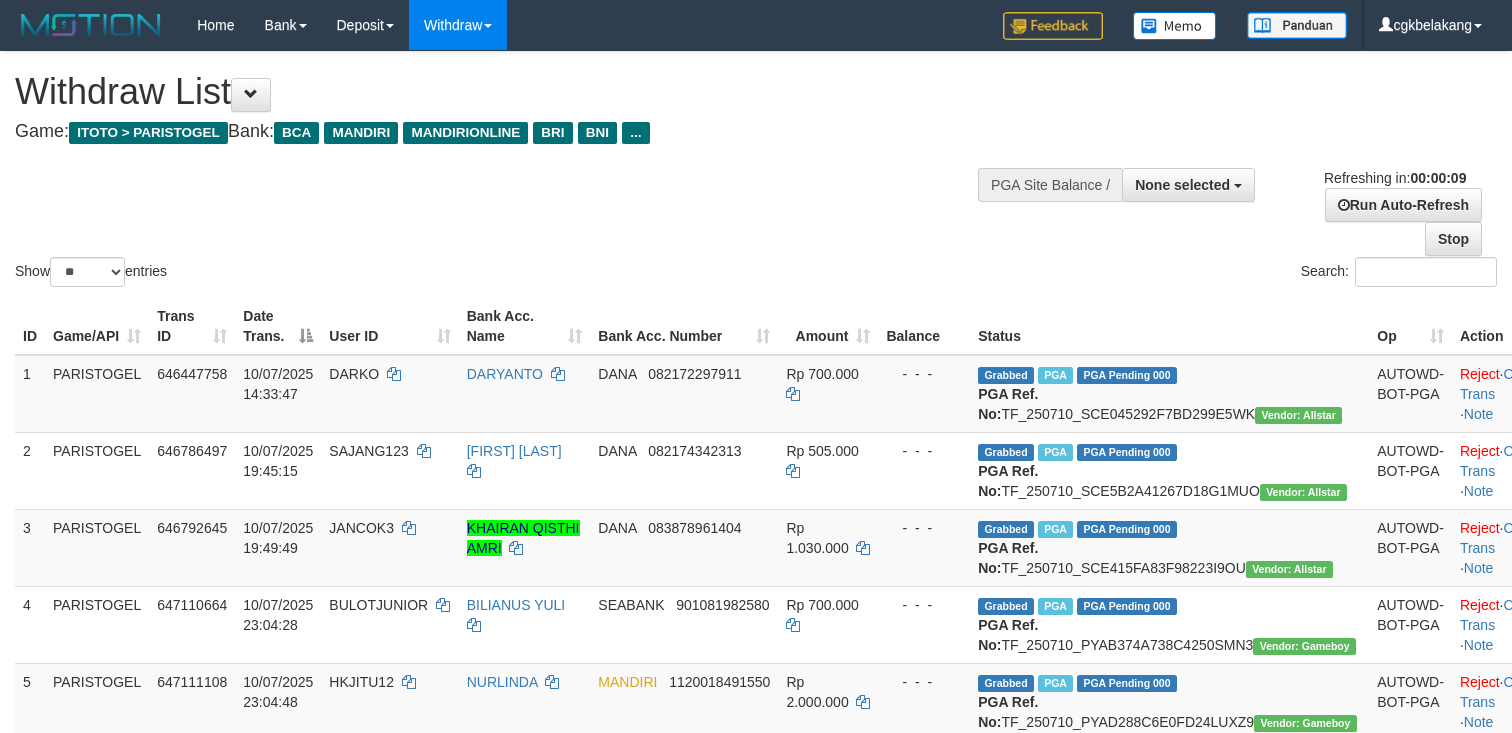 select 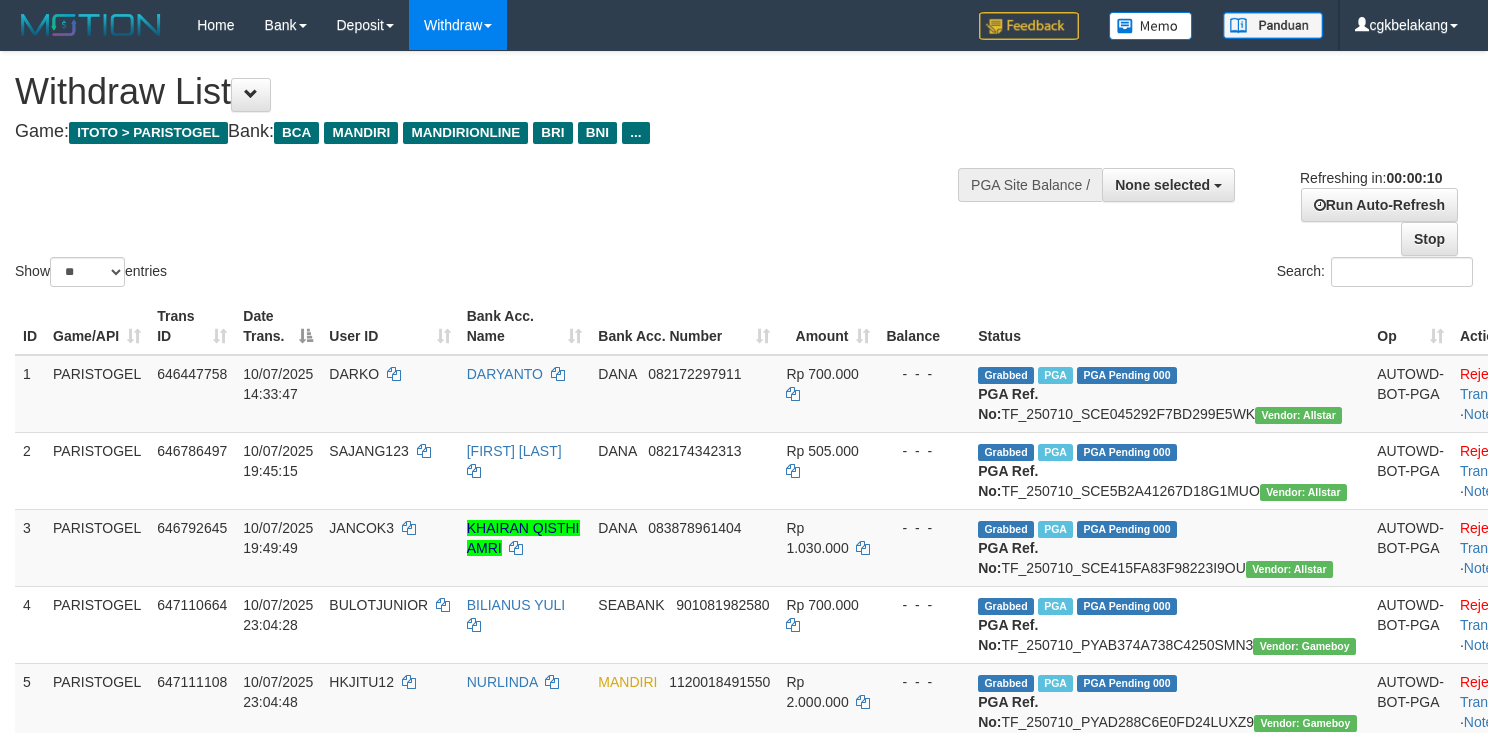 select 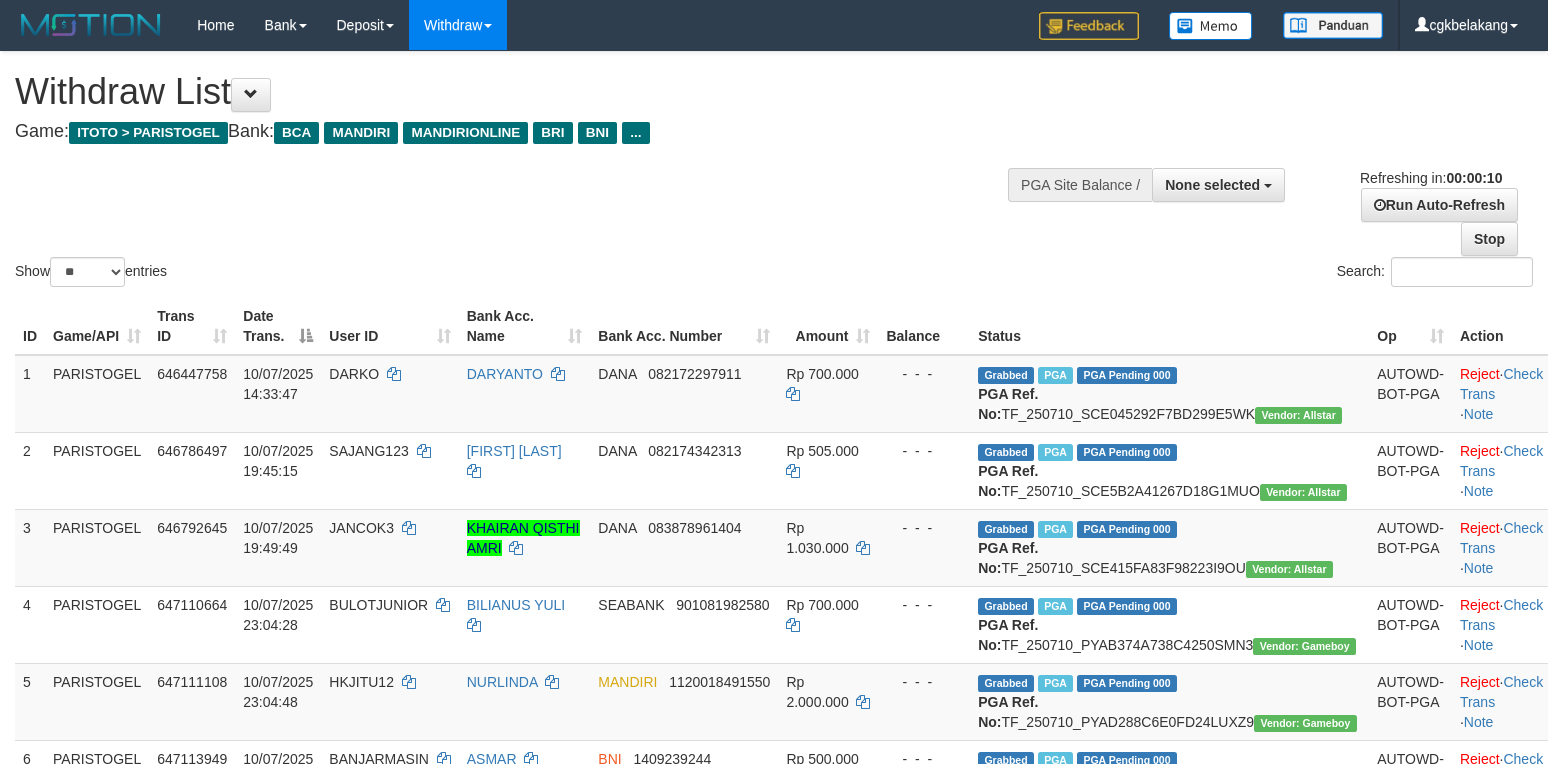 select 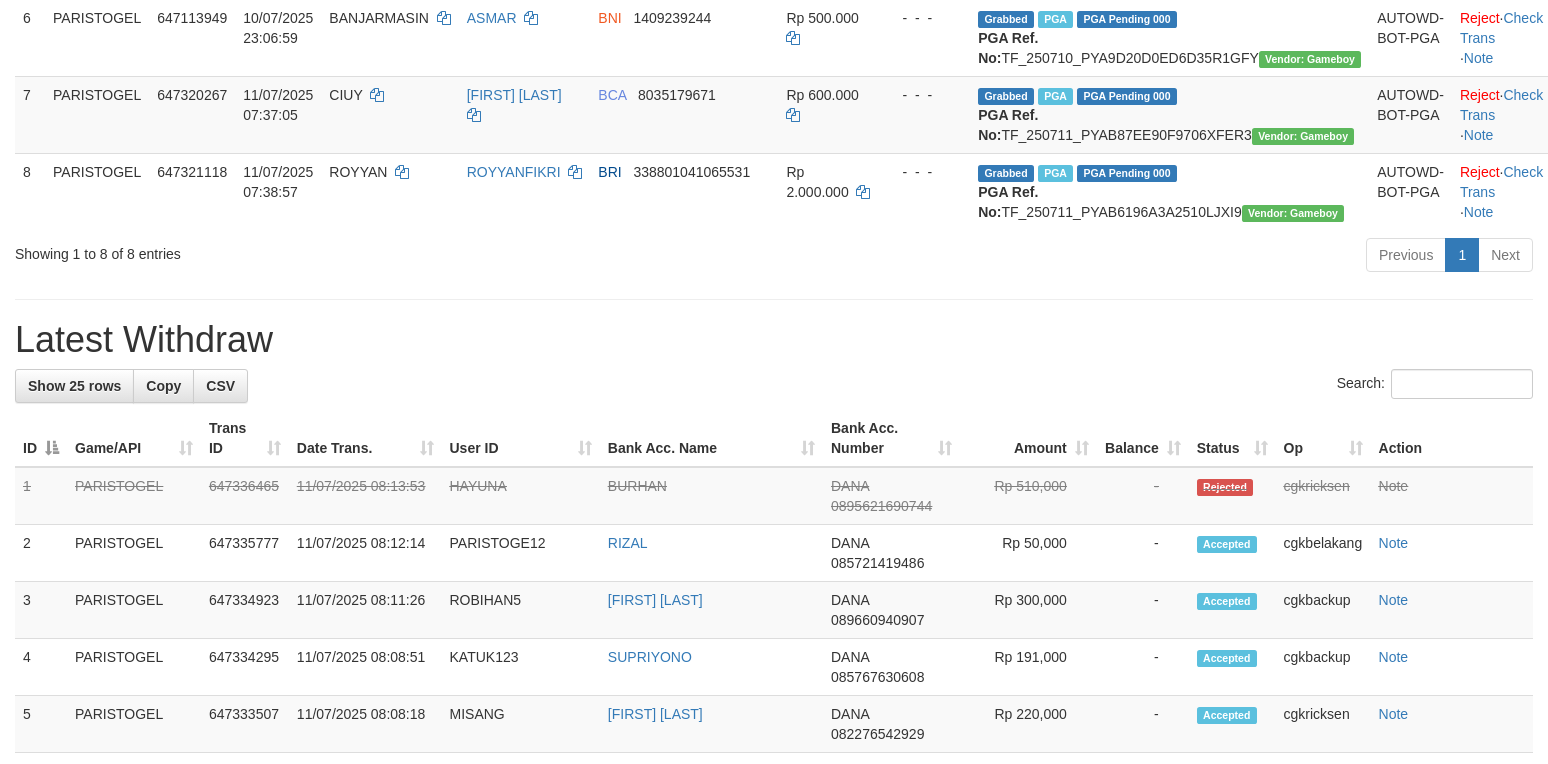 scroll, scrollTop: 666, scrollLeft: 0, axis: vertical 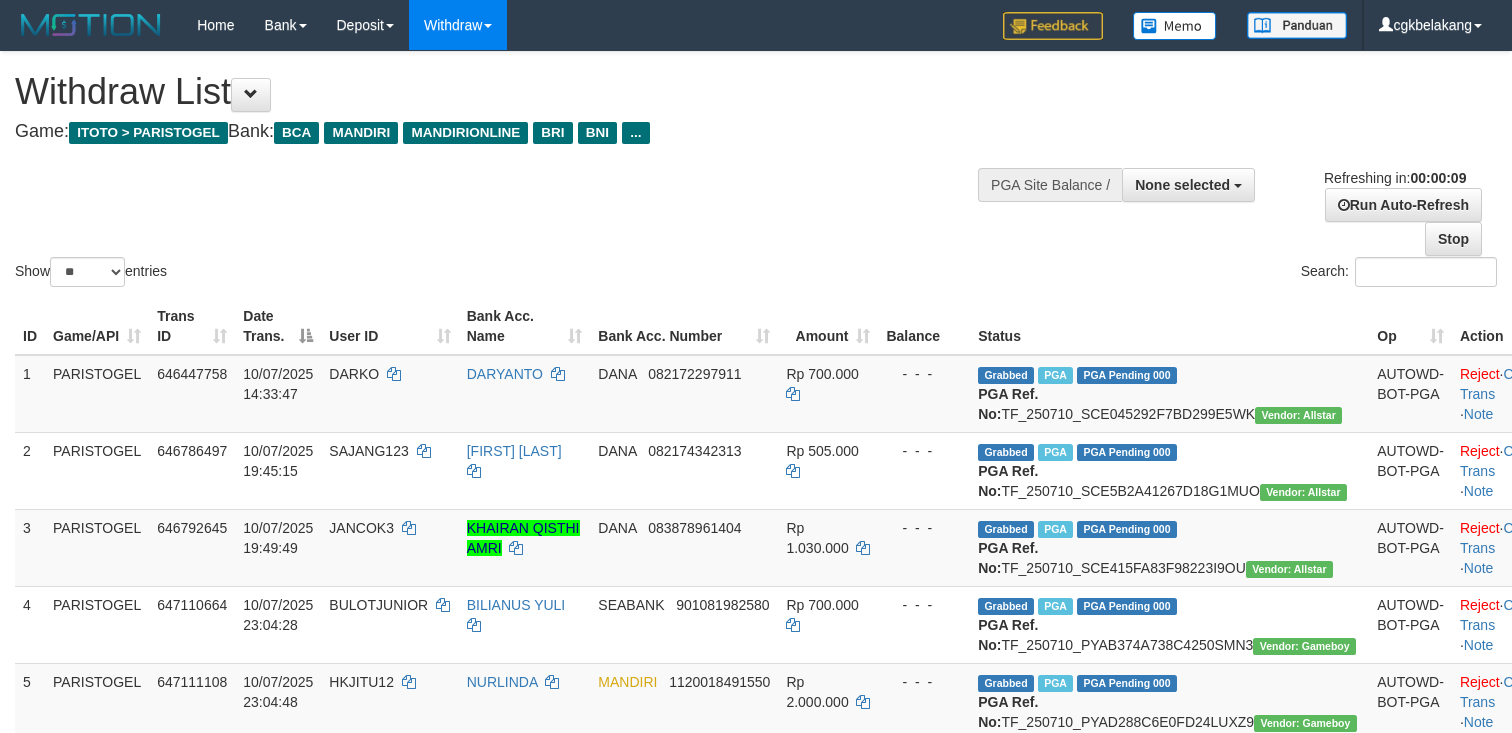 select 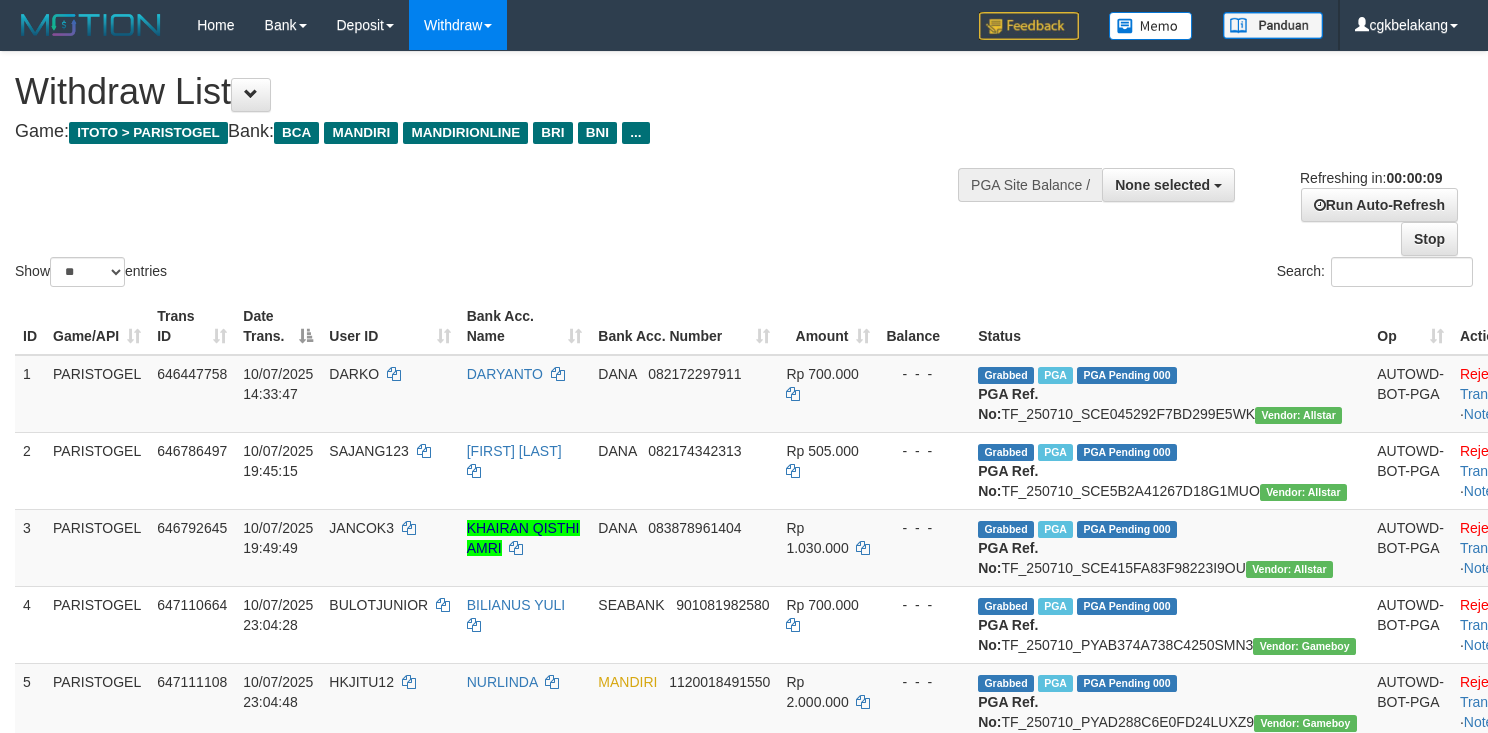 select 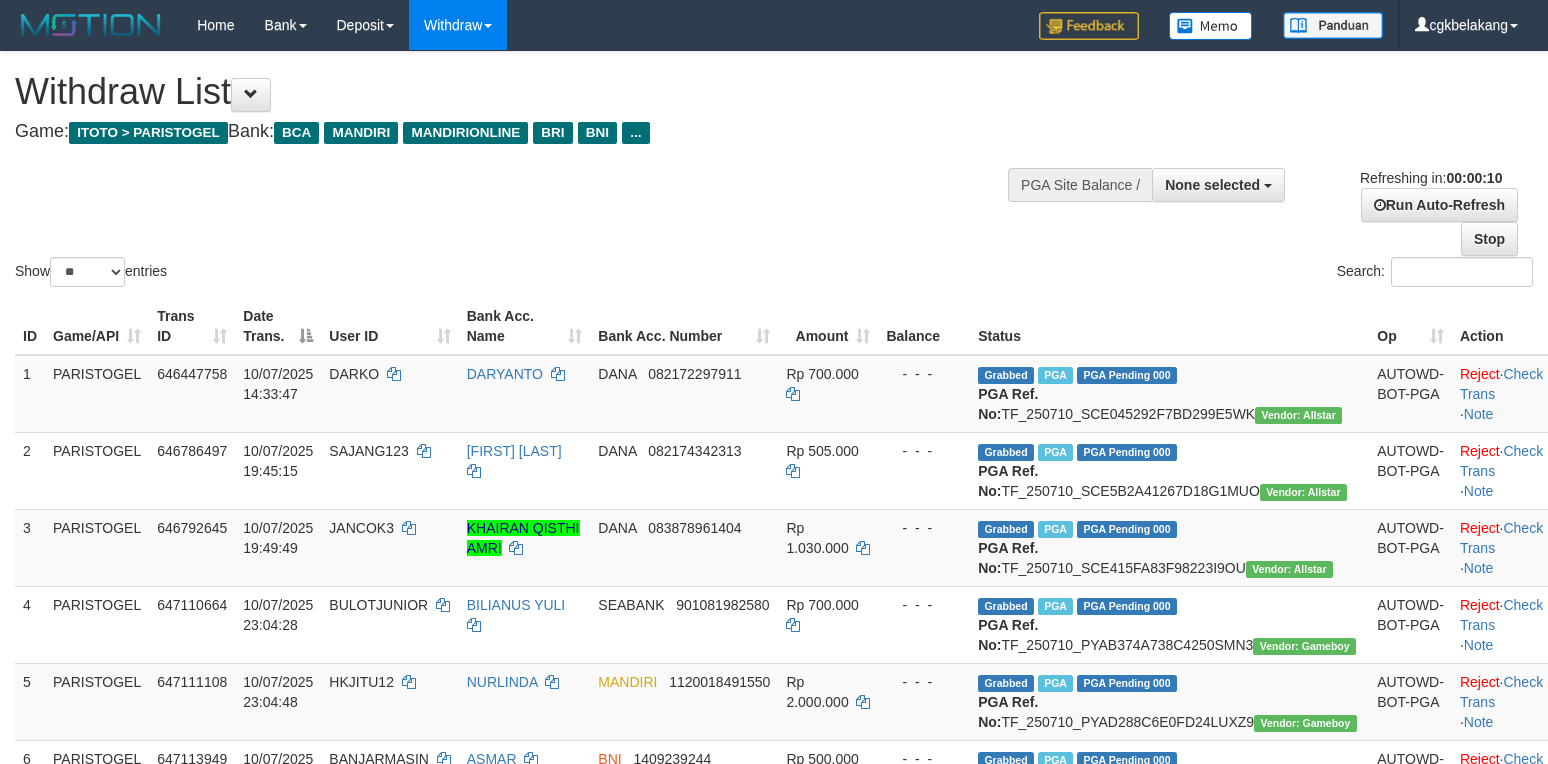 select 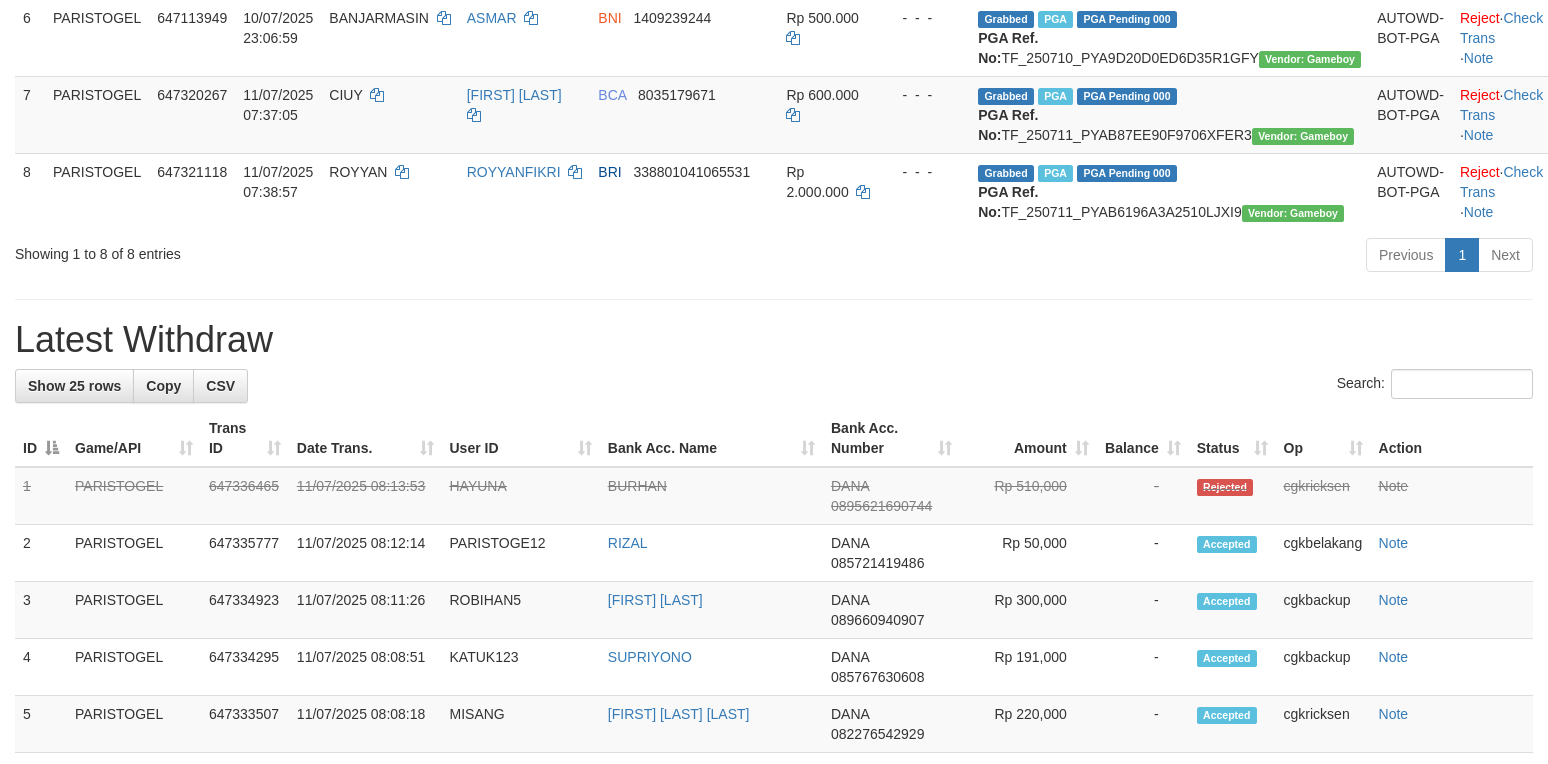 scroll, scrollTop: 666, scrollLeft: 0, axis: vertical 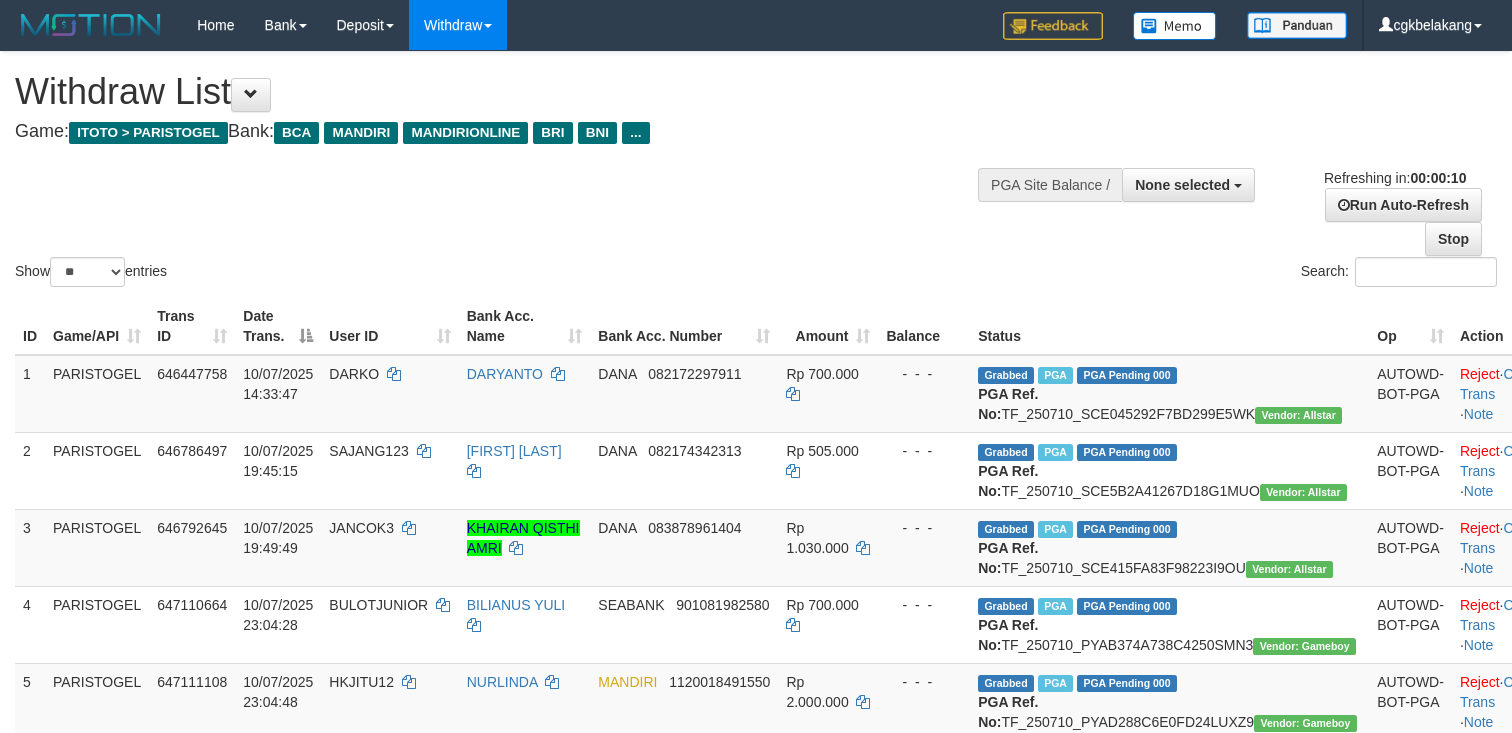 select 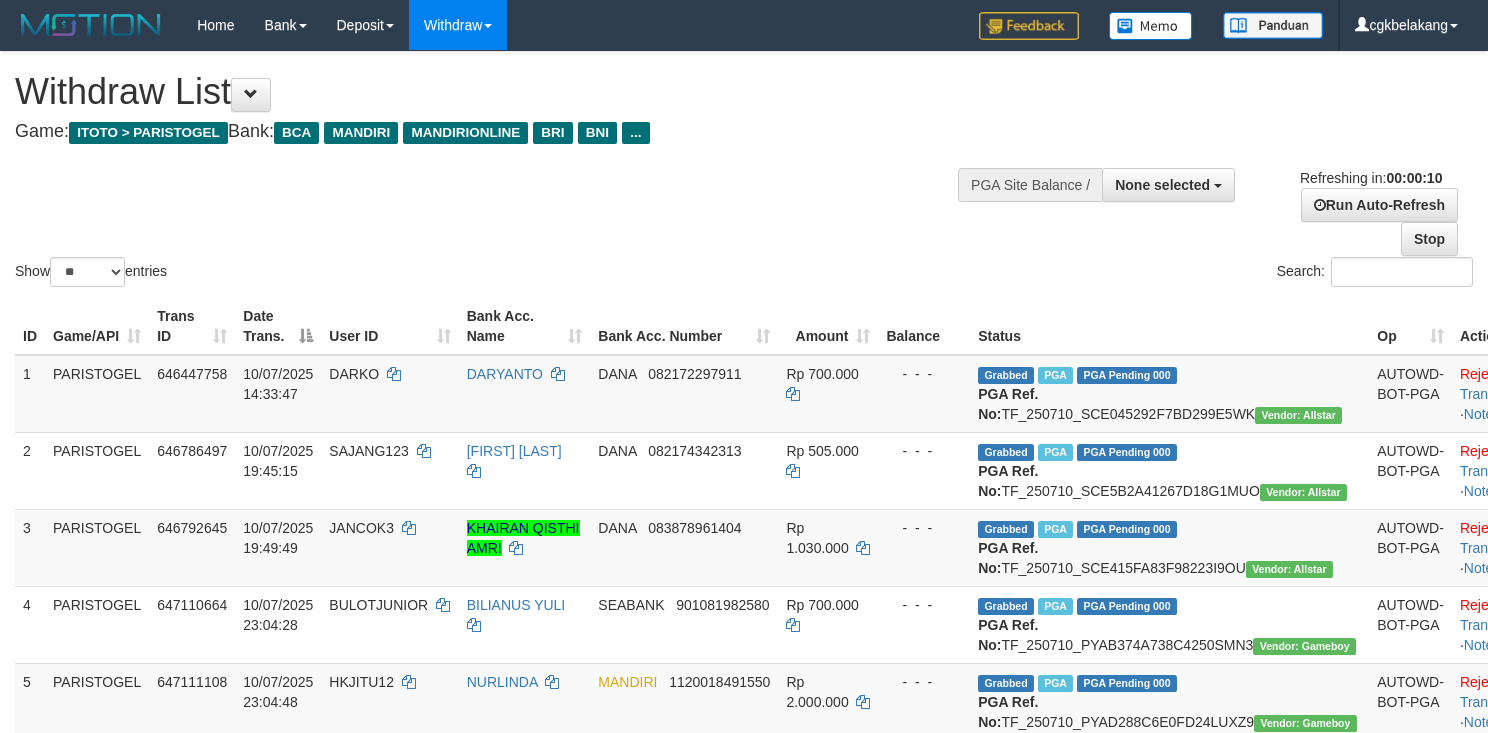 select 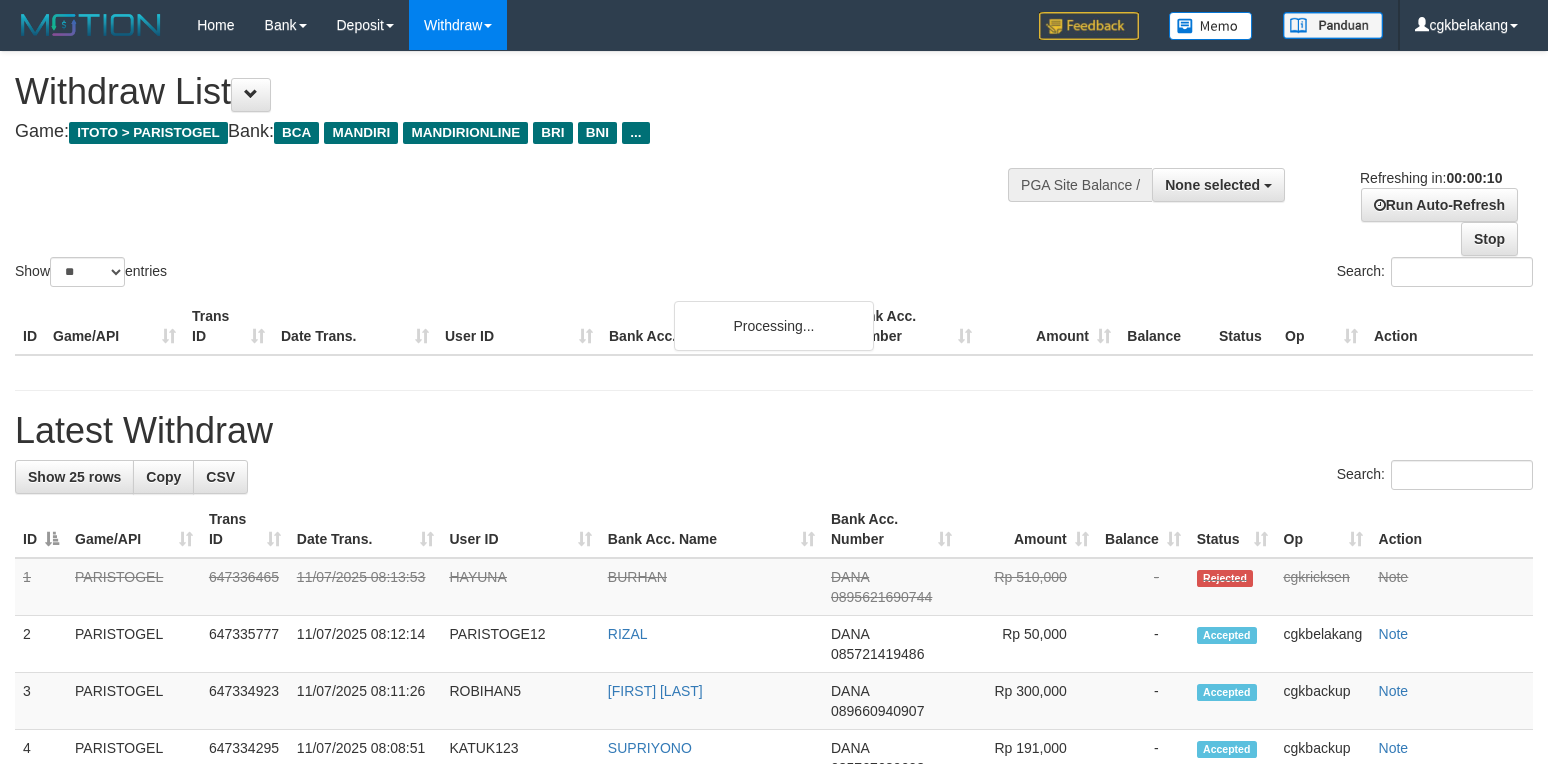 select 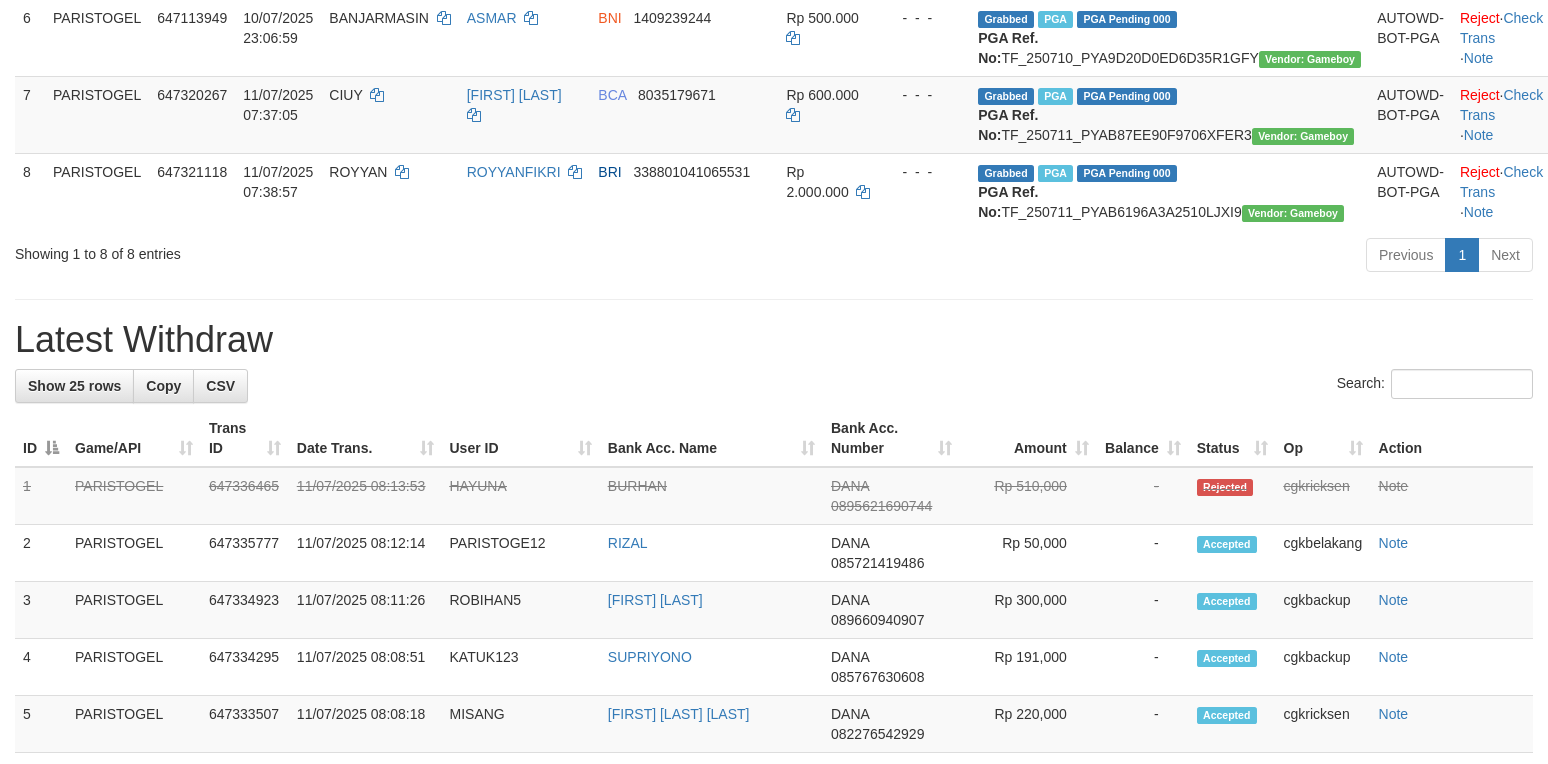 scroll, scrollTop: 666, scrollLeft: 0, axis: vertical 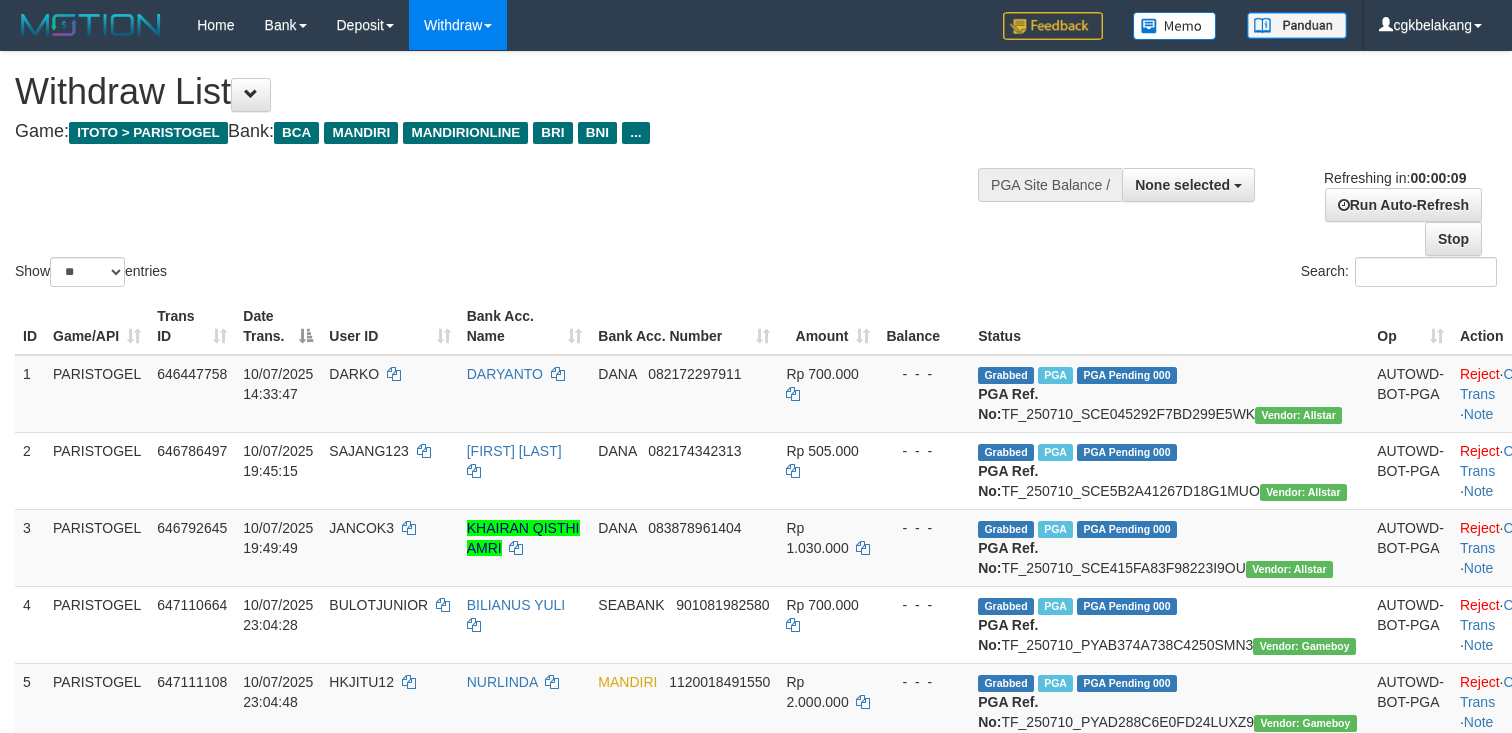select 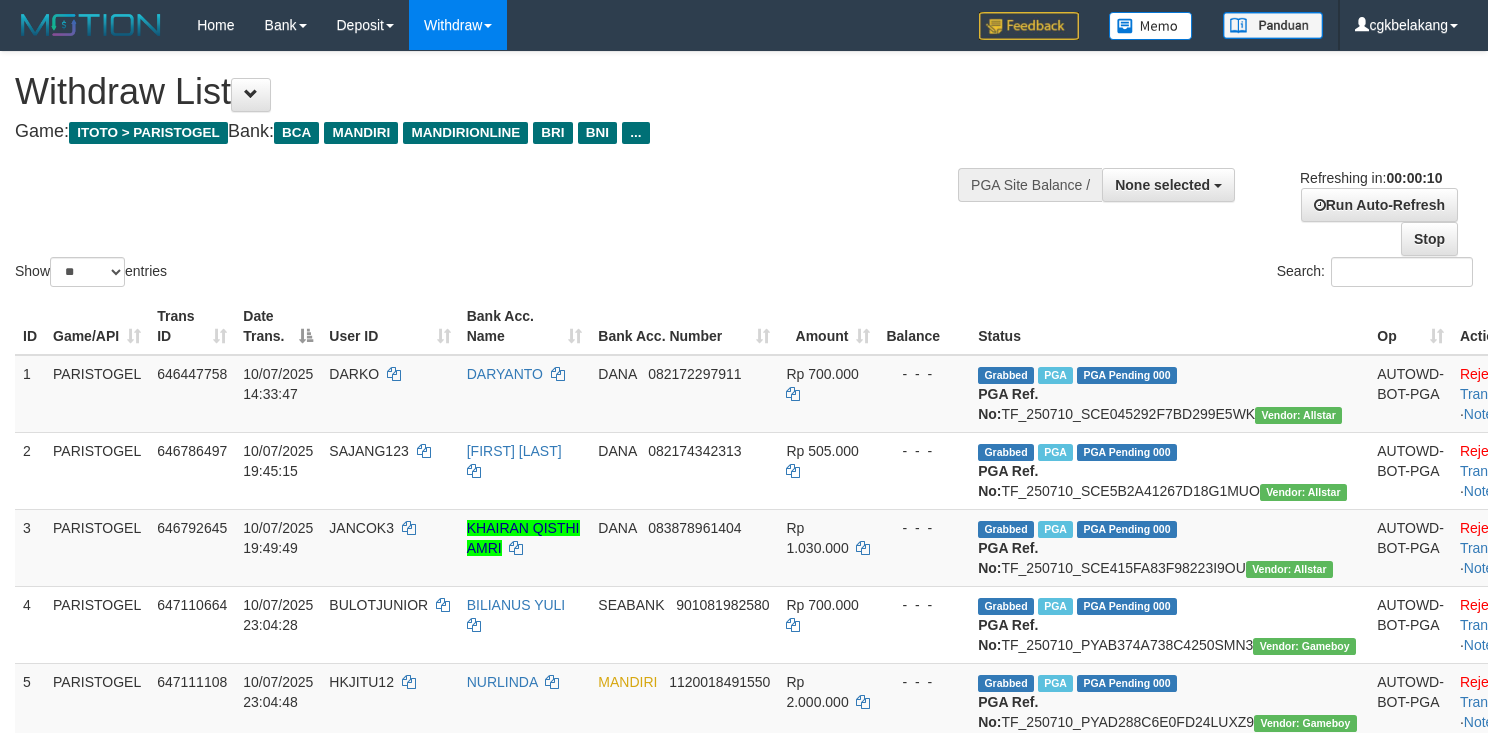 select 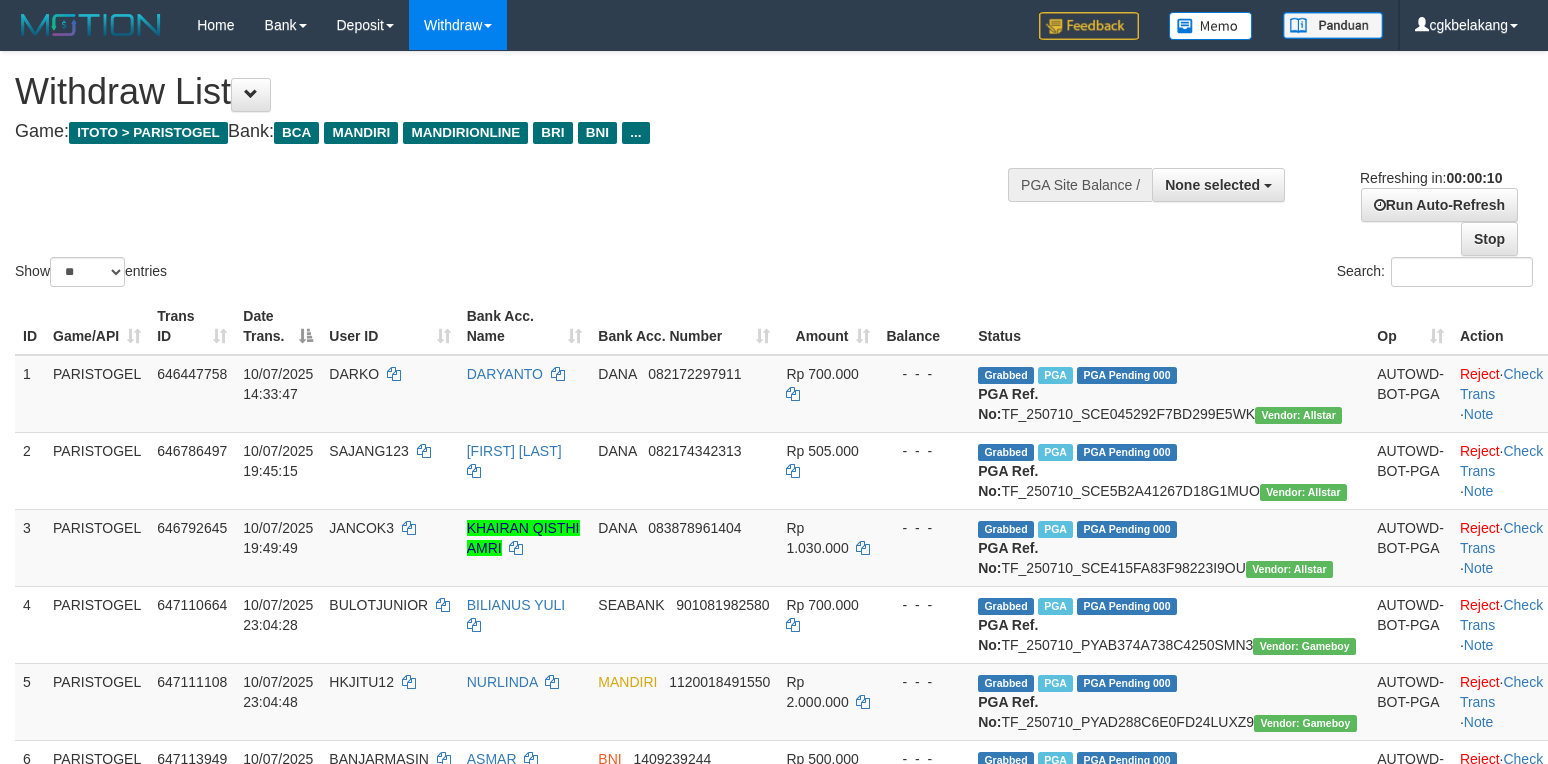 select 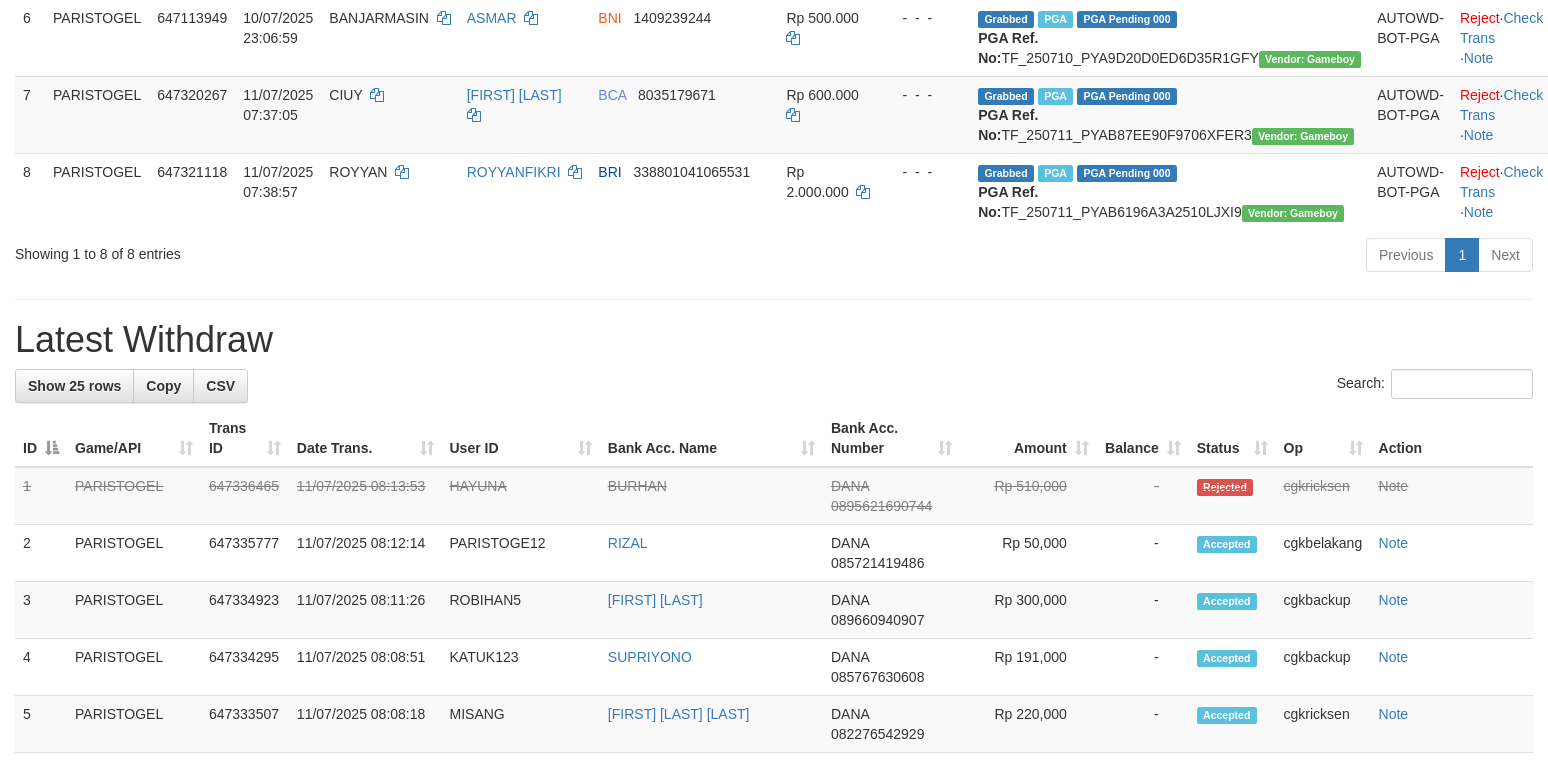 scroll, scrollTop: 666, scrollLeft: 0, axis: vertical 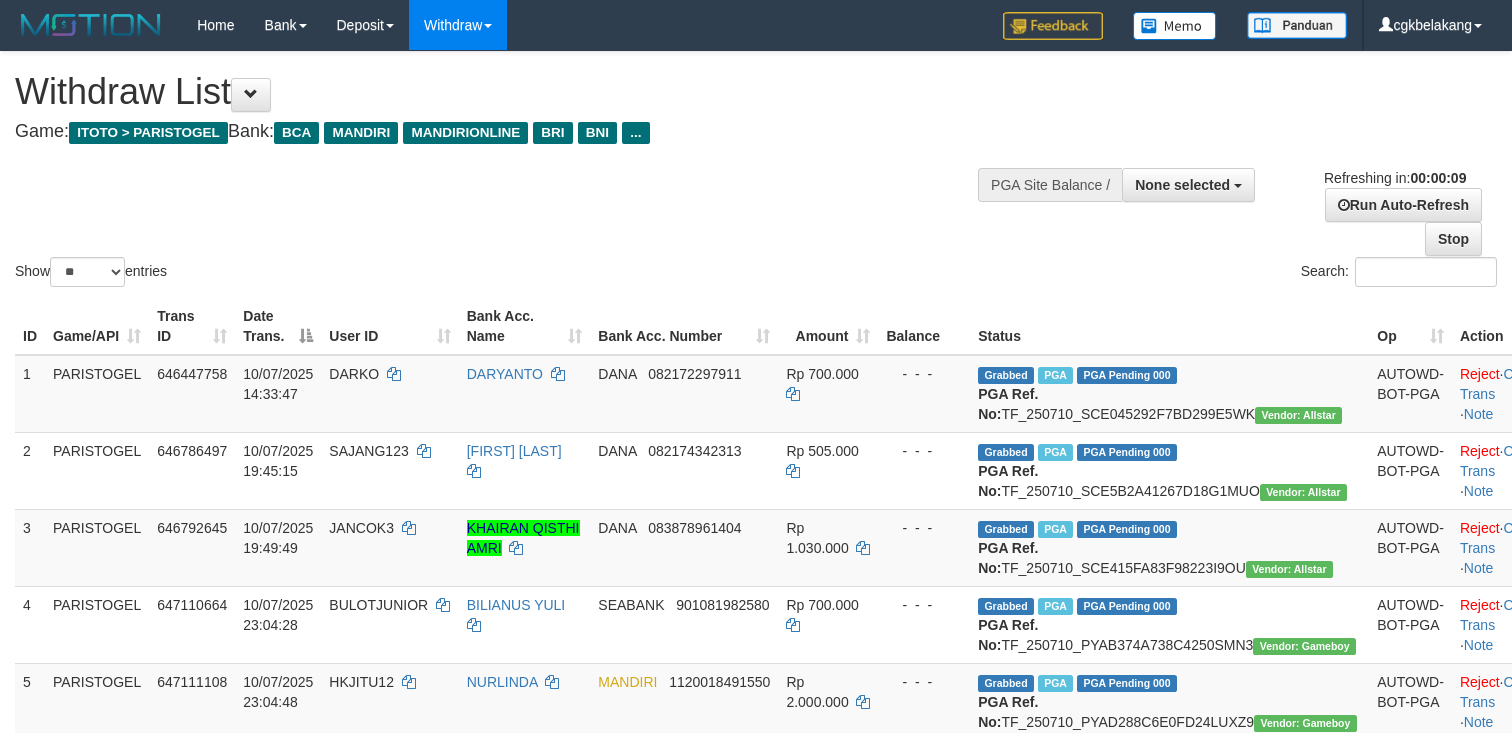 select 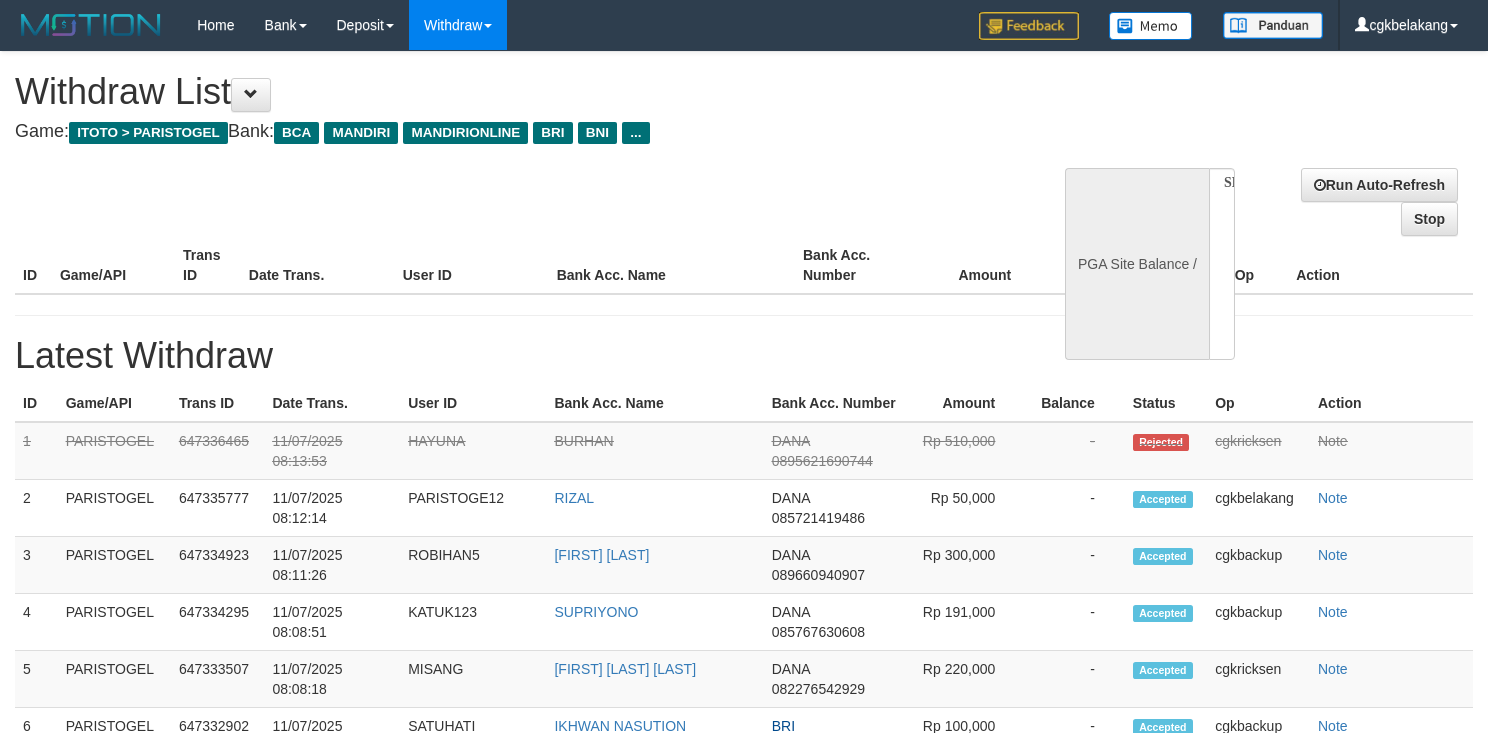 select 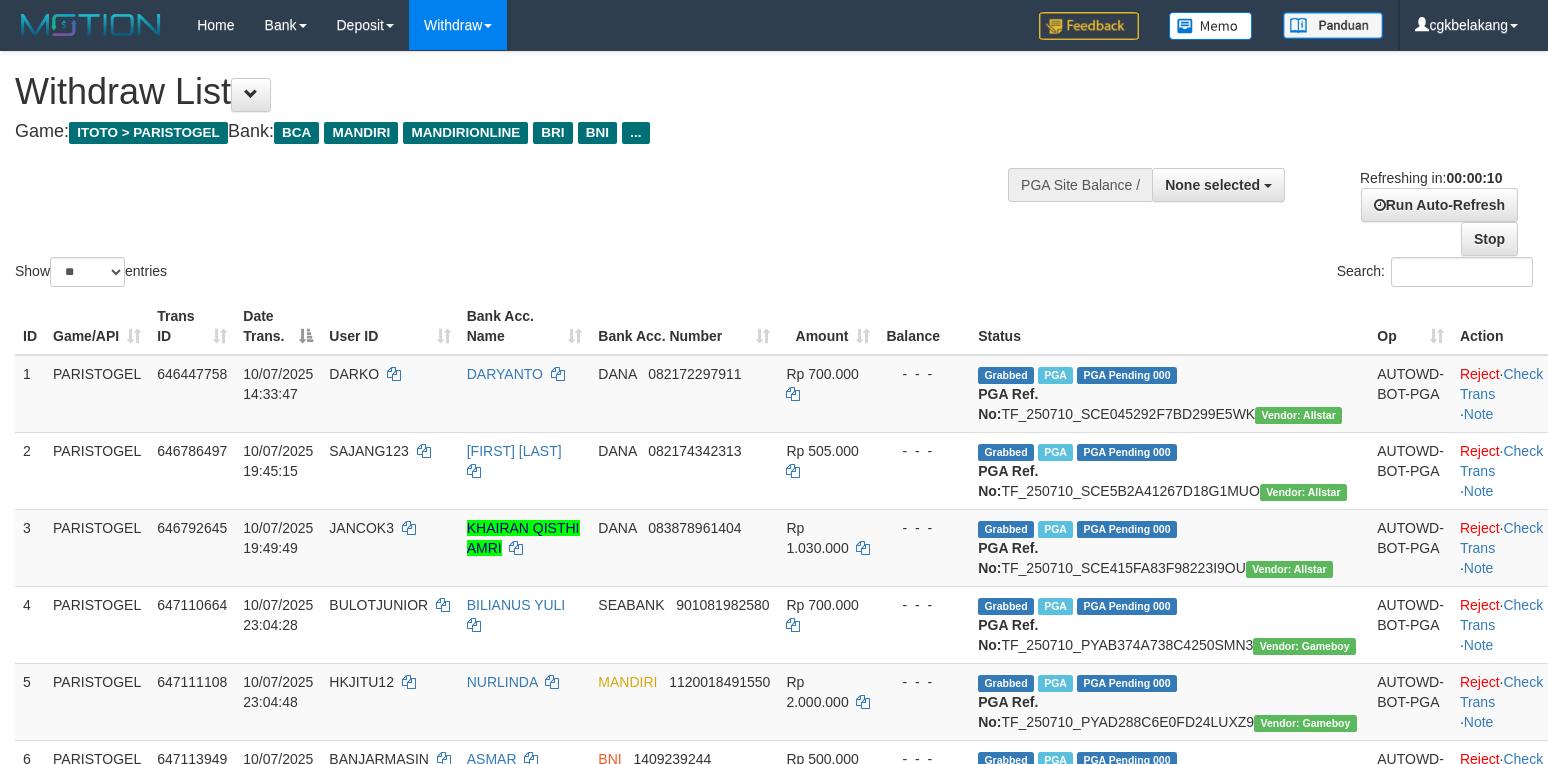 select 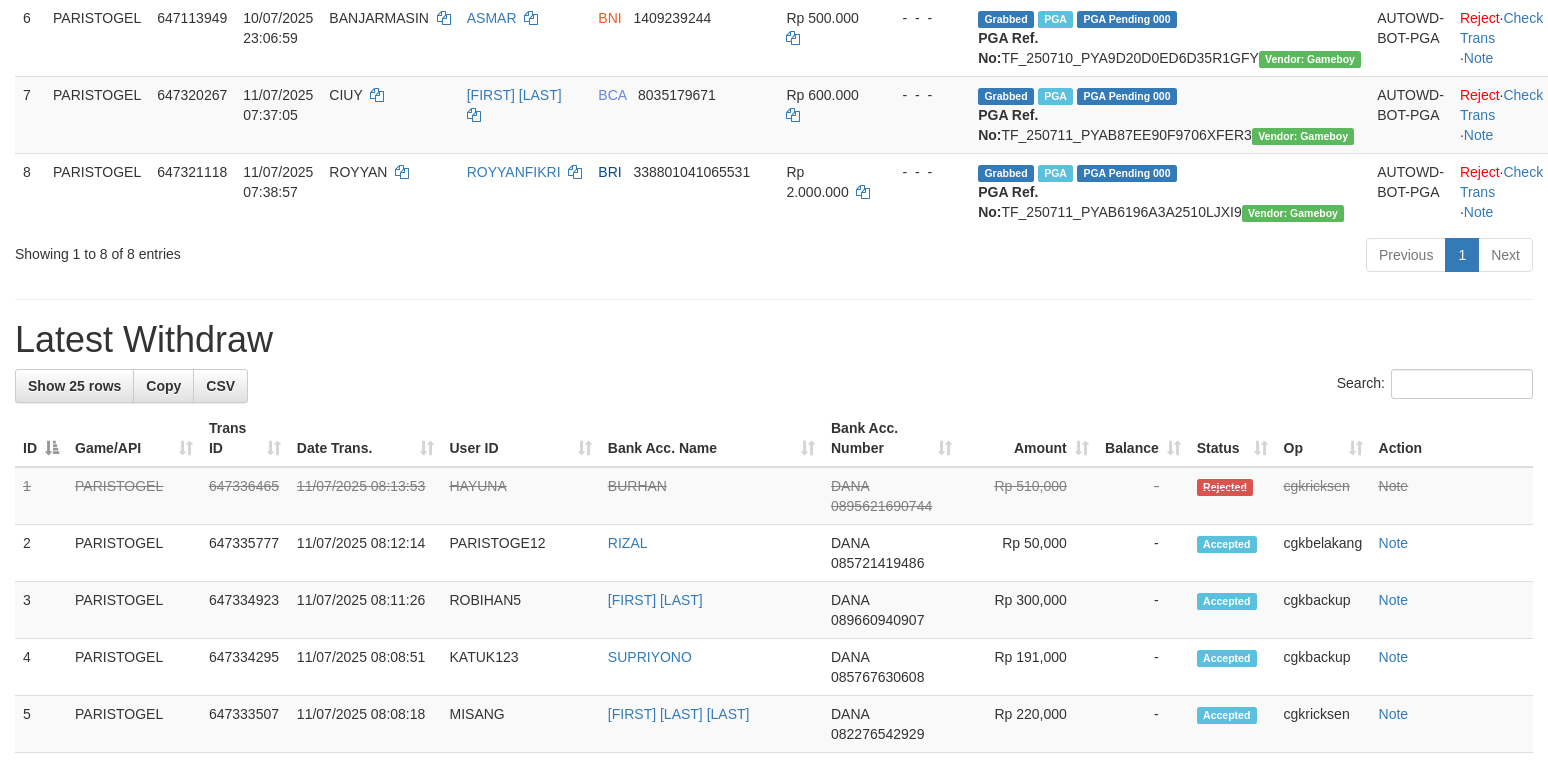 scroll, scrollTop: 666, scrollLeft: 0, axis: vertical 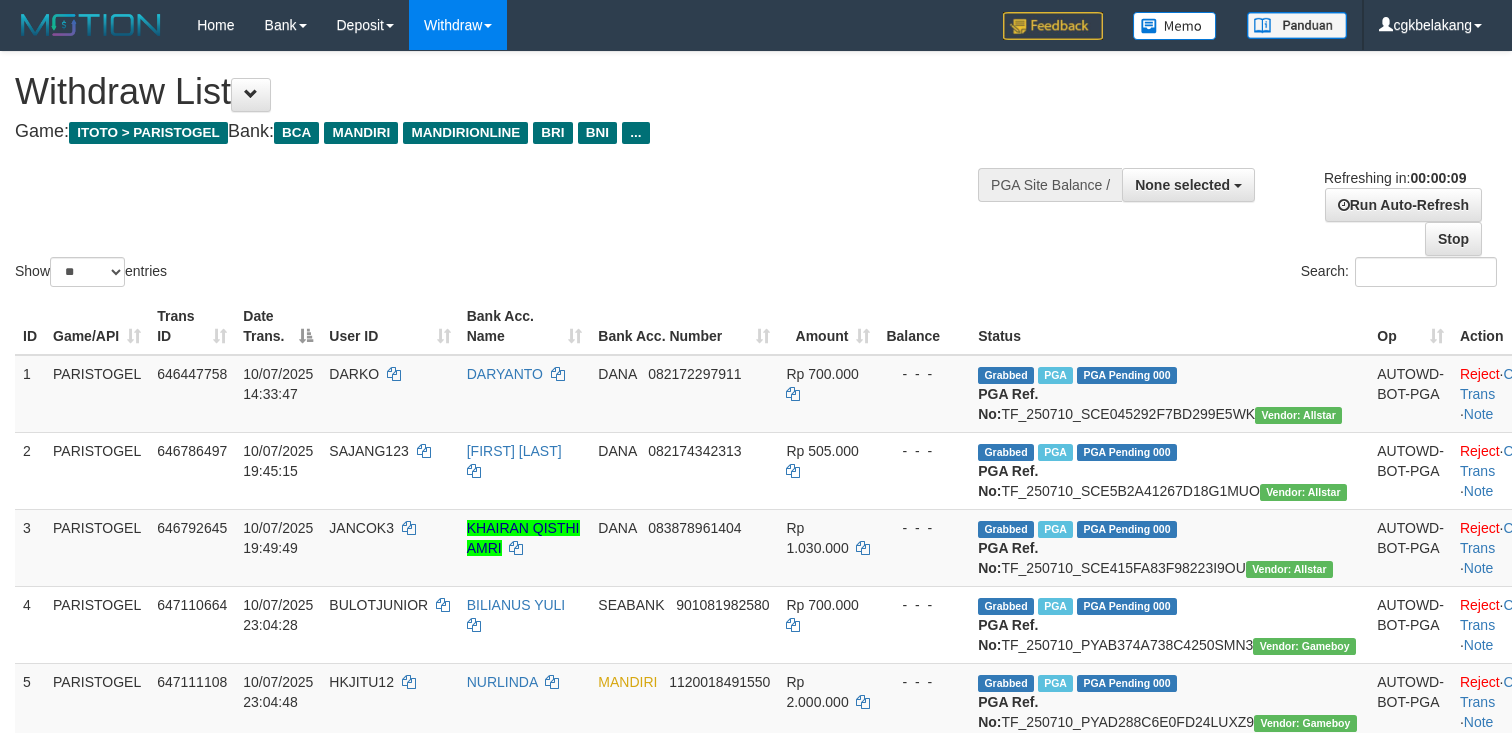select 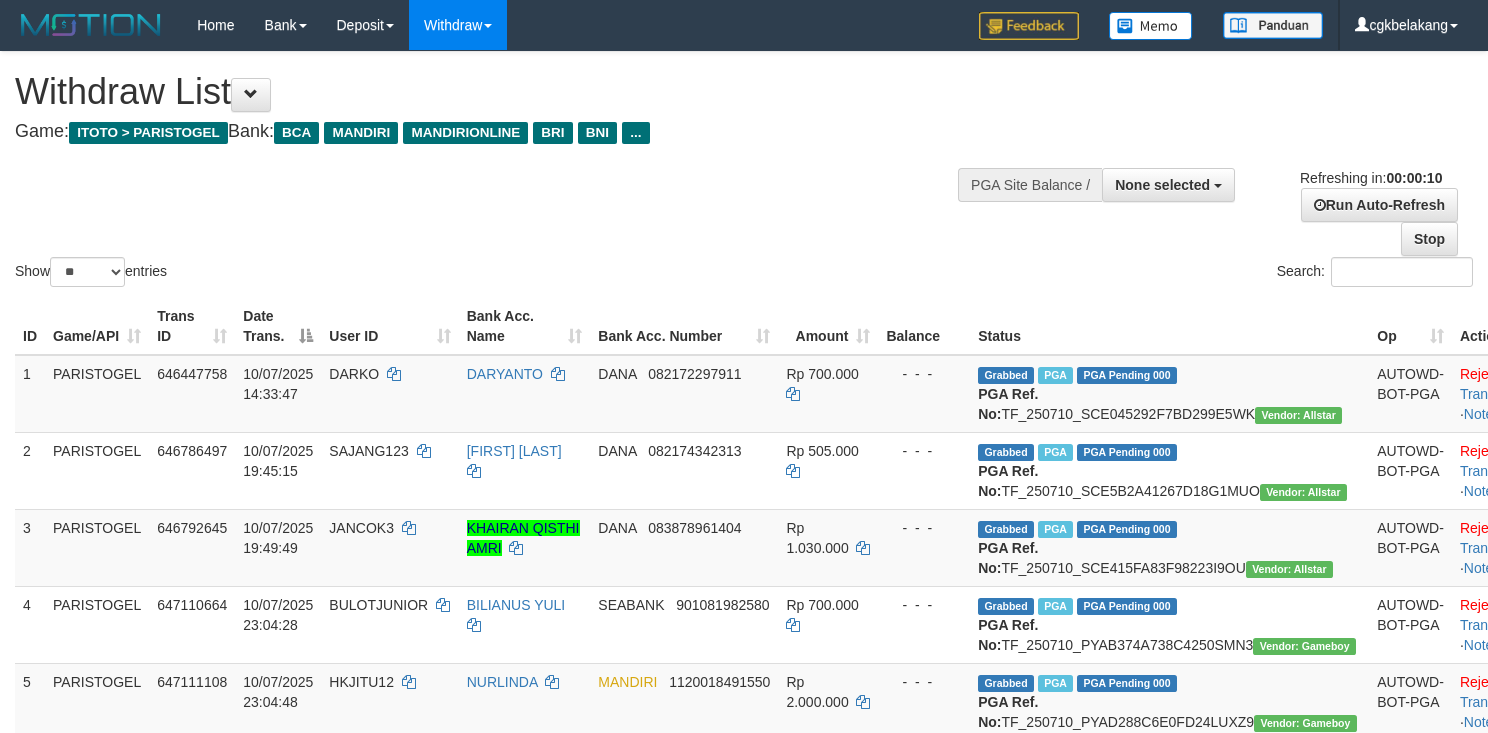 select 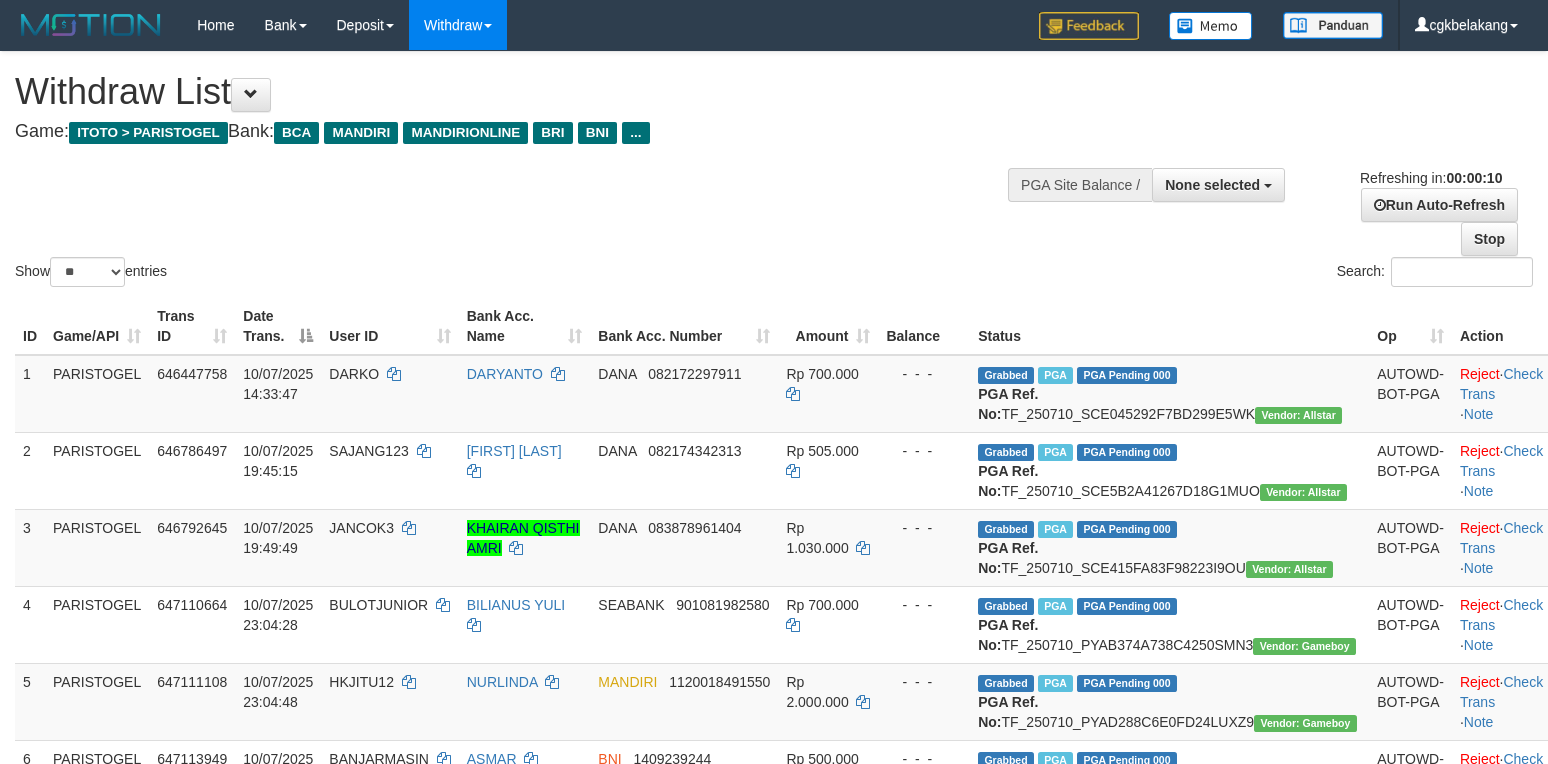 select 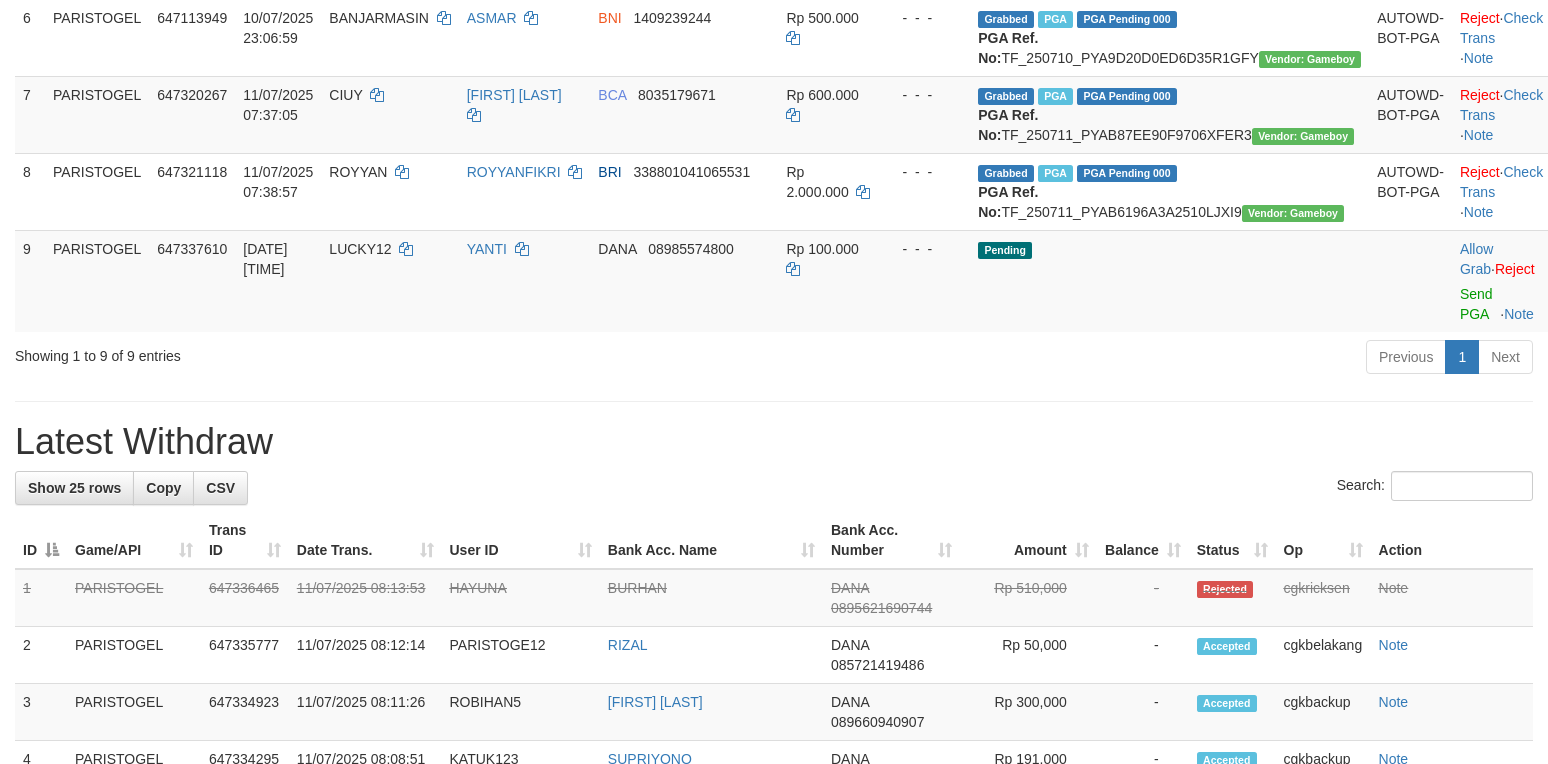 scroll, scrollTop: 666, scrollLeft: 0, axis: vertical 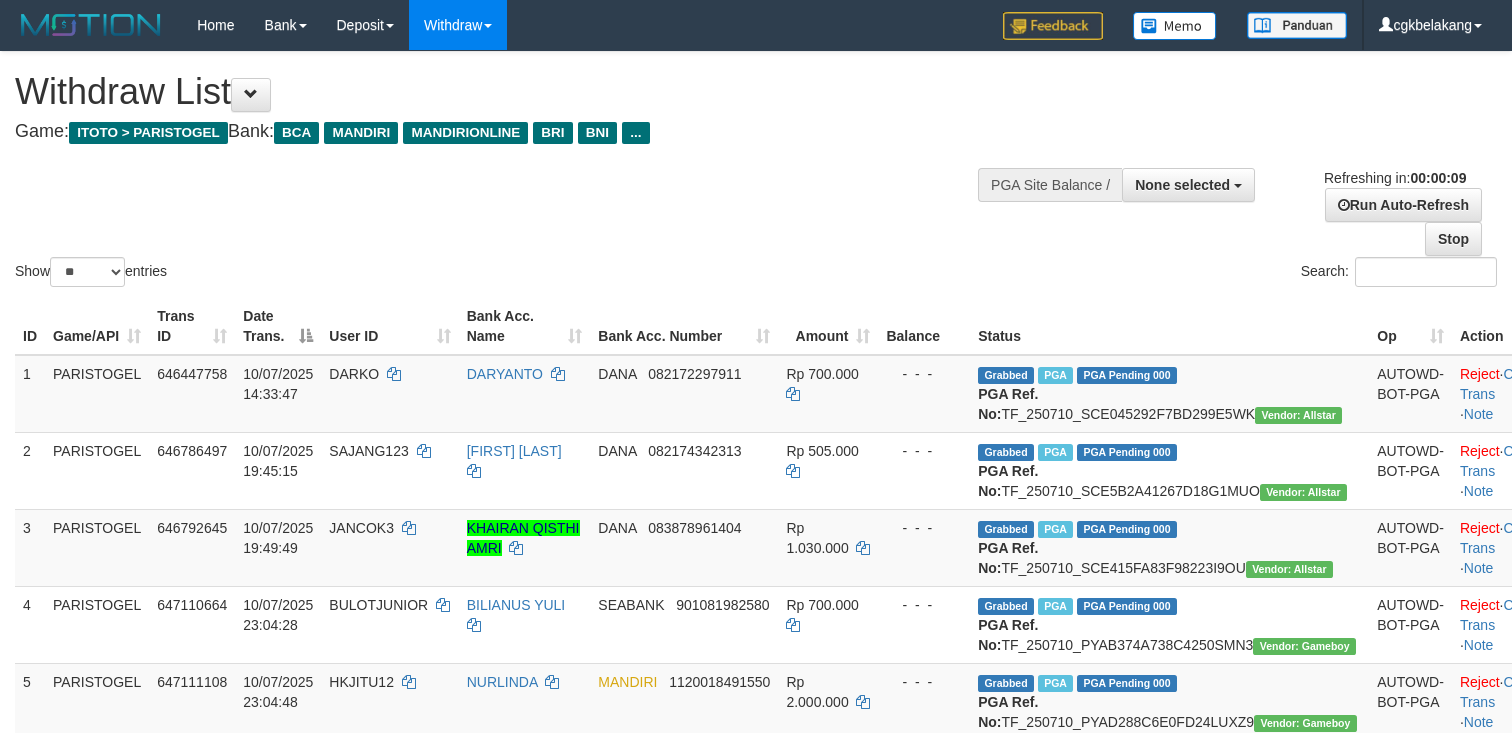 select 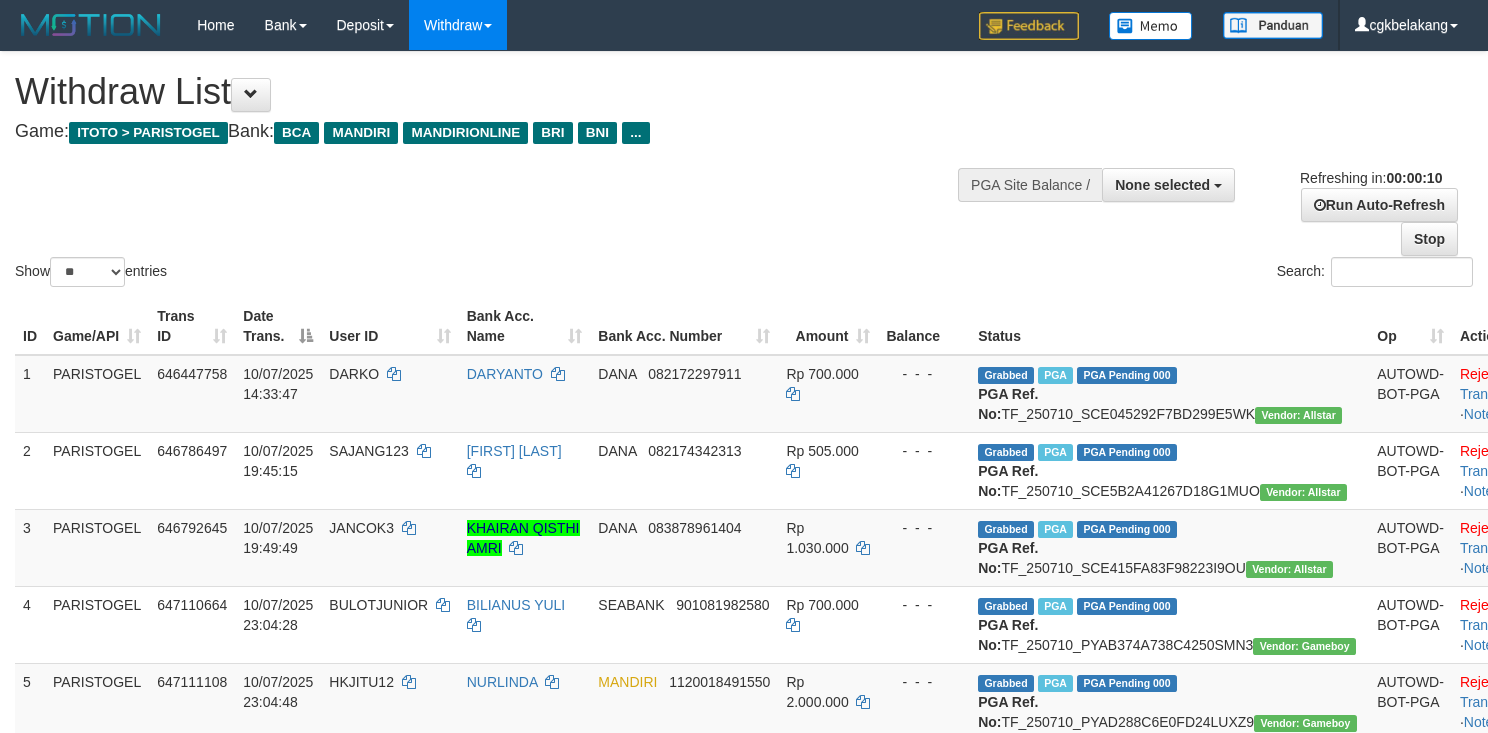 select 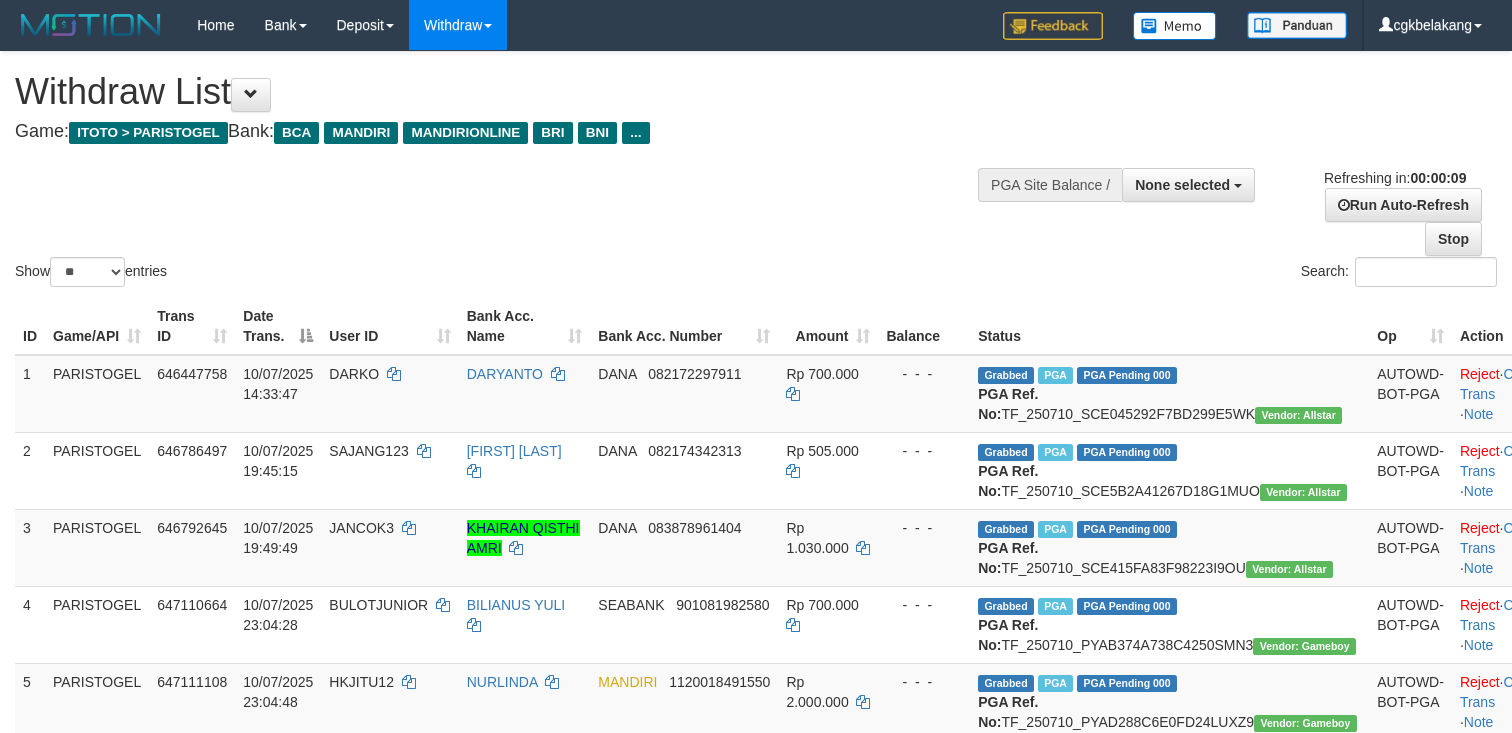 select 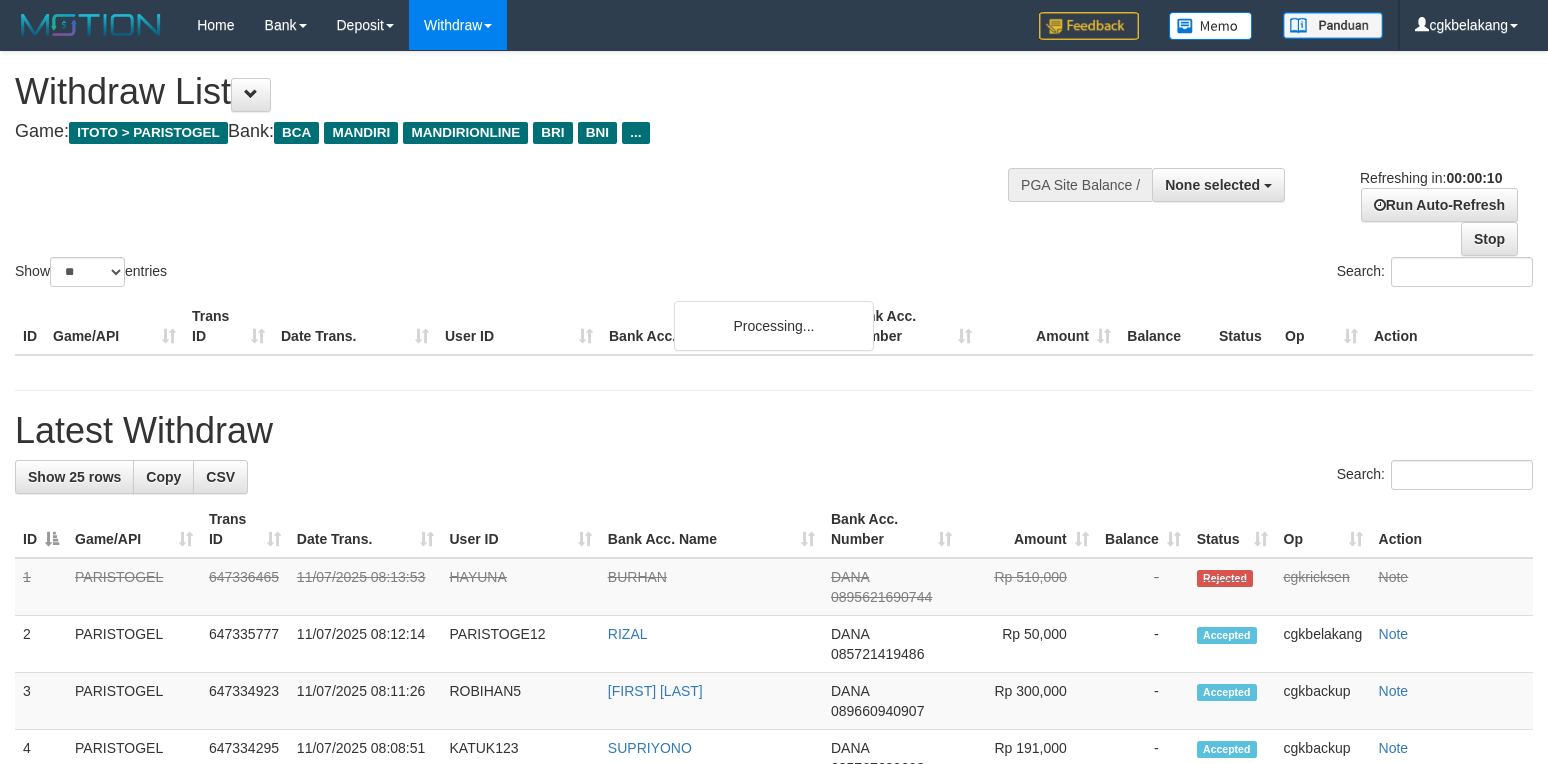 select 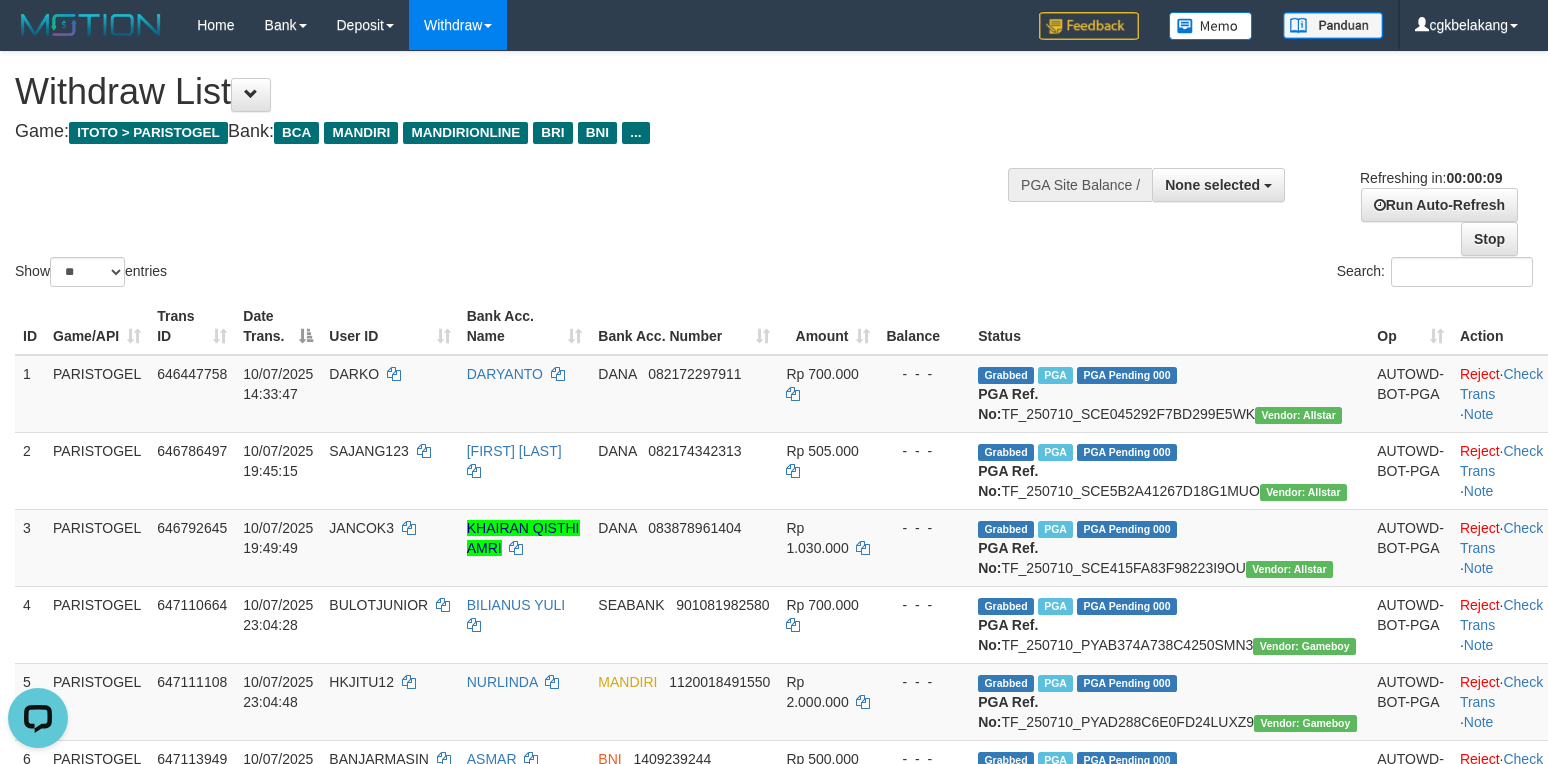 scroll, scrollTop: 0, scrollLeft: 0, axis: both 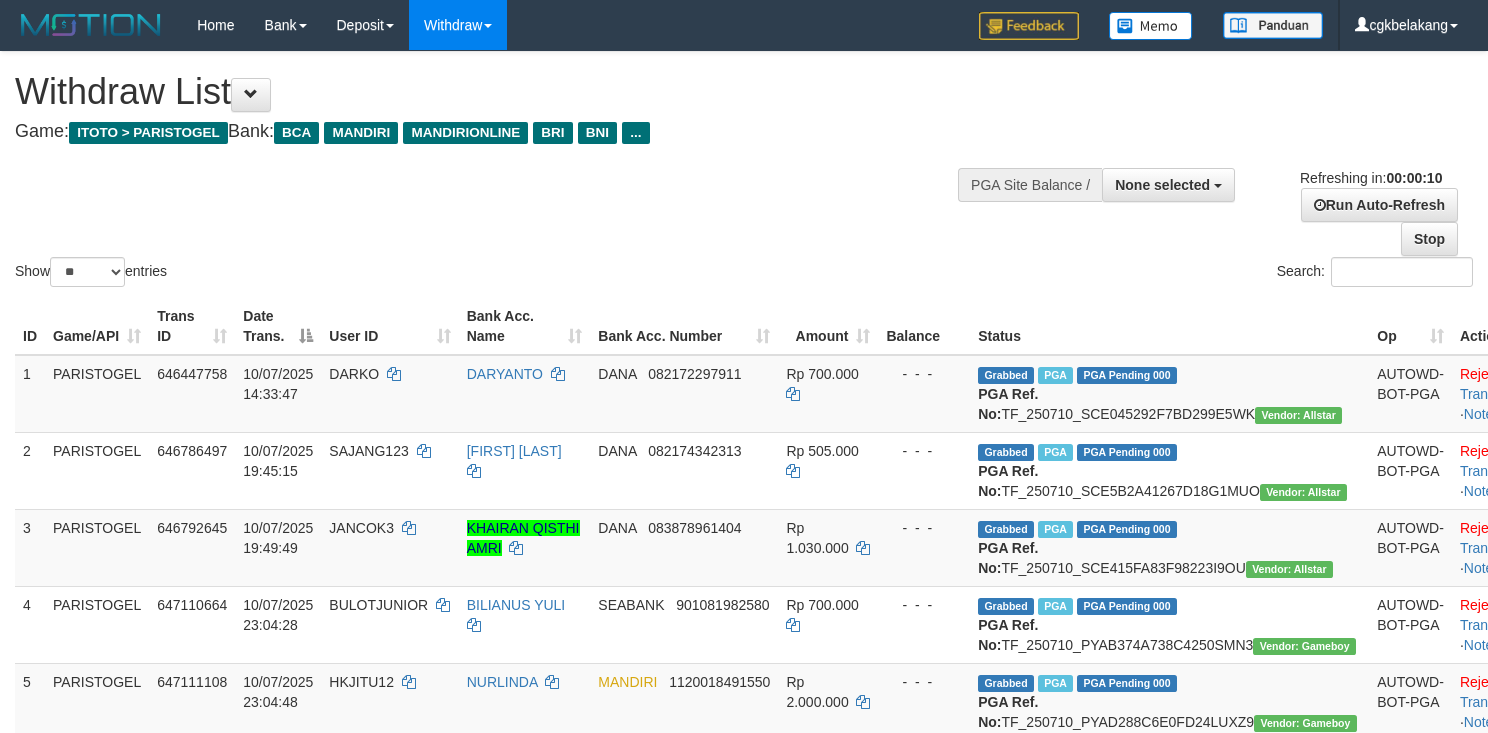 select 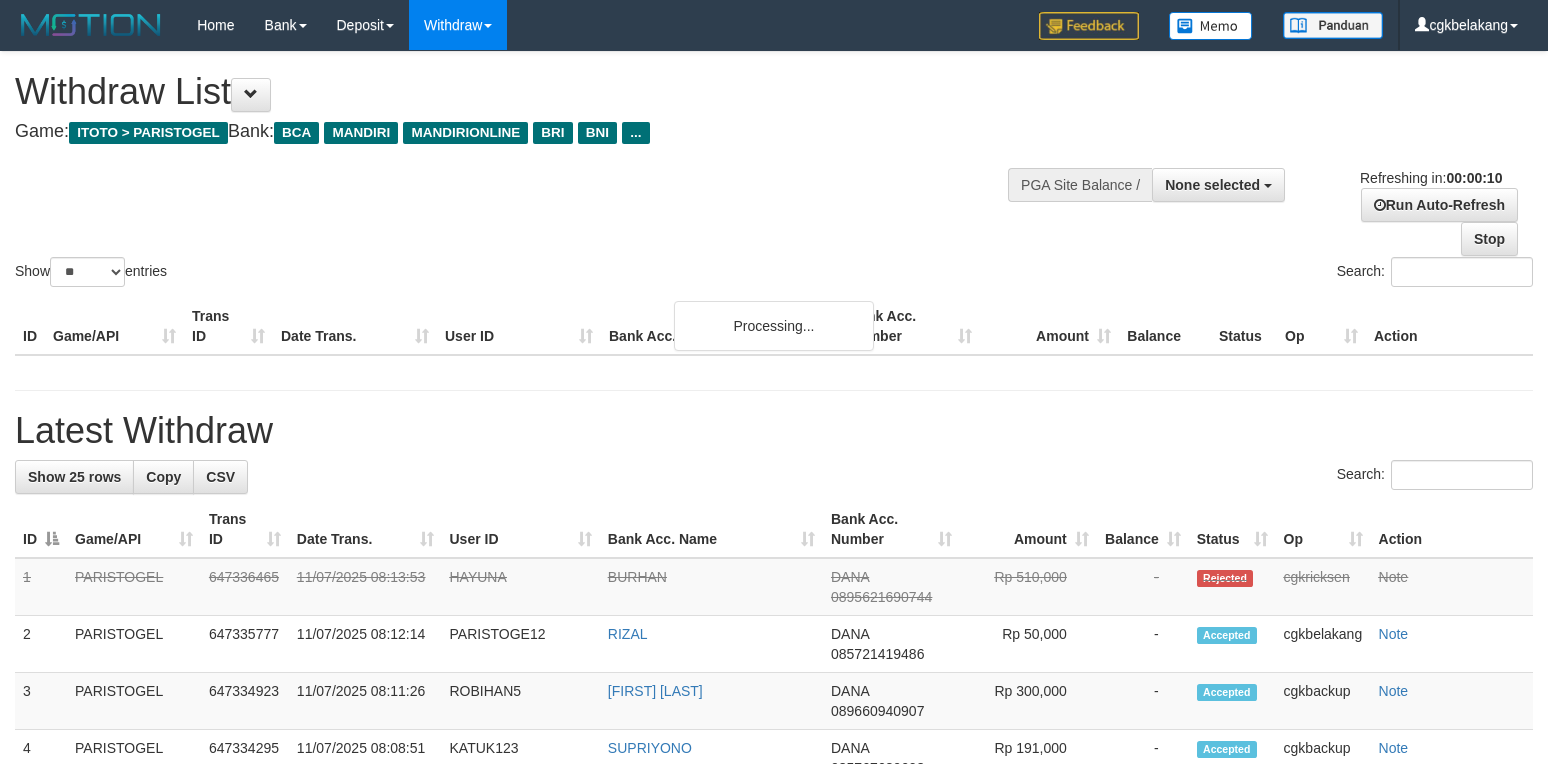 select 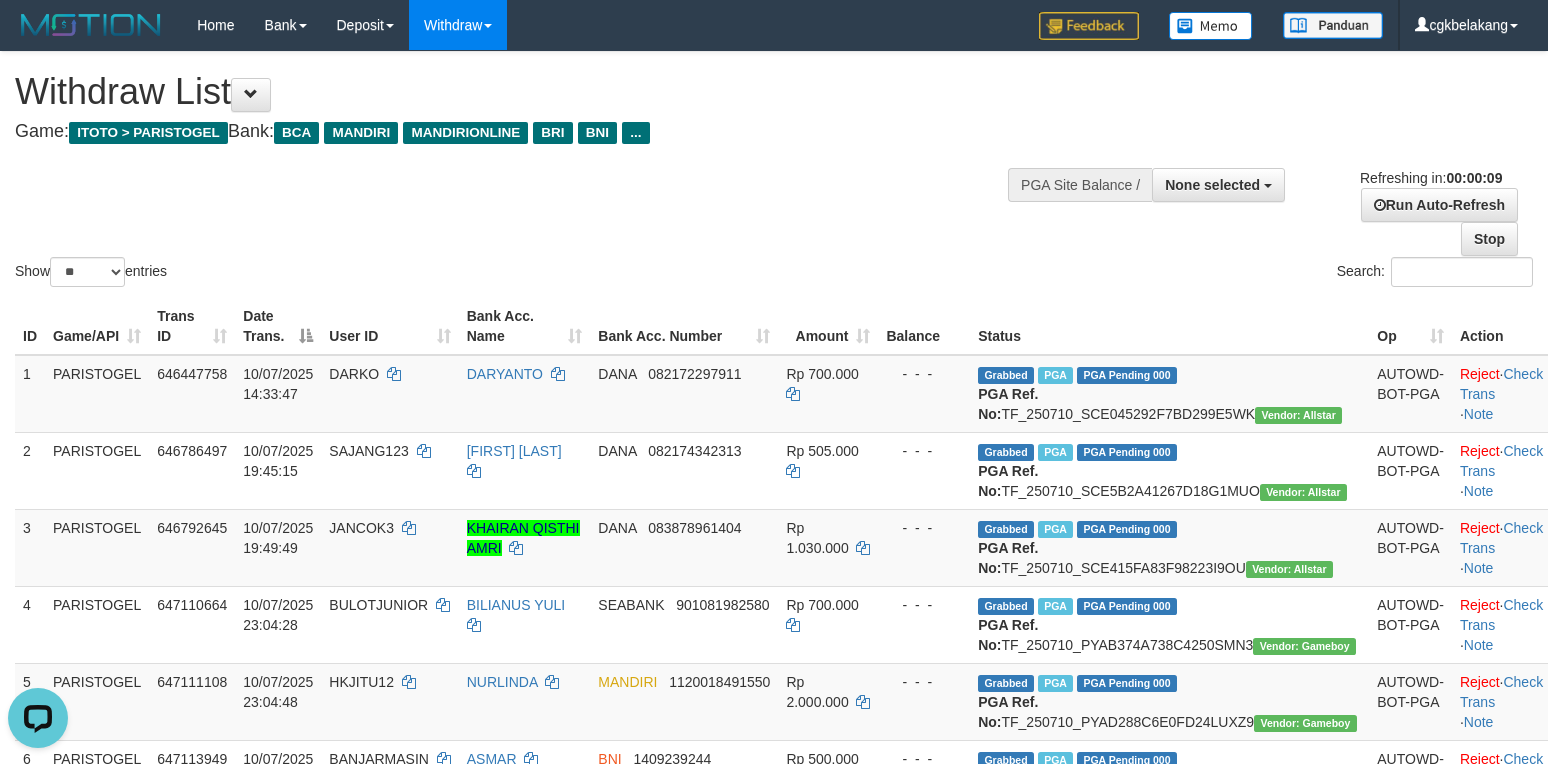 scroll, scrollTop: 0, scrollLeft: 0, axis: both 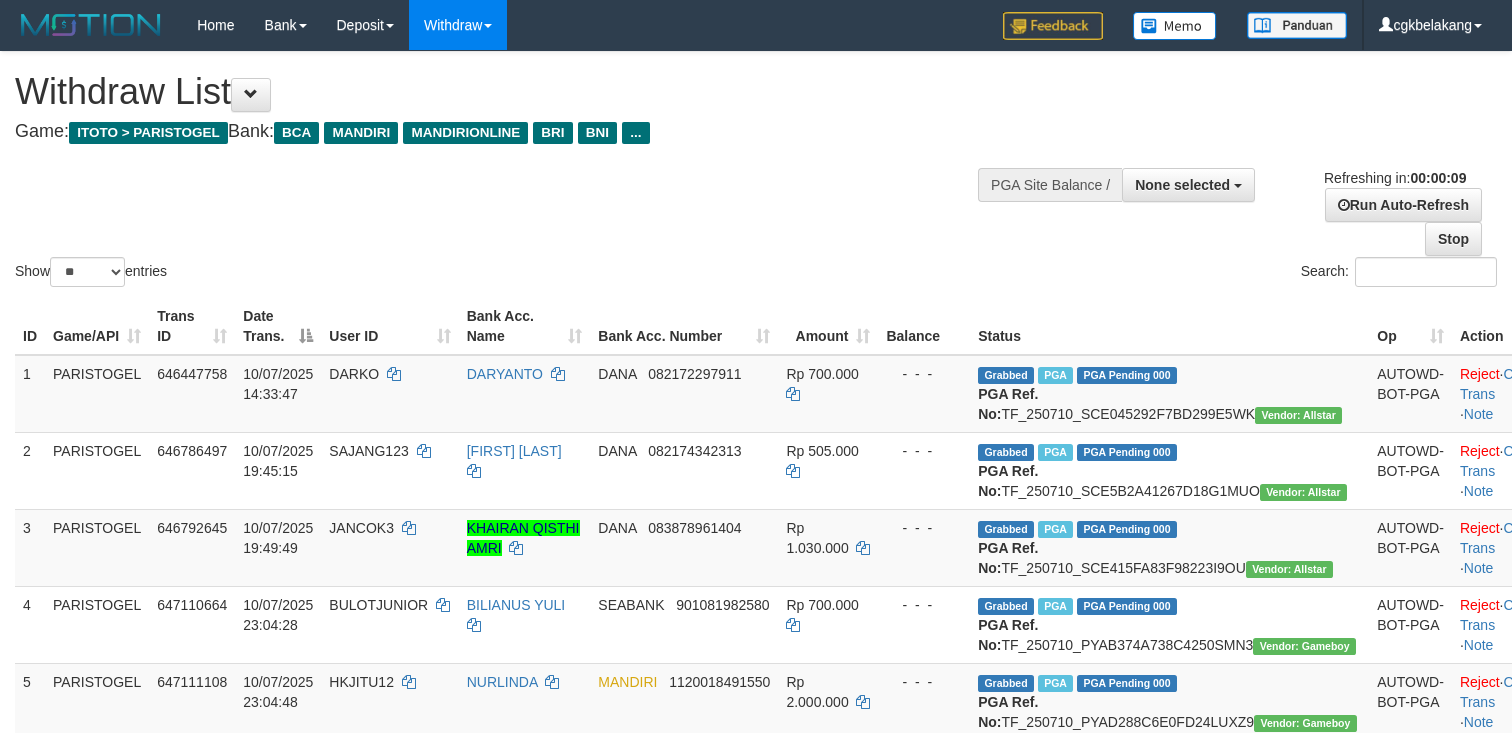 select 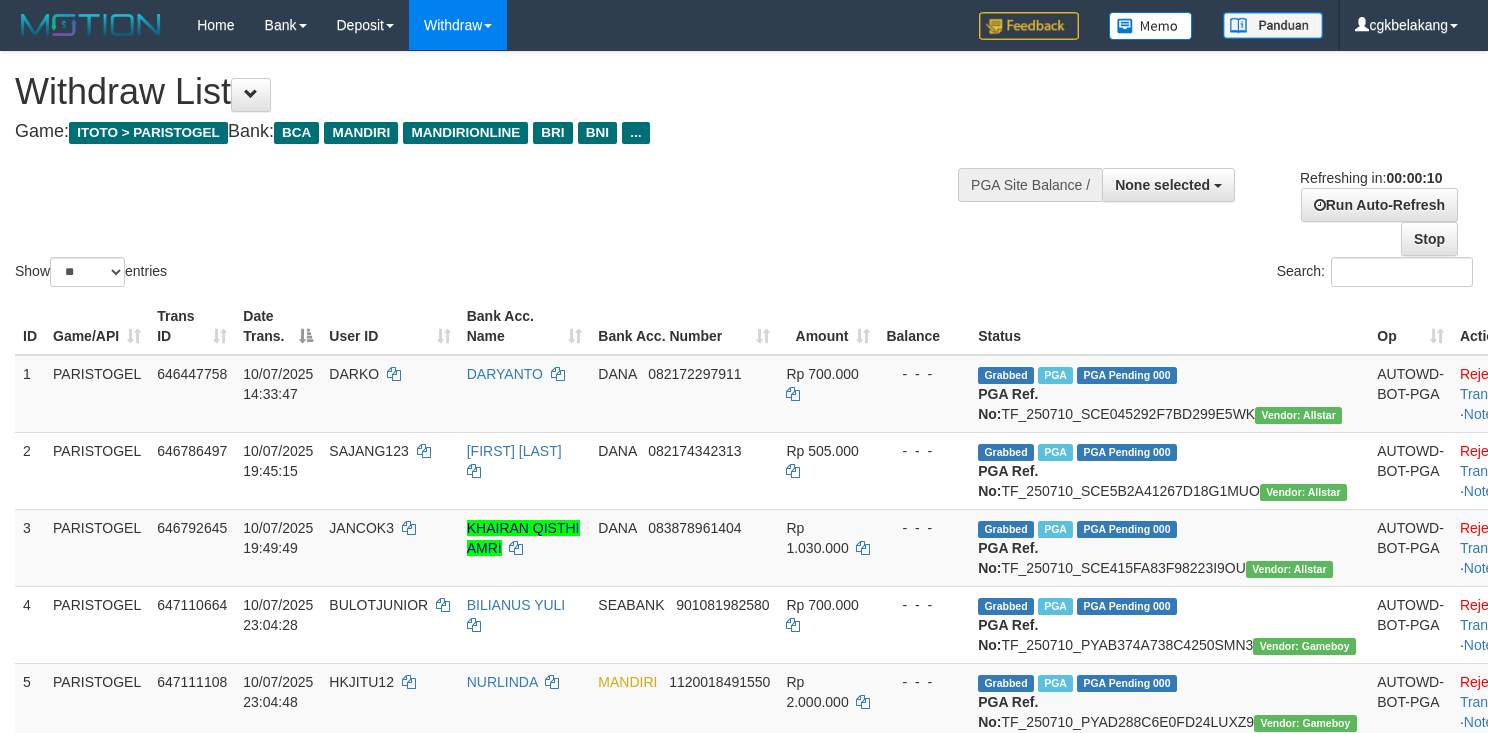 select 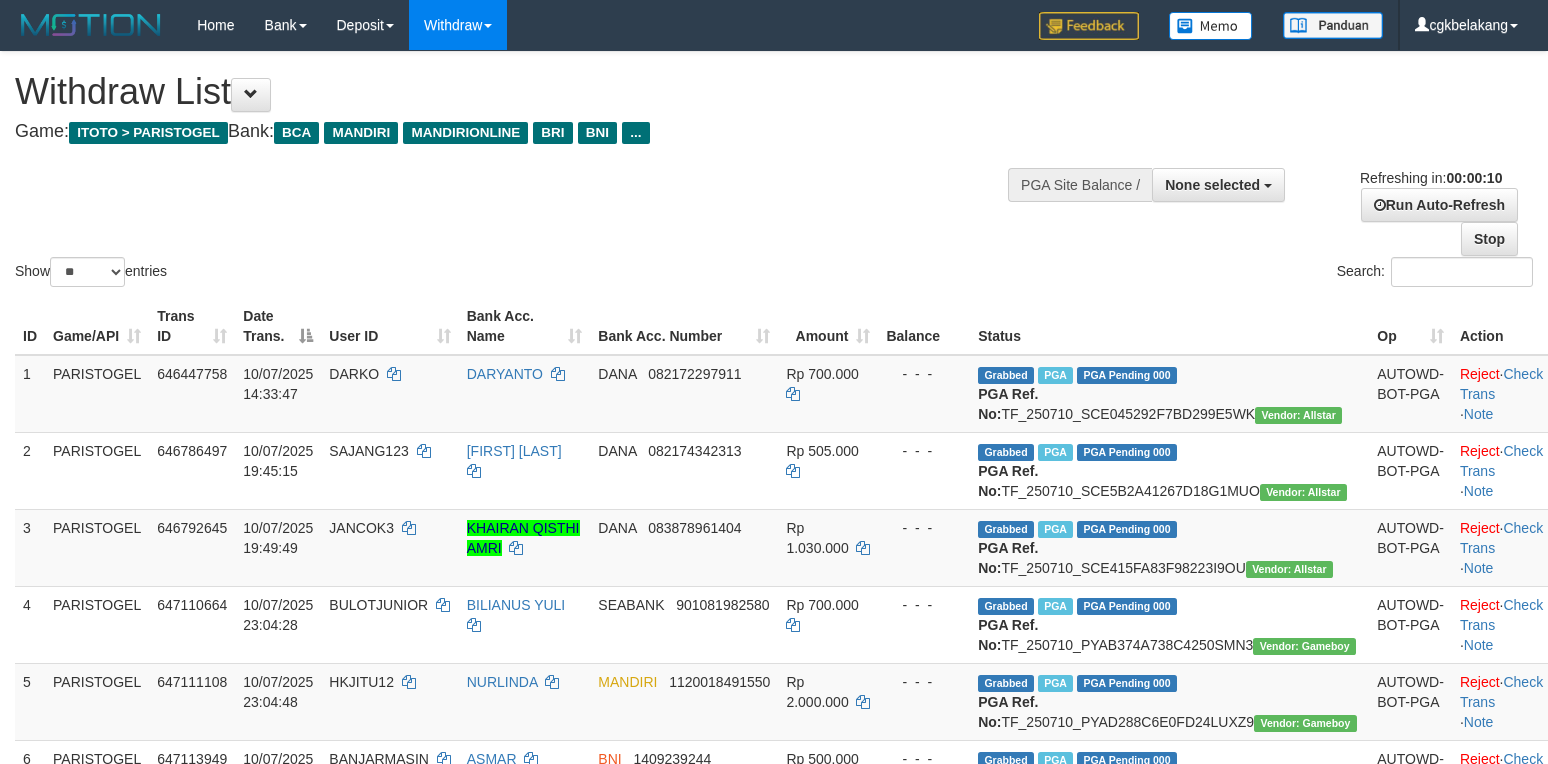 select 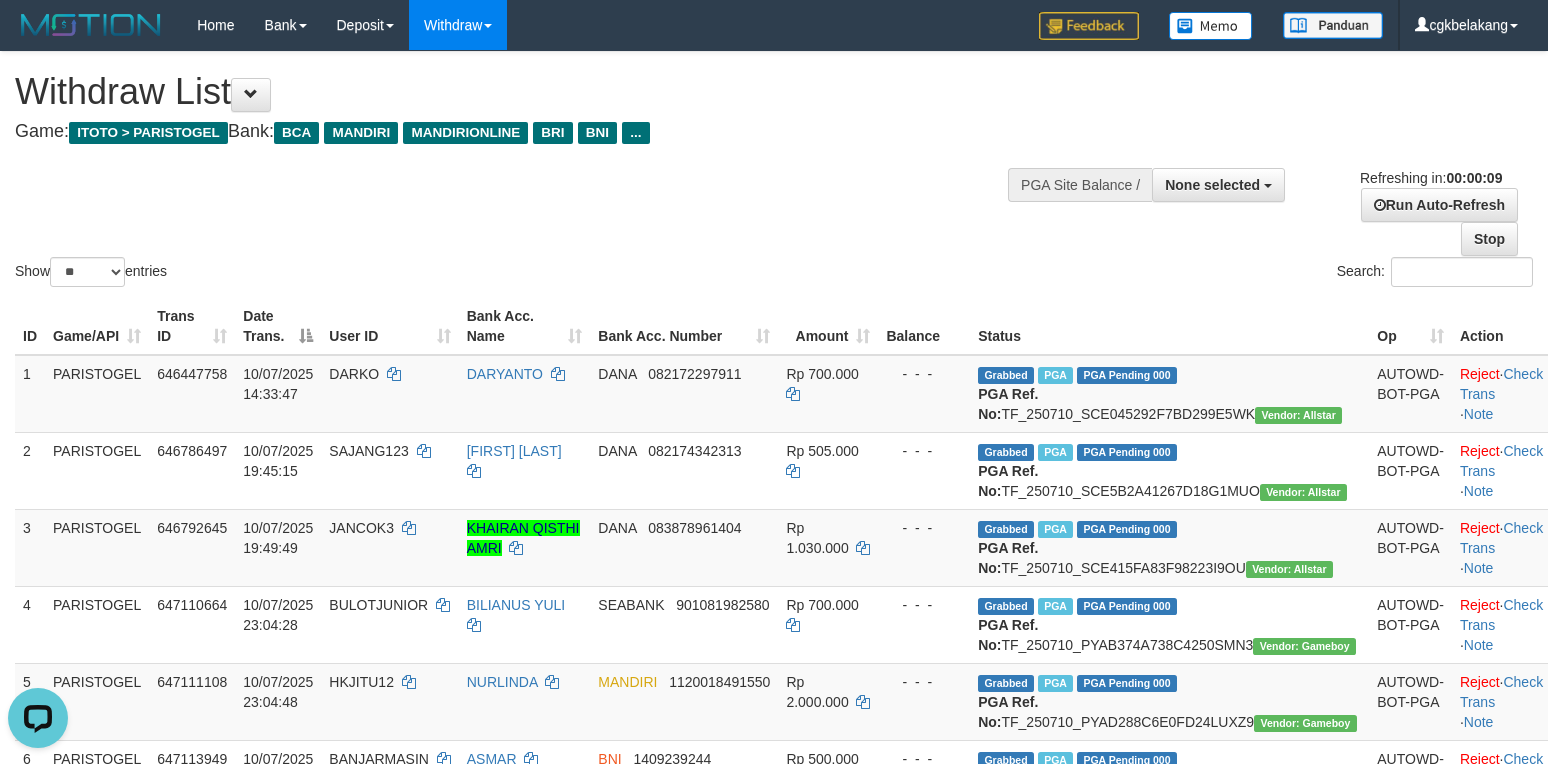 scroll, scrollTop: 0, scrollLeft: 0, axis: both 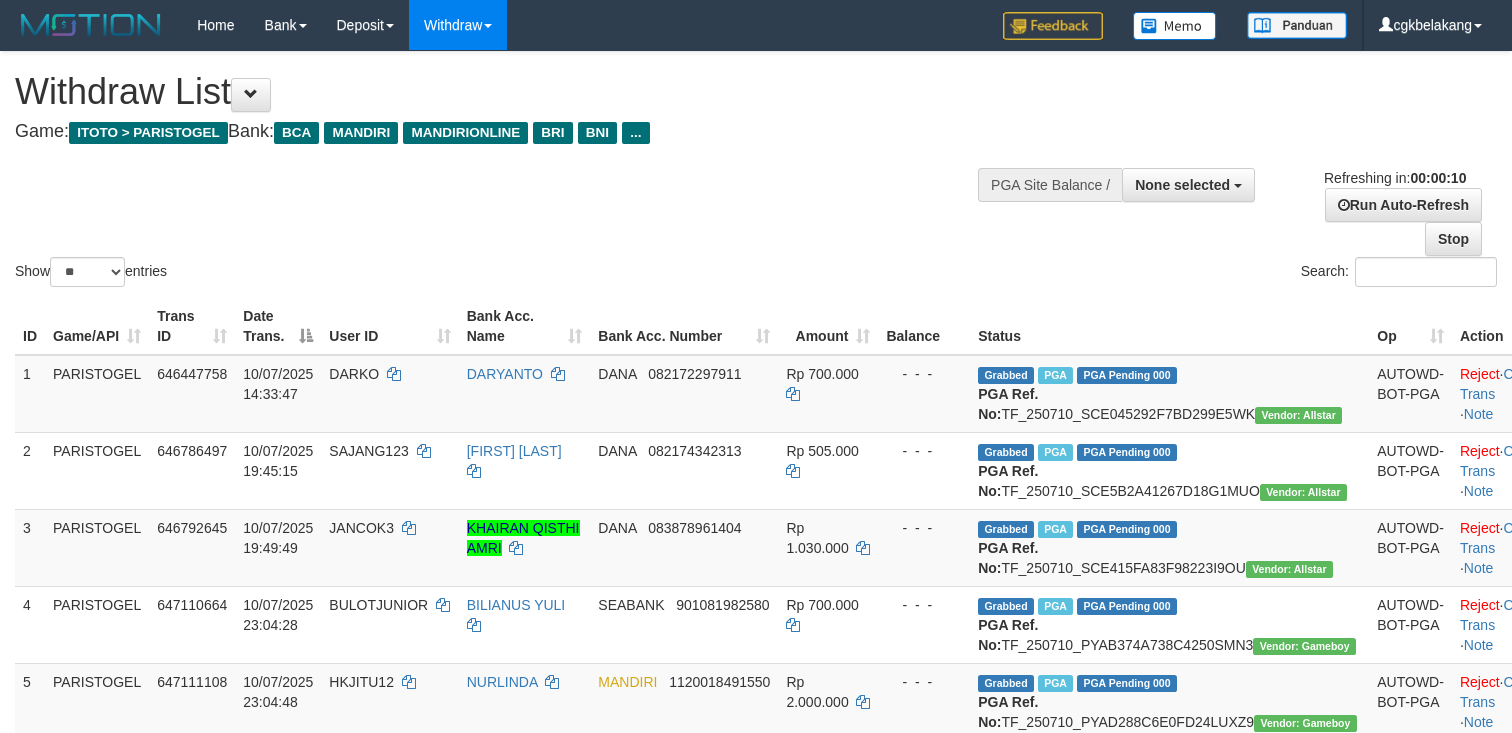 select 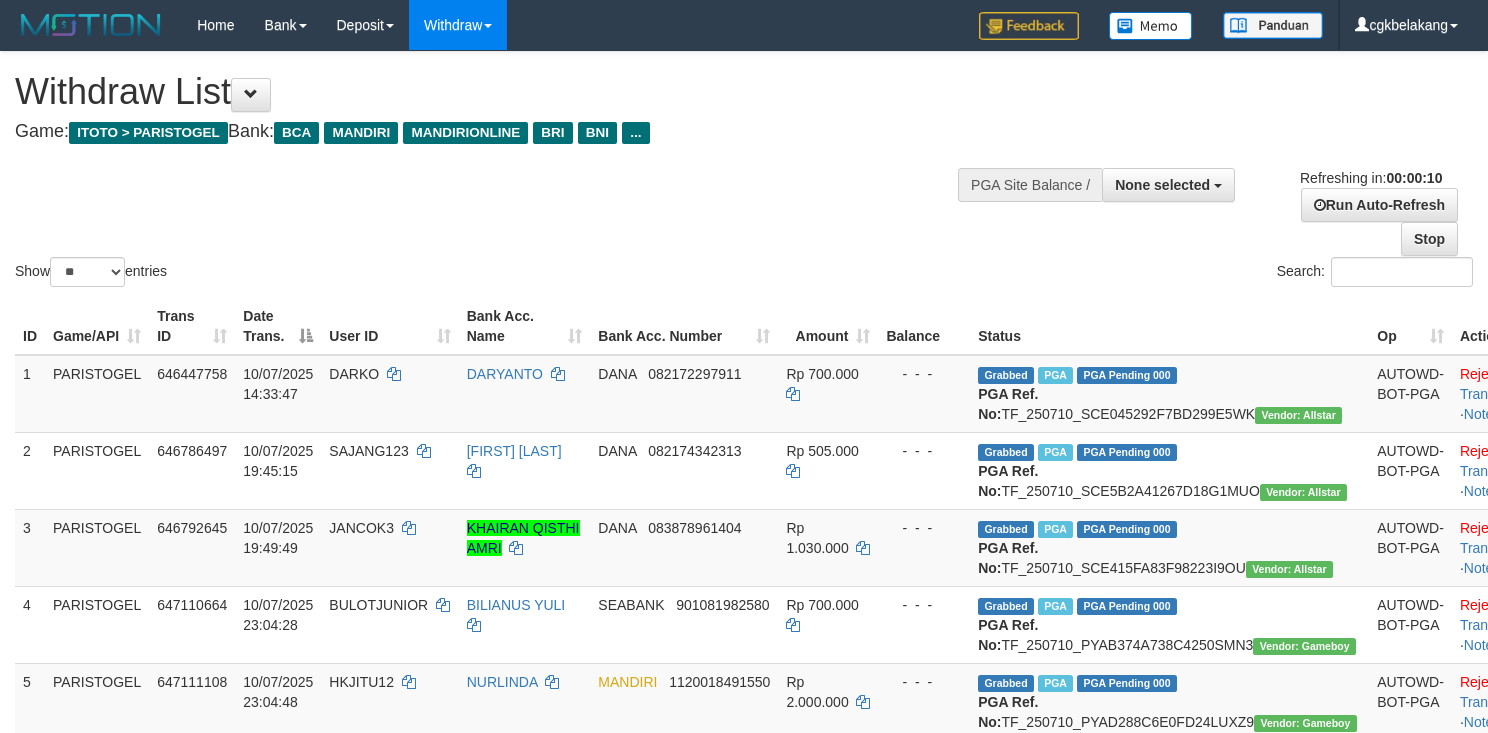 select 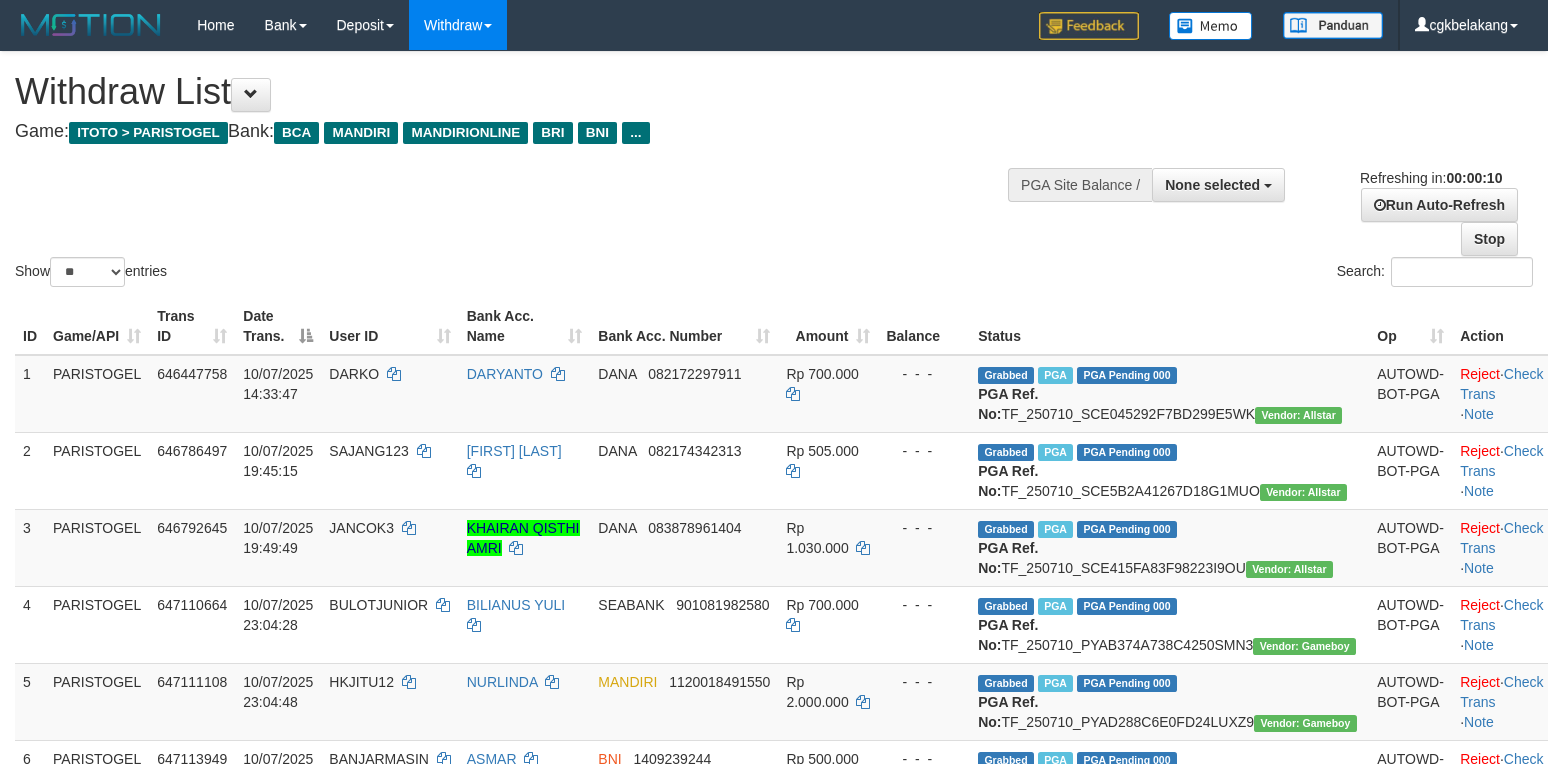 select 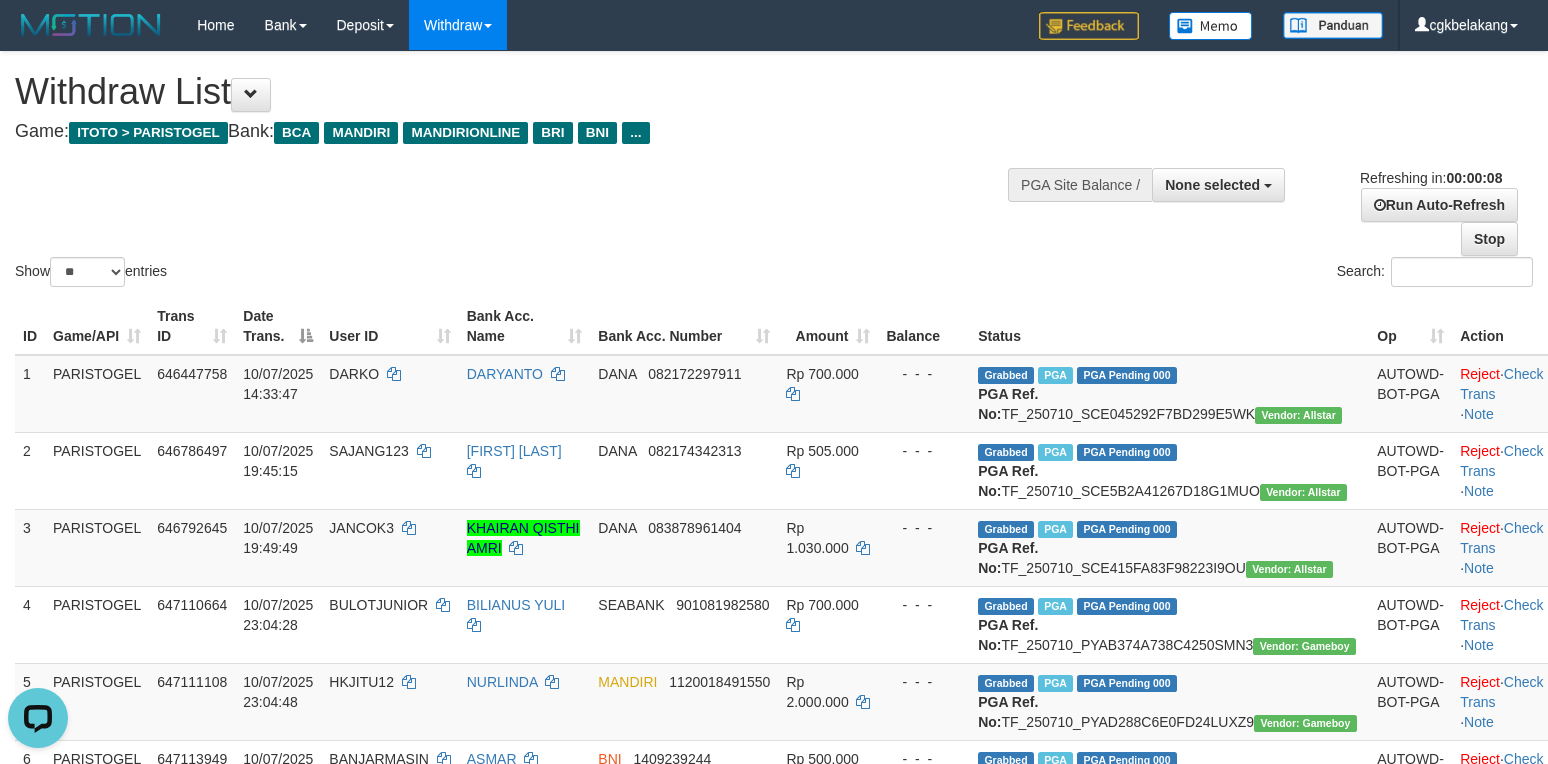 scroll, scrollTop: 0, scrollLeft: 0, axis: both 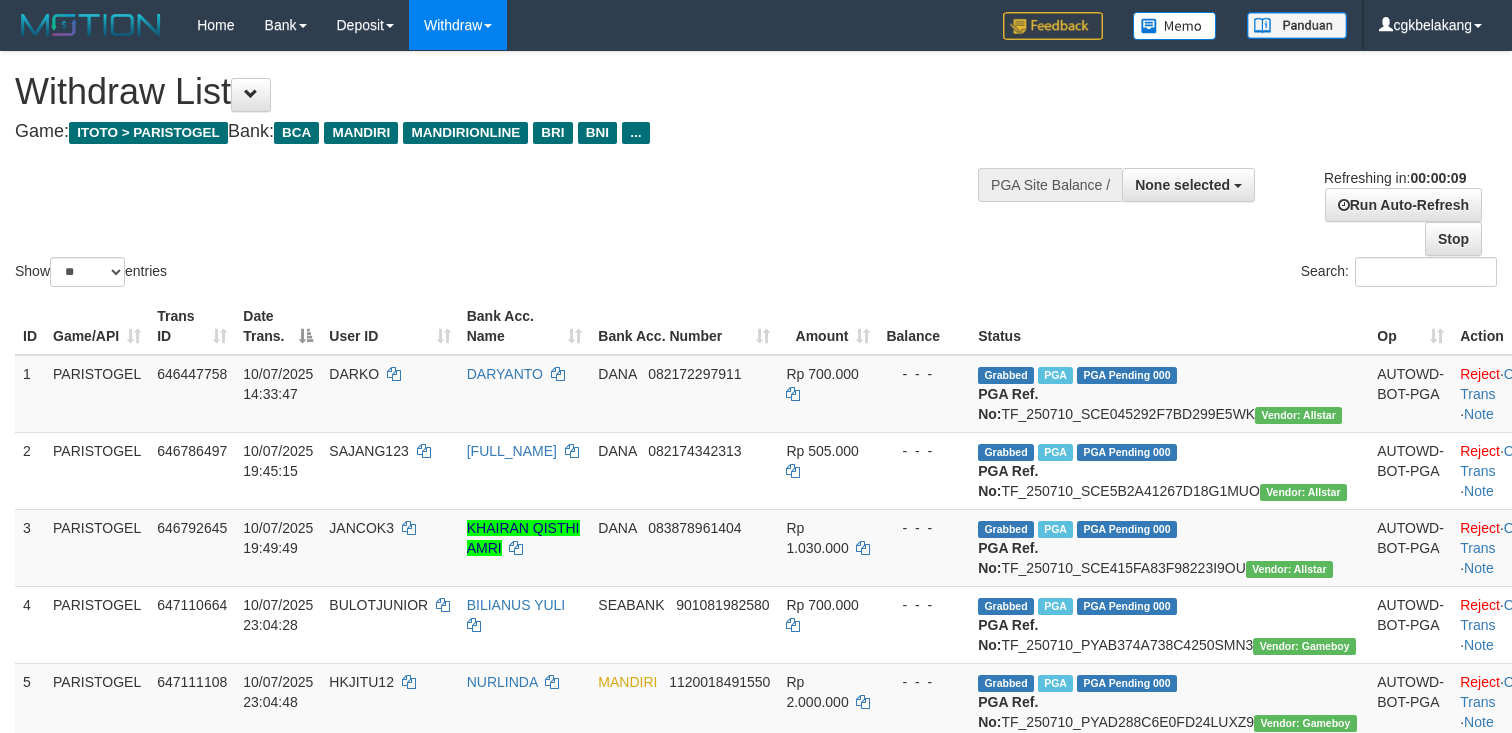 select 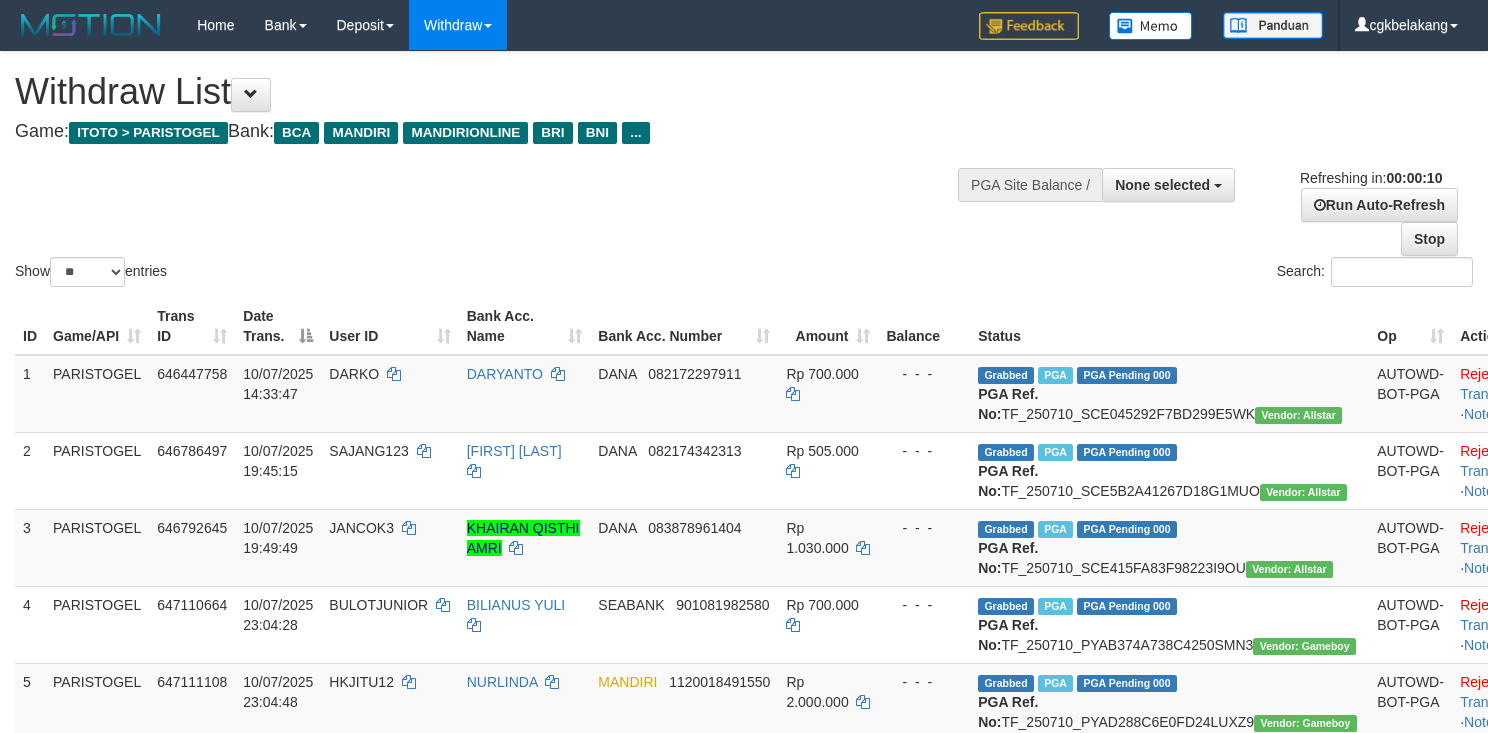 select 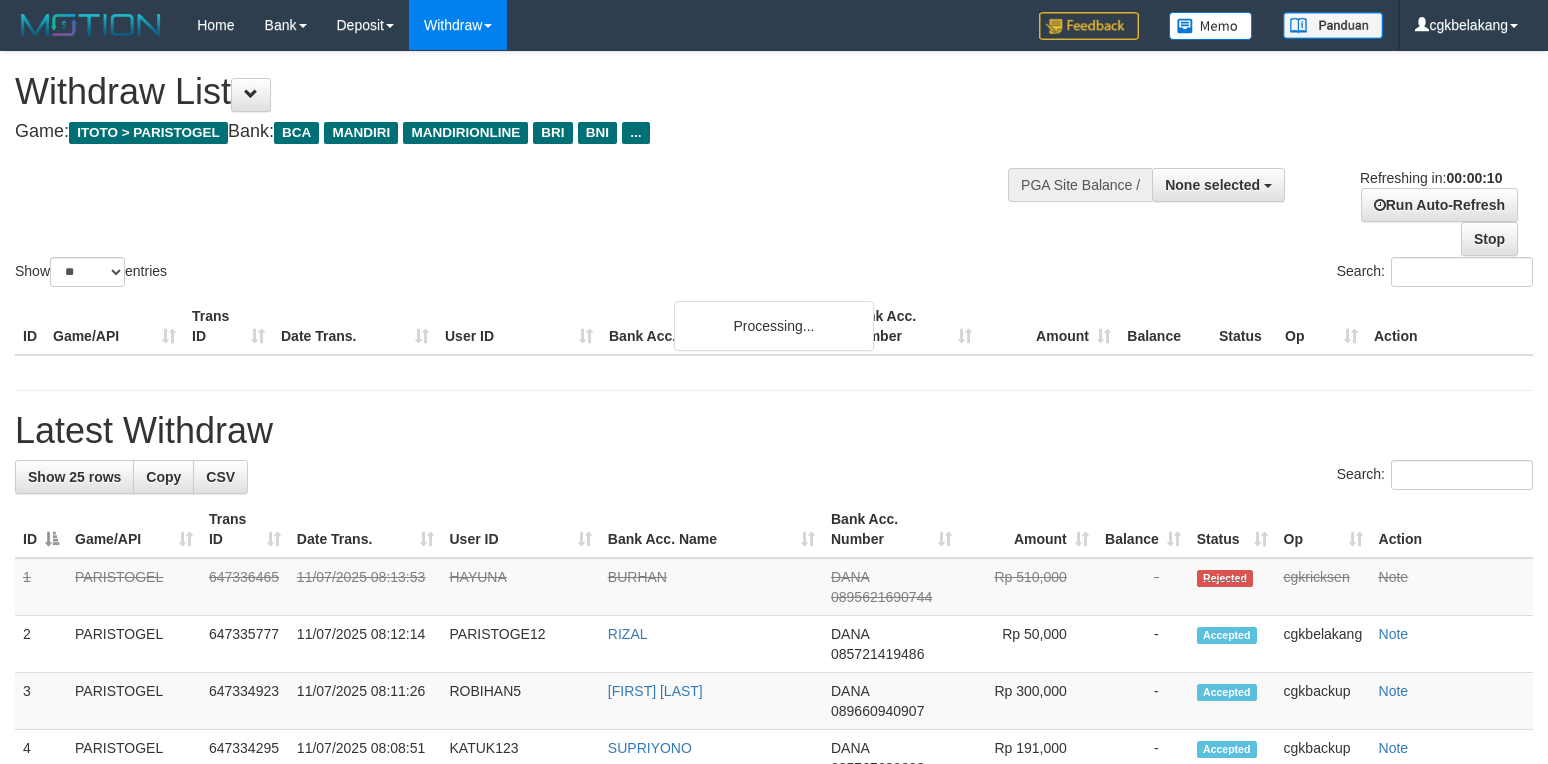 select 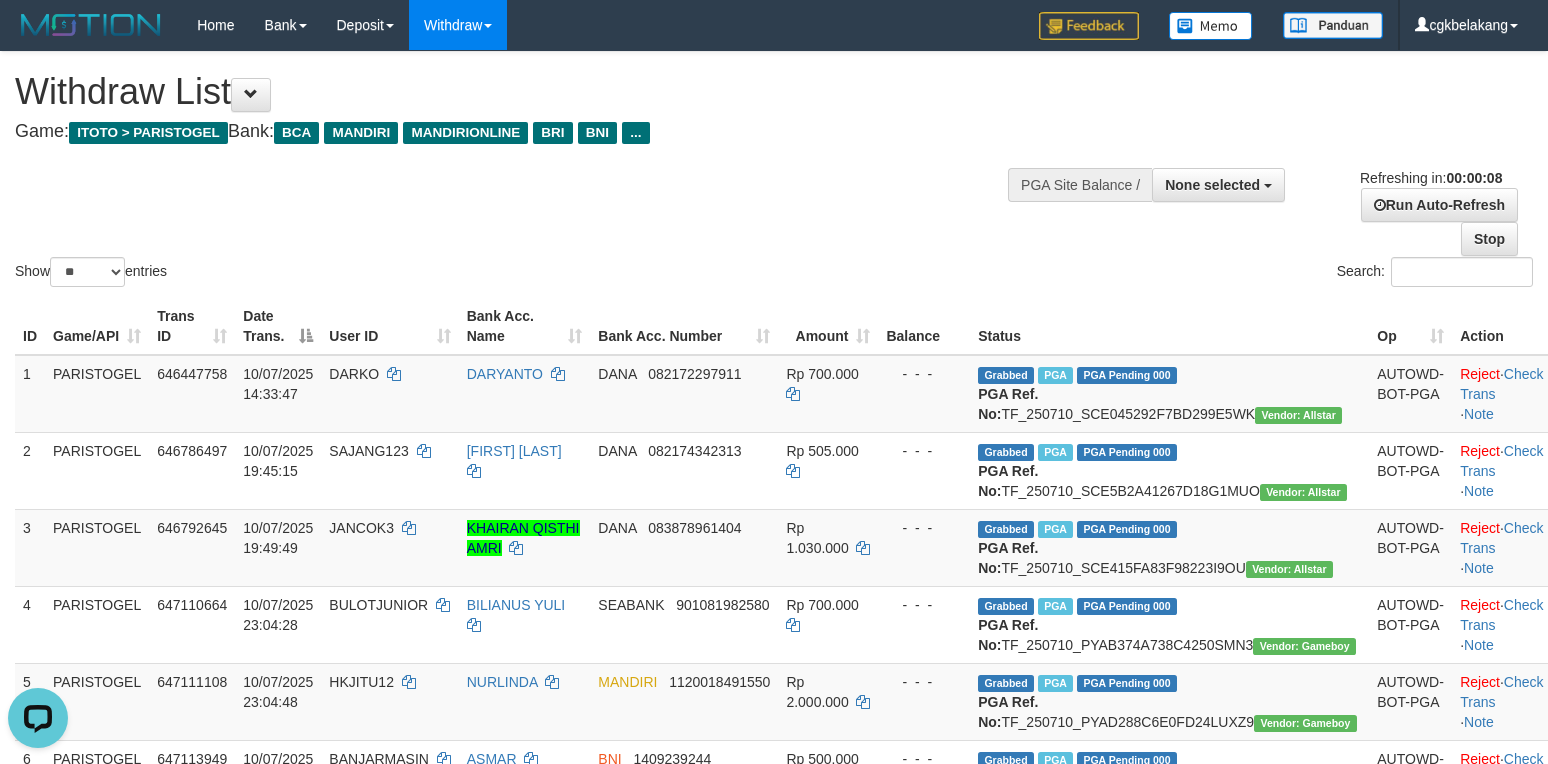 scroll, scrollTop: 0, scrollLeft: 0, axis: both 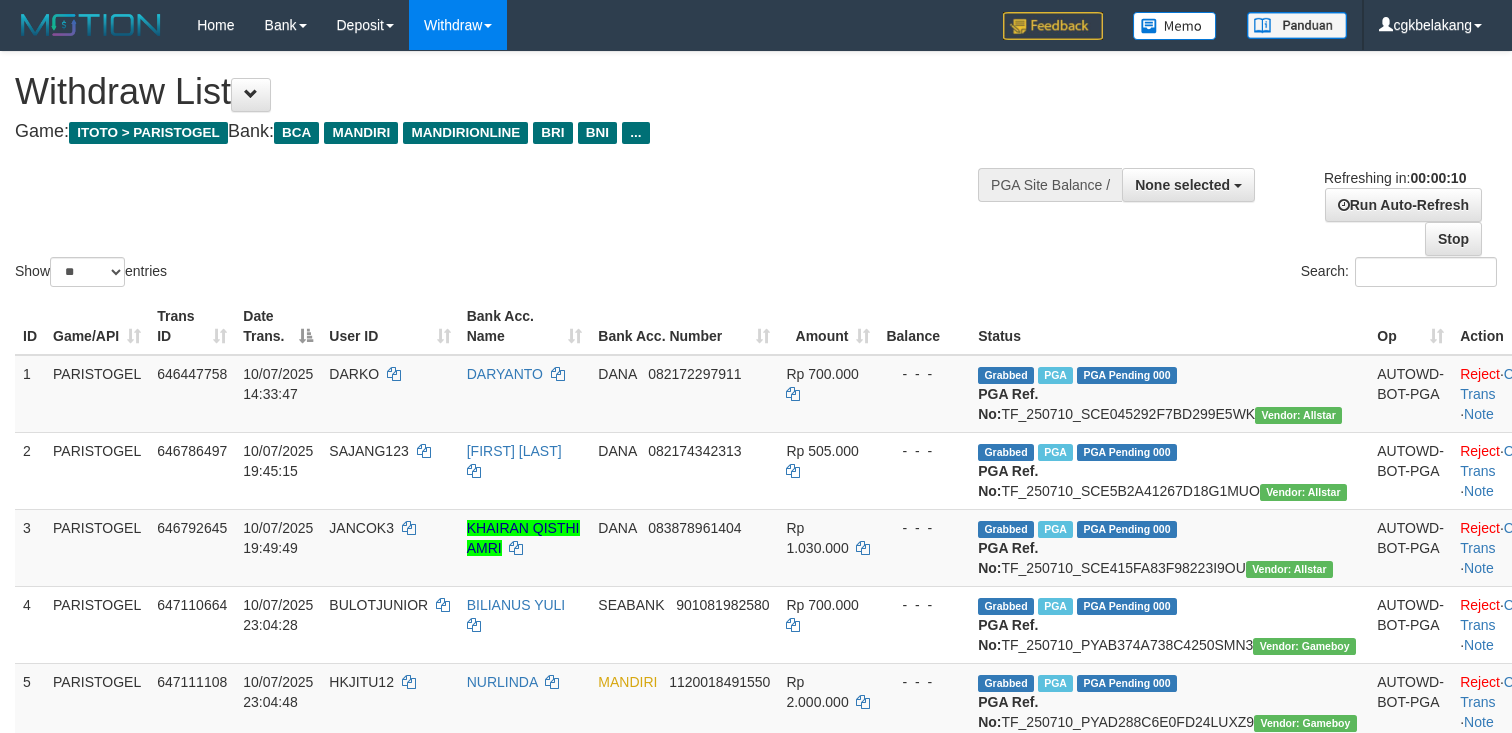 select 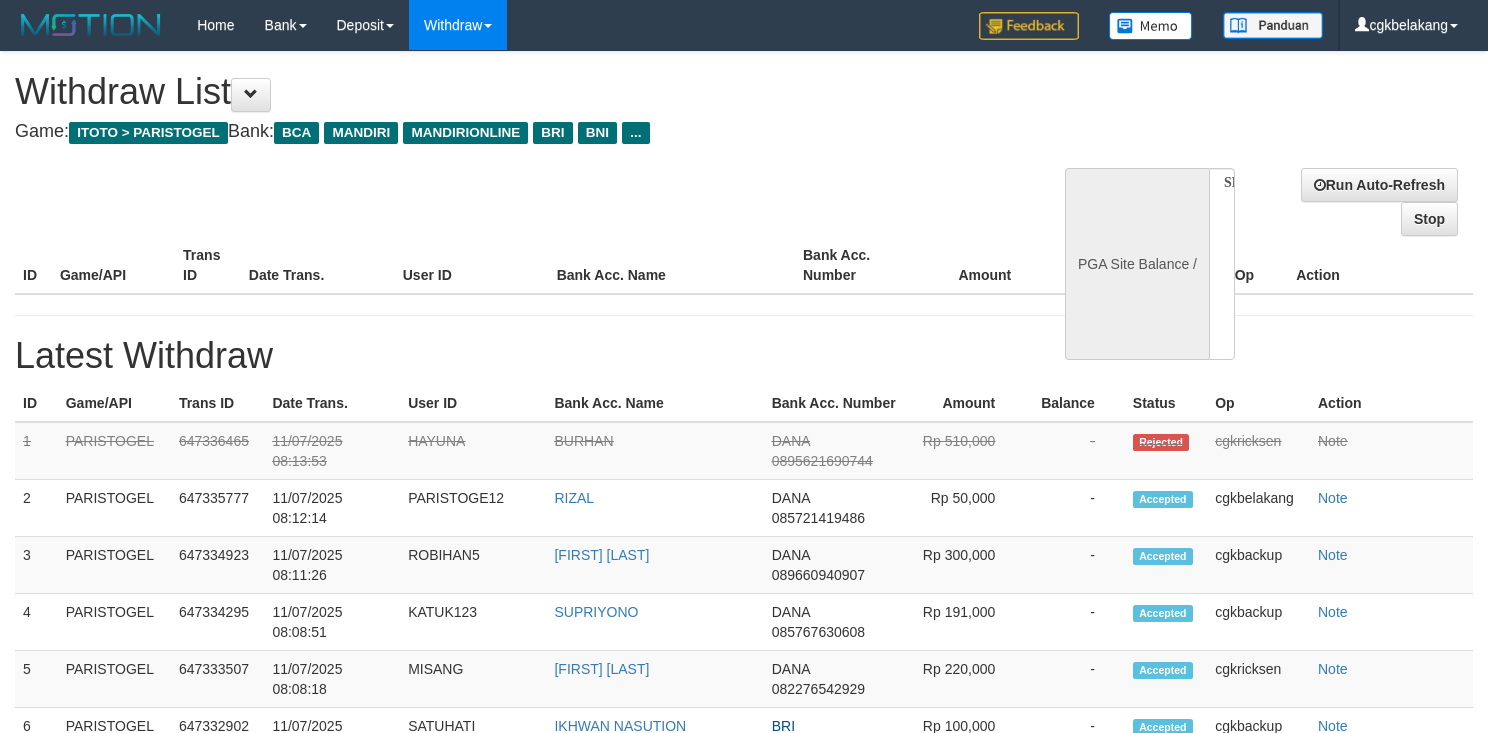 select 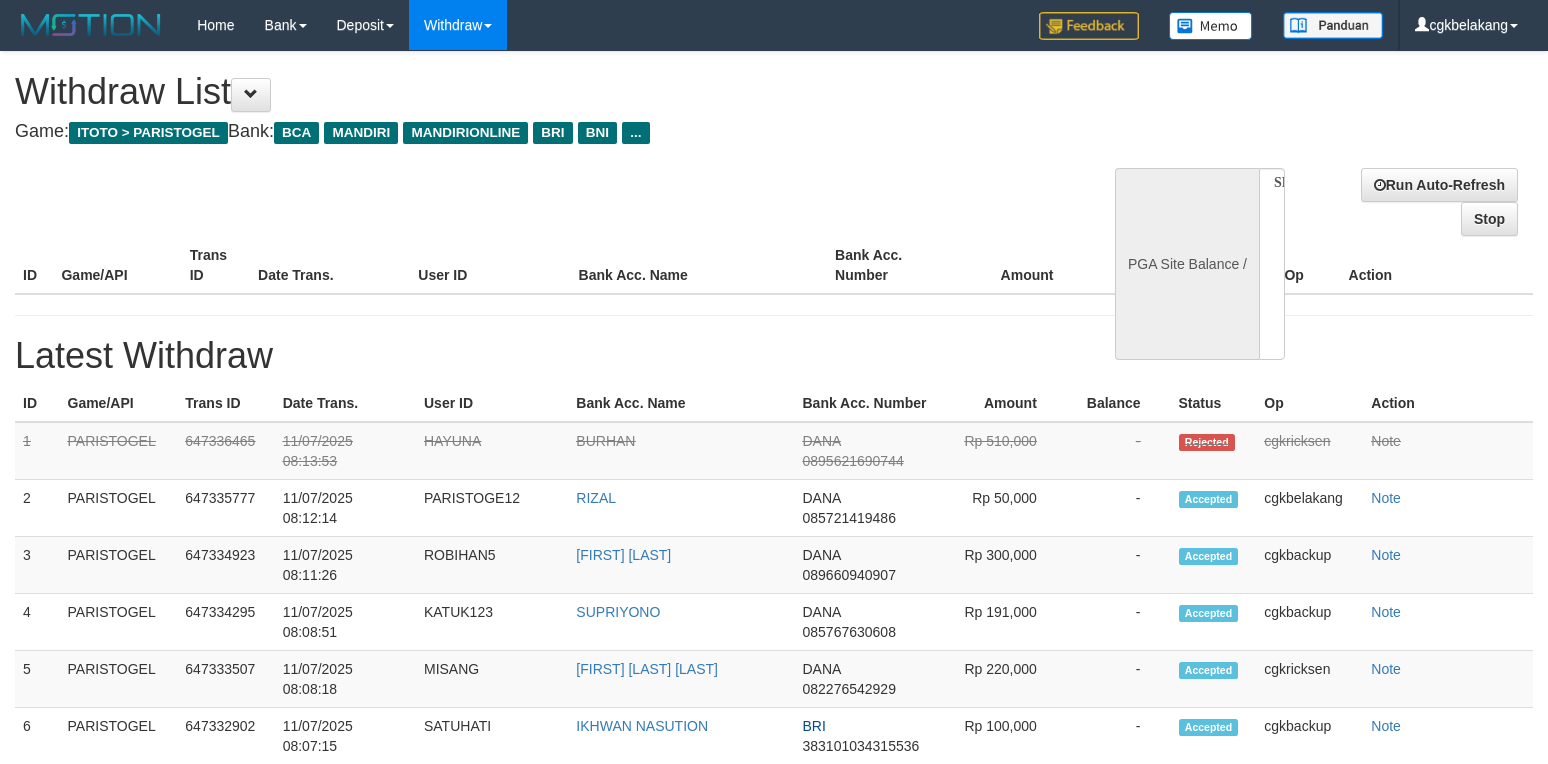 select 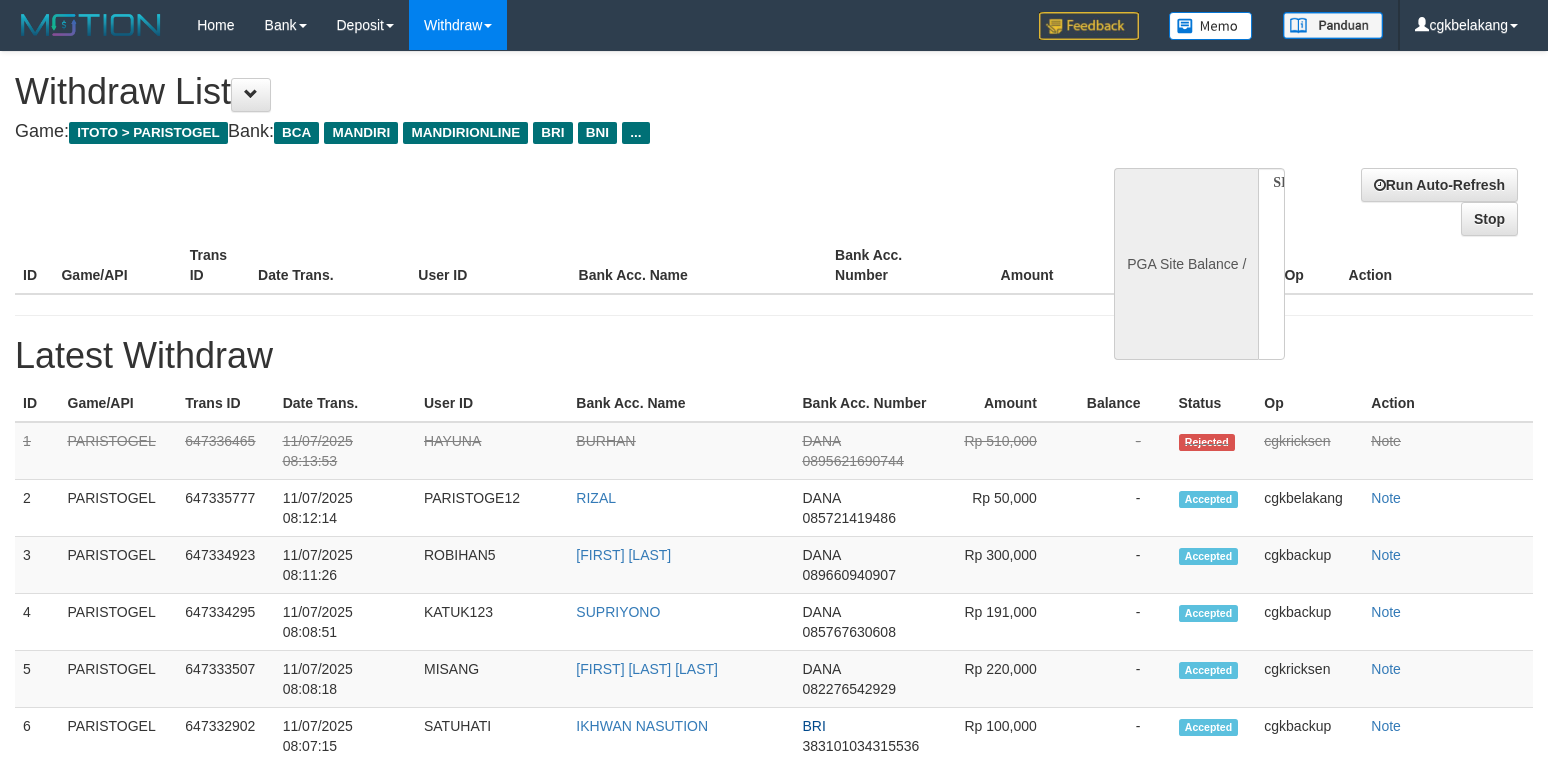 scroll, scrollTop: 0, scrollLeft: 0, axis: both 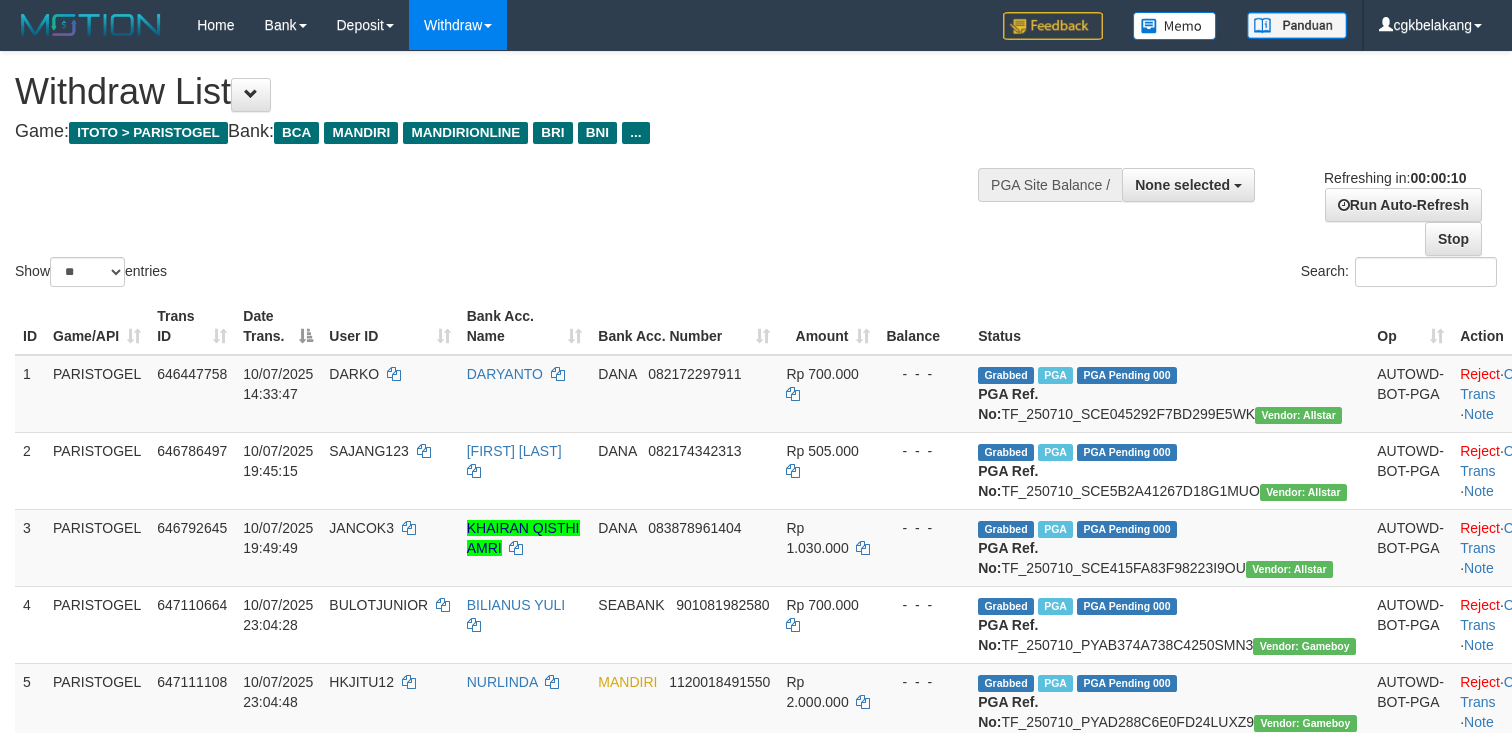 select 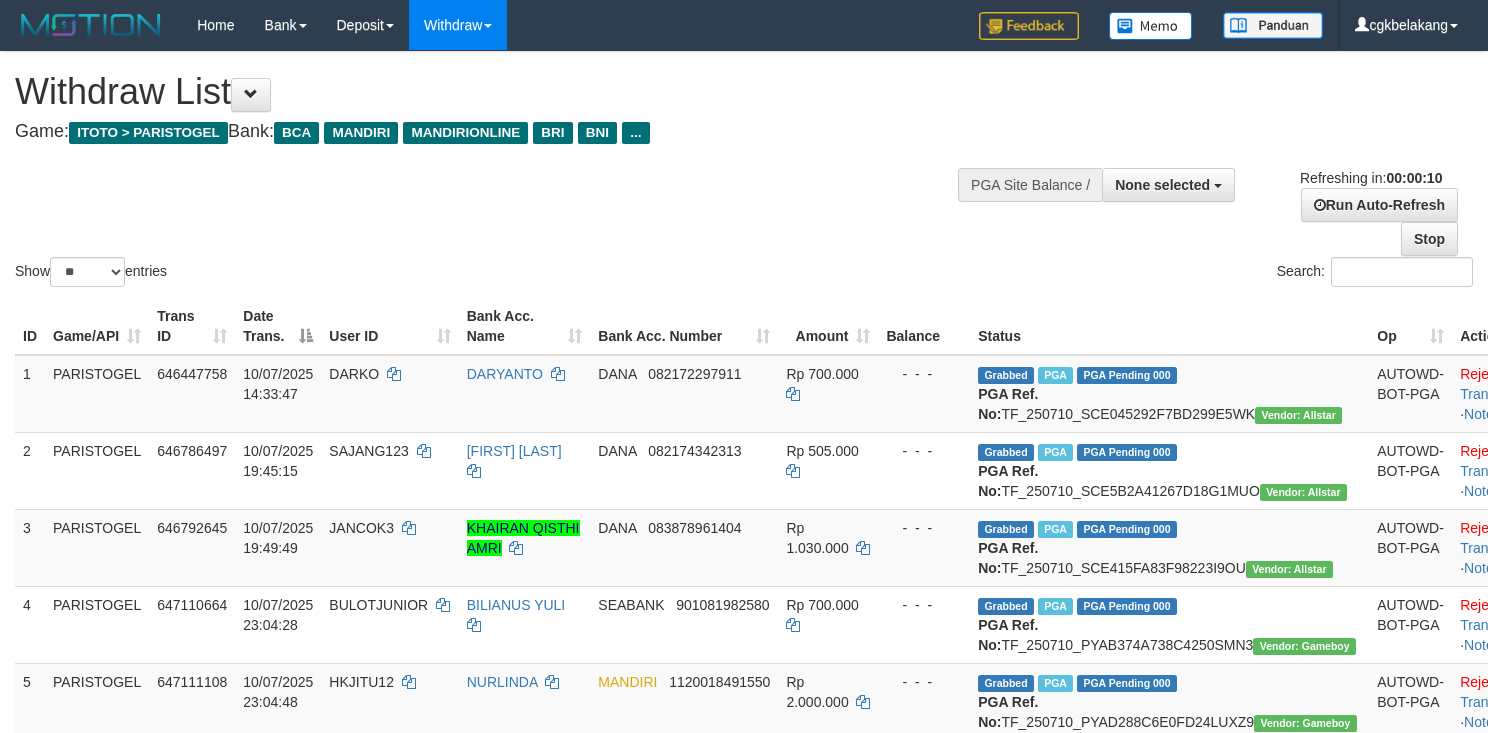 select 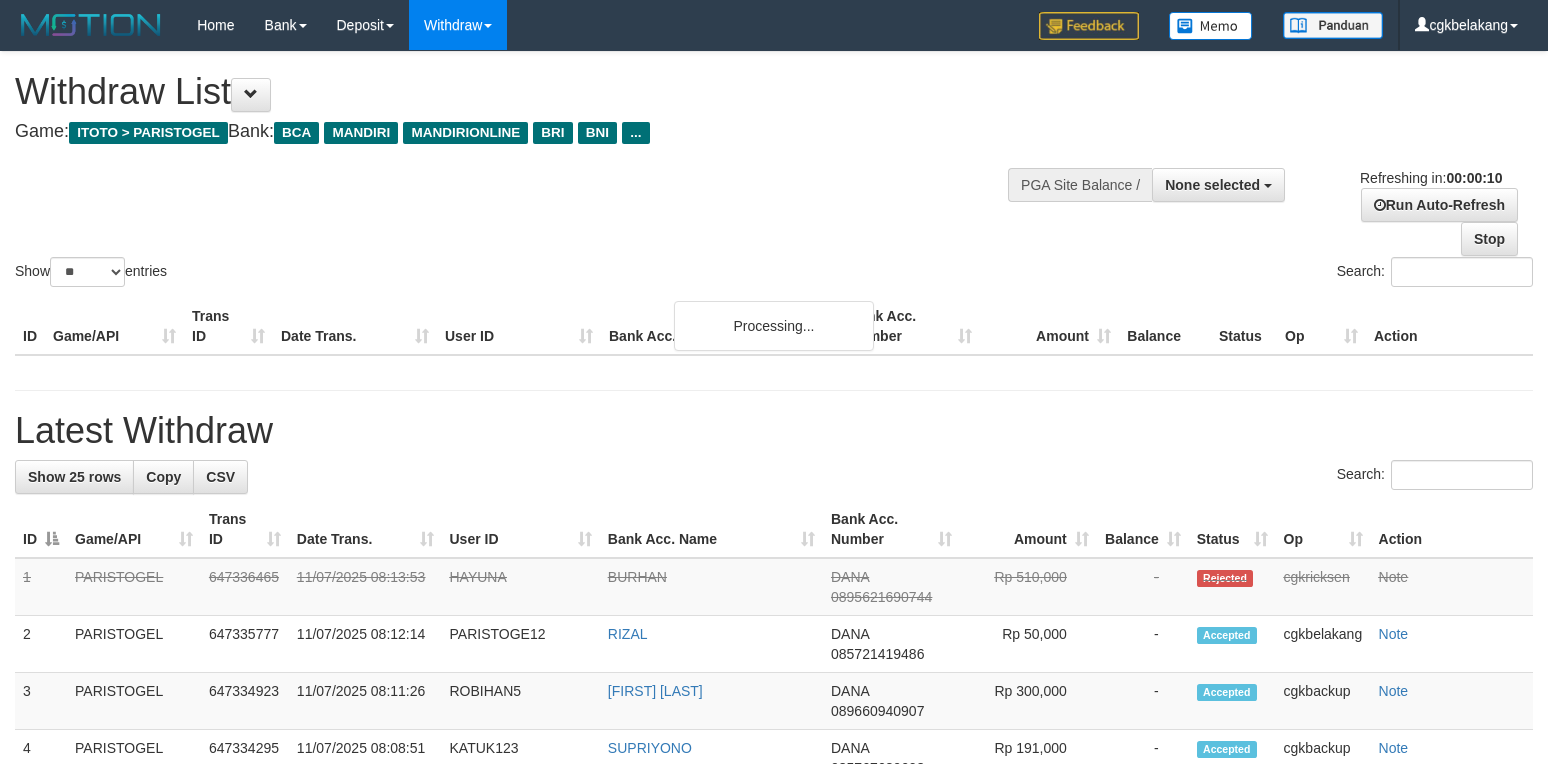 select 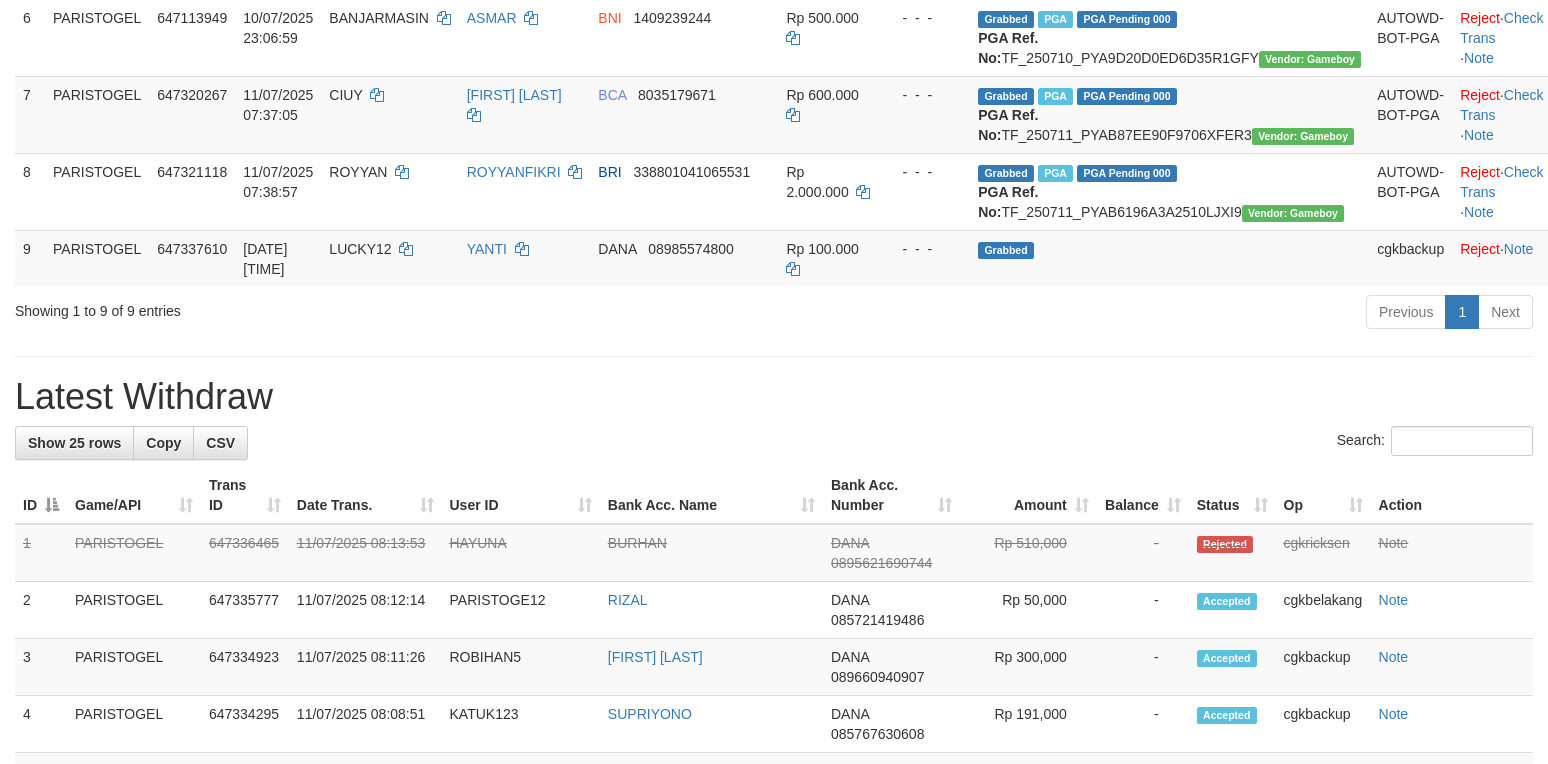 scroll, scrollTop: 666, scrollLeft: 0, axis: vertical 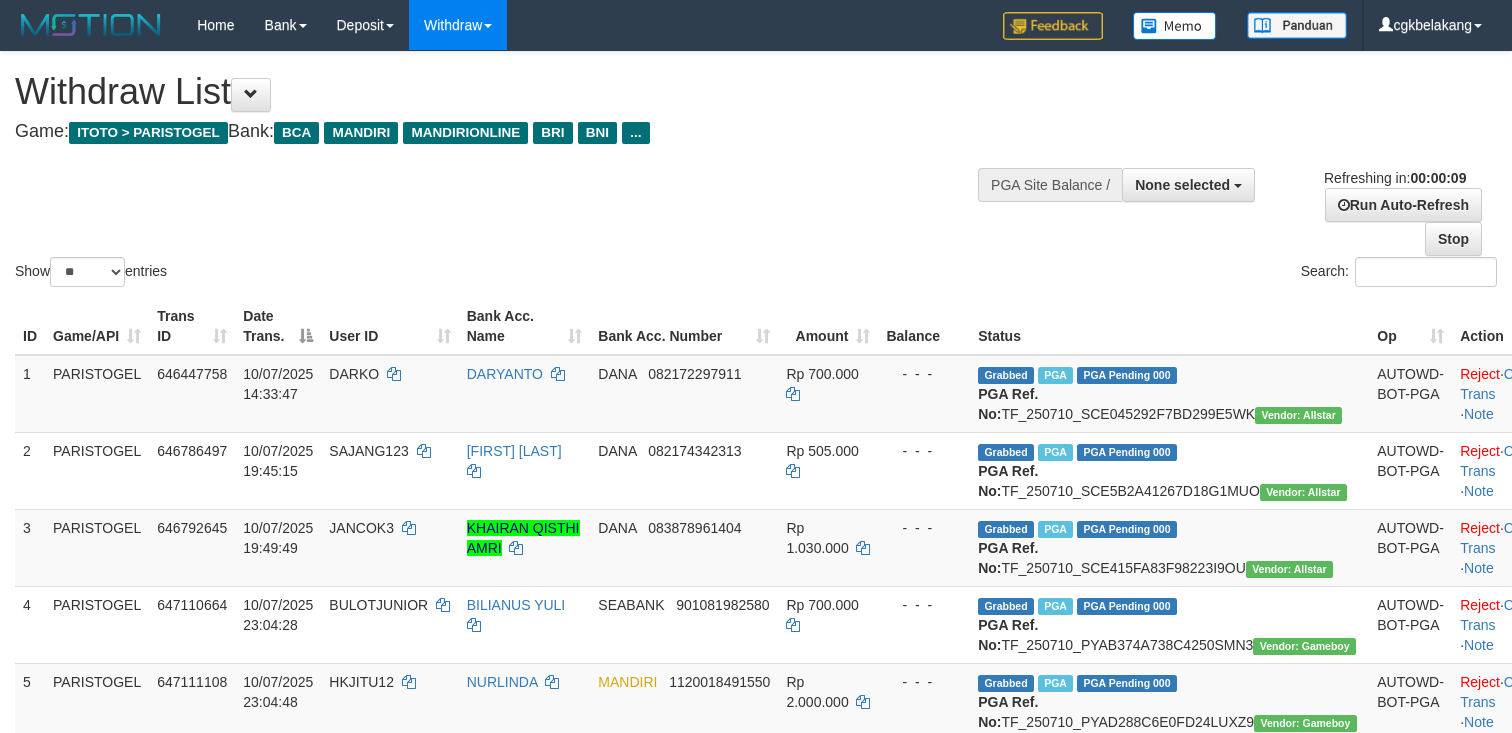 select 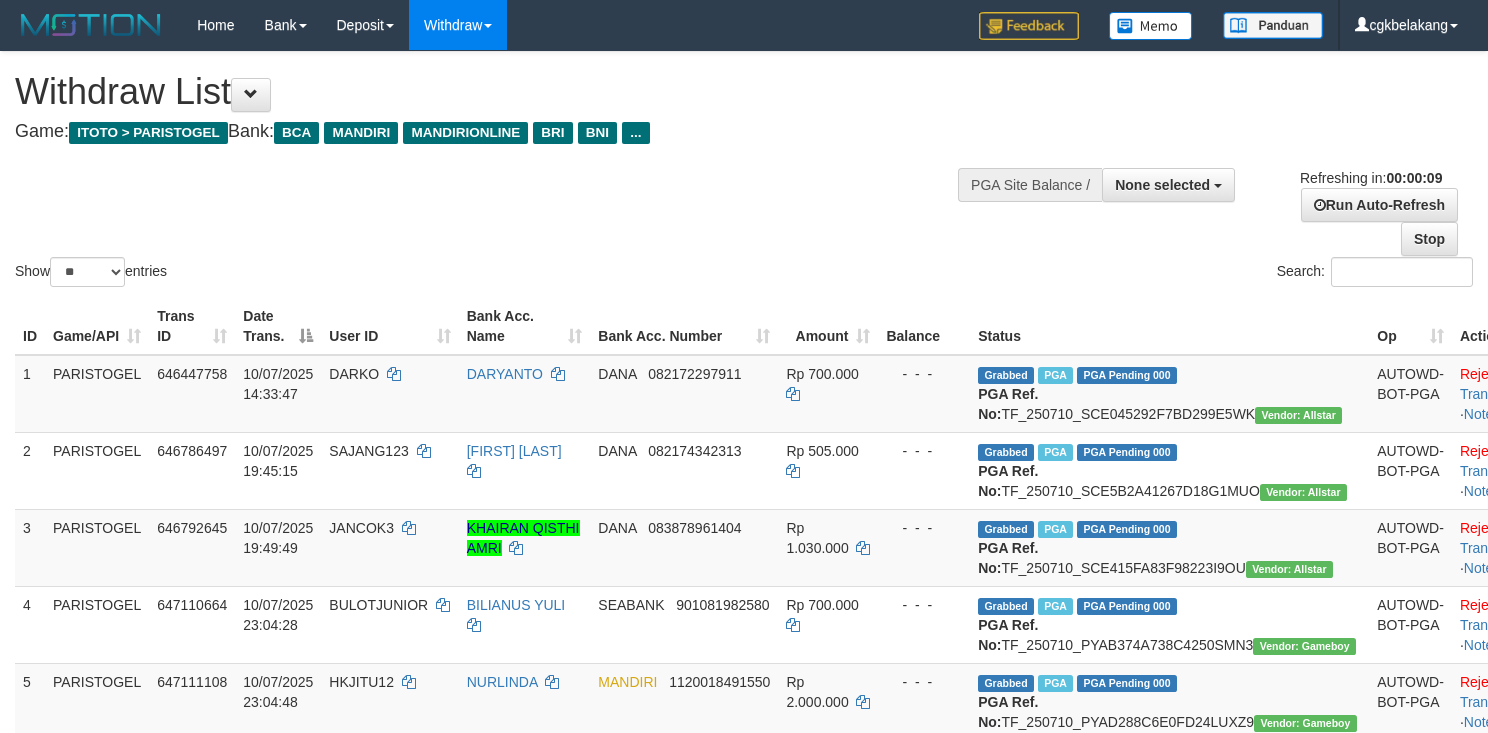 select 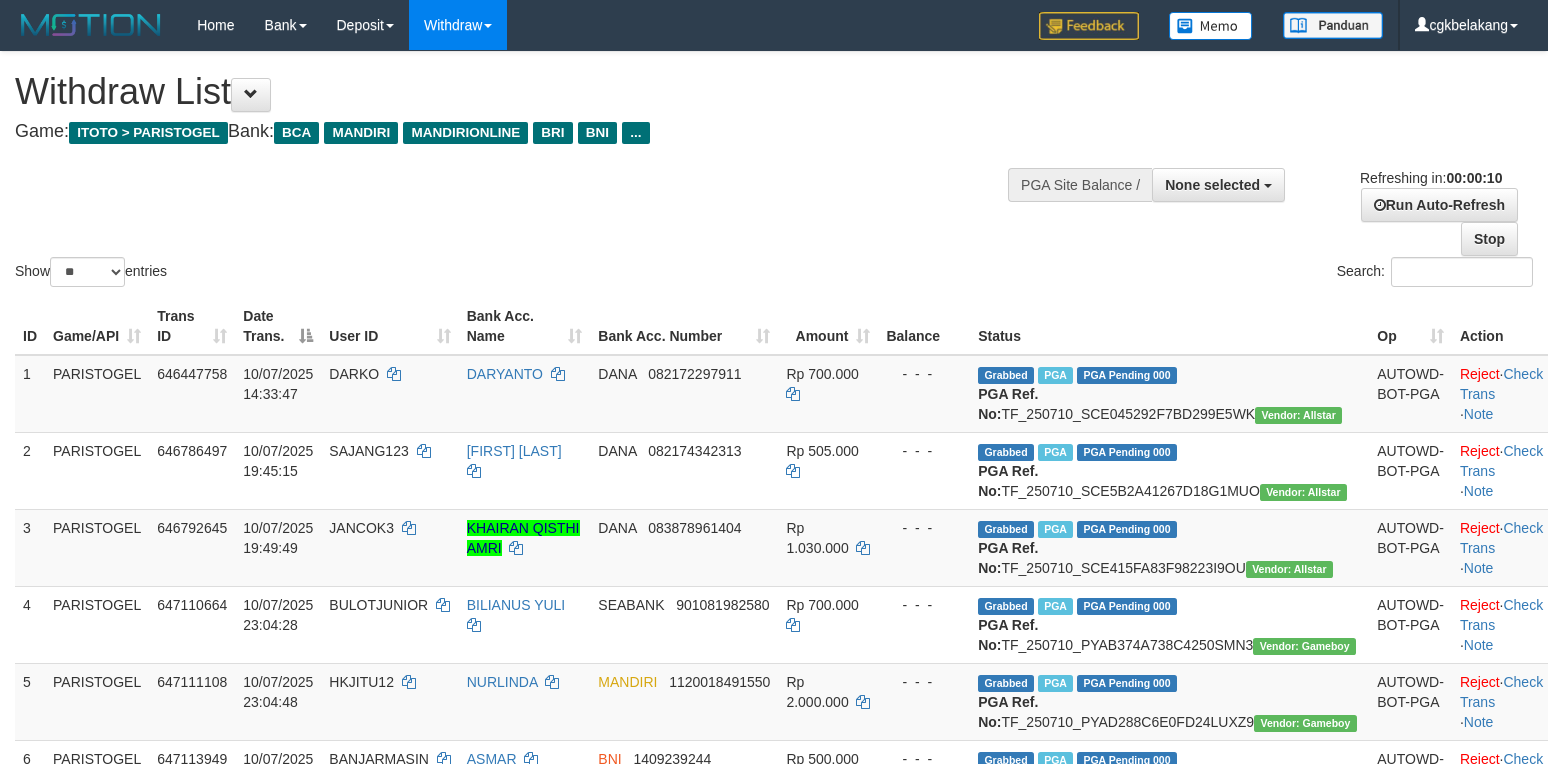 select 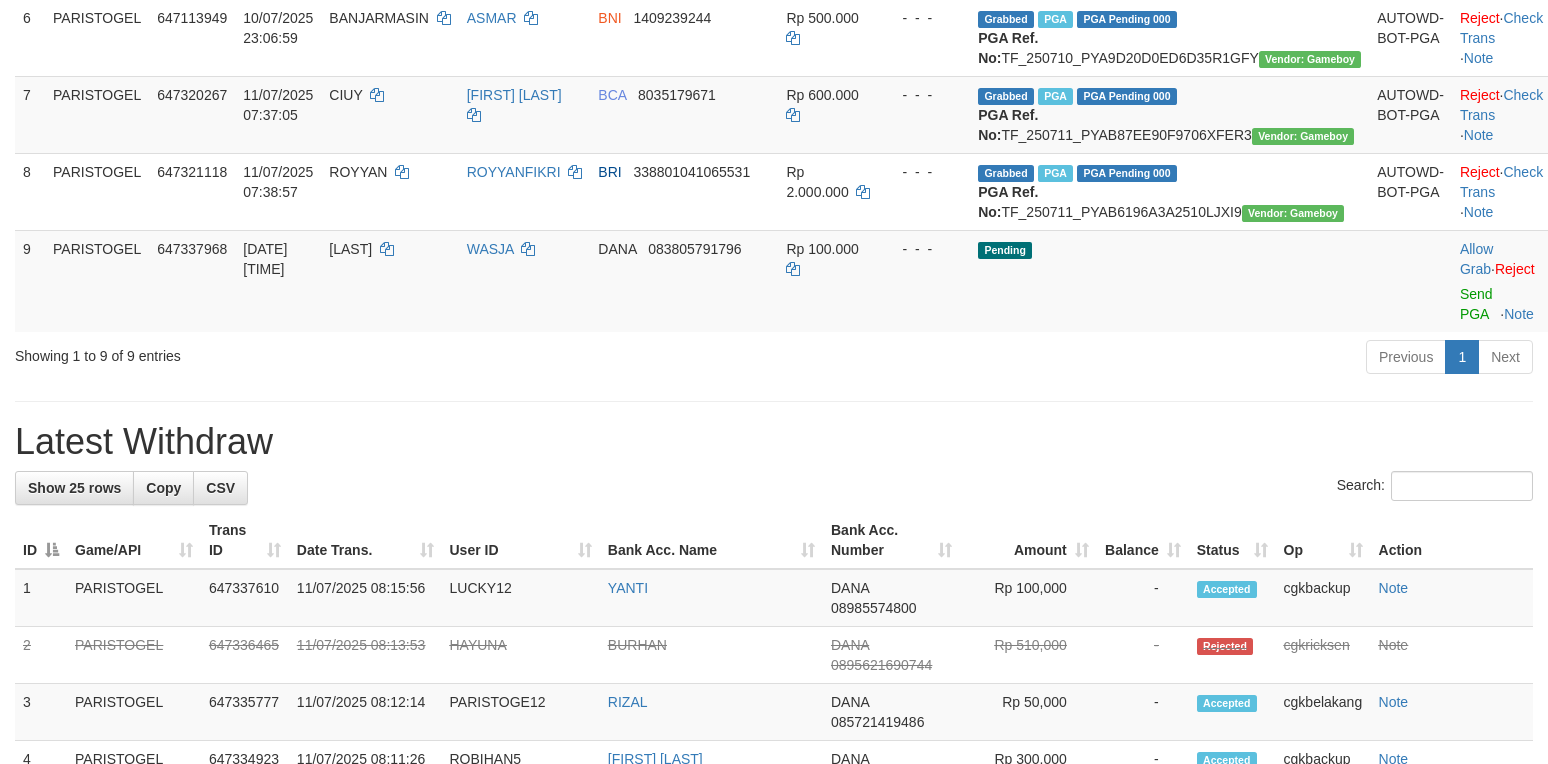 scroll, scrollTop: 666, scrollLeft: 0, axis: vertical 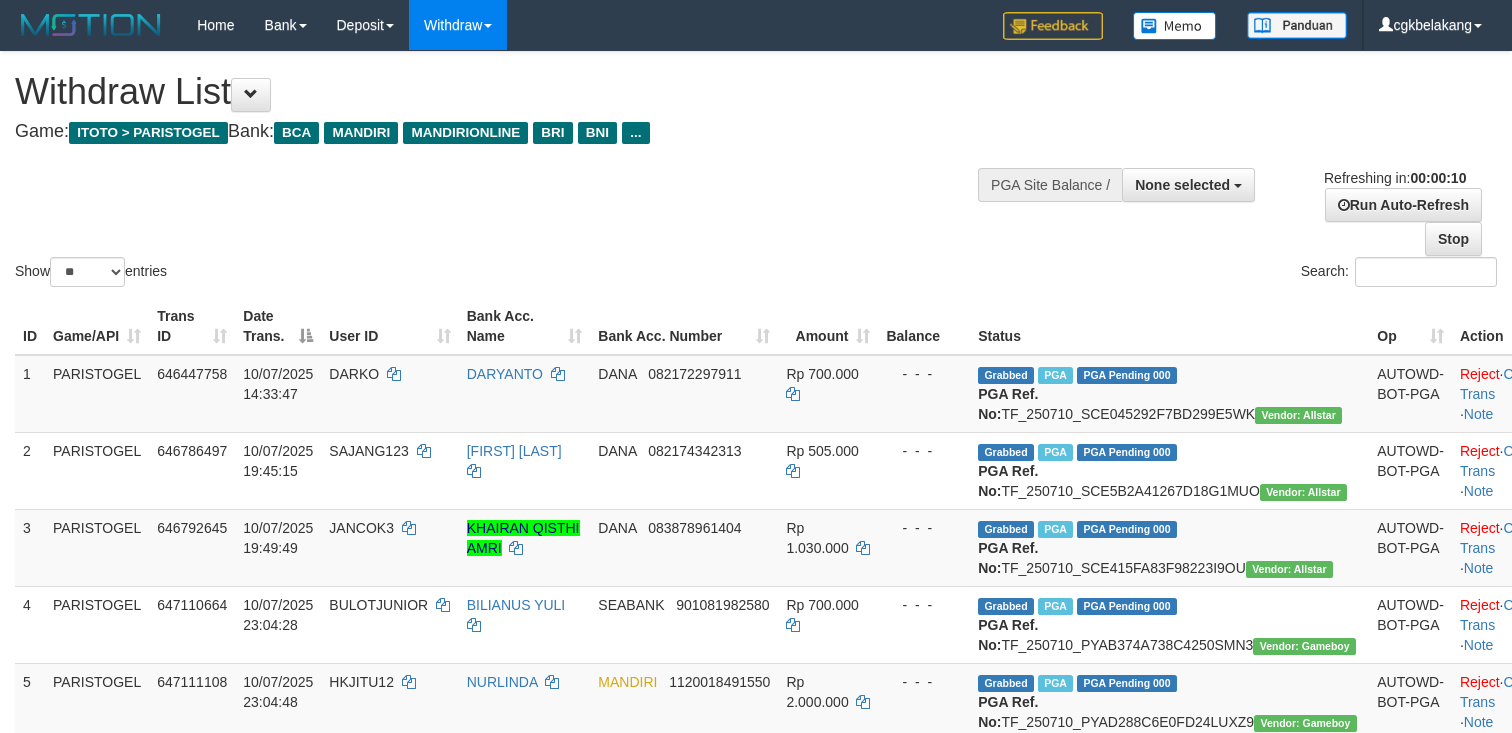 select 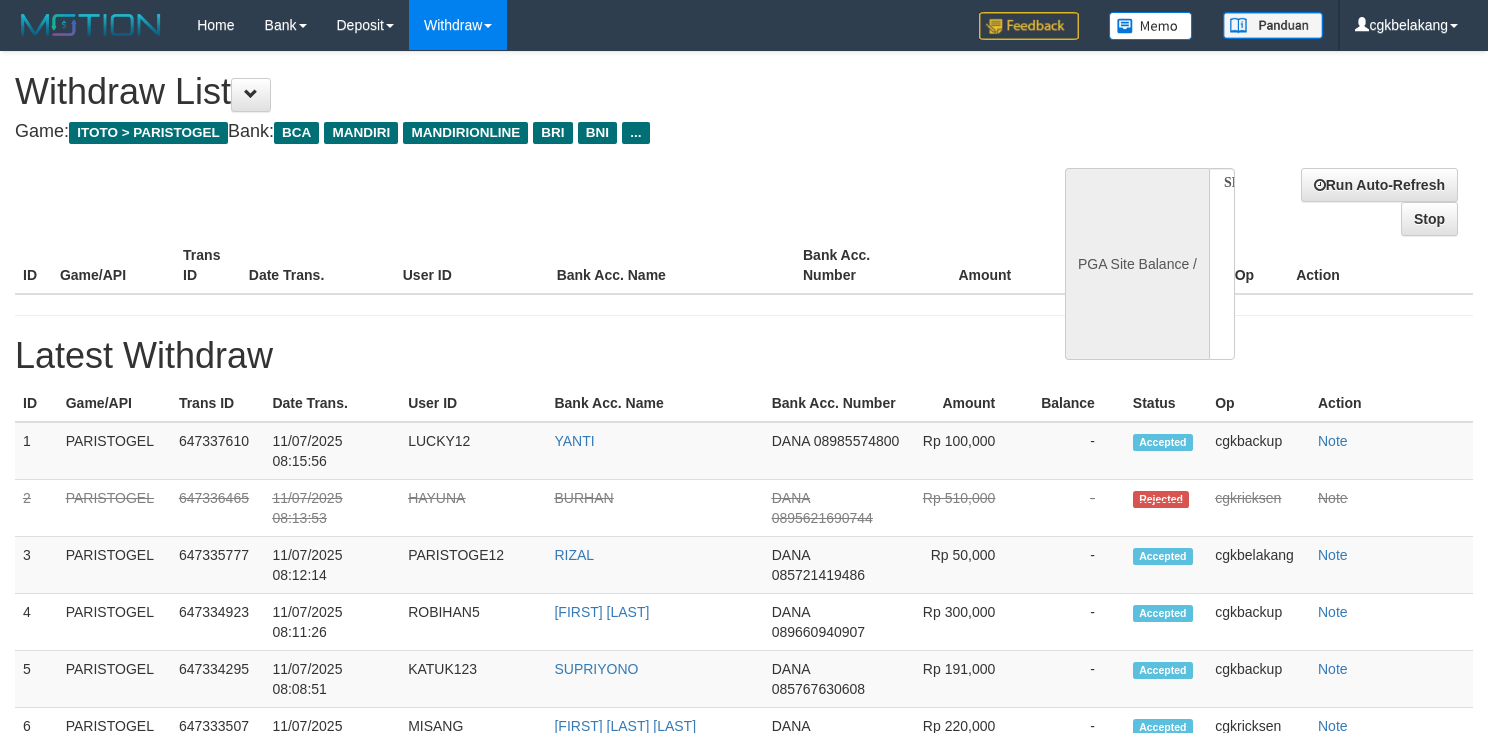 select 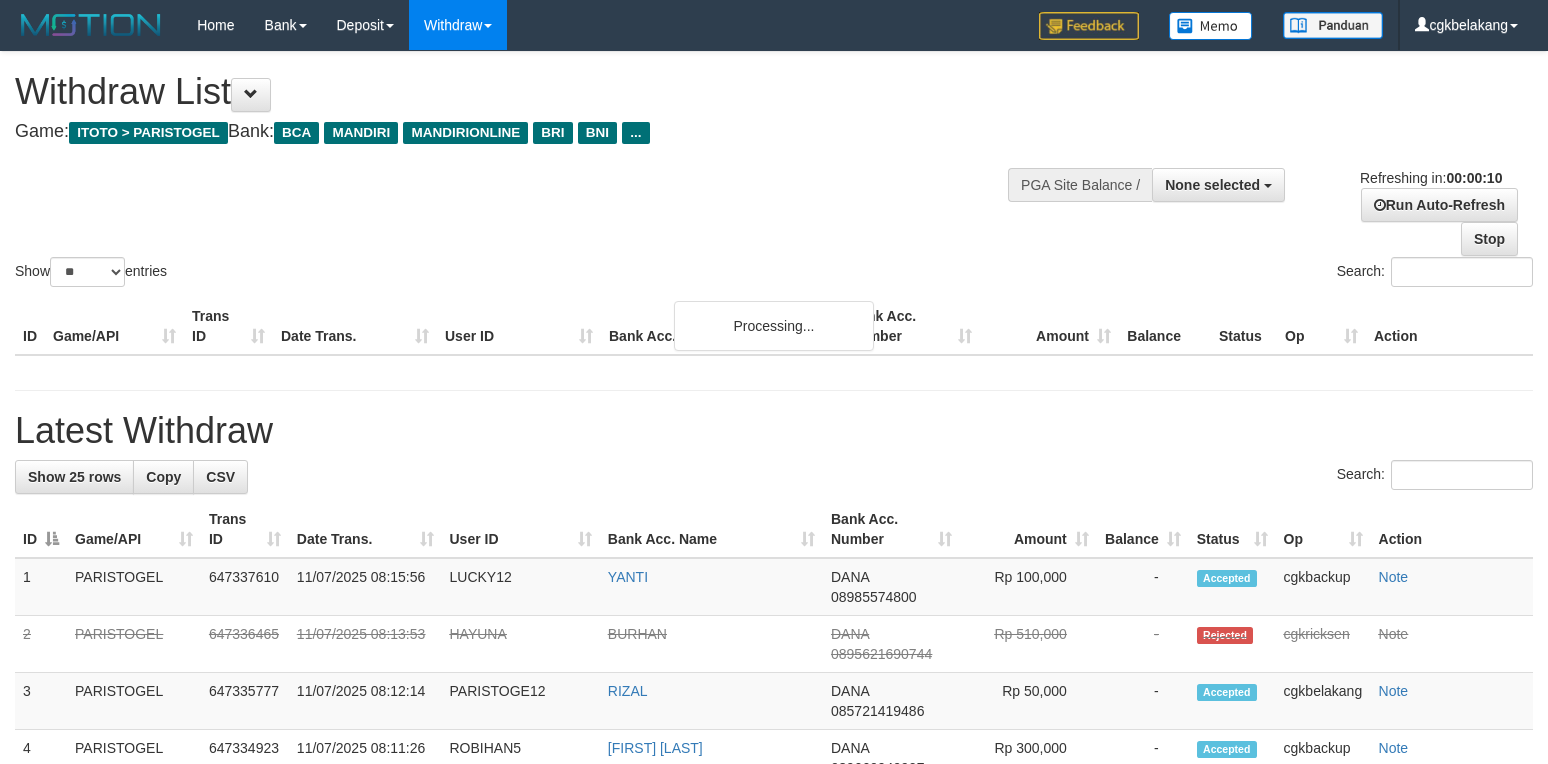 select 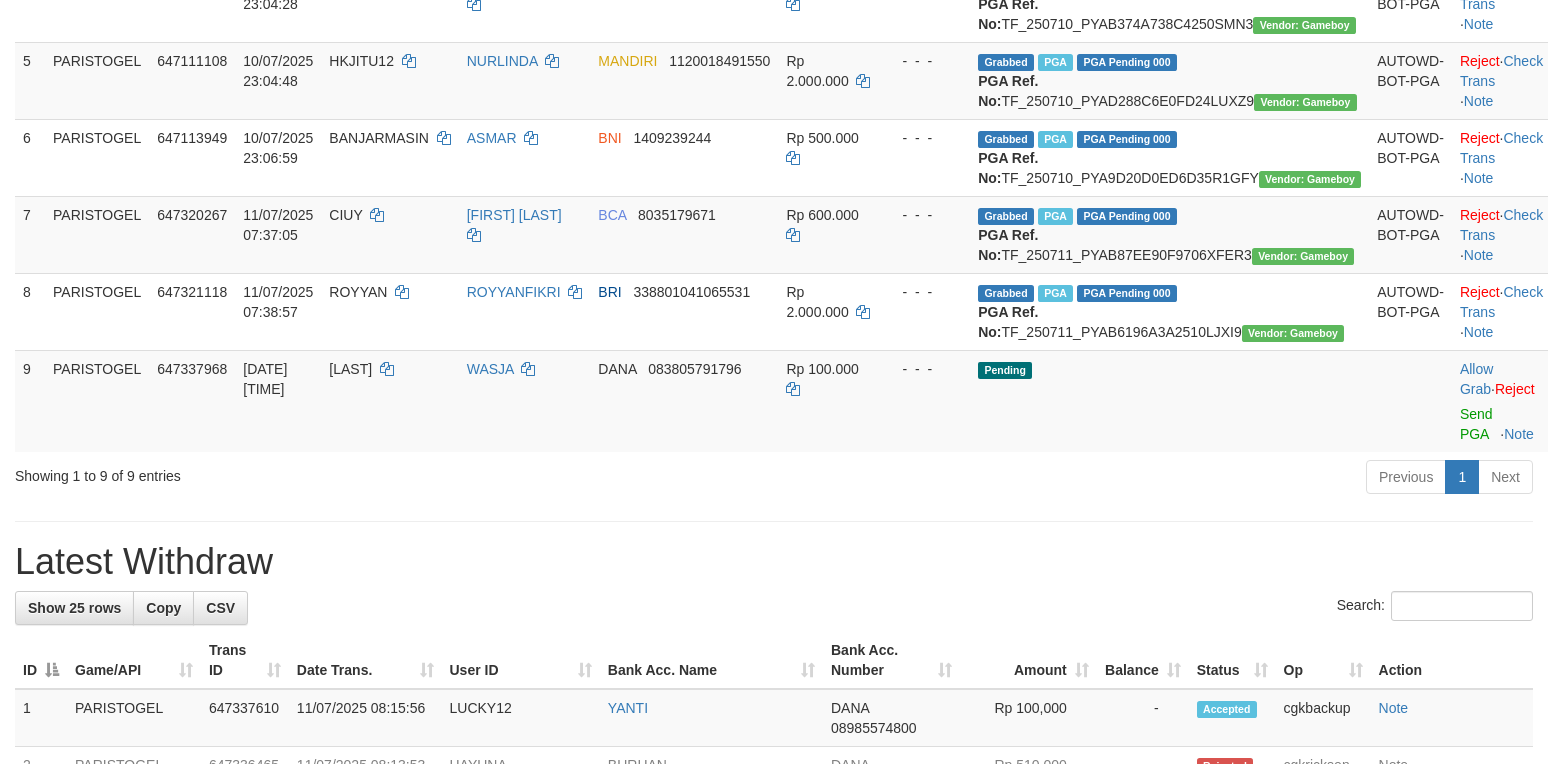 scroll, scrollTop: 666, scrollLeft: 0, axis: vertical 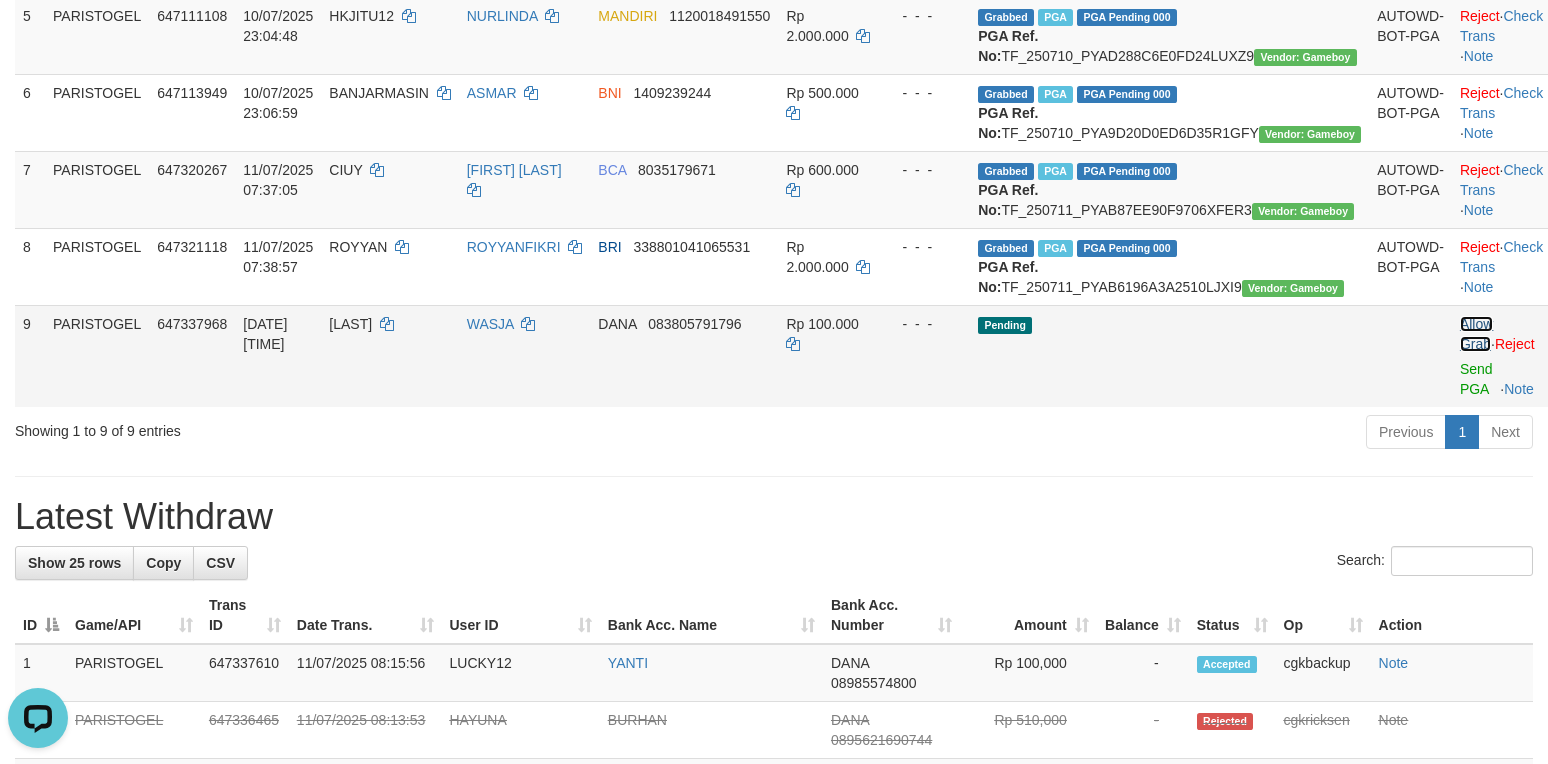 click on "Allow Grab" at bounding box center (1476, 334) 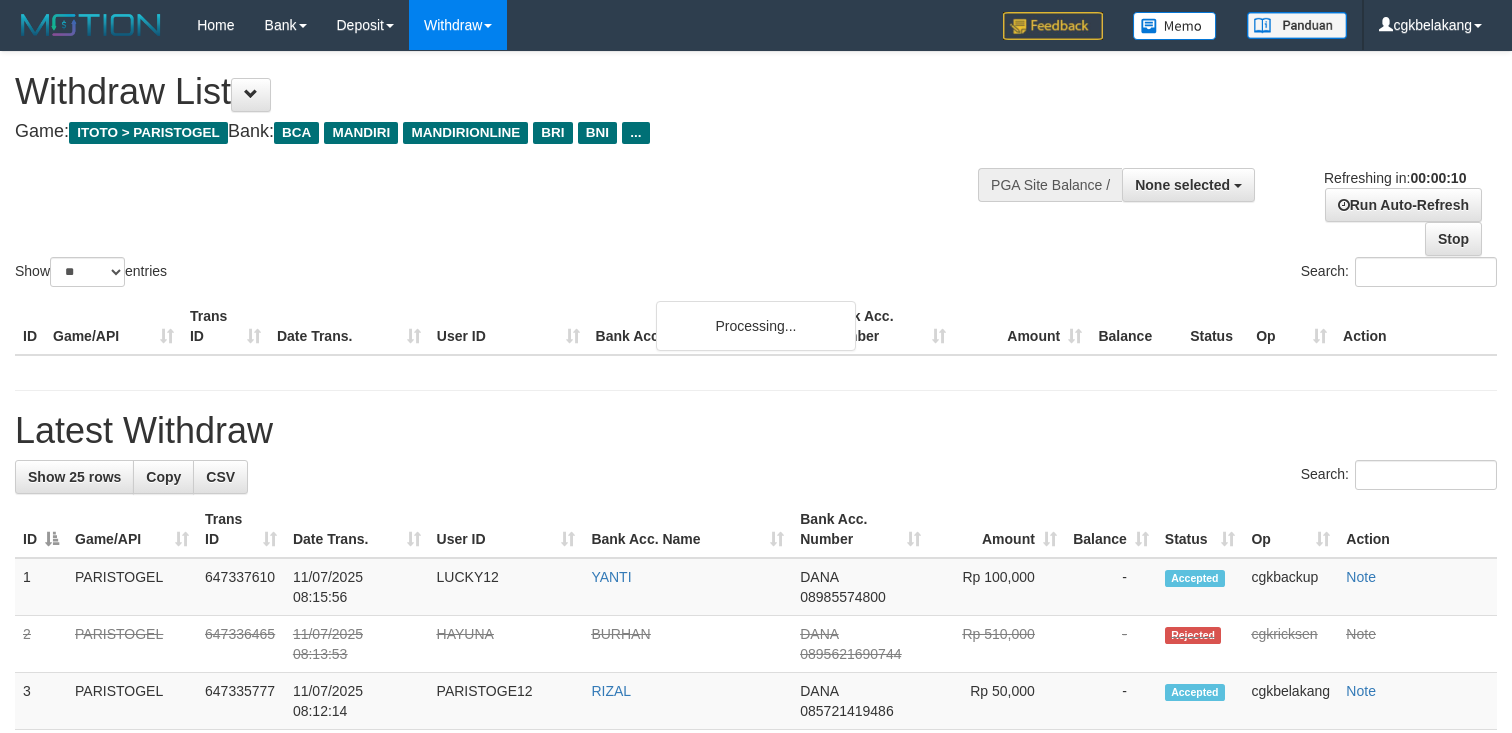 select 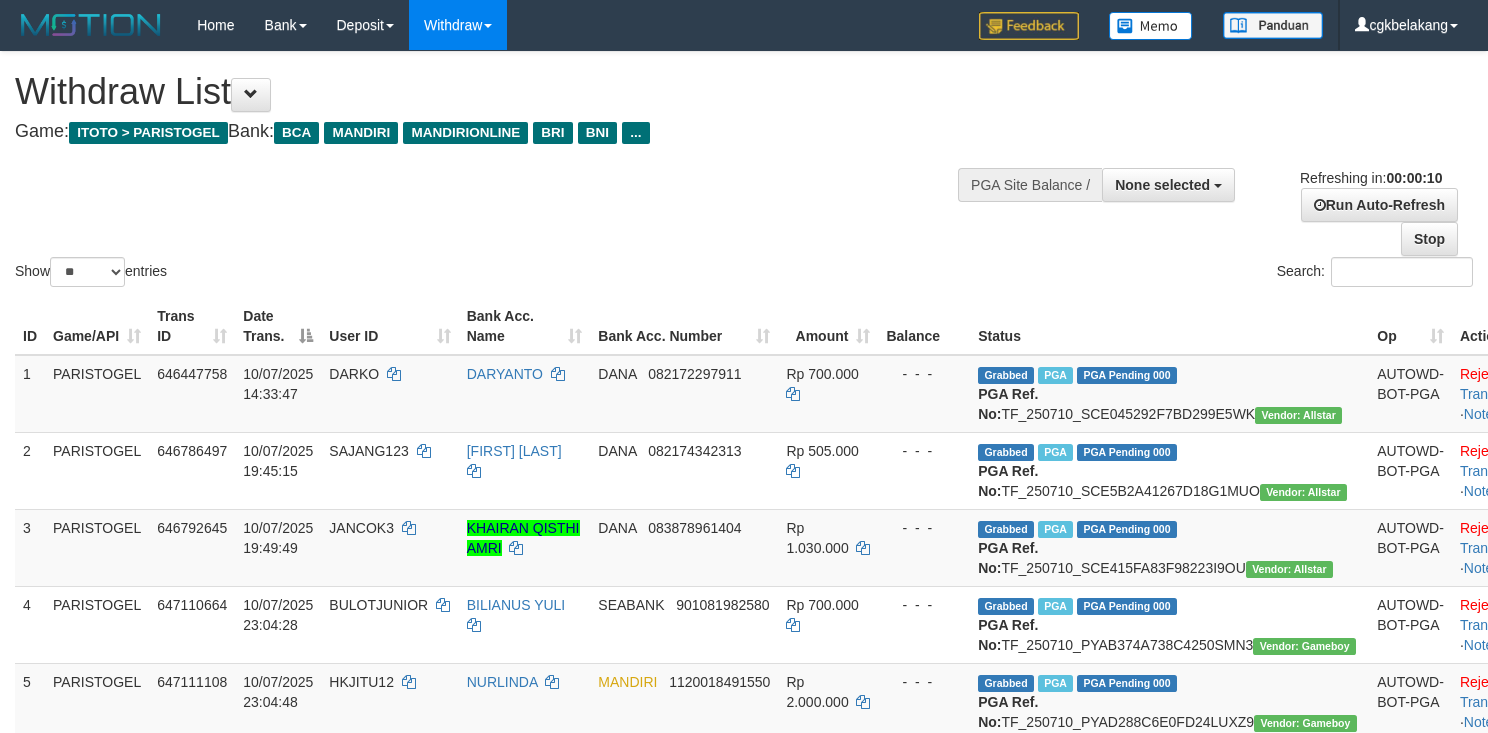 select 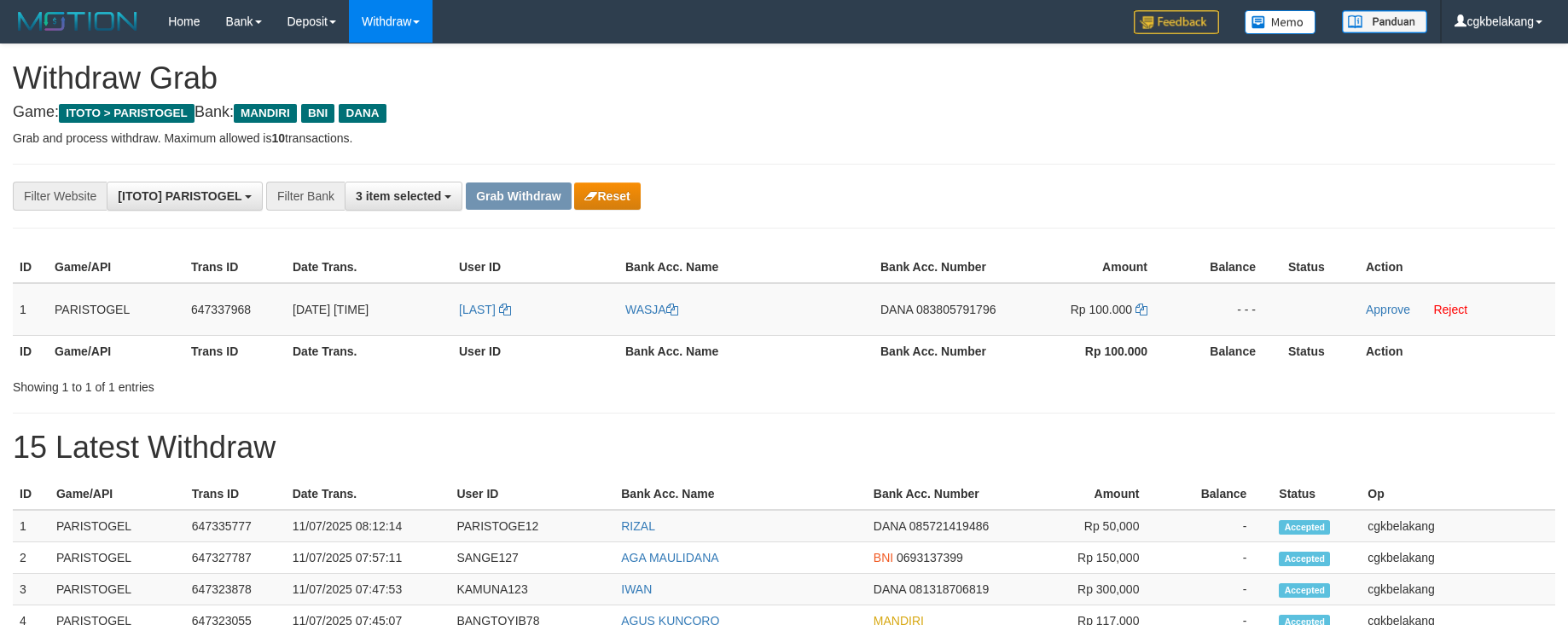 scroll, scrollTop: 0, scrollLeft: 0, axis: both 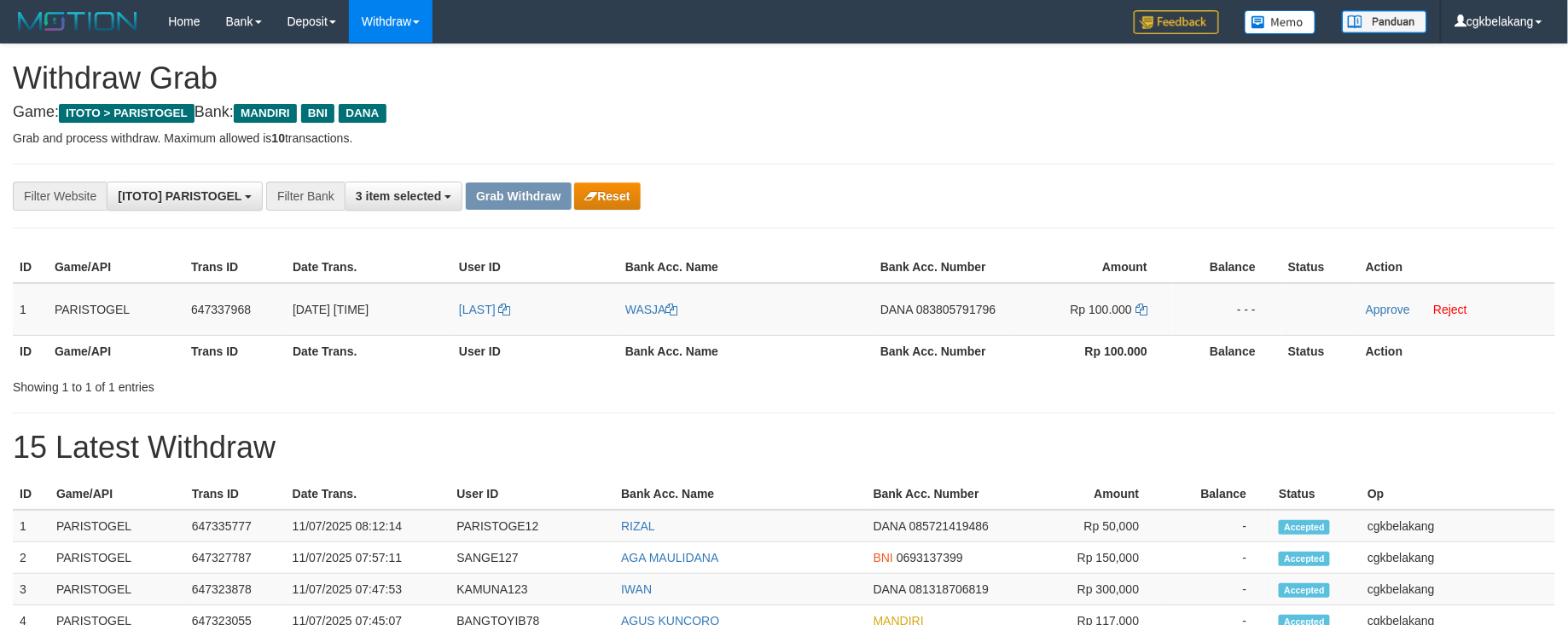 click on "[FIRST]" at bounding box center (535, 310) 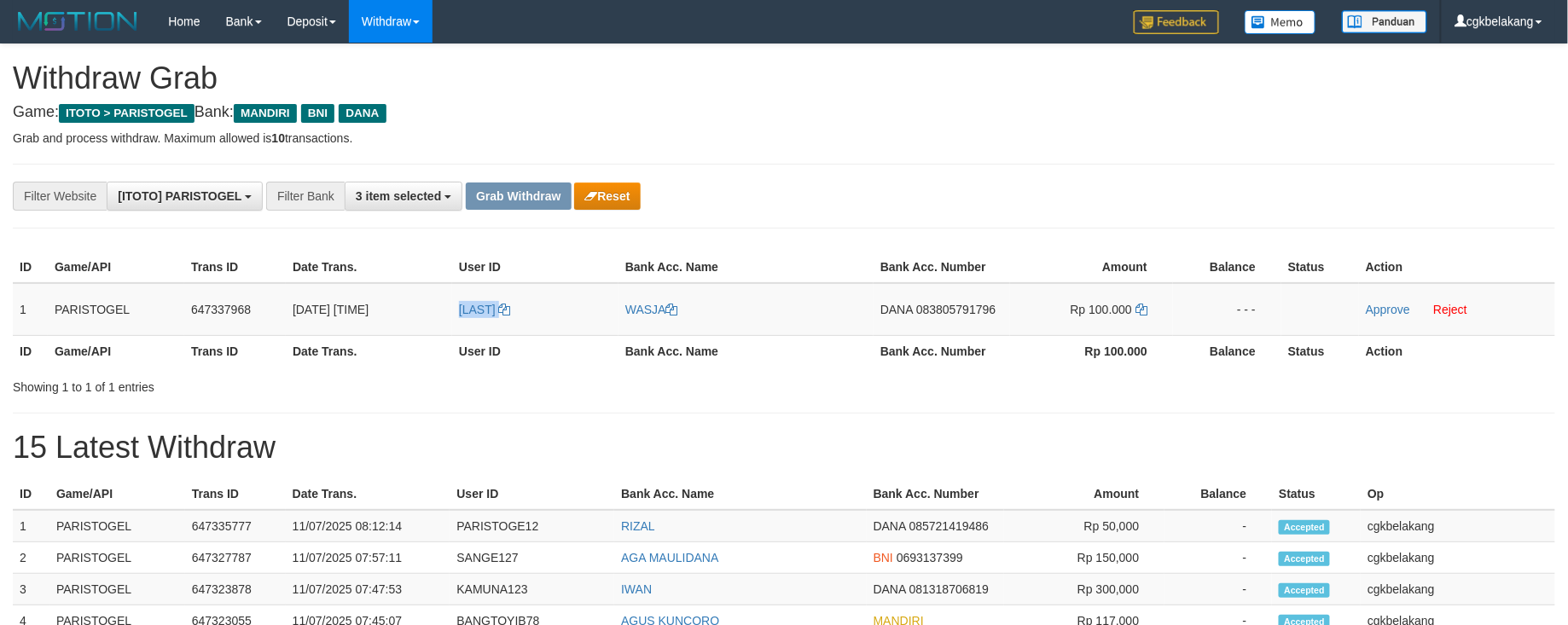 click on "[FIRST]" at bounding box center (535, 310) 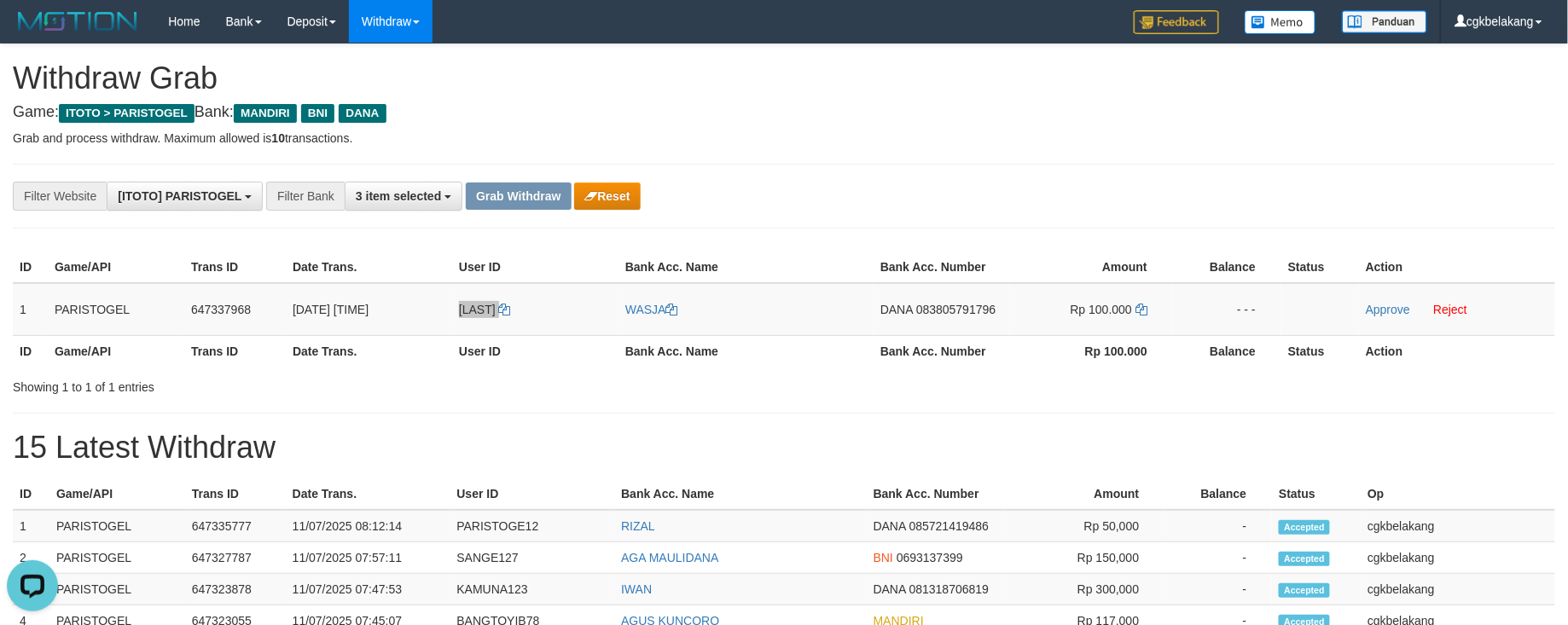 scroll, scrollTop: 0, scrollLeft: 0, axis: both 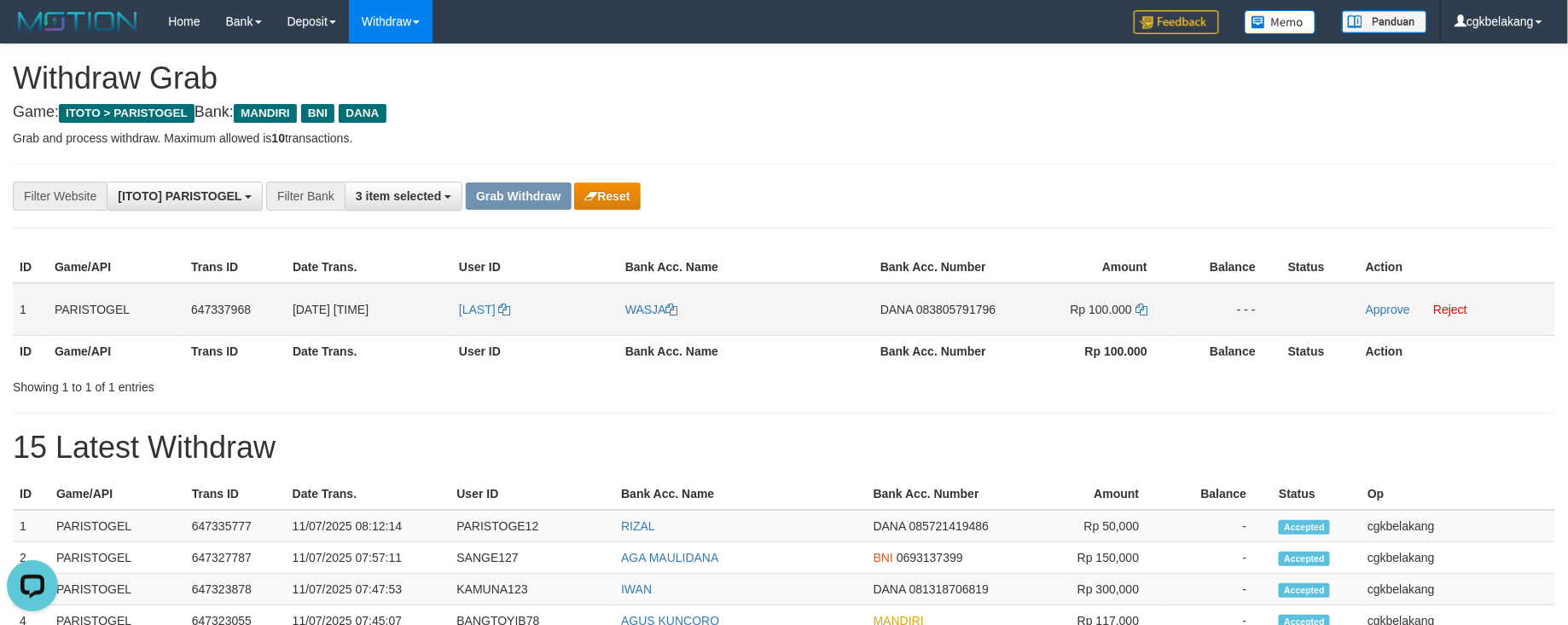 click on "WASJA" at bounding box center [746, 310] 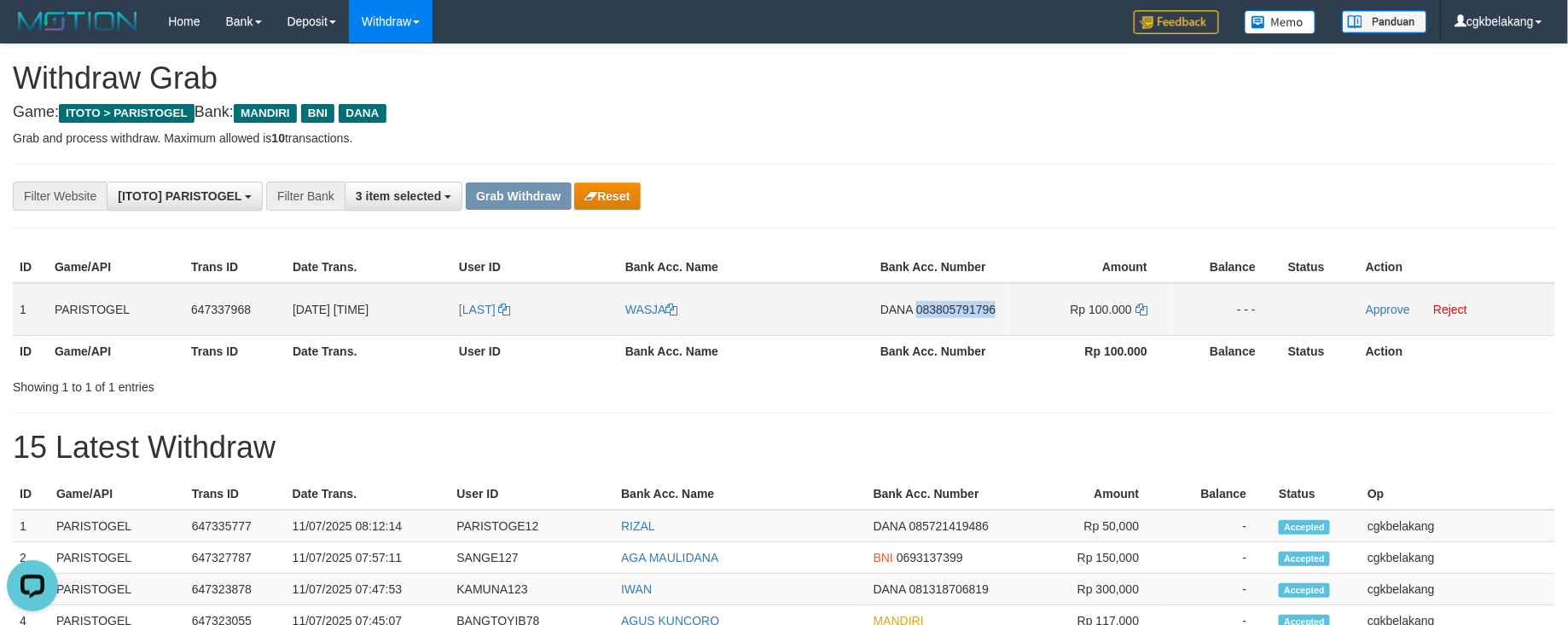 click on "DANA
083805791796" at bounding box center [942, 310] 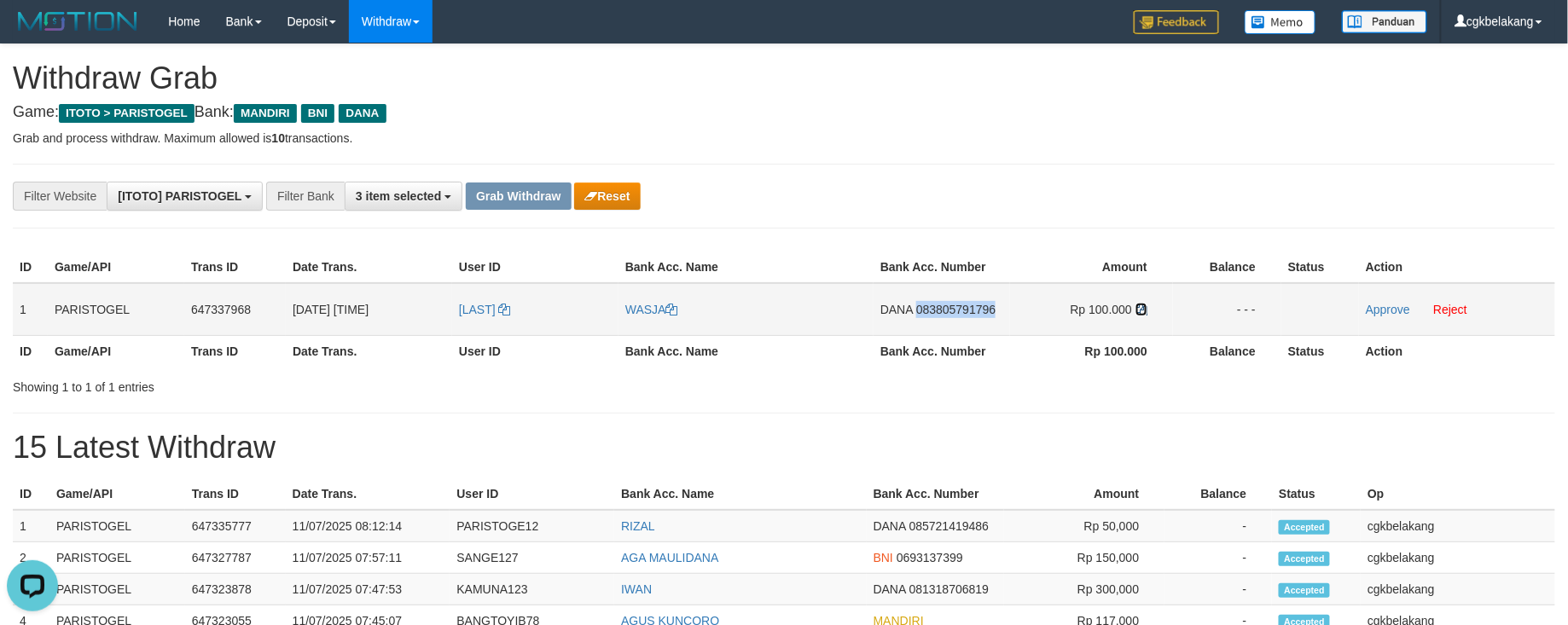click at bounding box center (1141, 310) 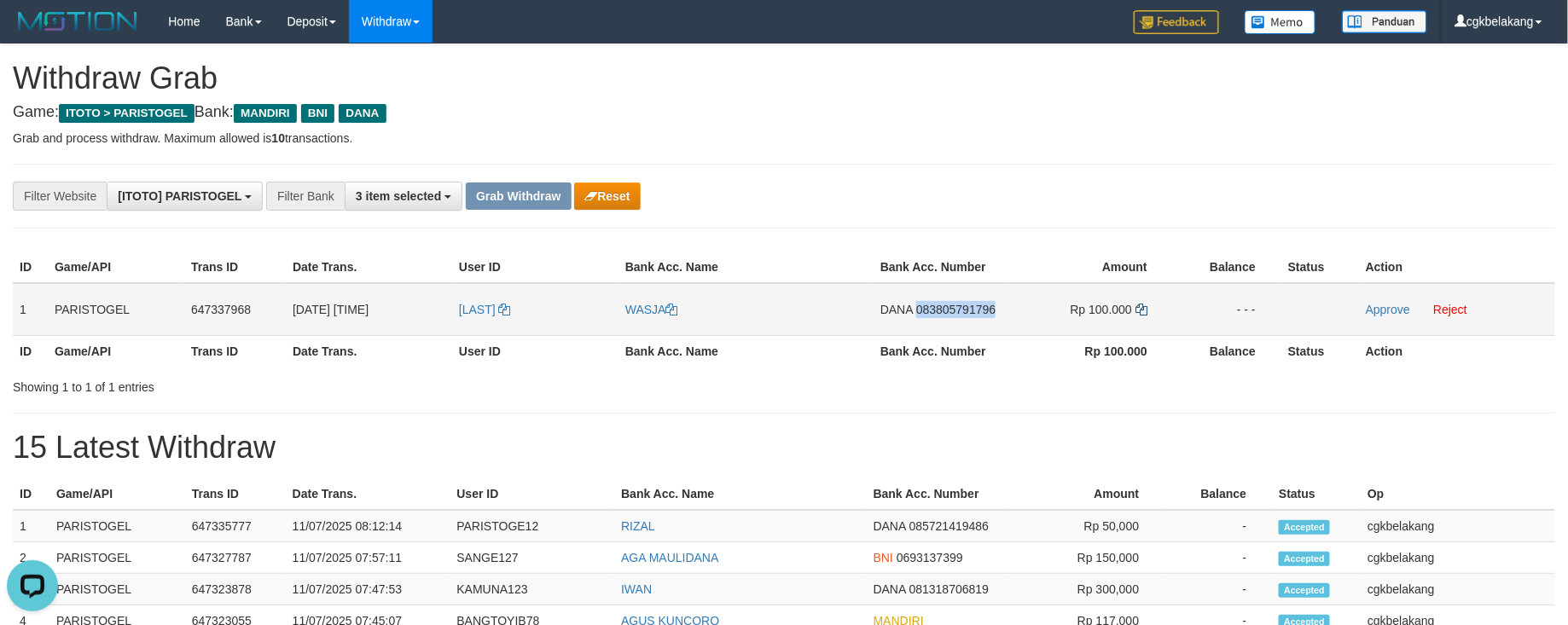 copy on "083805791796" 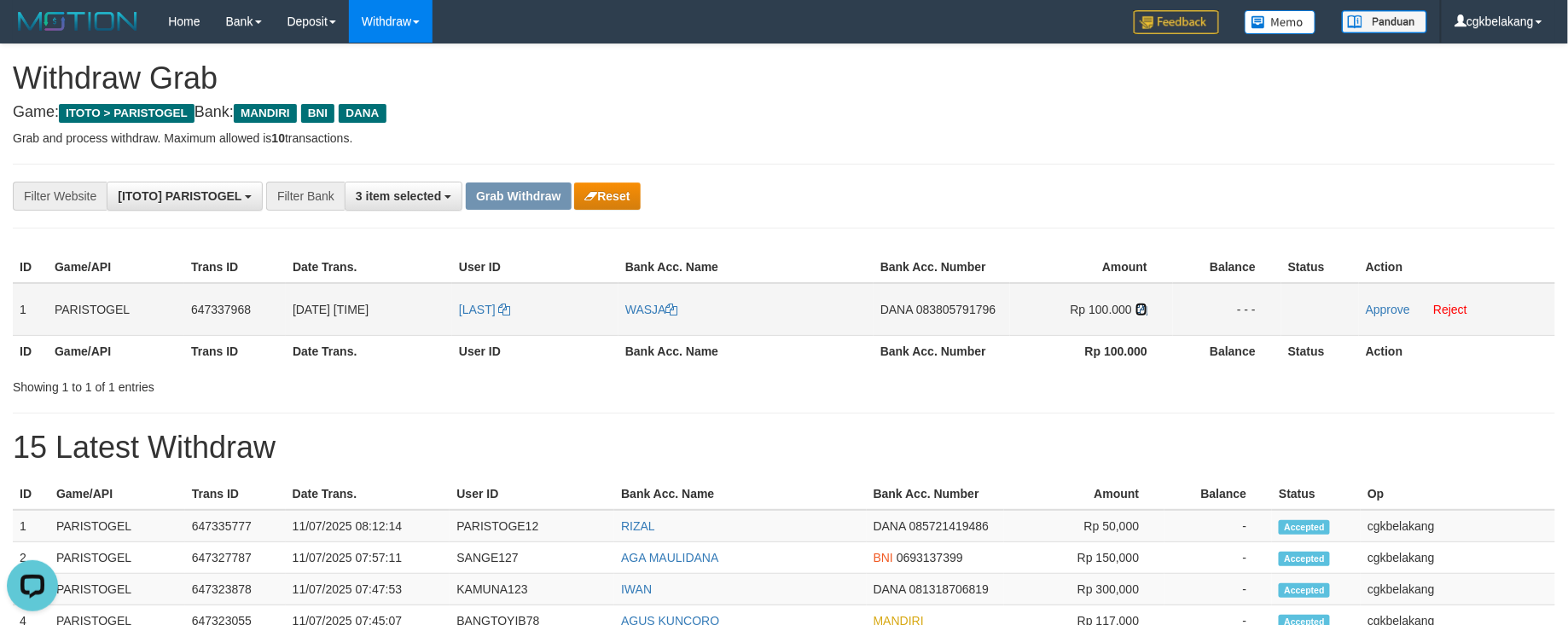 click at bounding box center (1141, 310) 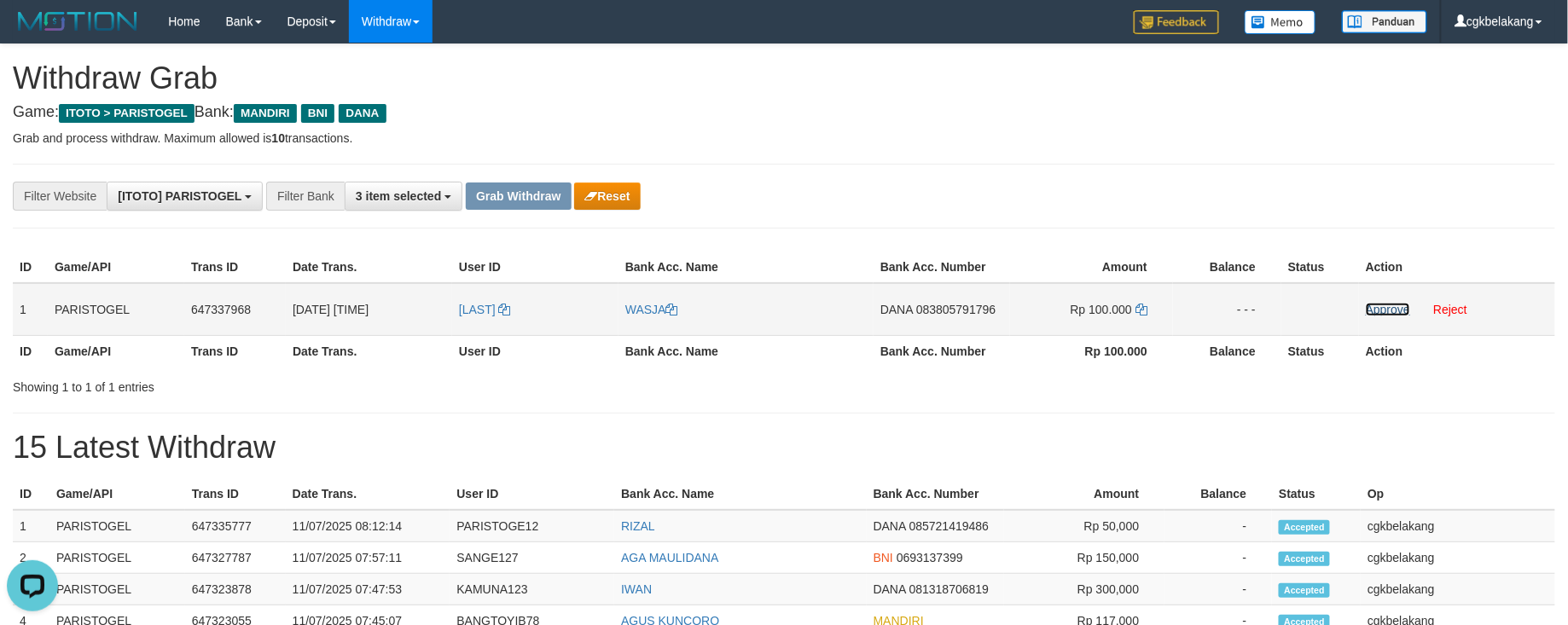 click on "Approve" at bounding box center [1388, 310] 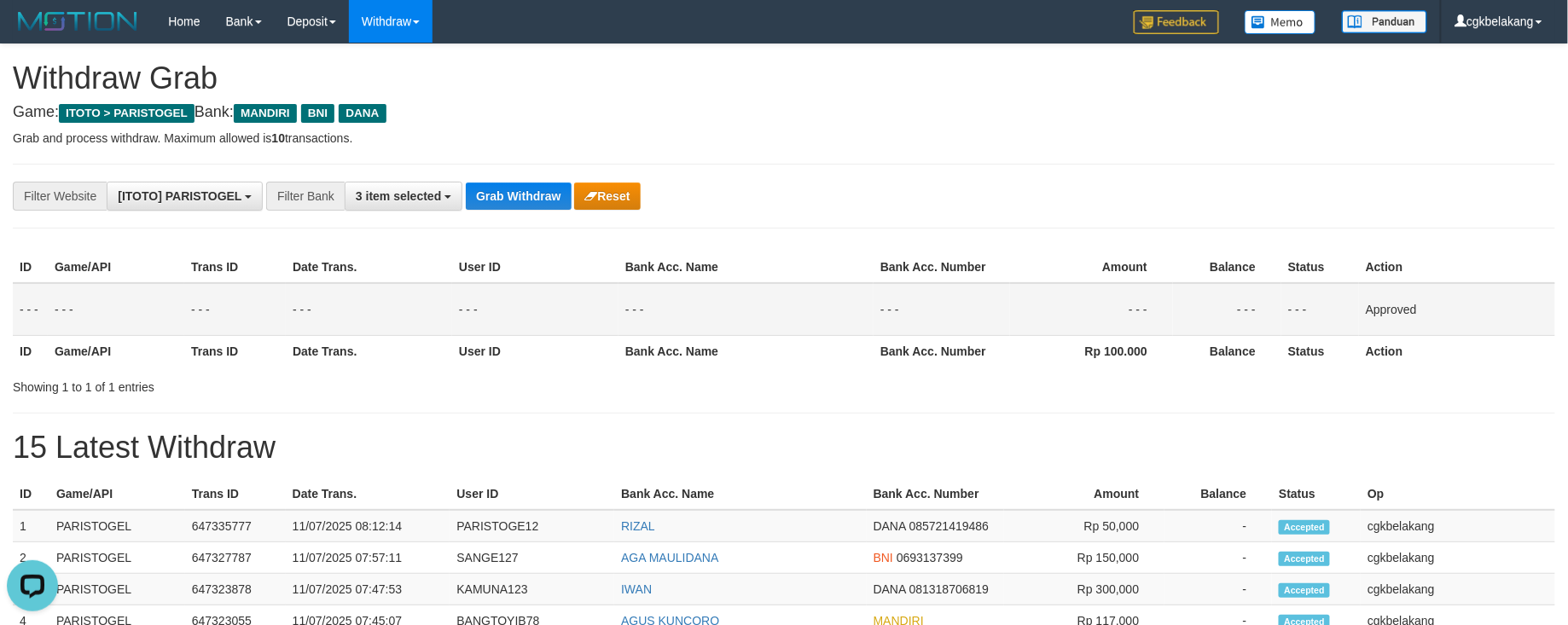 click on "**********" at bounding box center (784, 719) 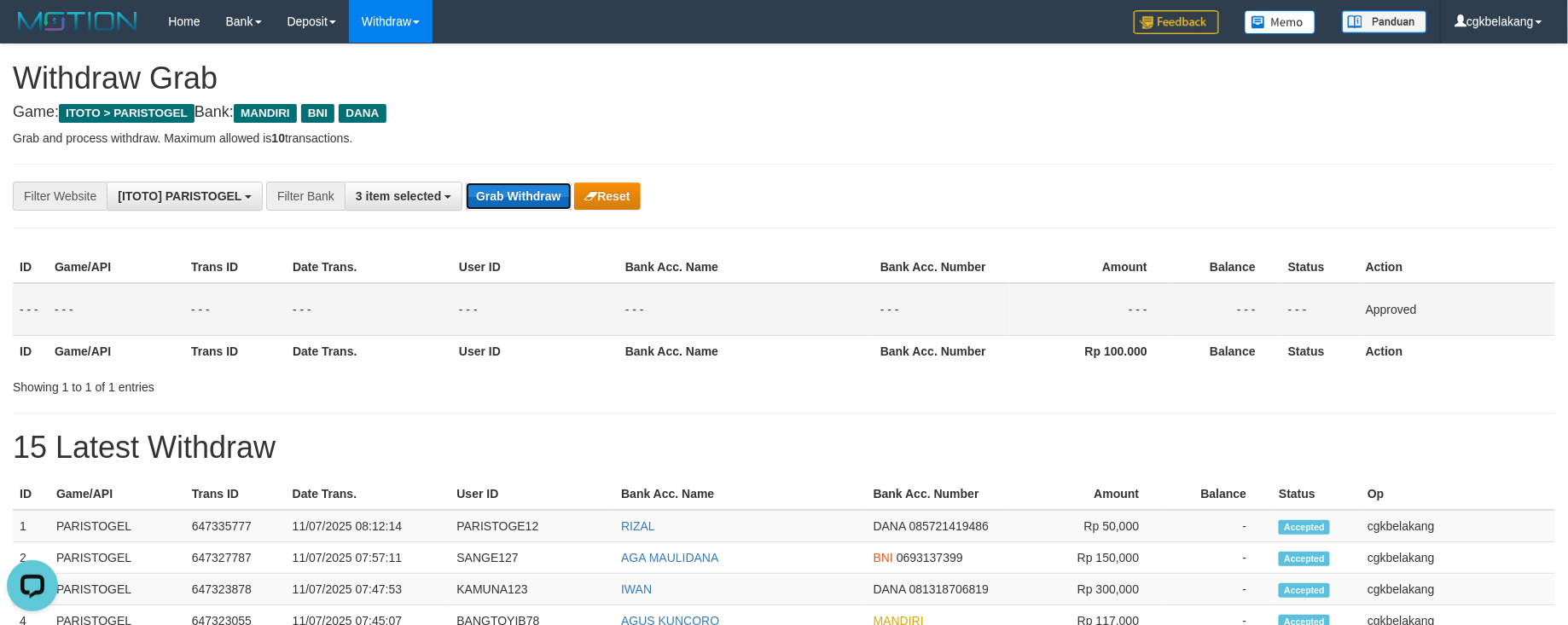 click on "Grab Withdraw" at bounding box center [518, 196] 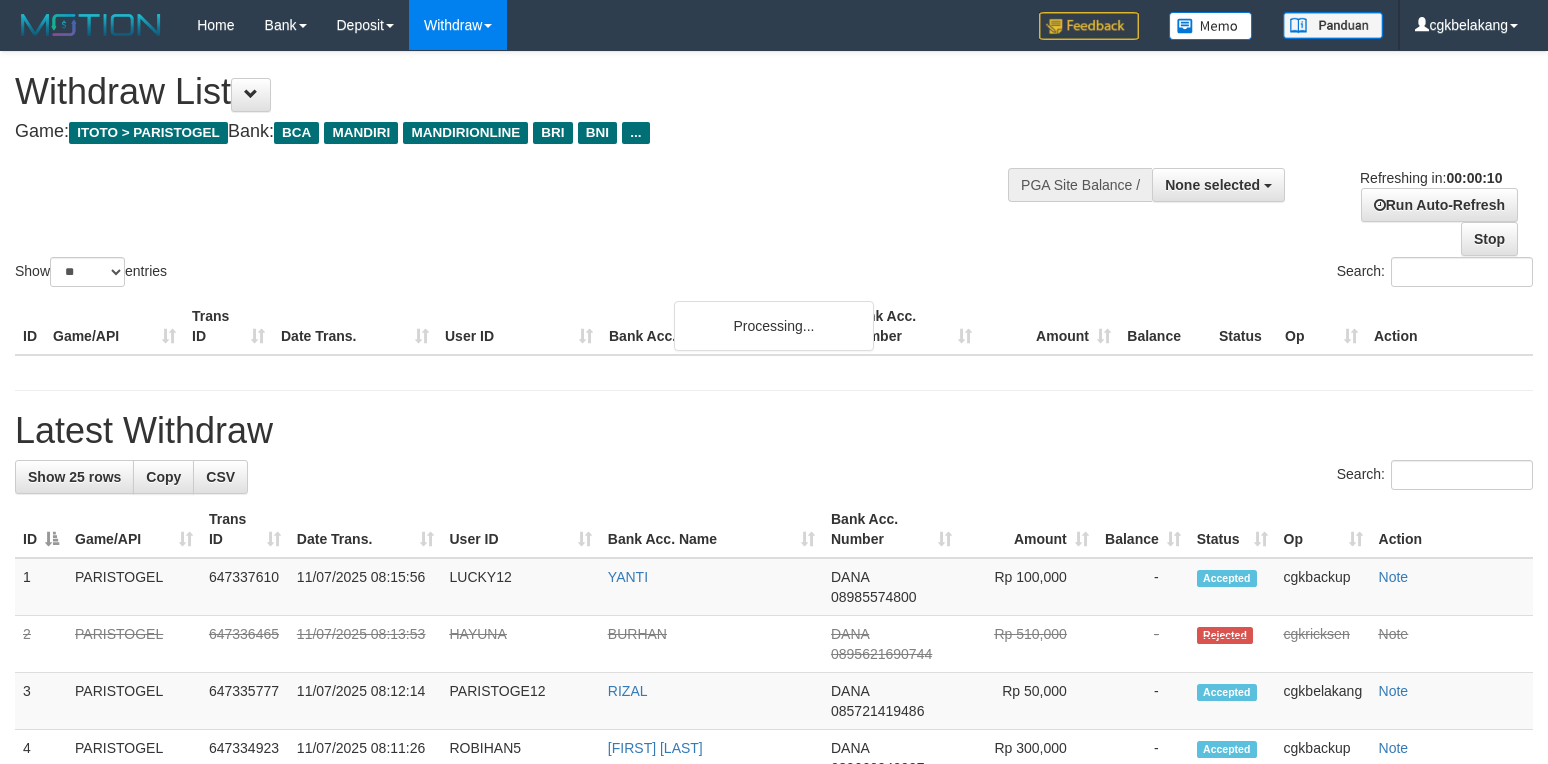 select 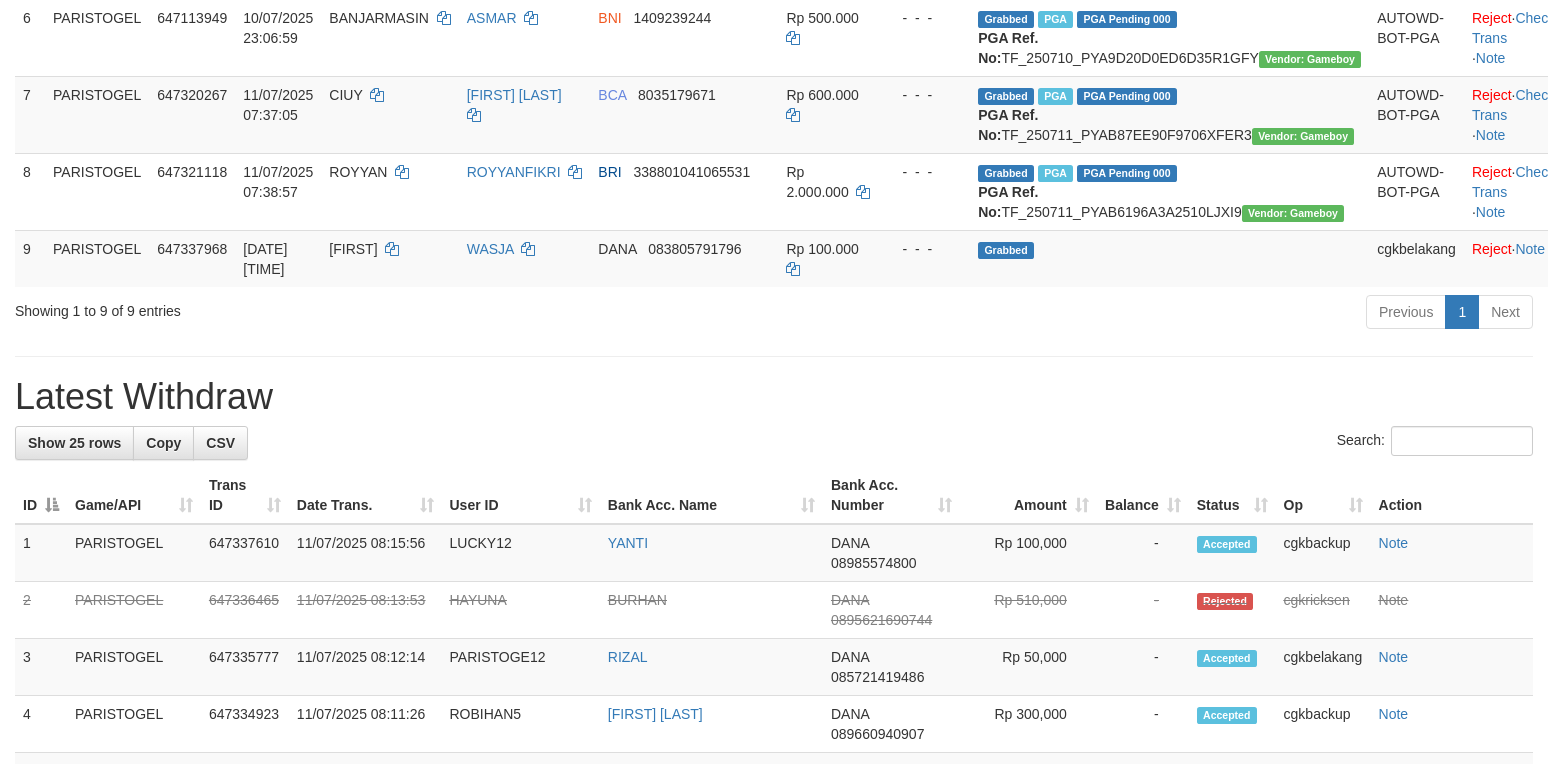 scroll, scrollTop: 666, scrollLeft: 0, axis: vertical 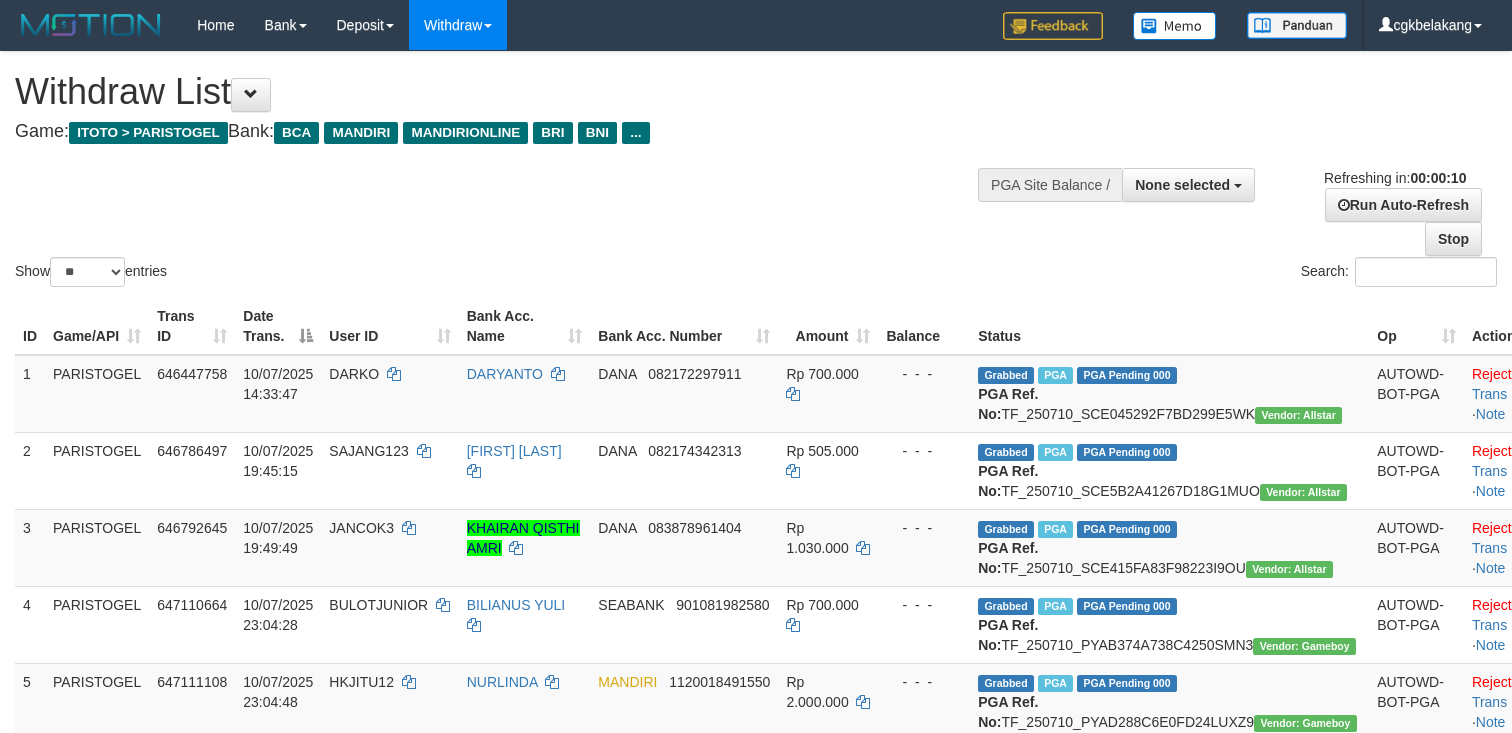 select 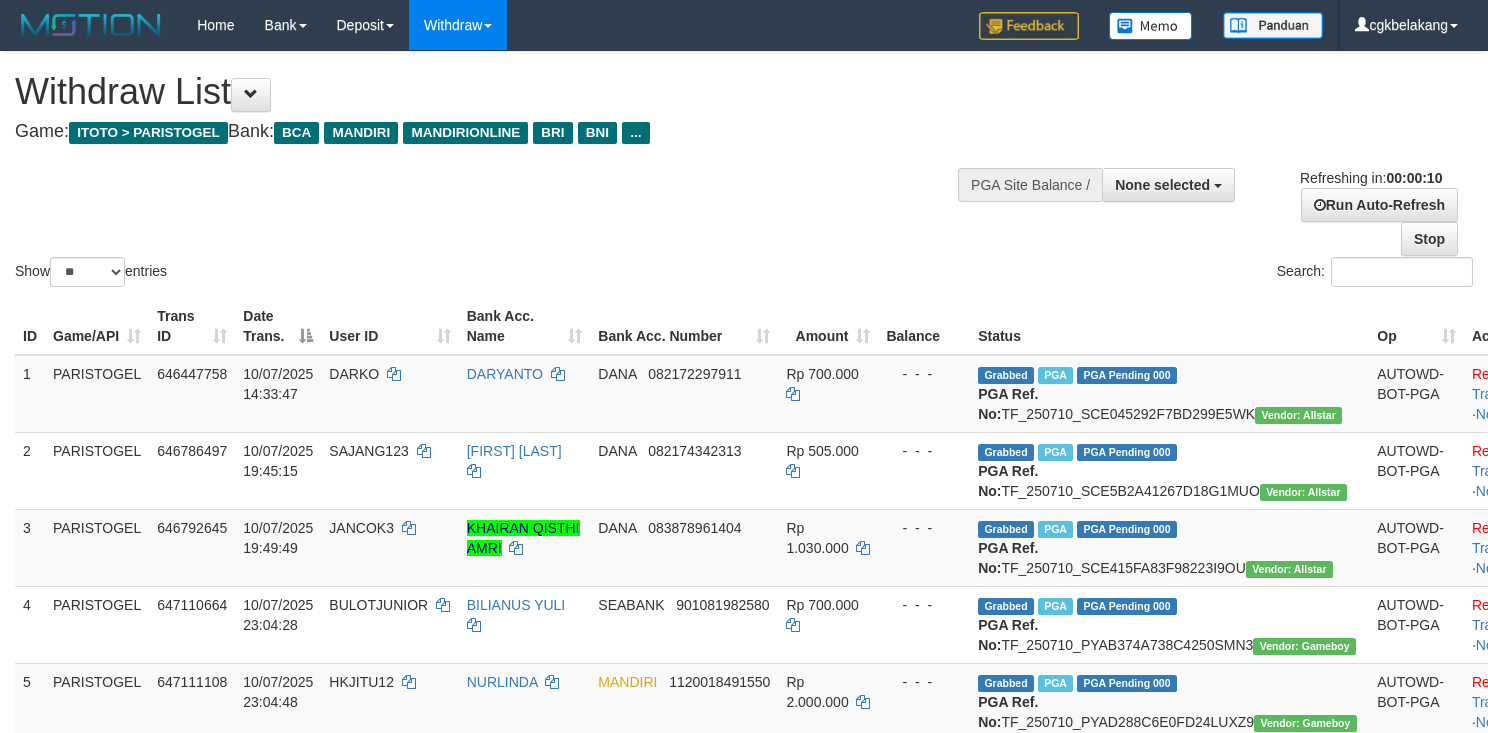 select 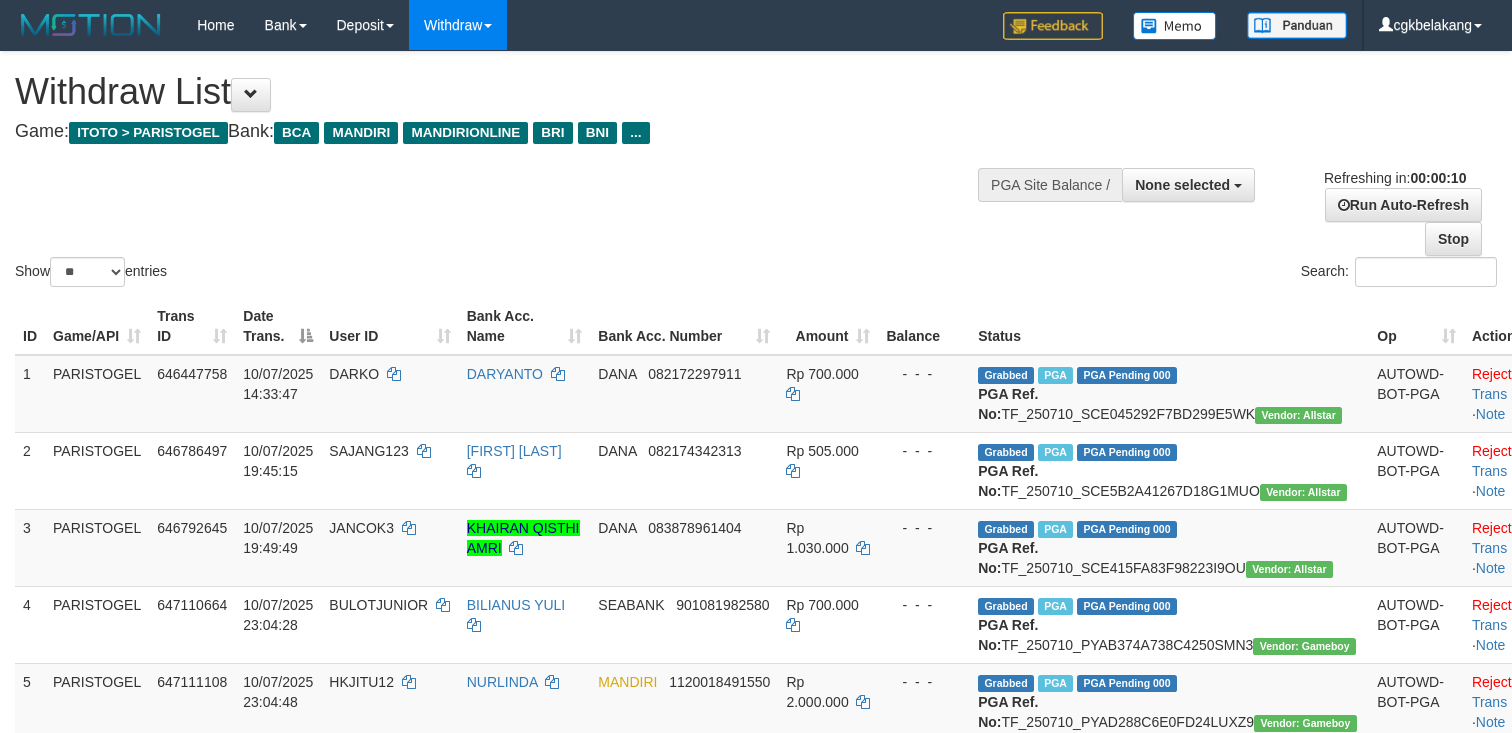 select 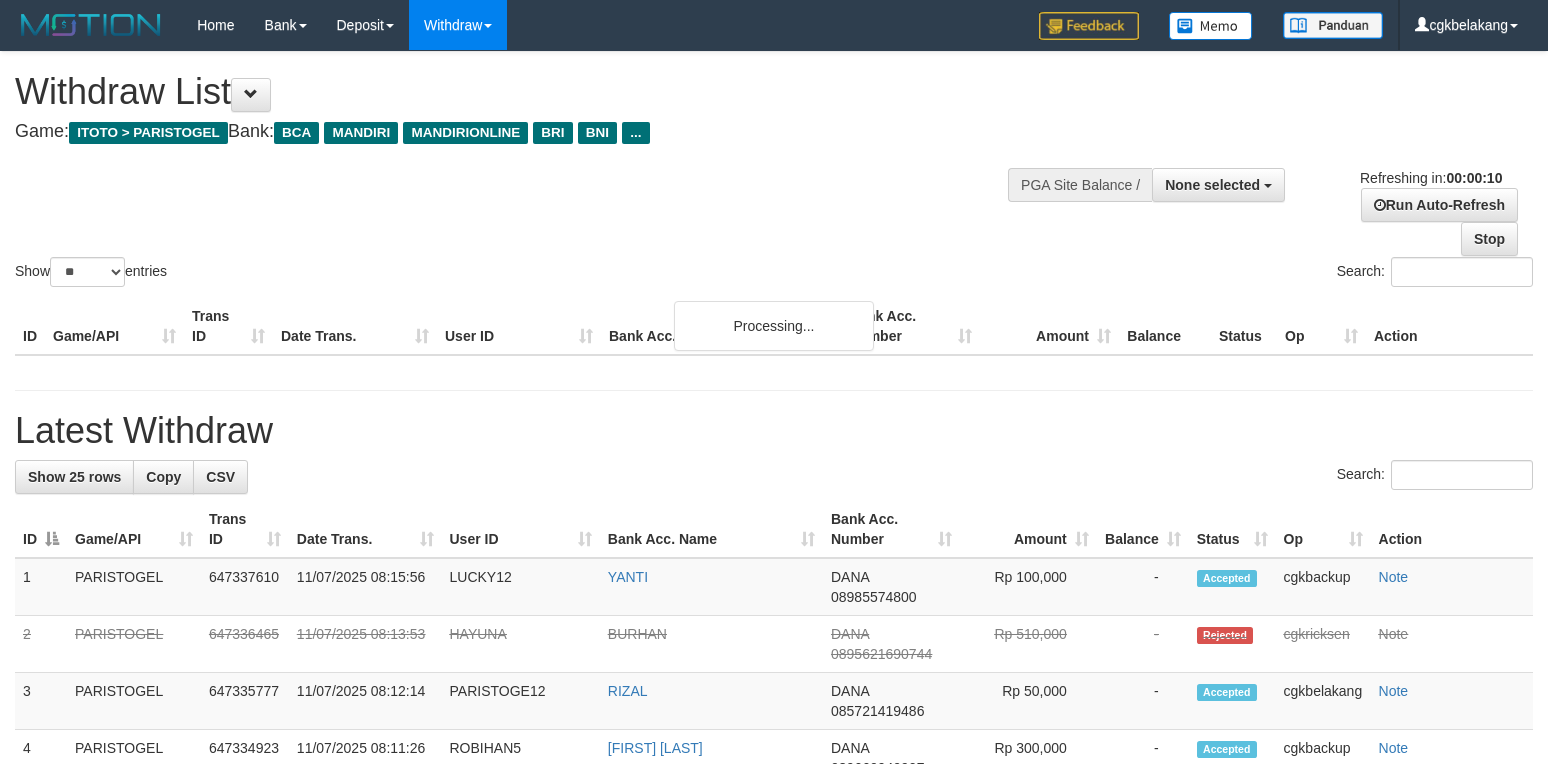 select 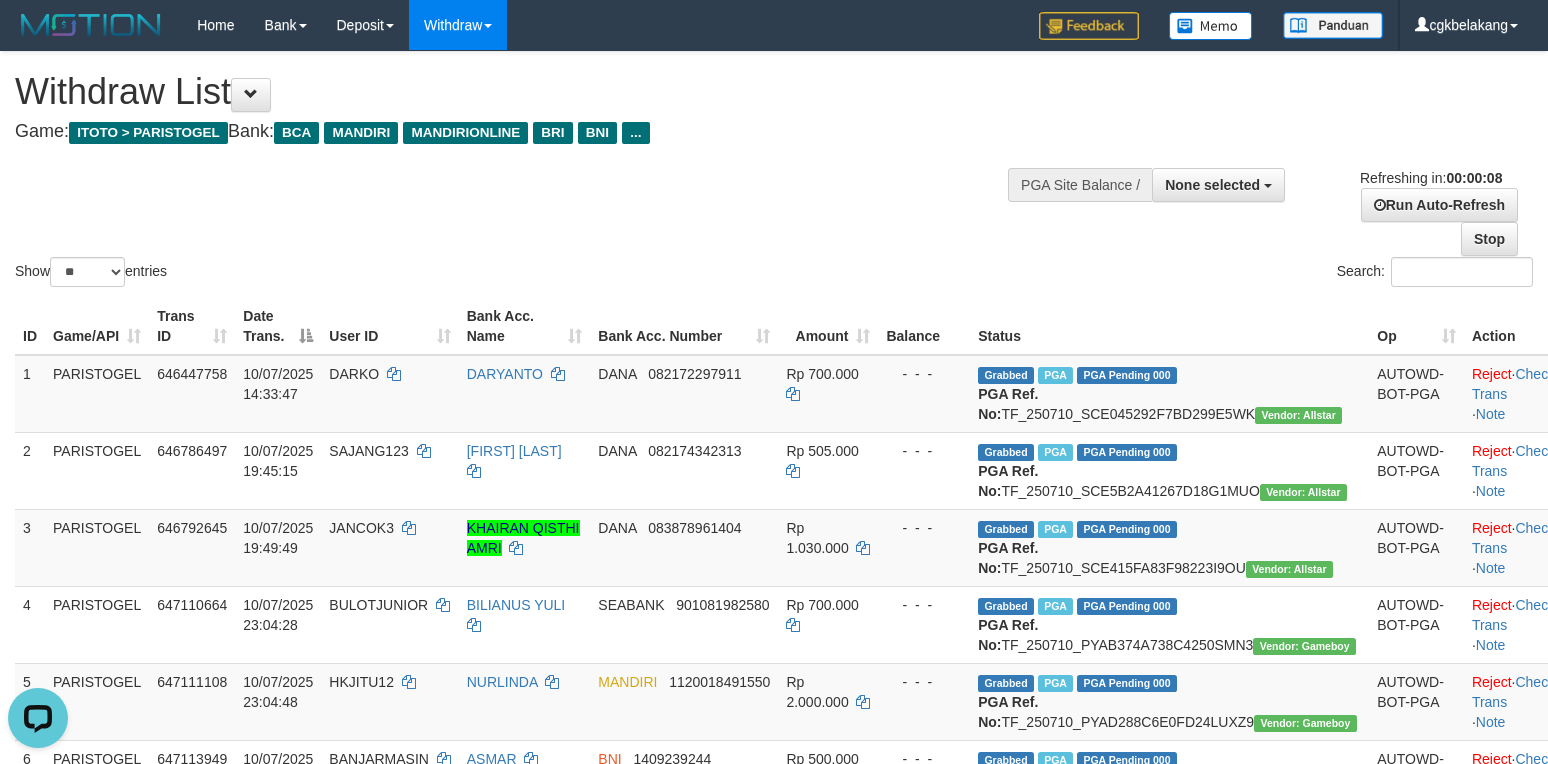 scroll, scrollTop: 0, scrollLeft: 0, axis: both 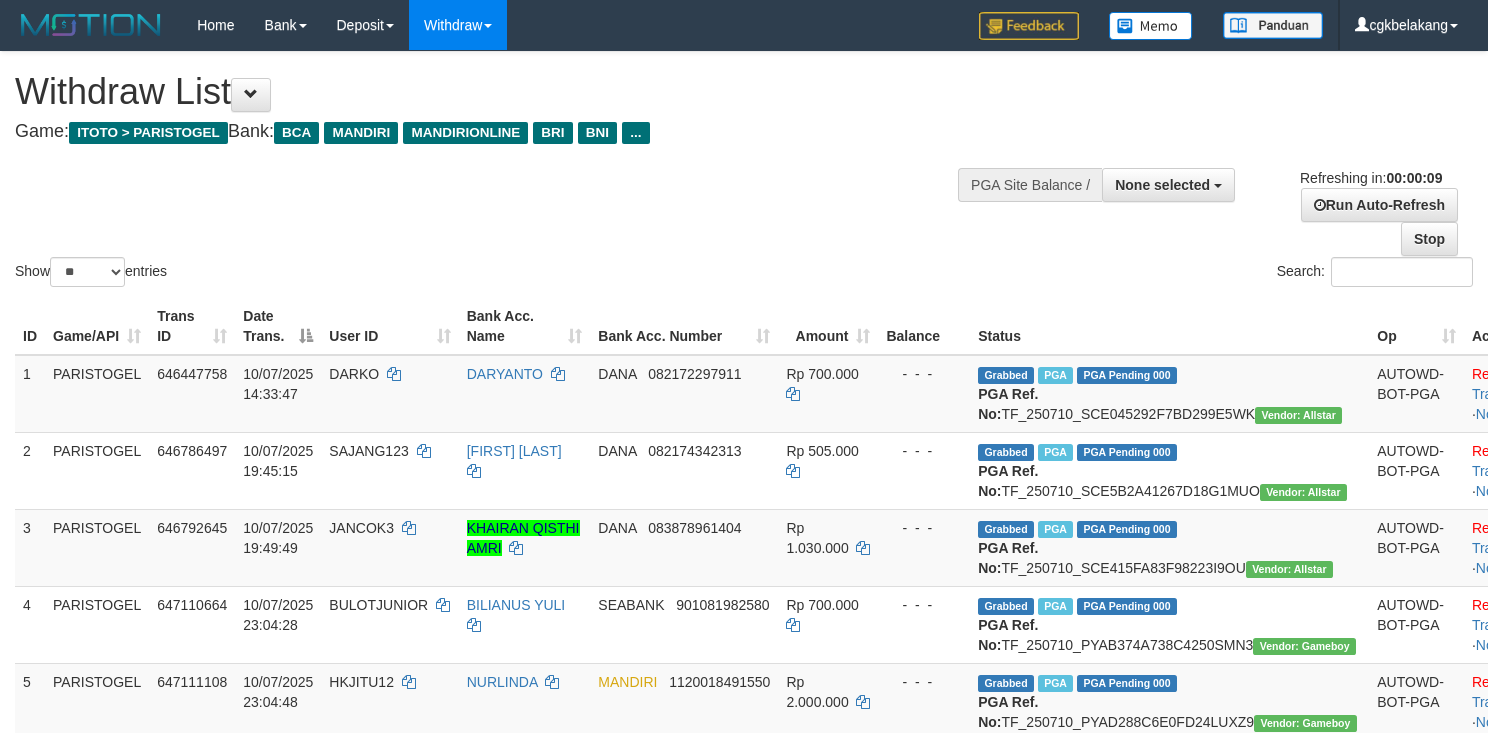select 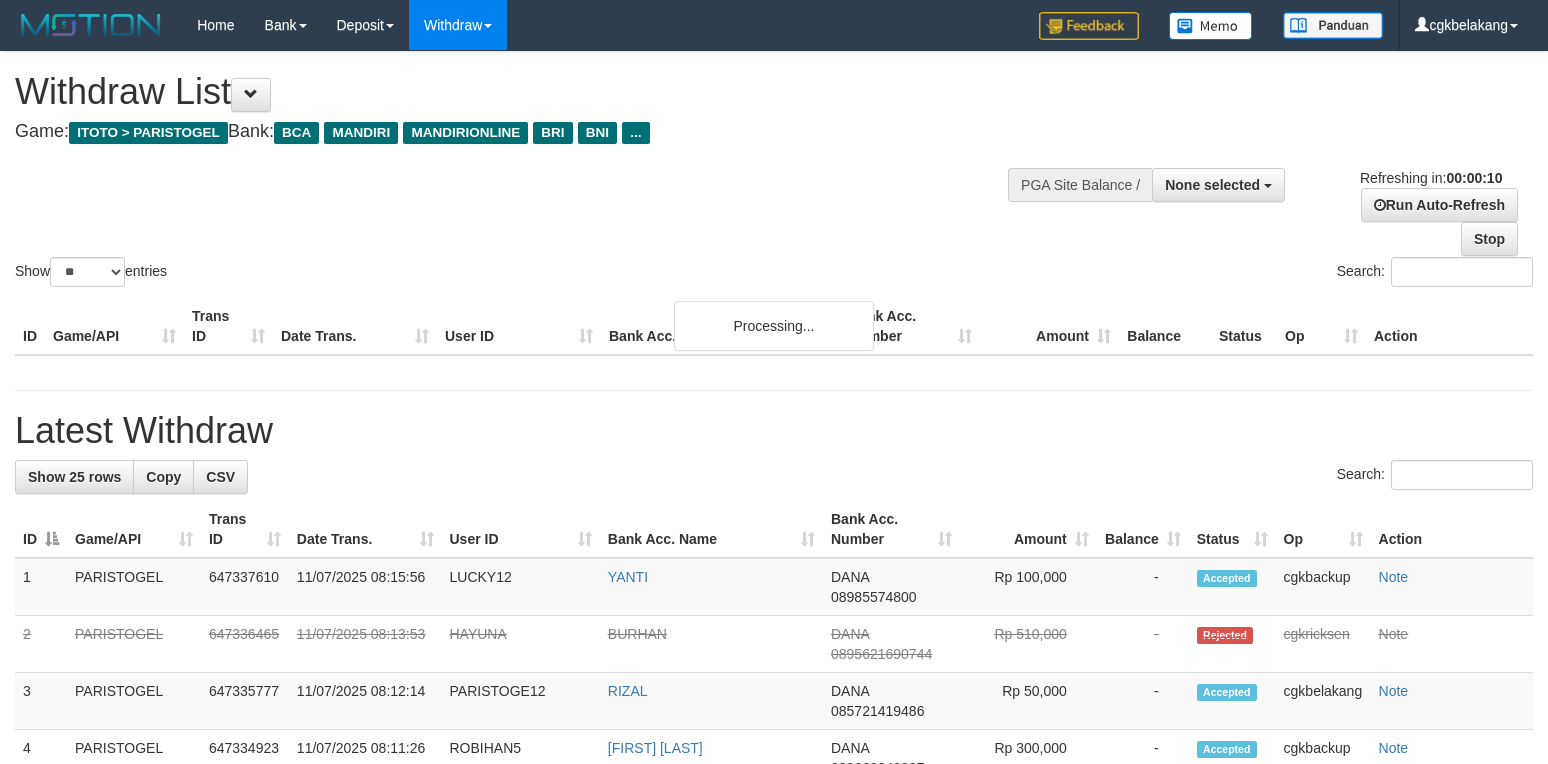select 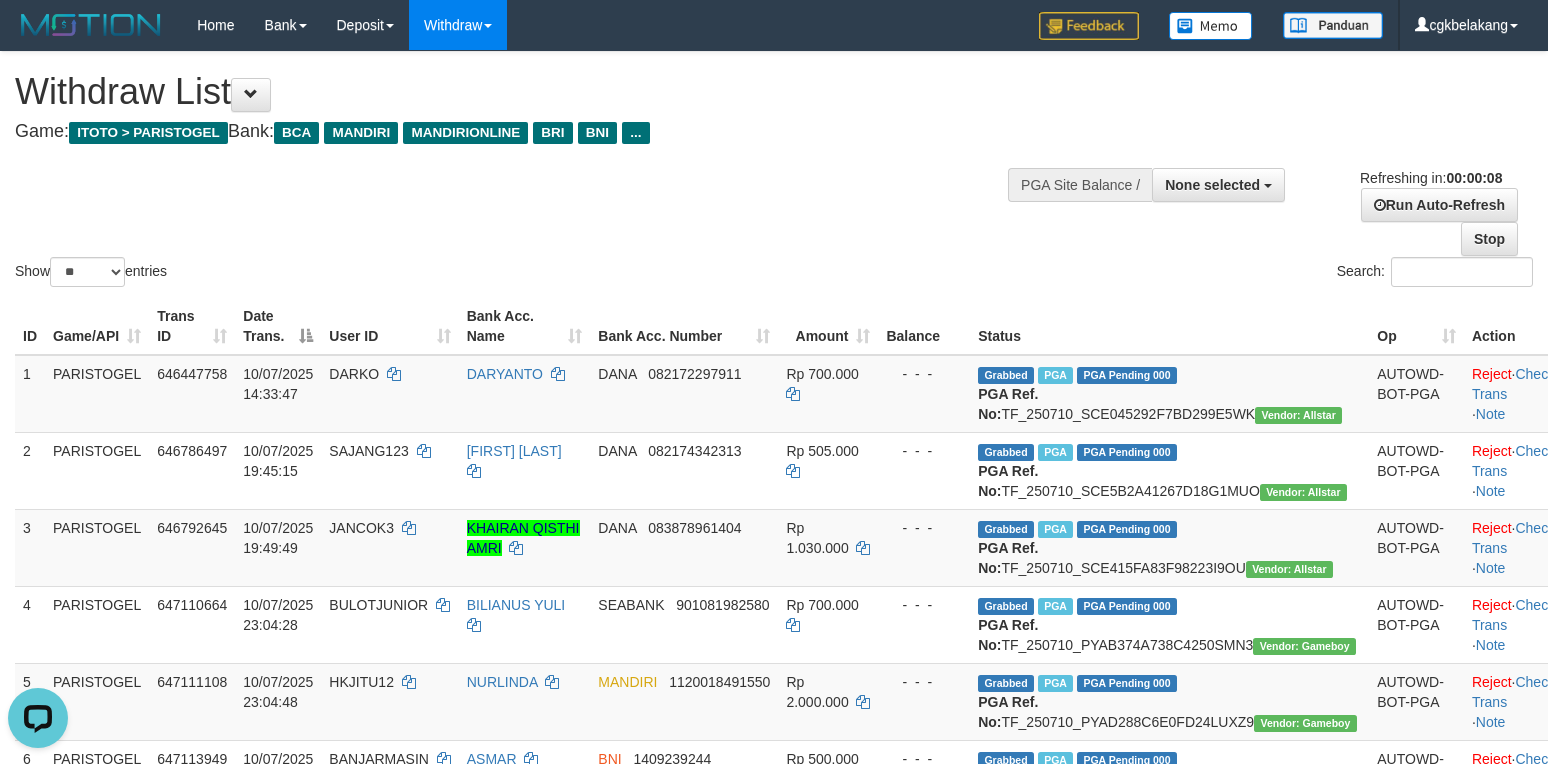 scroll, scrollTop: 0, scrollLeft: 0, axis: both 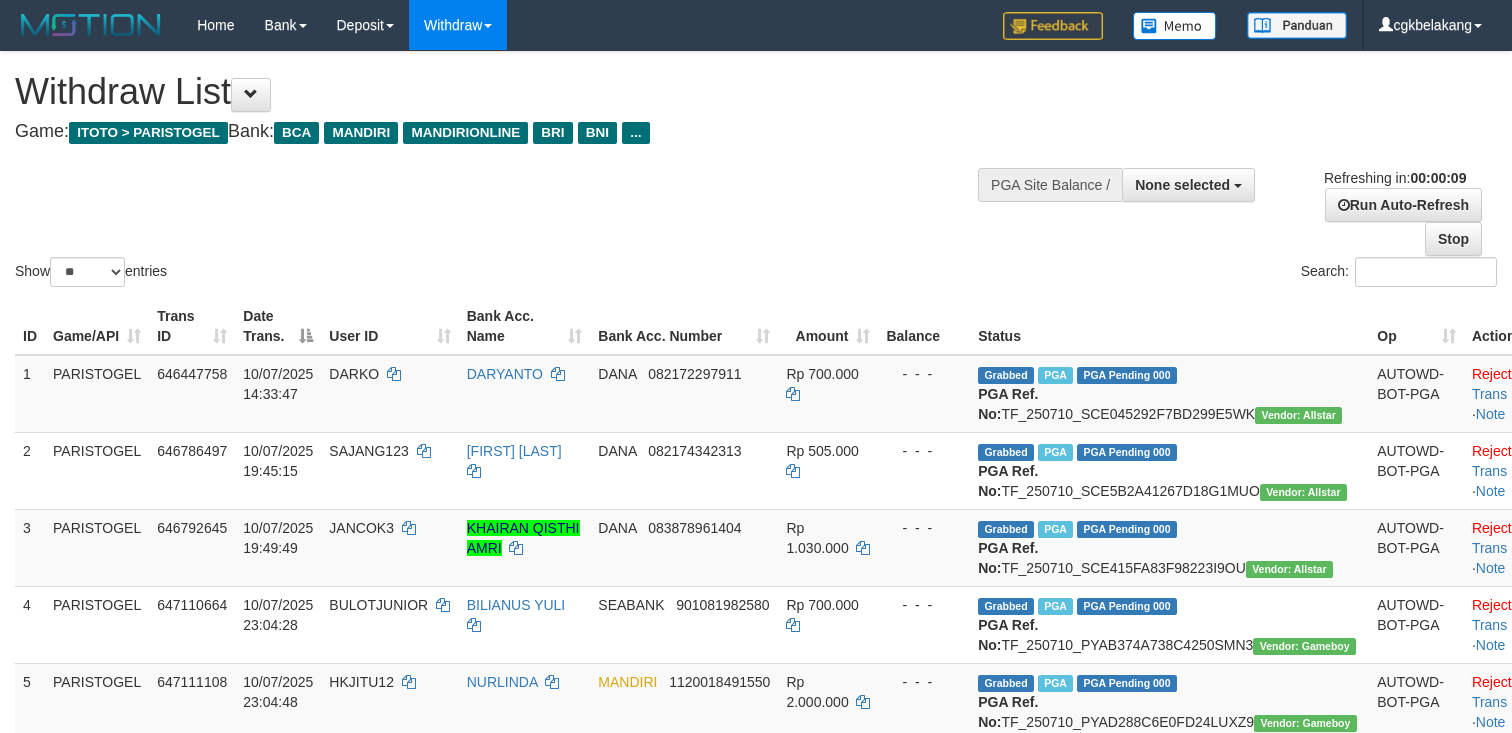 select 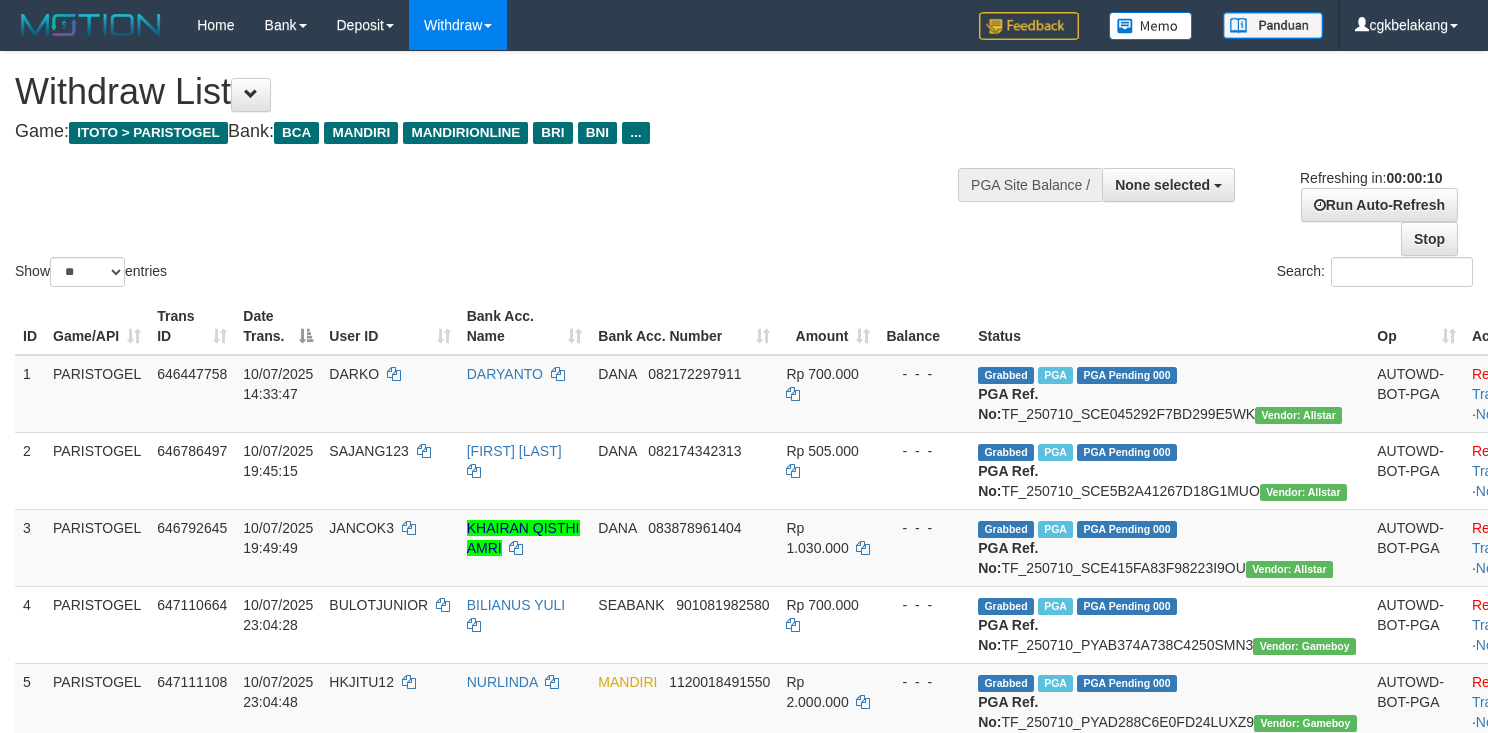select 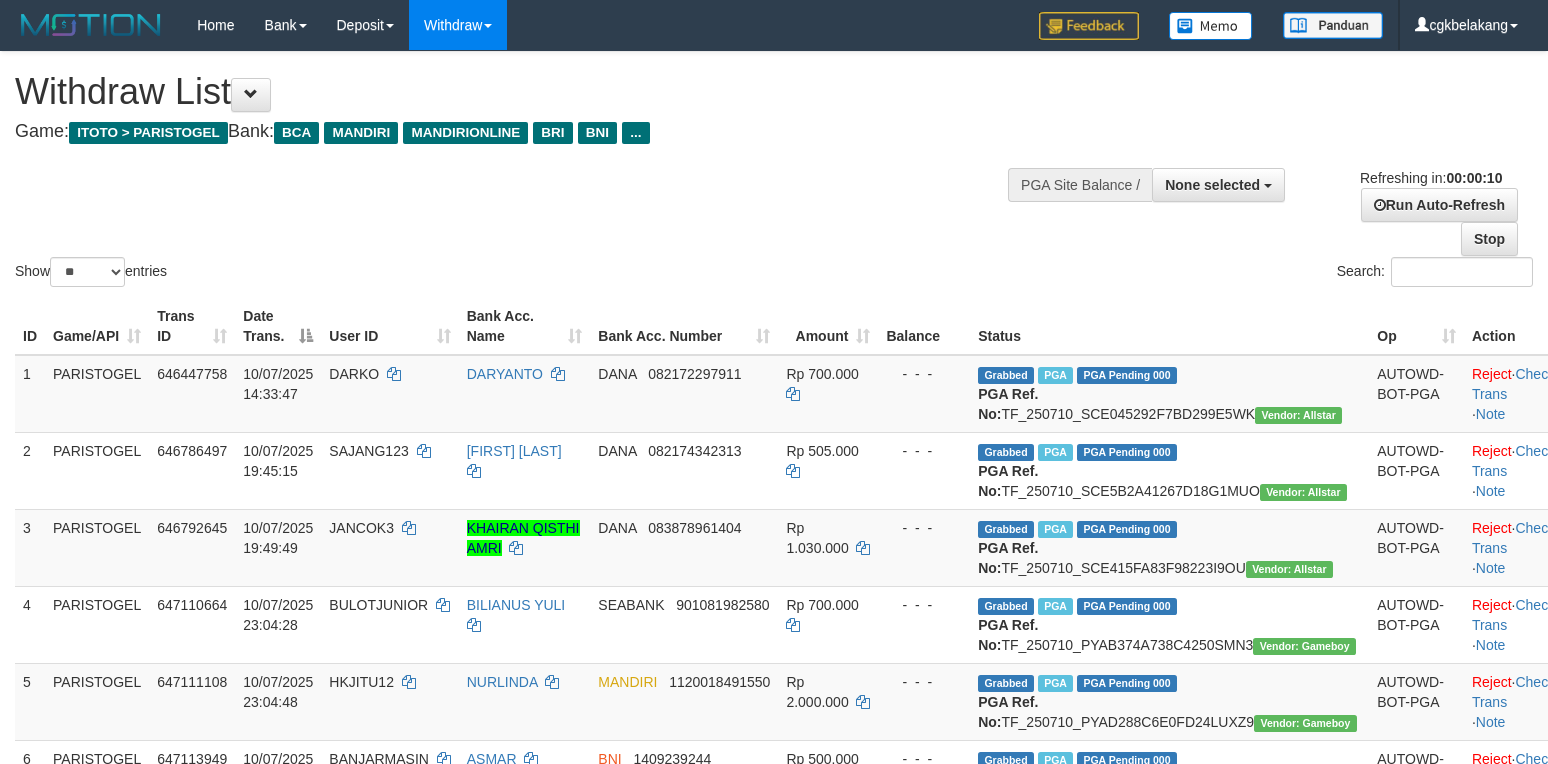 select 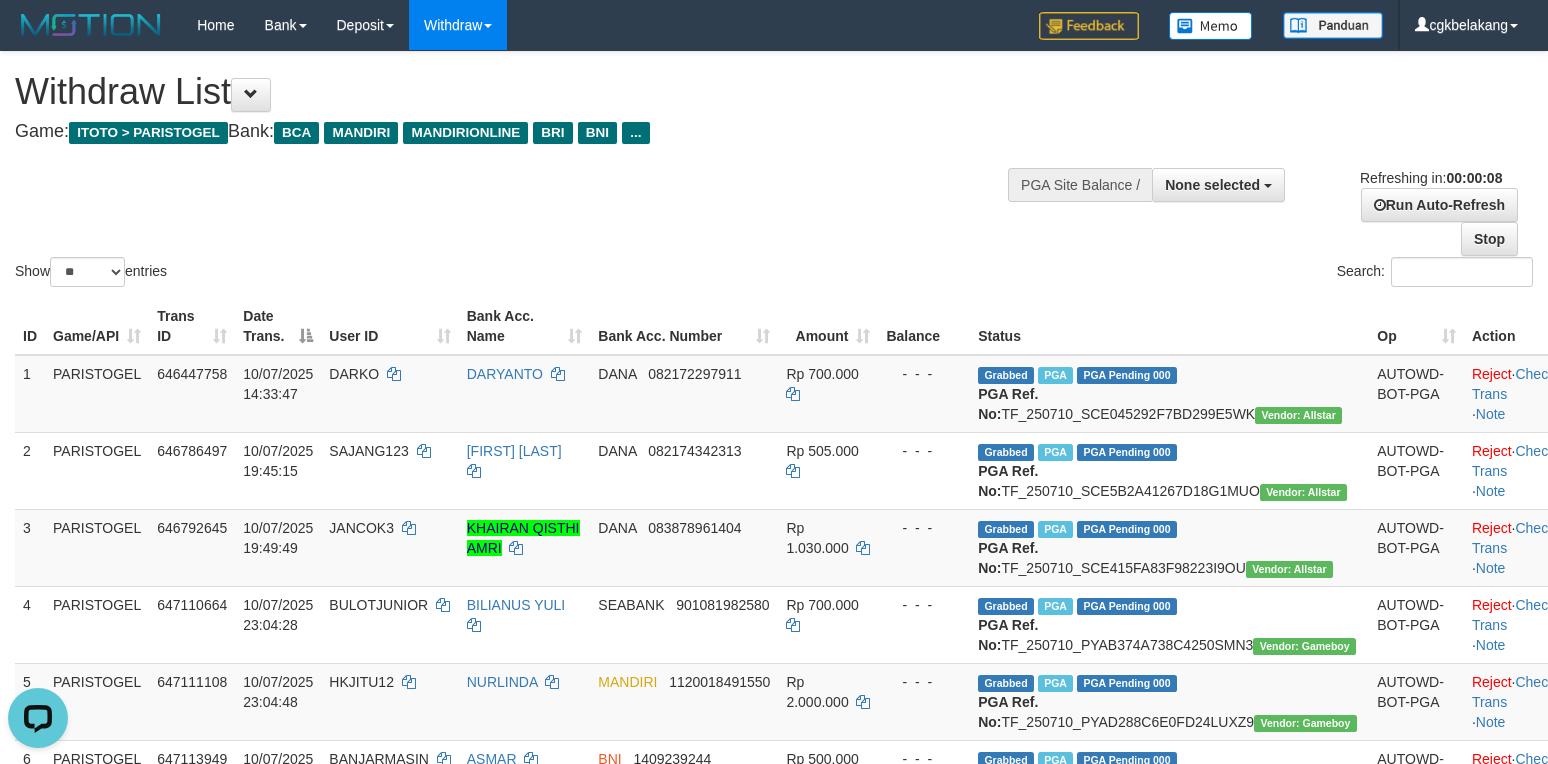 scroll, scrollTop: 0, scrollLeft: 0, axis: both 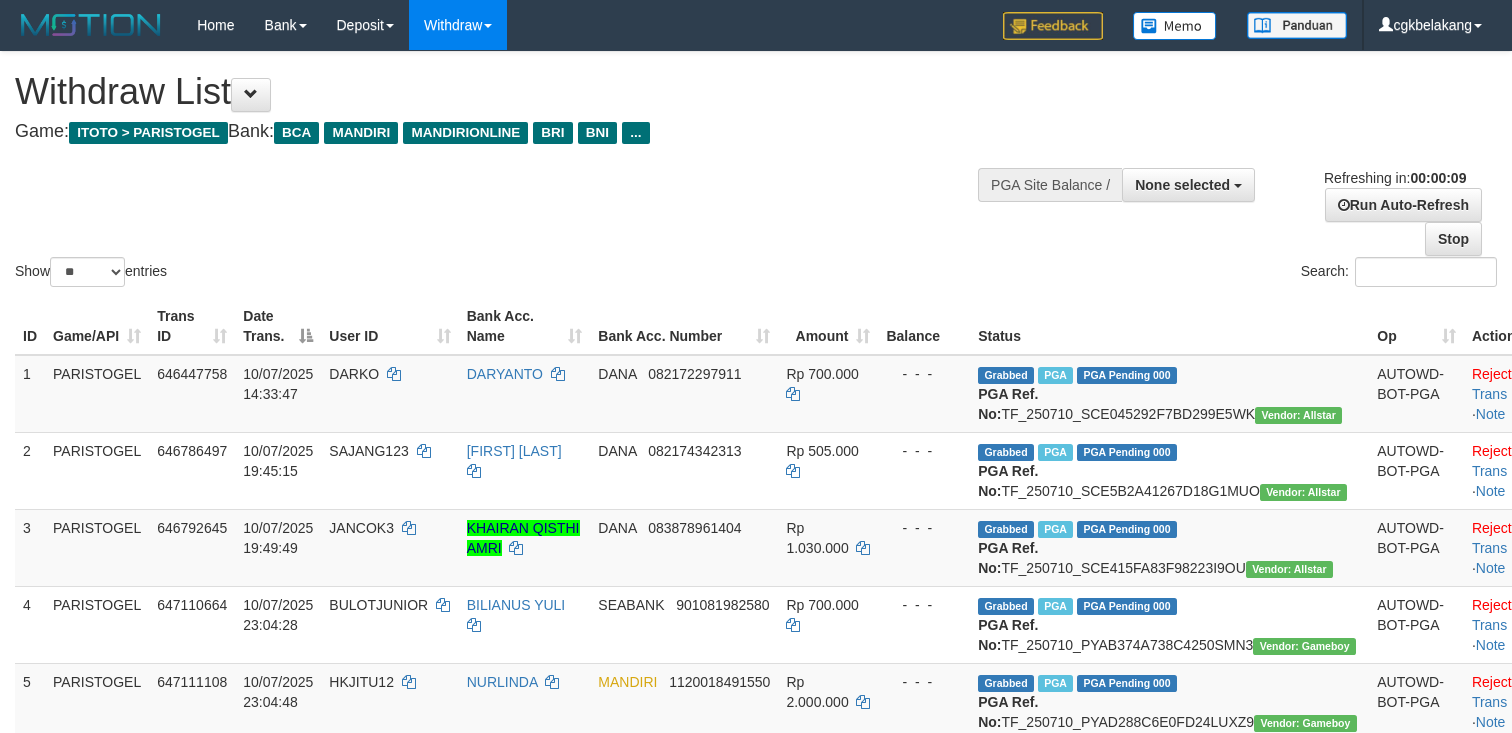 select 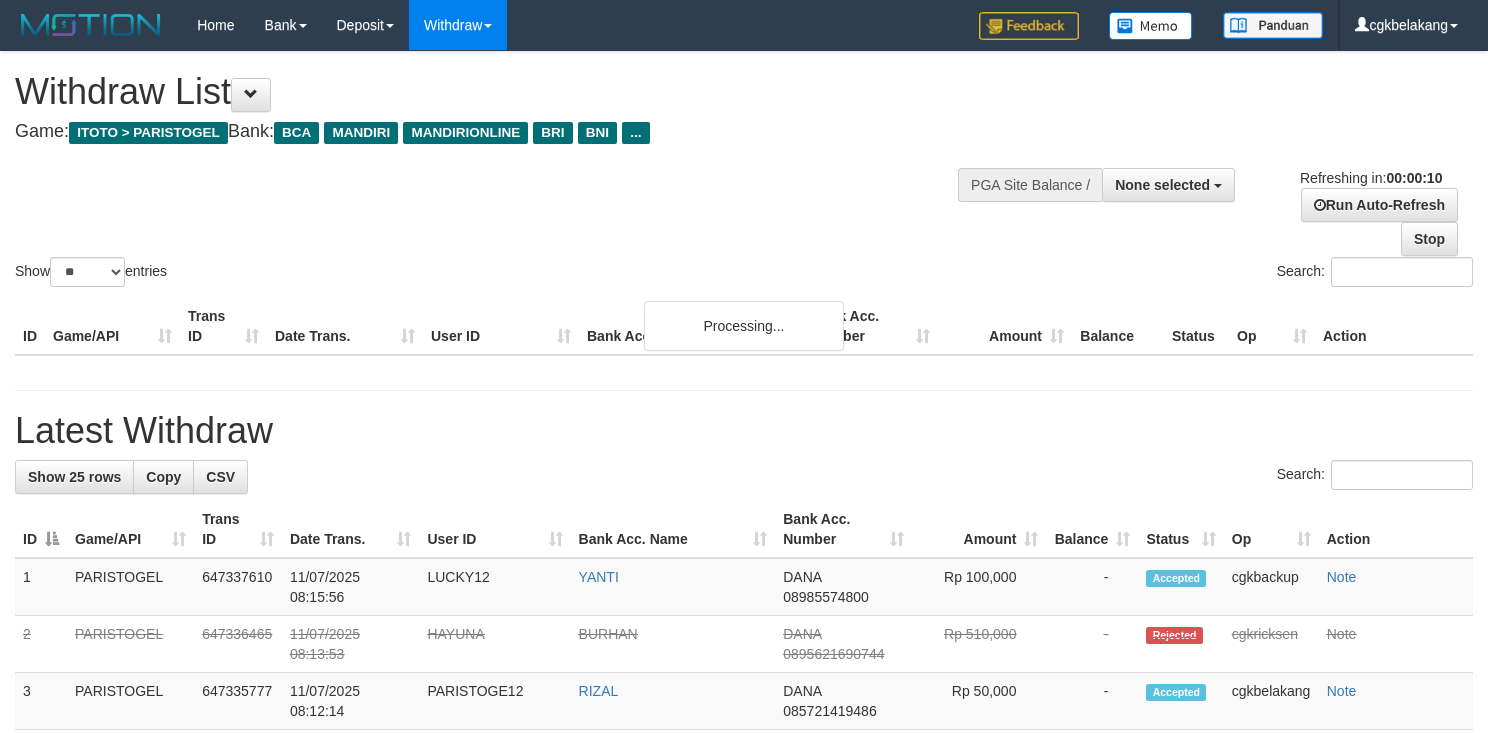 select 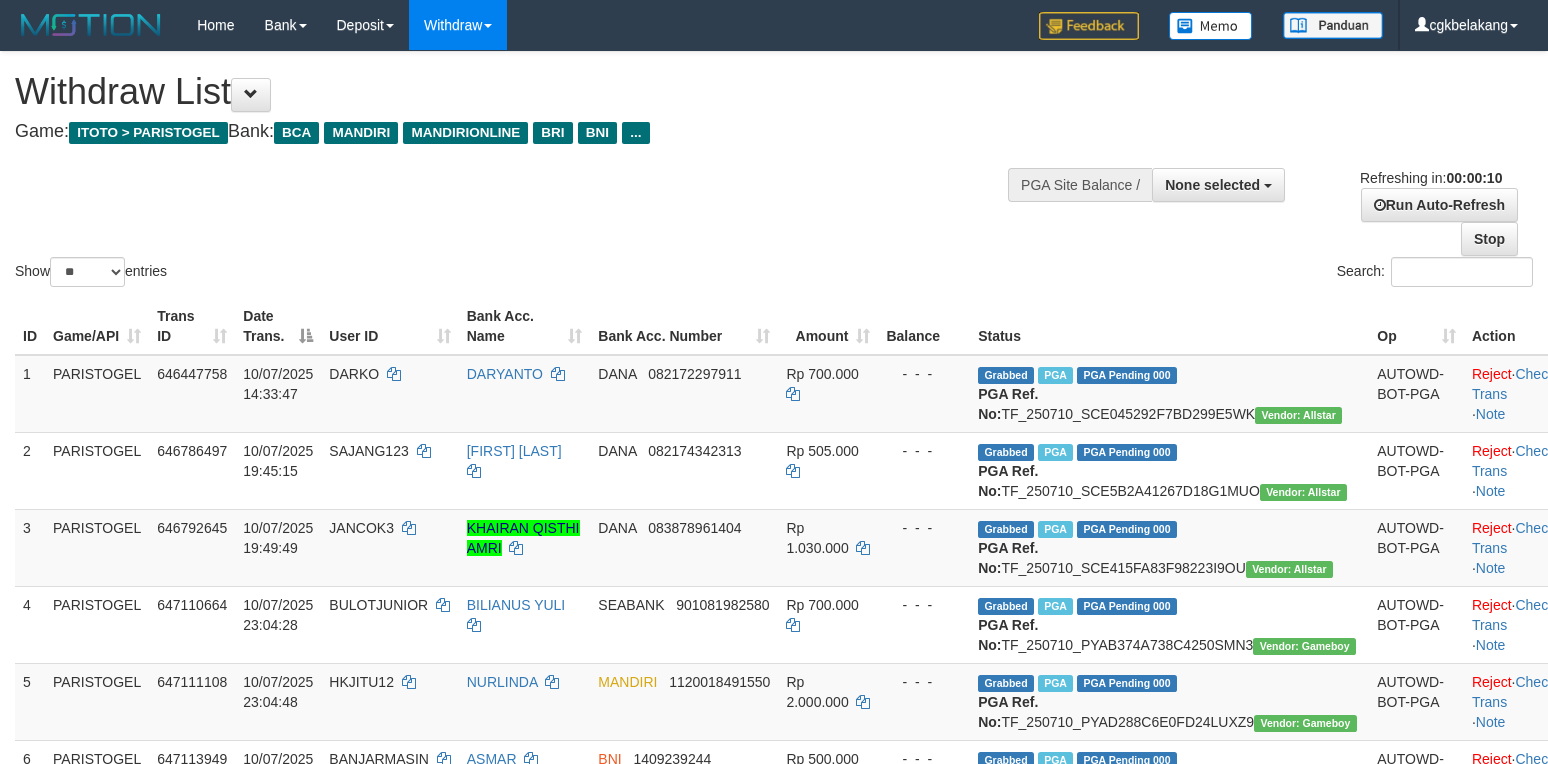 select 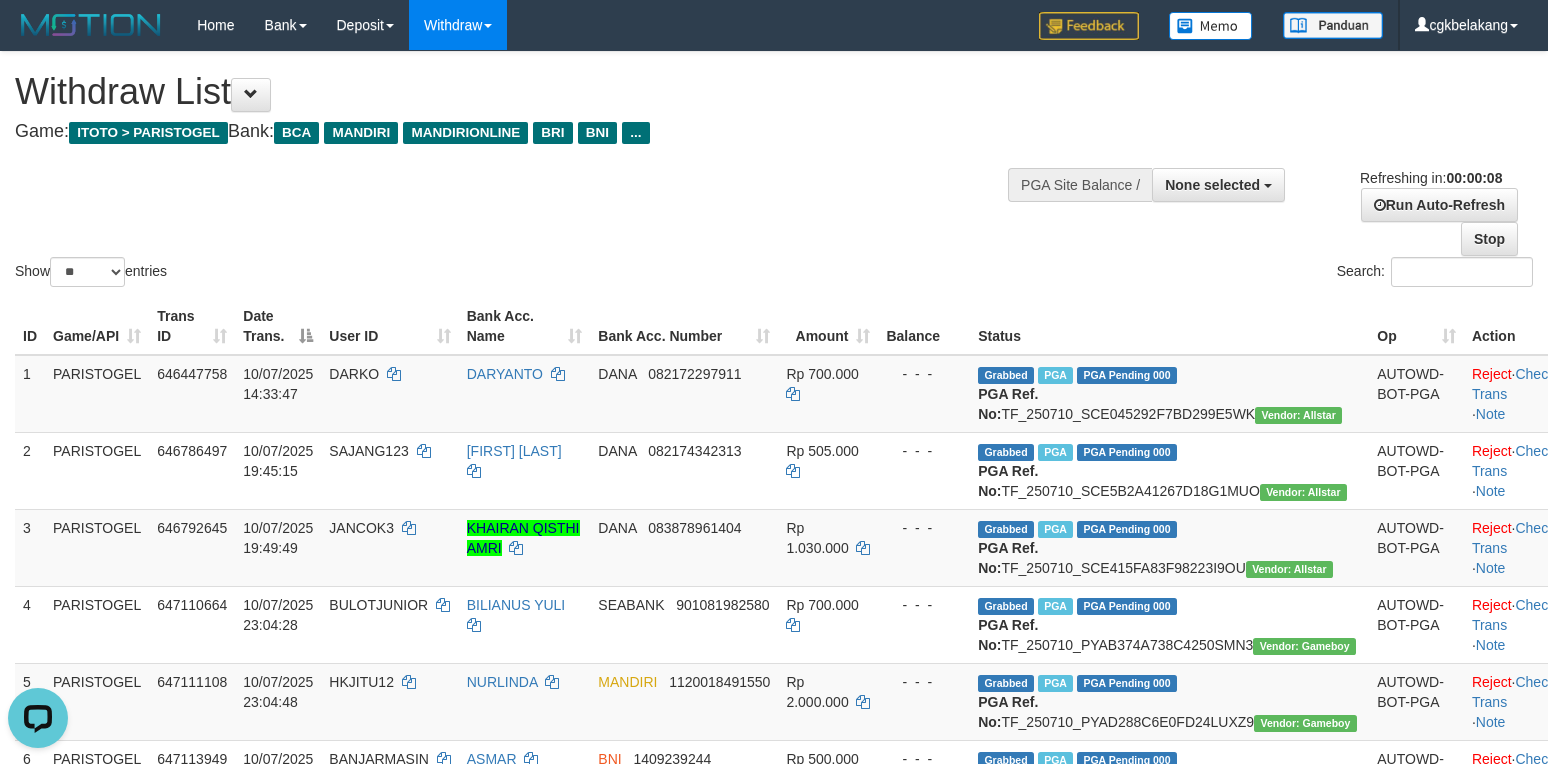 scroll, scrollTop: 0, scrollLeft: 0, axis: both 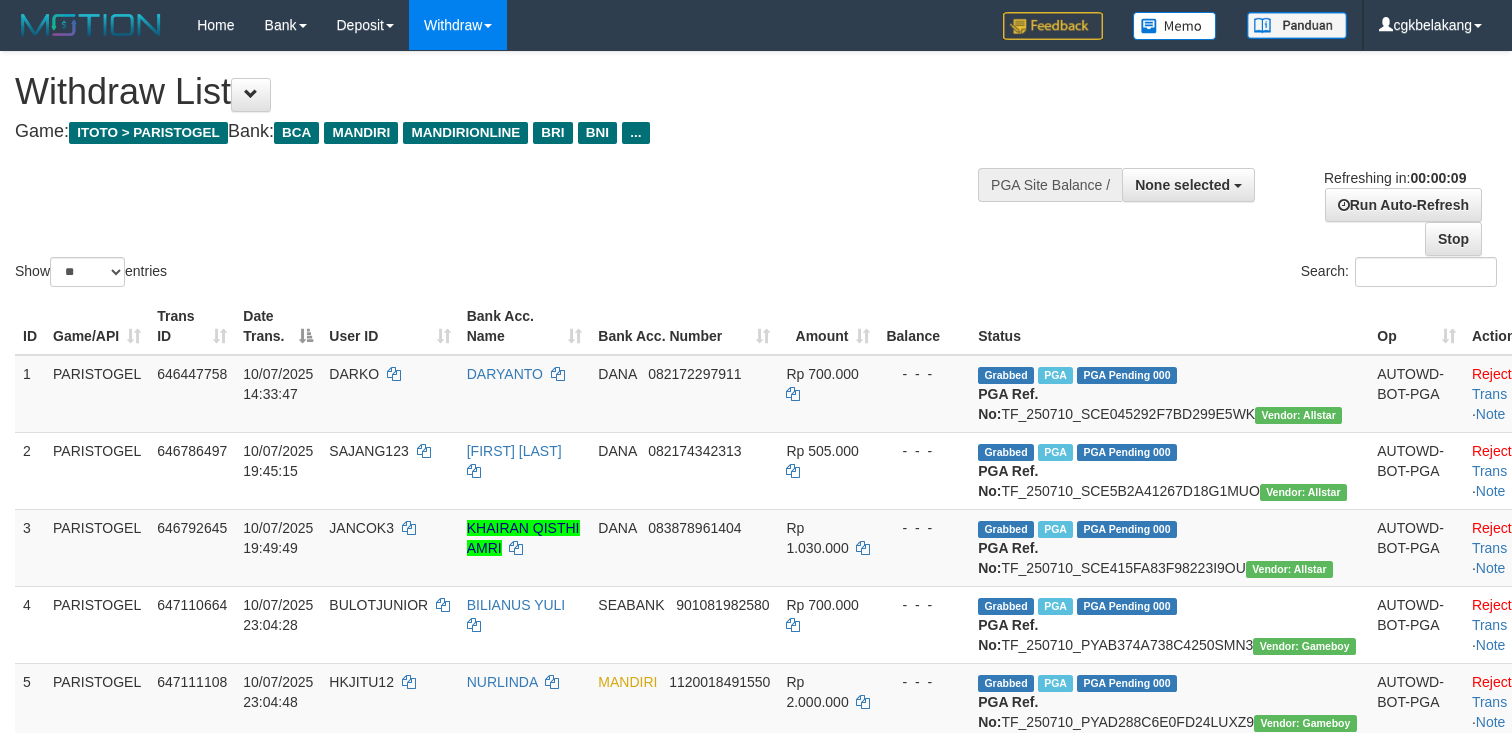 select 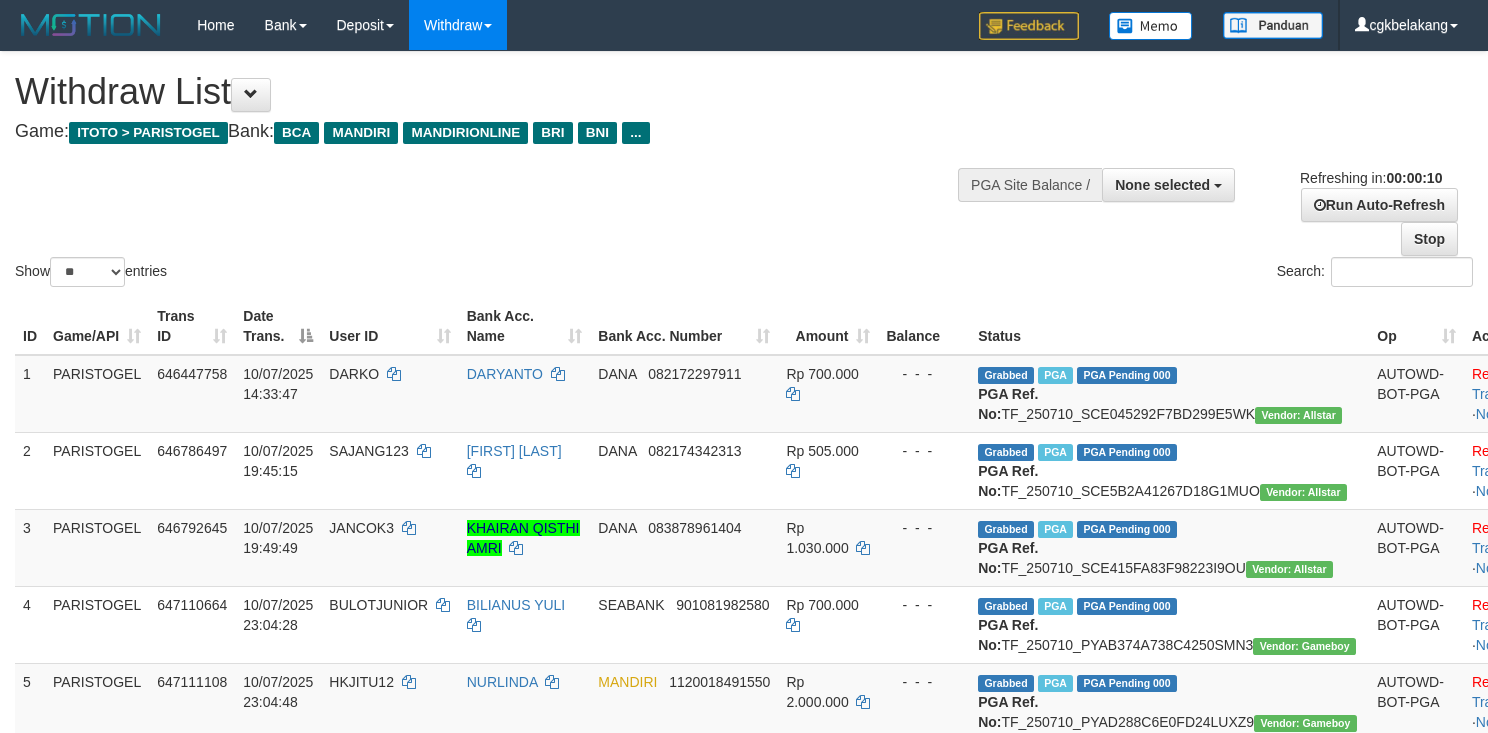 select 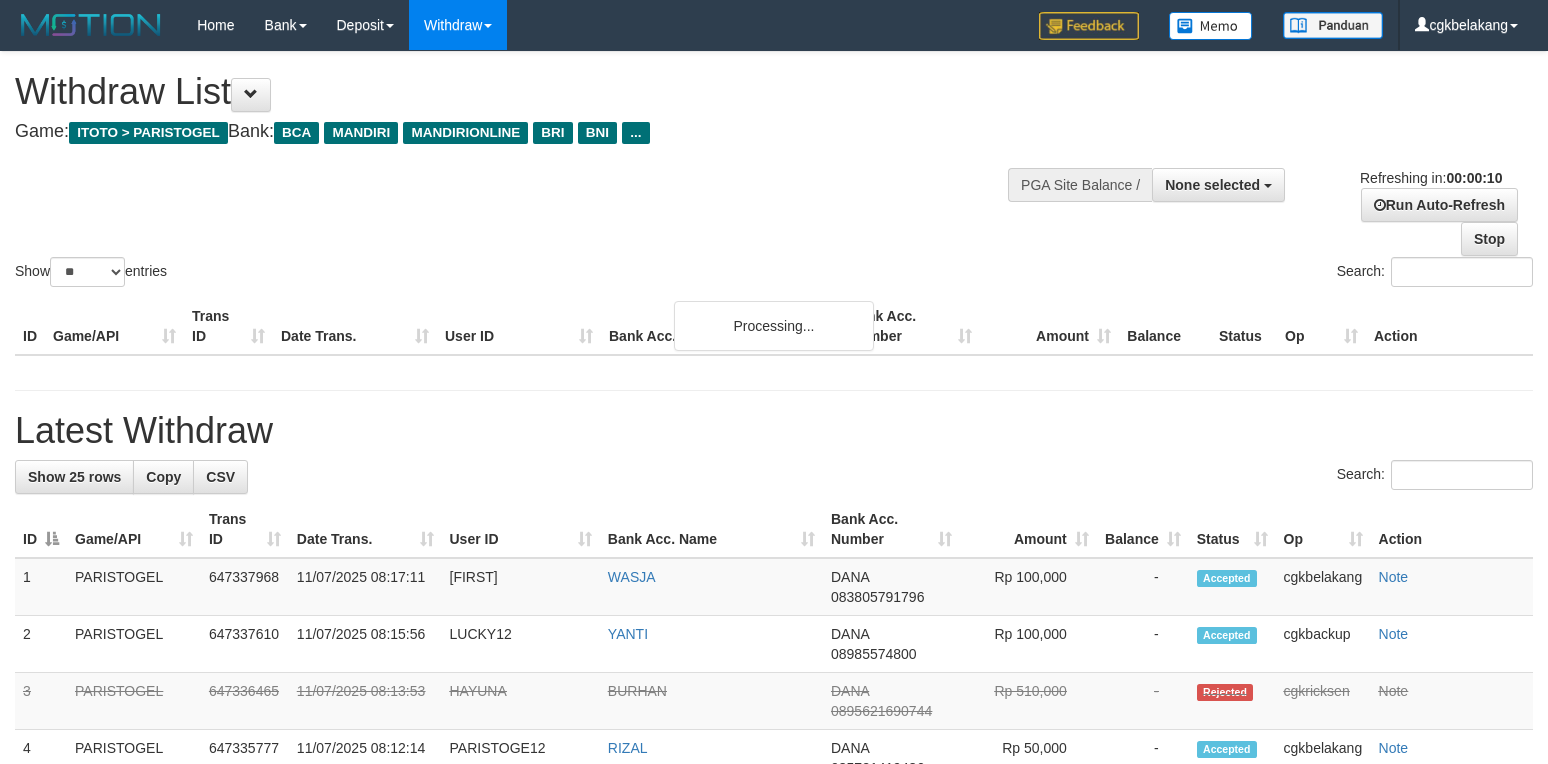 select 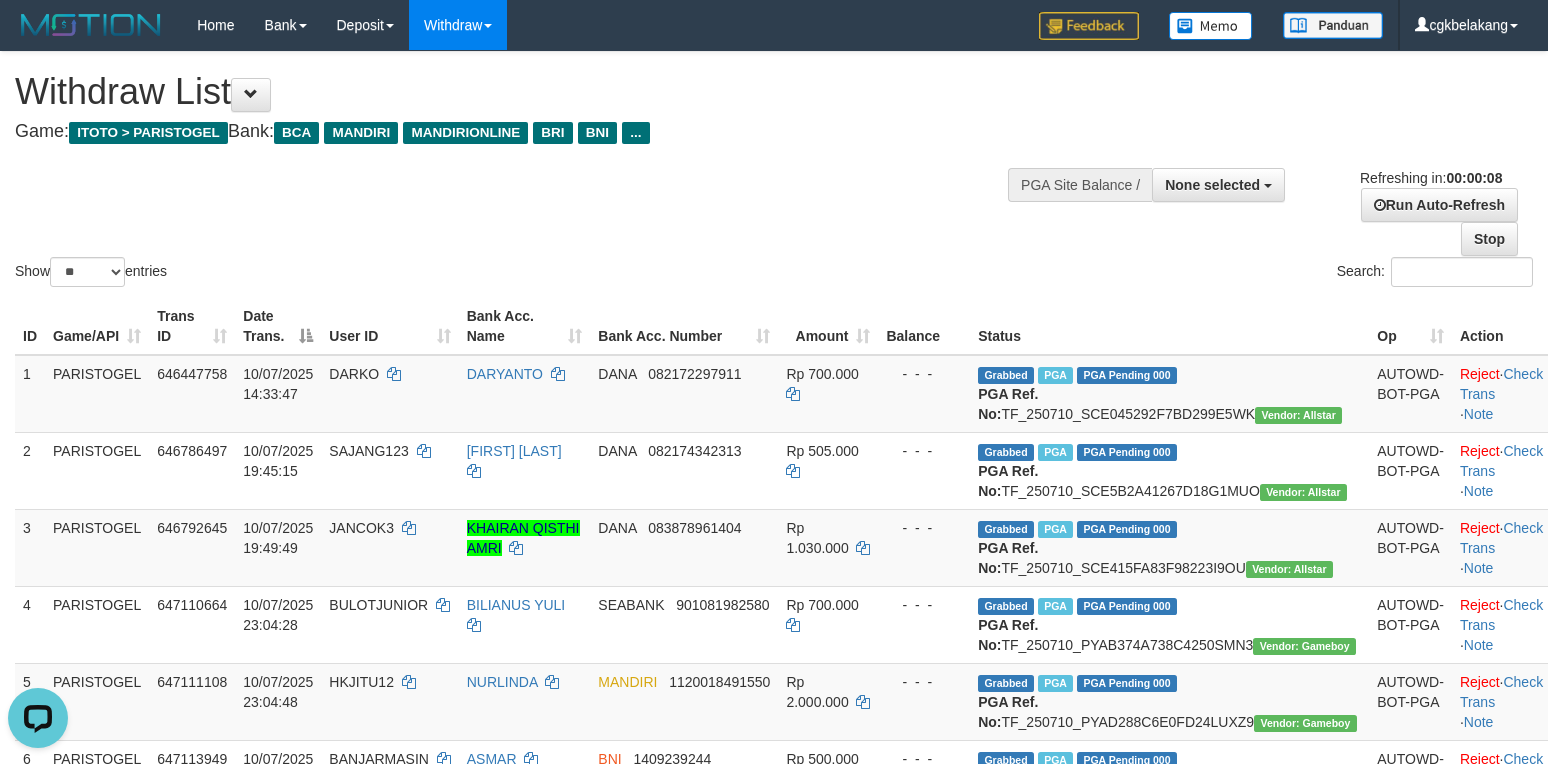 scroll, scrollTop: 0, scrollLeft: 0, axis: both 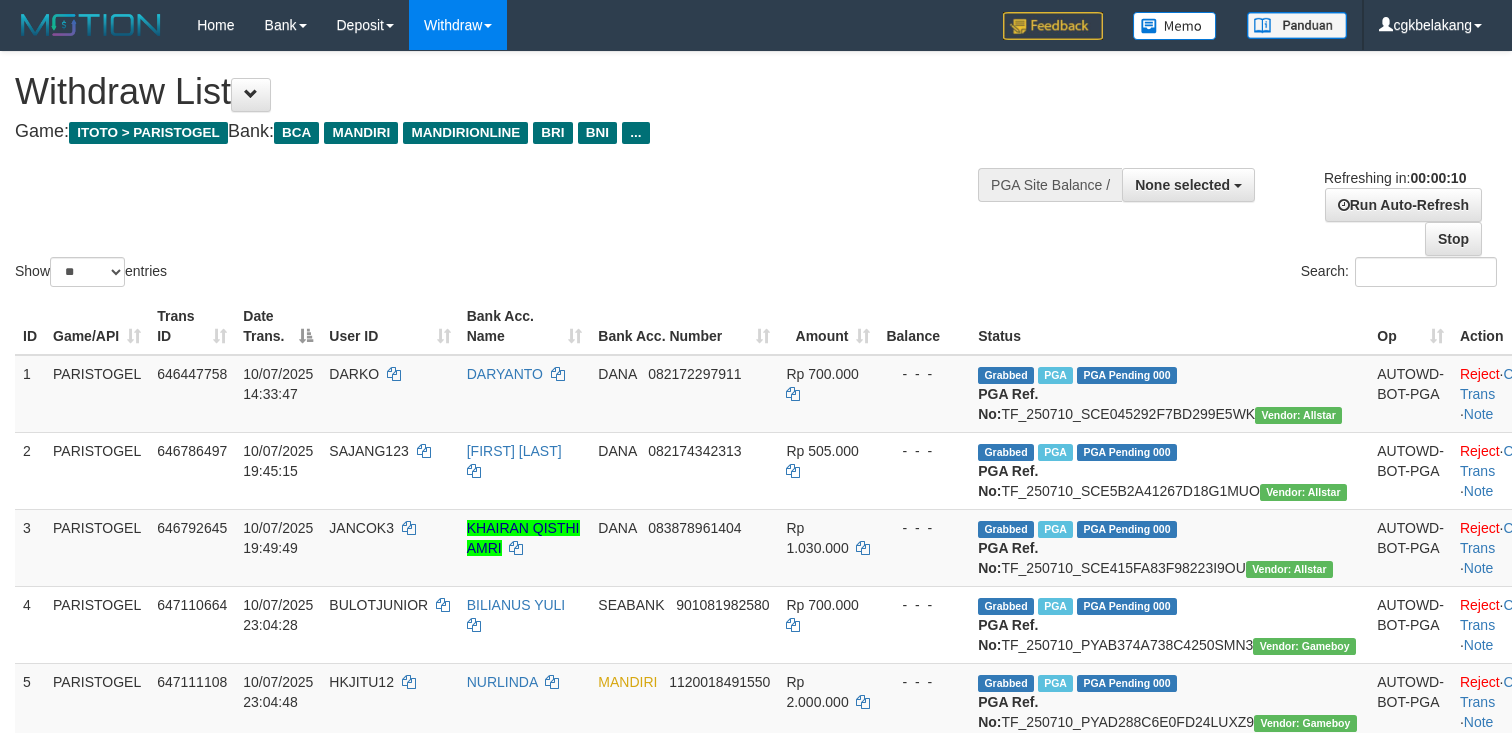 select 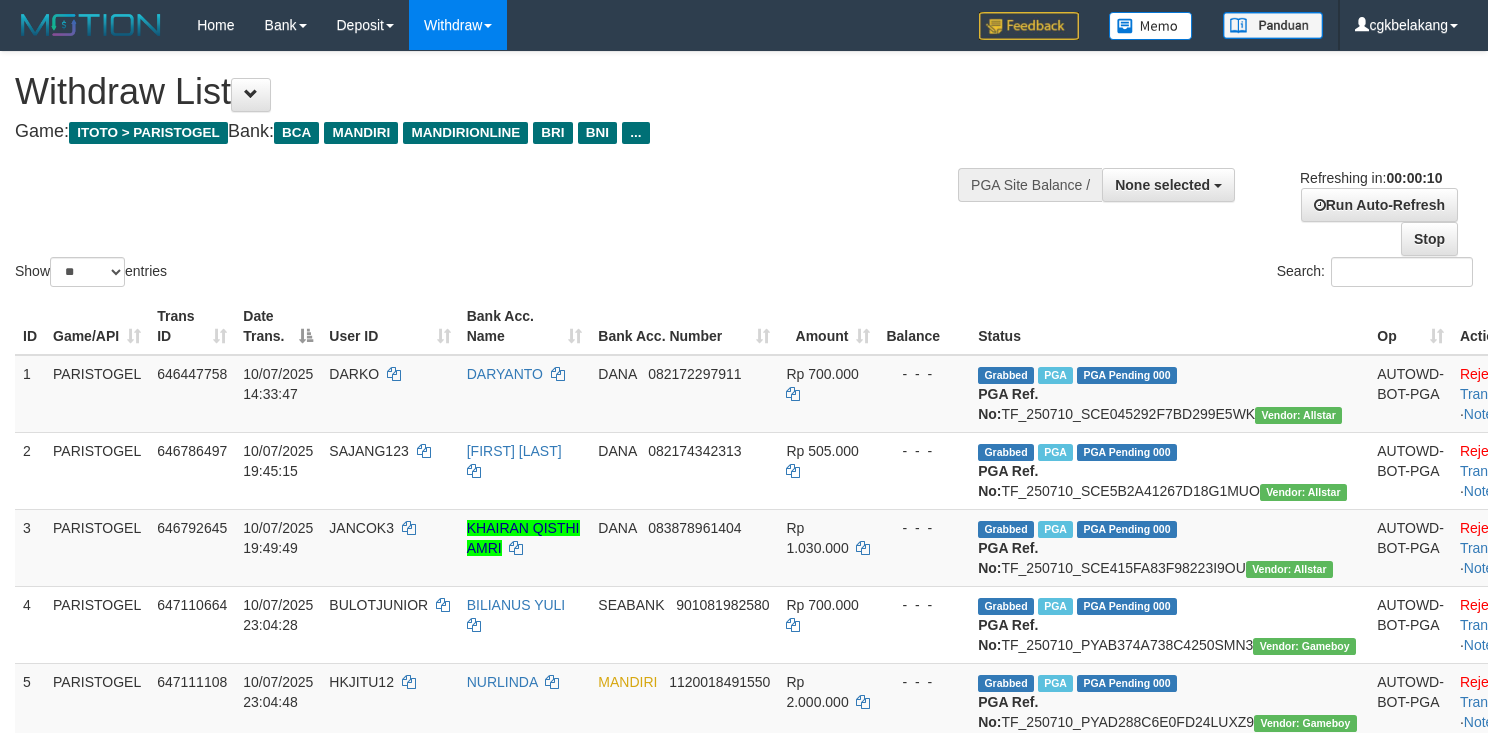 select 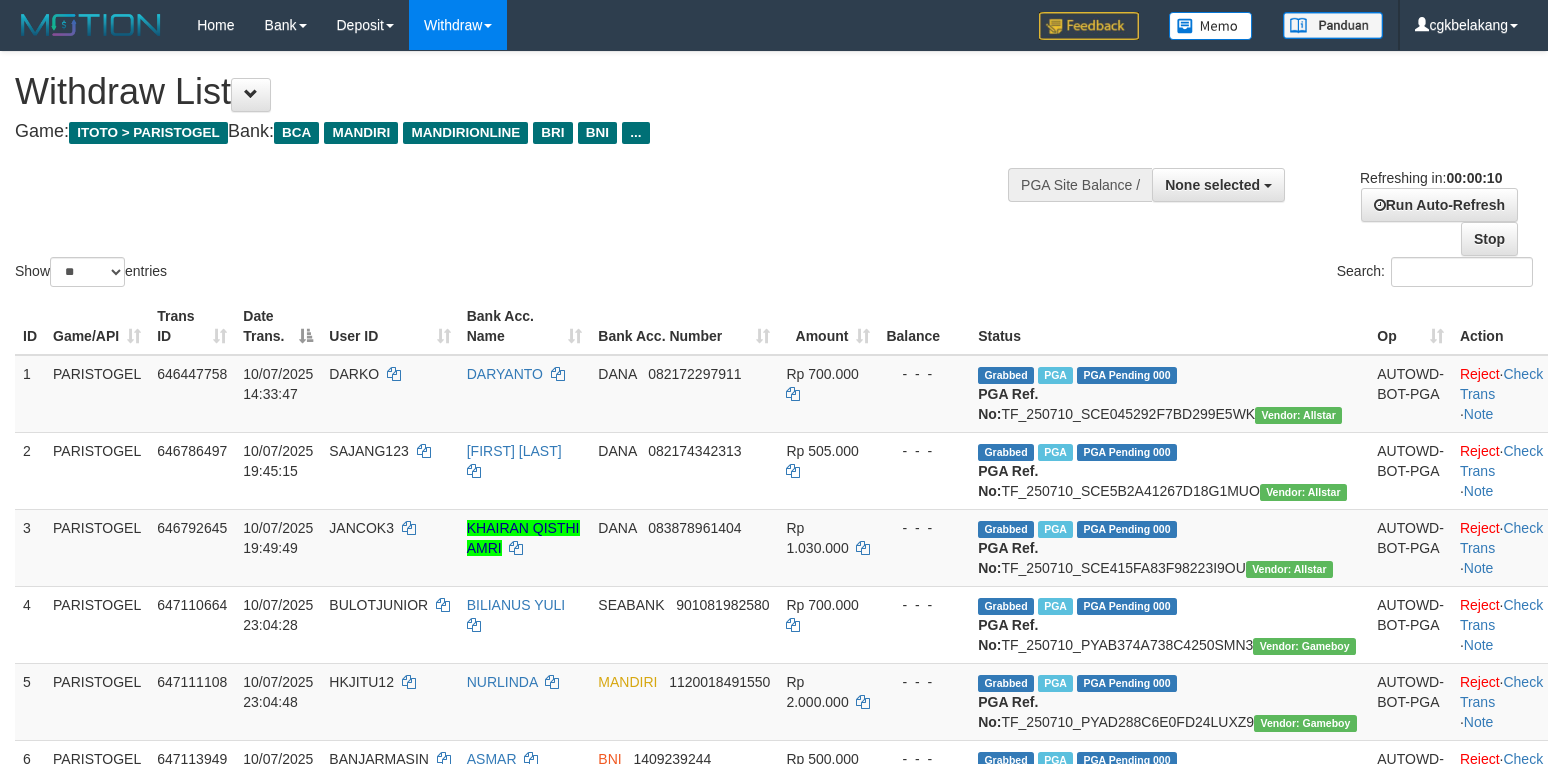 select 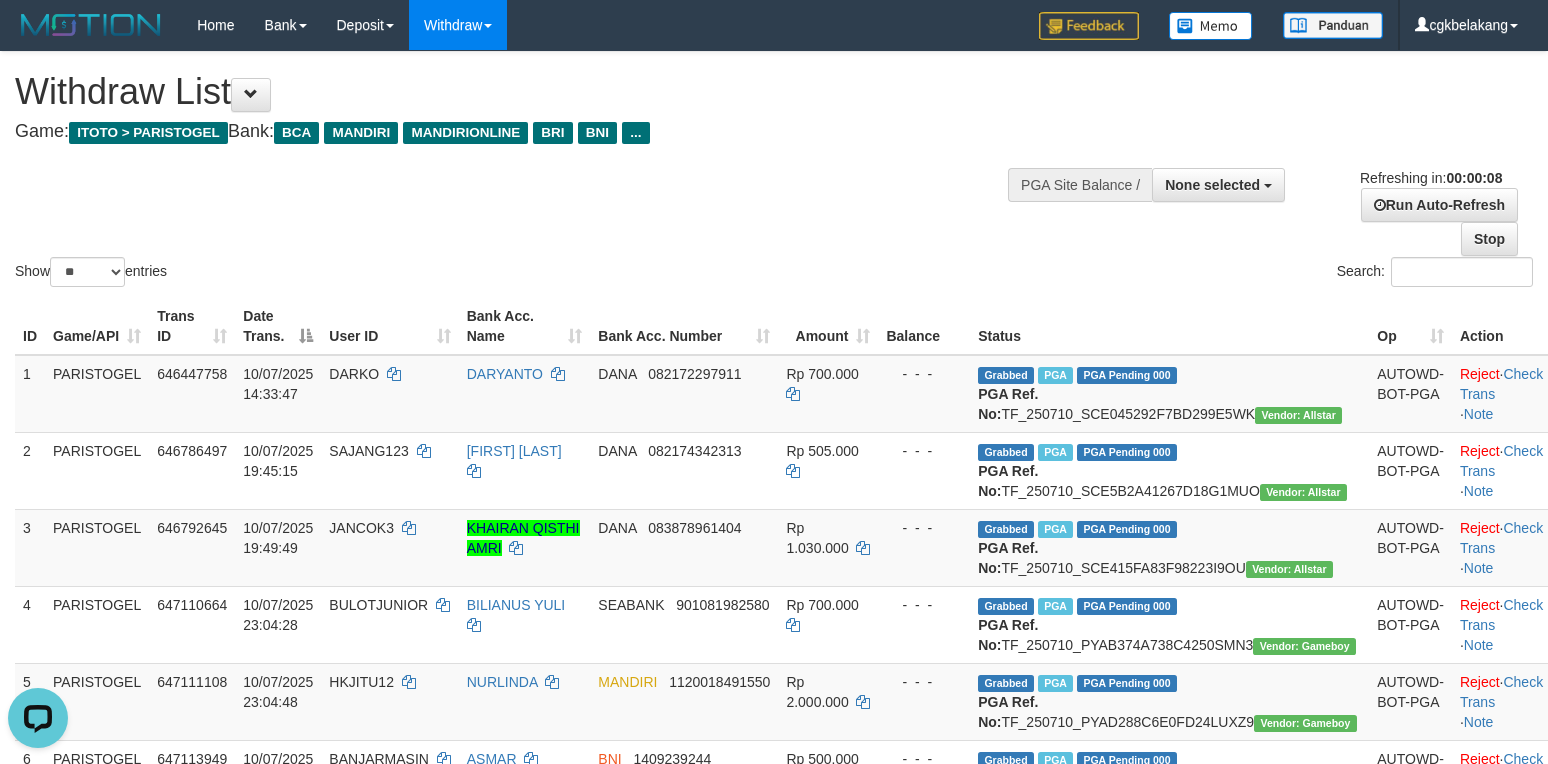scroll, scrollTop: 0, scrollLeft: 0, axis: both 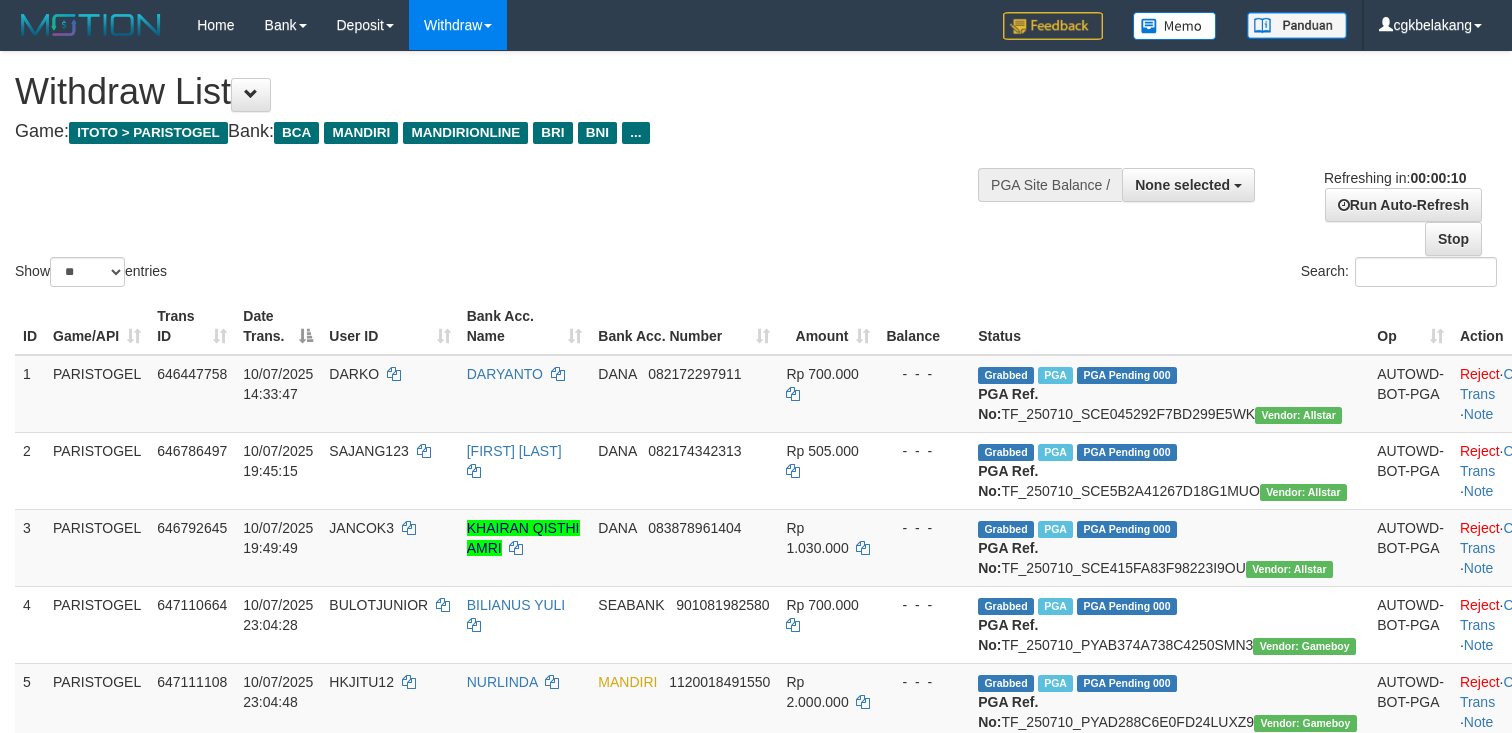 select 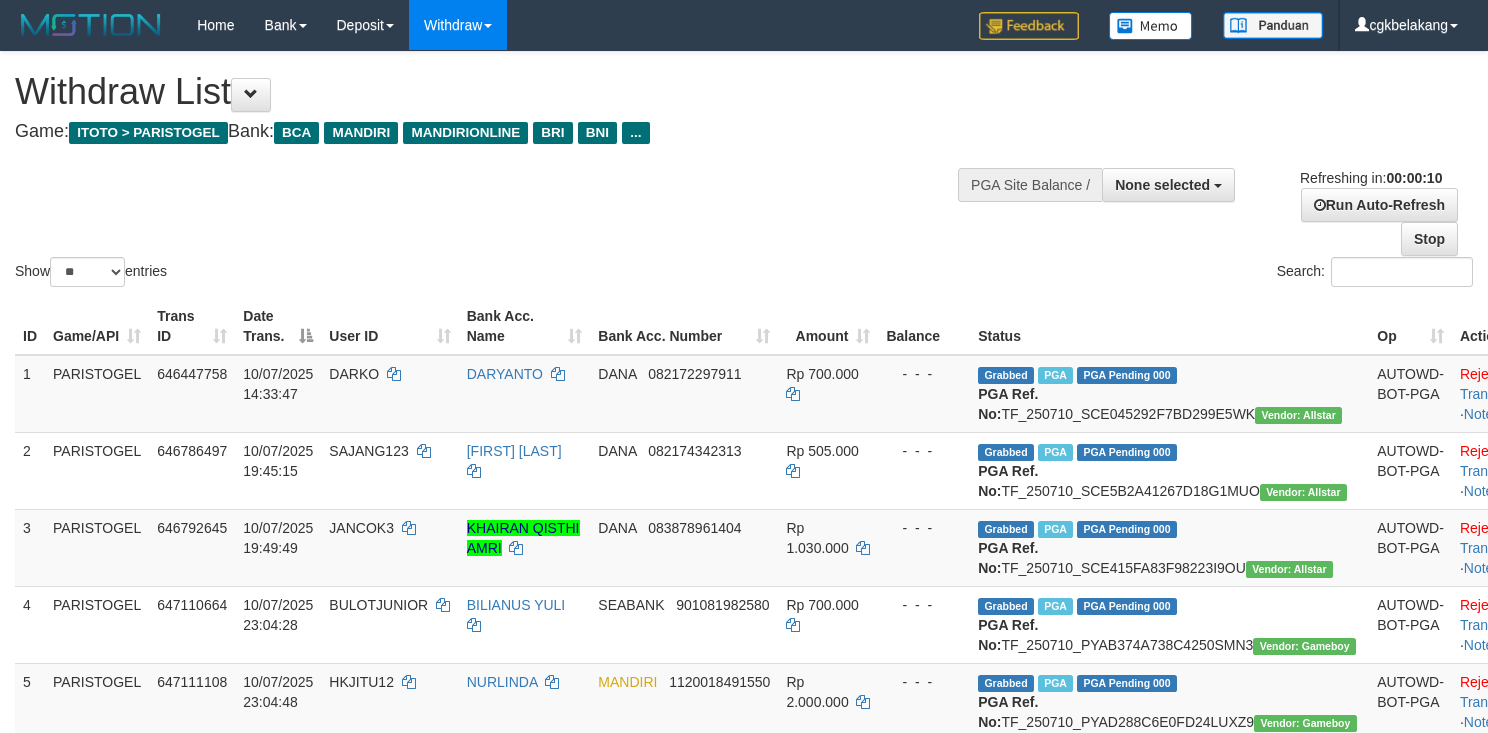 select 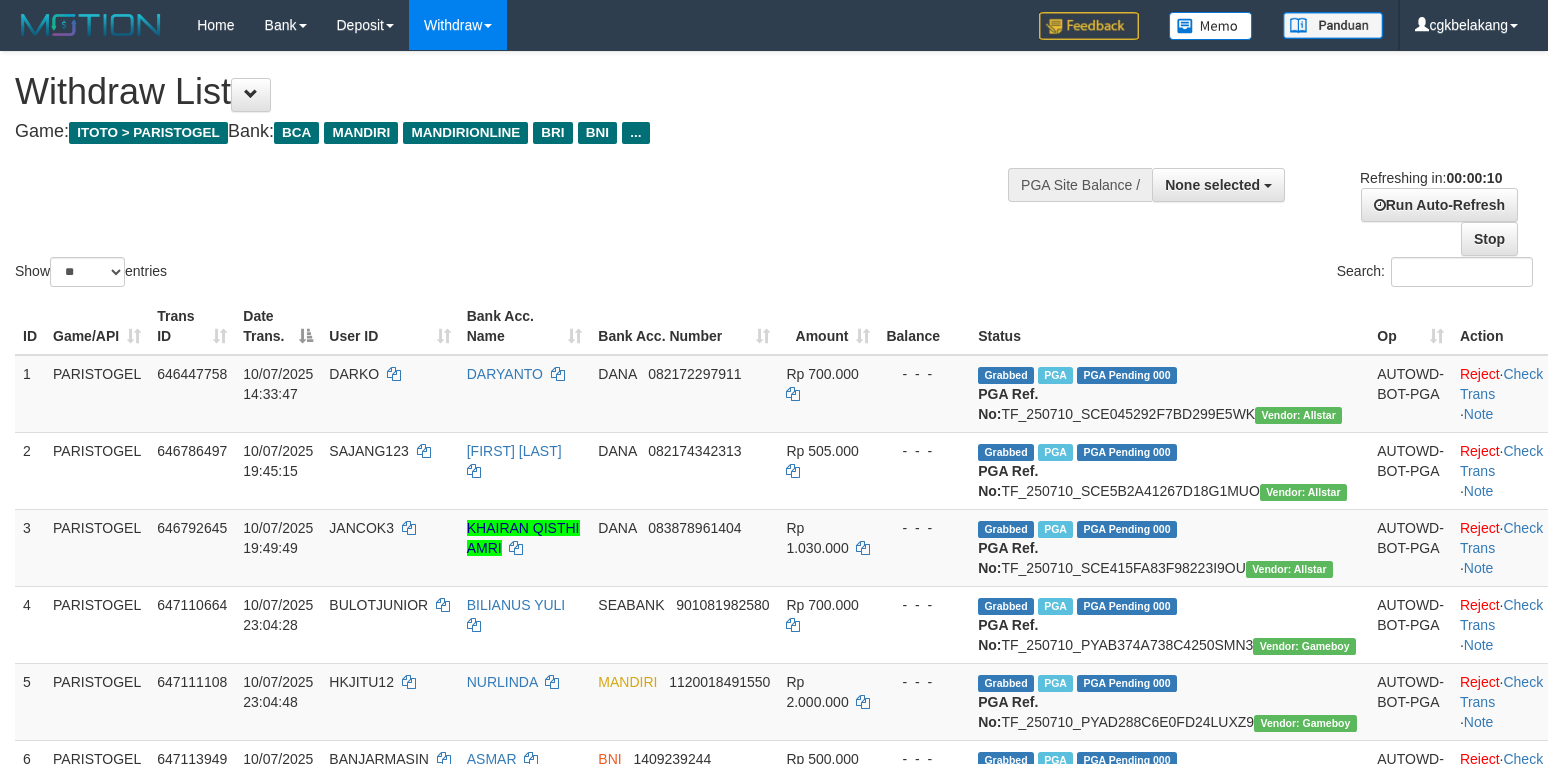 select 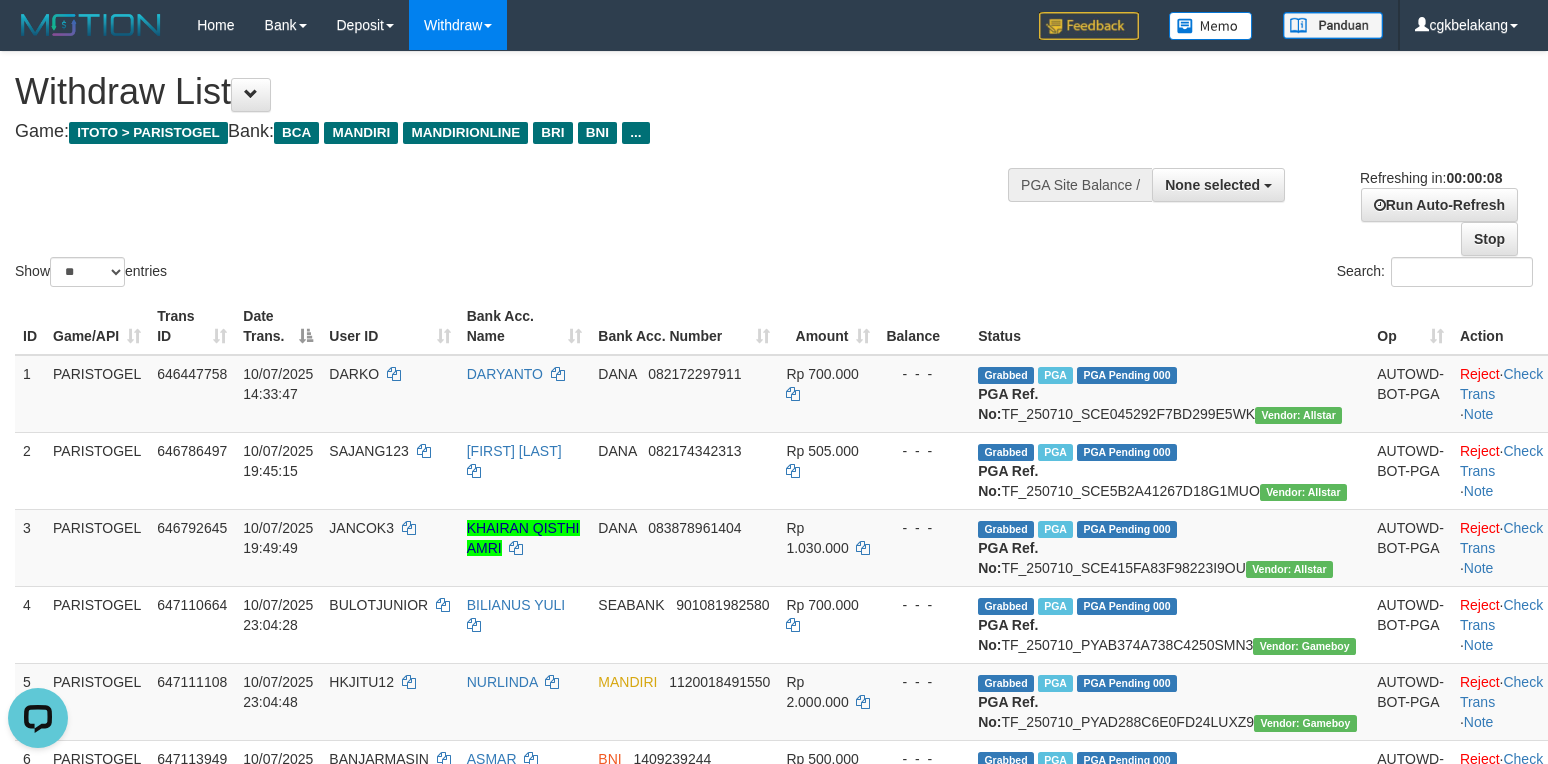scroll, scrollTop: 0, scrollLeft: 0, axis: both 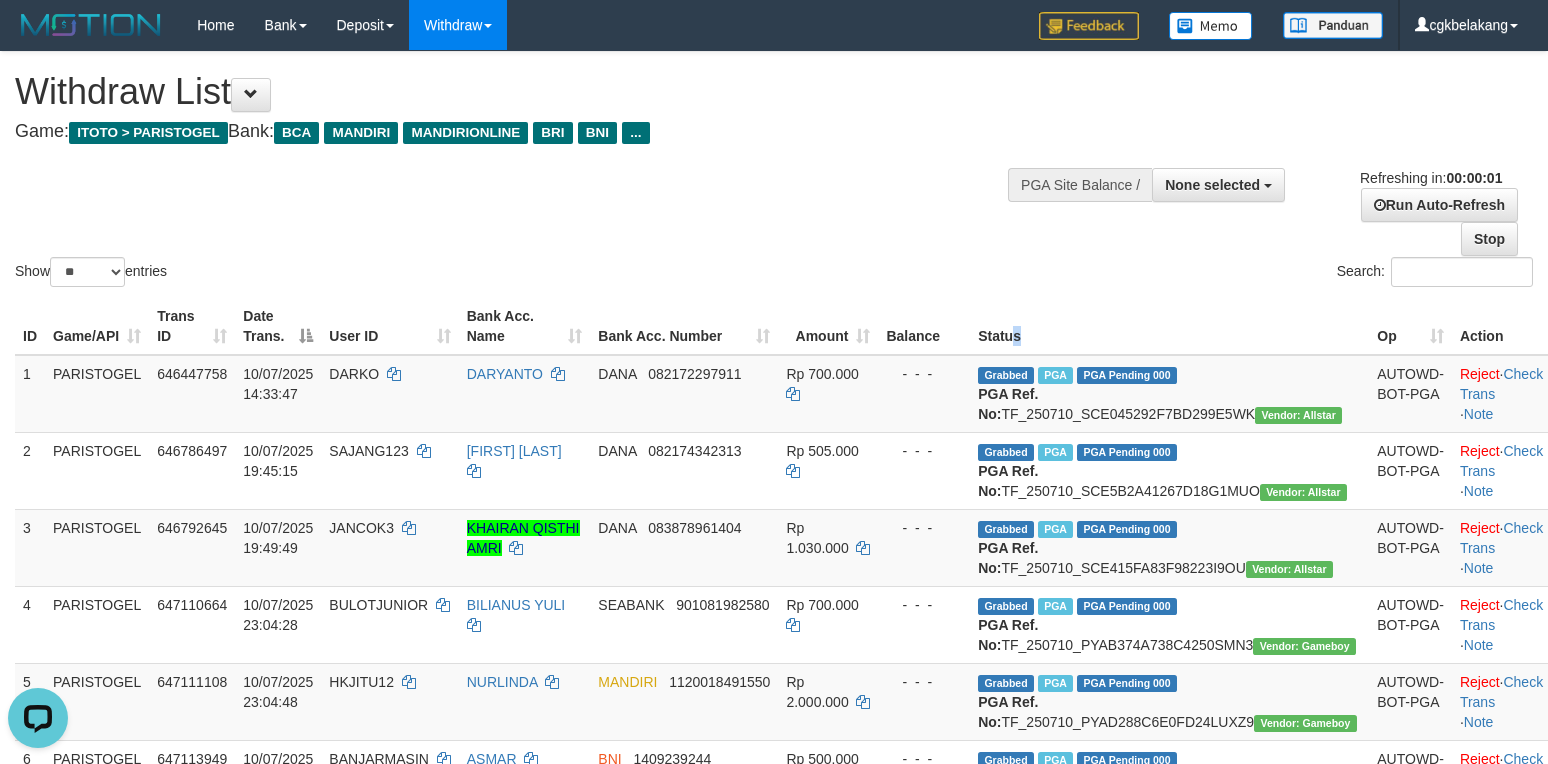 click on "Status" at bounding box center [1169, 326] 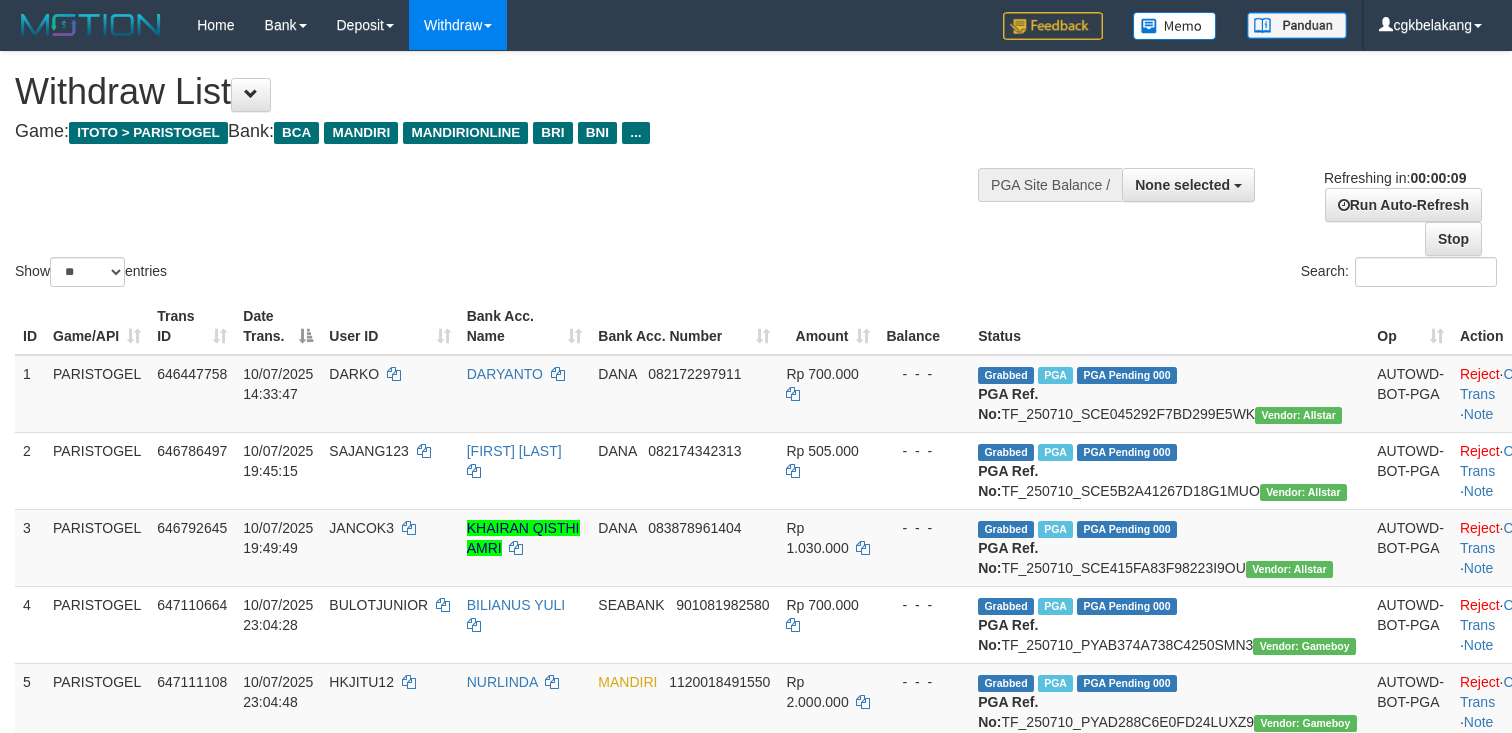 select 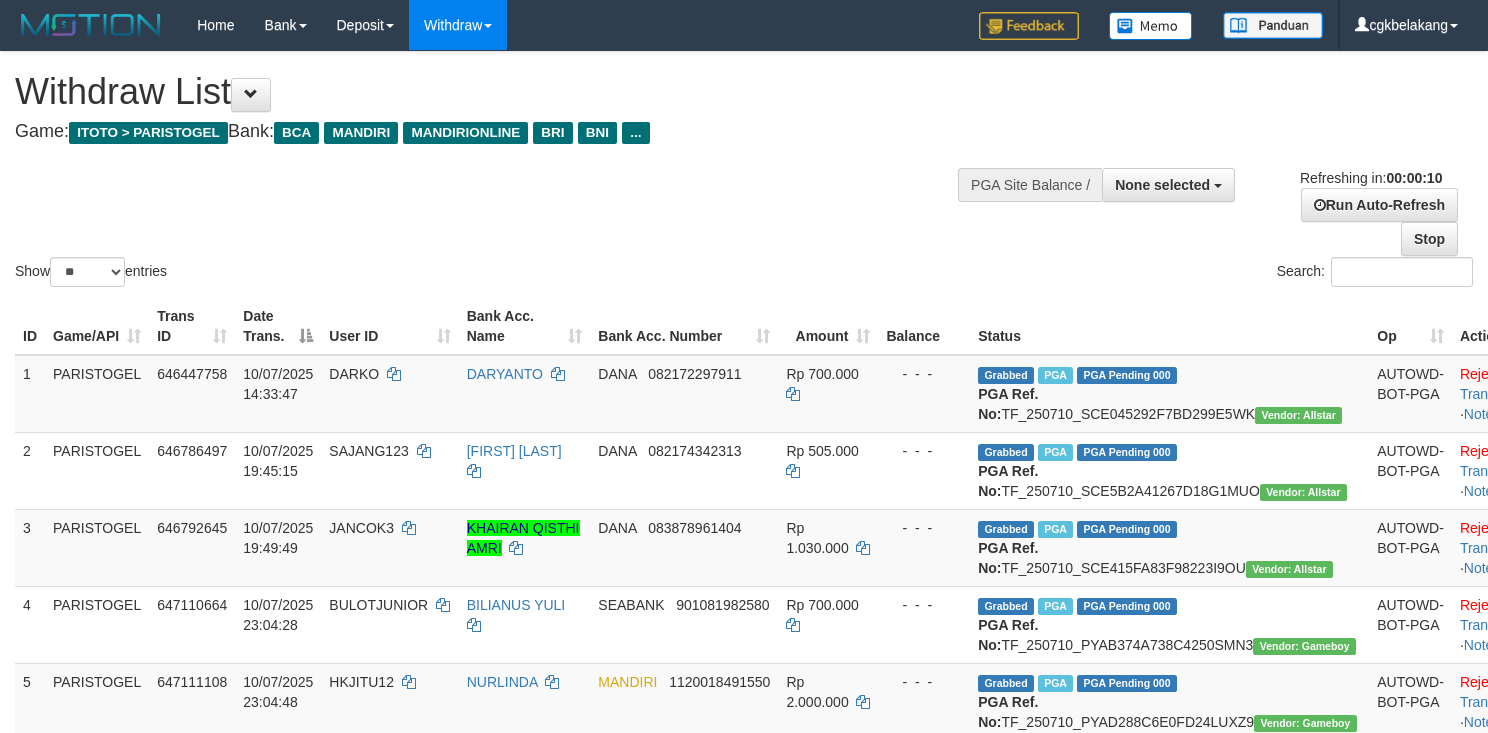 select 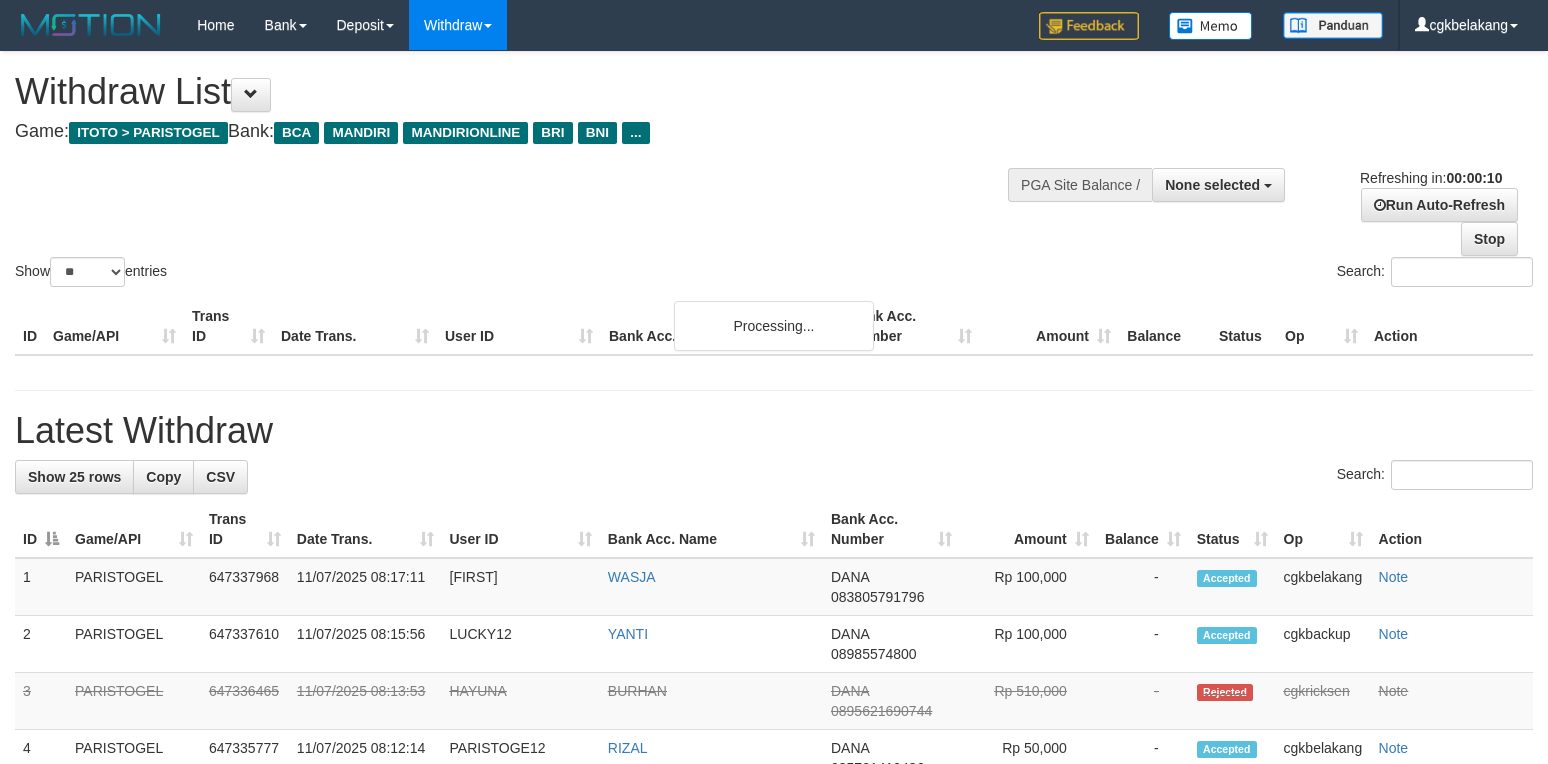 select 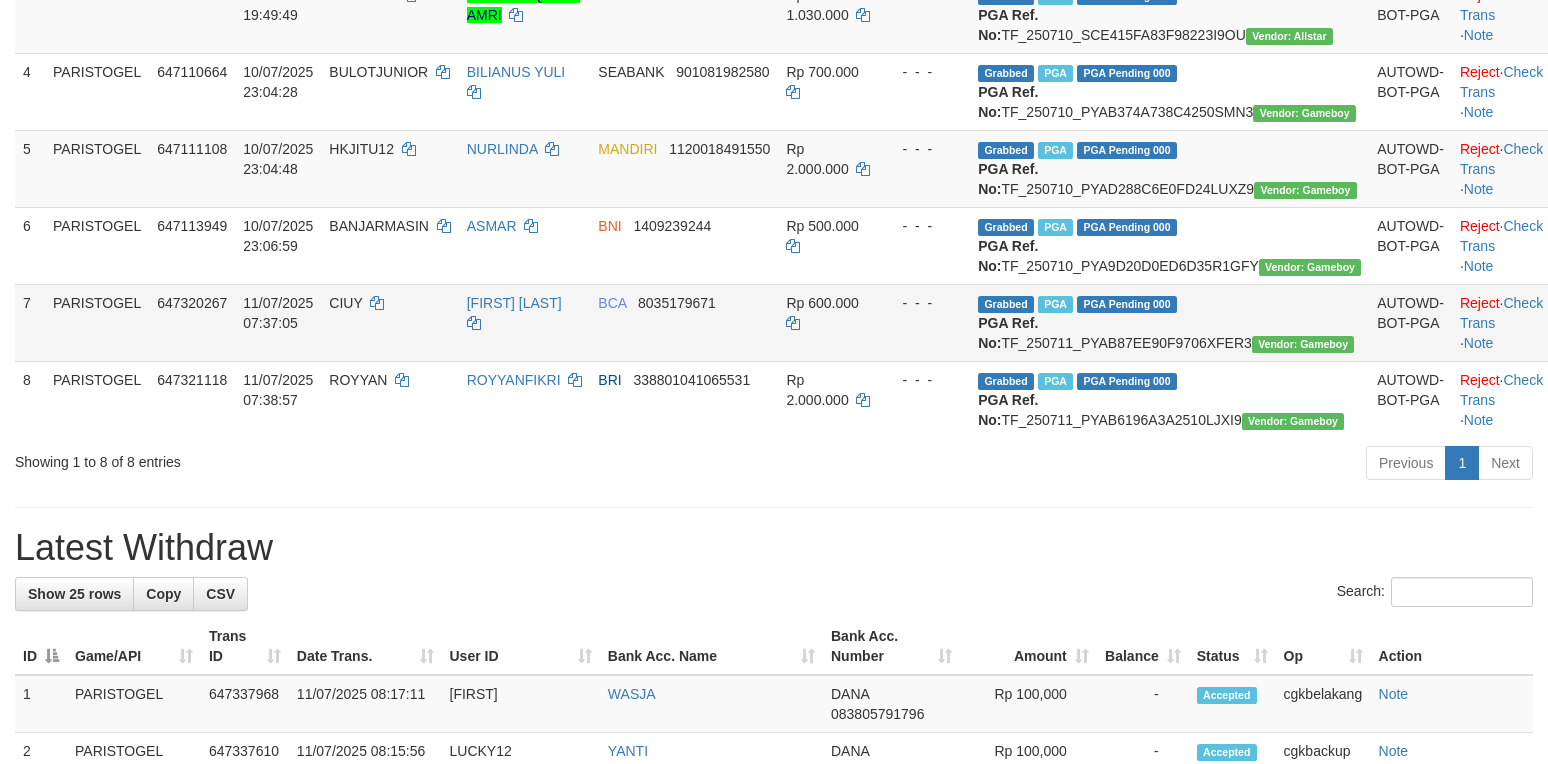 scroll, scrollTop: 666, scrollLeft: 0, axis: vertical 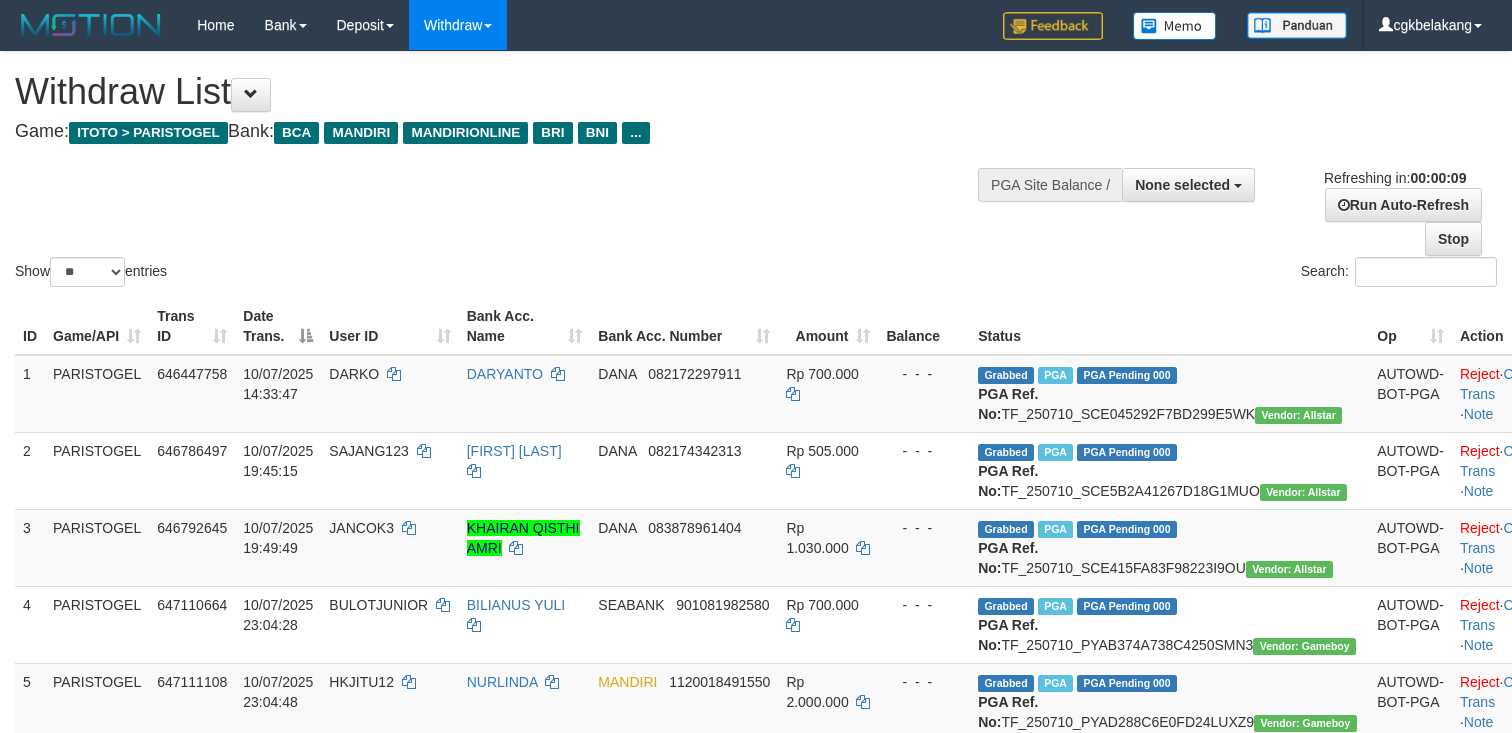 select 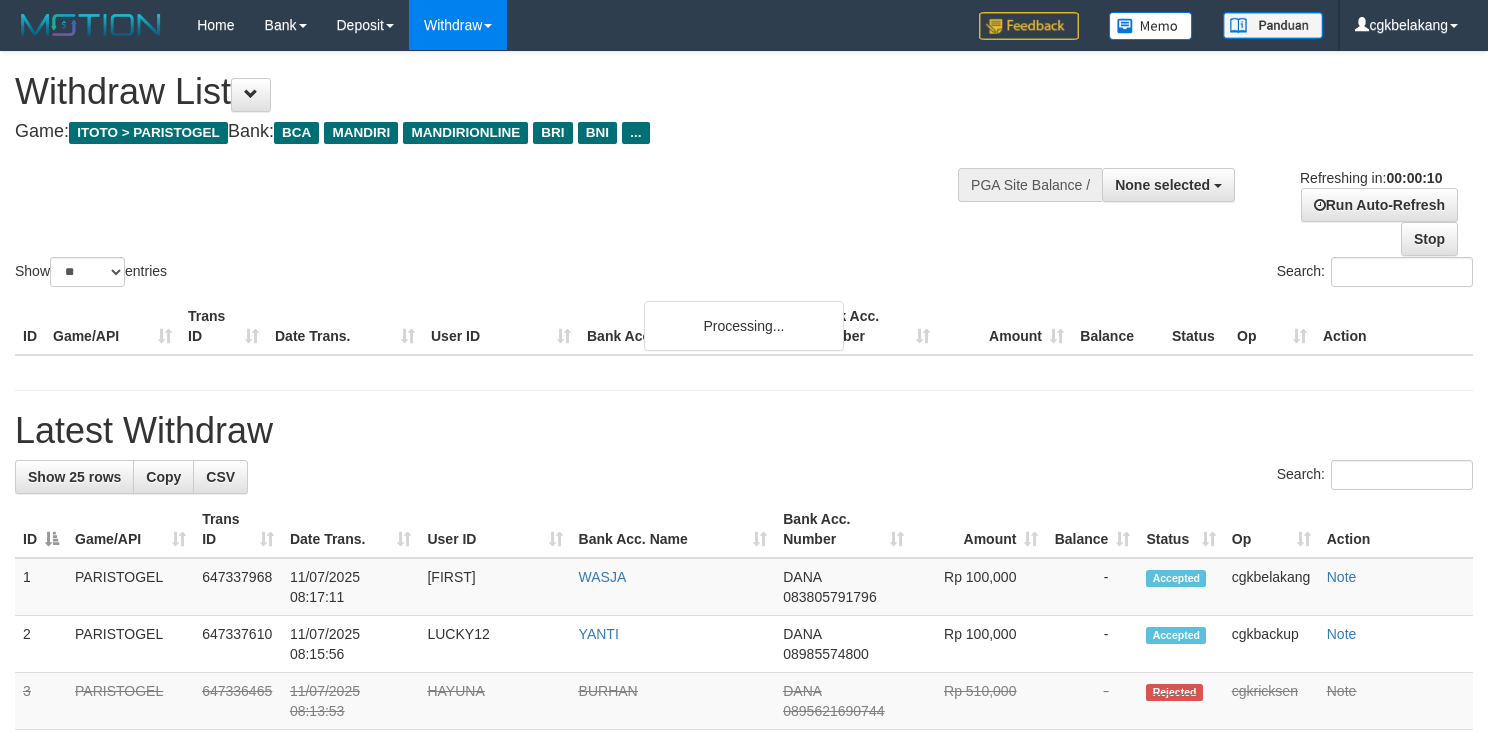 select 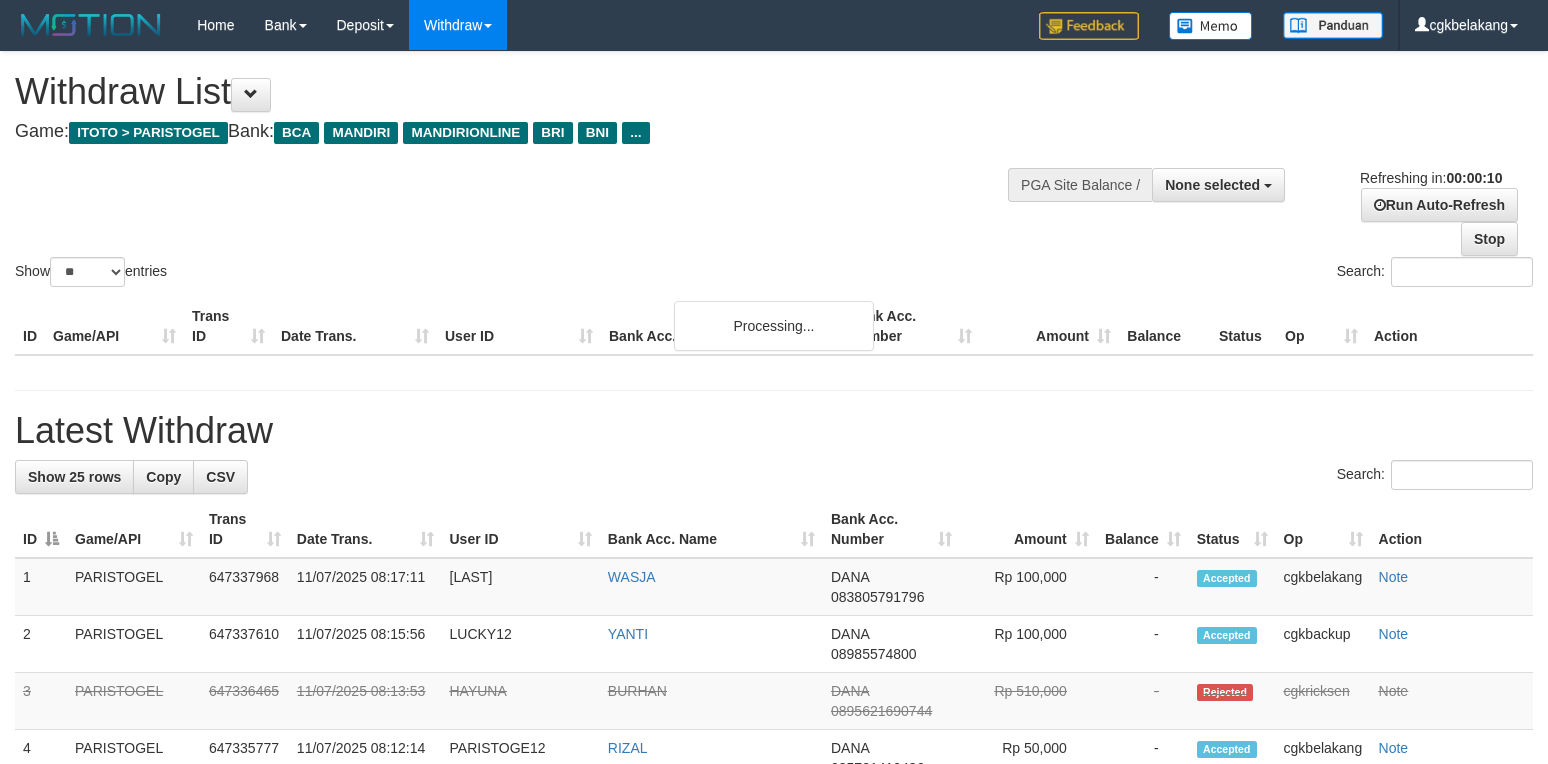 select 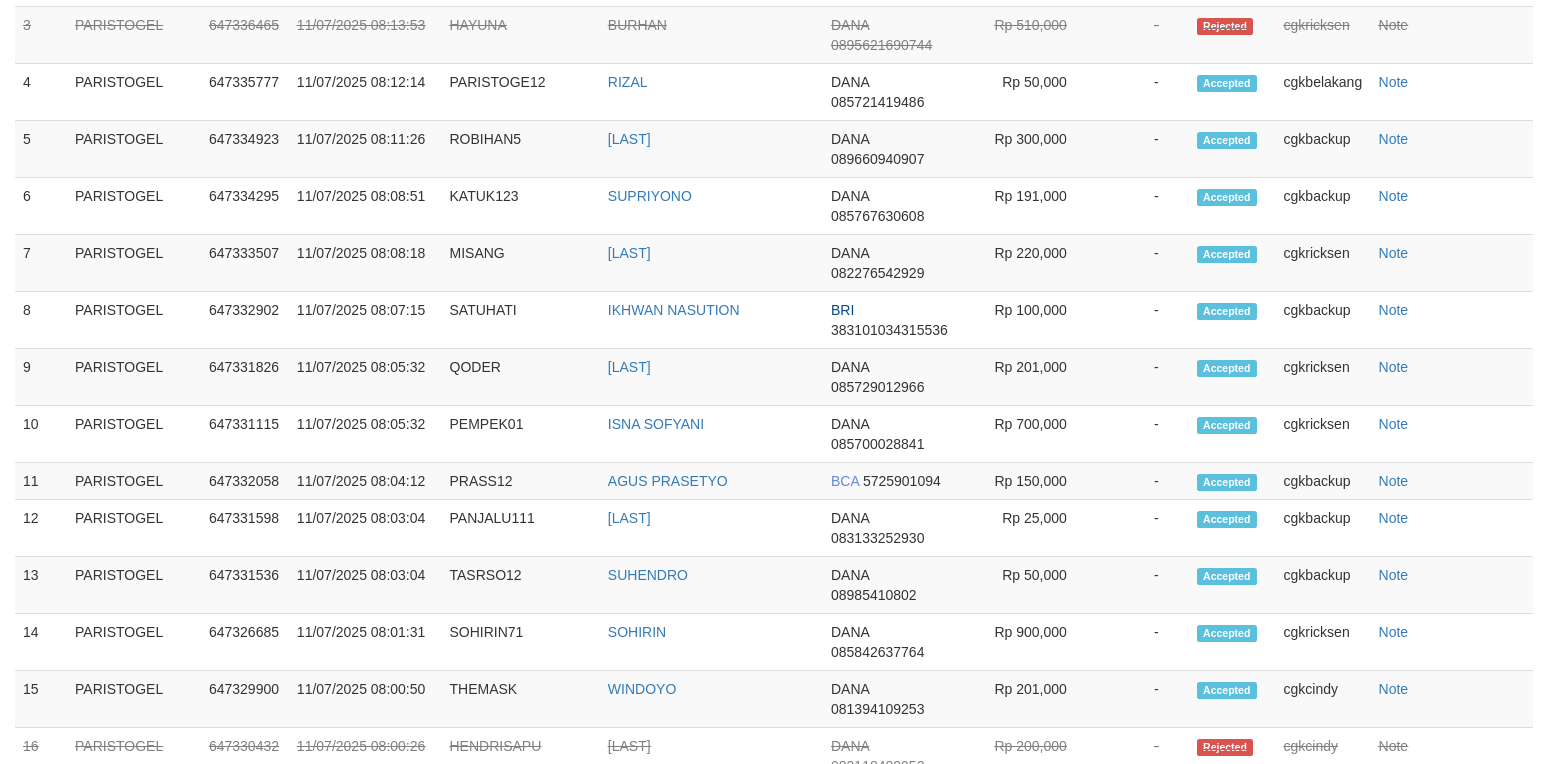 scroll, scrollTop: 1480, scrollLeft: 0, axis: vertical 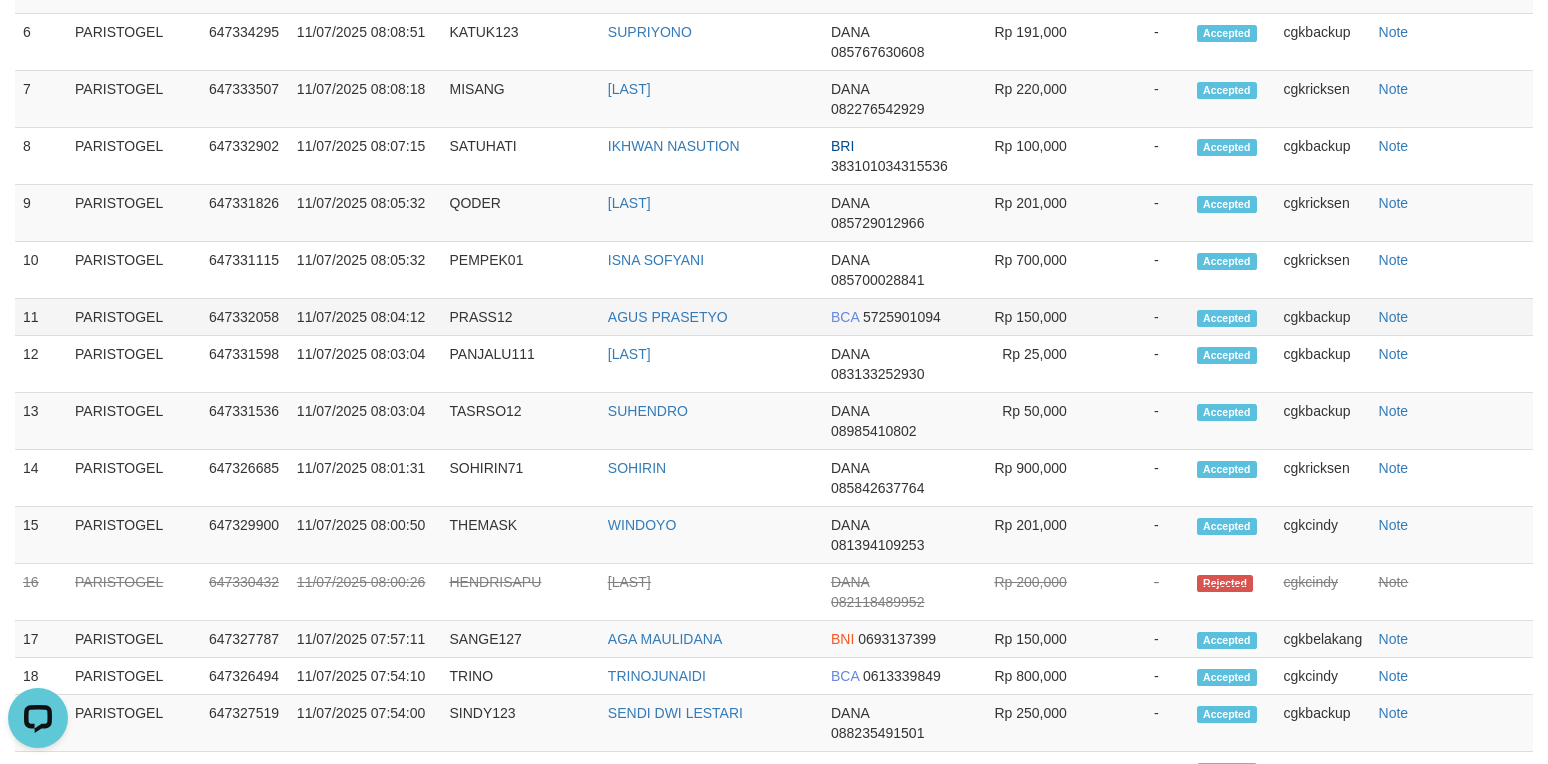 click on "Note" at bounding box center [1452, 317] 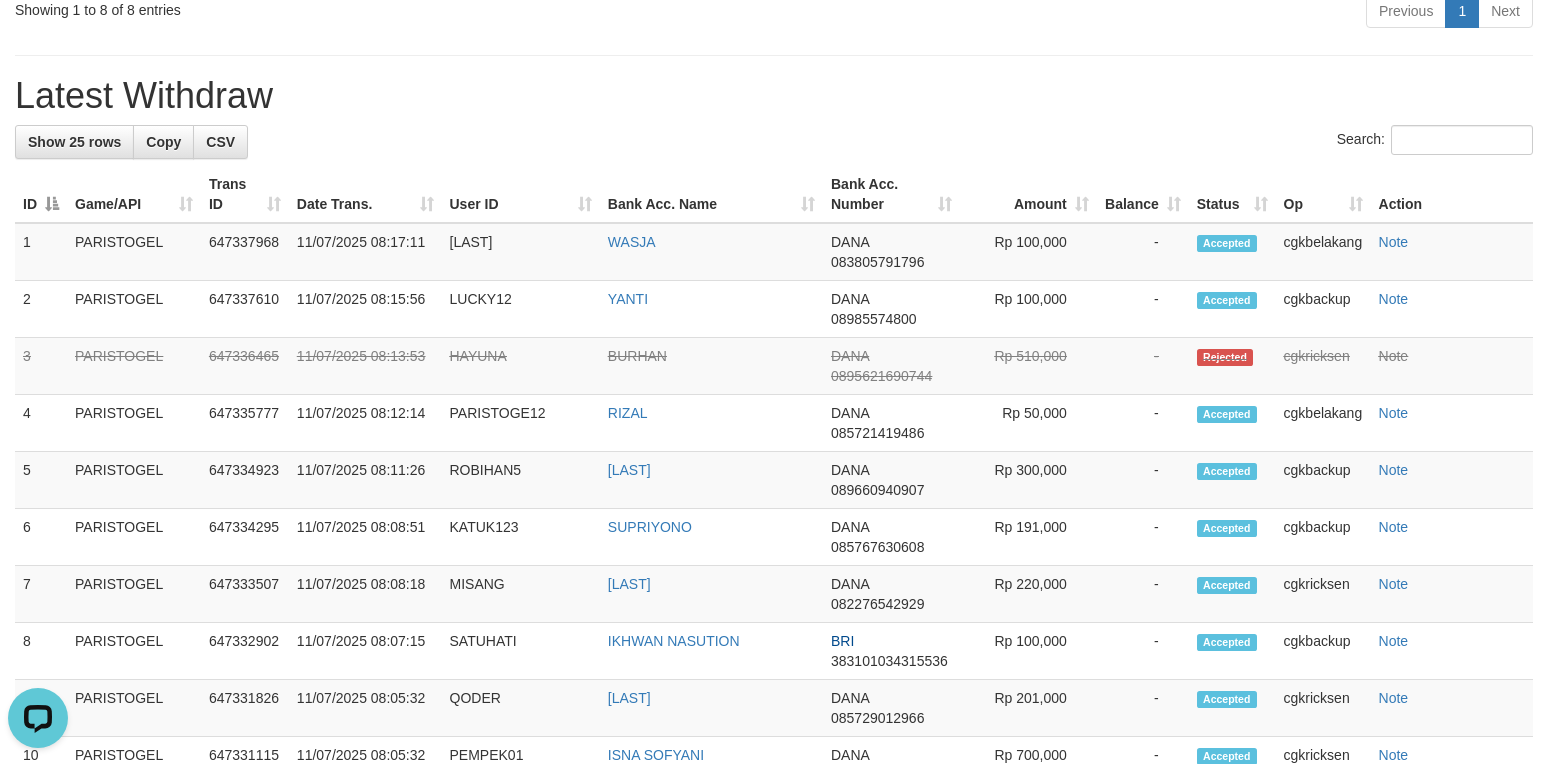 scroll, scrollTop: 946, scrollLeft: 0, axis: vertical 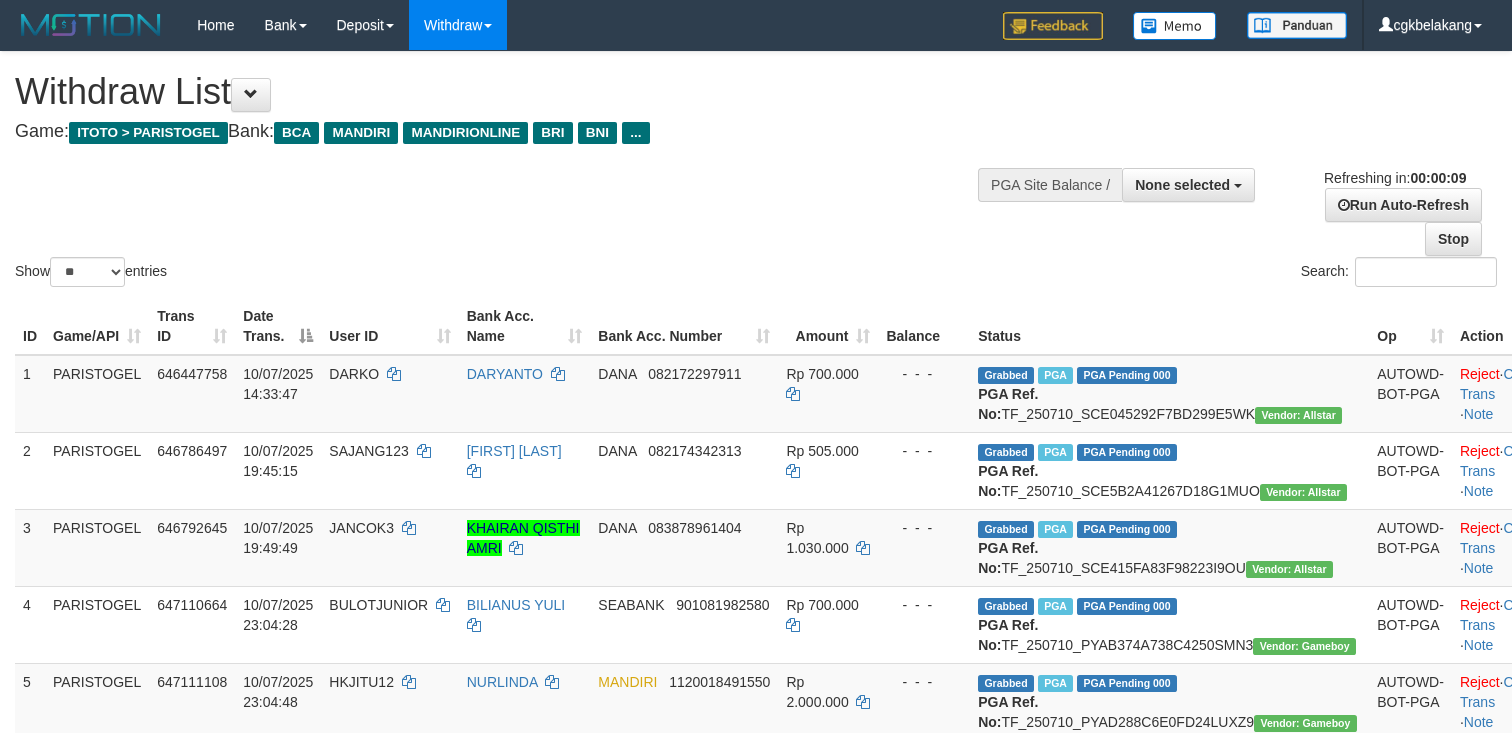 select 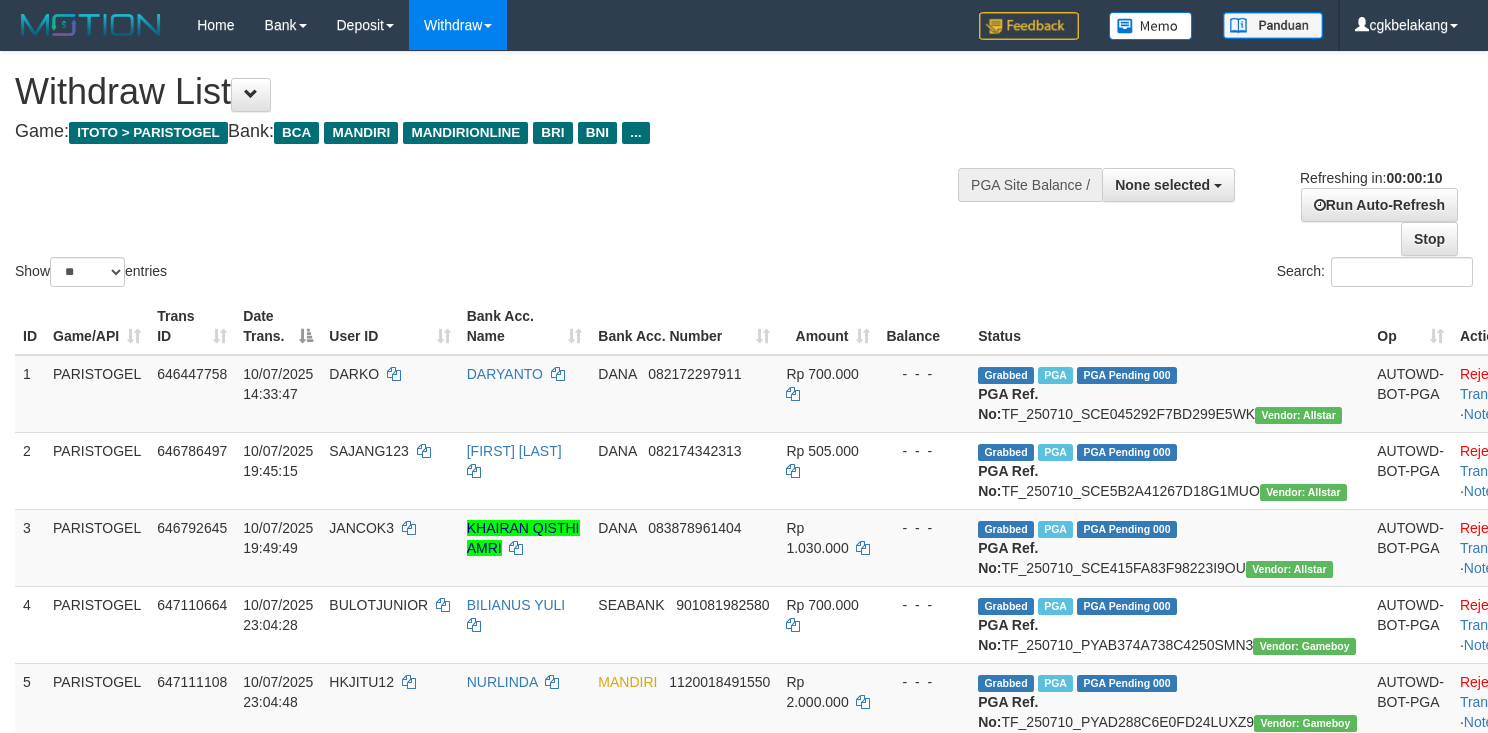 select 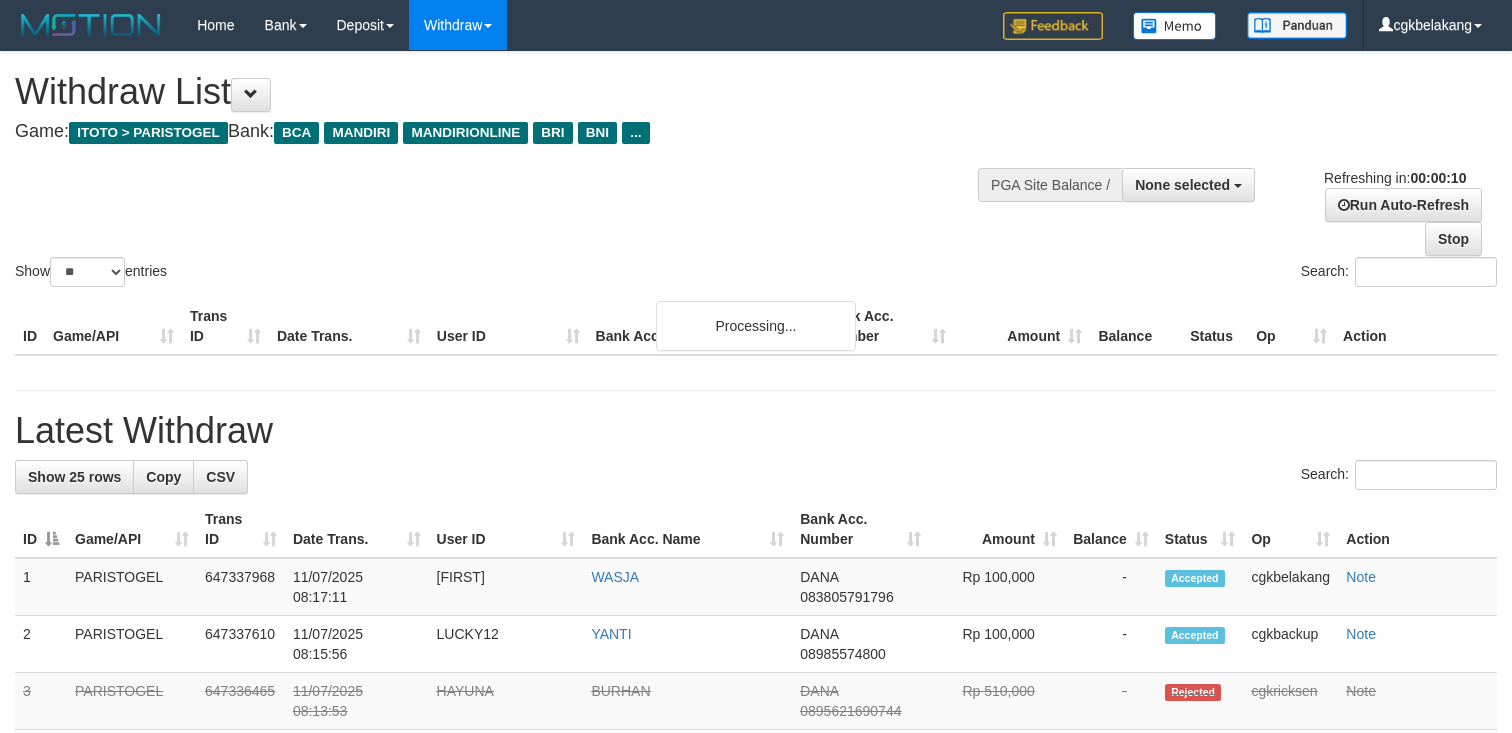 select 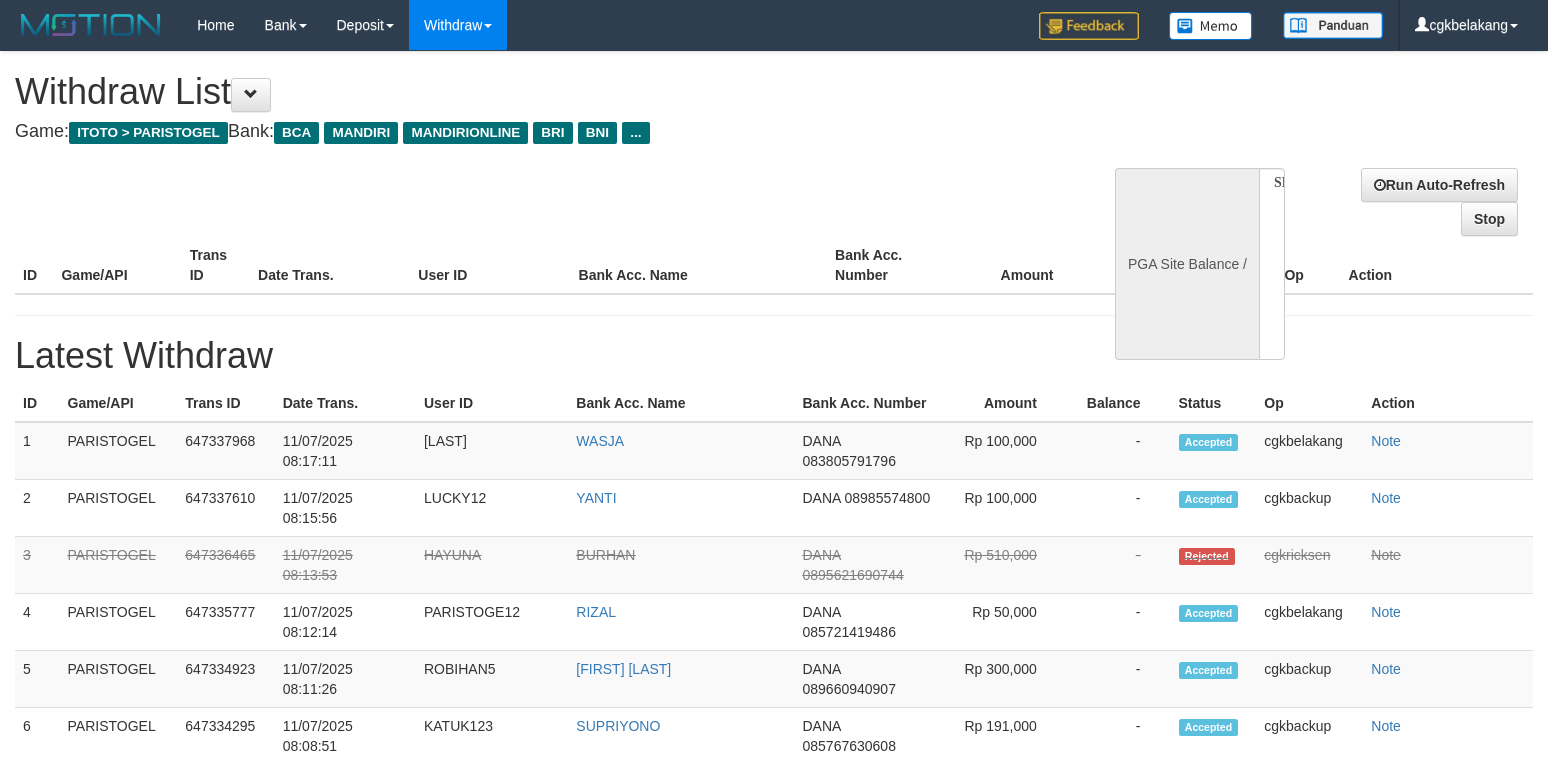 select 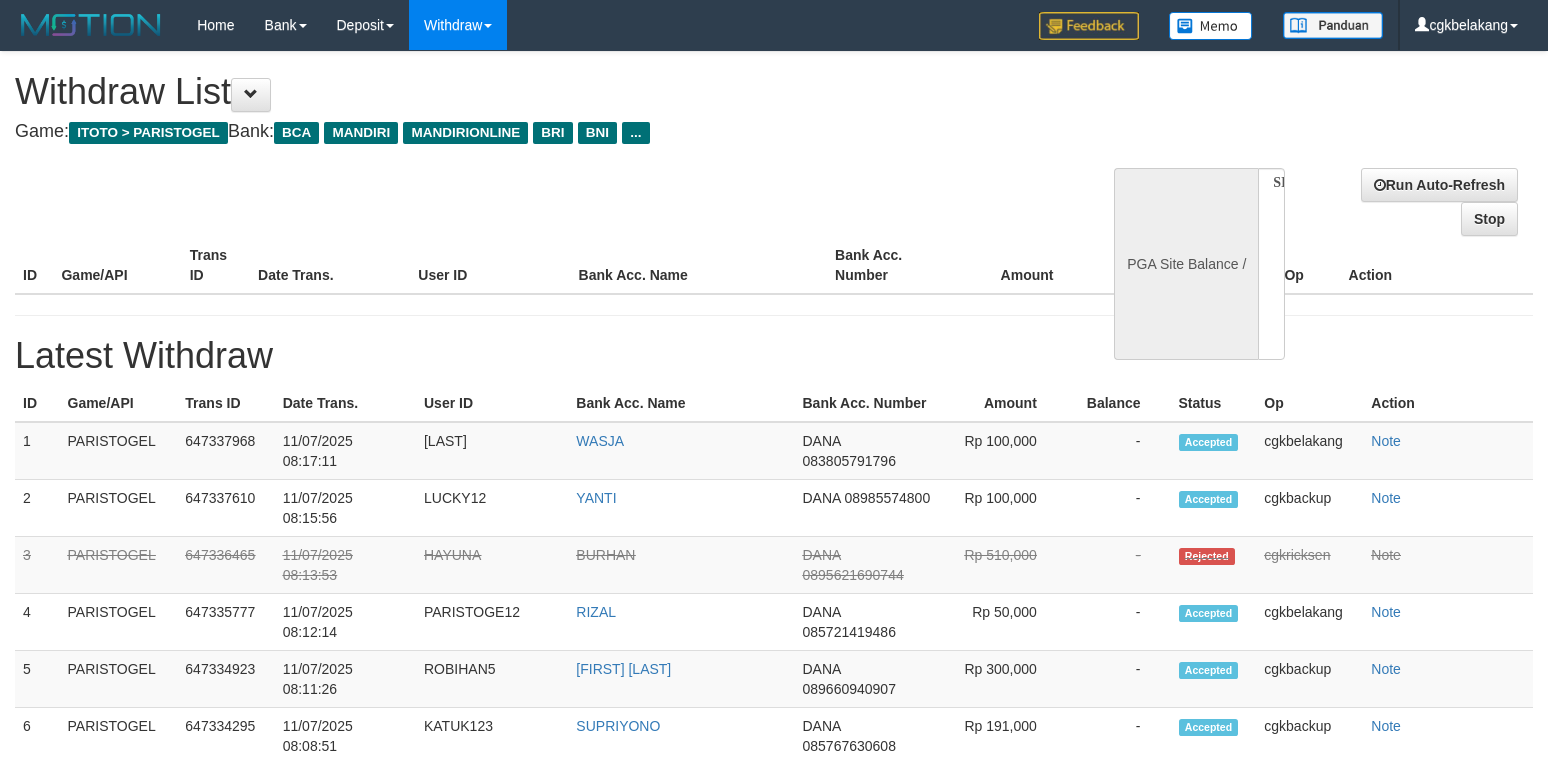 select on "**" 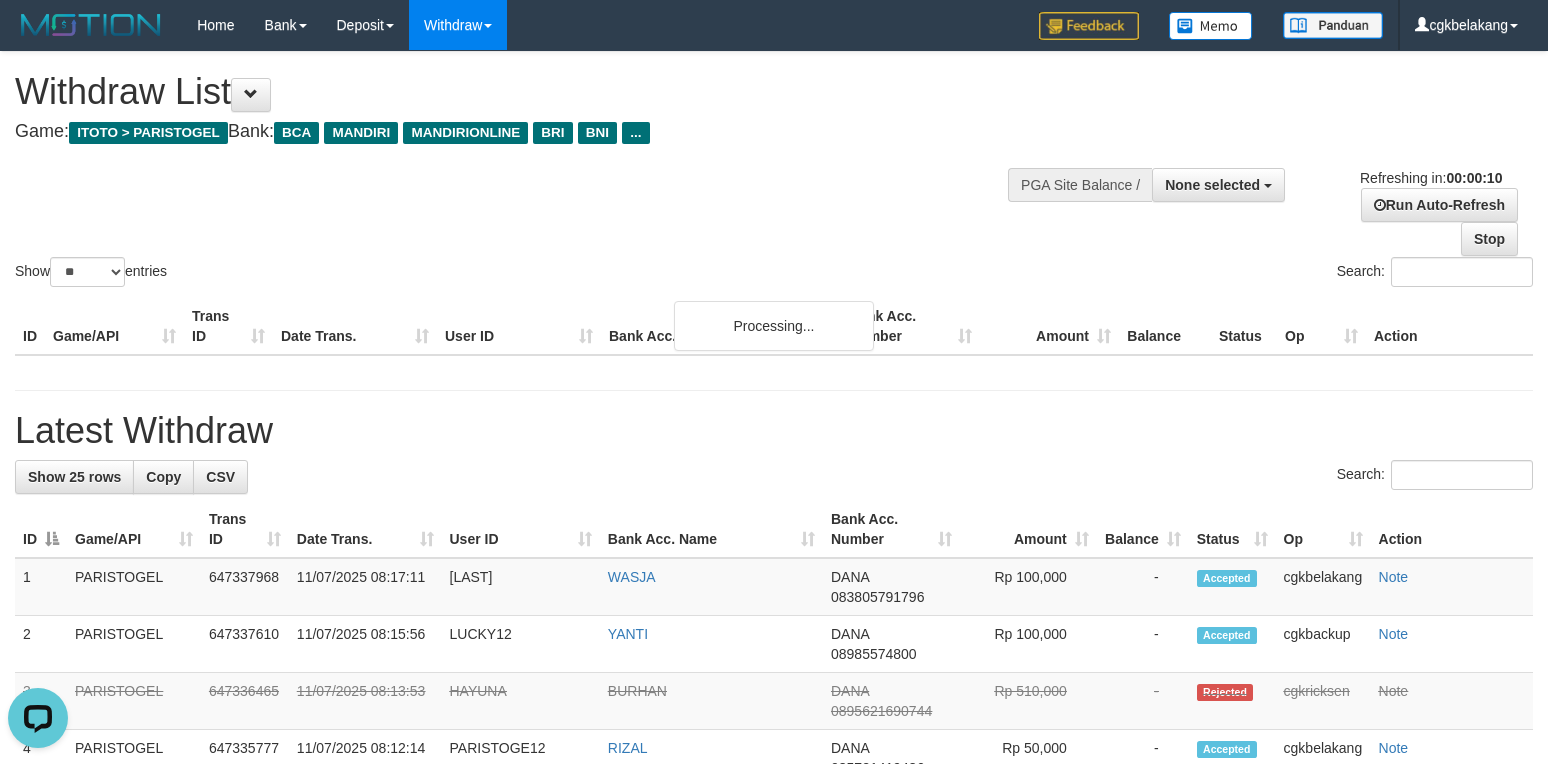 scroll, scrollTop: 0, scrollLeft: 0, axis: both 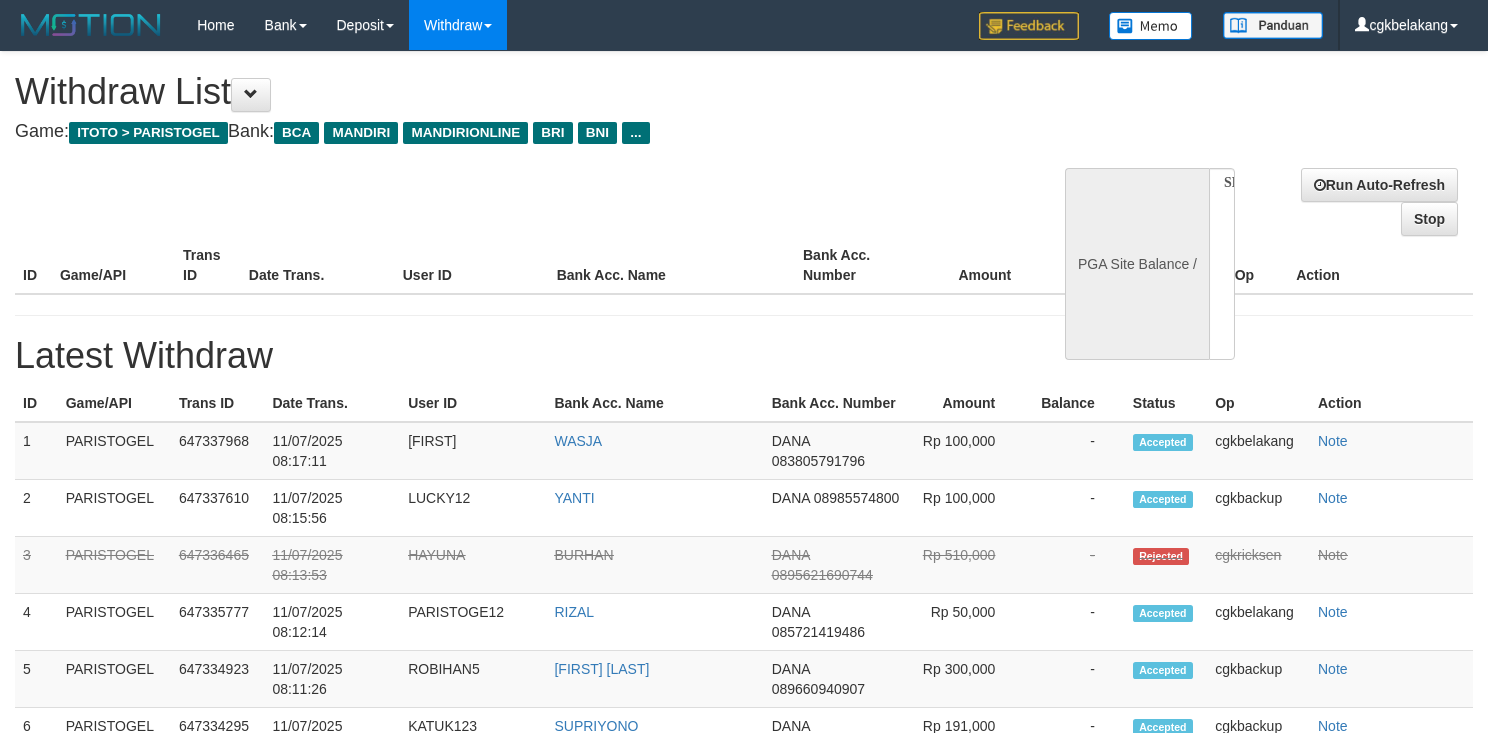 select 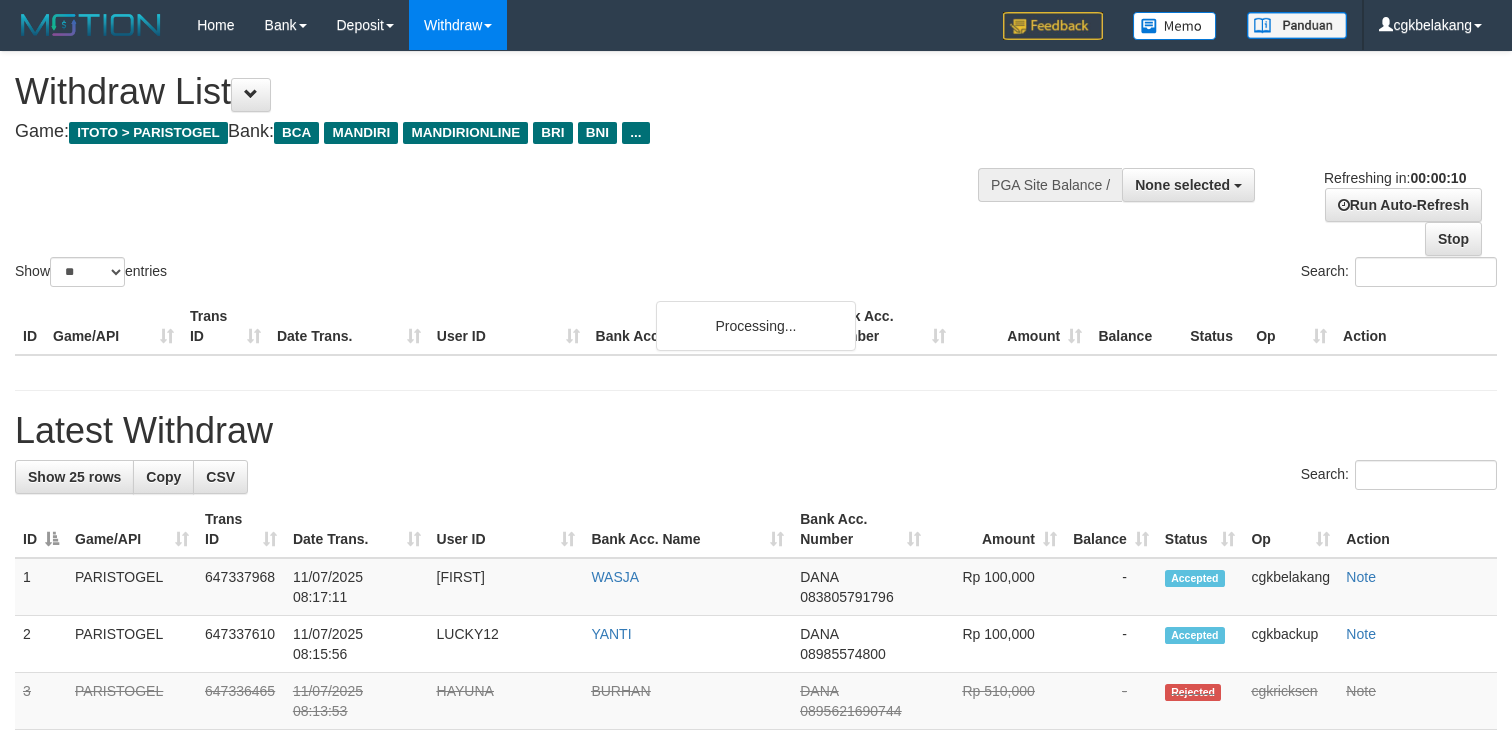 select 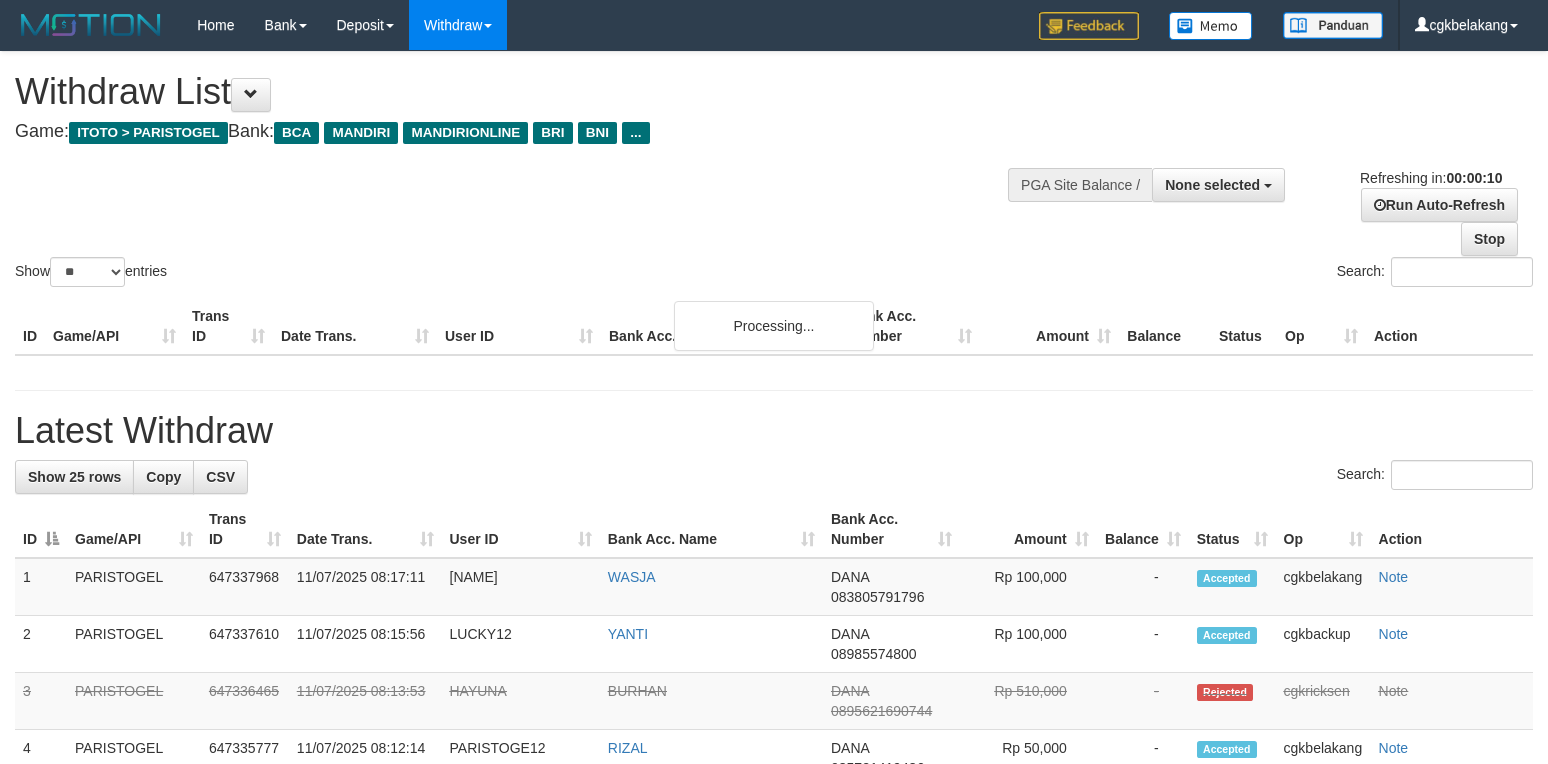 select 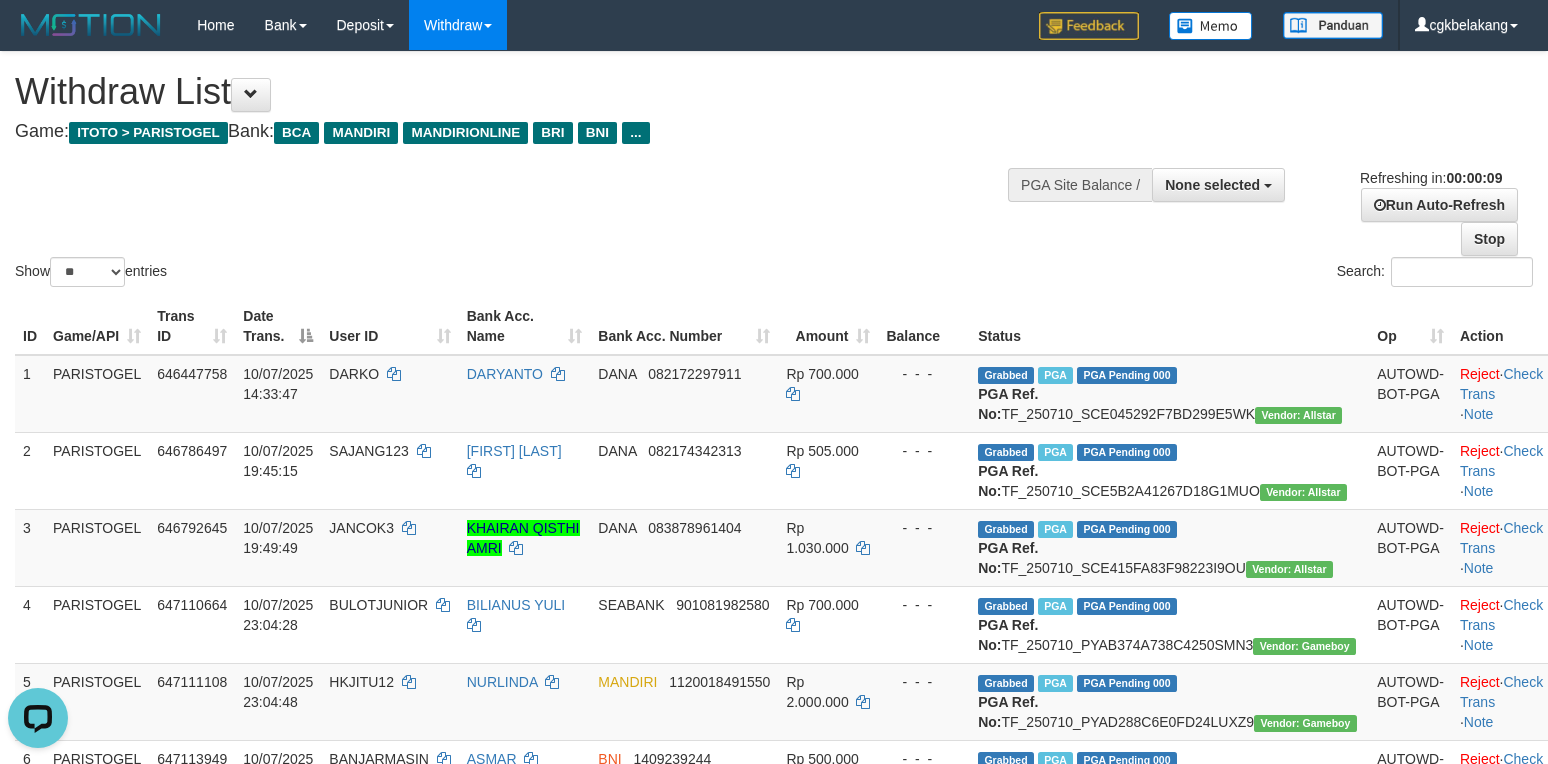 scroll, scrollTop: 0, scrollLeft: 0, axis: both 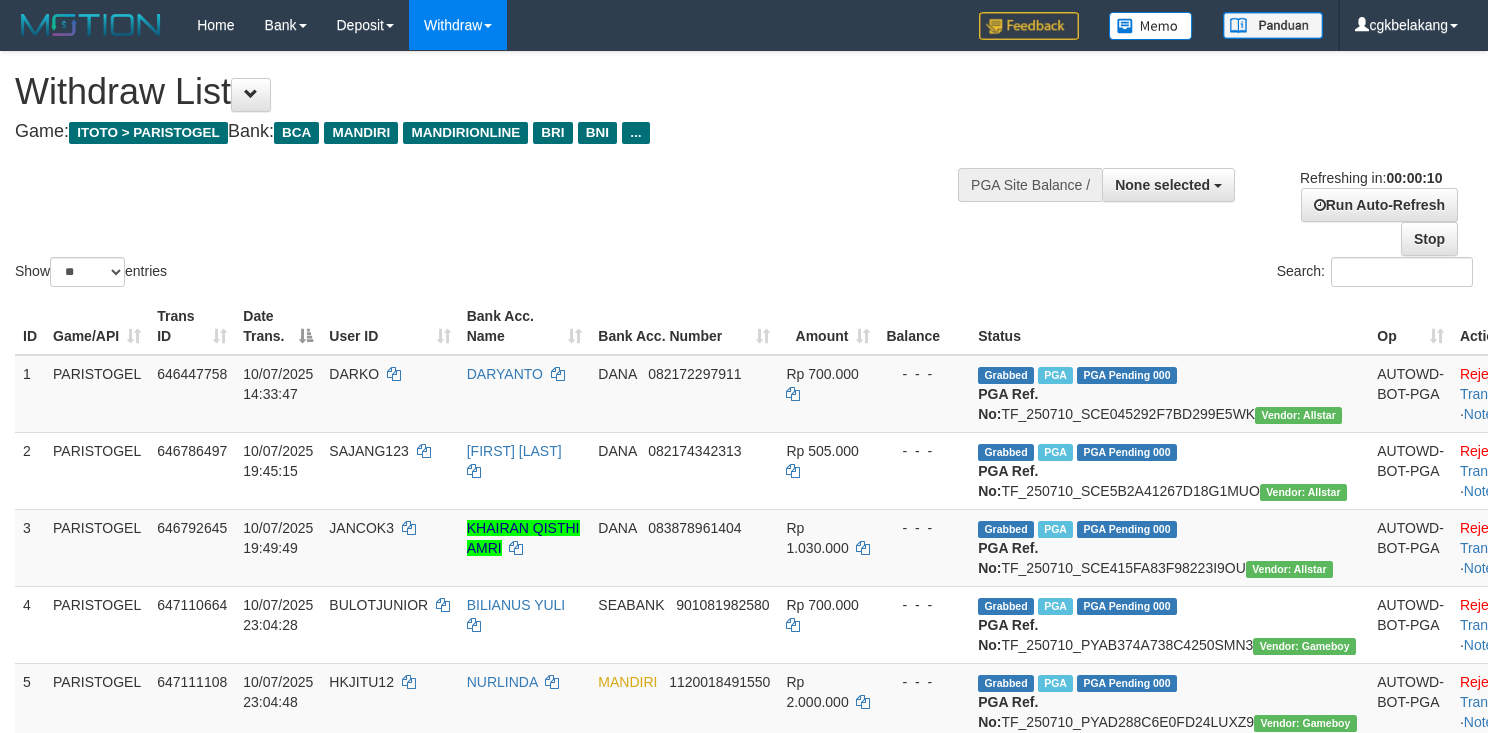 select 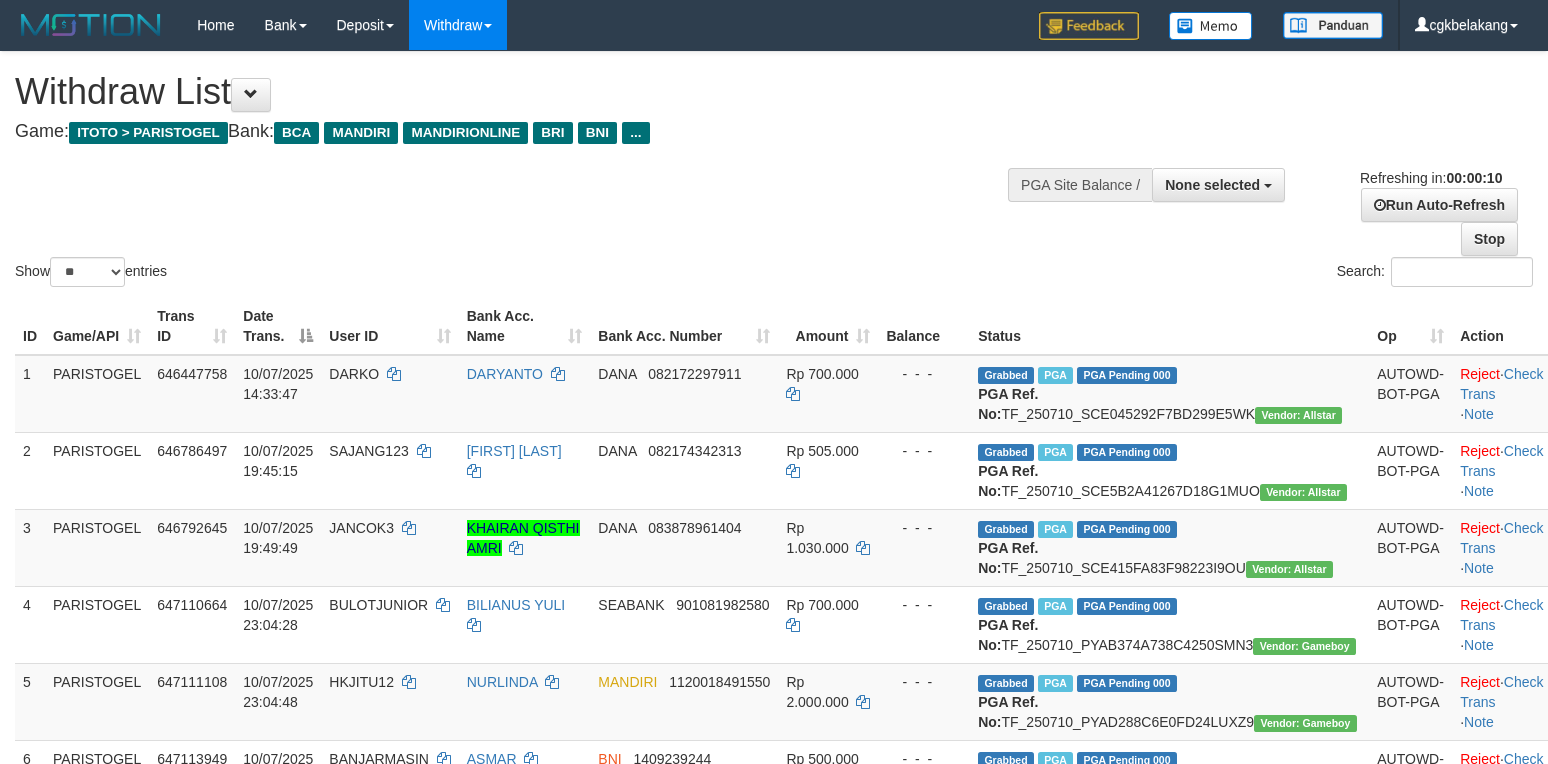 select 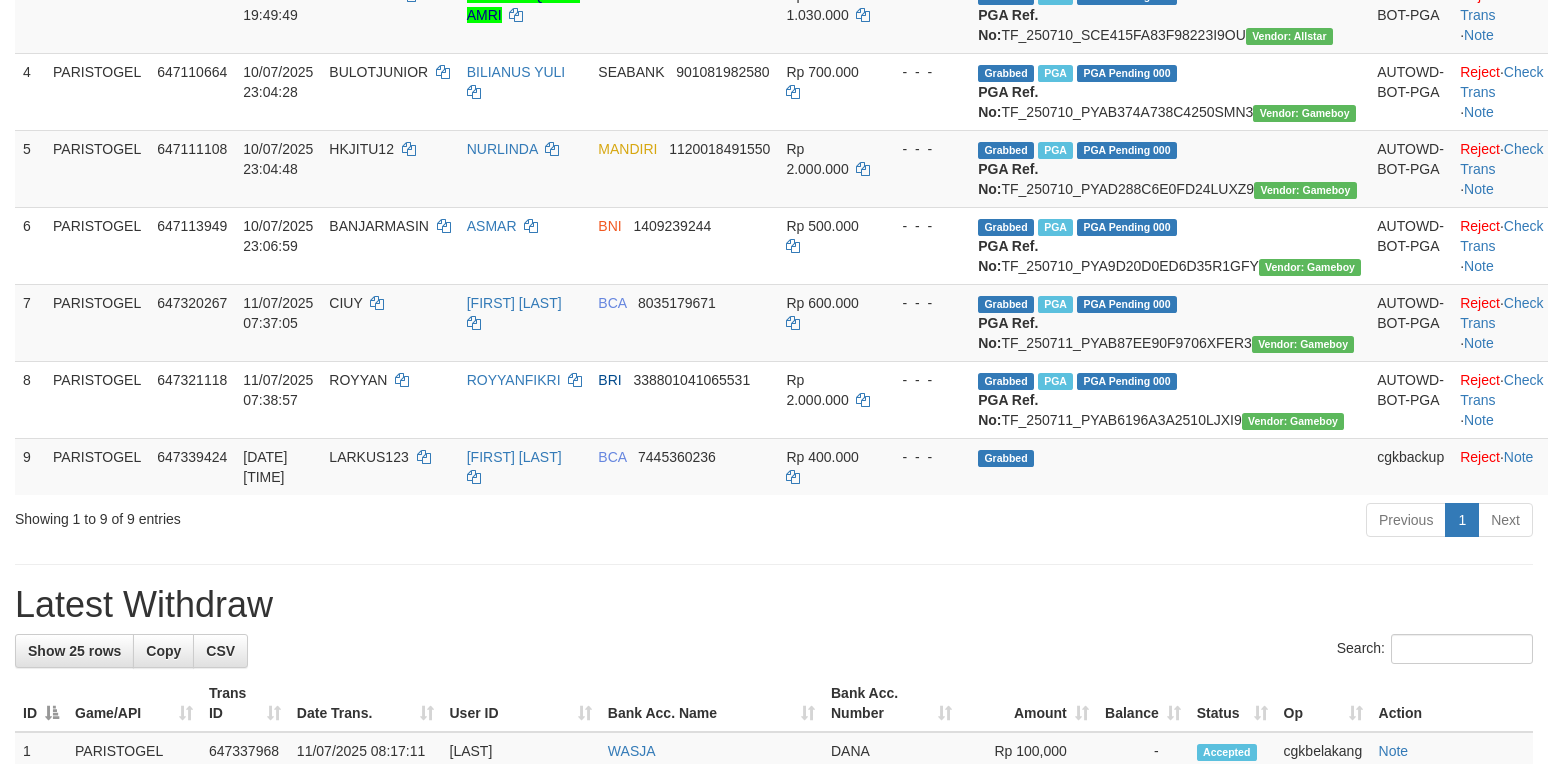 scroll, scrollTop: 666, scrollLeft: 0, axis: vertical 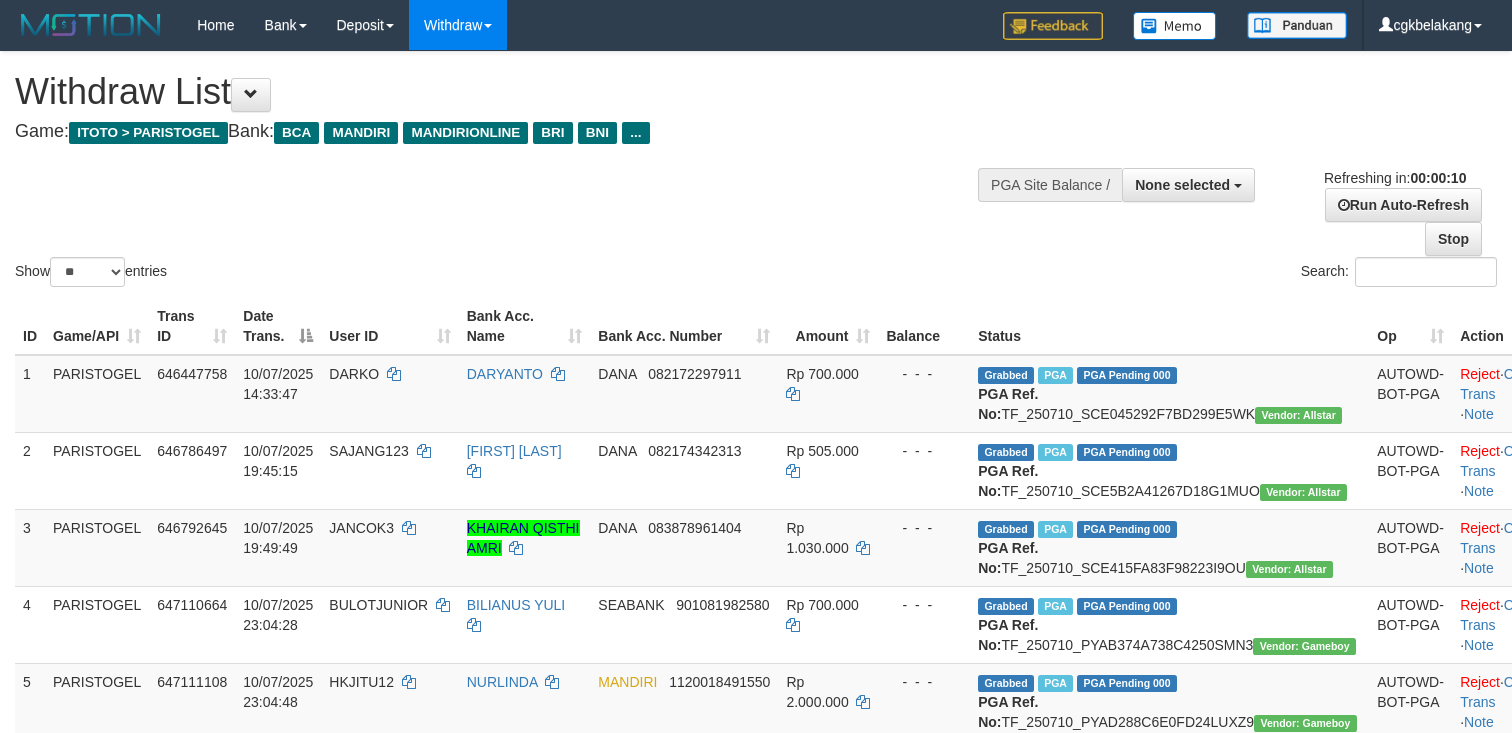 select 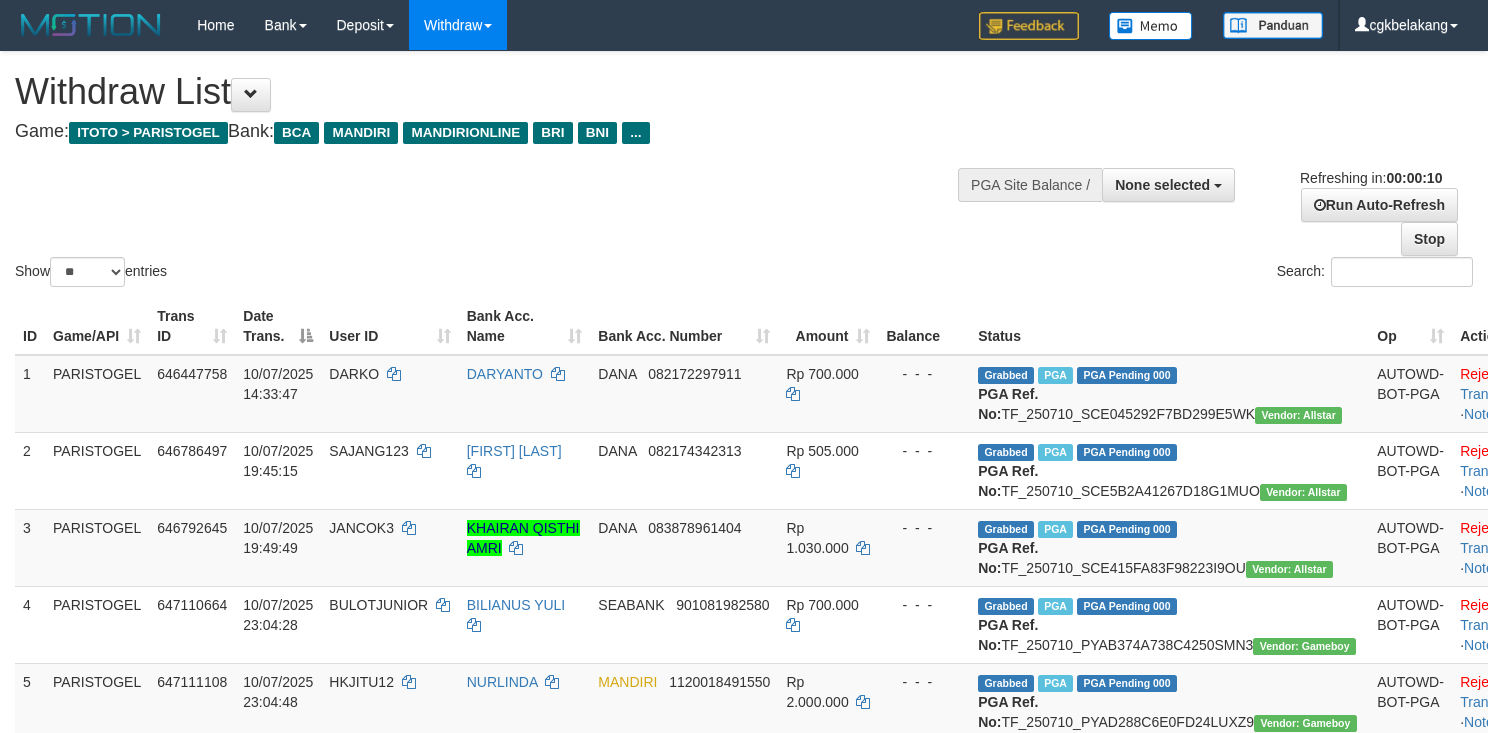 select 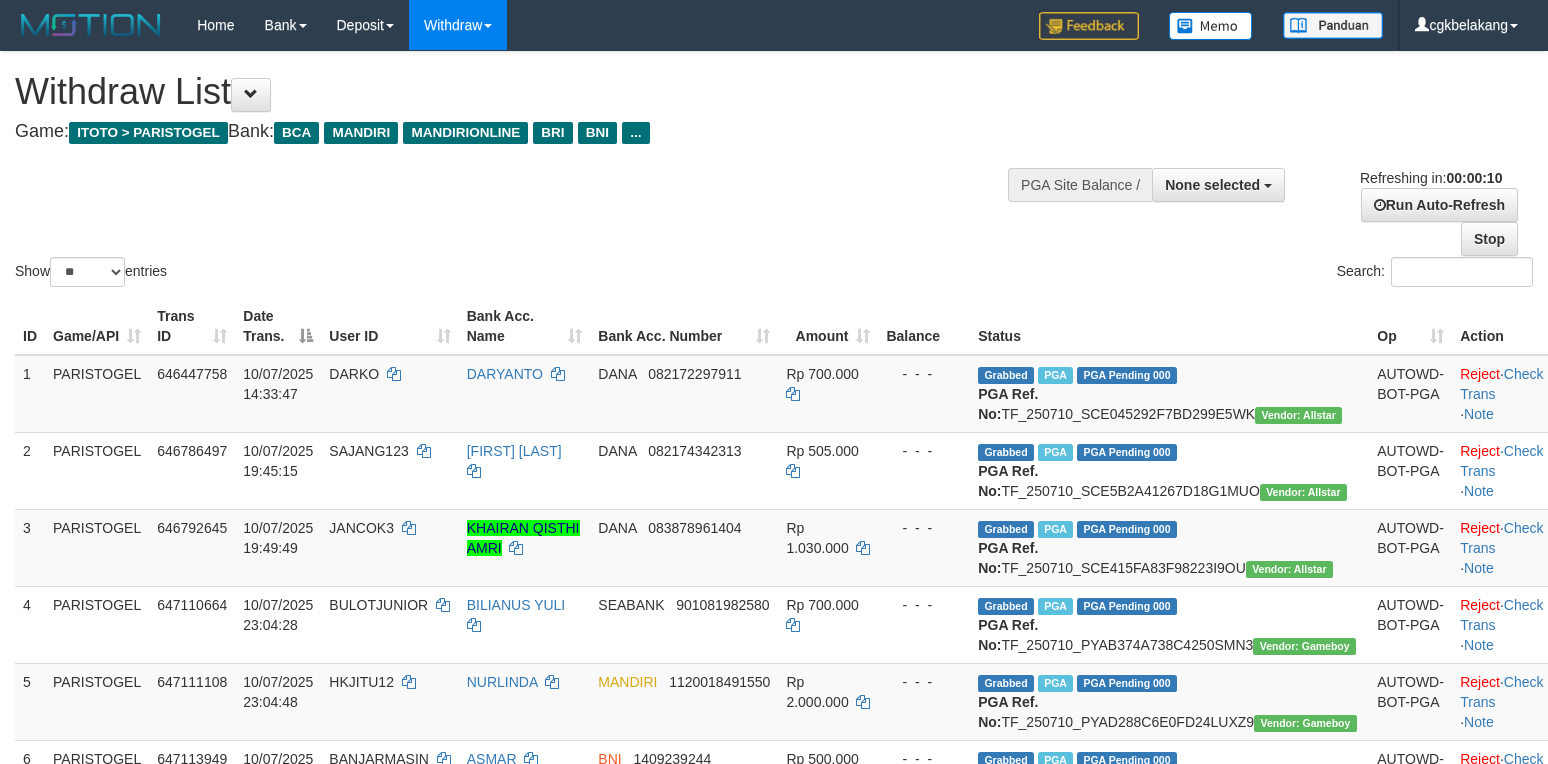 select 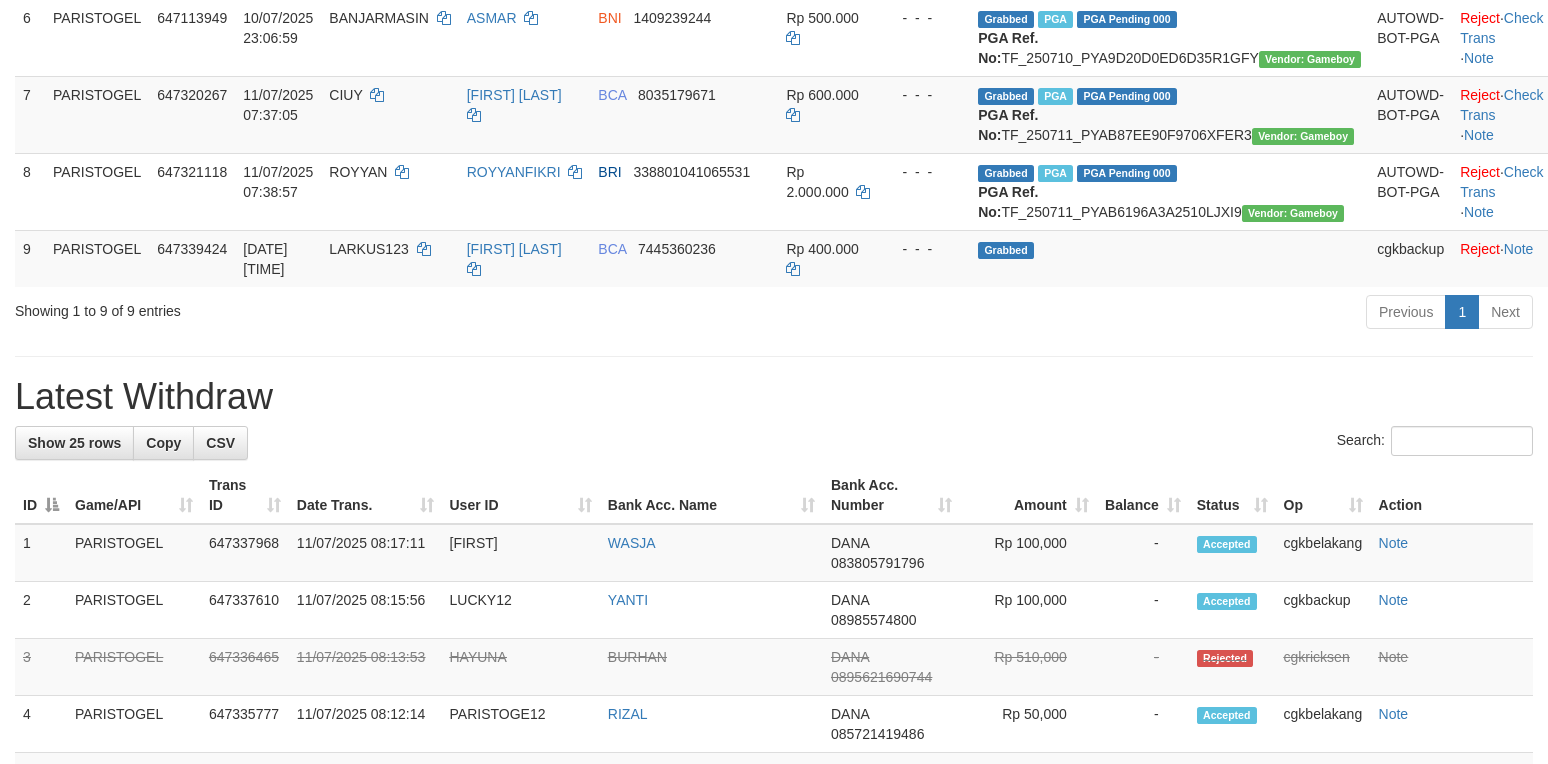 scroll, scrollTop: 666, scrollLeft: 0, axis: vertical 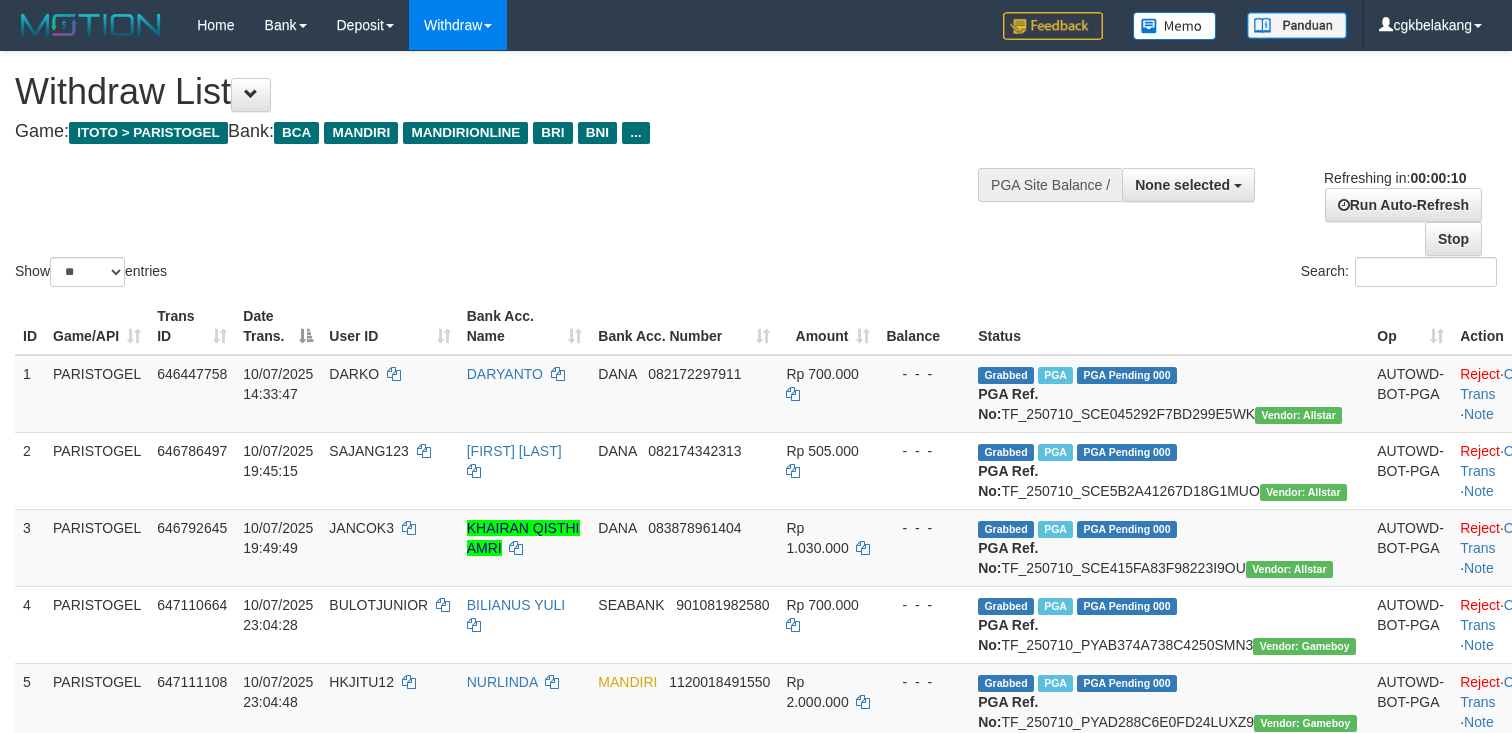 select 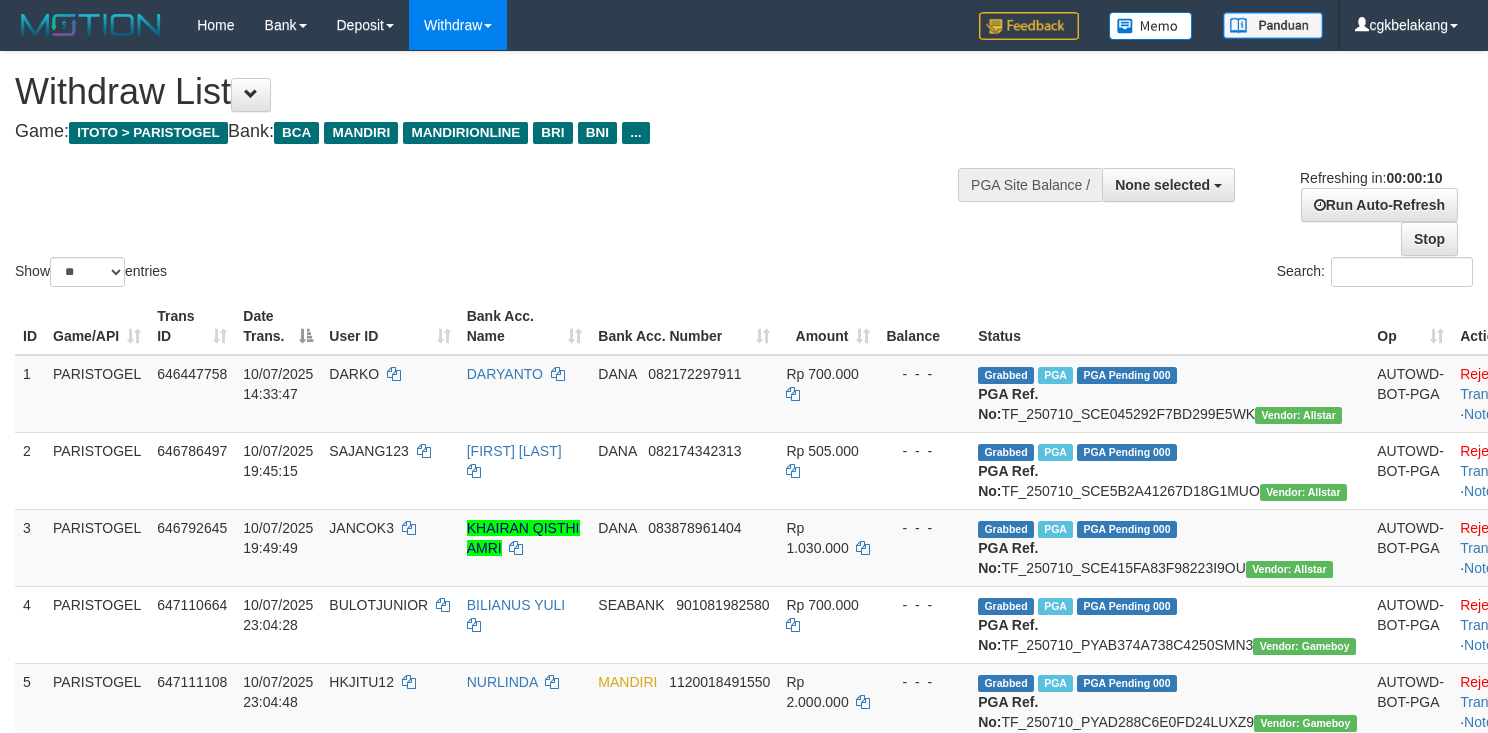 select 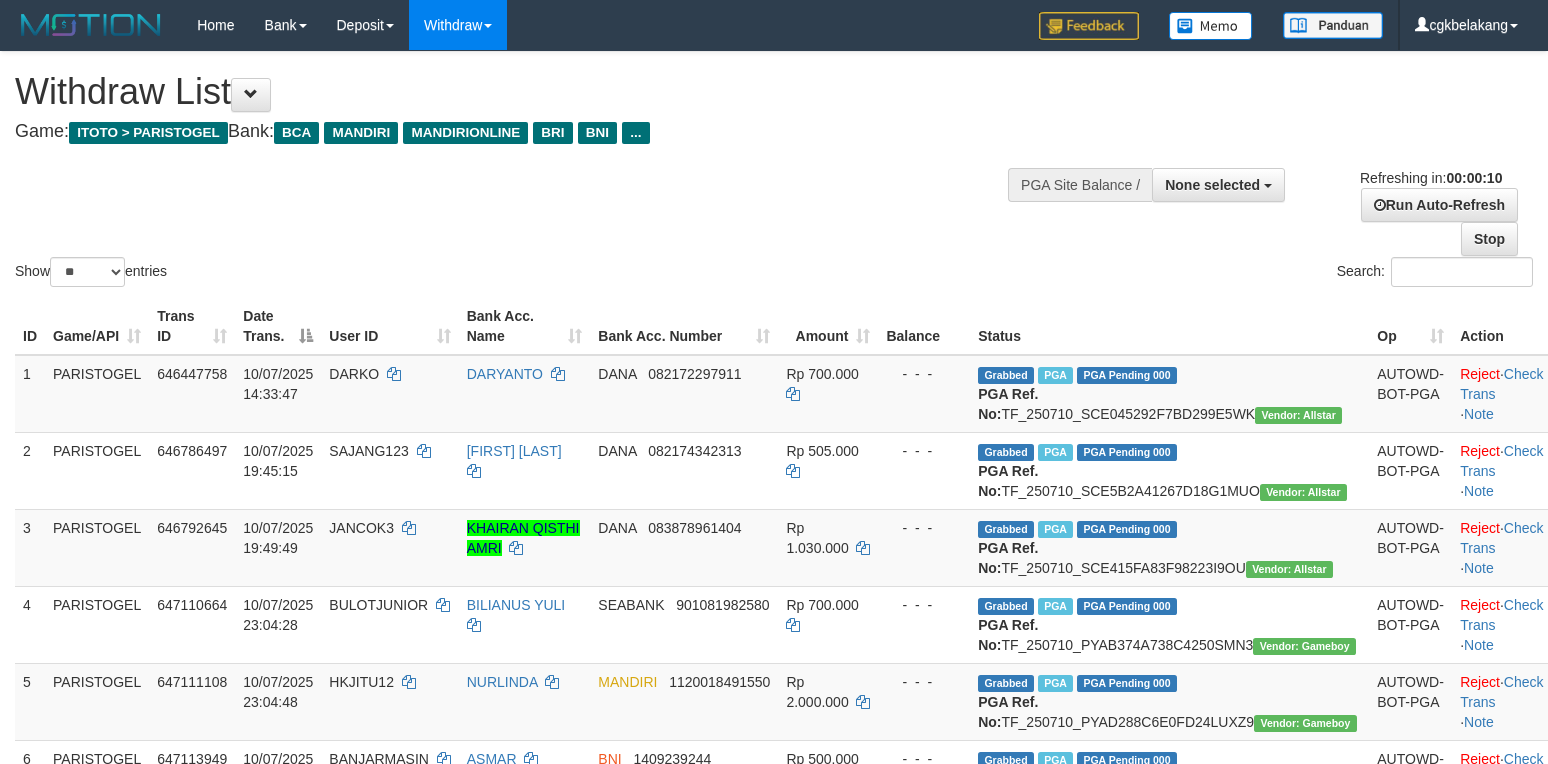select 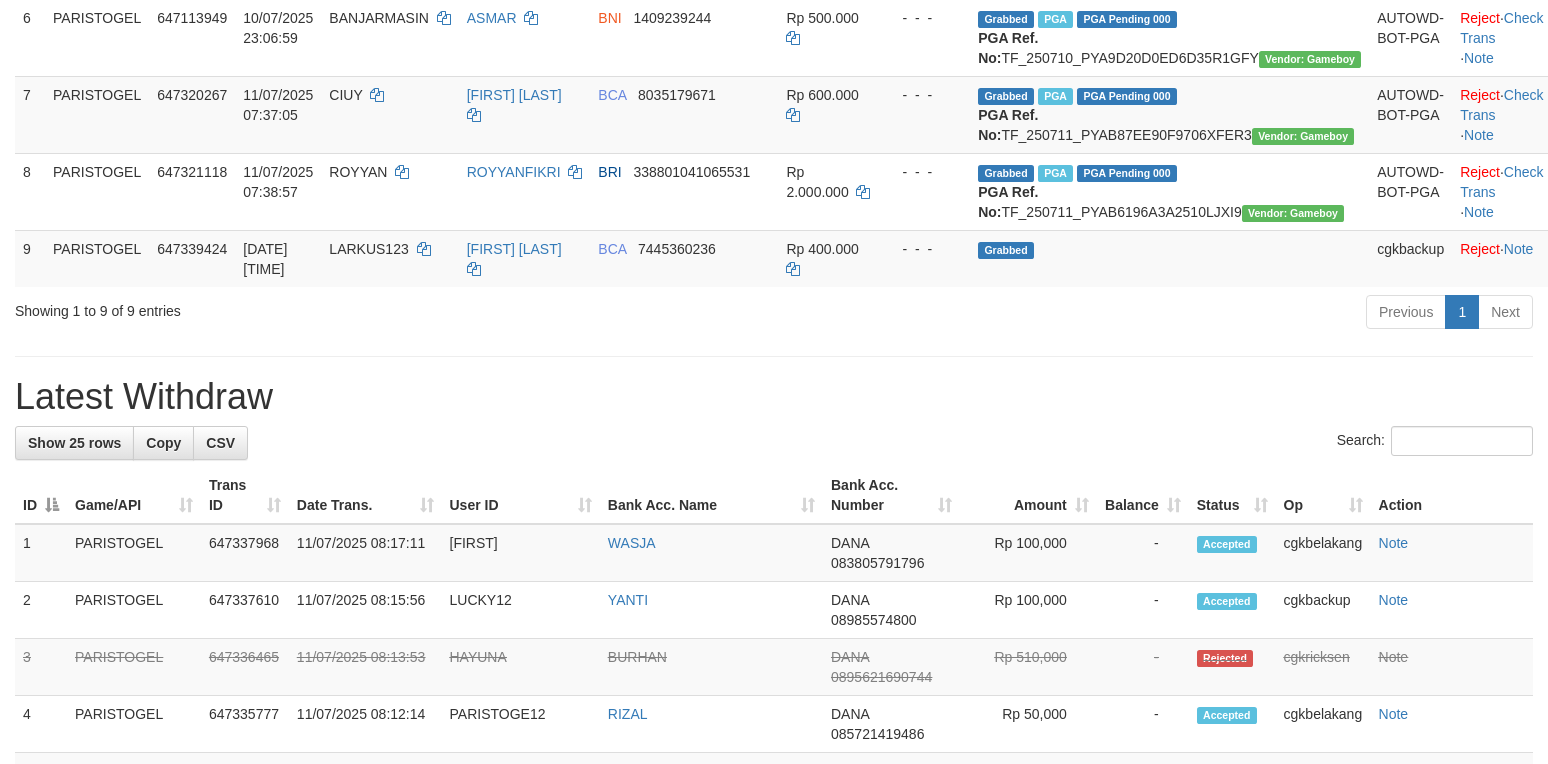 scroll, scrollTop: 666, scrollLeft: 0, axis: vertical 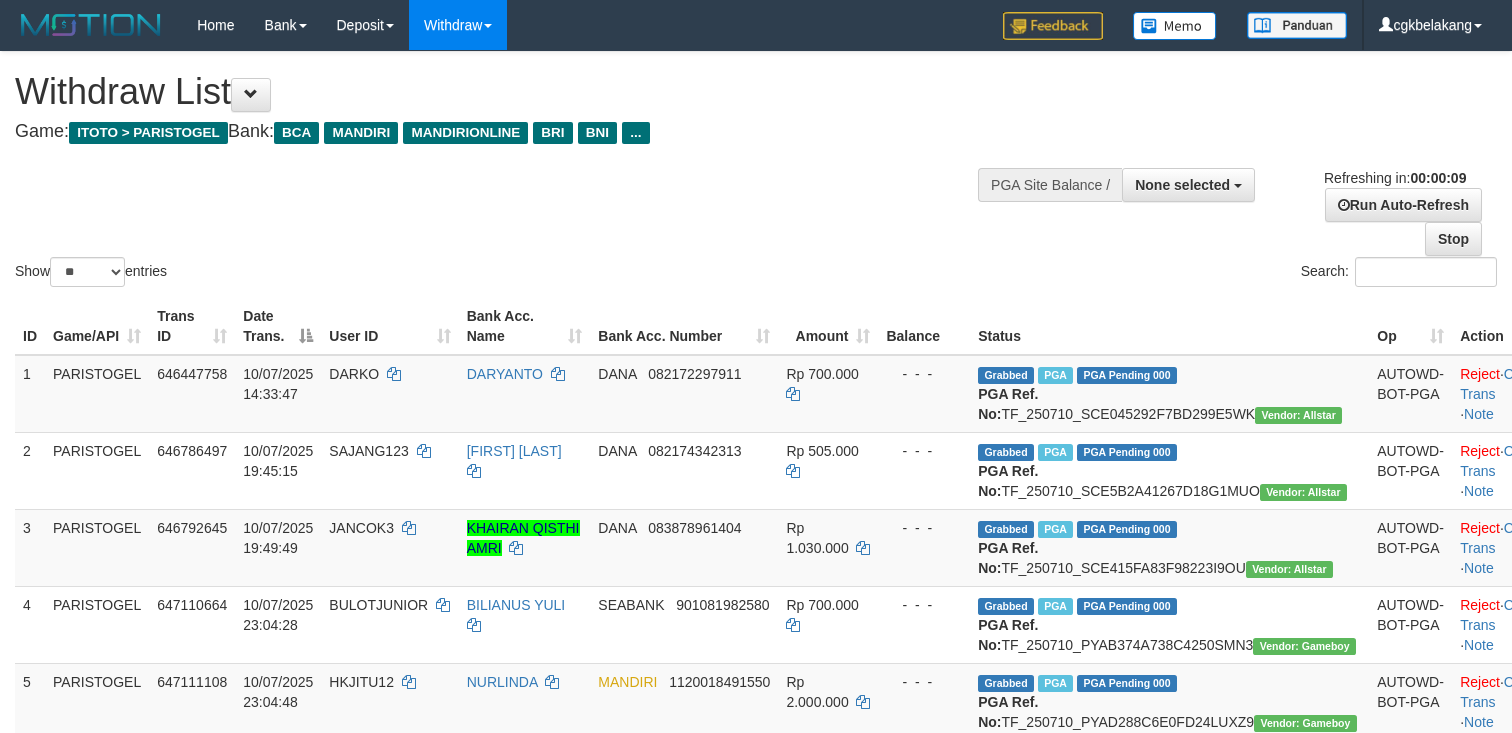 select 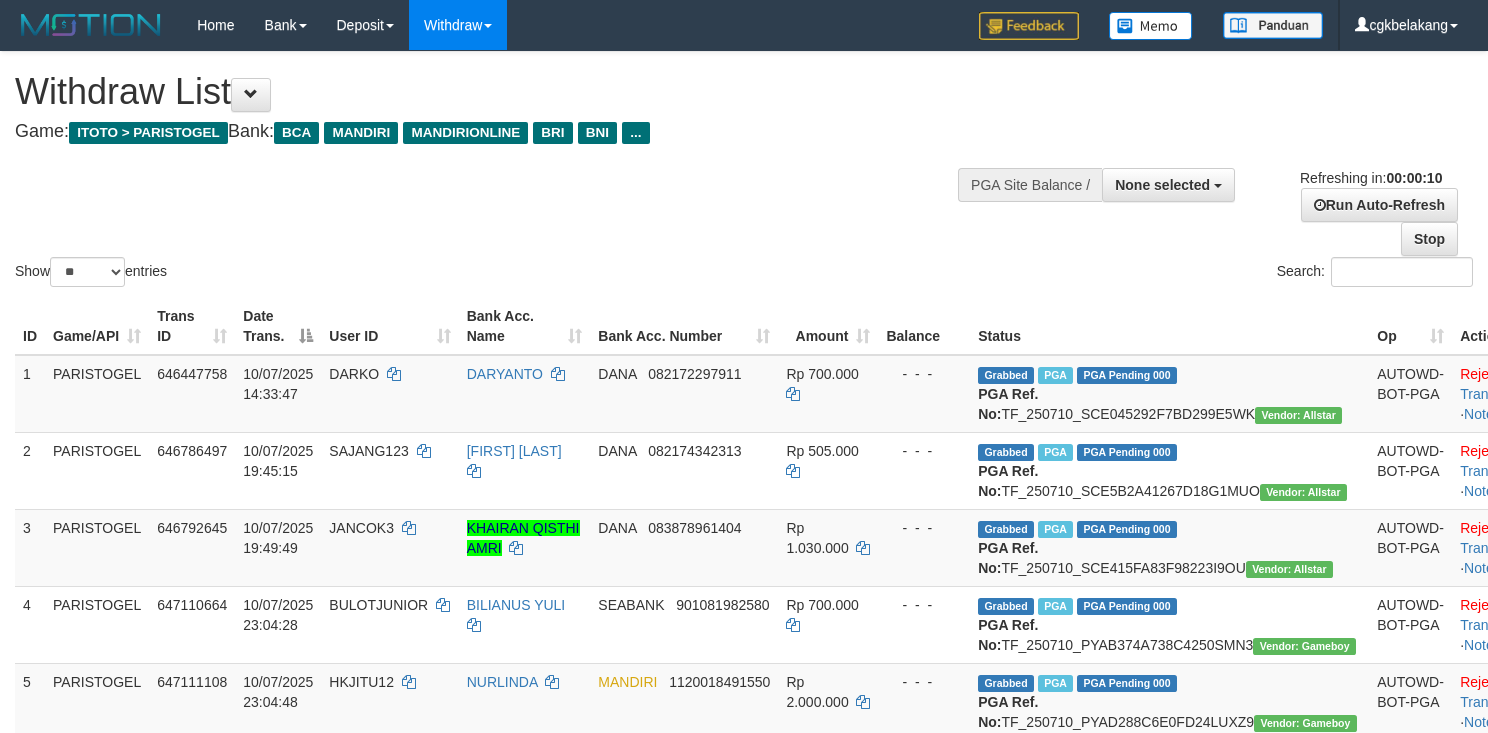 select 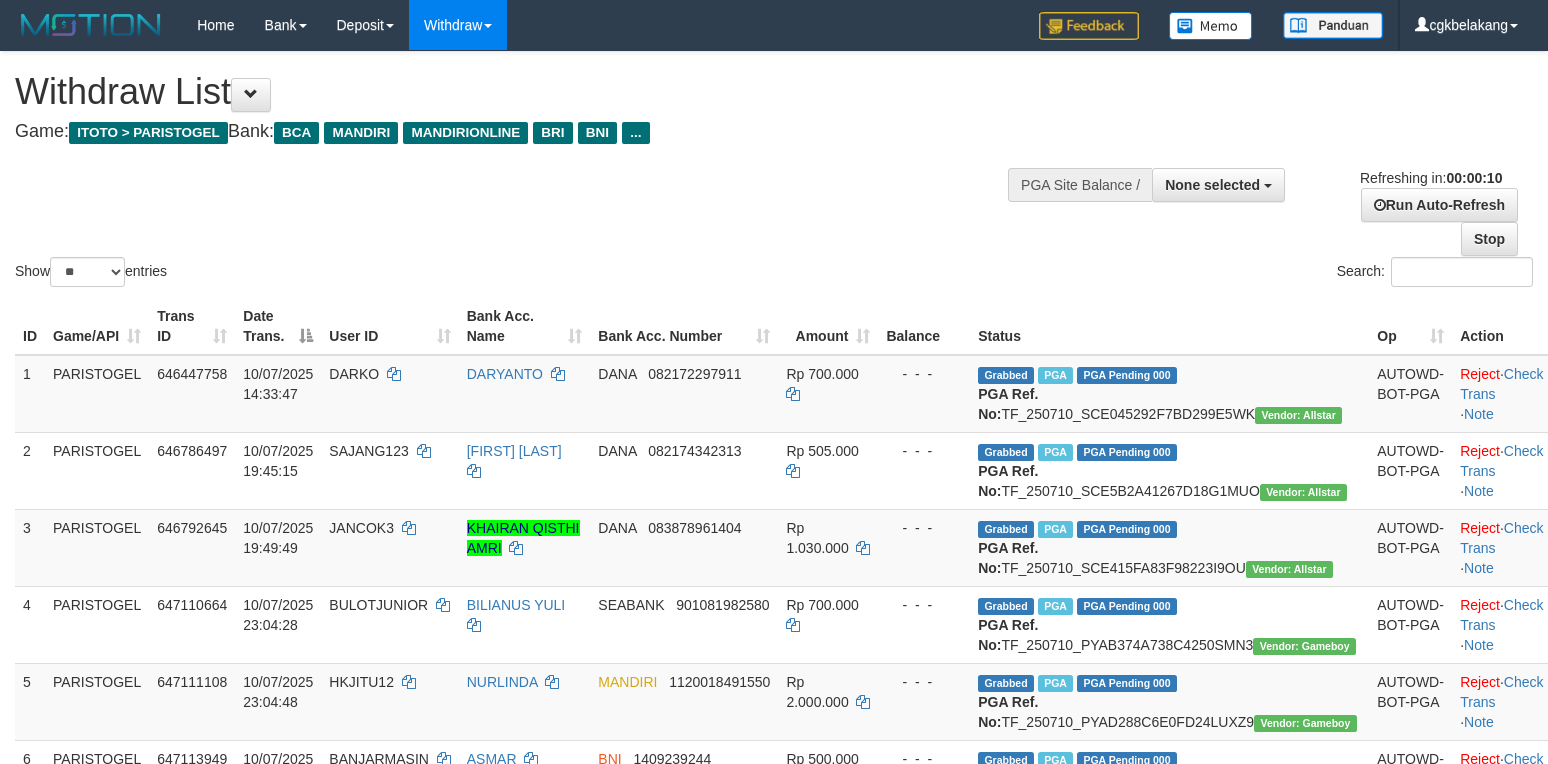 select 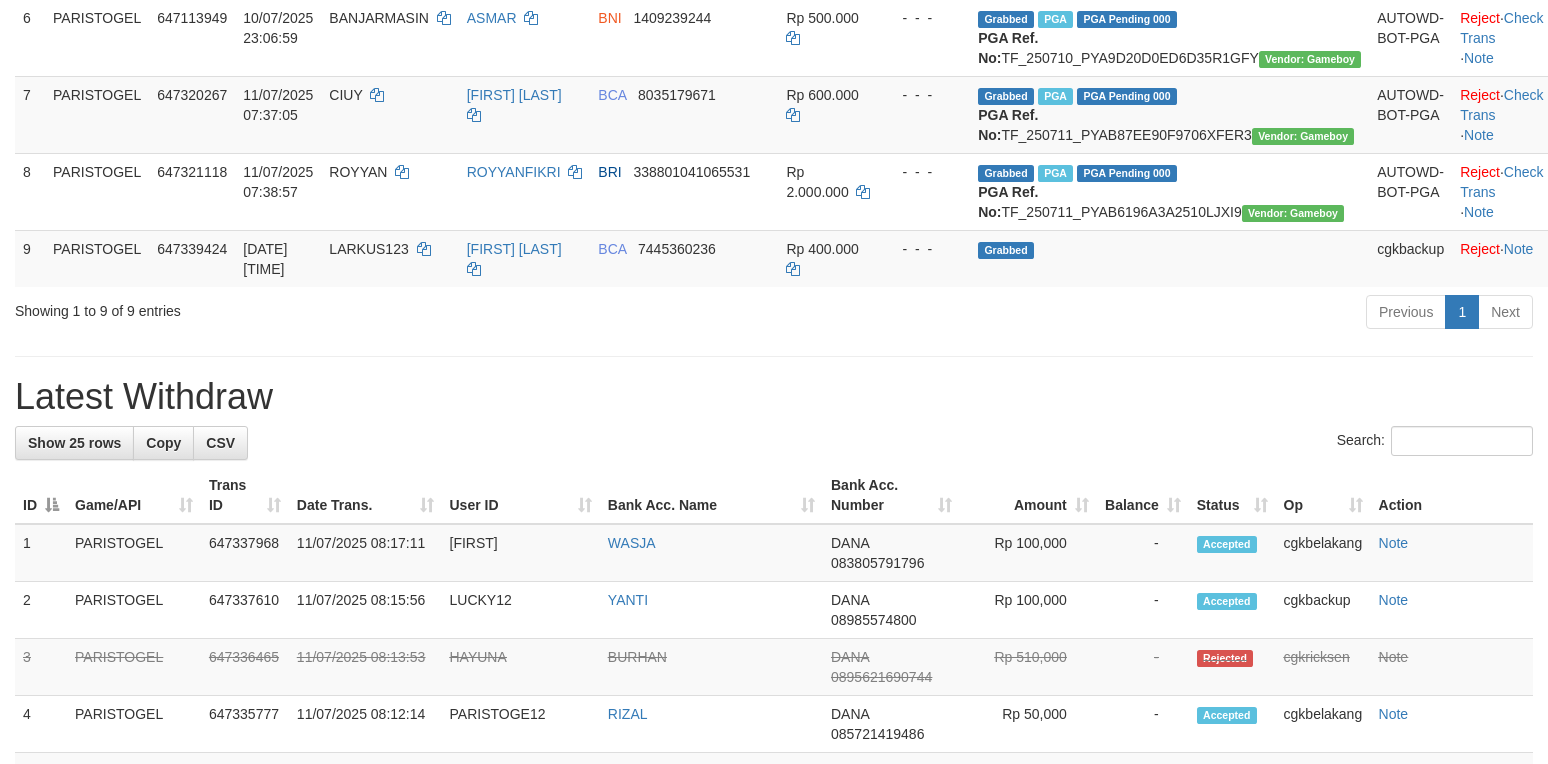 scroll, scrollTop: 666, scrollLeft: 0, axis: vertical 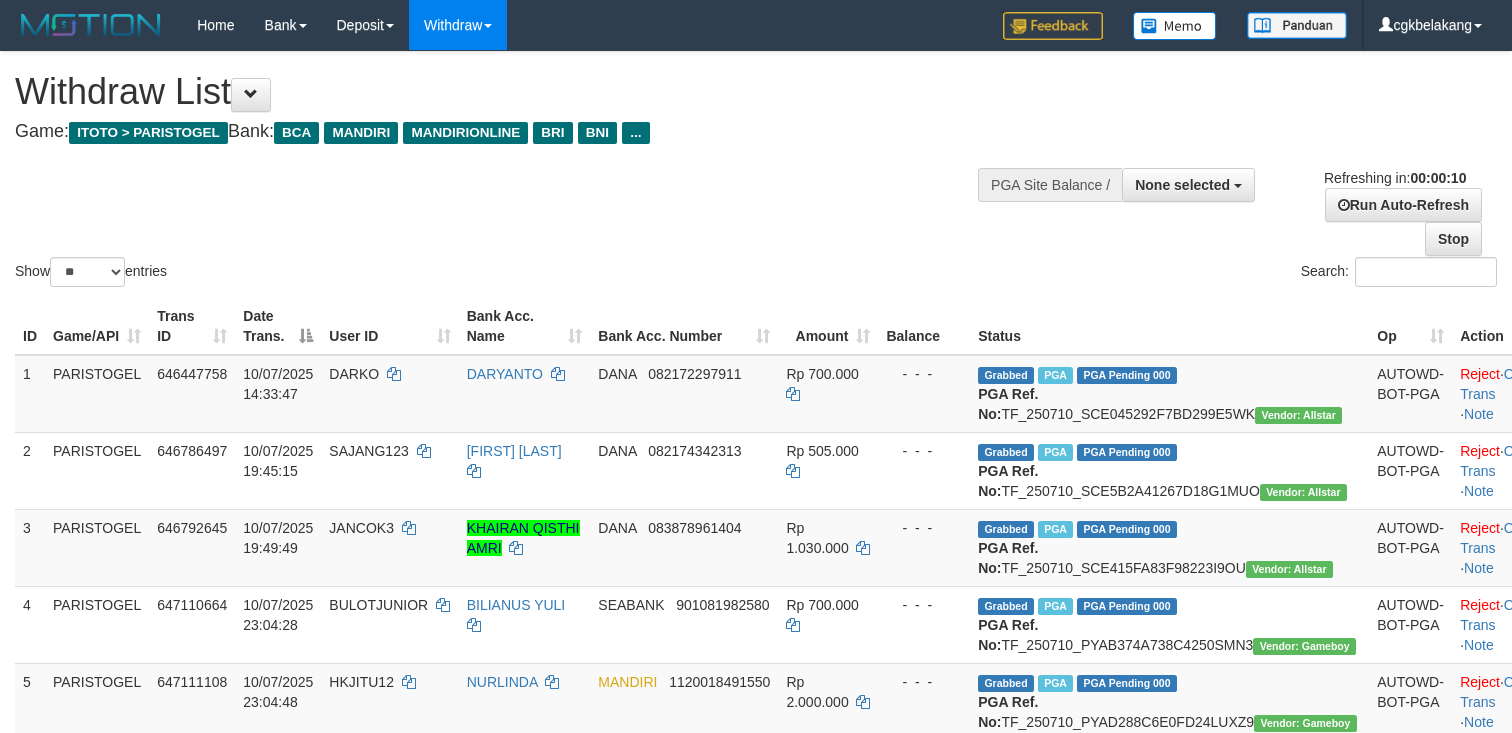 select 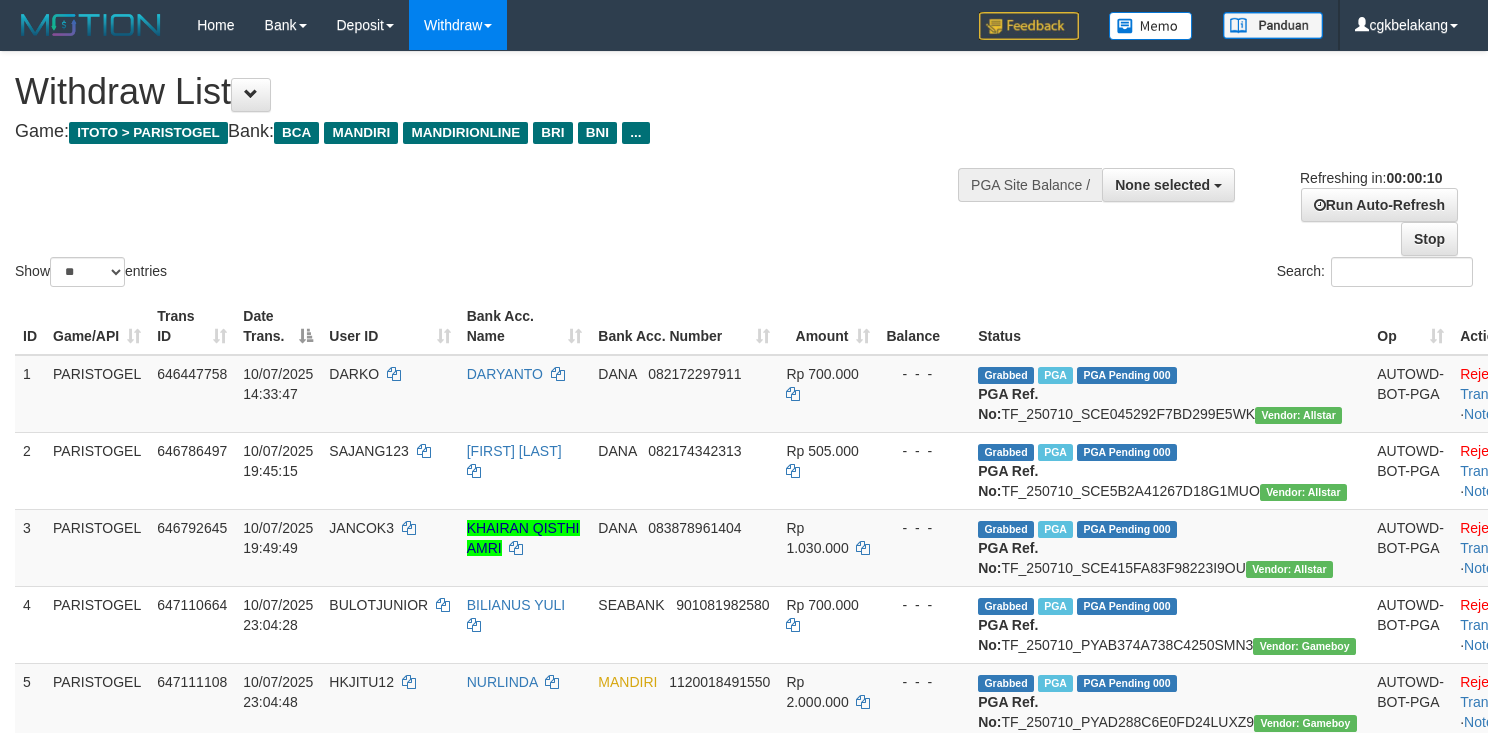 select 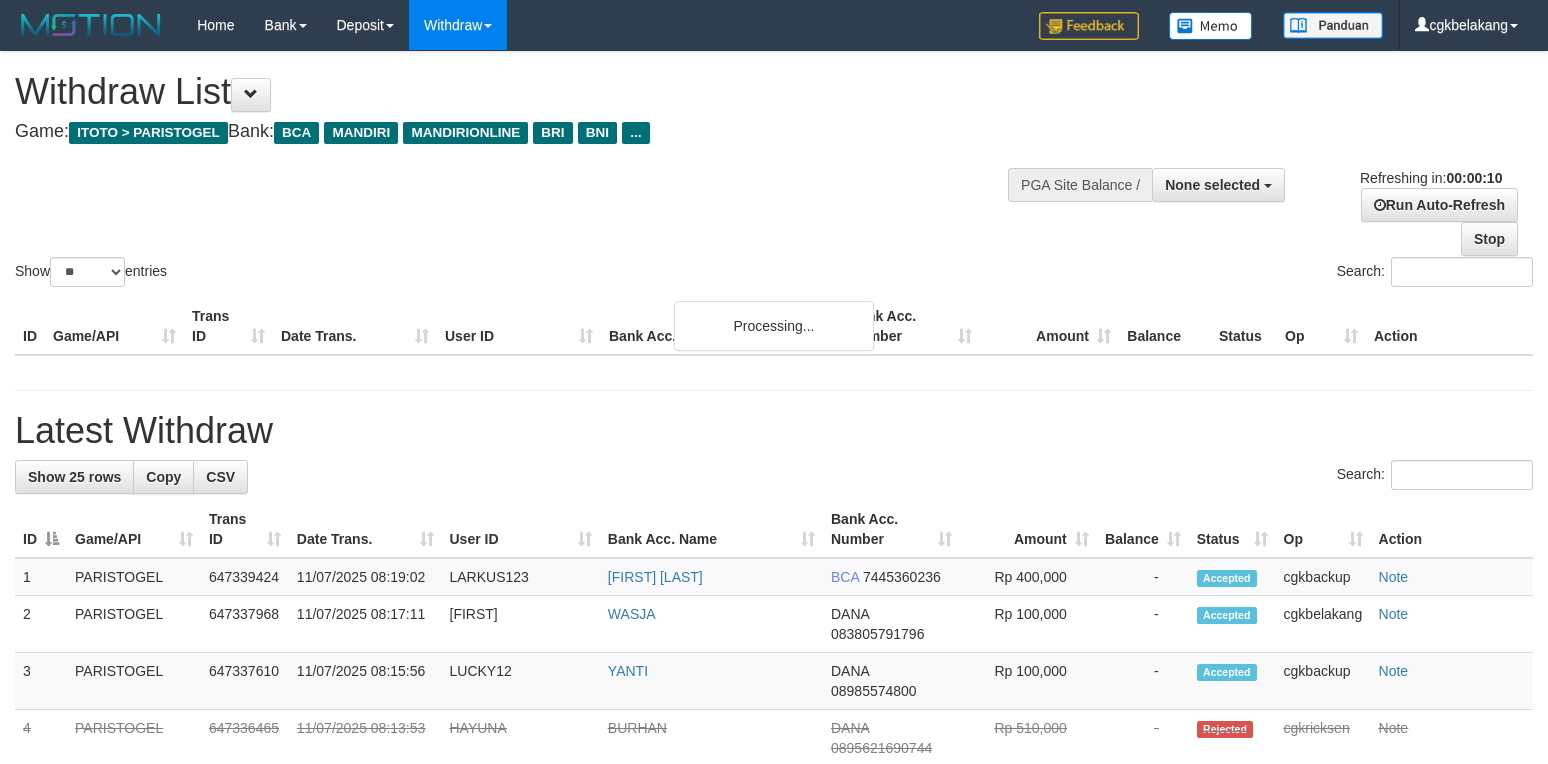 select 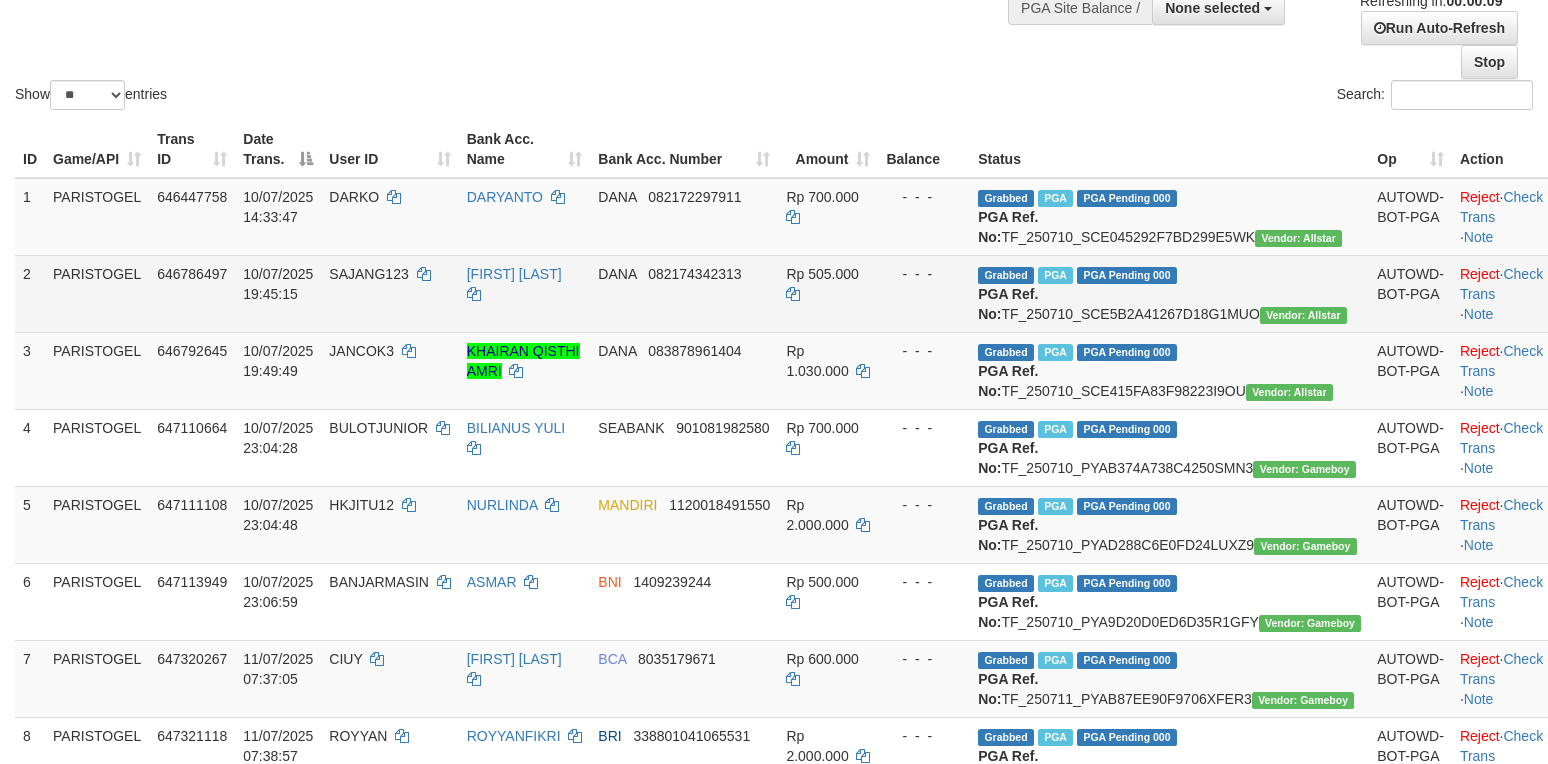 scroll, scrollTop: 533, scrollLeft: 0, axis: vertical 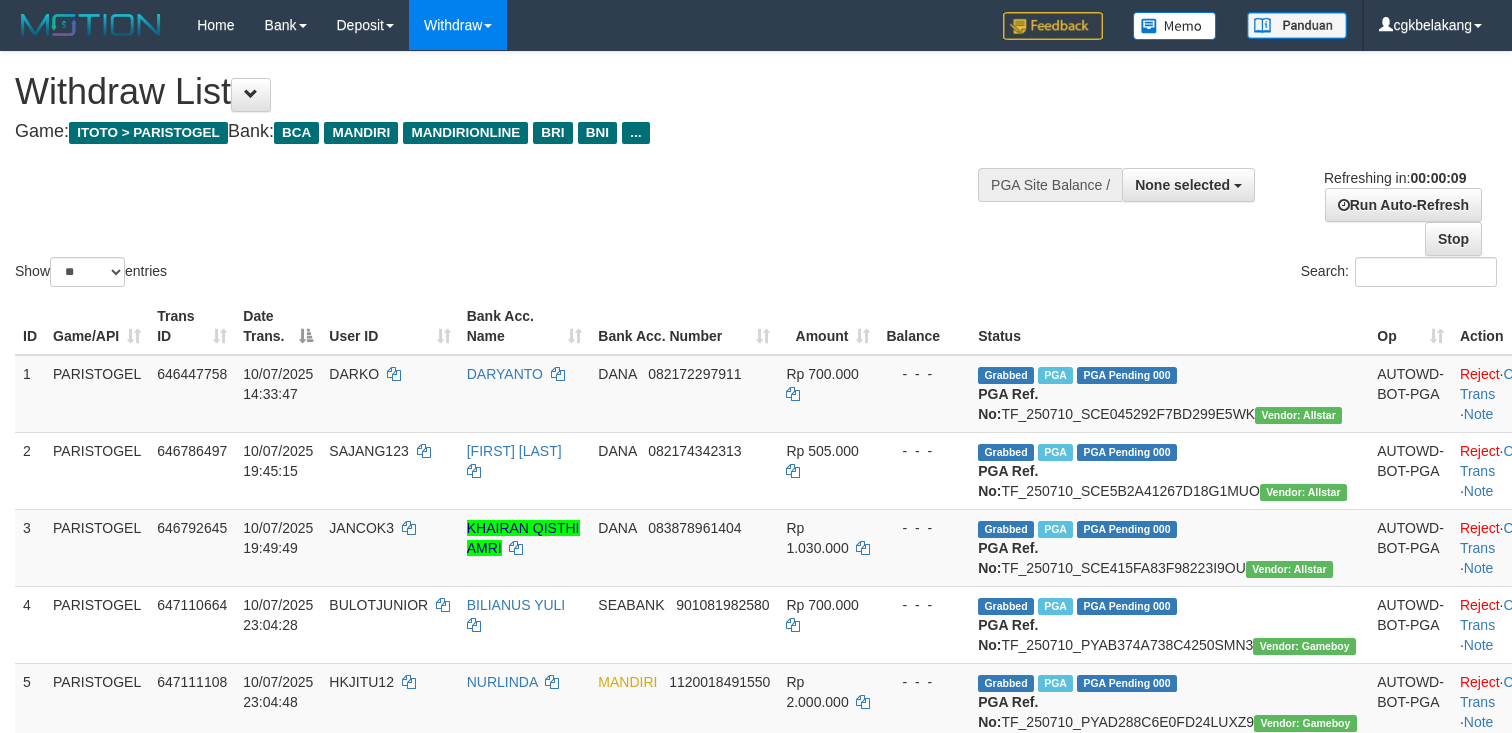 select 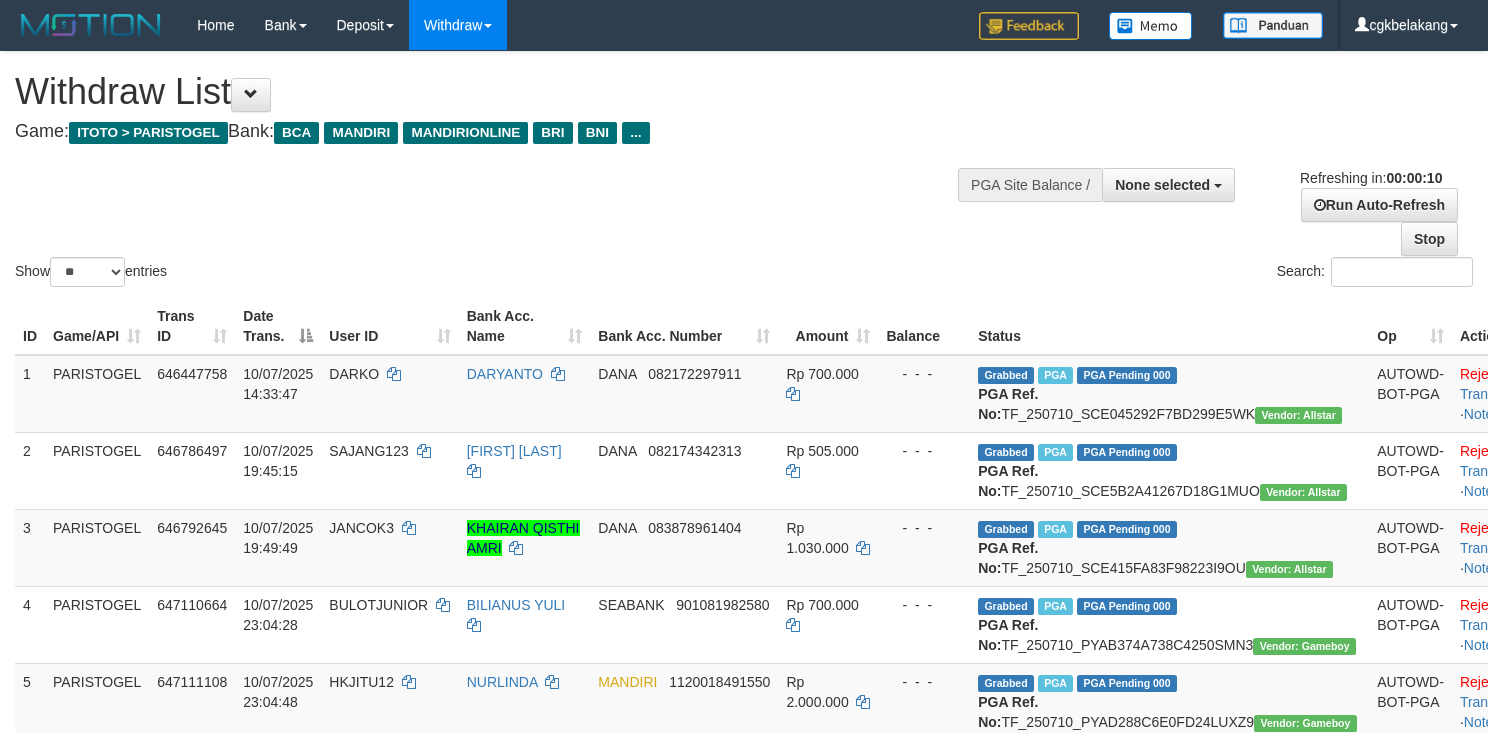 select 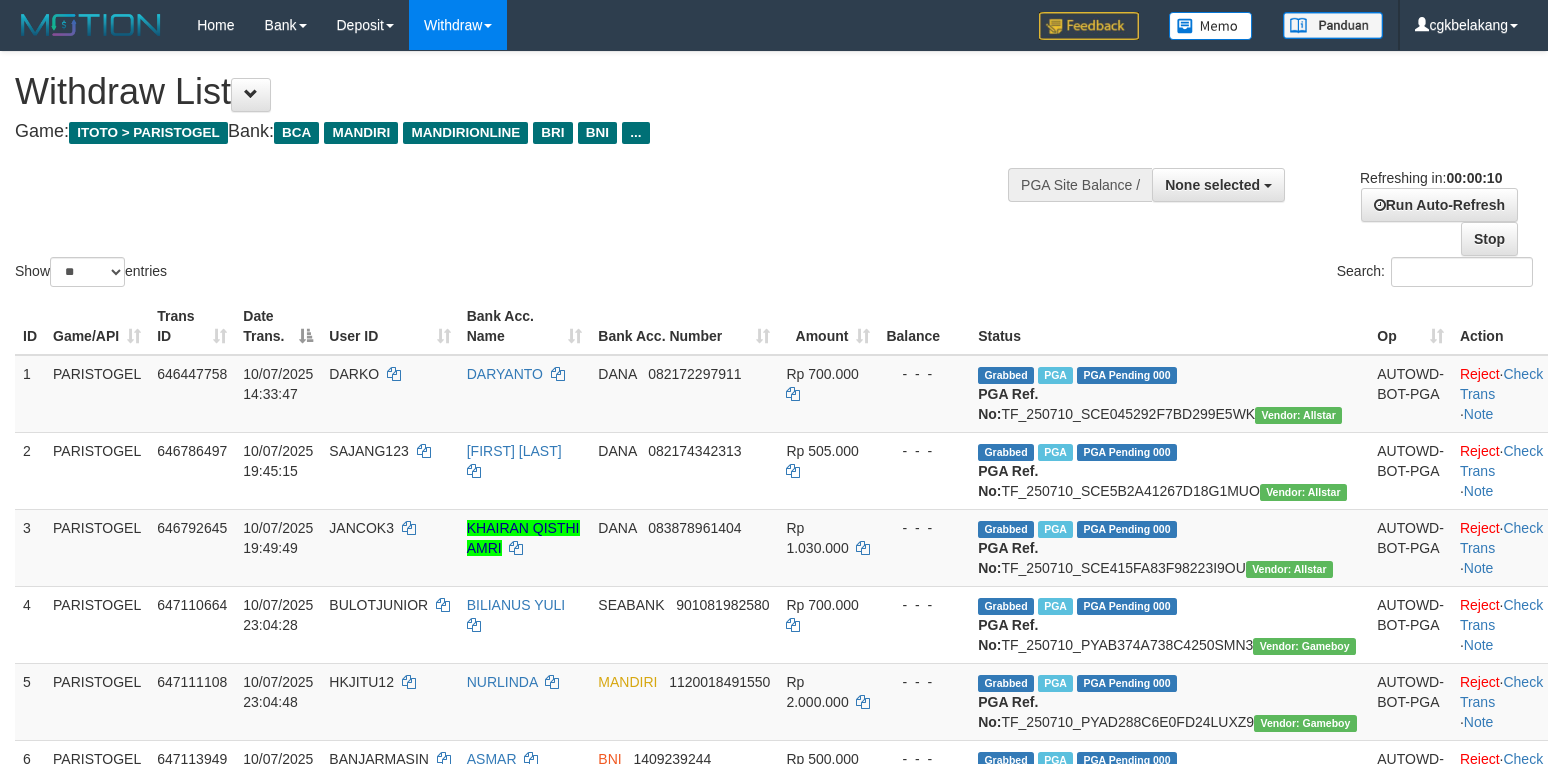 select 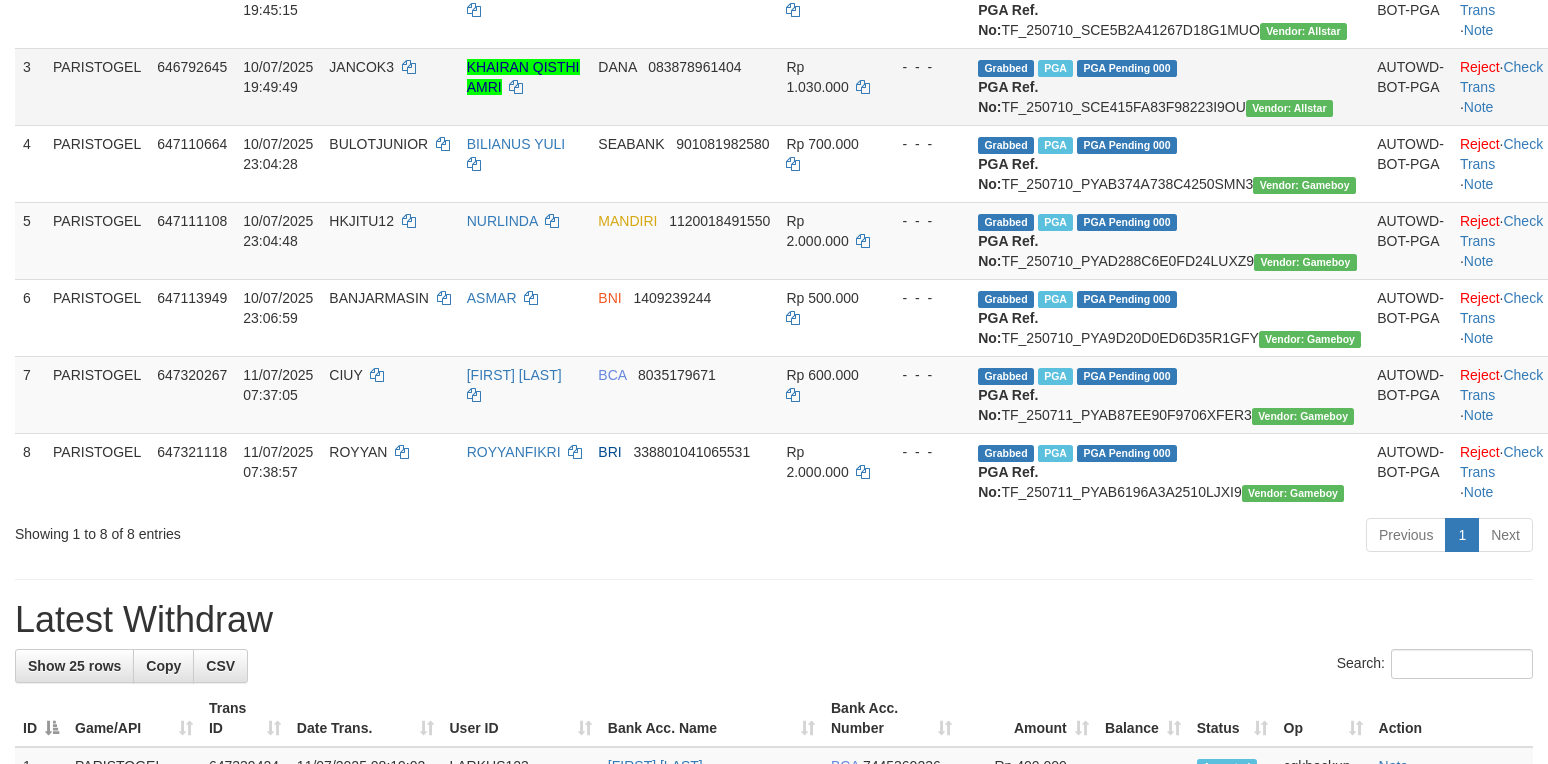 scroll, scrollTop: 476, scrollLeft: 0, axis: vertical 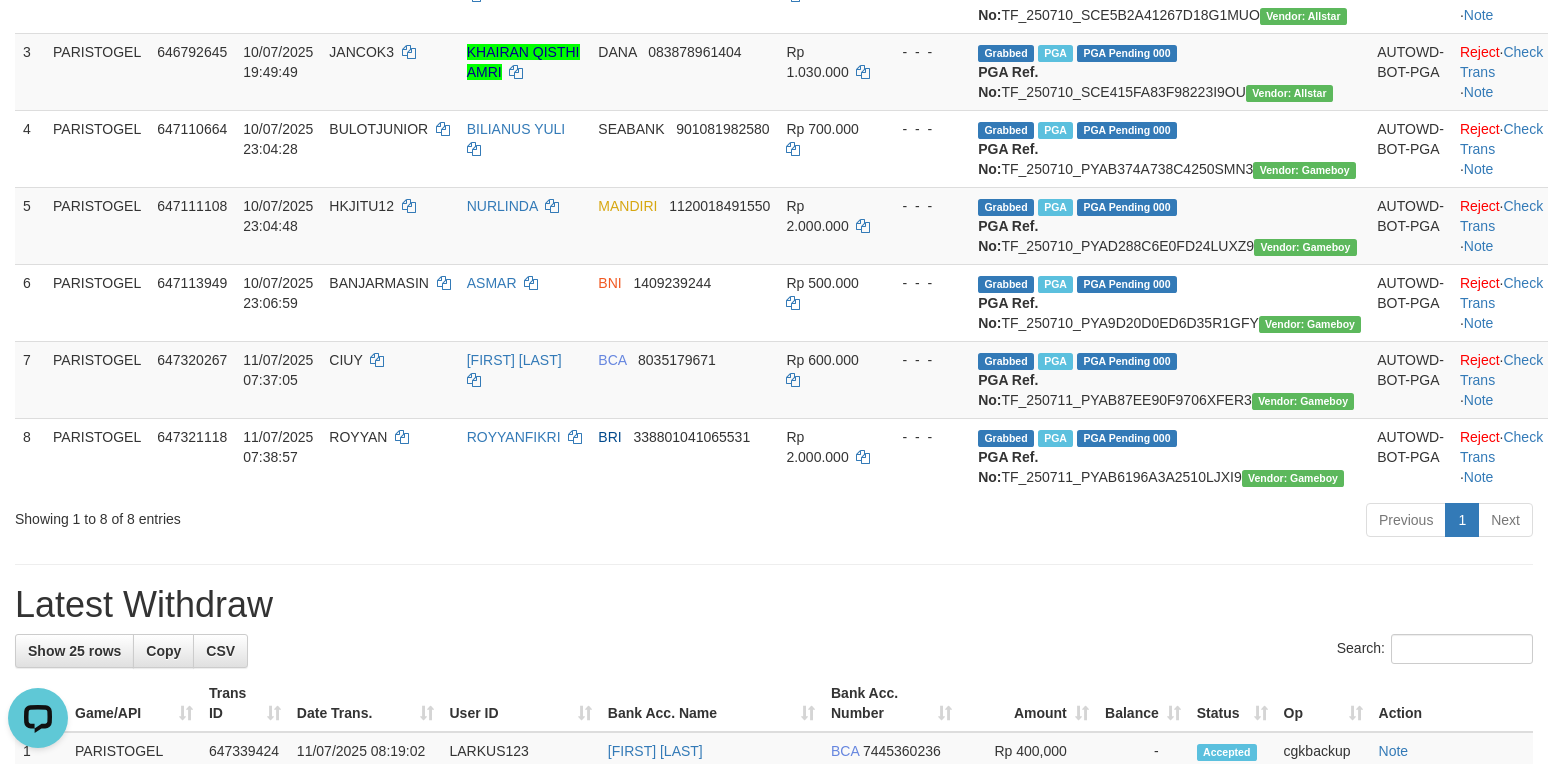 click on "Previous 1 Next" at bounding box center [1096, 522] 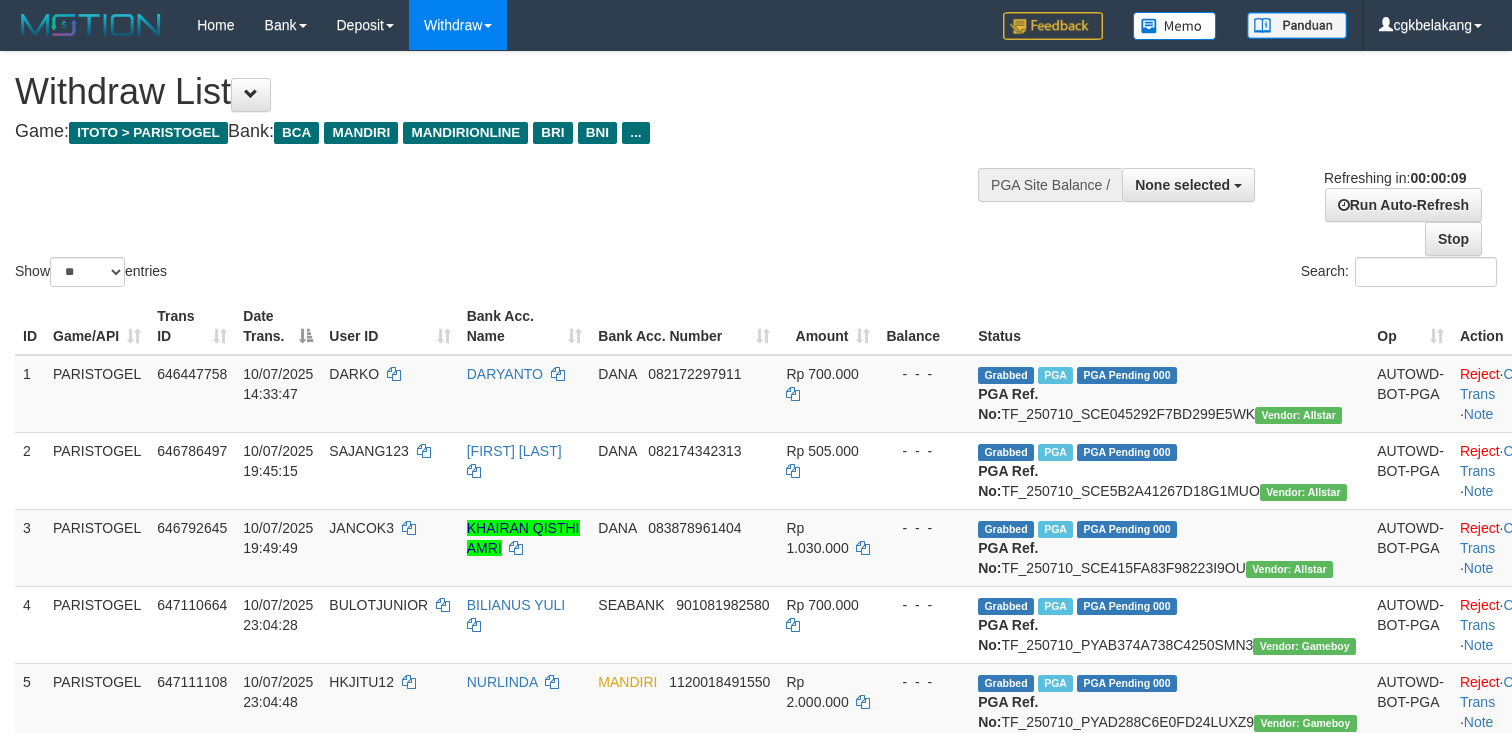 select 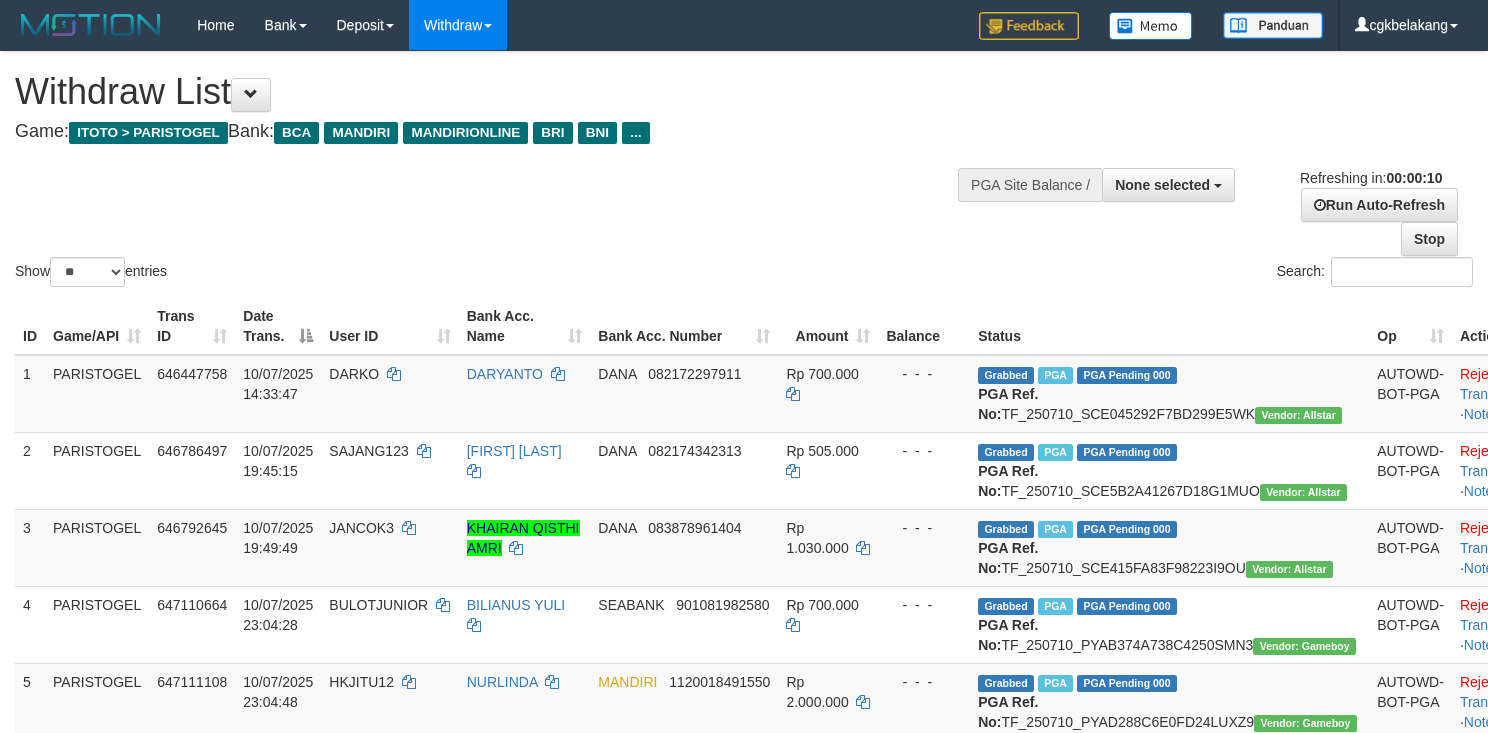 select 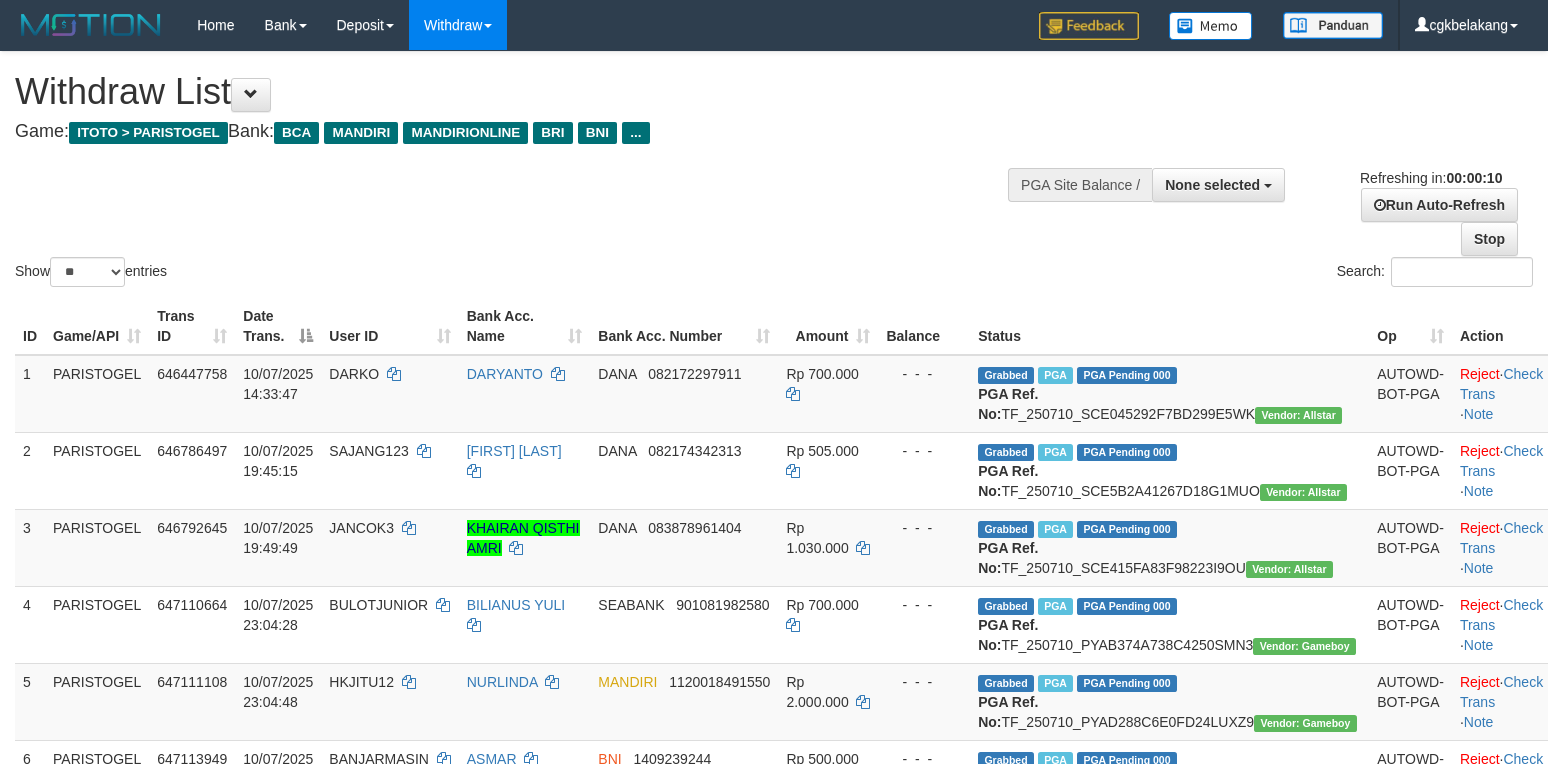 select 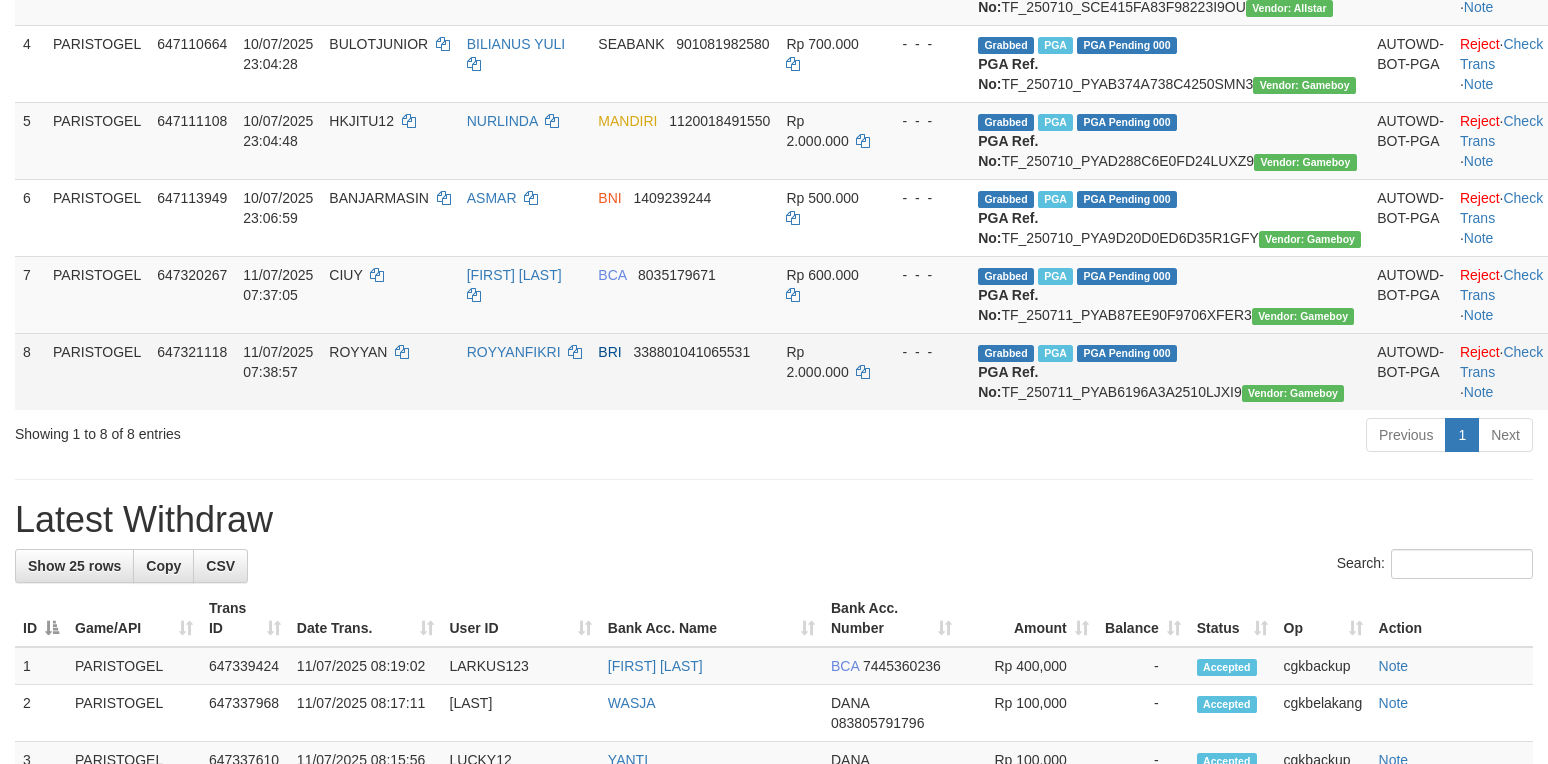 scroll, scrollTop: 609, scrollLeft: 0, axis: vertical 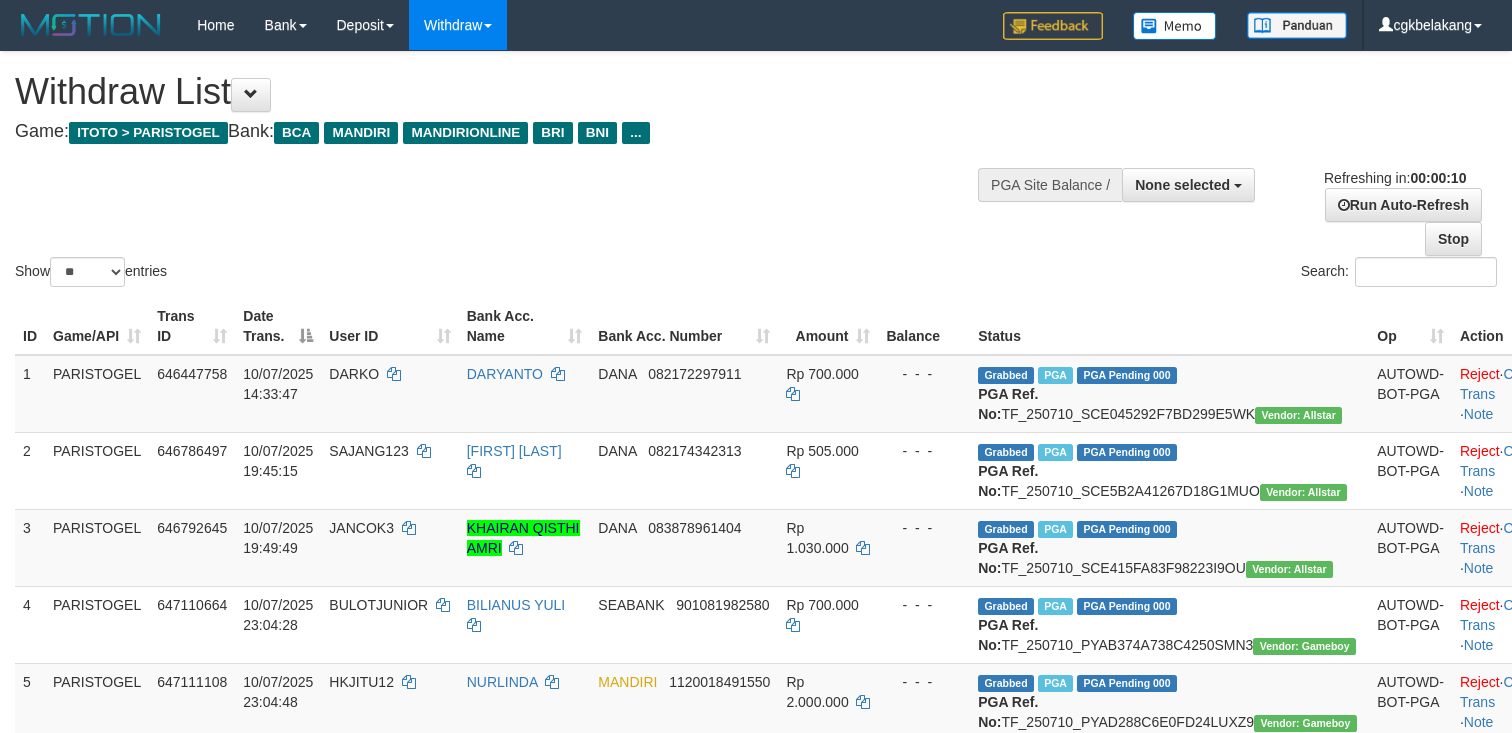select 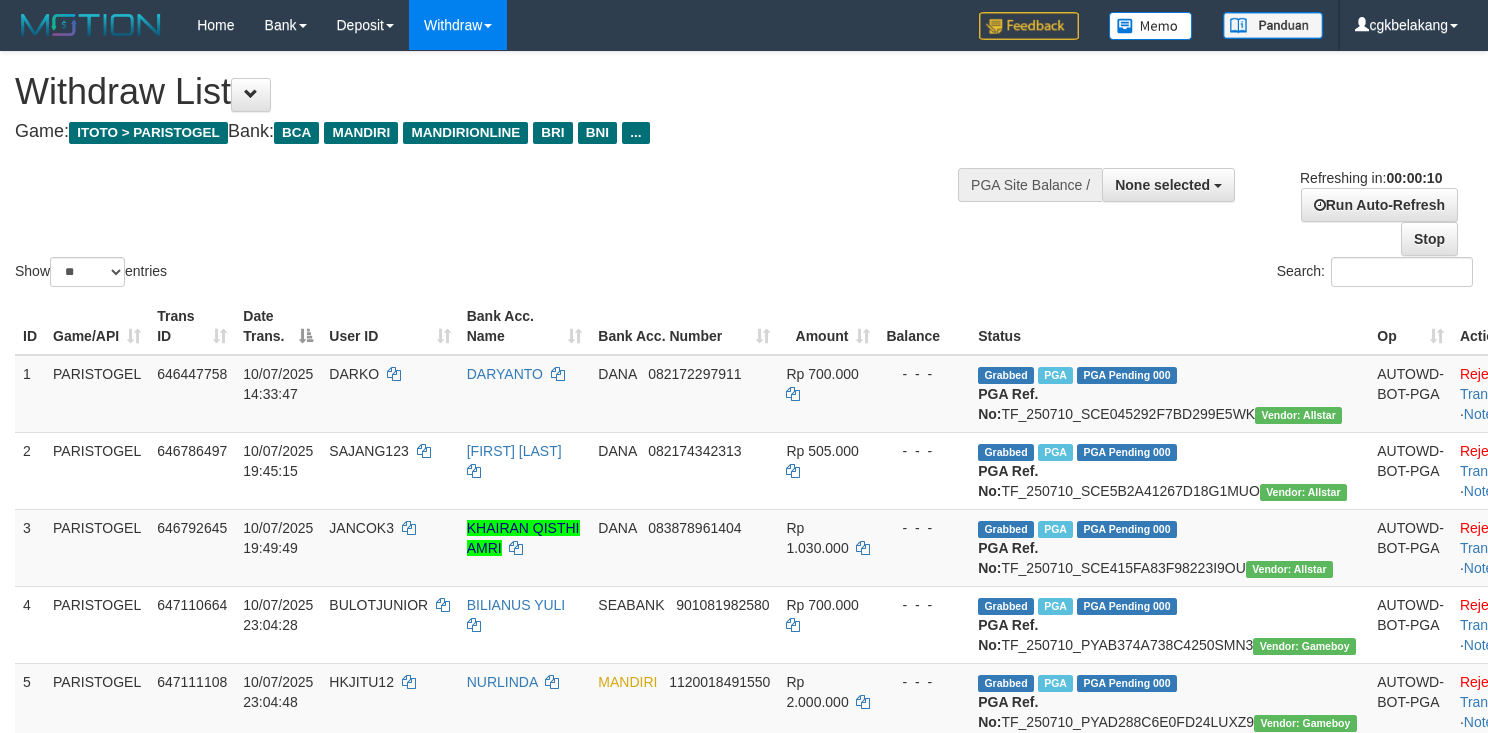 select 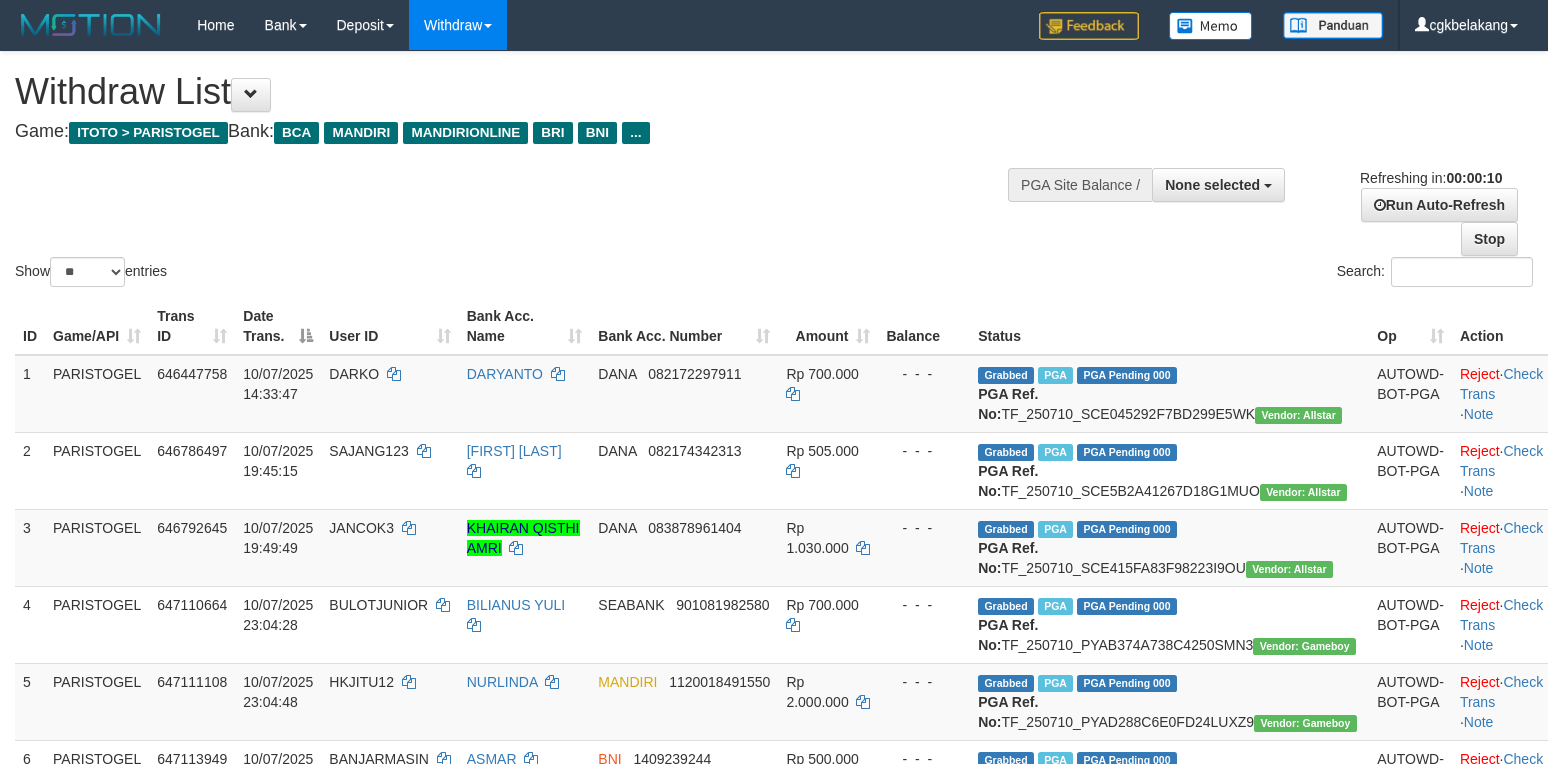 select 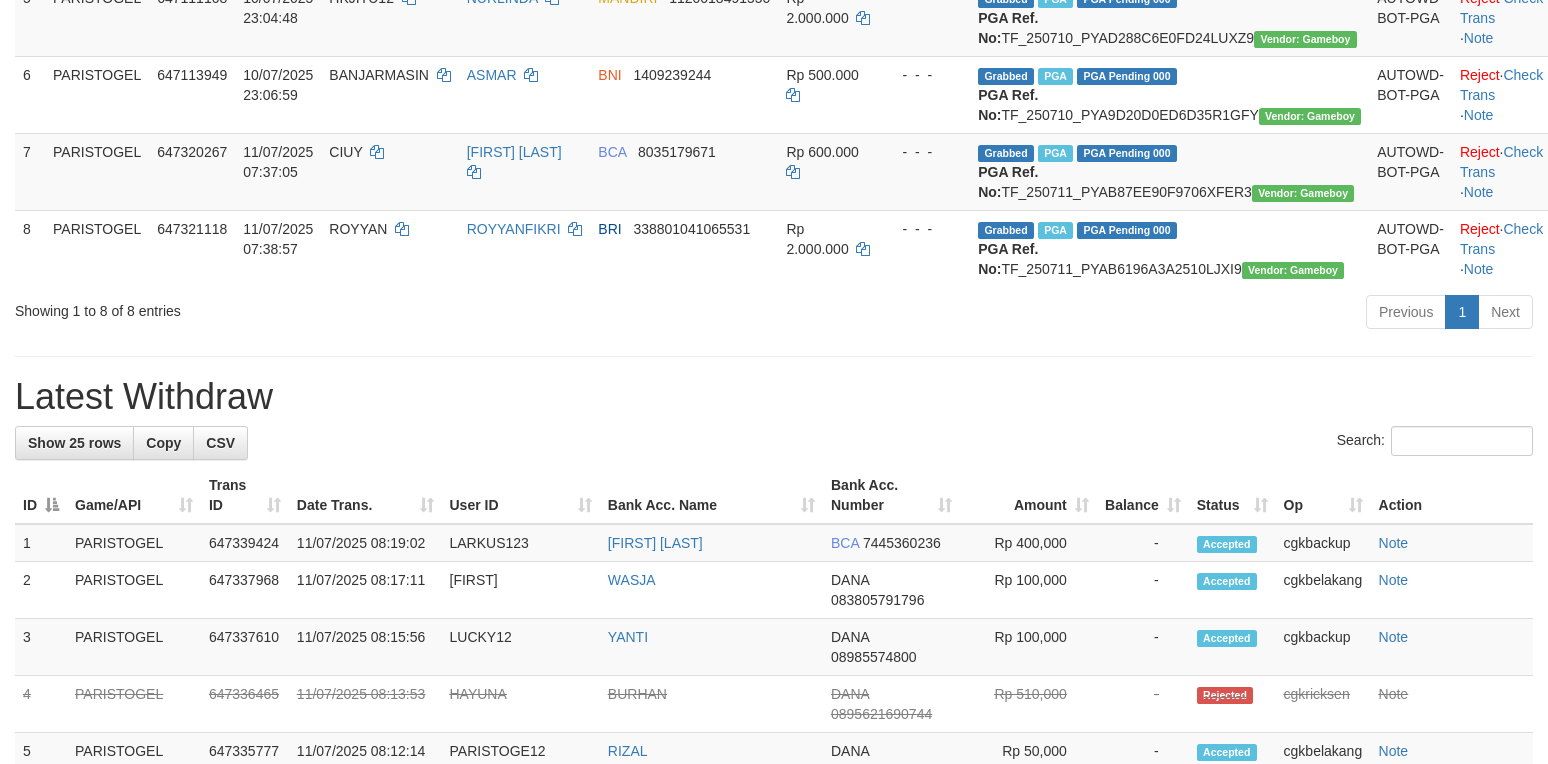 scroll, scrollTop: 609, scrollLeft: 0, axis: vertical 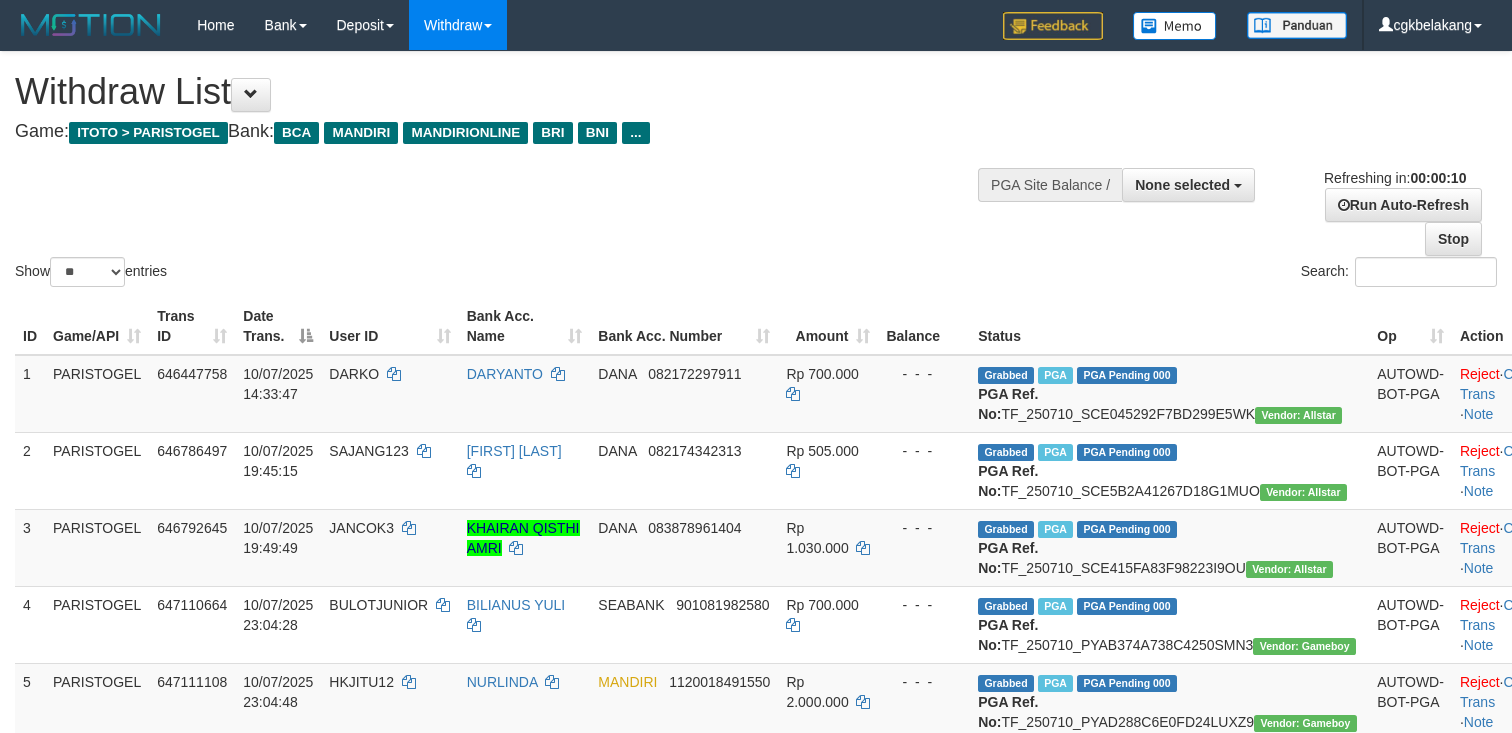 select 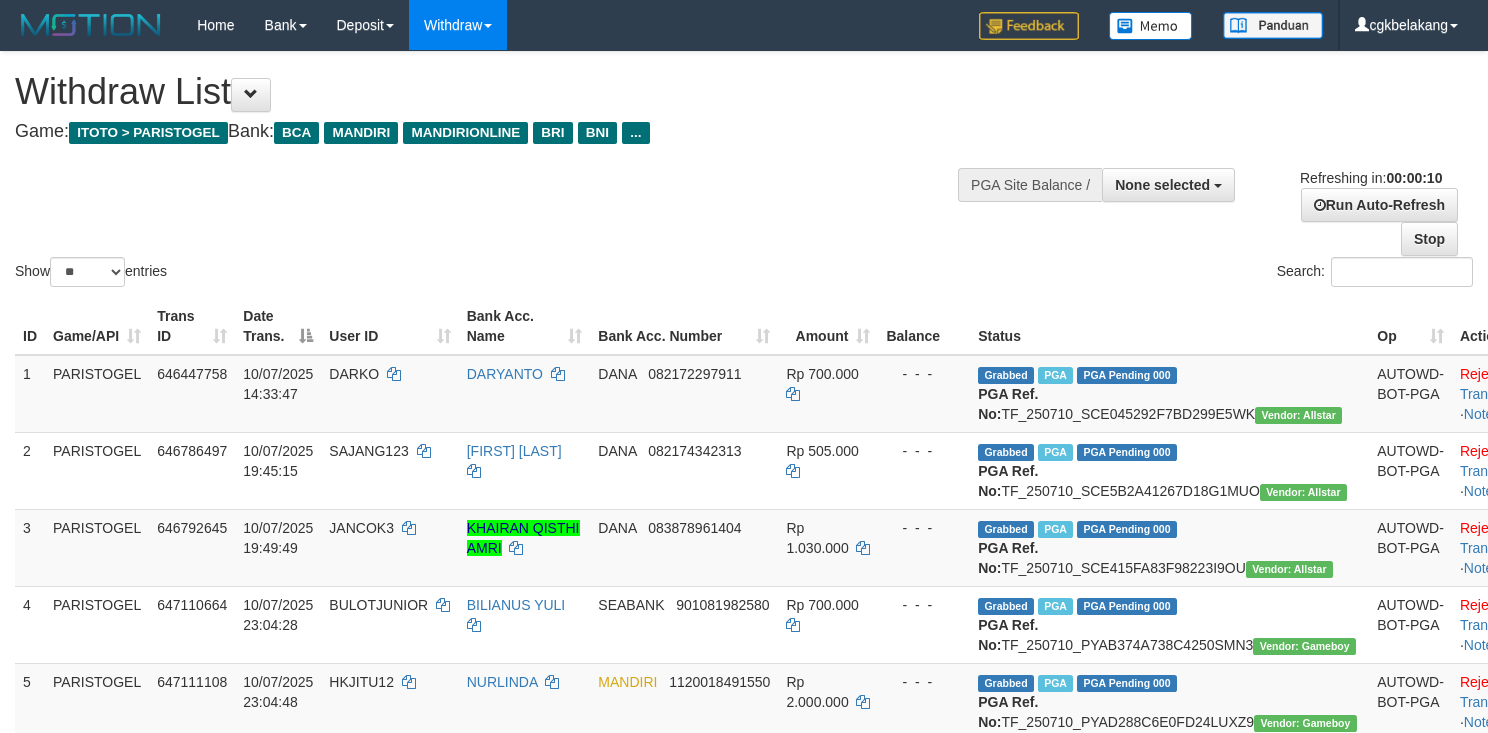 select 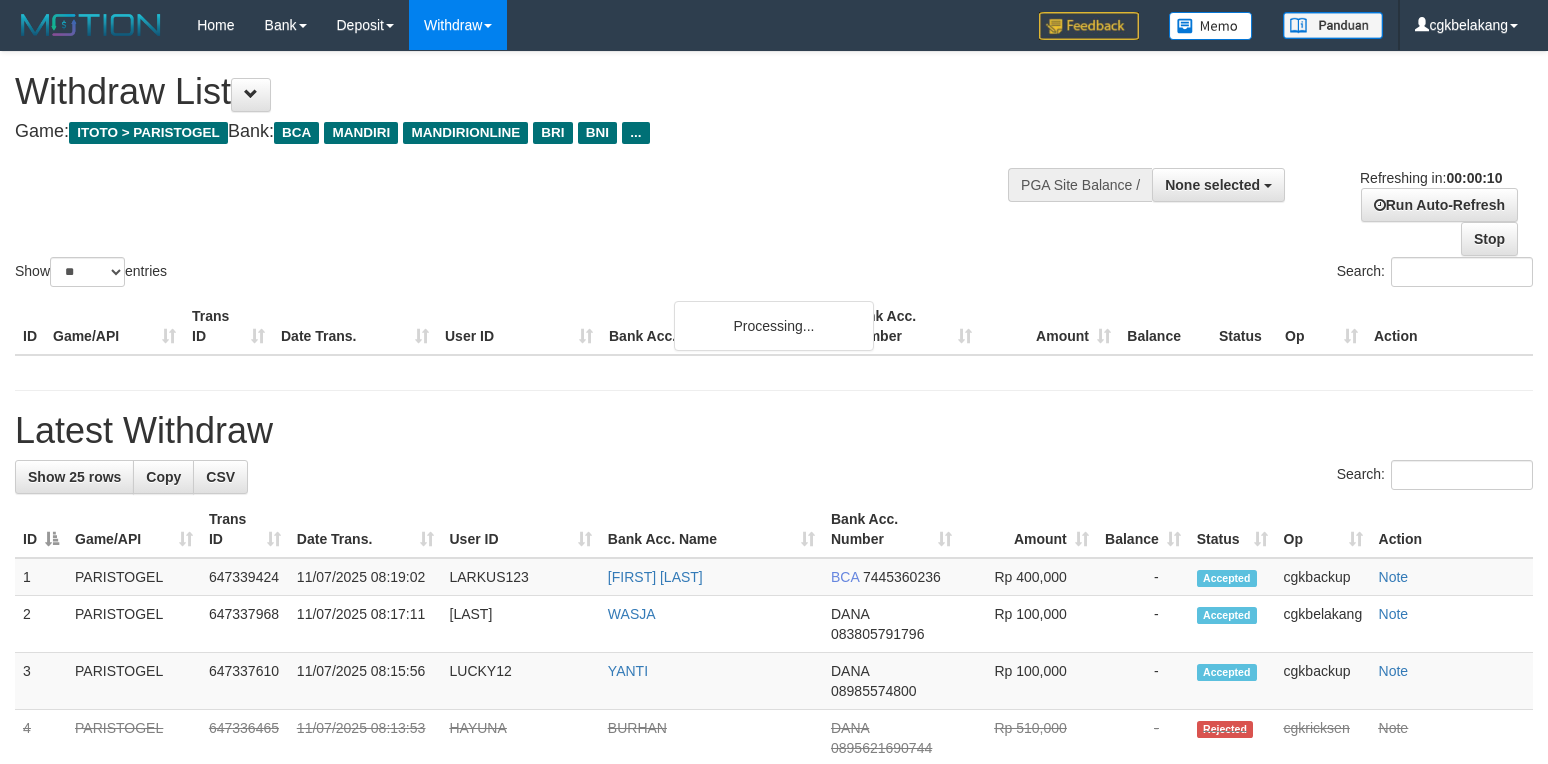 select 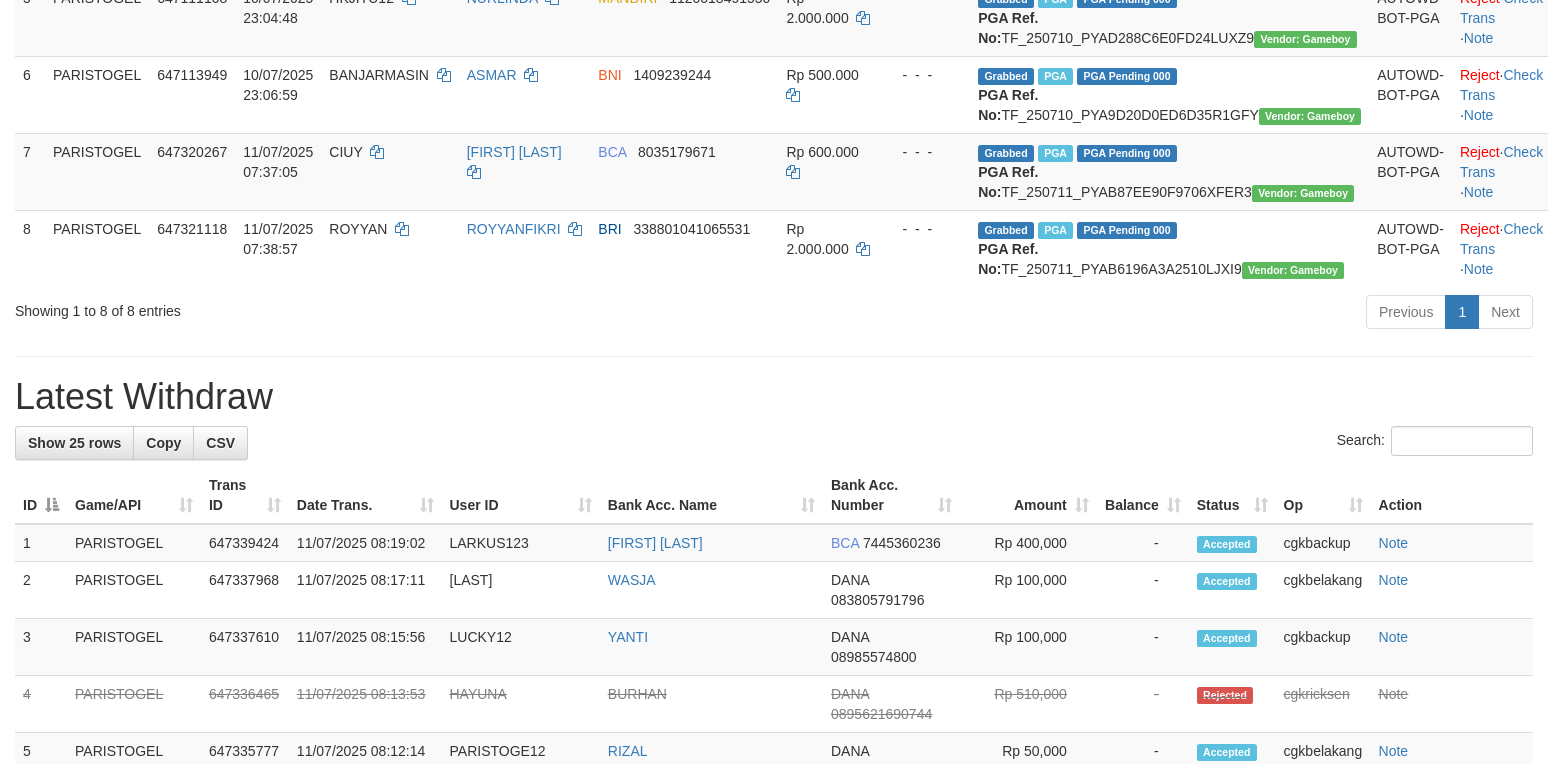 scroll, scrollTop: 609, scrollLeft: 0, axis: vertical 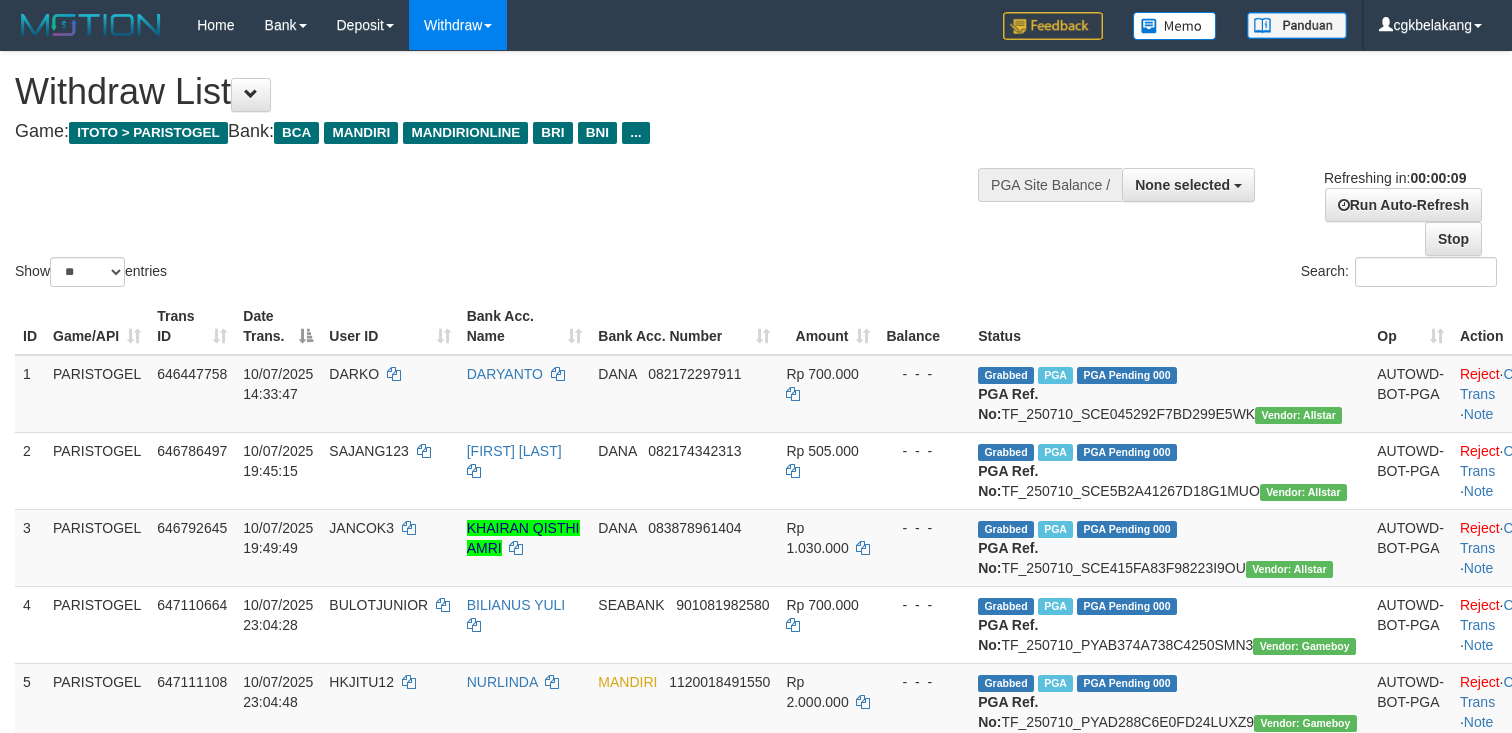 select 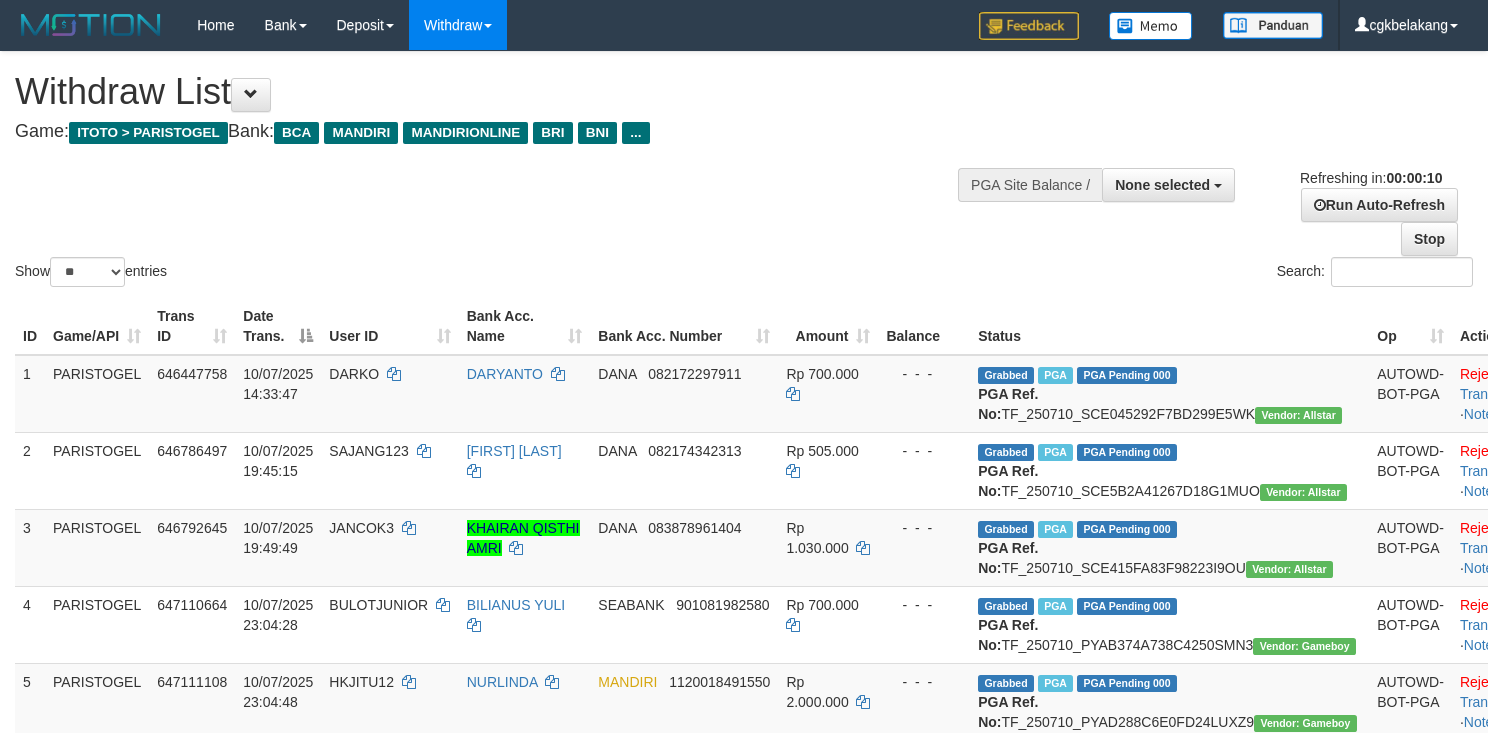 select 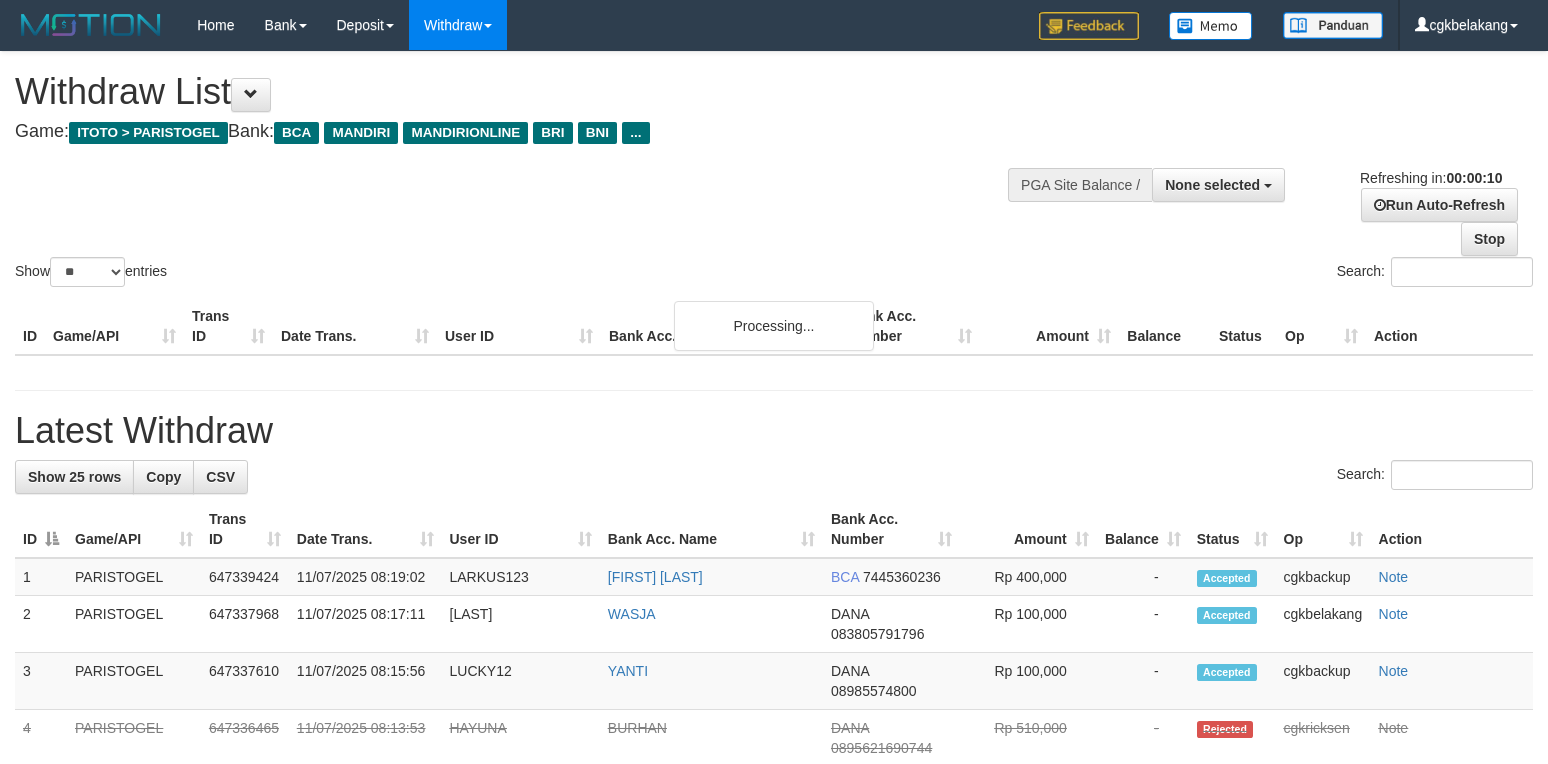 select 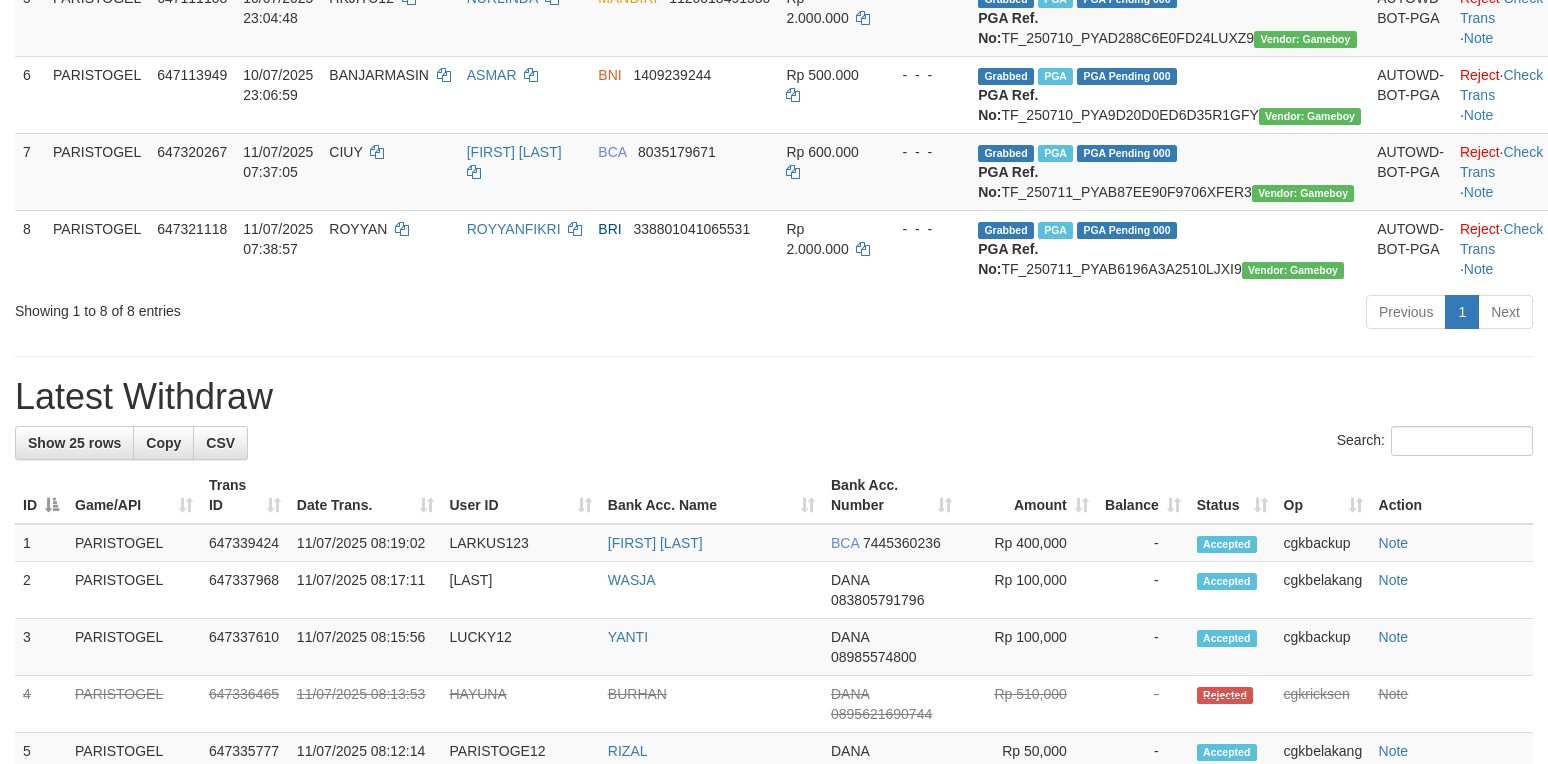 scroll, scrollTop: 609, scrollLeft: 0, axis: vertical 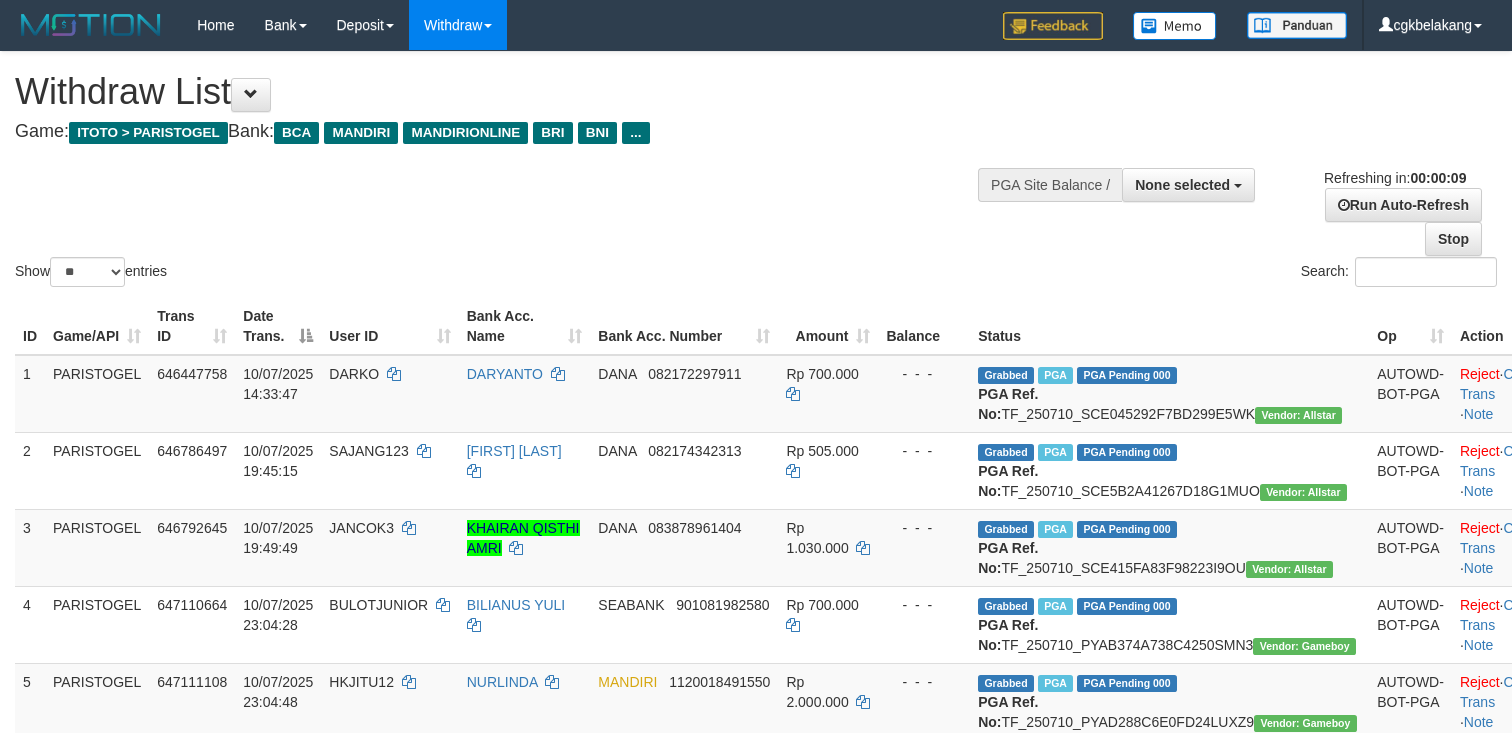 select 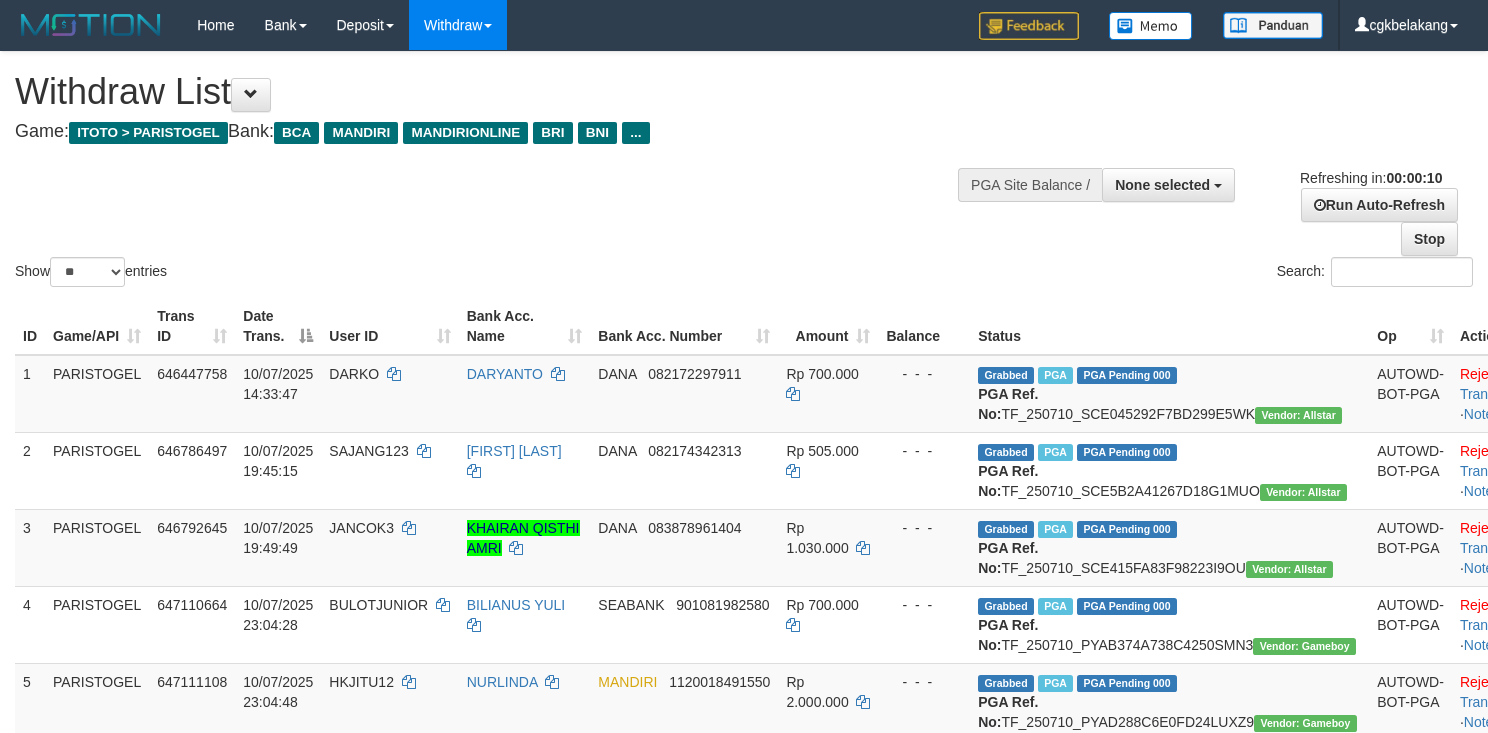 select 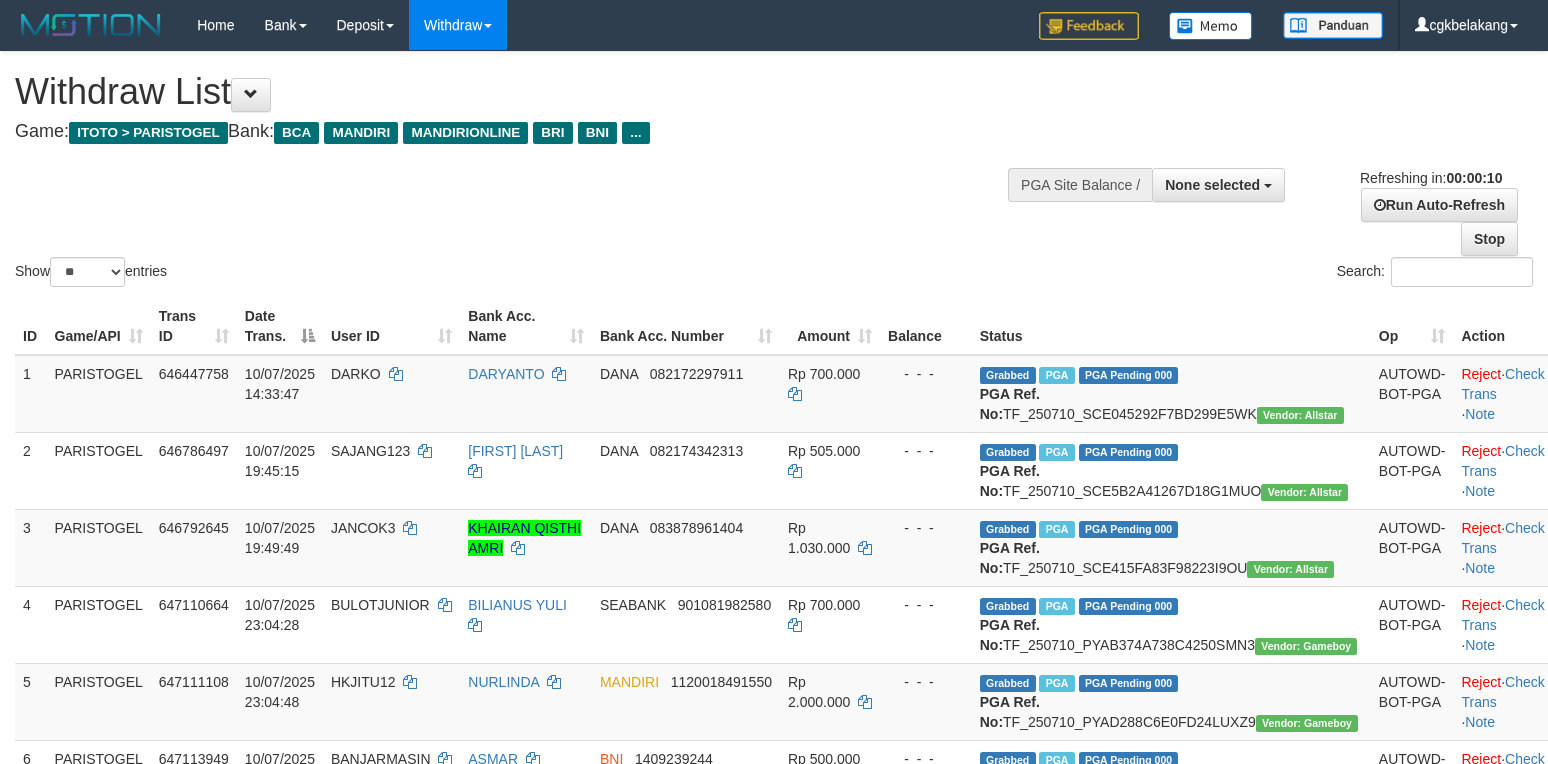 select 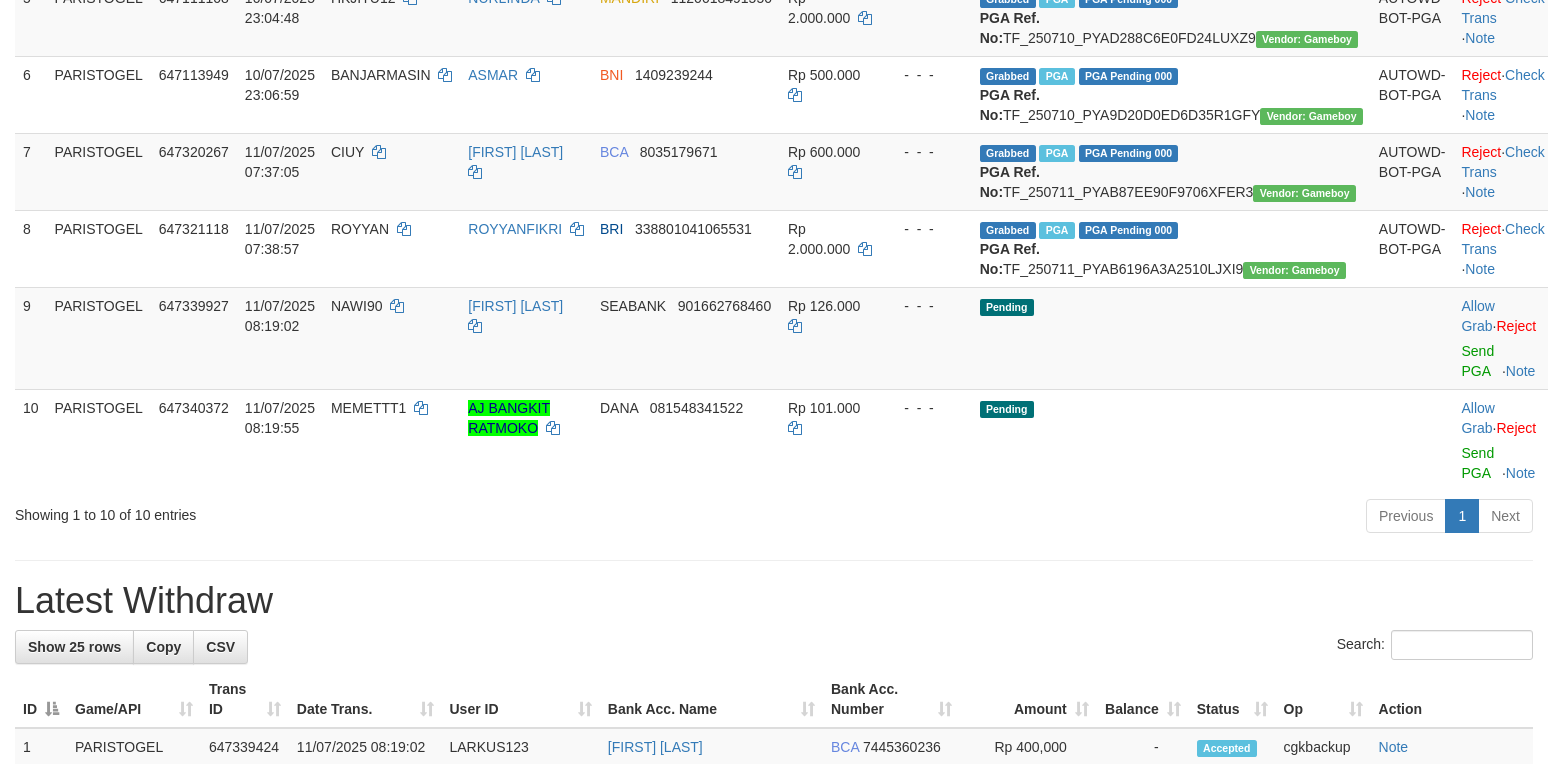 scroll, scrollTop: 609, scrollLeft: 0, axis: vertical 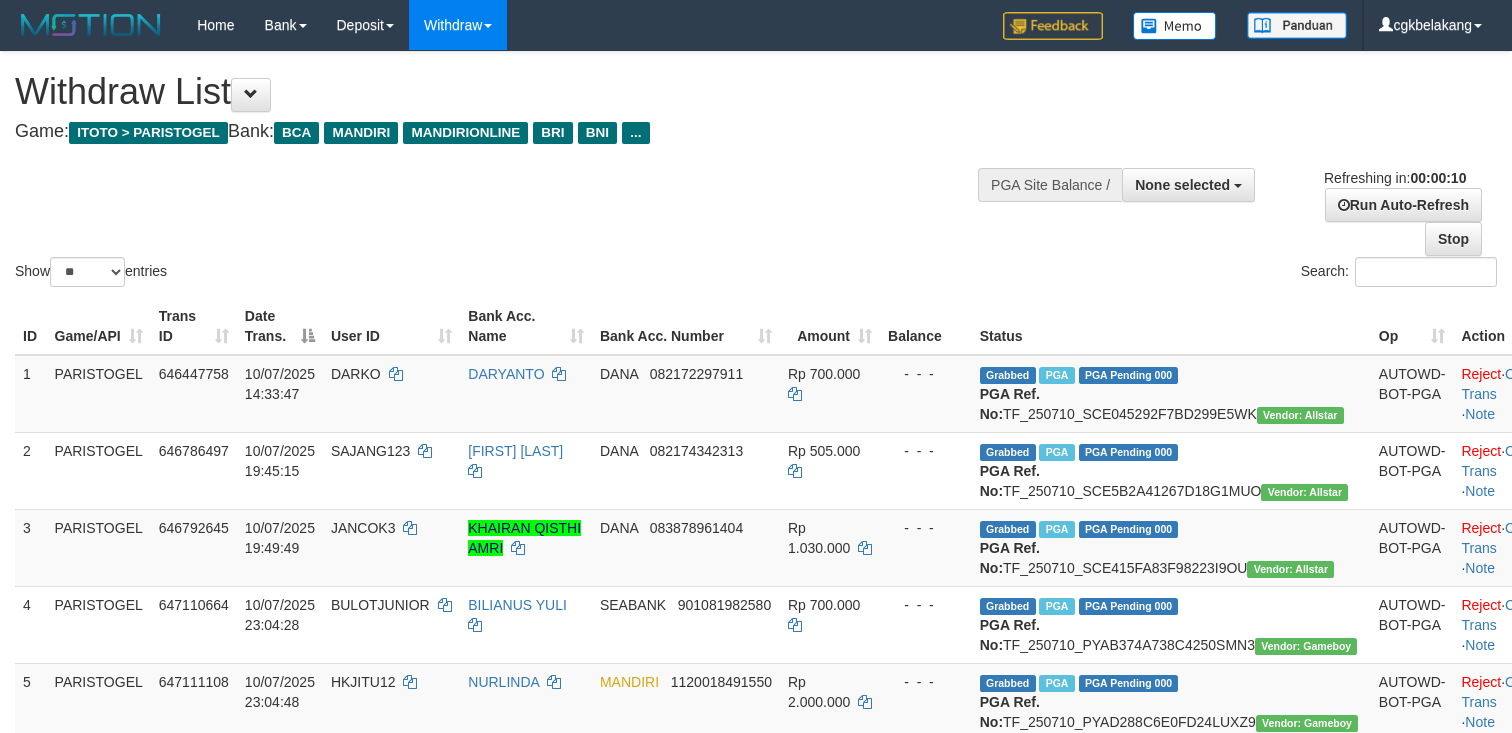 select 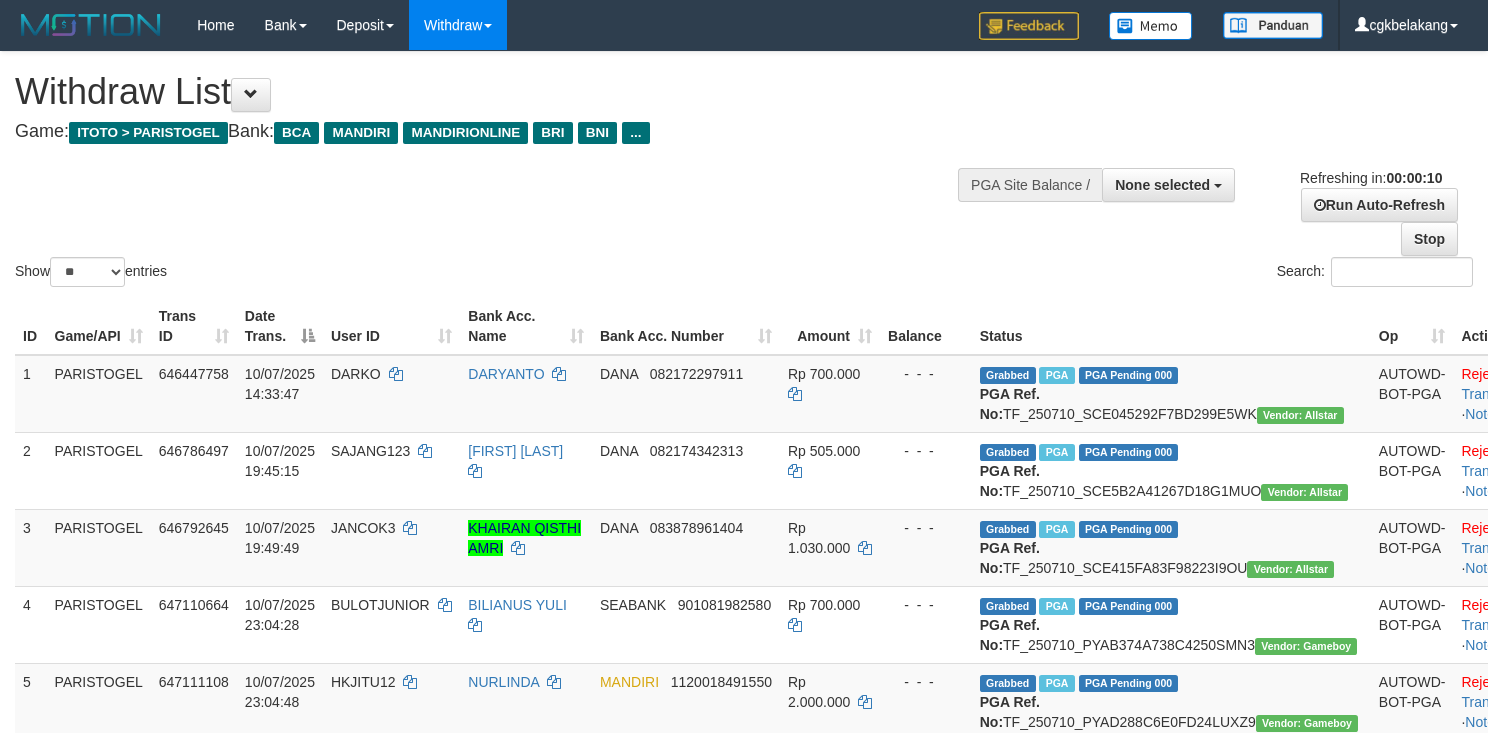 select 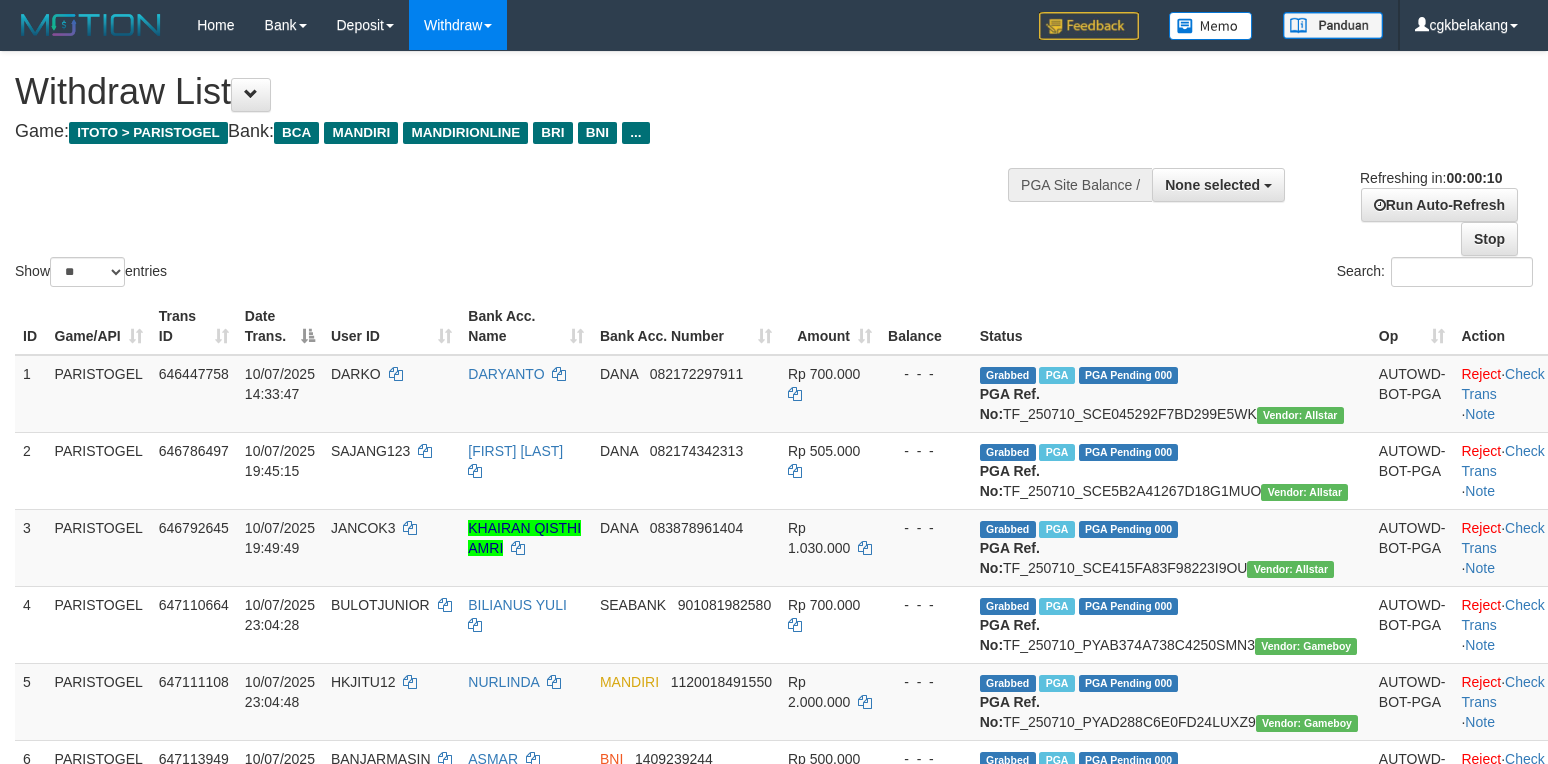select 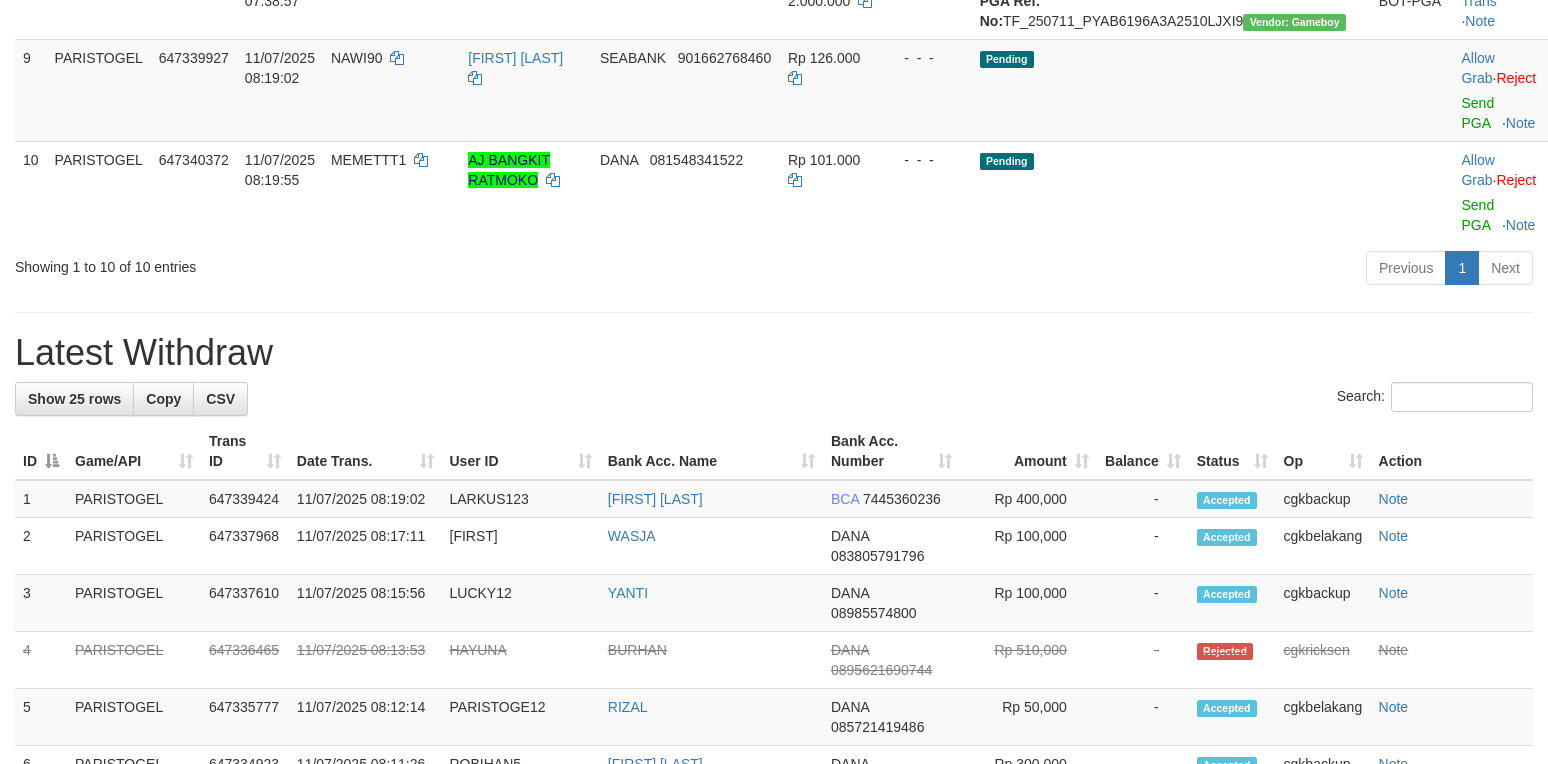 scroll, scrollTop: 792, scrollLeft: 0, axis: vertical 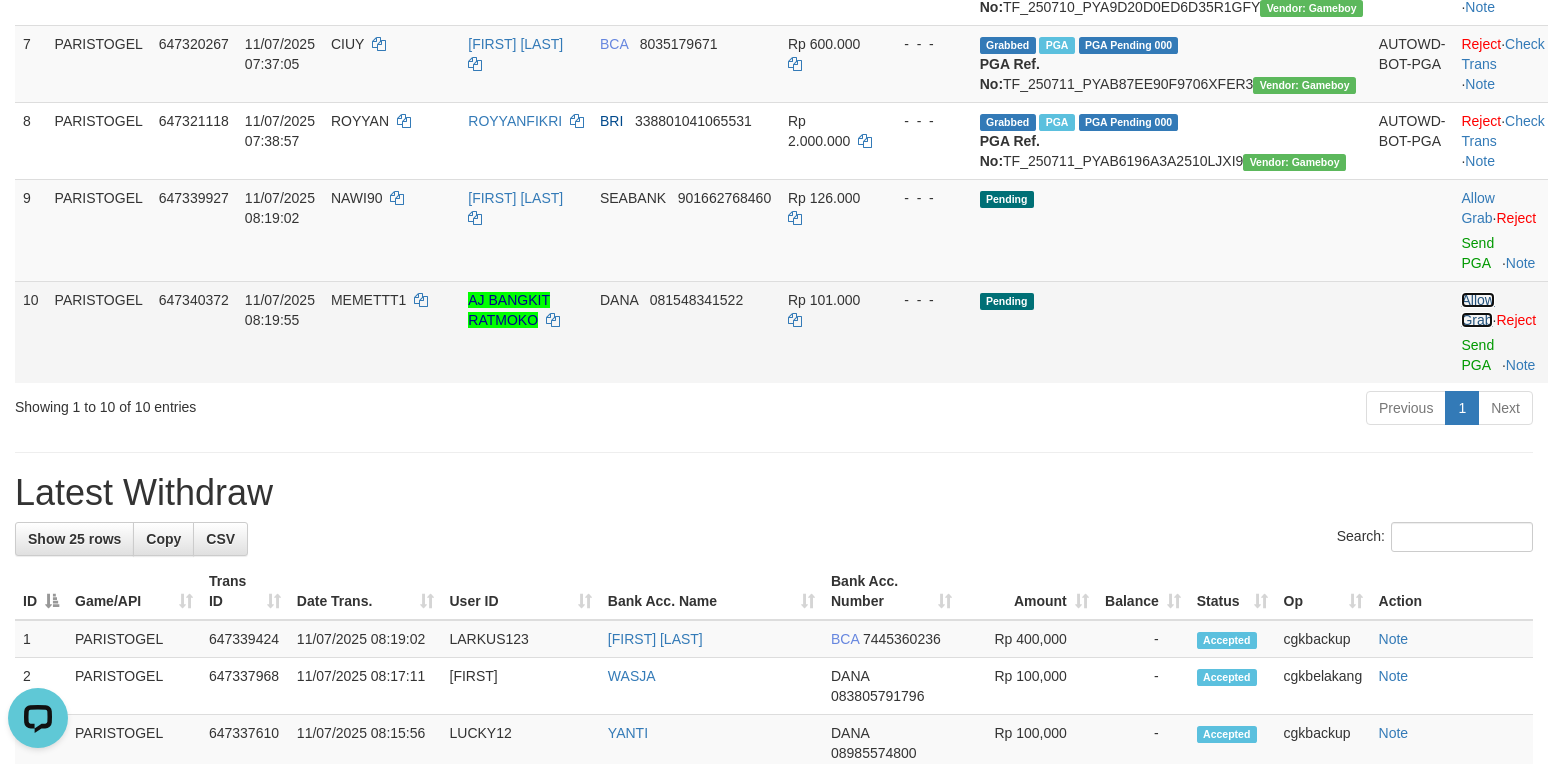click on "Allow Grab" at bounding box center [1477, 310] 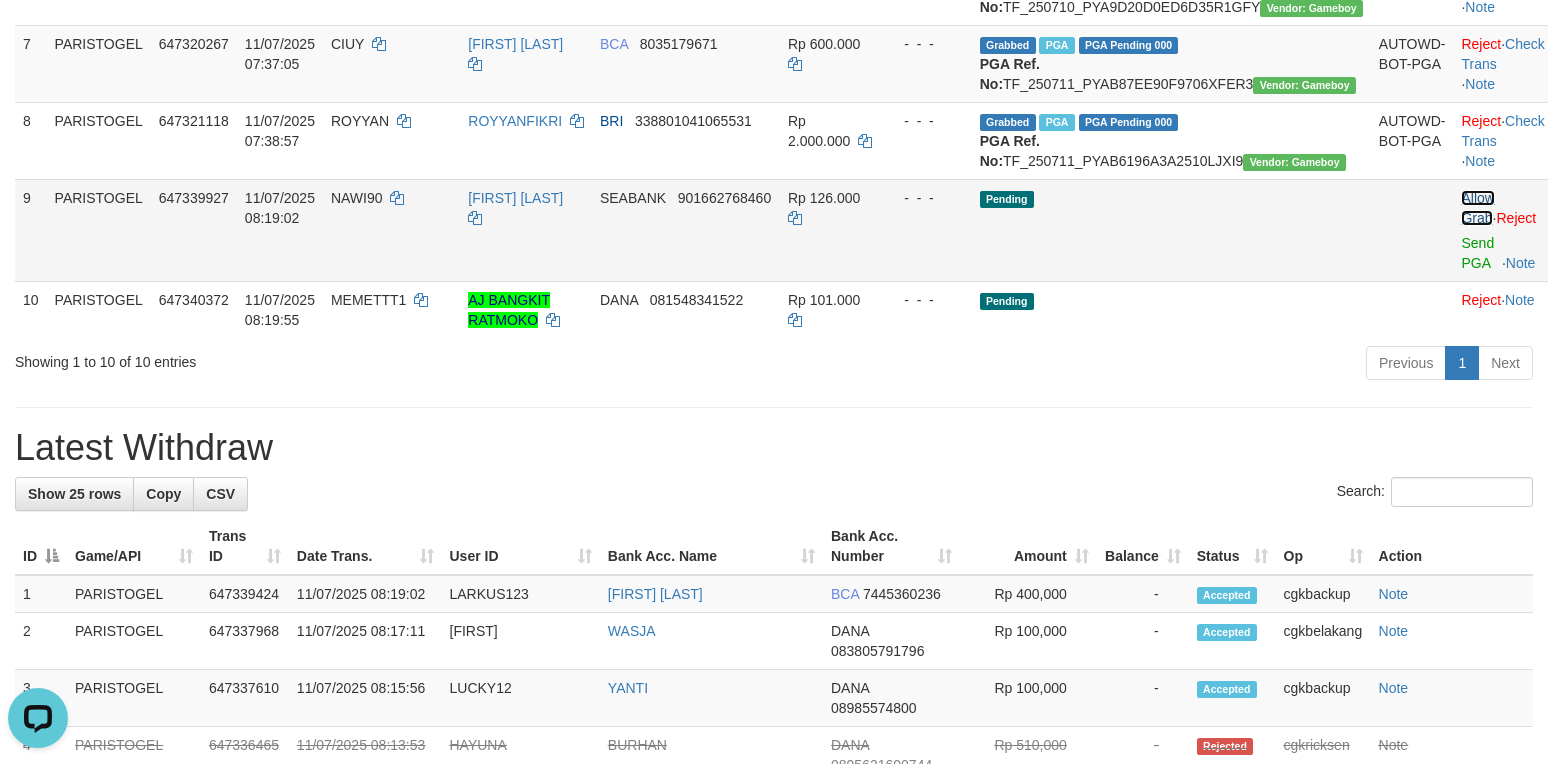 click on "Allow Grab" at bounding box center (1477, 208) 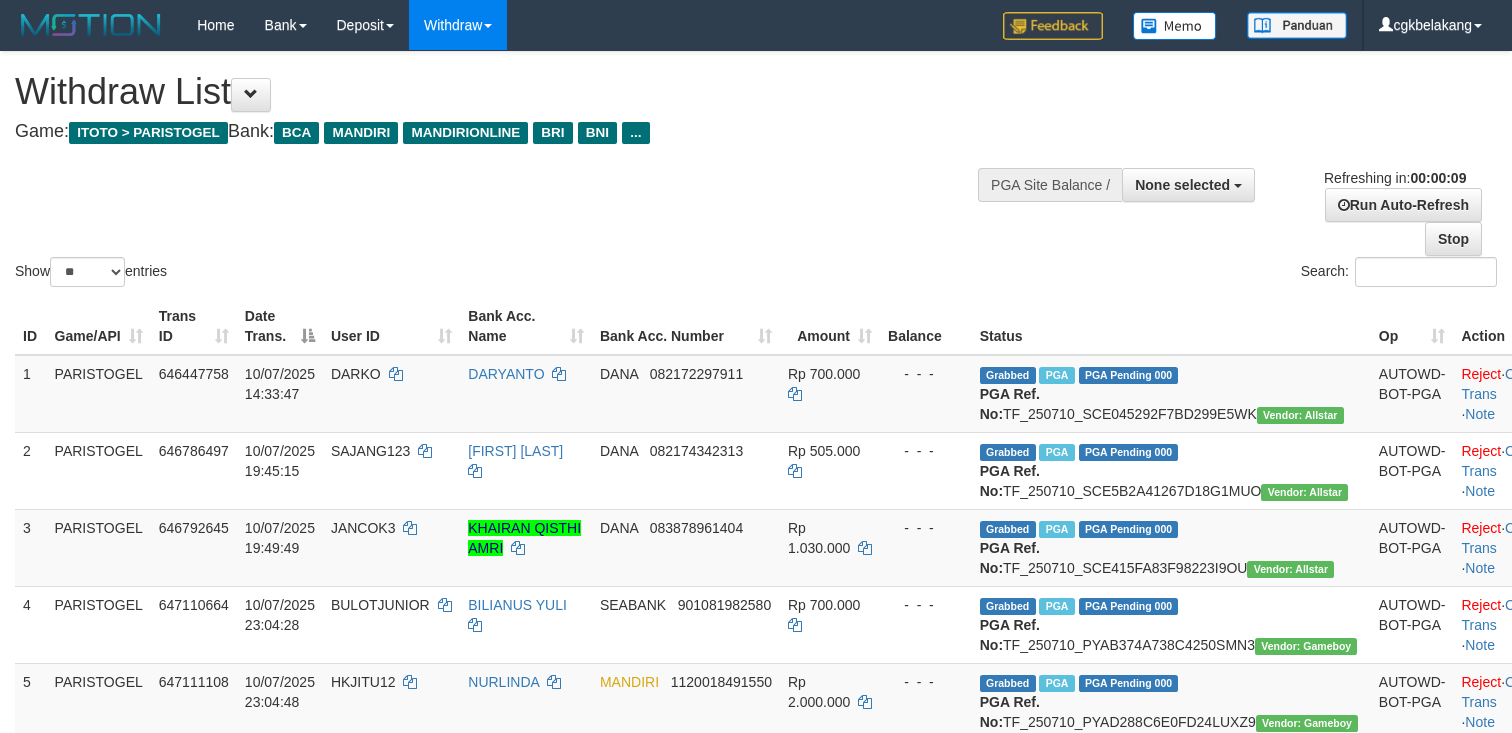 select 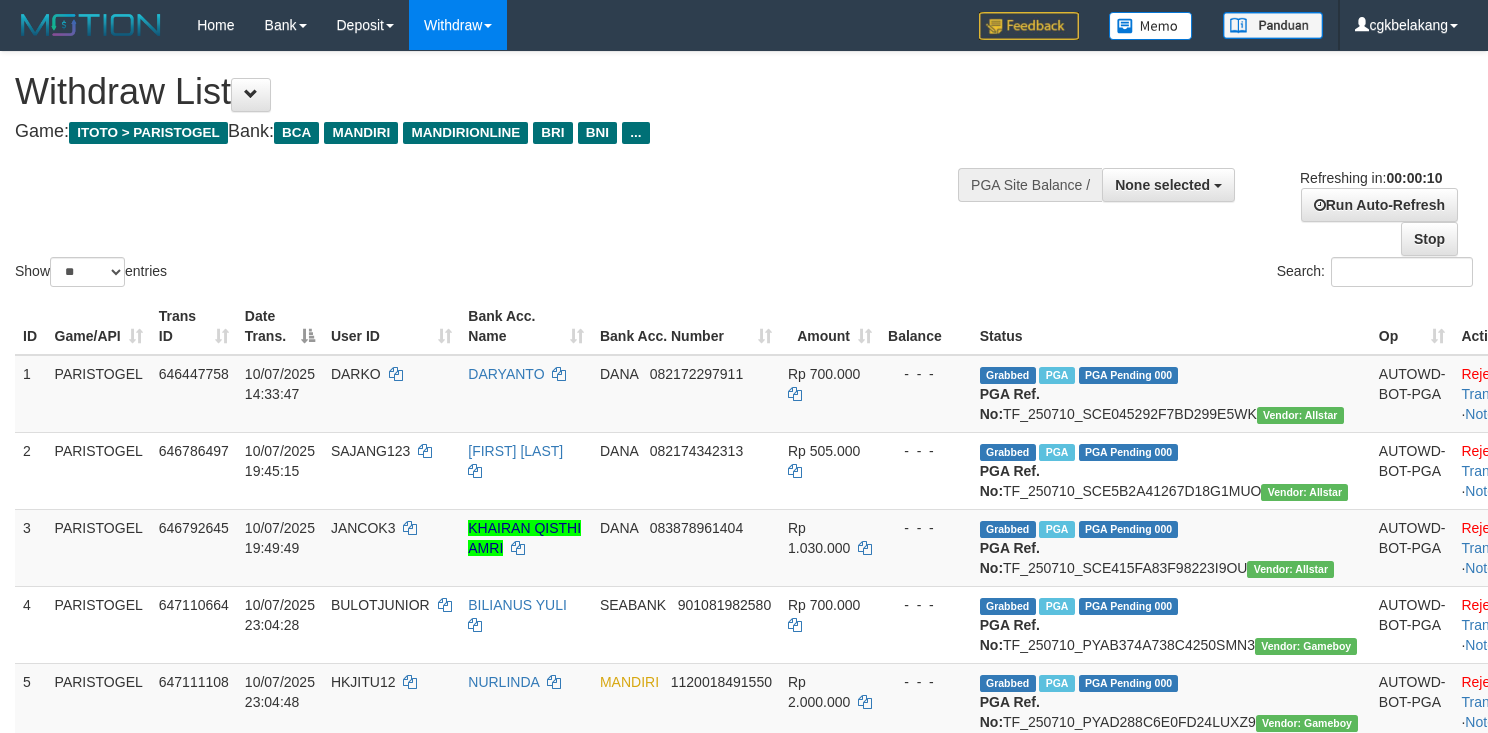select 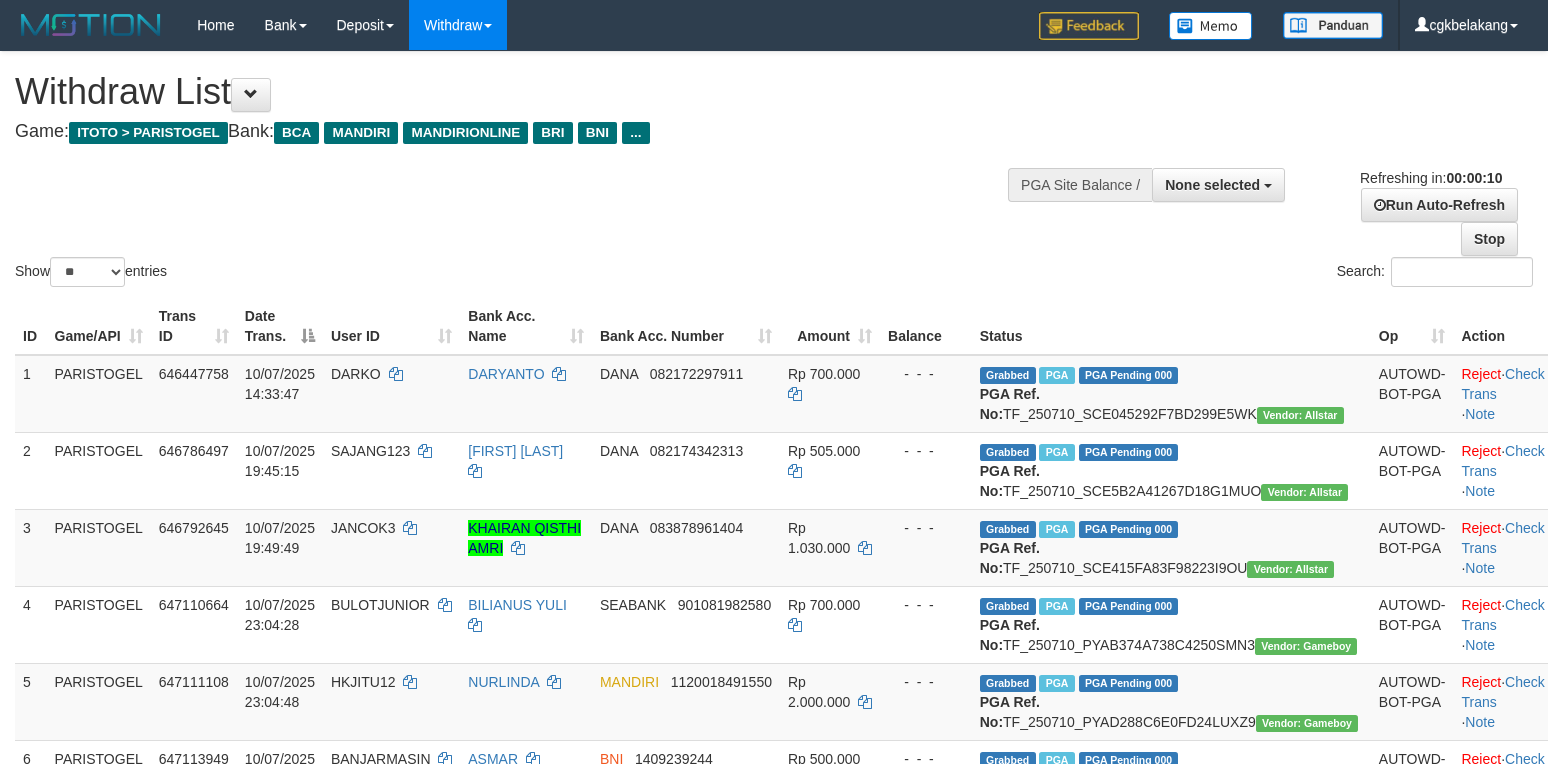 select 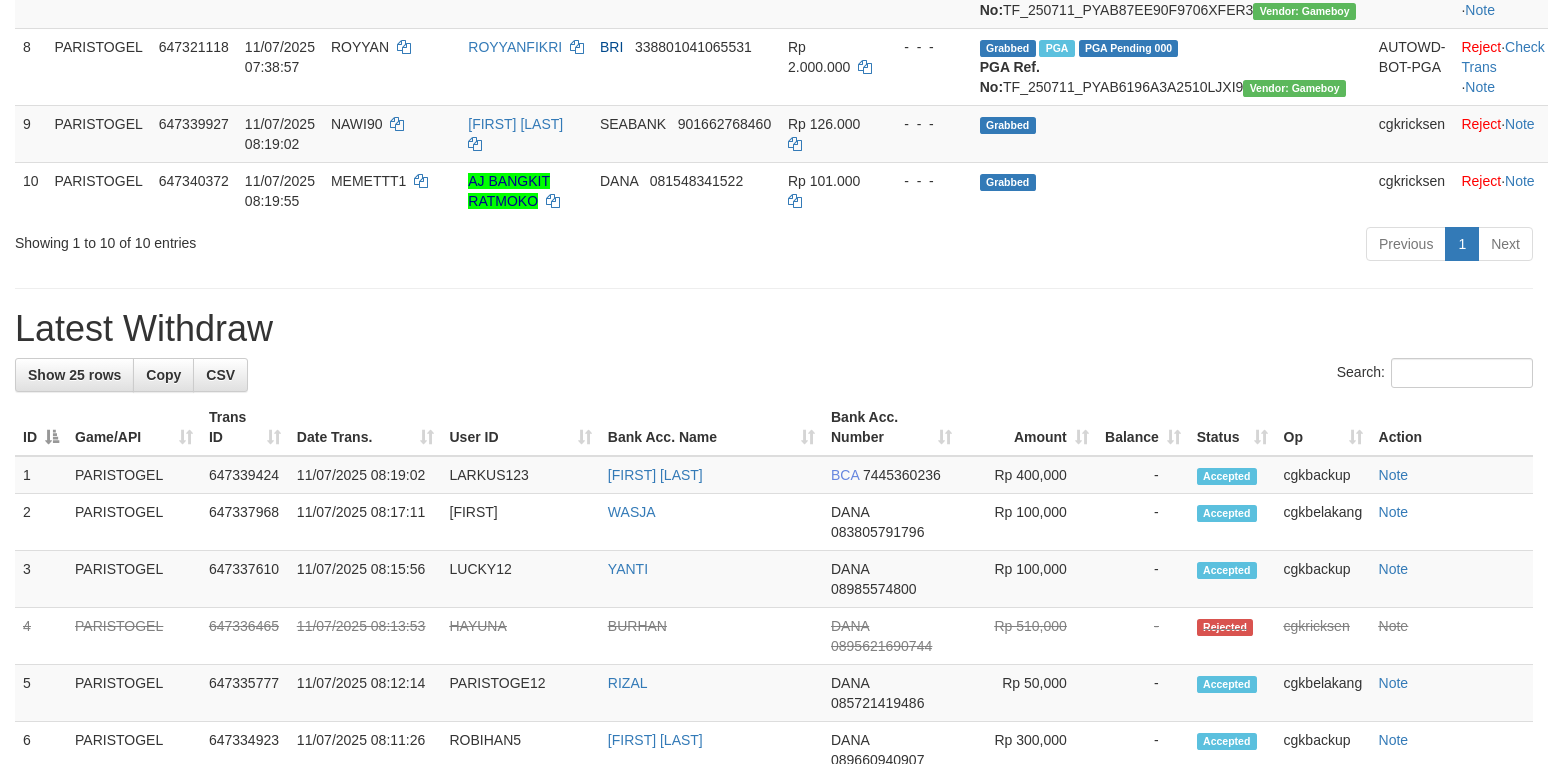 scroll, scrollTop: 792, scrollLeft: 0, axis: vertical 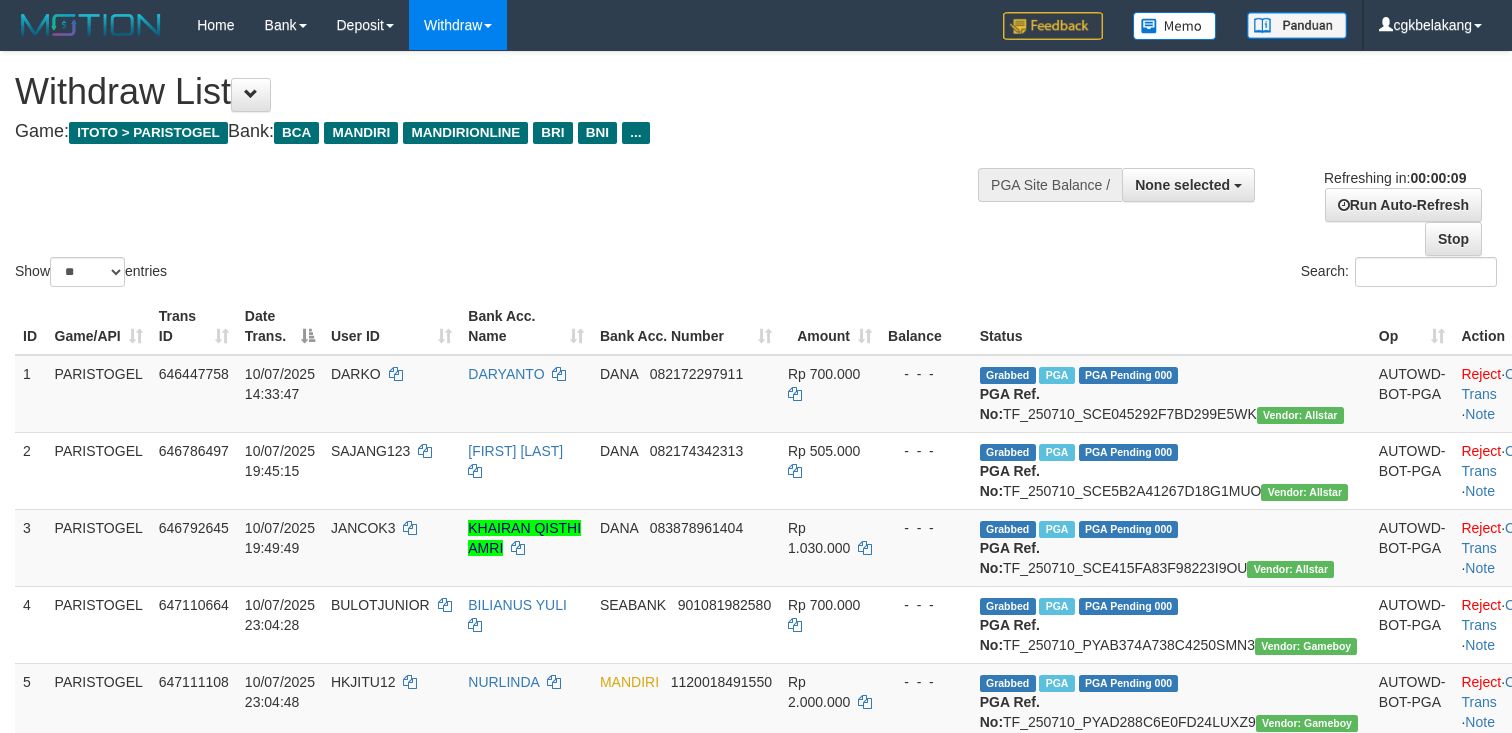 select 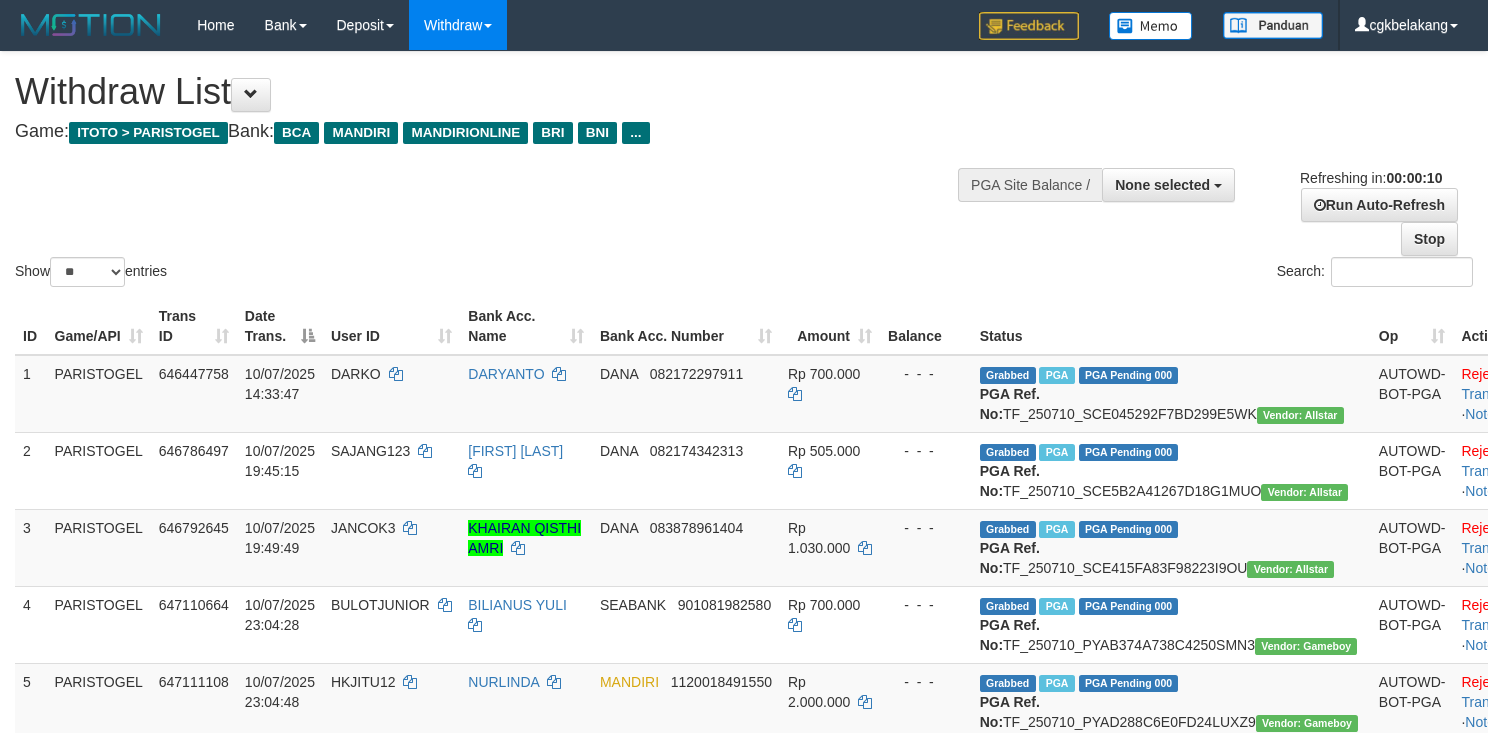 select 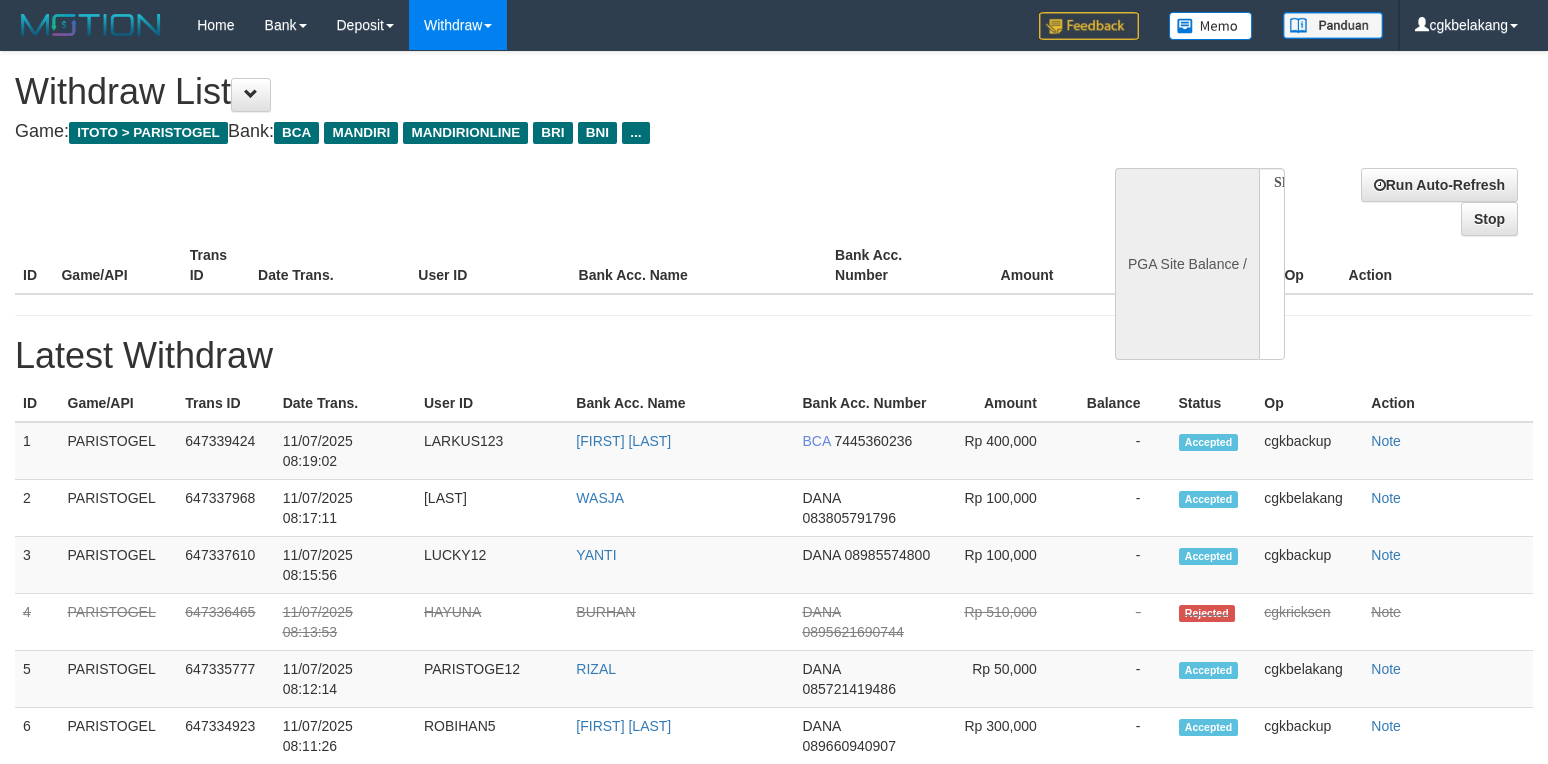 select 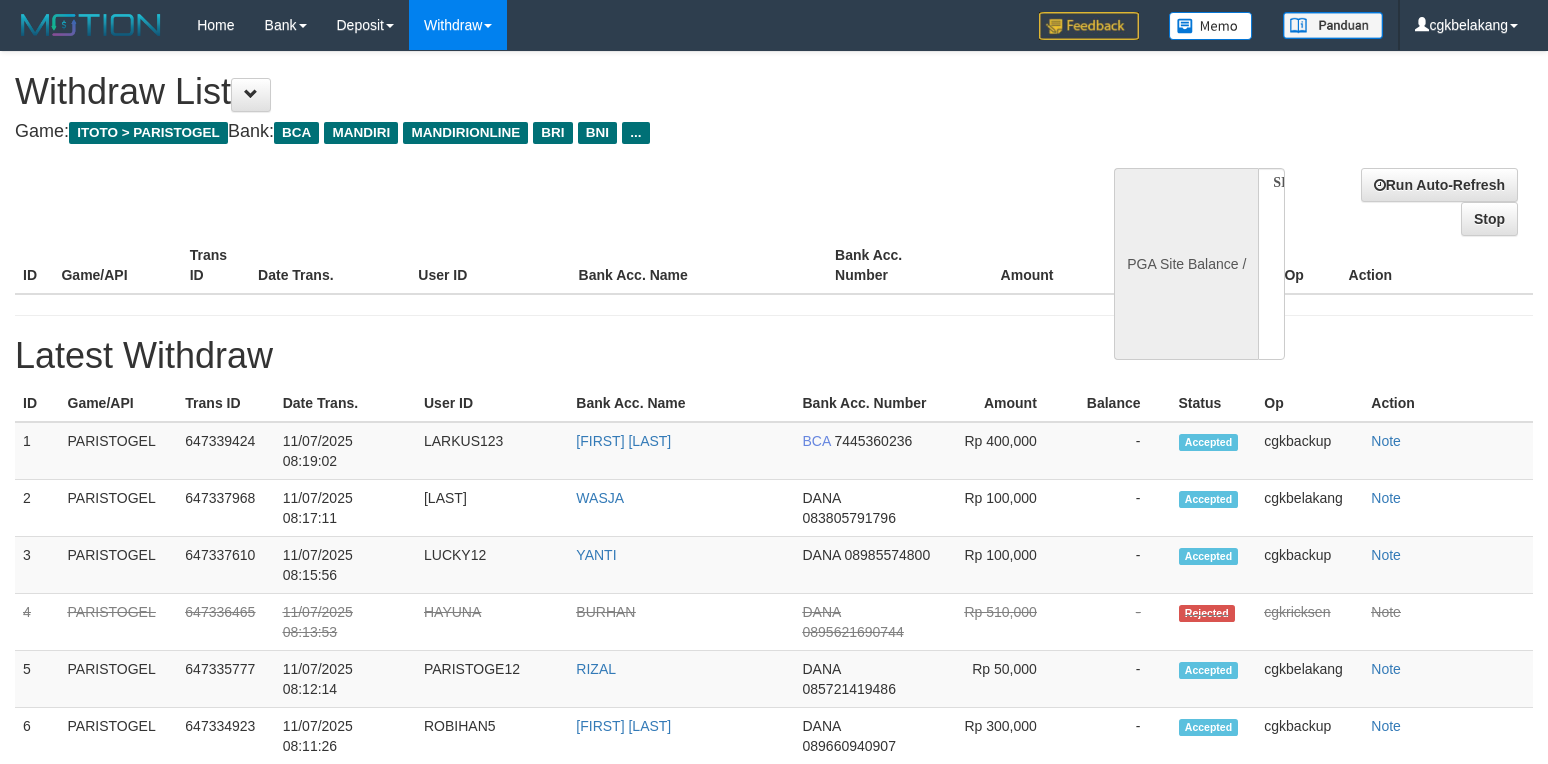 scroll, scrollTop: 0, scrollLeft: 0, axis: both 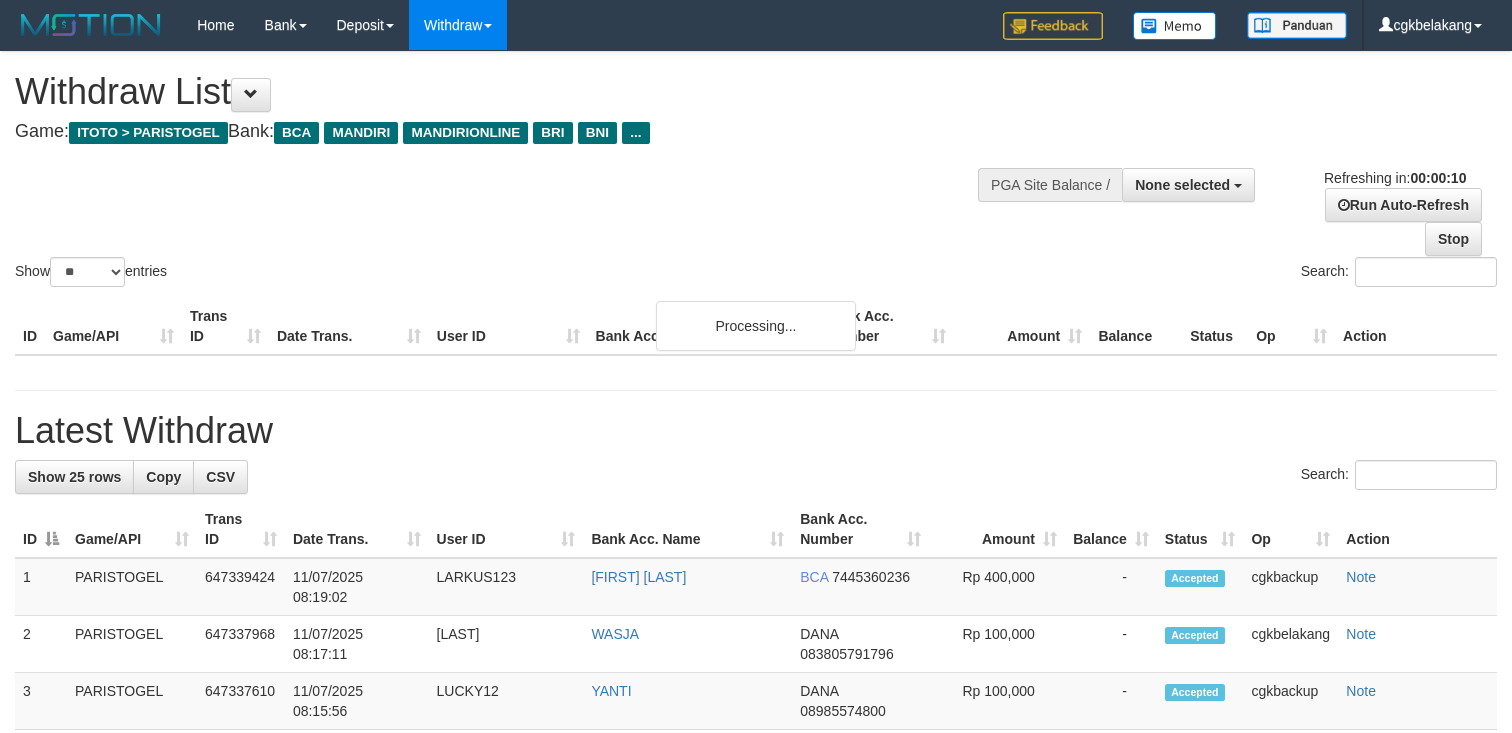 select 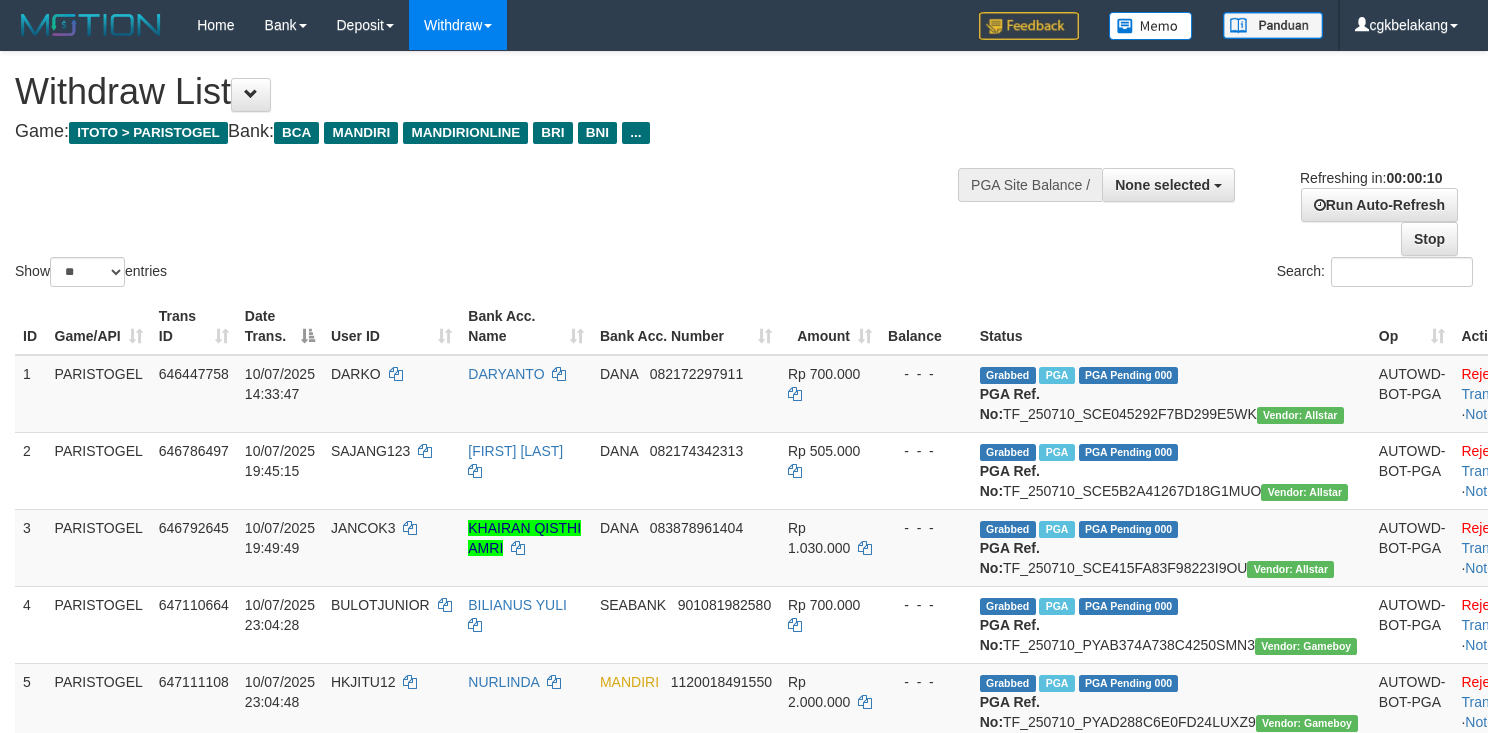 select 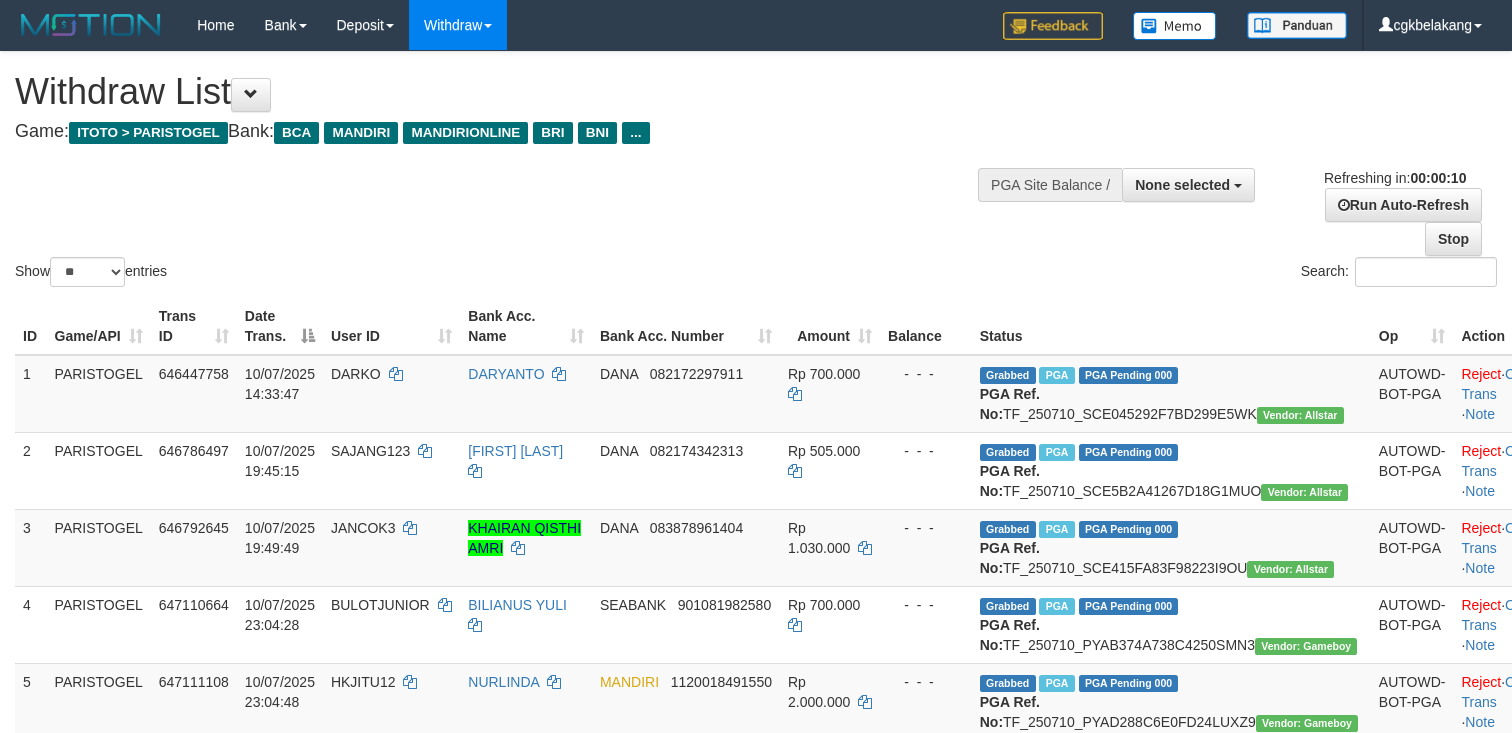 select 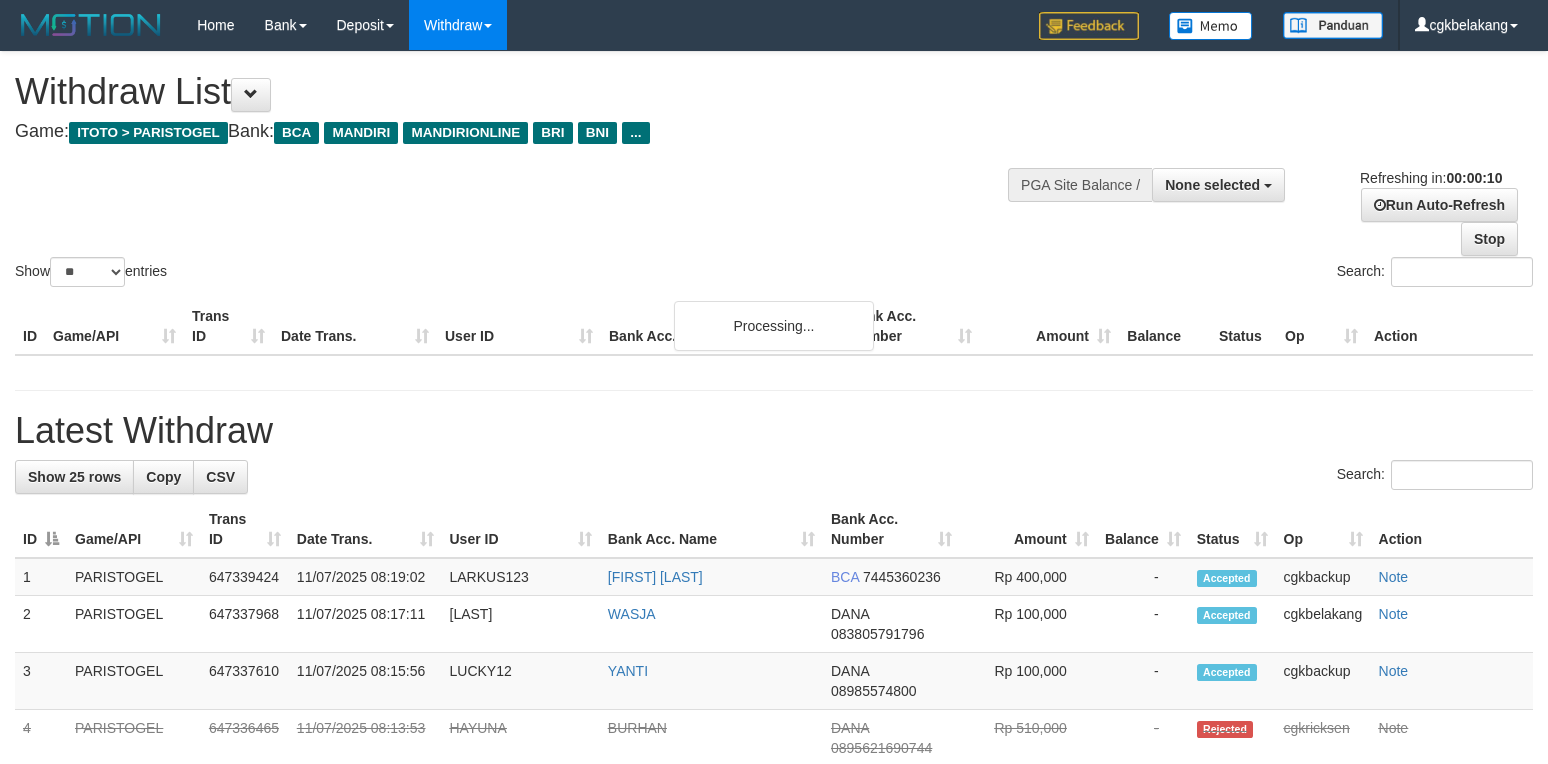 select 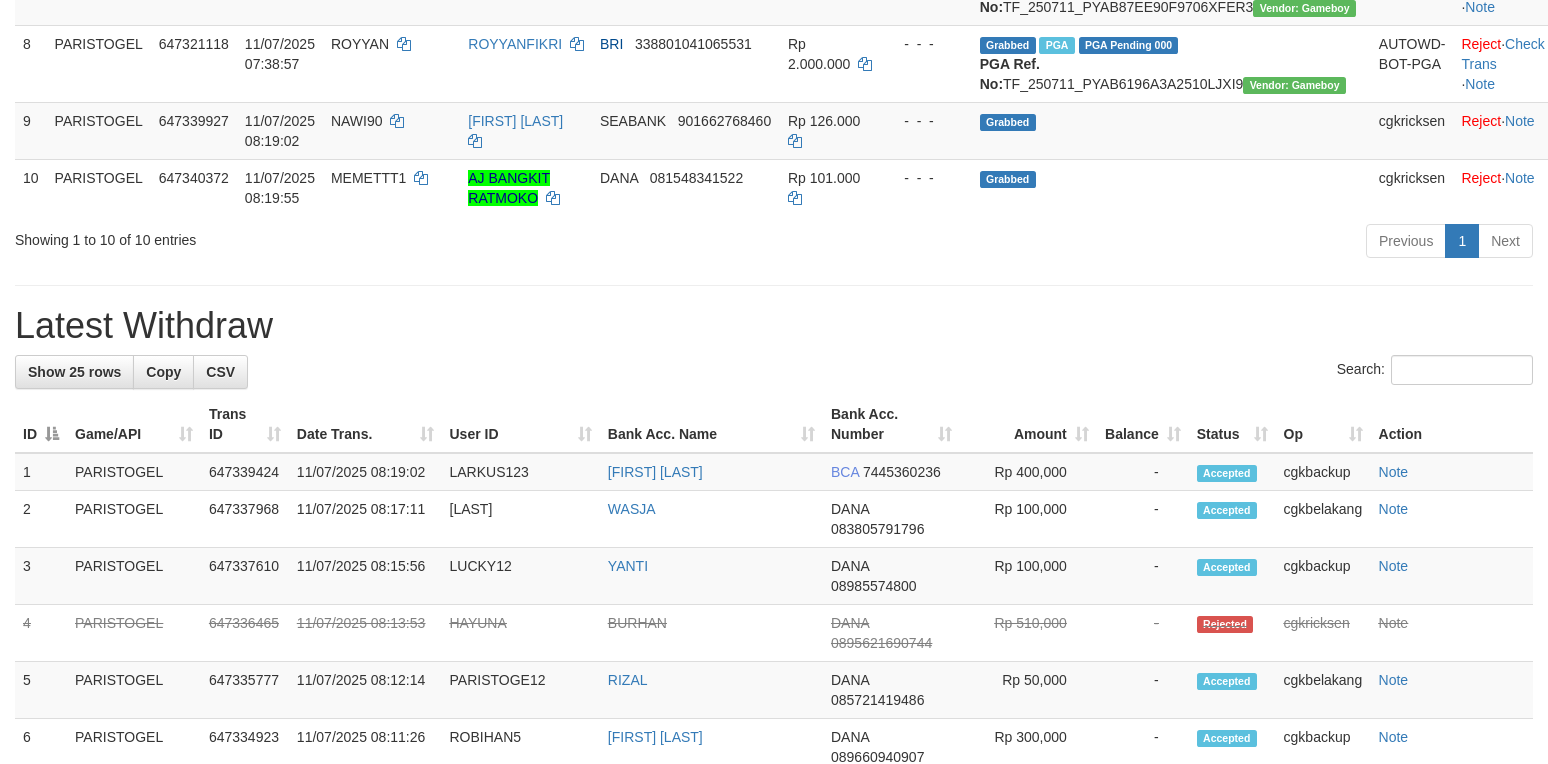scroll, scrollTop: 736, scrollLeft: 0, axis: vertical 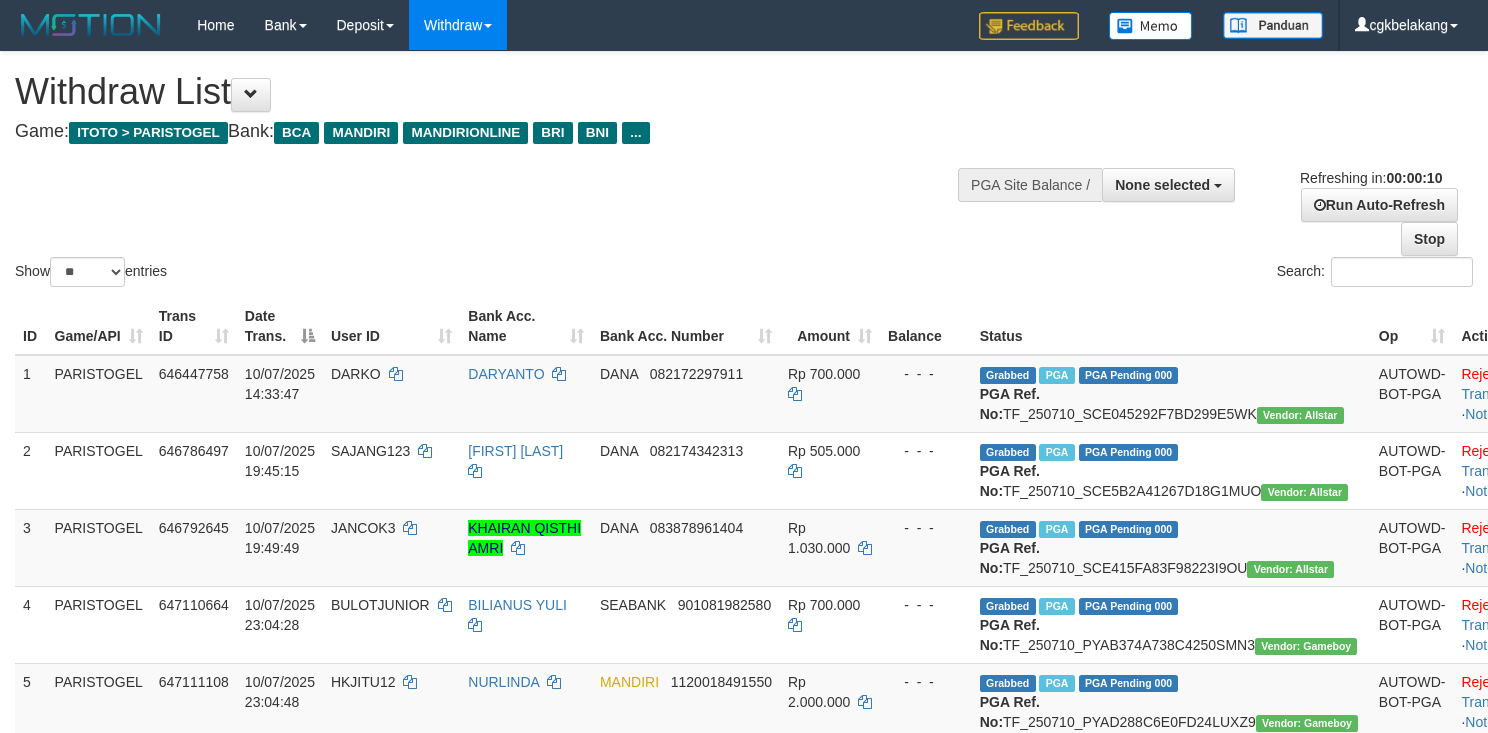 select 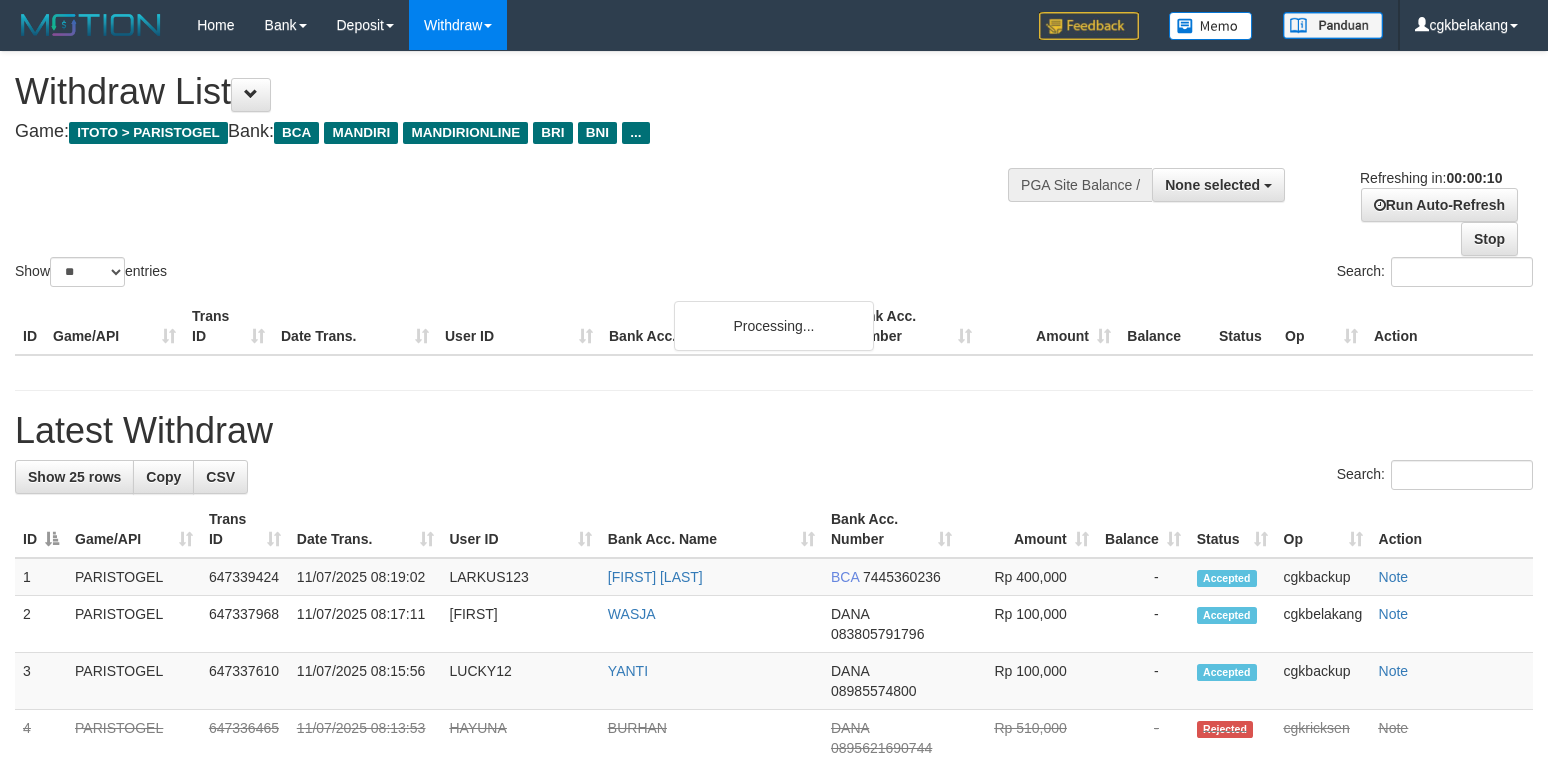 select 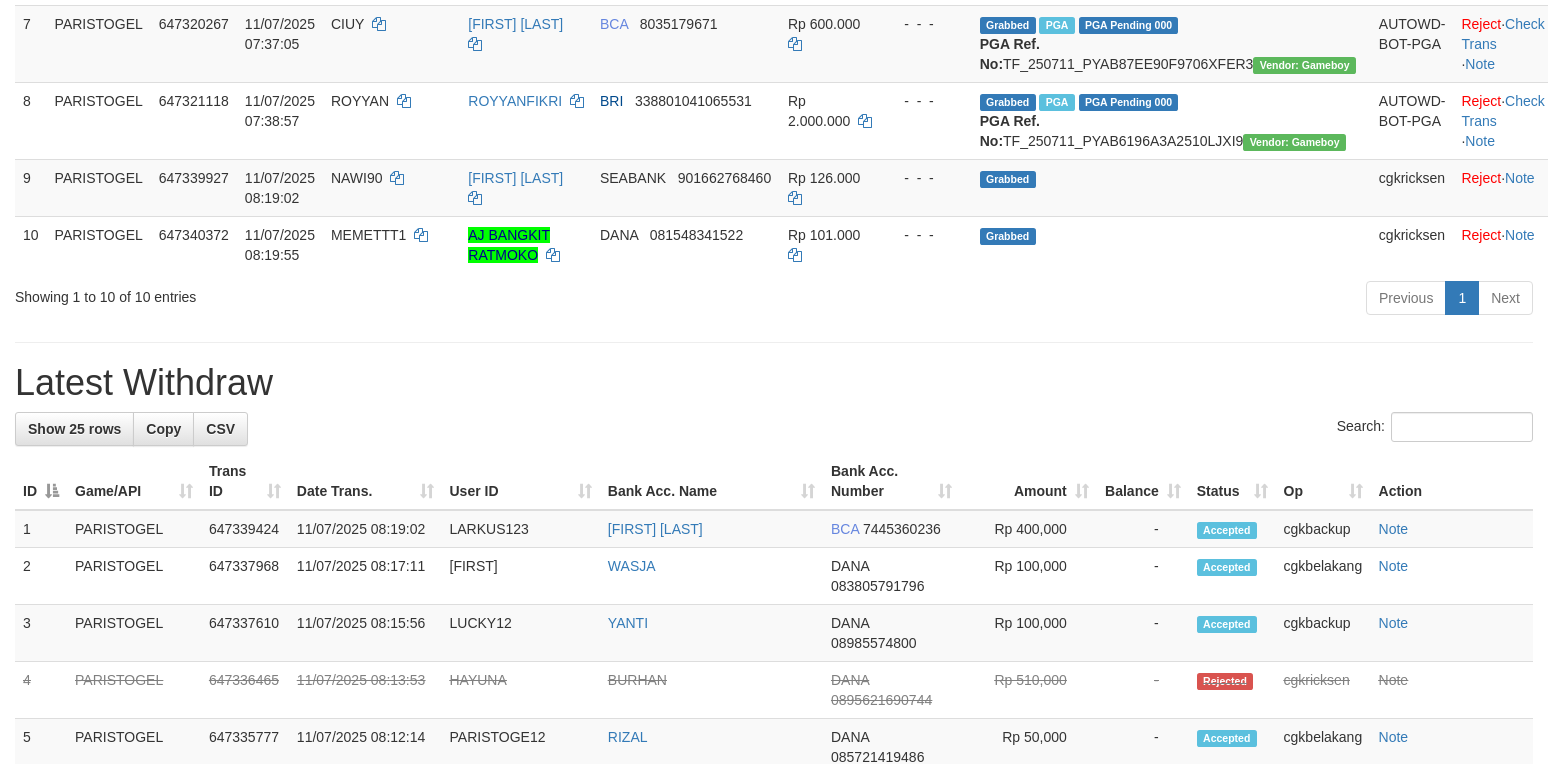 scroll, scrollTop: 736, scrollLeft: 0, axis: vertical 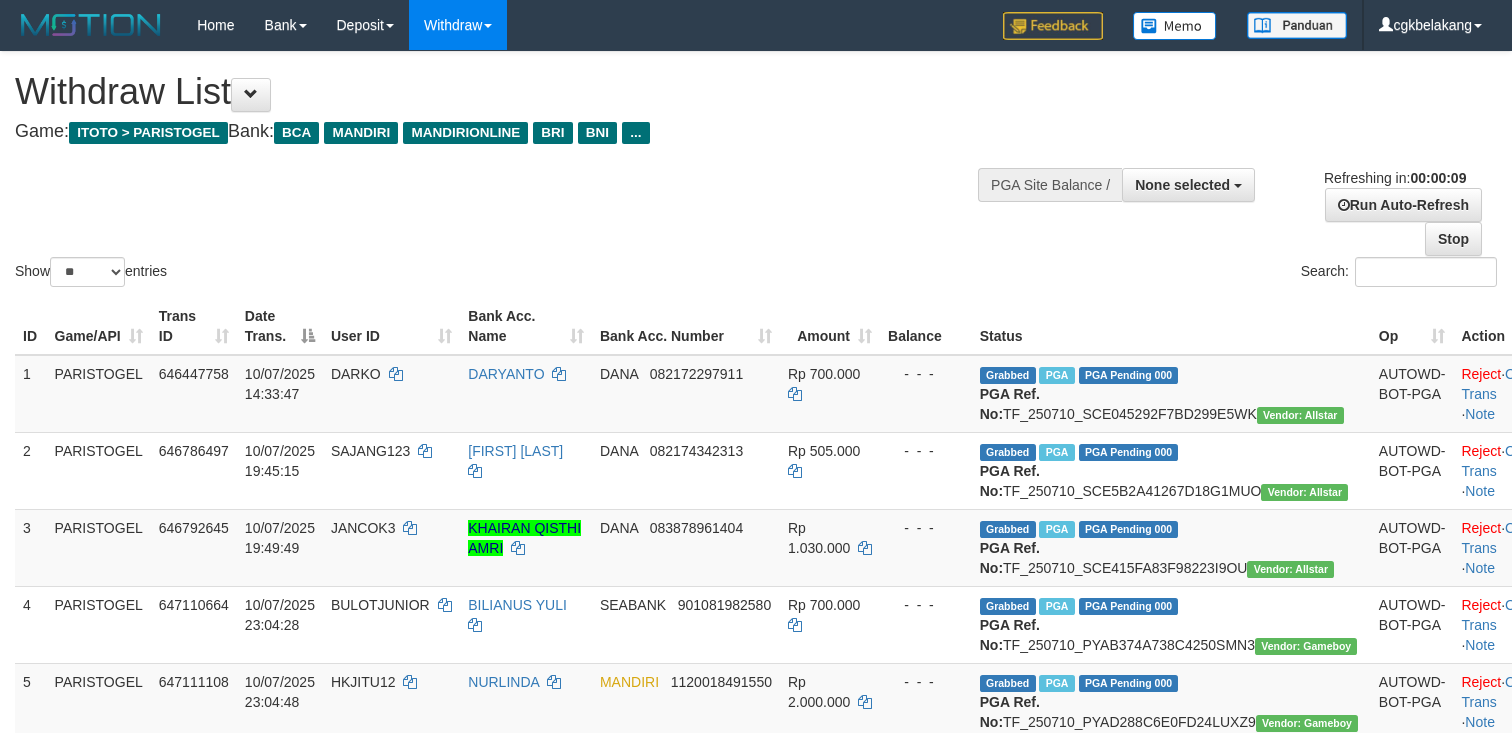 select 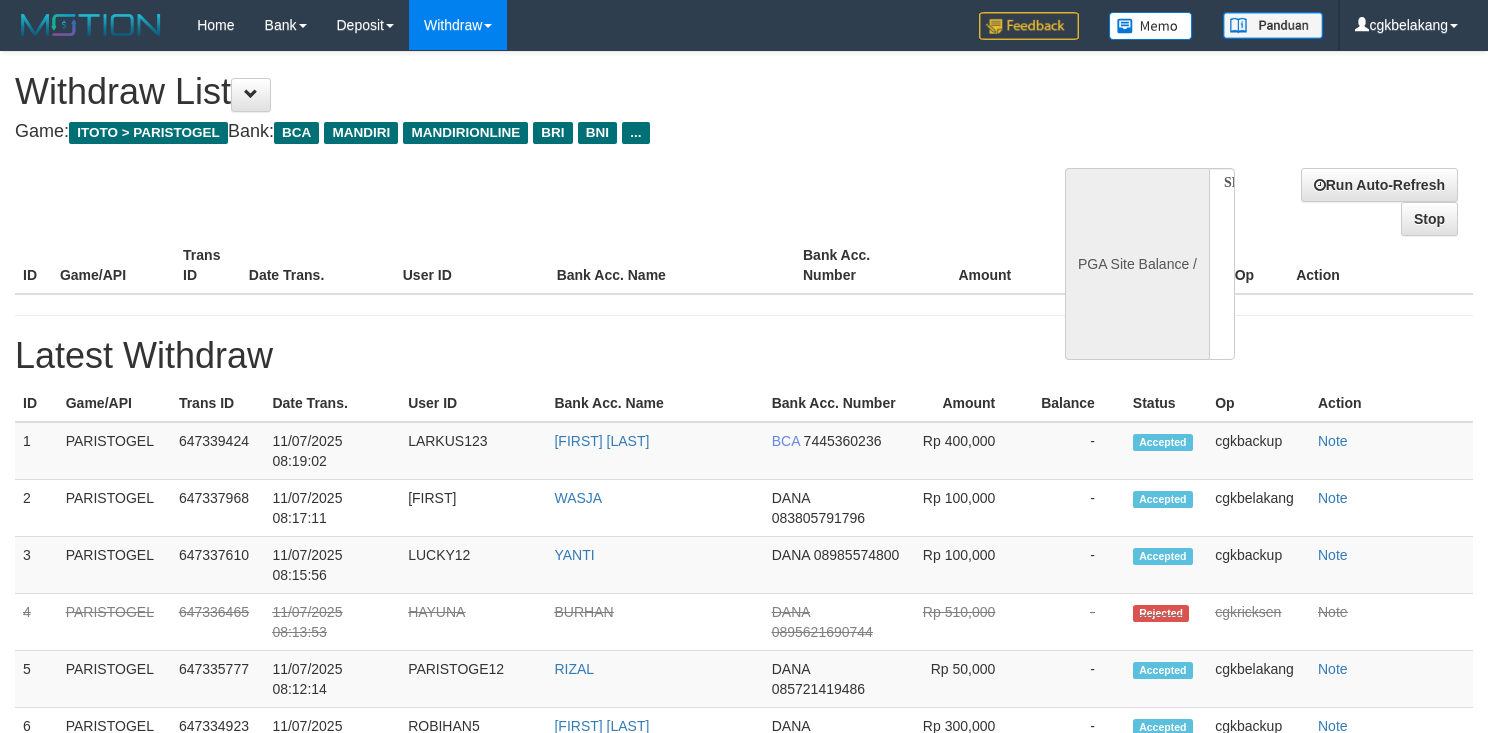 select 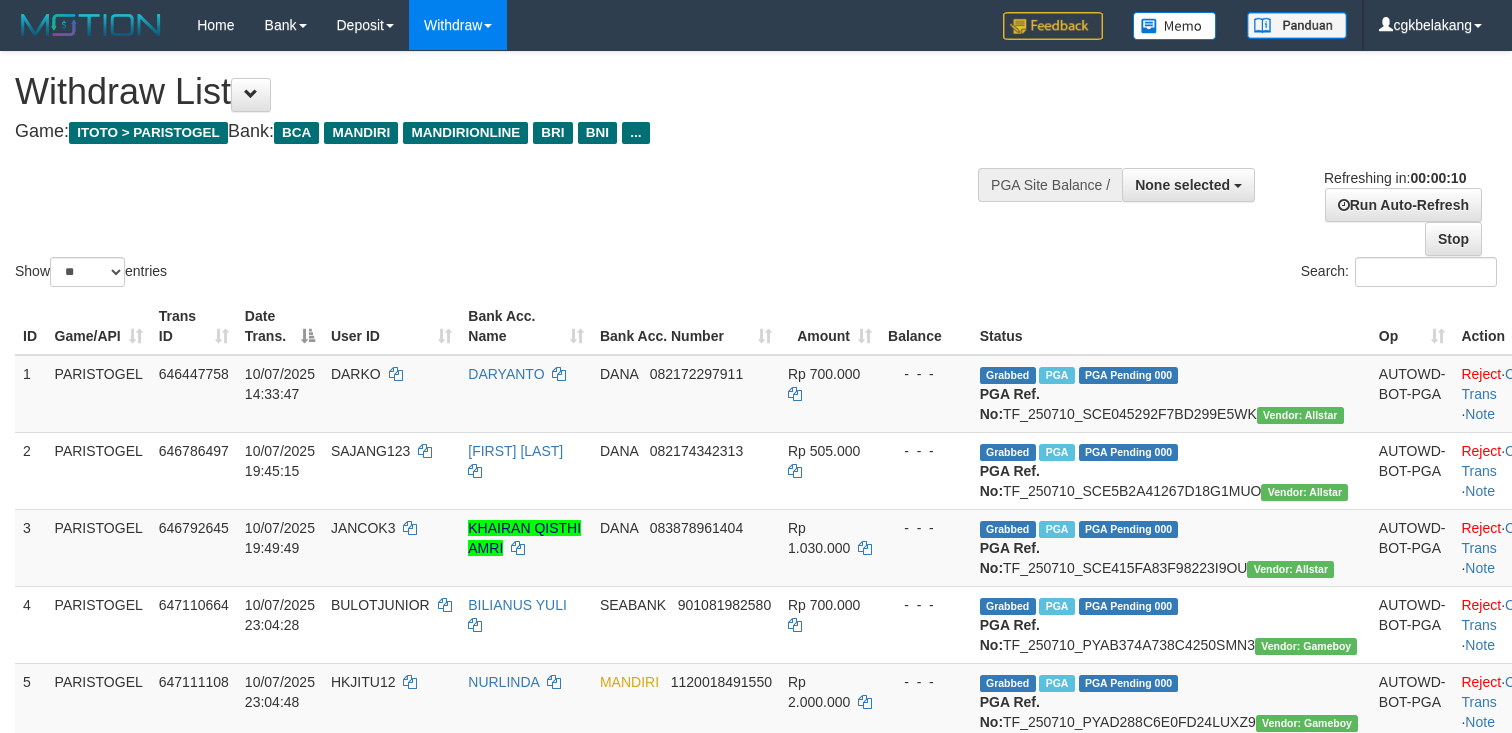 select 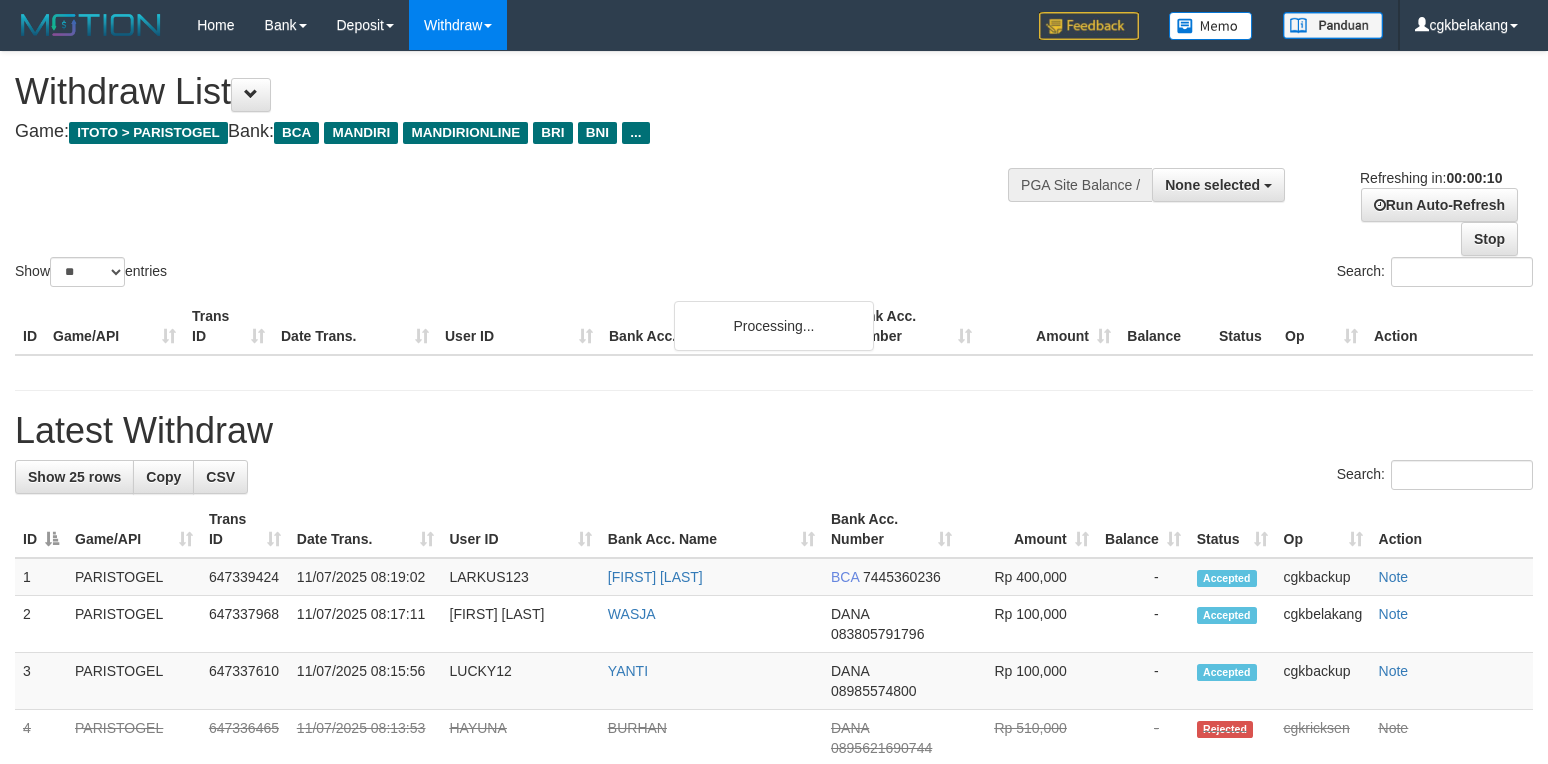select 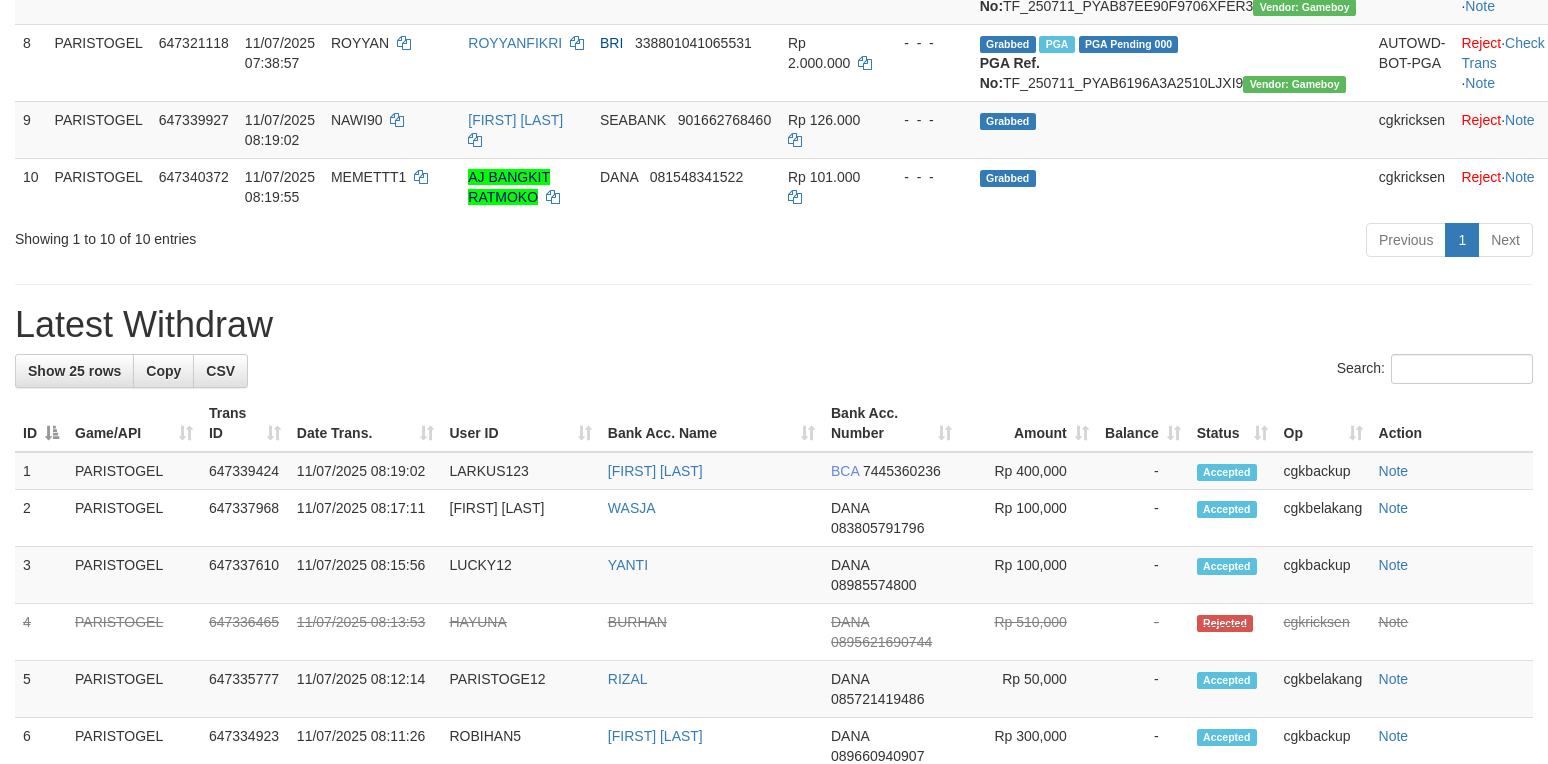 scroll, scrollTop: 933, scrollLeft: 0, axis: vertical 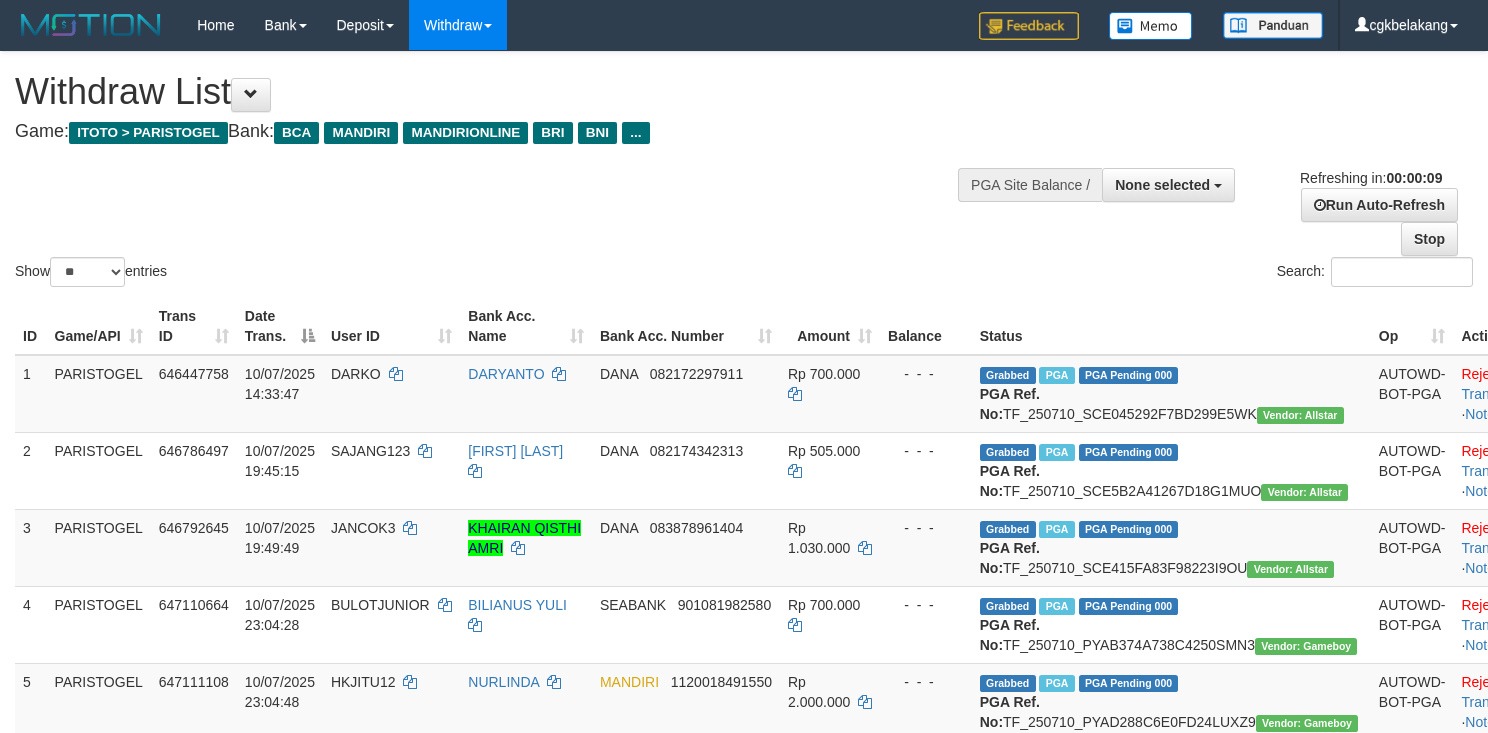 select 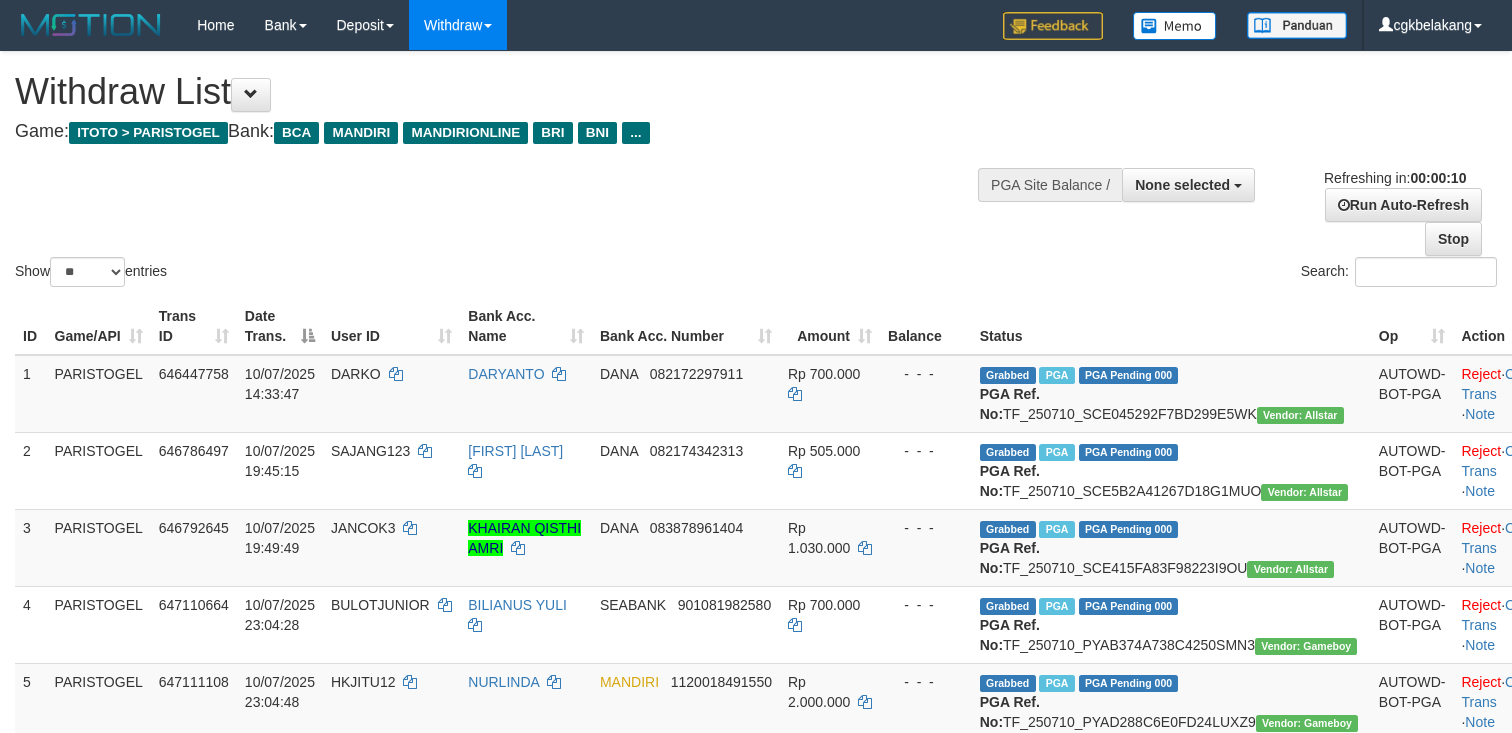 select 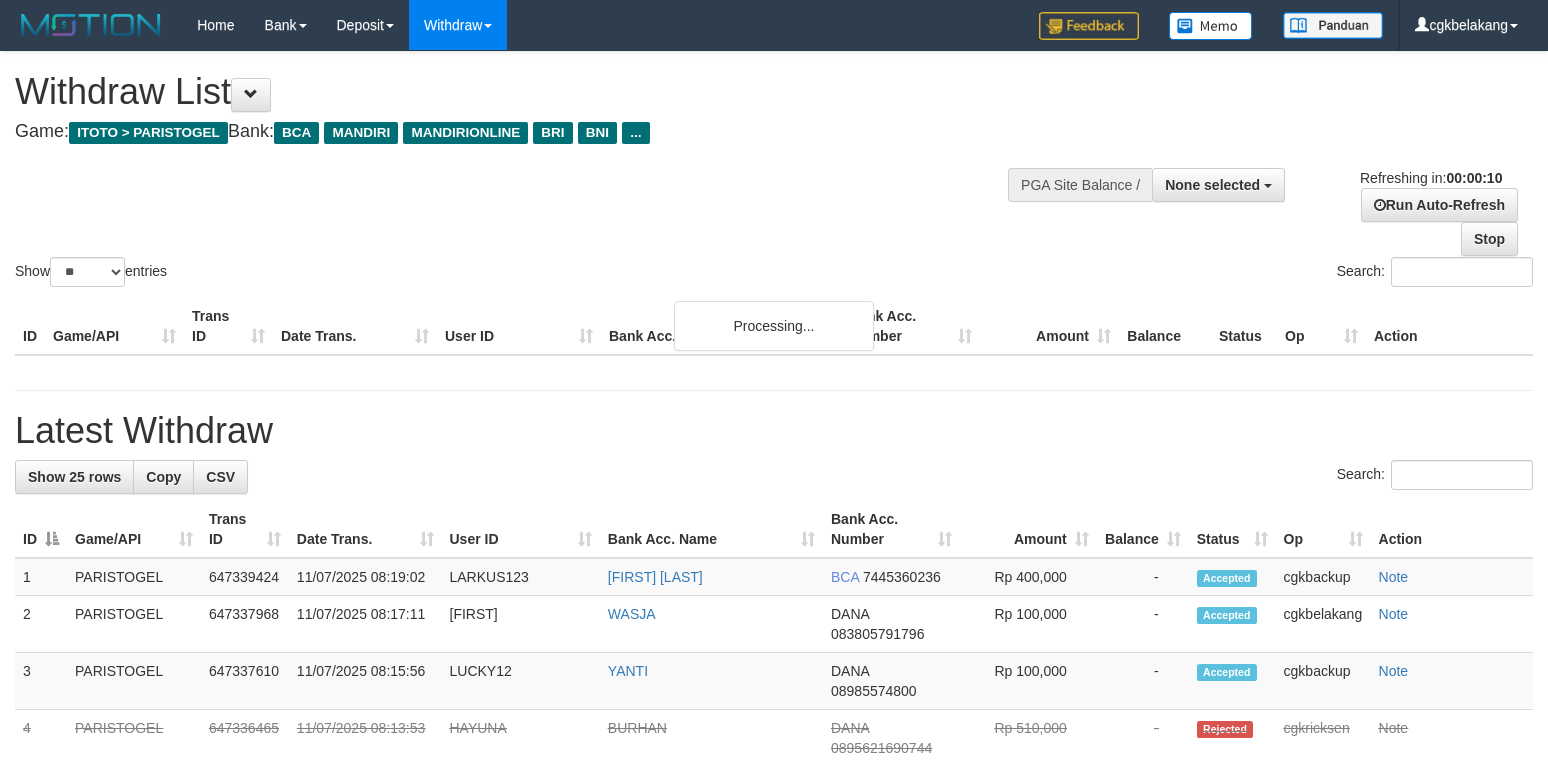 select 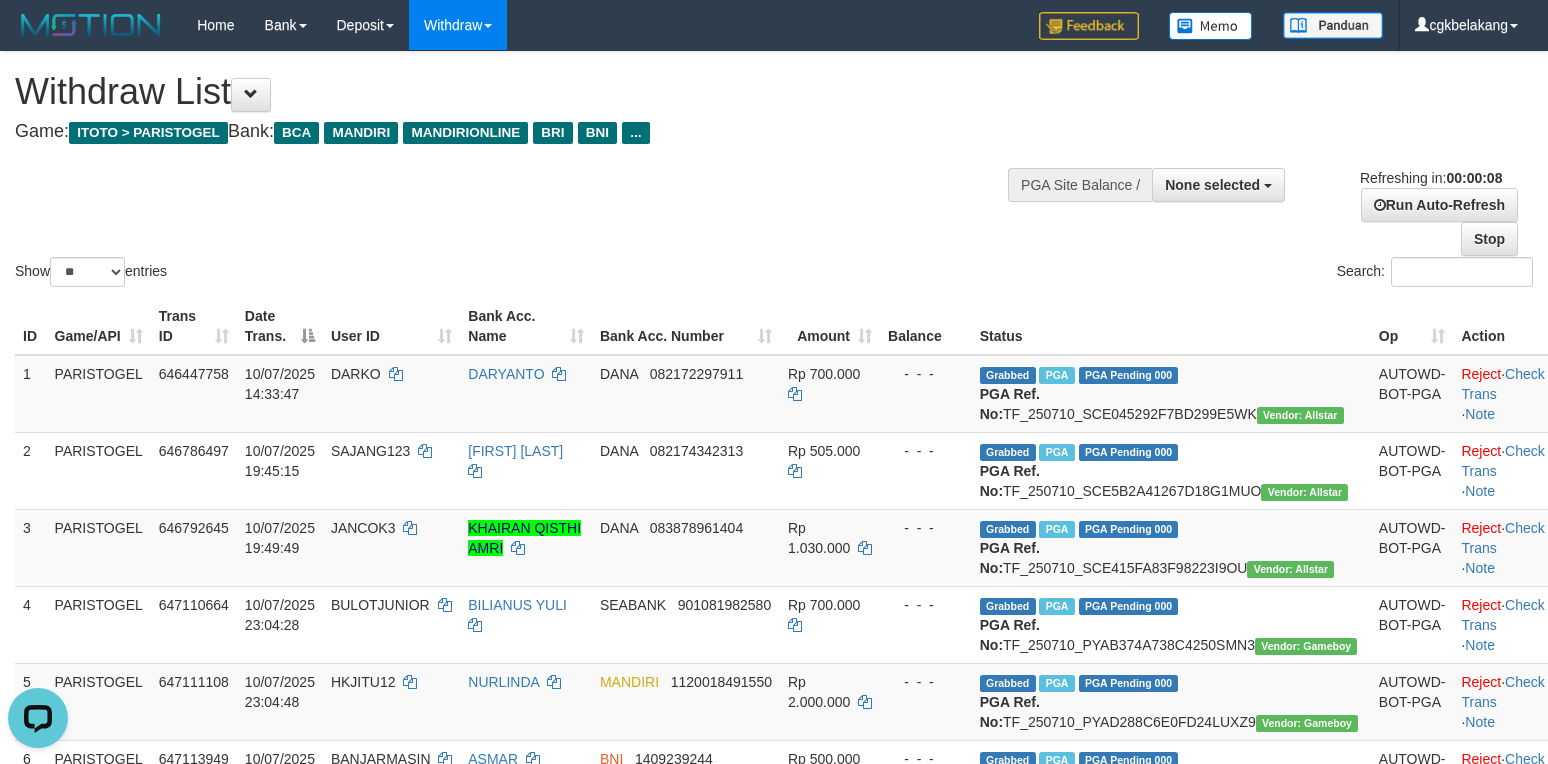 scroll, scrollTop: 0, scrollLeft: 0, axis: both 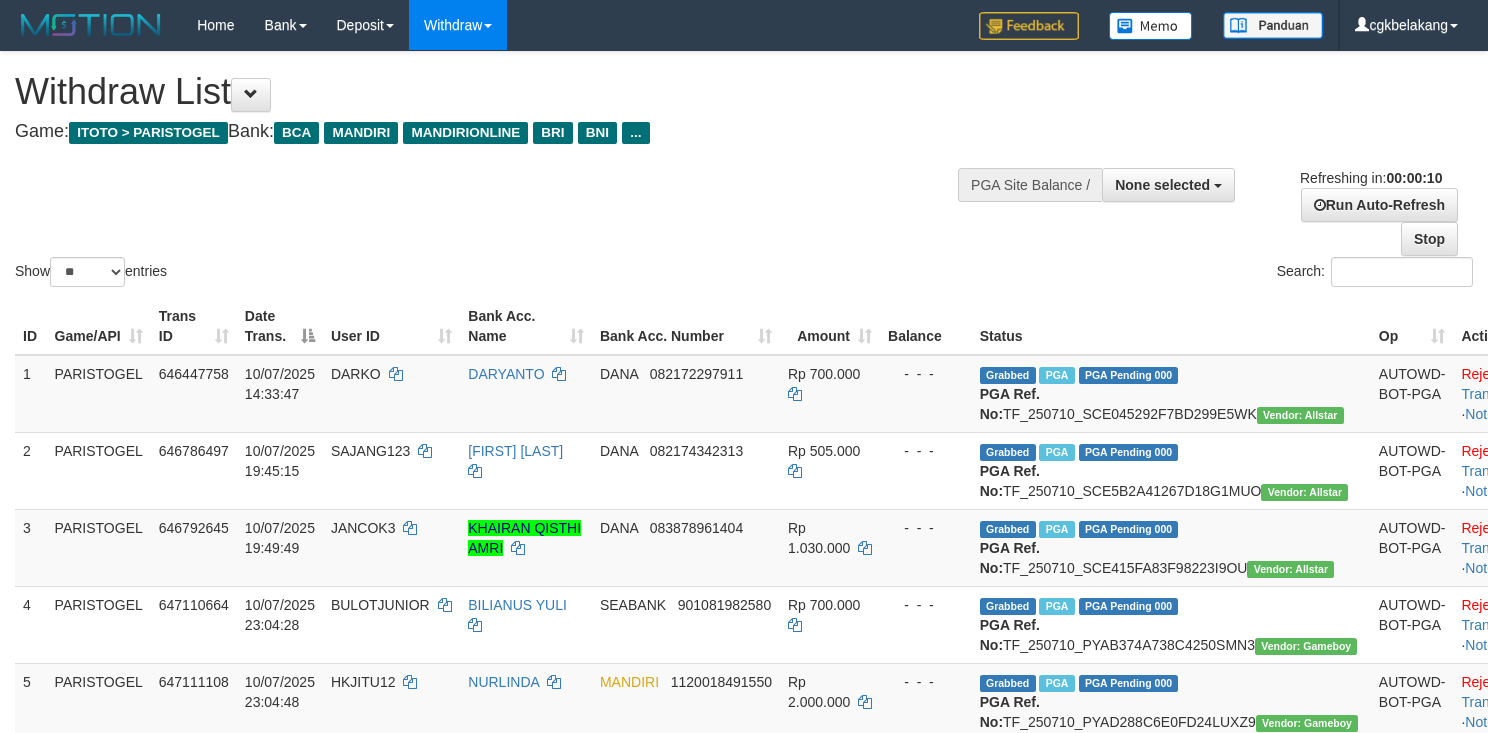 select 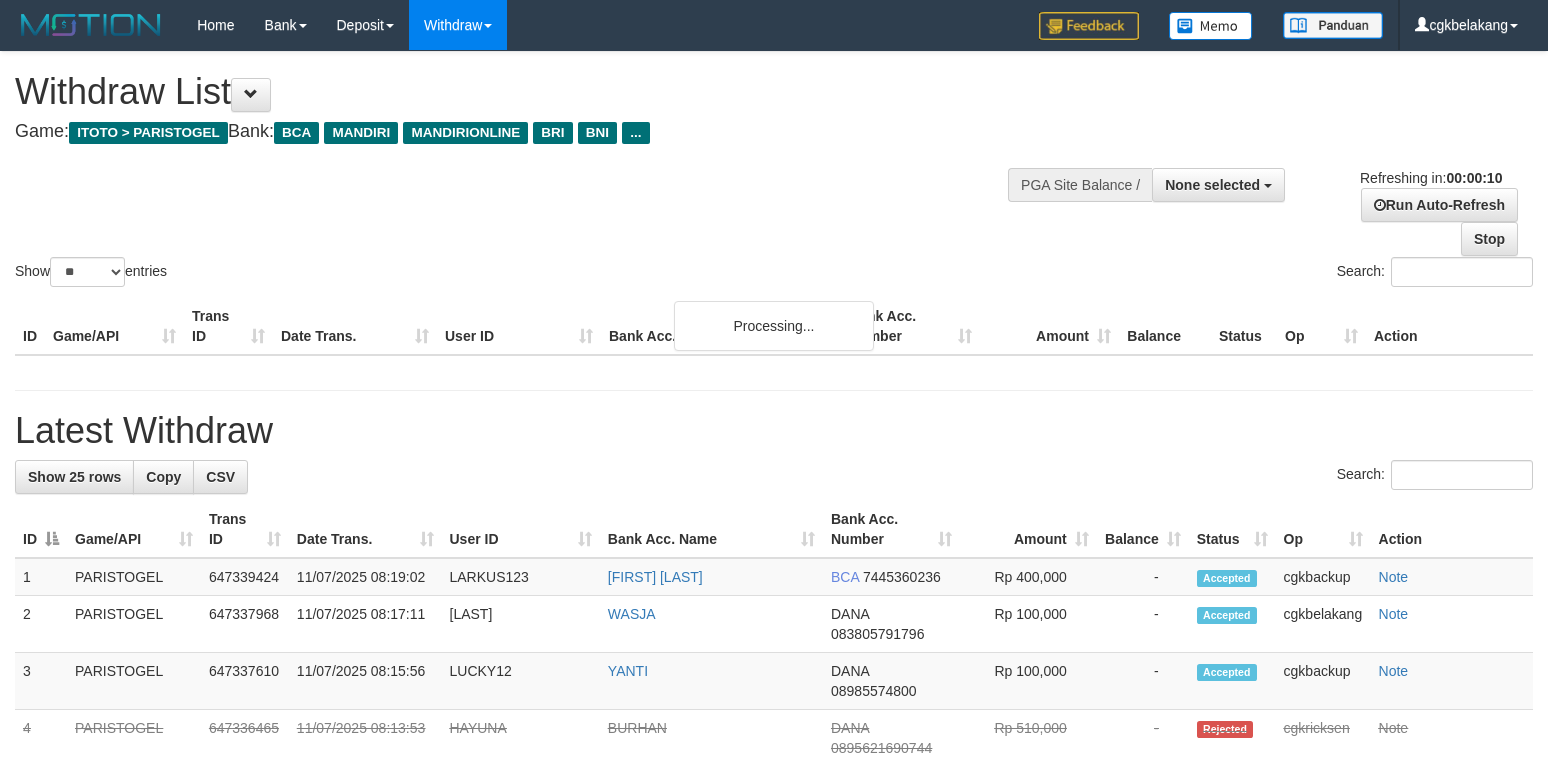 select 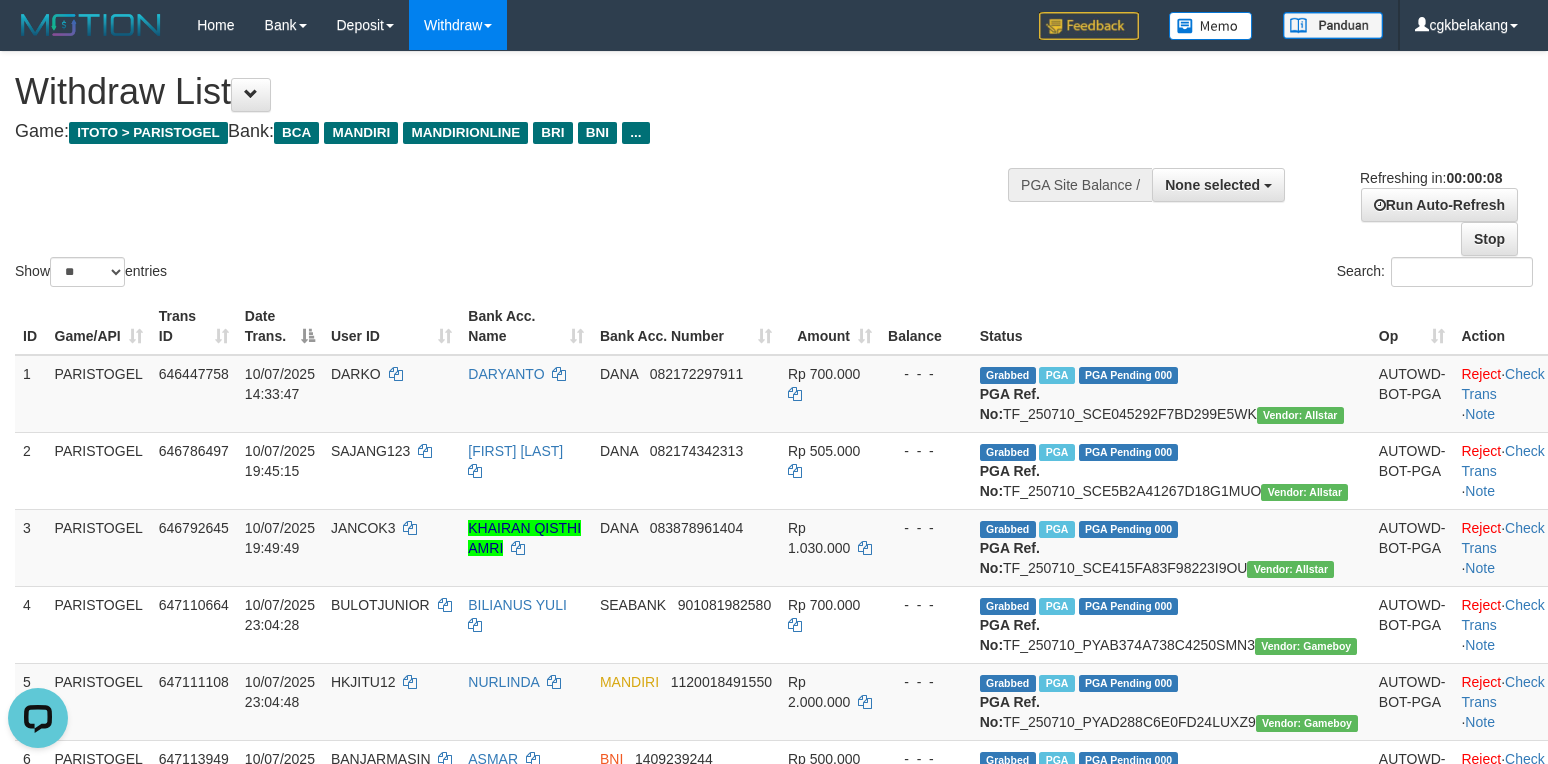 scroll, scrollTop: 0, scrollLeft: 0, axis: both 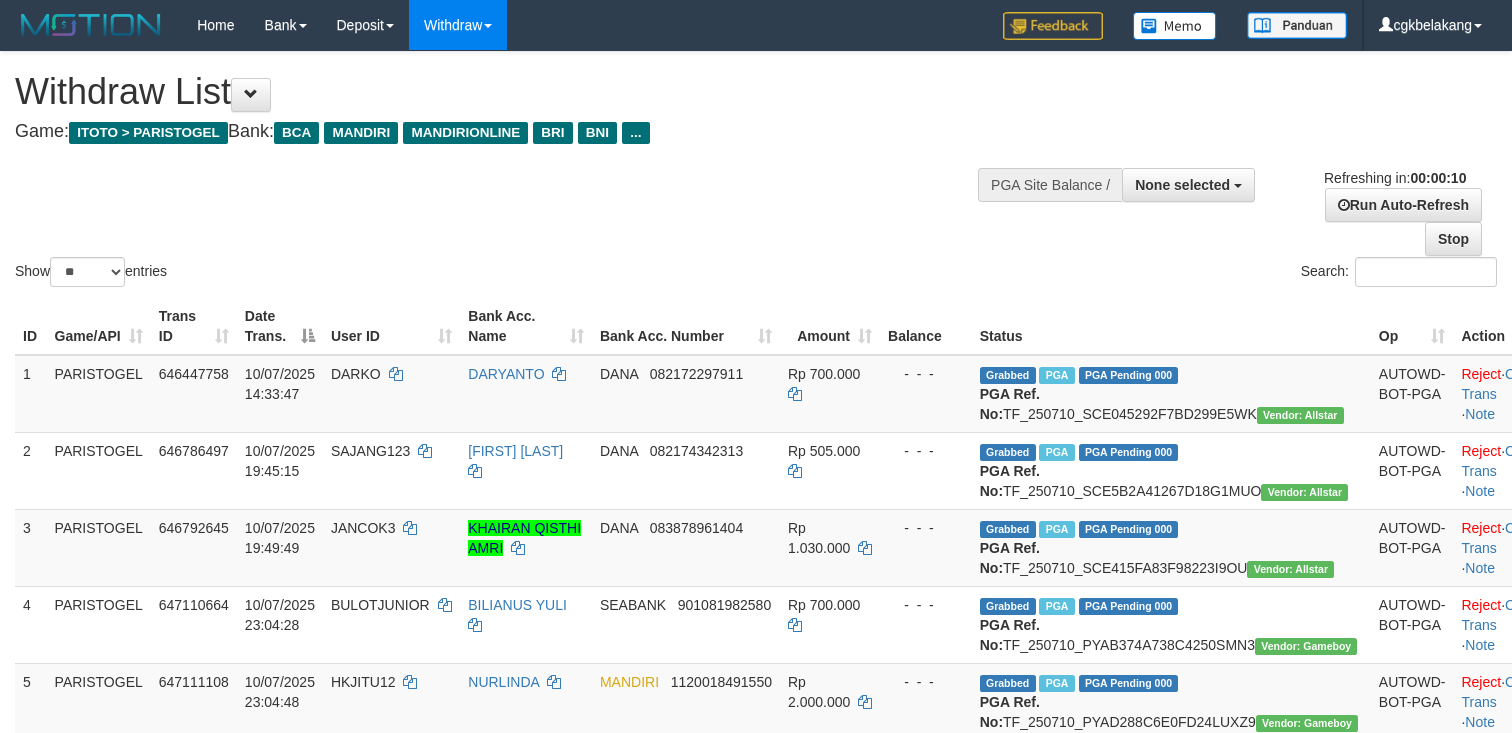 select 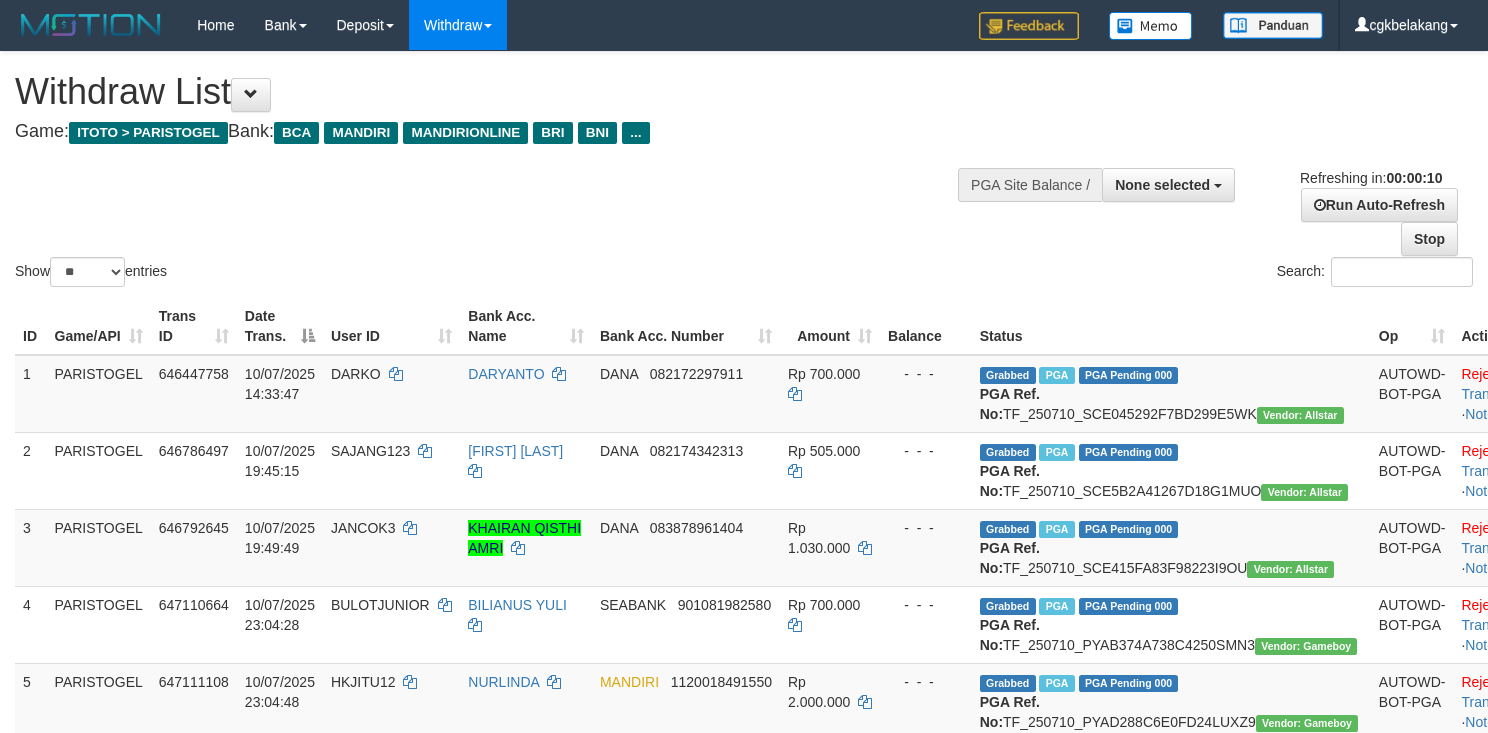 select 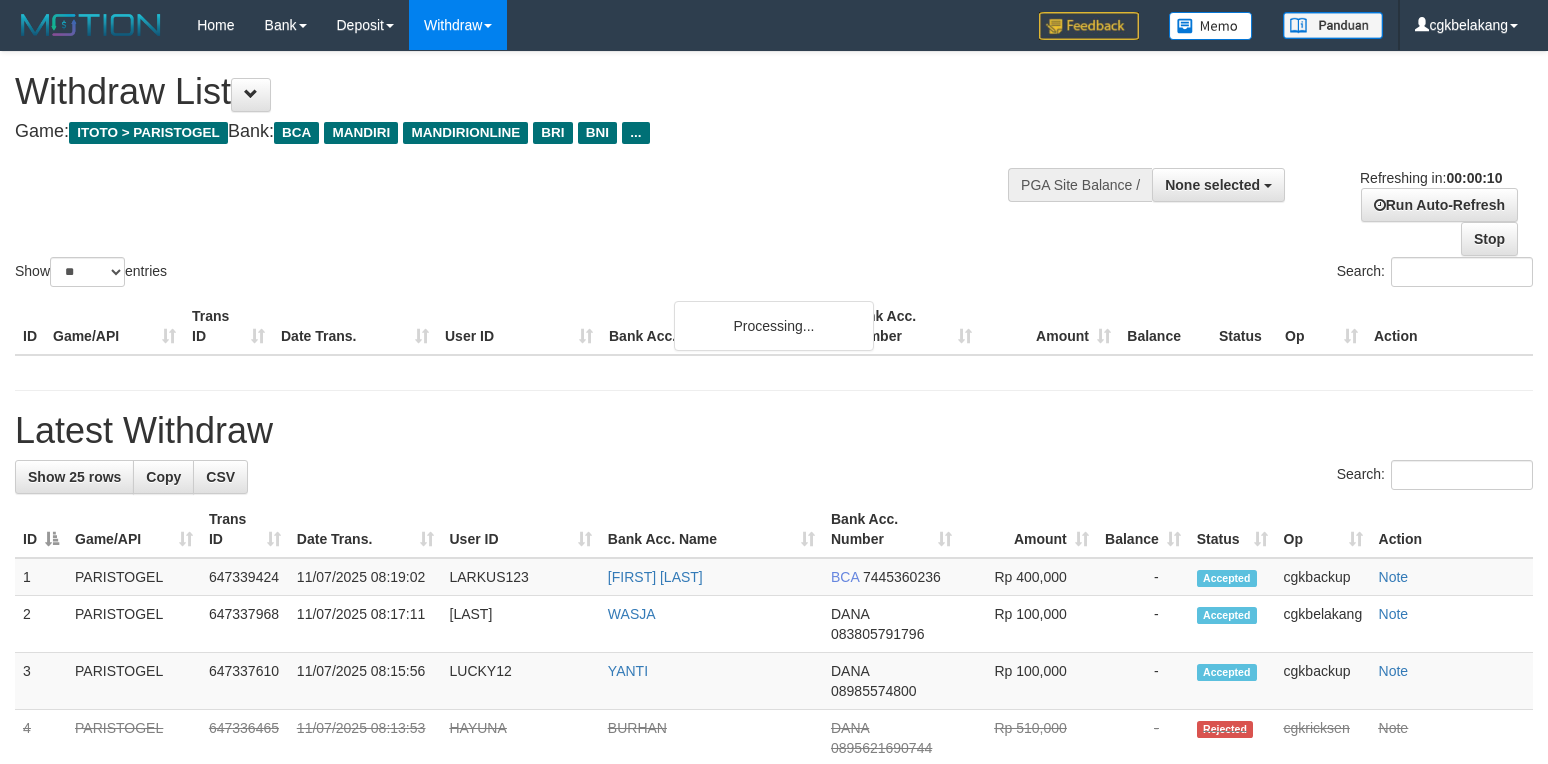 select 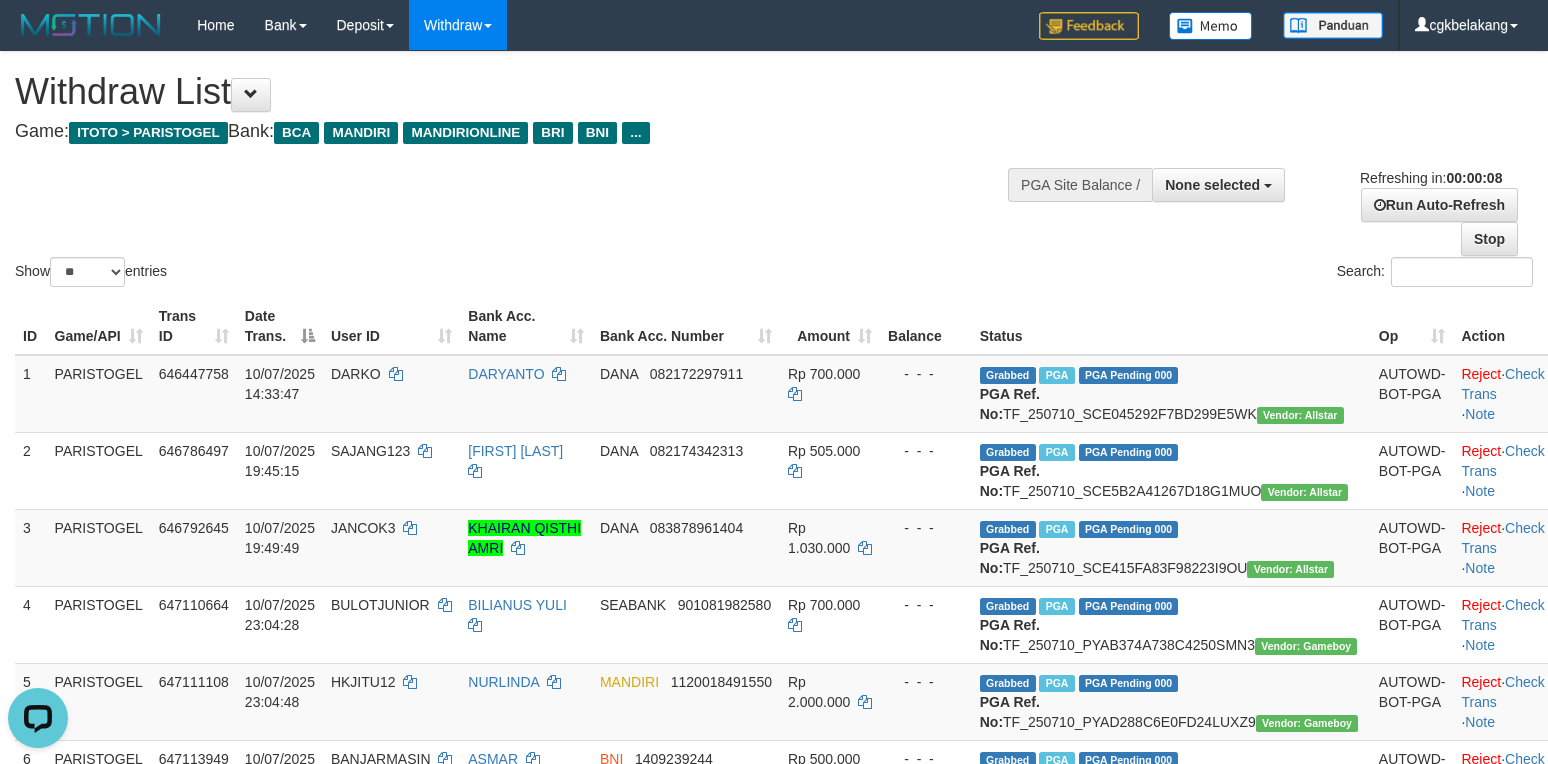 scroll, scrollTop: 0, scrollLeft: 0, axis: both 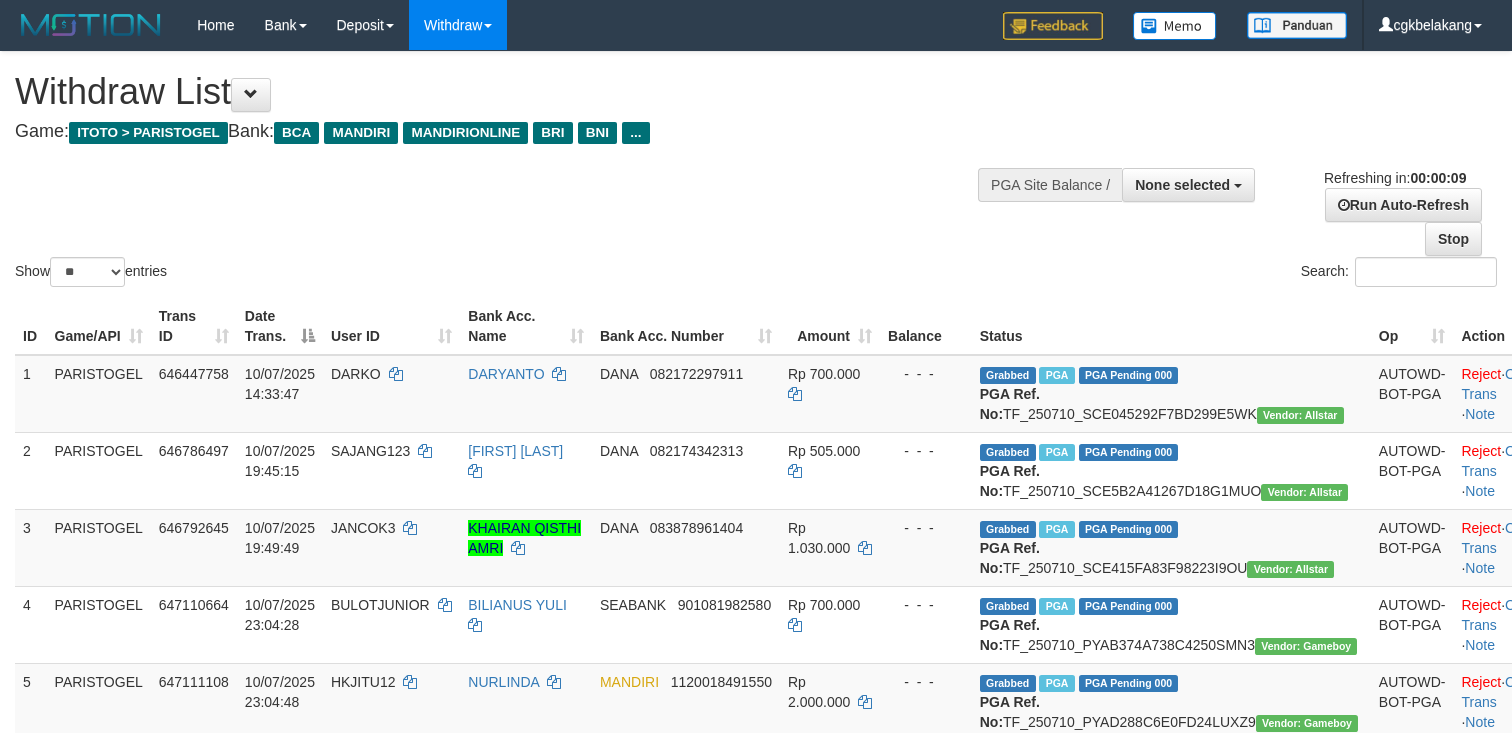 select 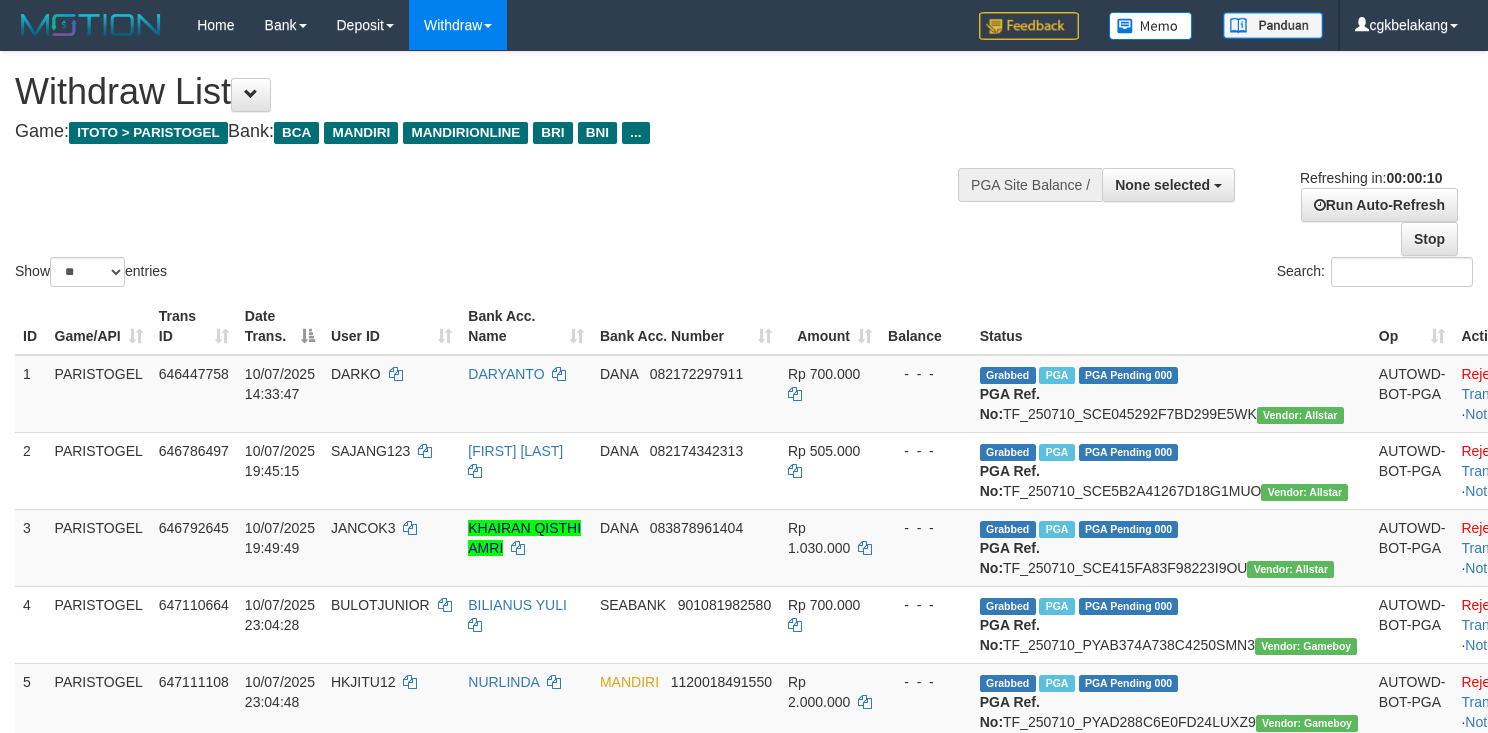 select 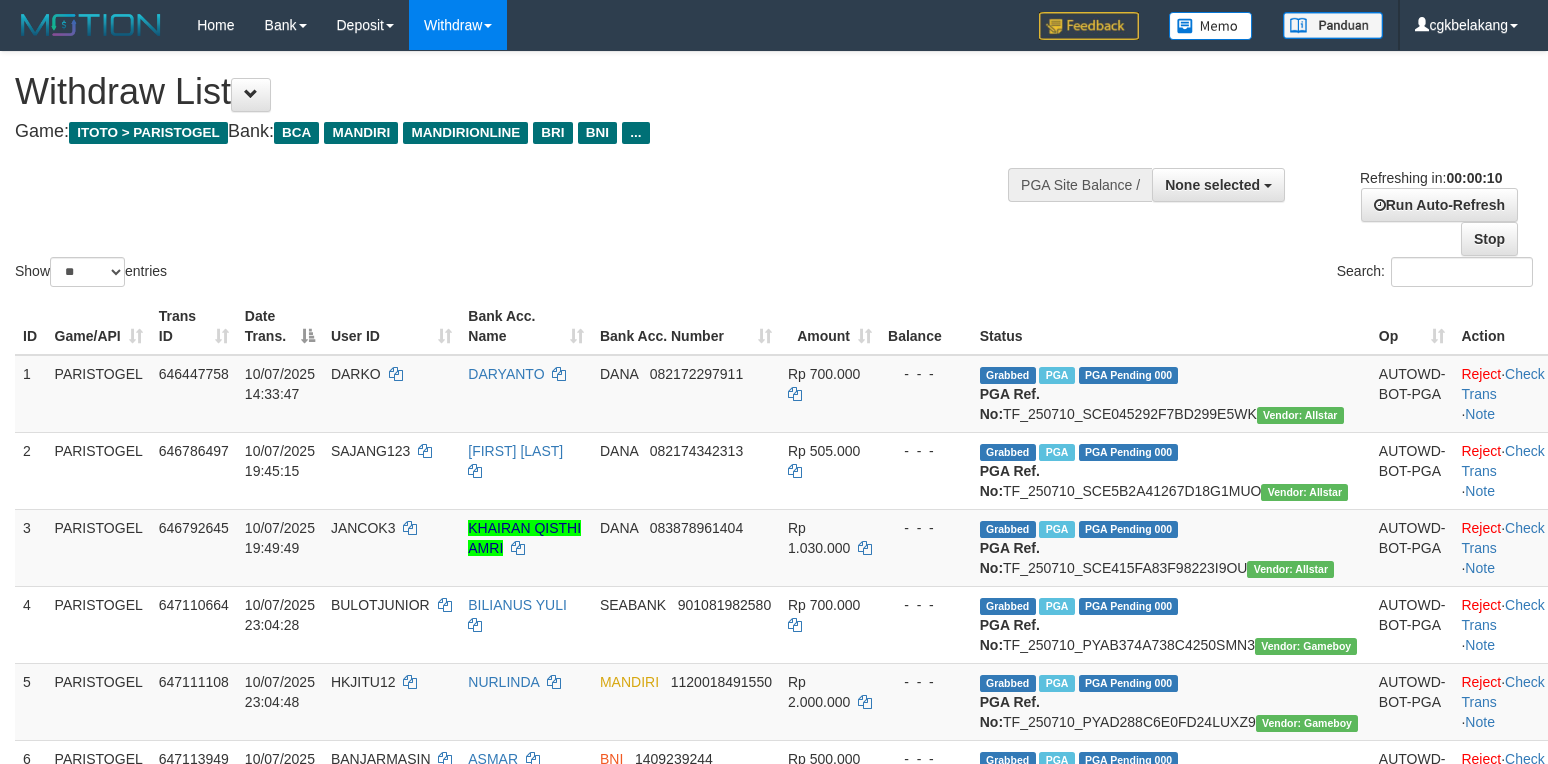 select 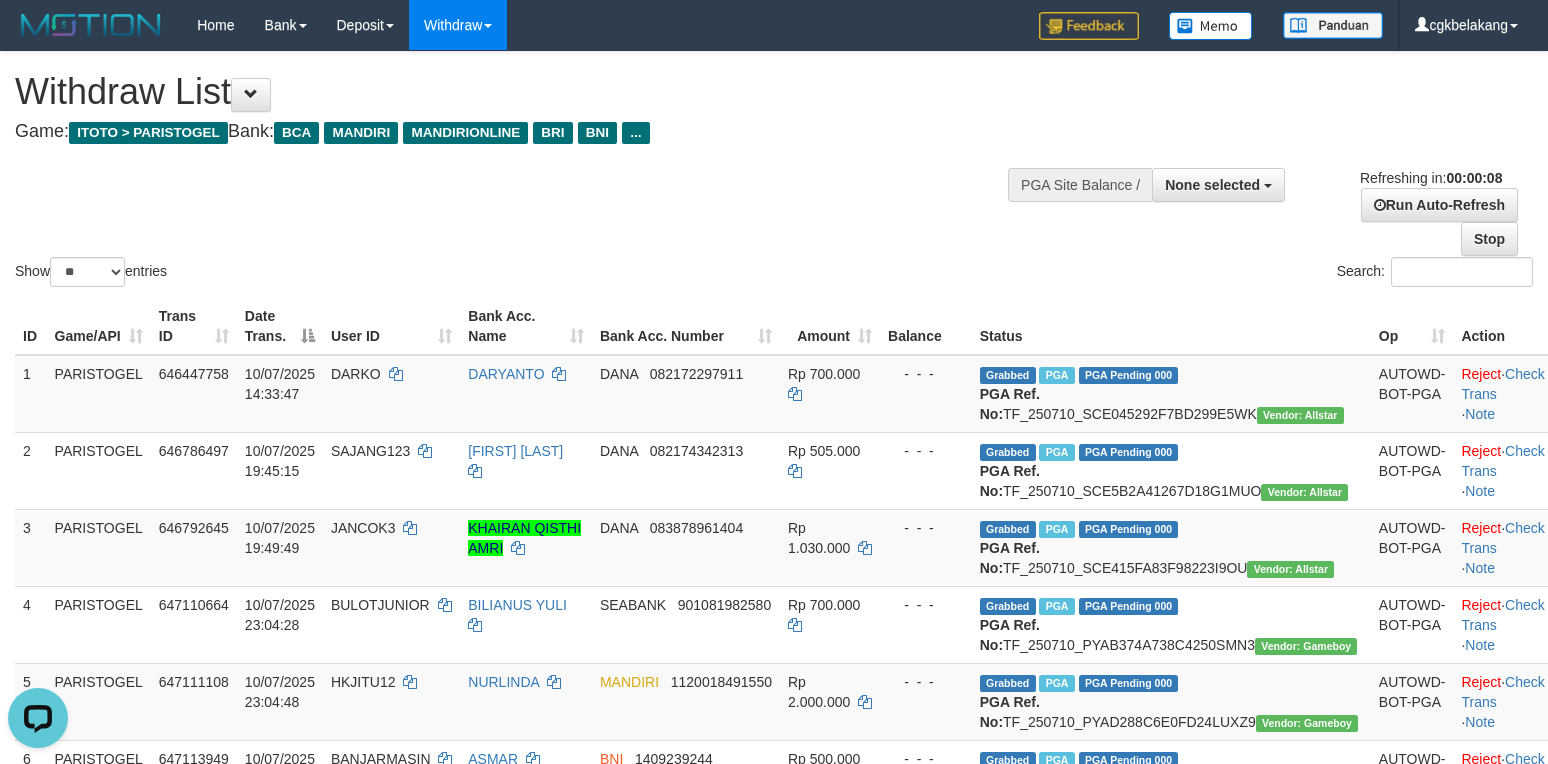 scroll, scrollTop: 0, scrollLeft: 0, axis: both 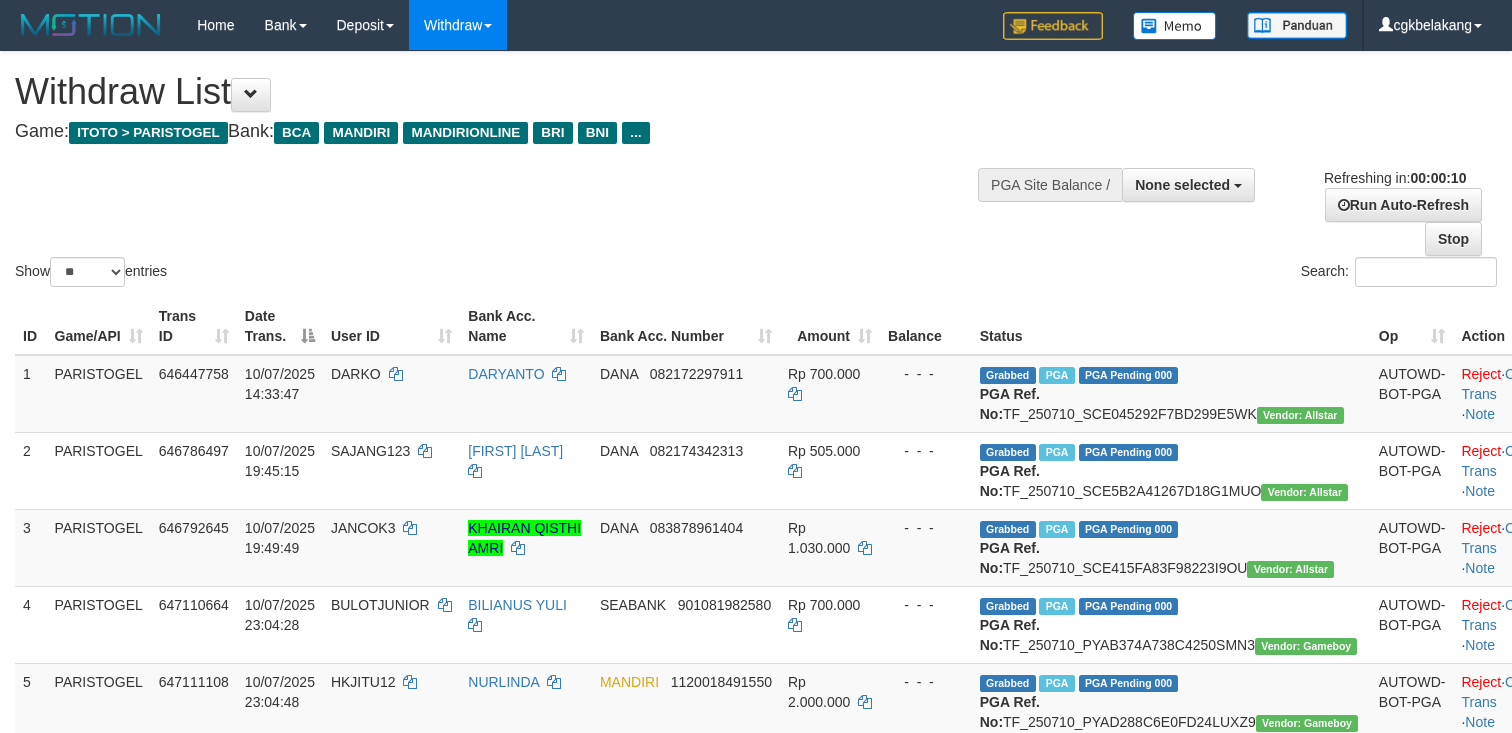 select 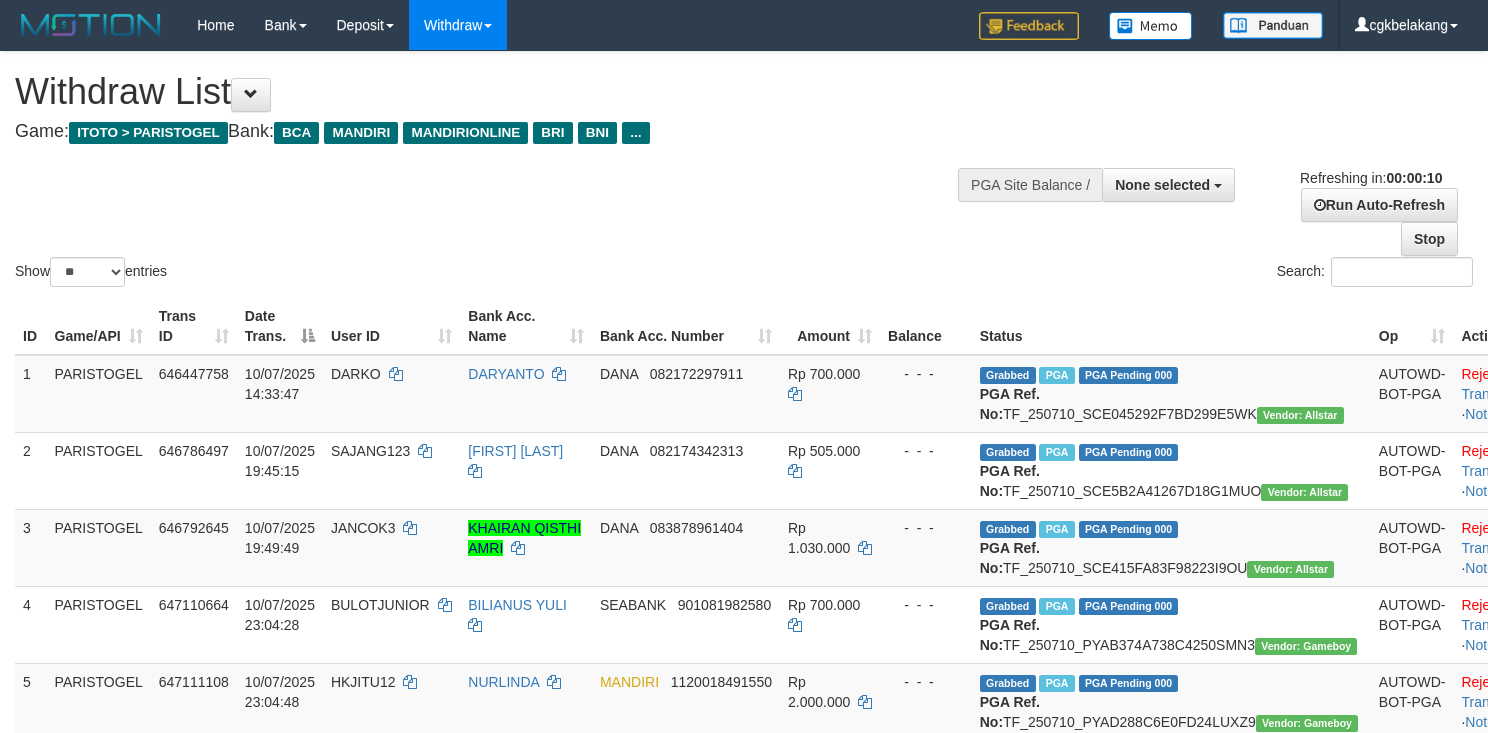 select 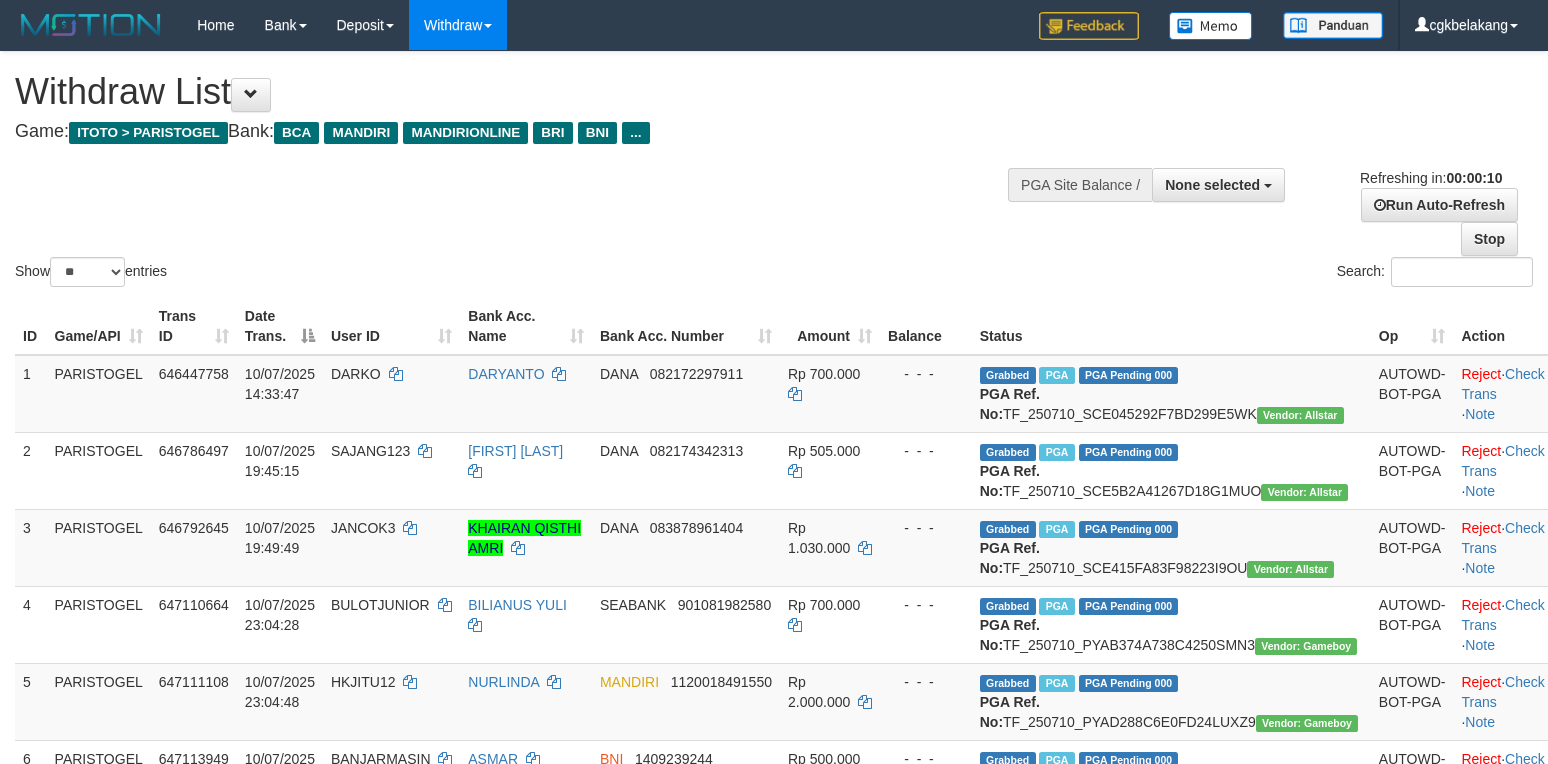select 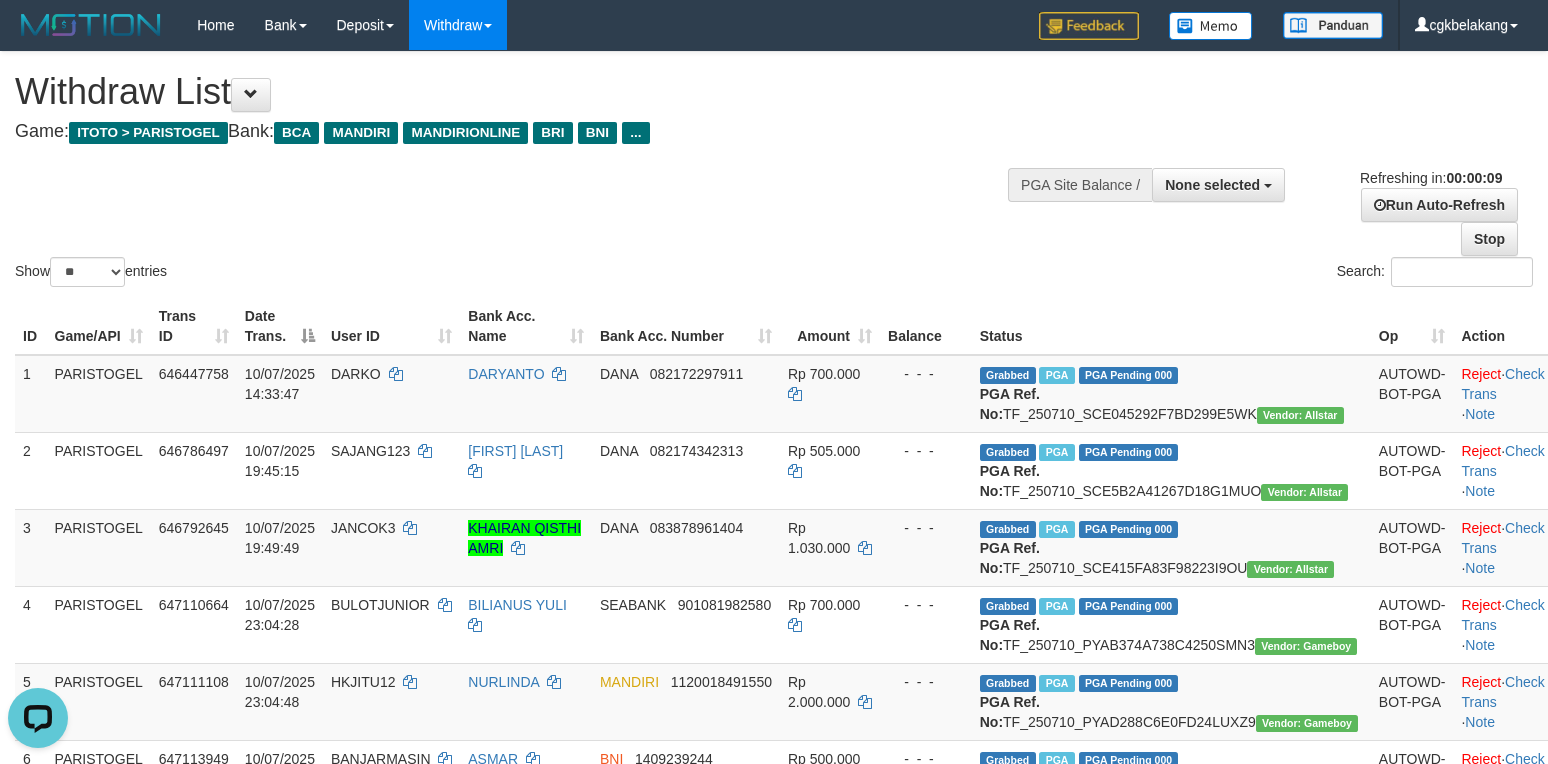 scroll, scrollTop: 0, scrollLeft: 0, axis: both 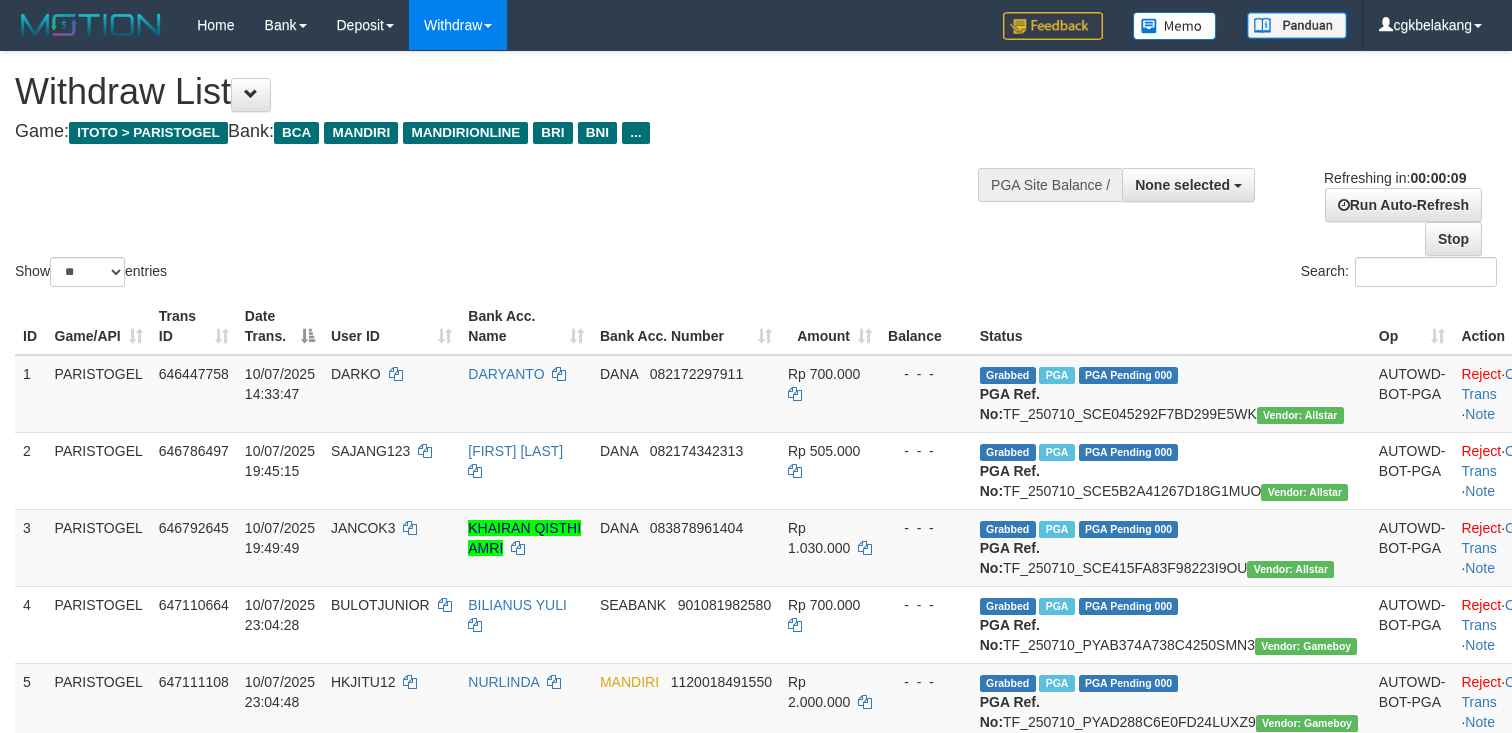 select 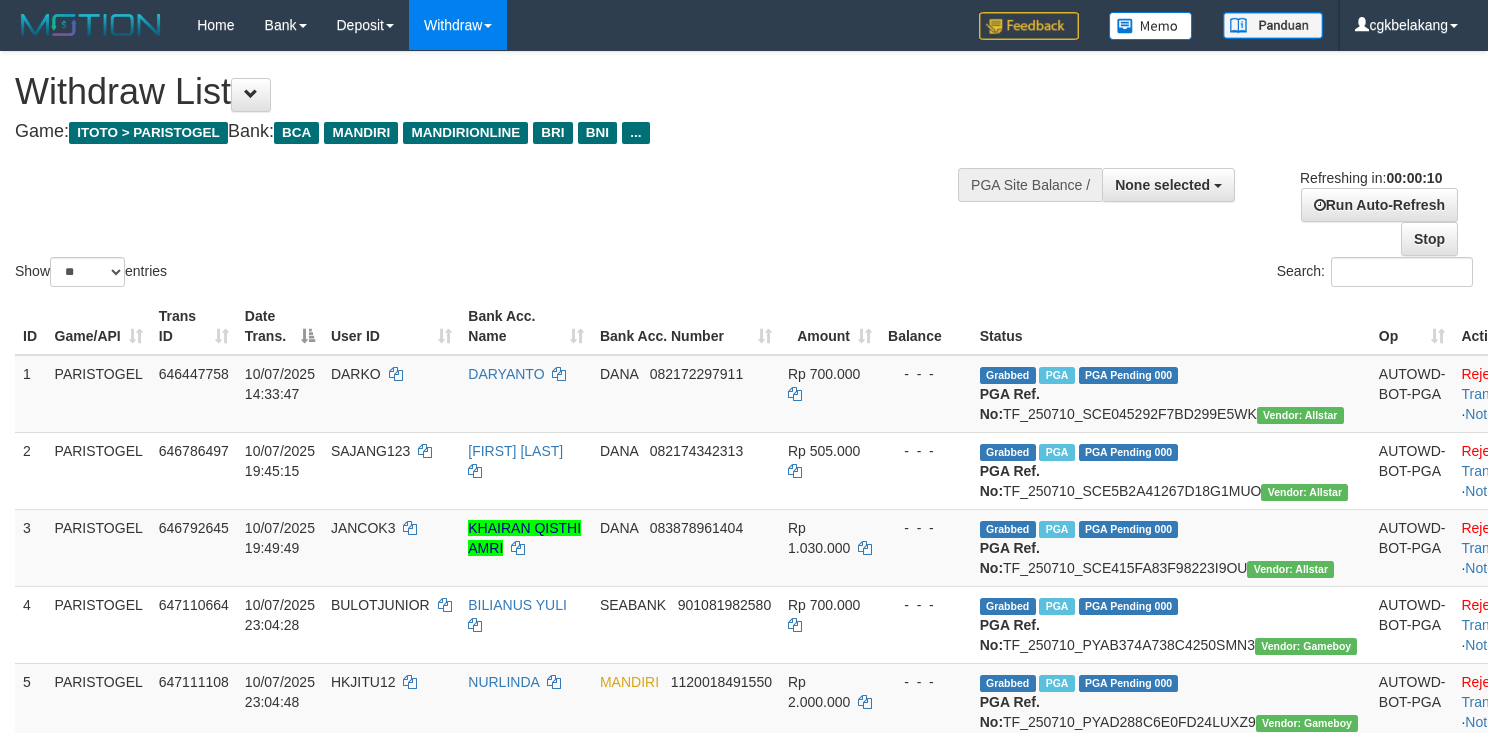 select 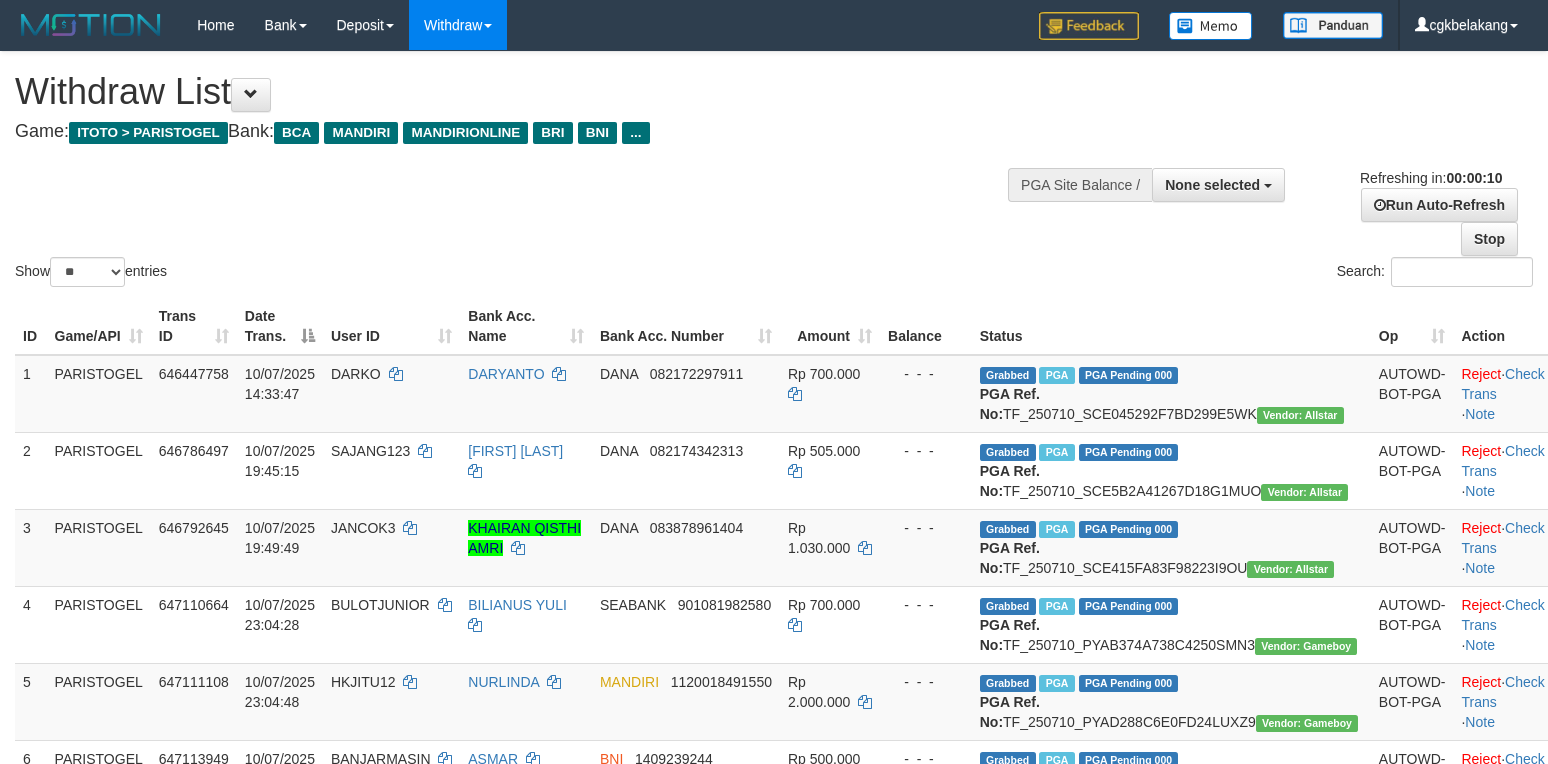 select 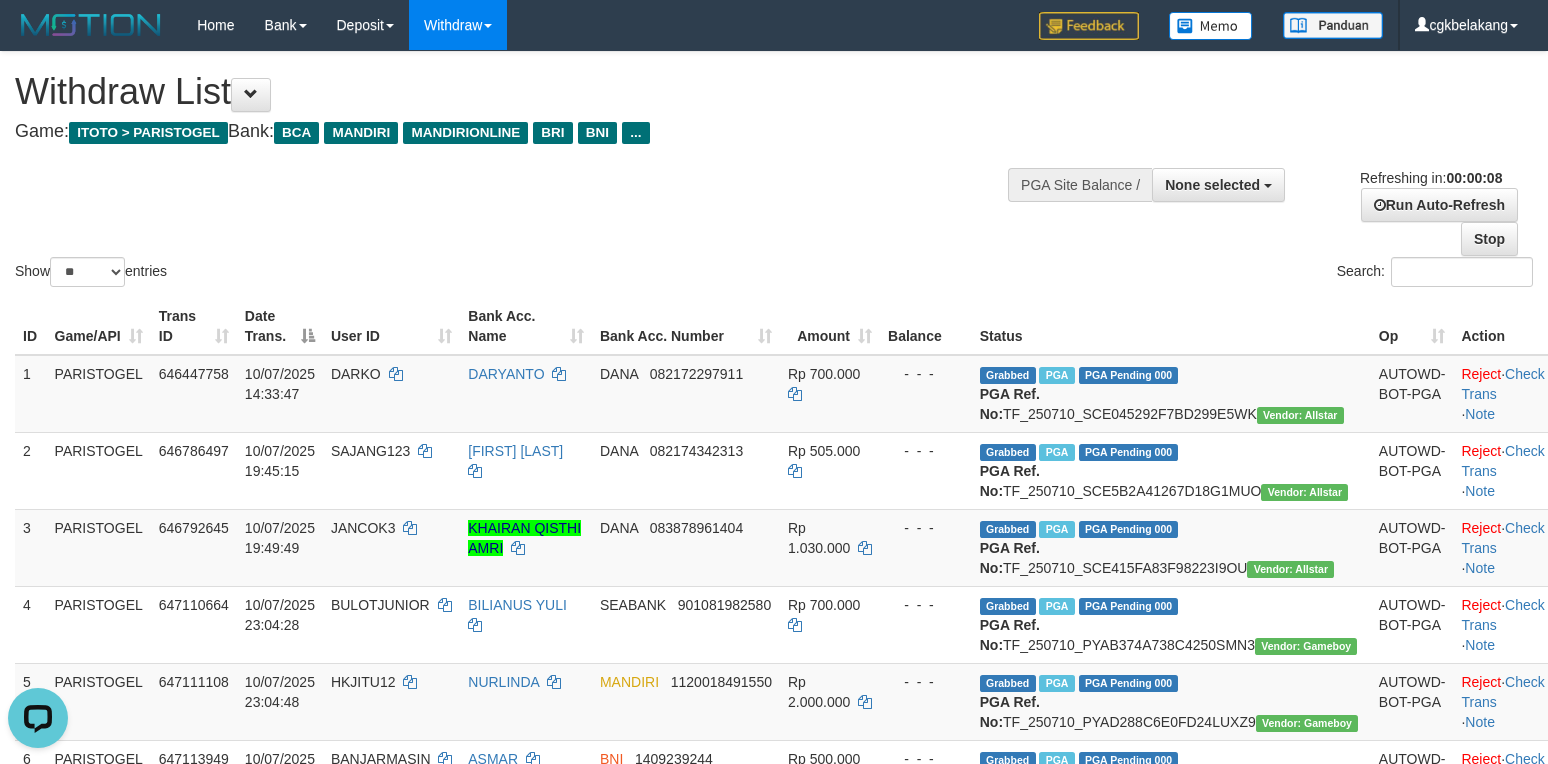 scroll, scrollTop: 0, scrollLeft: 0, axis: both 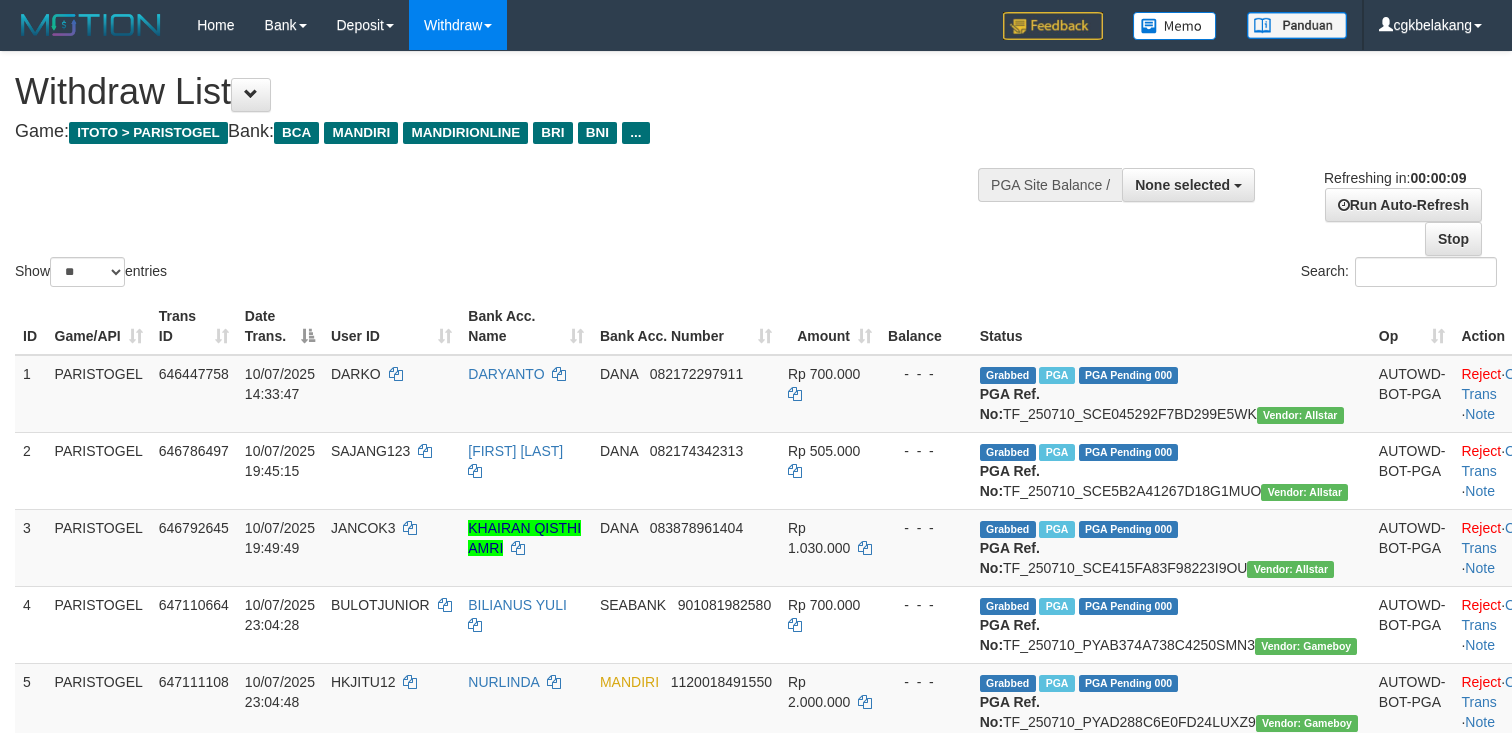 select 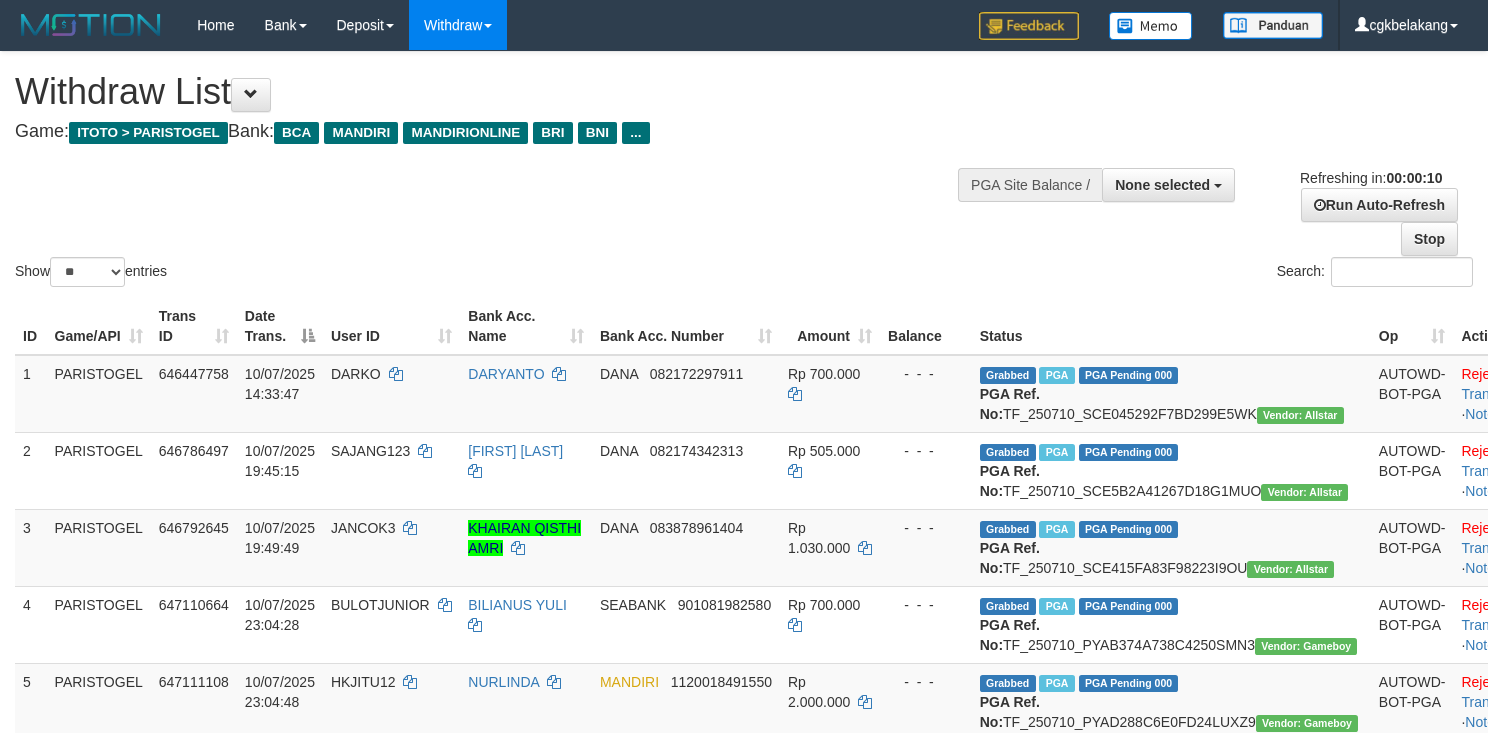 select 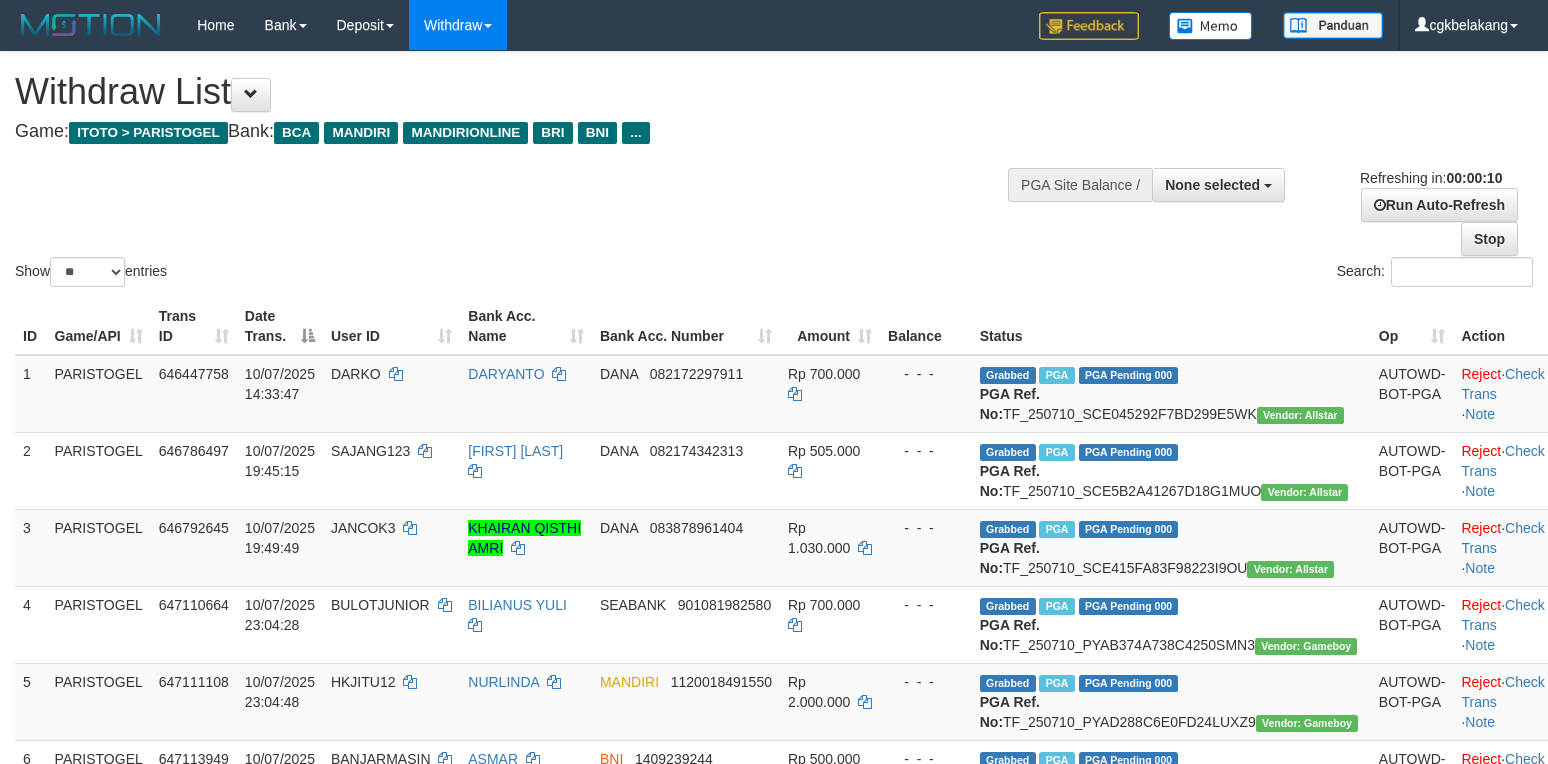 select 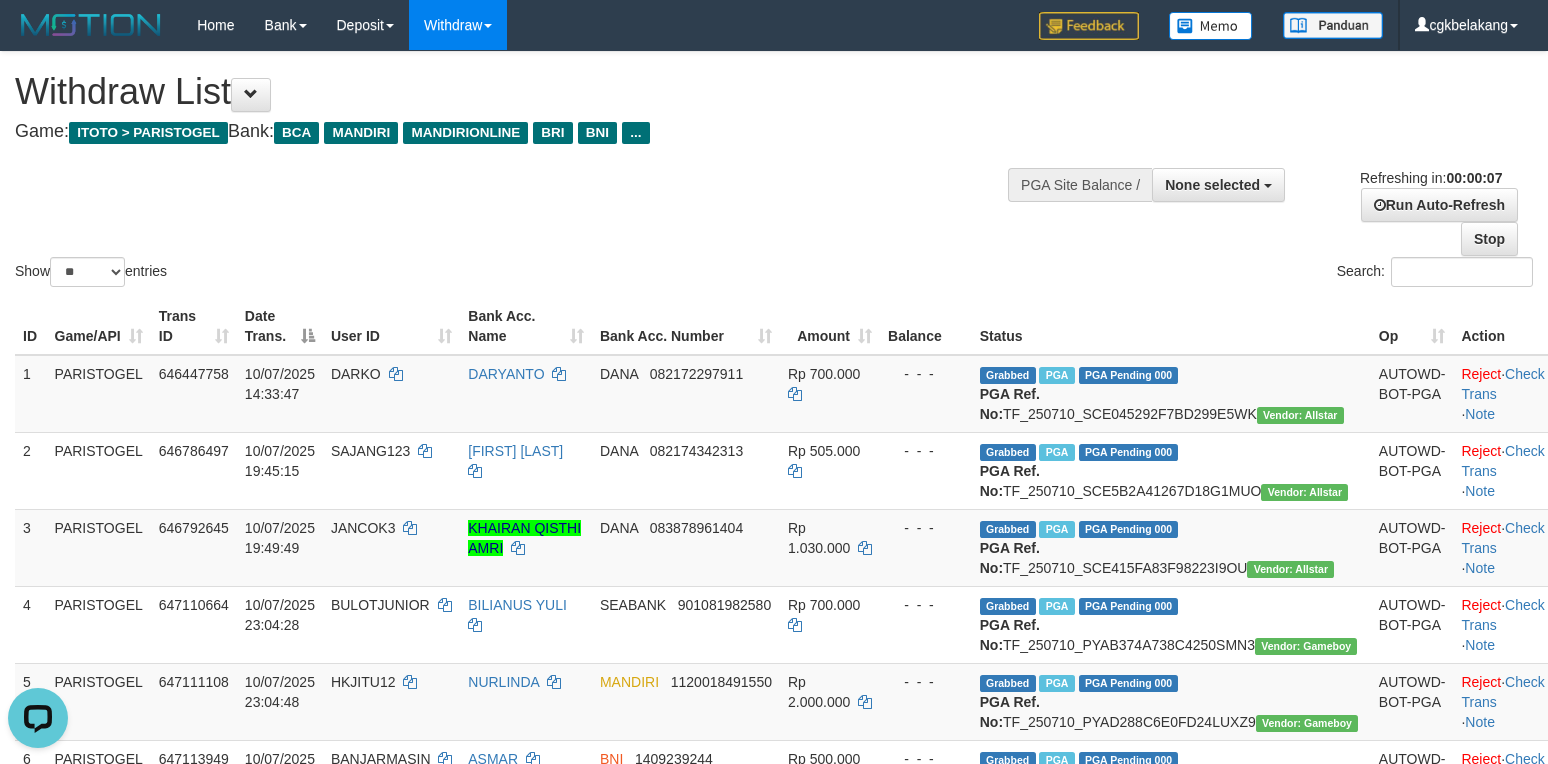 scroll, scrollTop: 0, scrollLeft: 0, axis: both 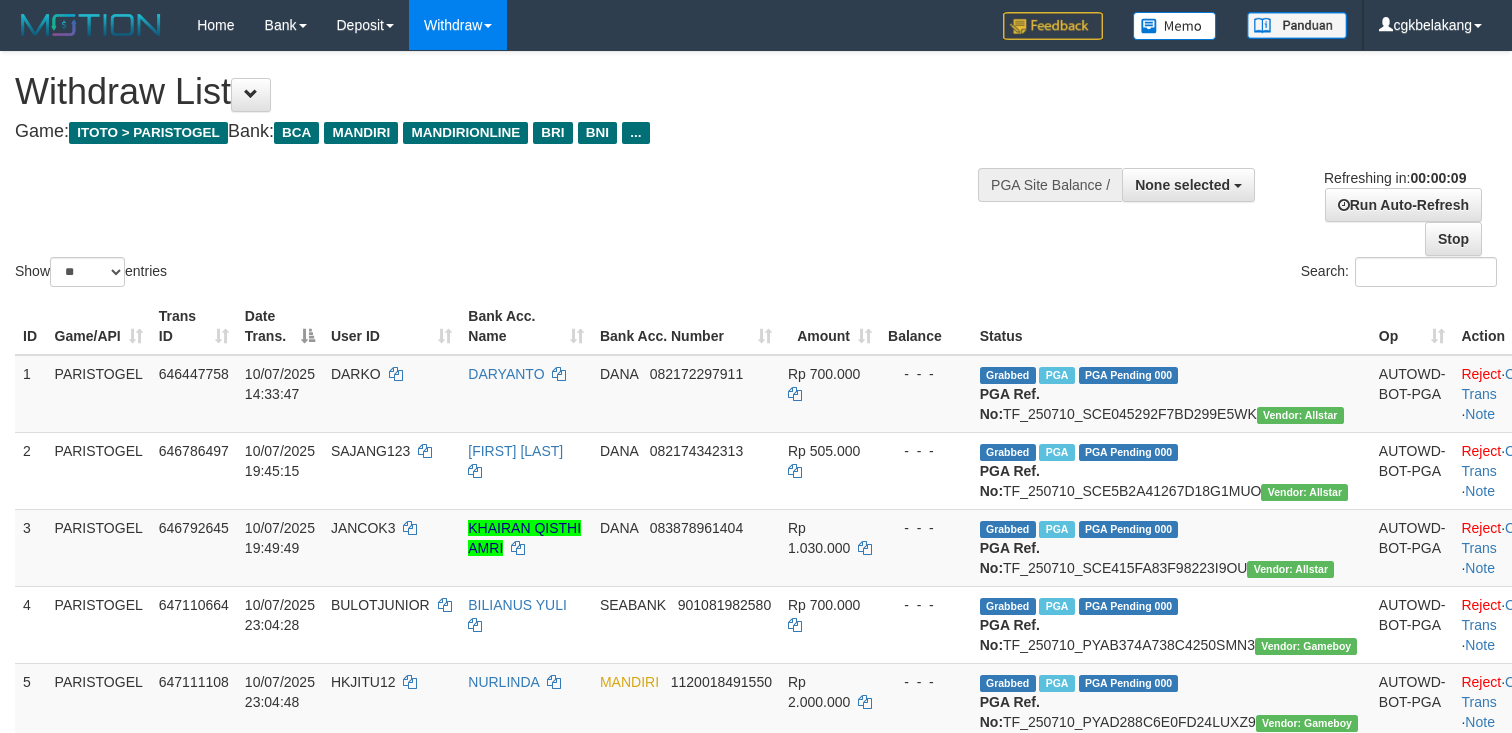 select 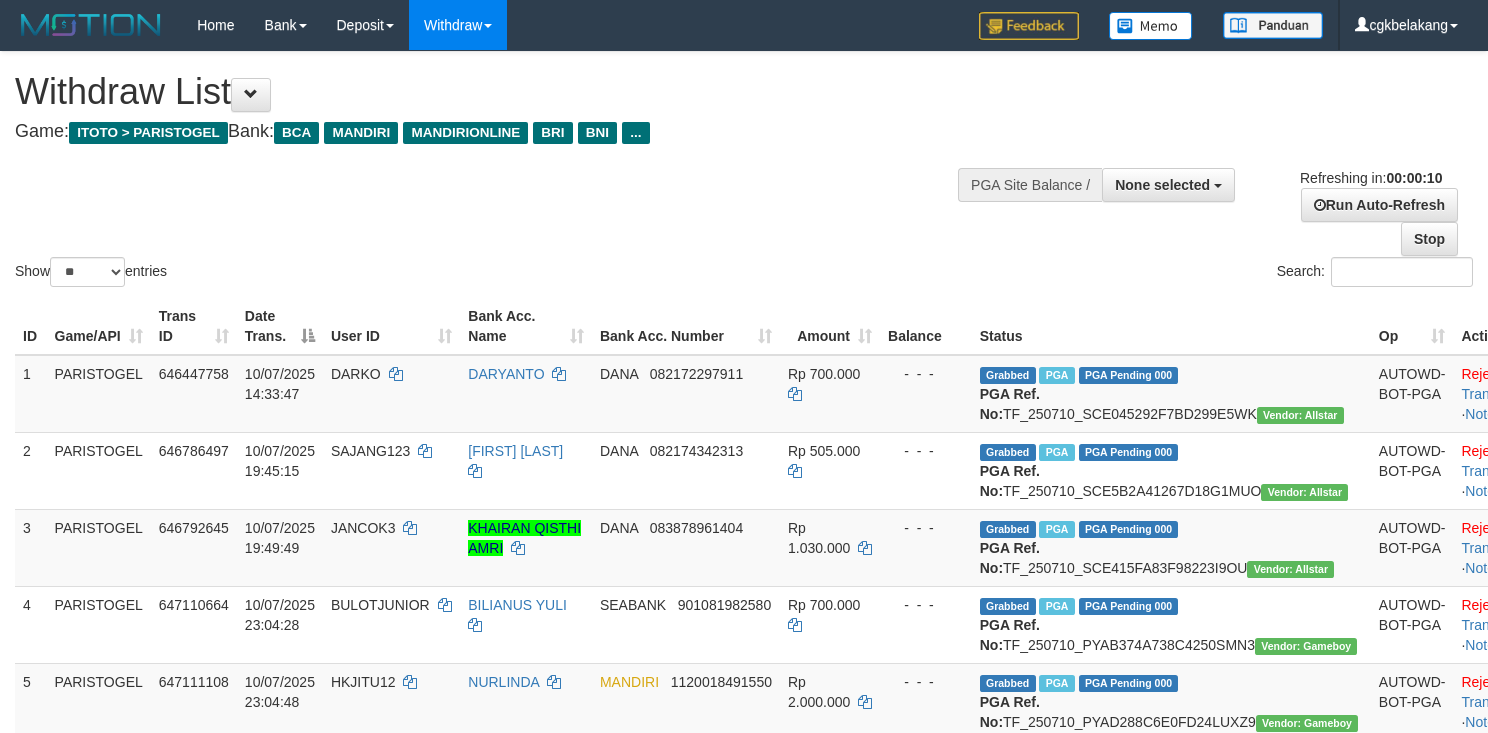 select 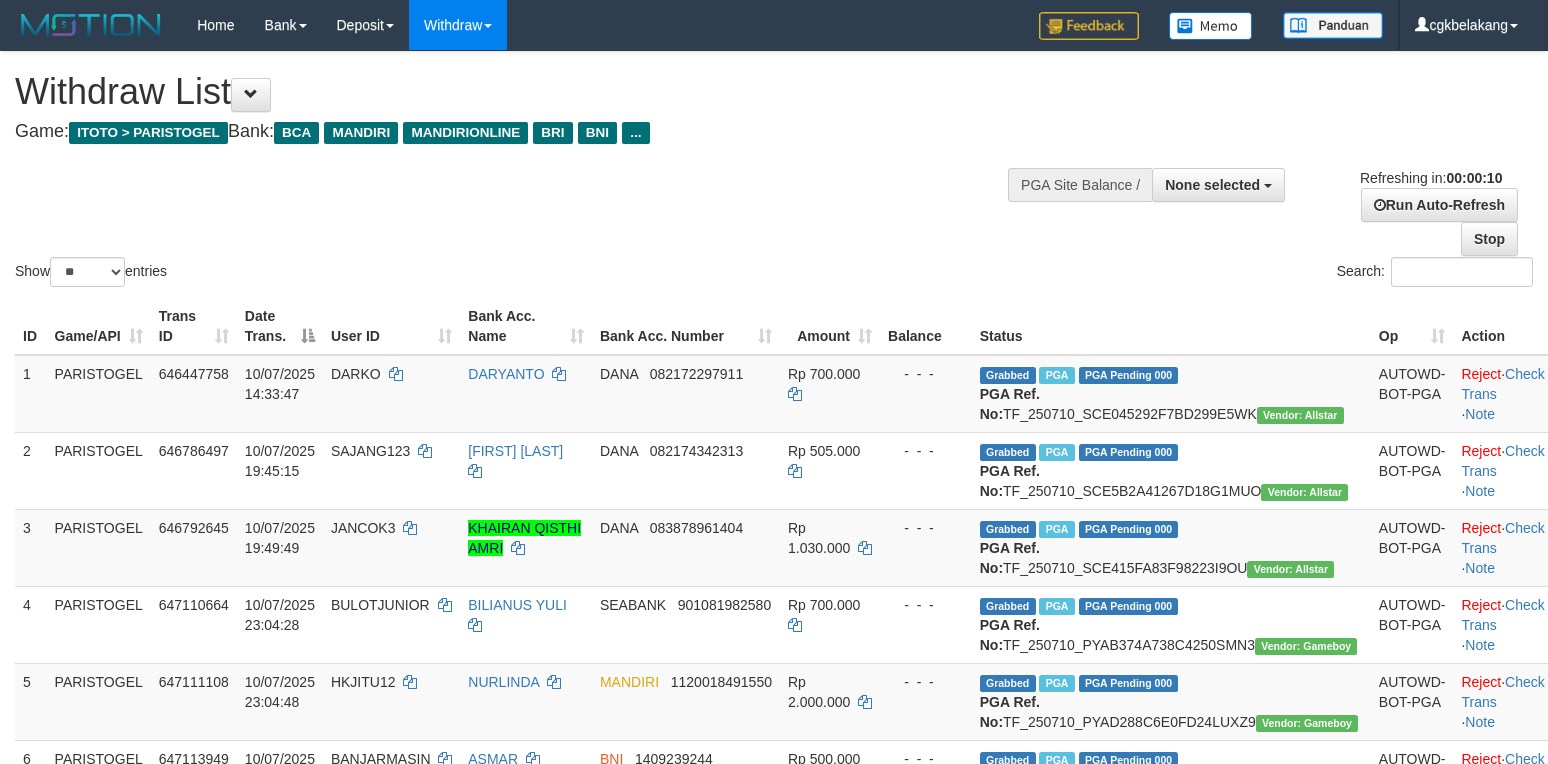 select 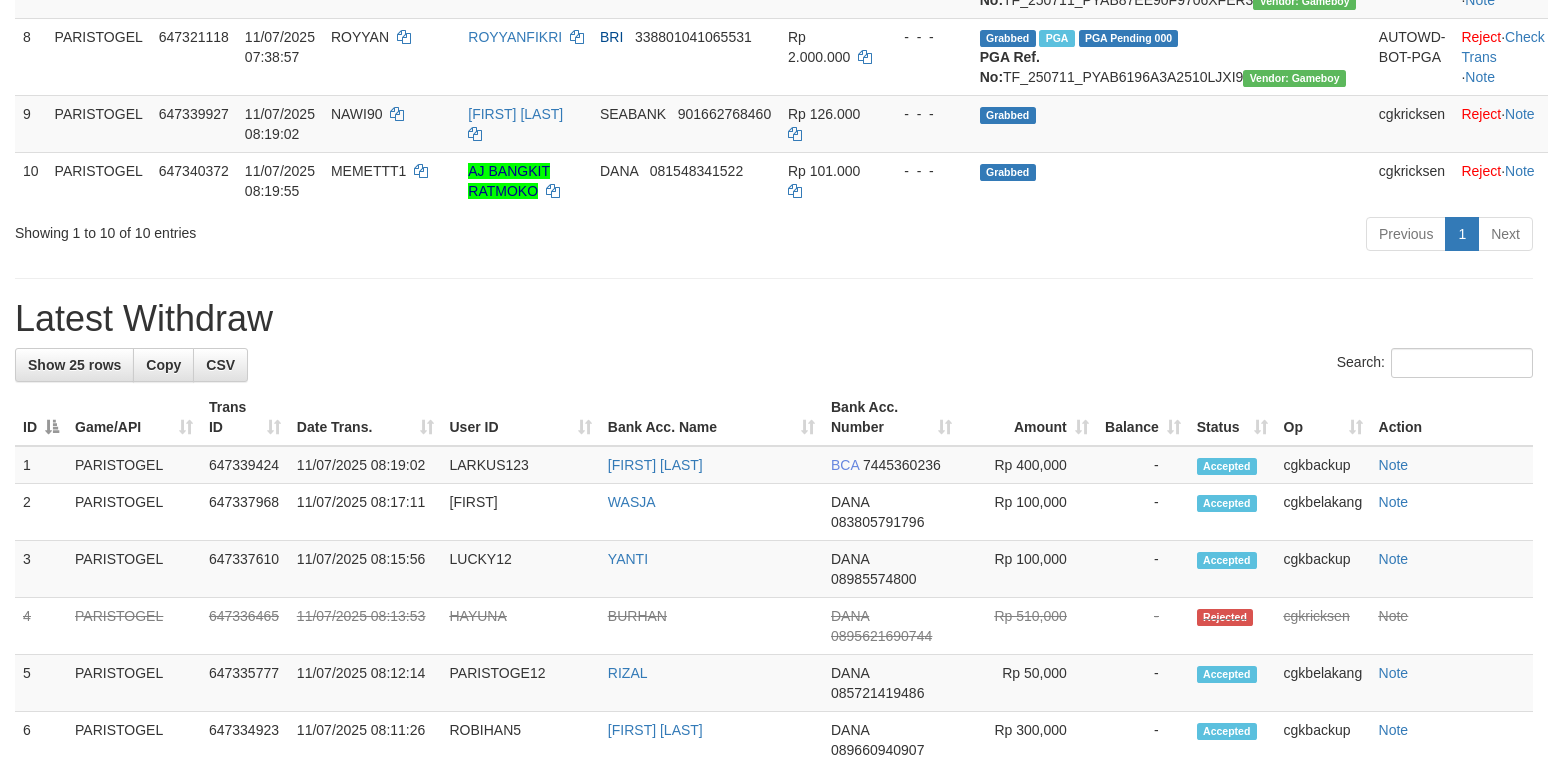 scroll, scrollTop: 800, scrollLeft: 0, axis: vertical 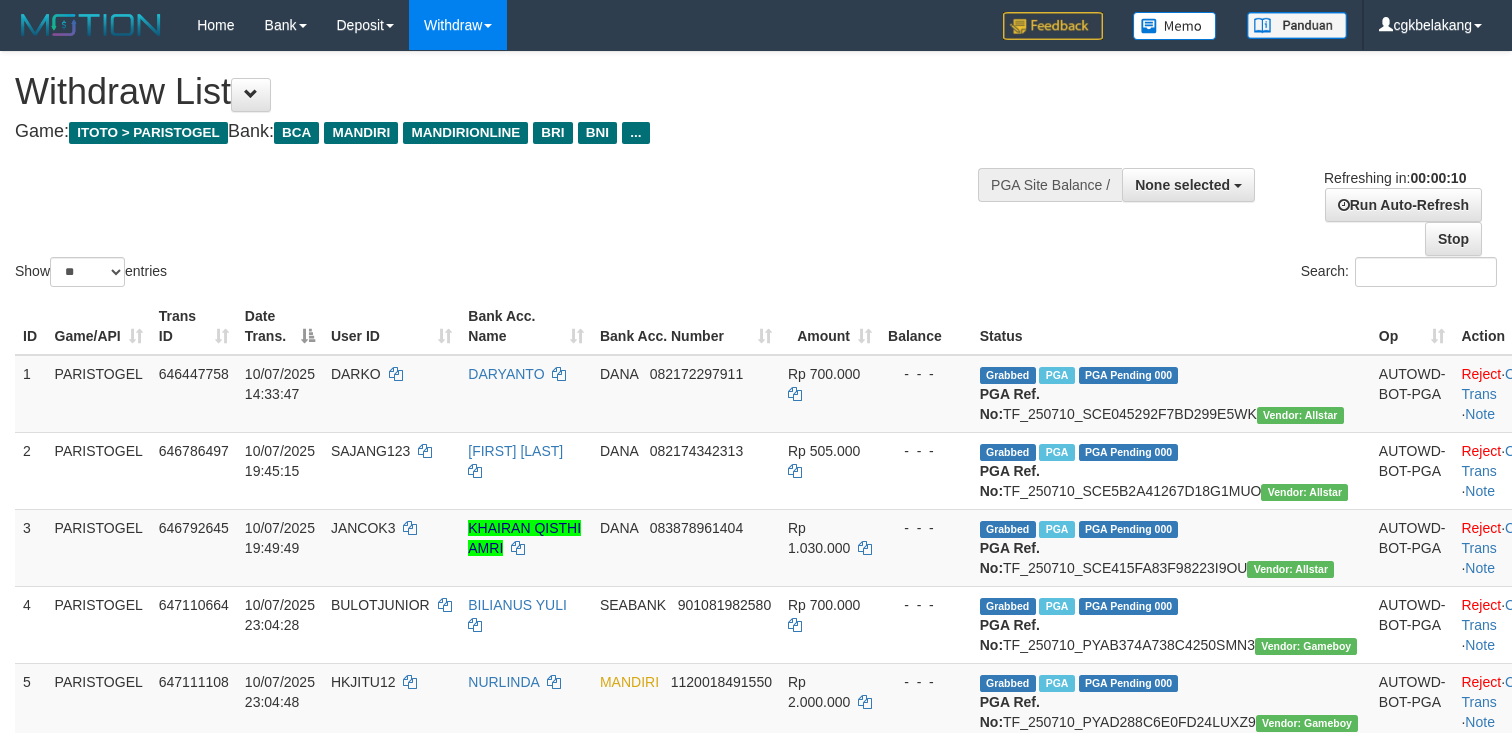 select 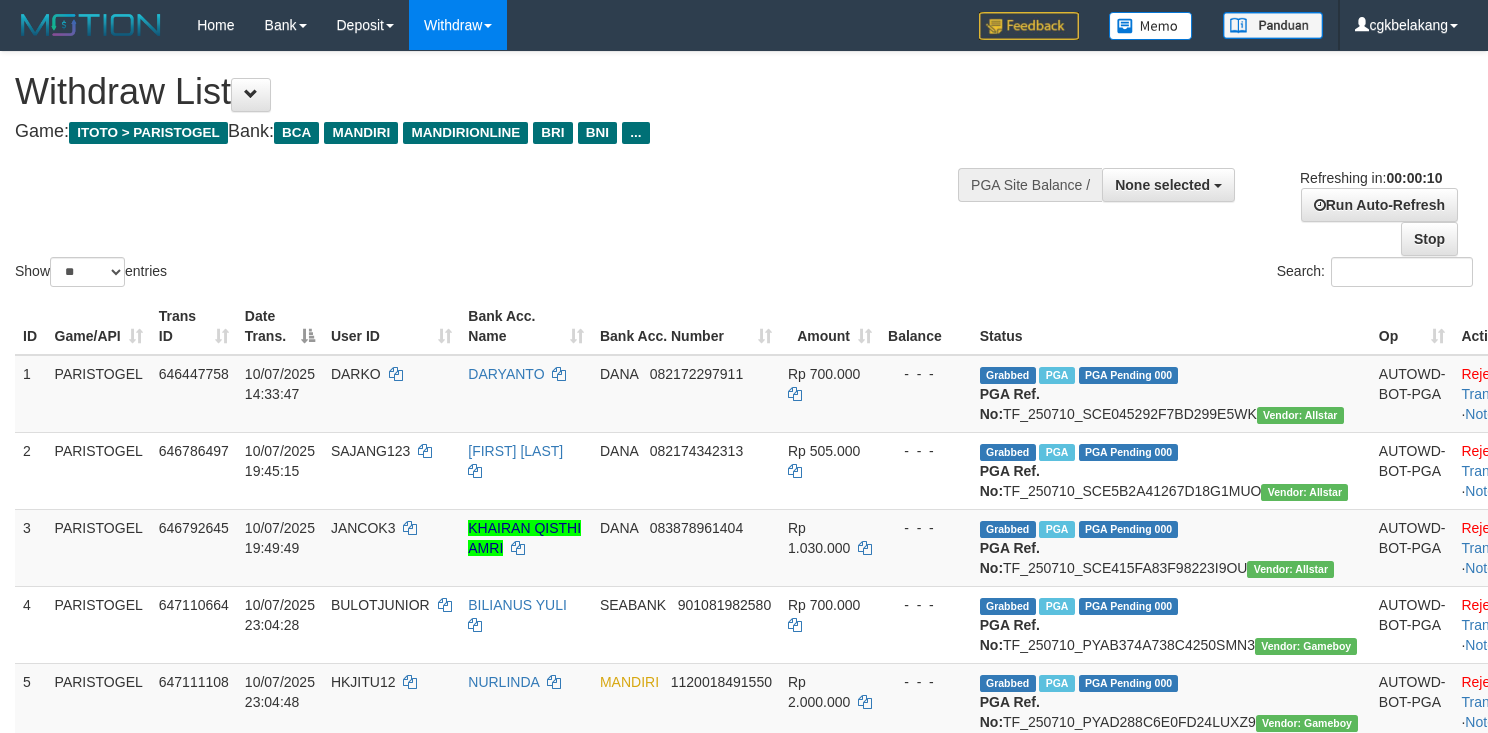 select 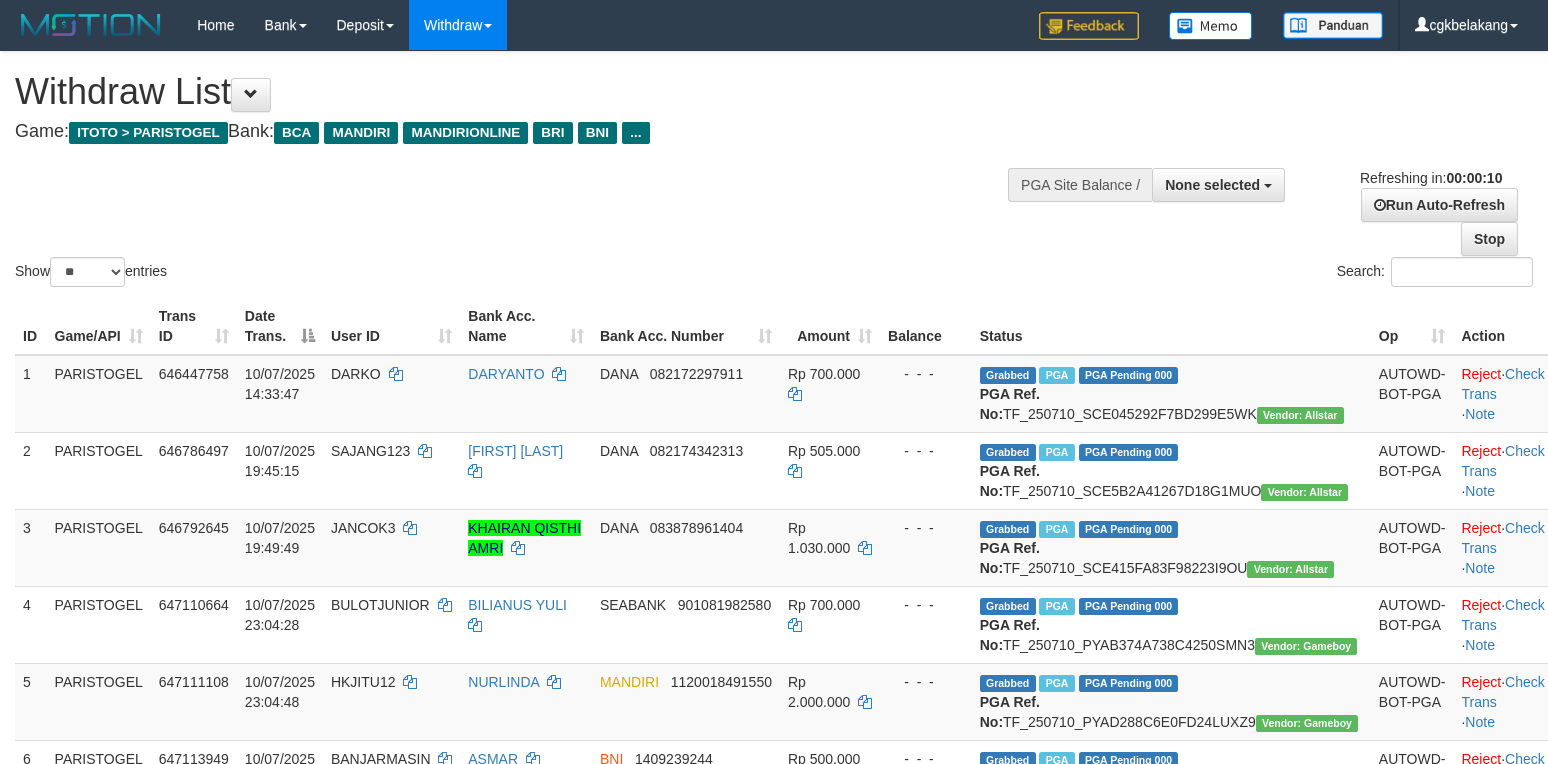 select 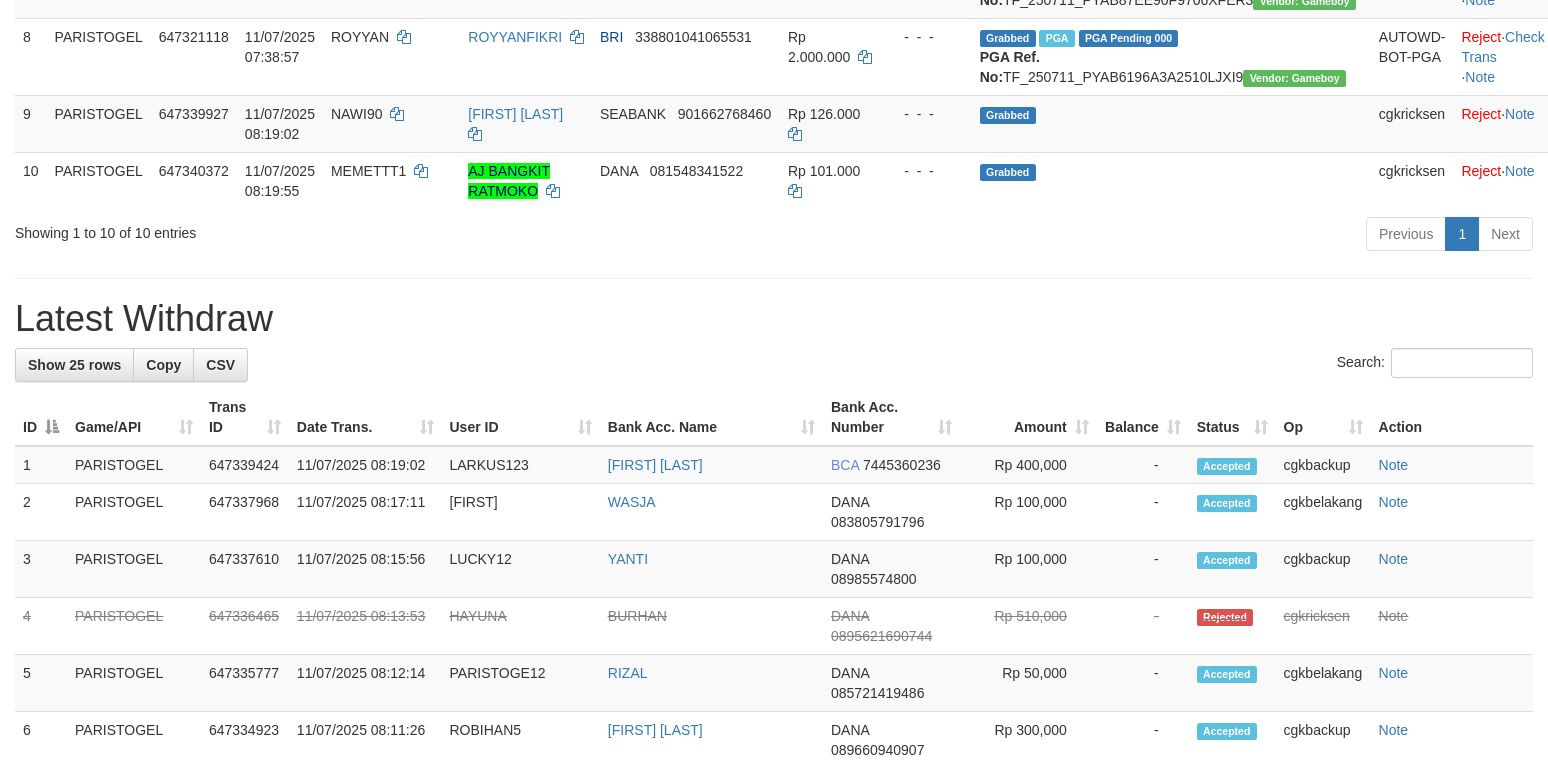 scroll, scrollTop: 800, scrollLeft: 0, axis: vertical 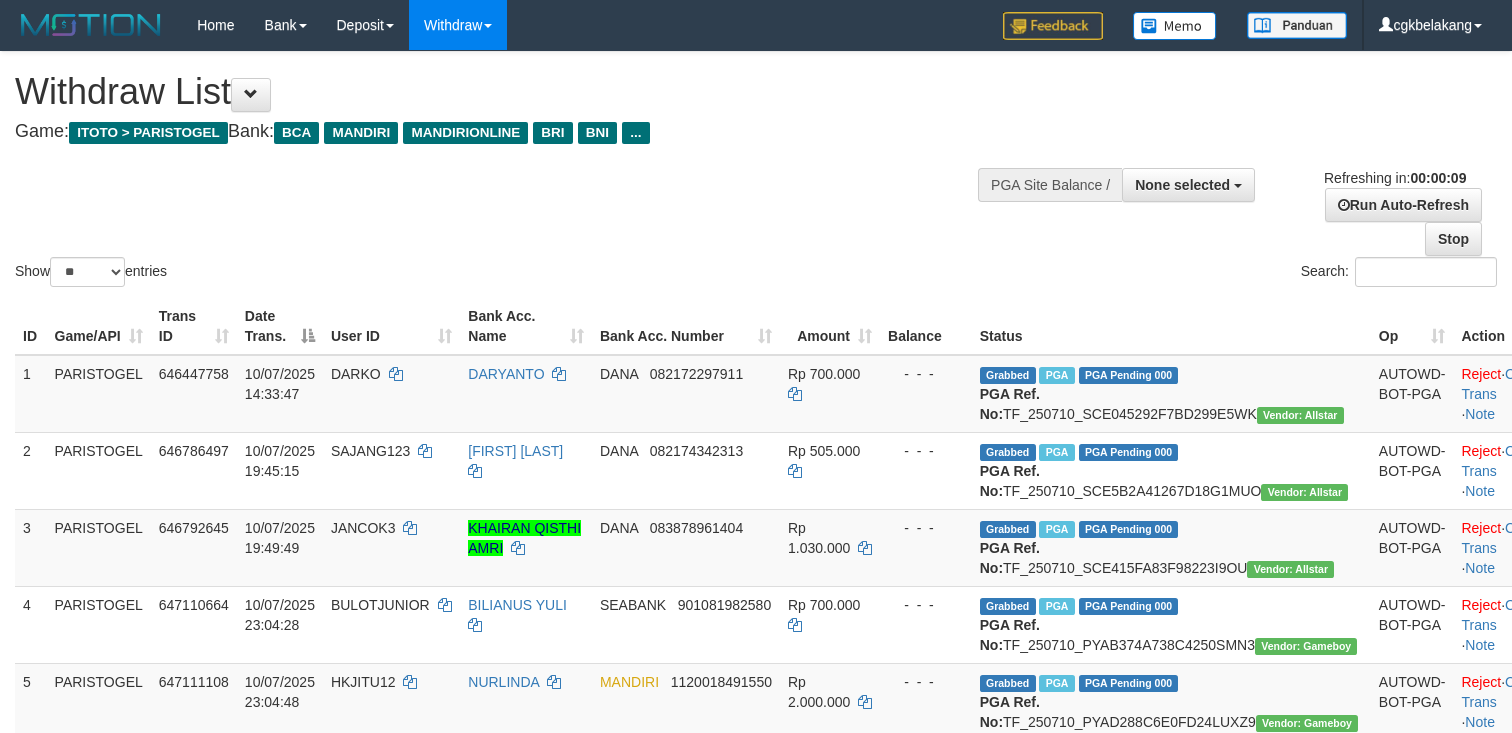 select 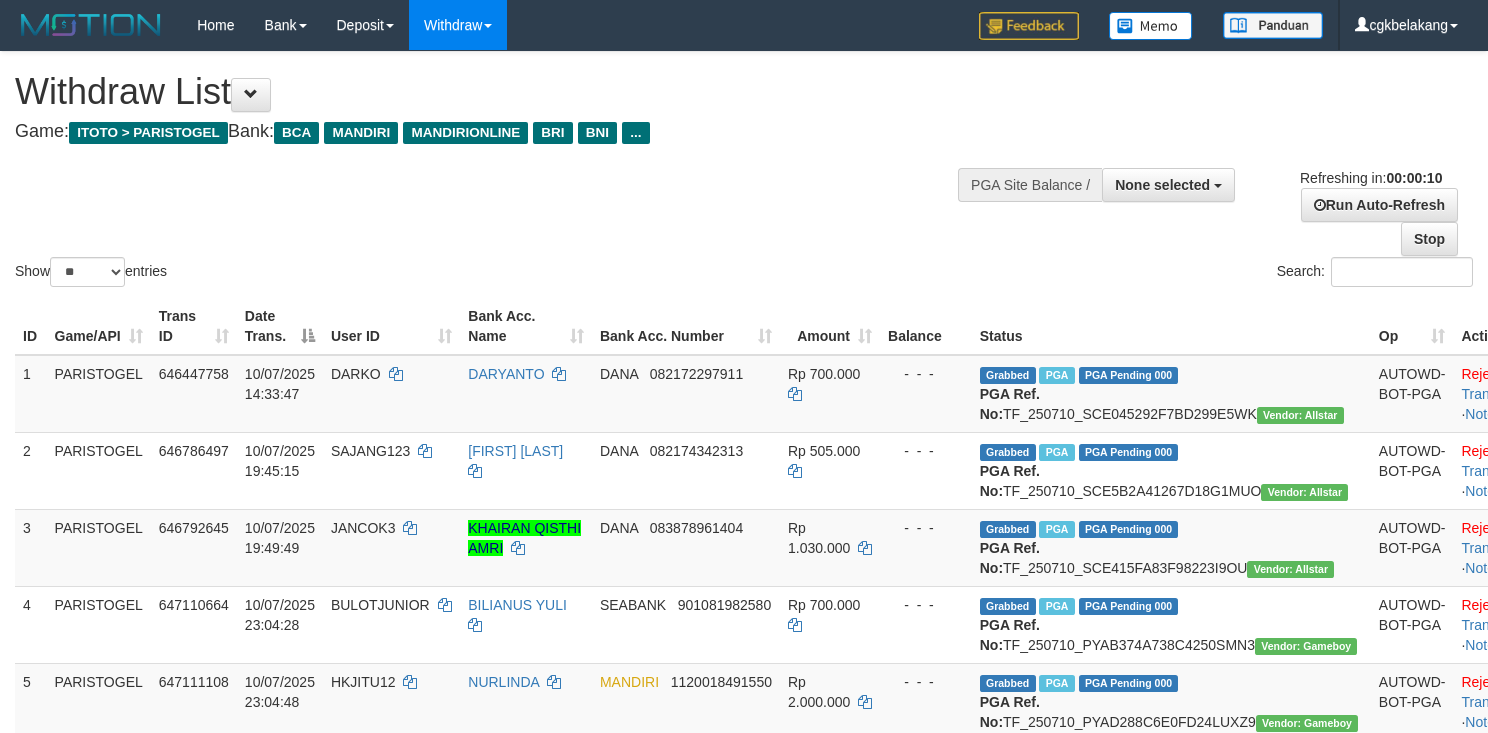 select 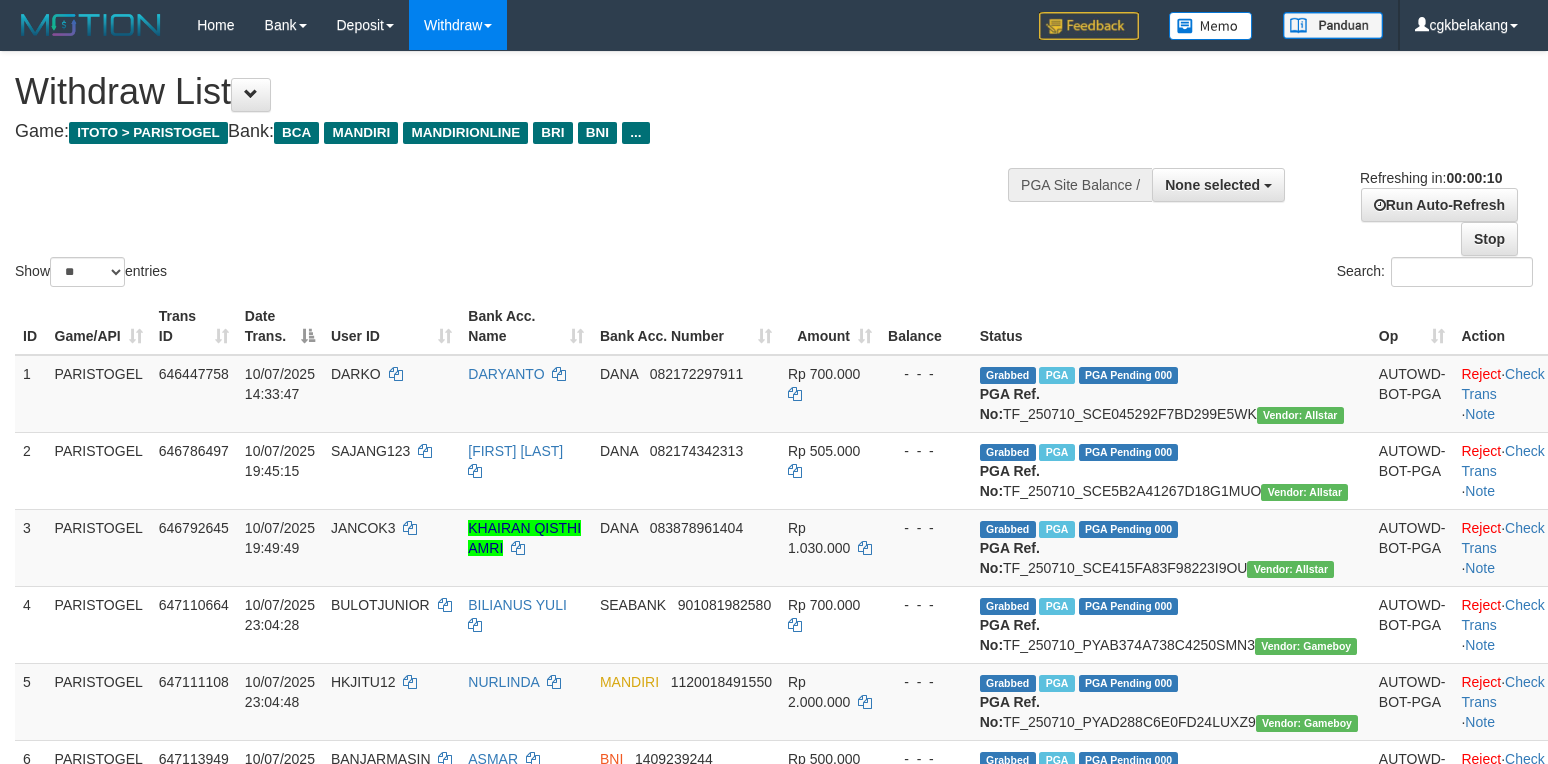 select 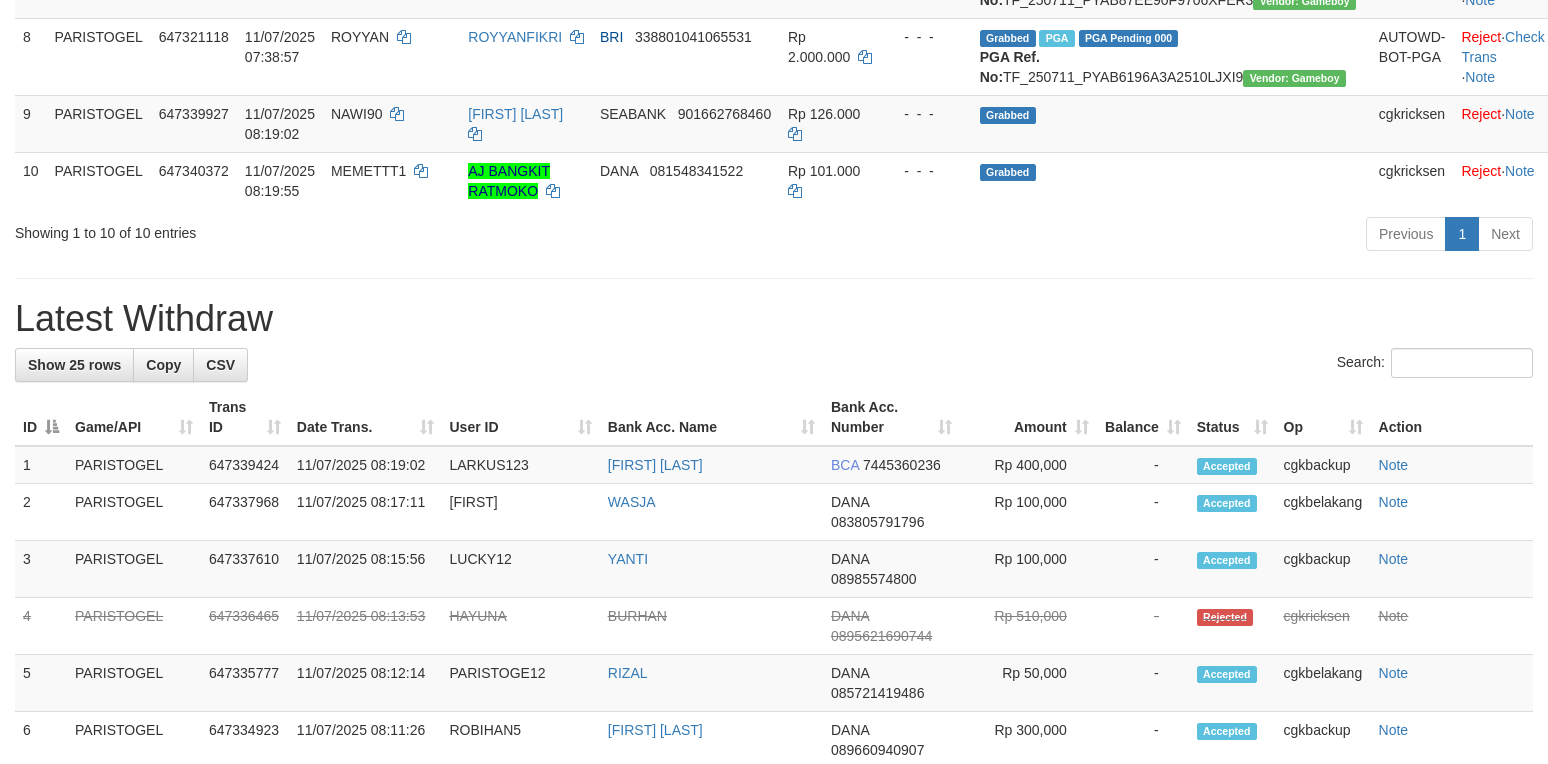 scroll, scrollTop: 800, scrollLeft: 0, axis: vertical 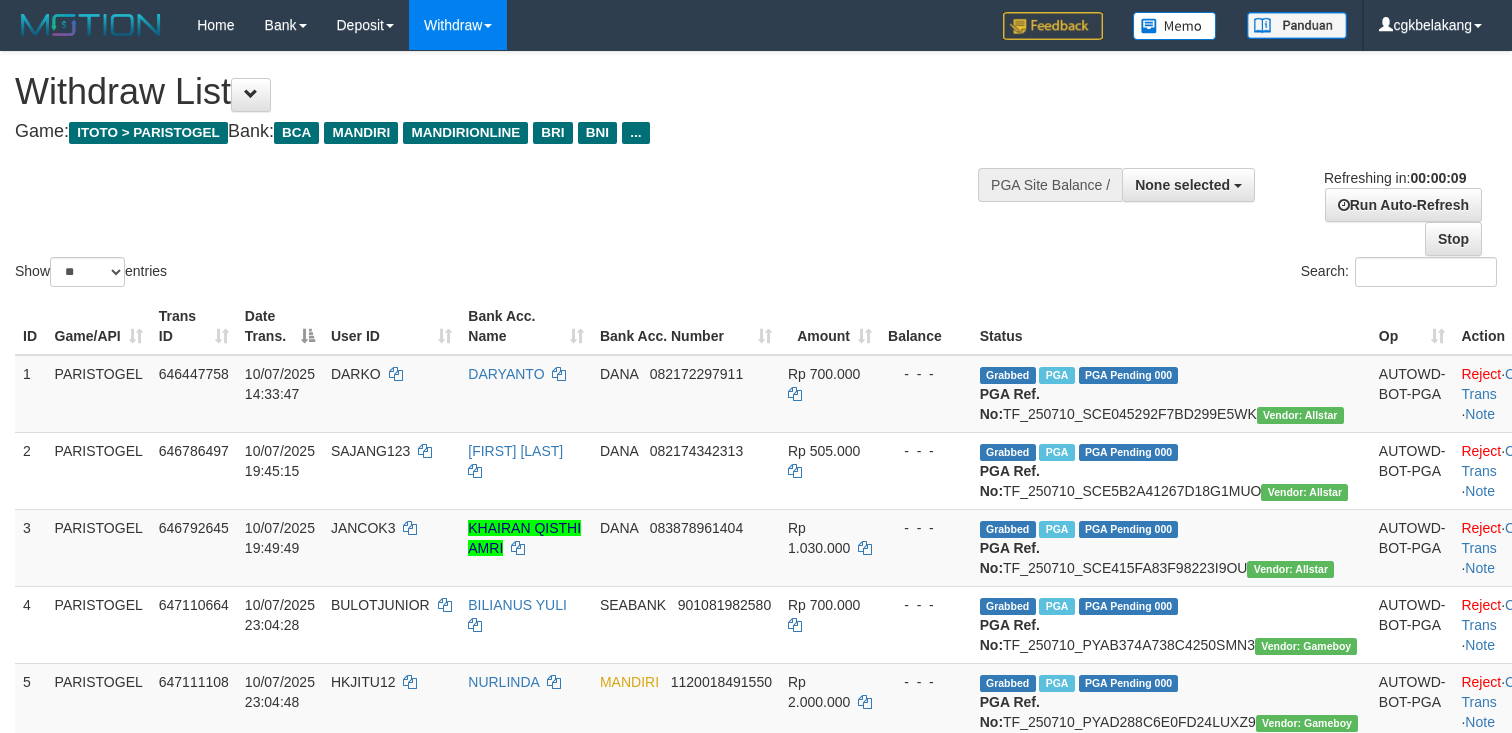 select 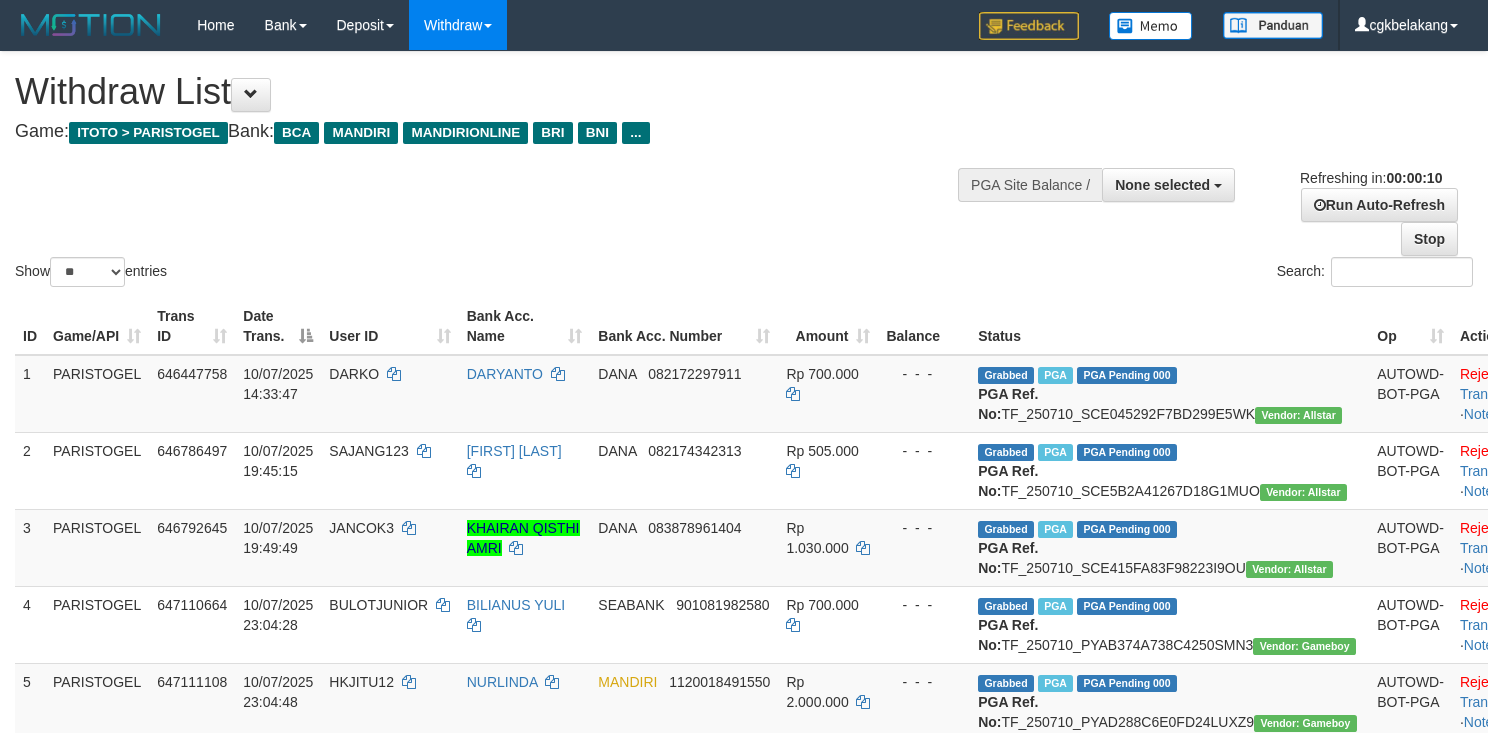 select 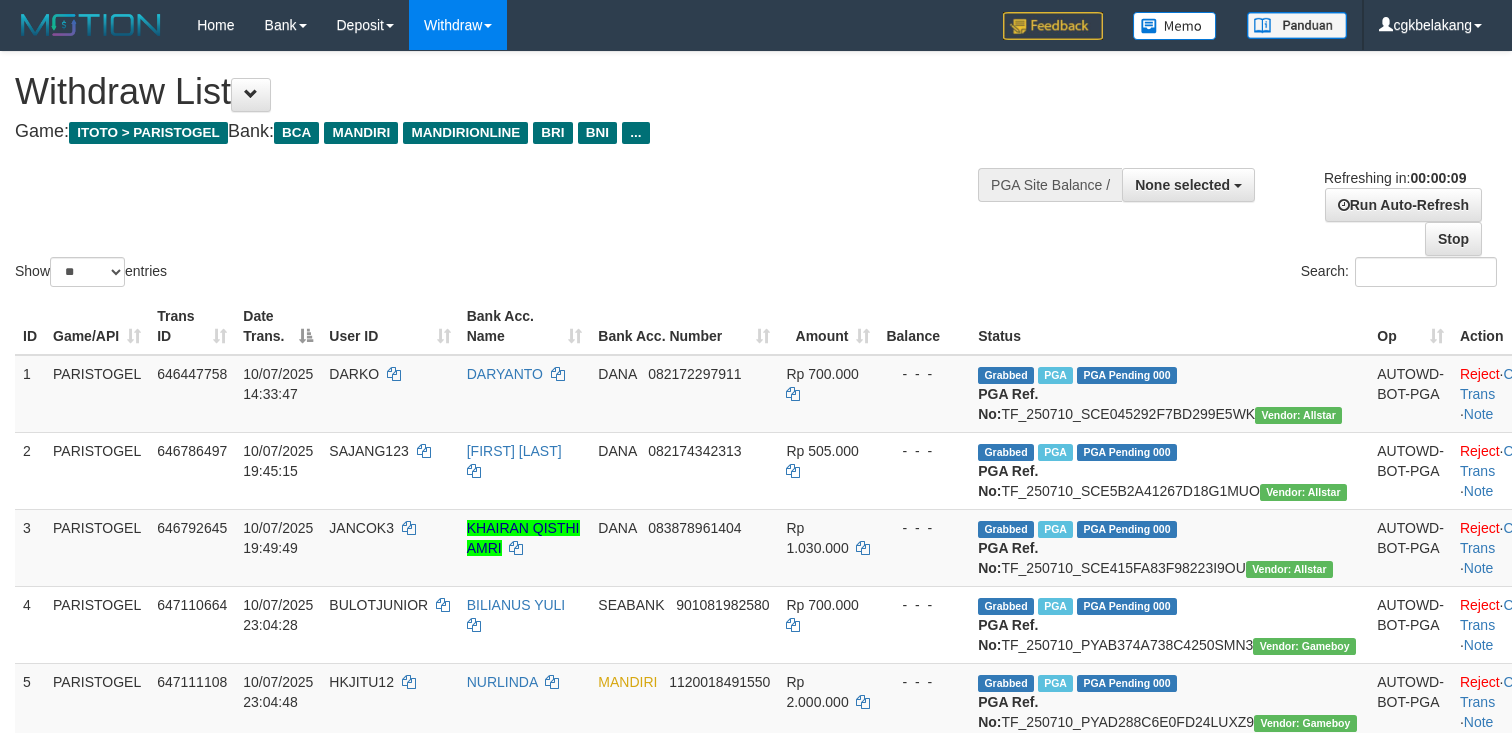 select 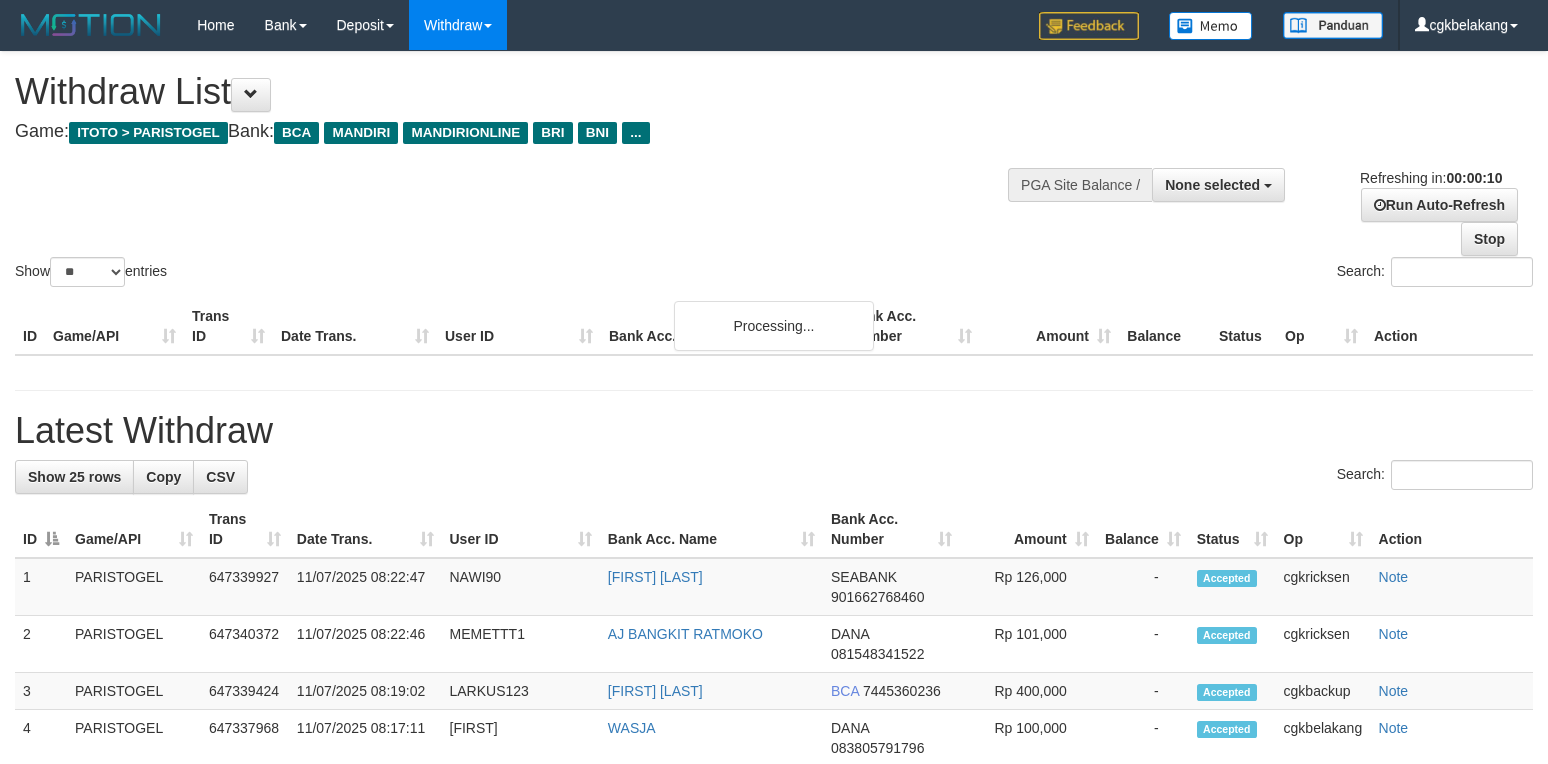 select 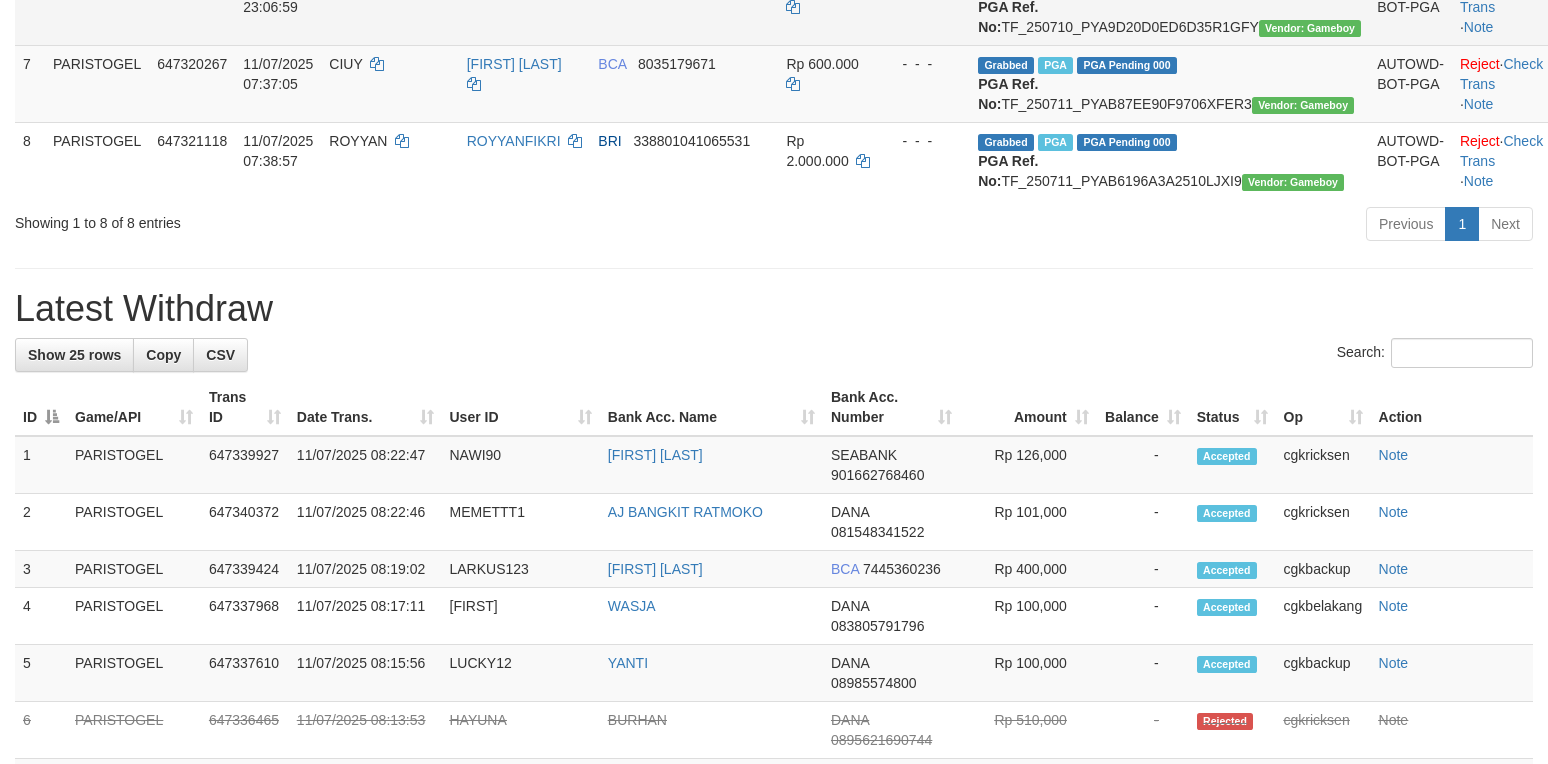 scroll, scrollTop: 800, scrollLeft: 0, axis: vertical 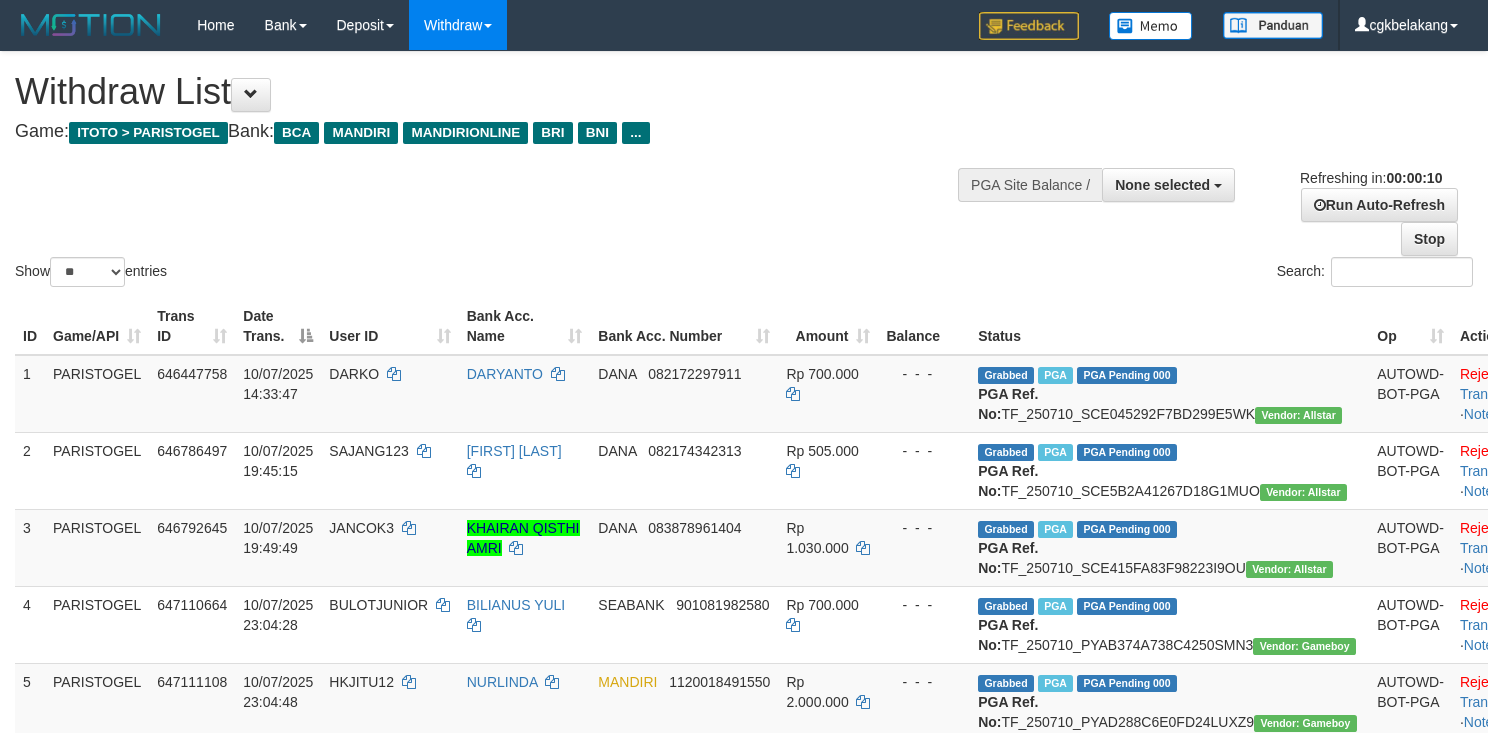 select 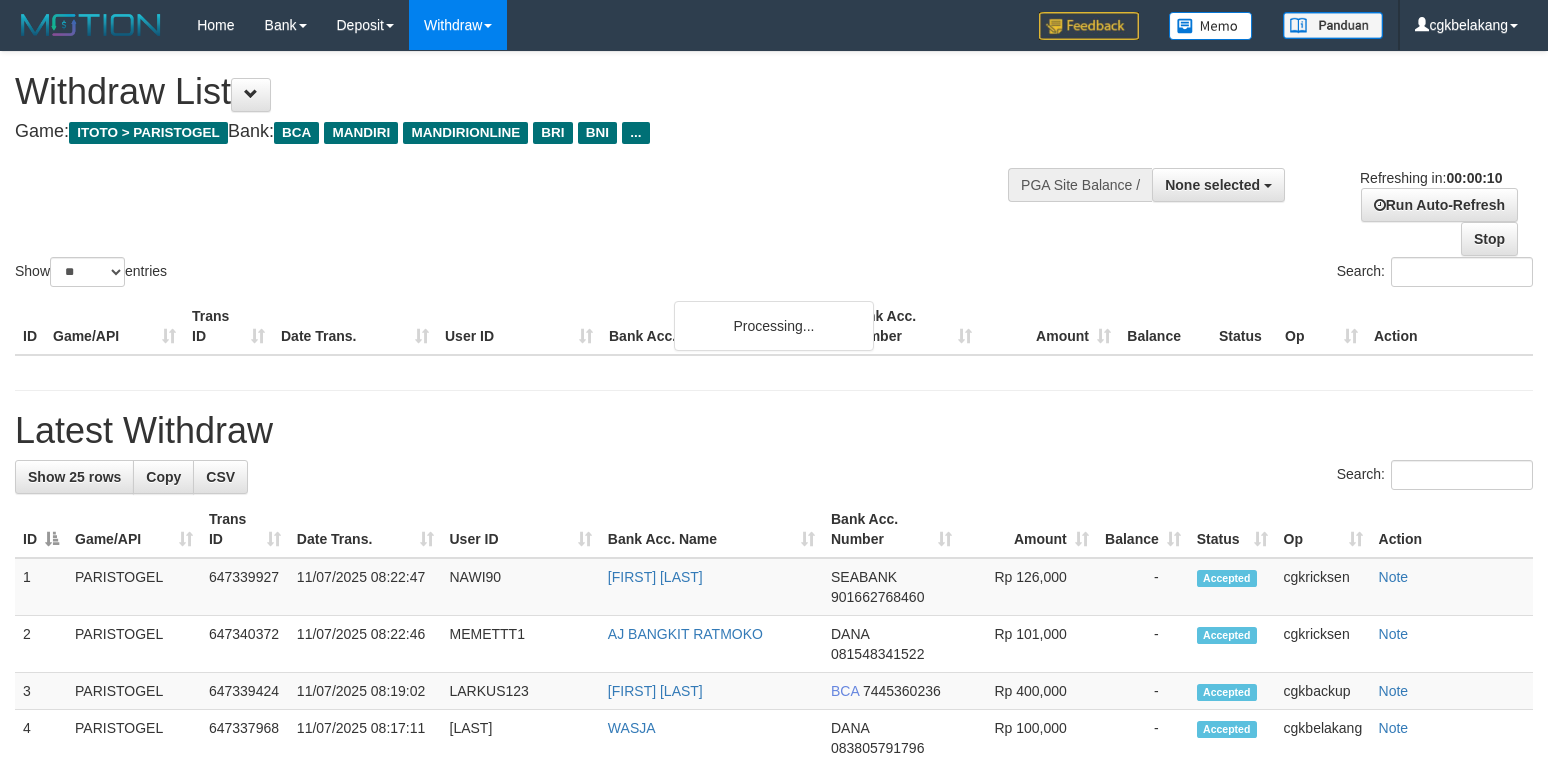select 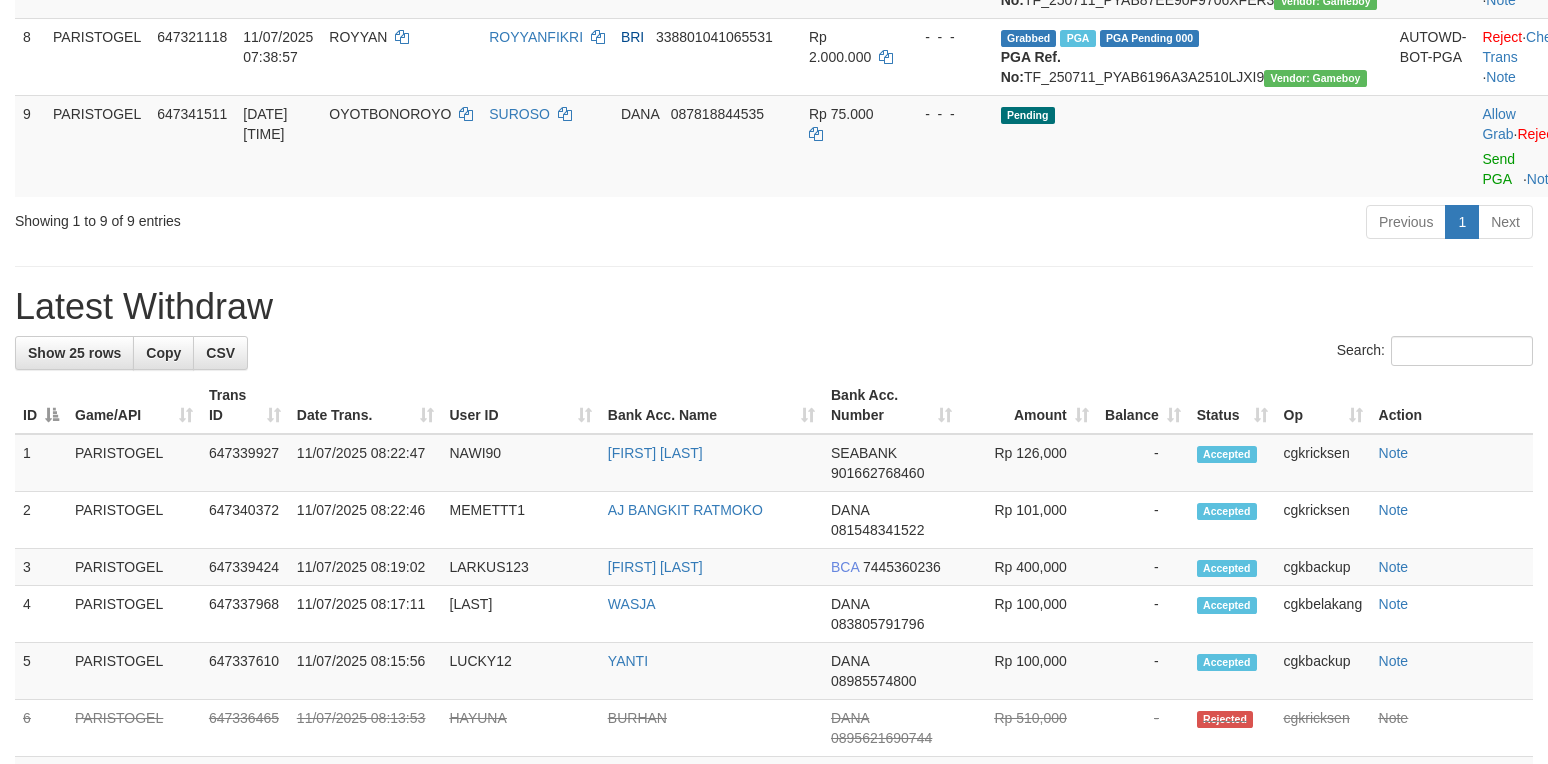 scroll, scrollTop: 800, scrollLeft: 0, axis: vertical 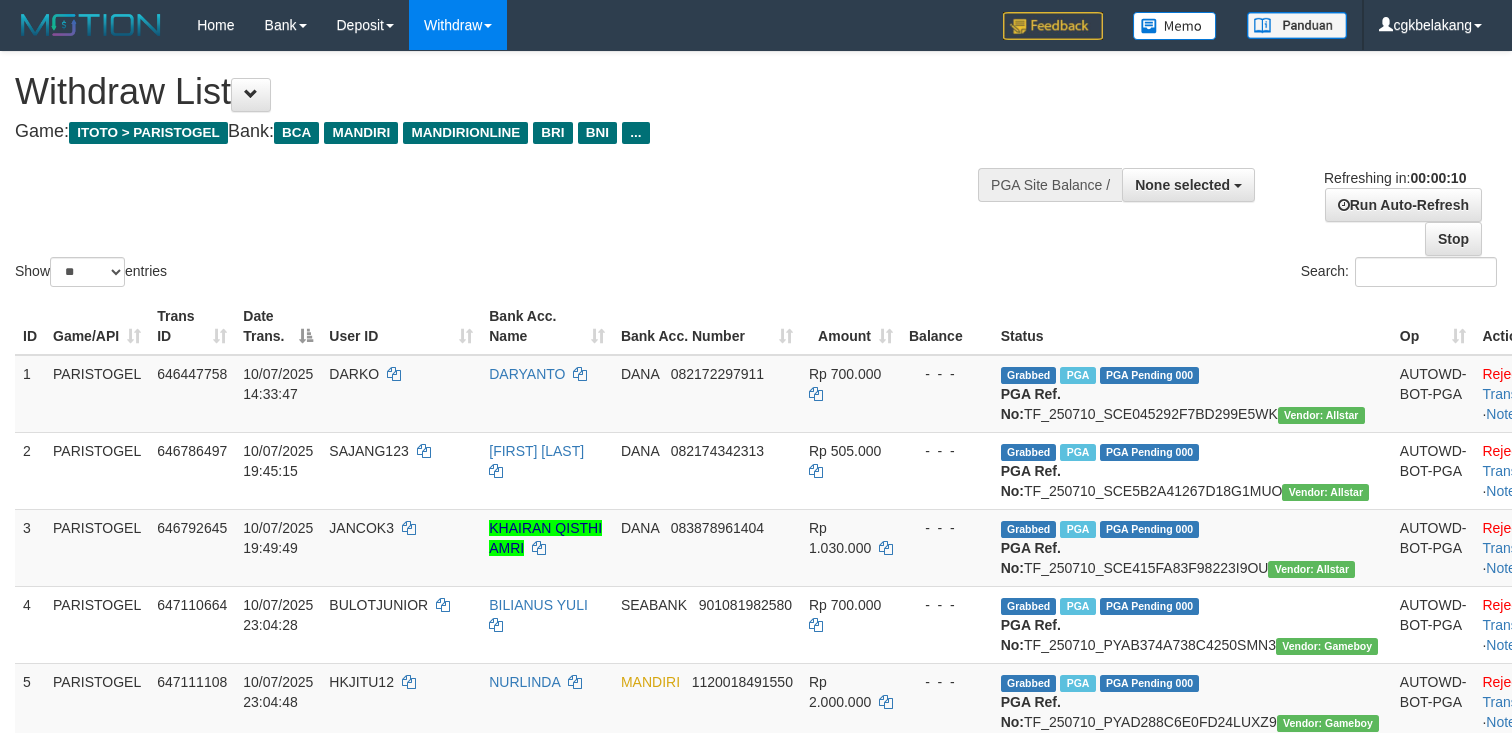 select 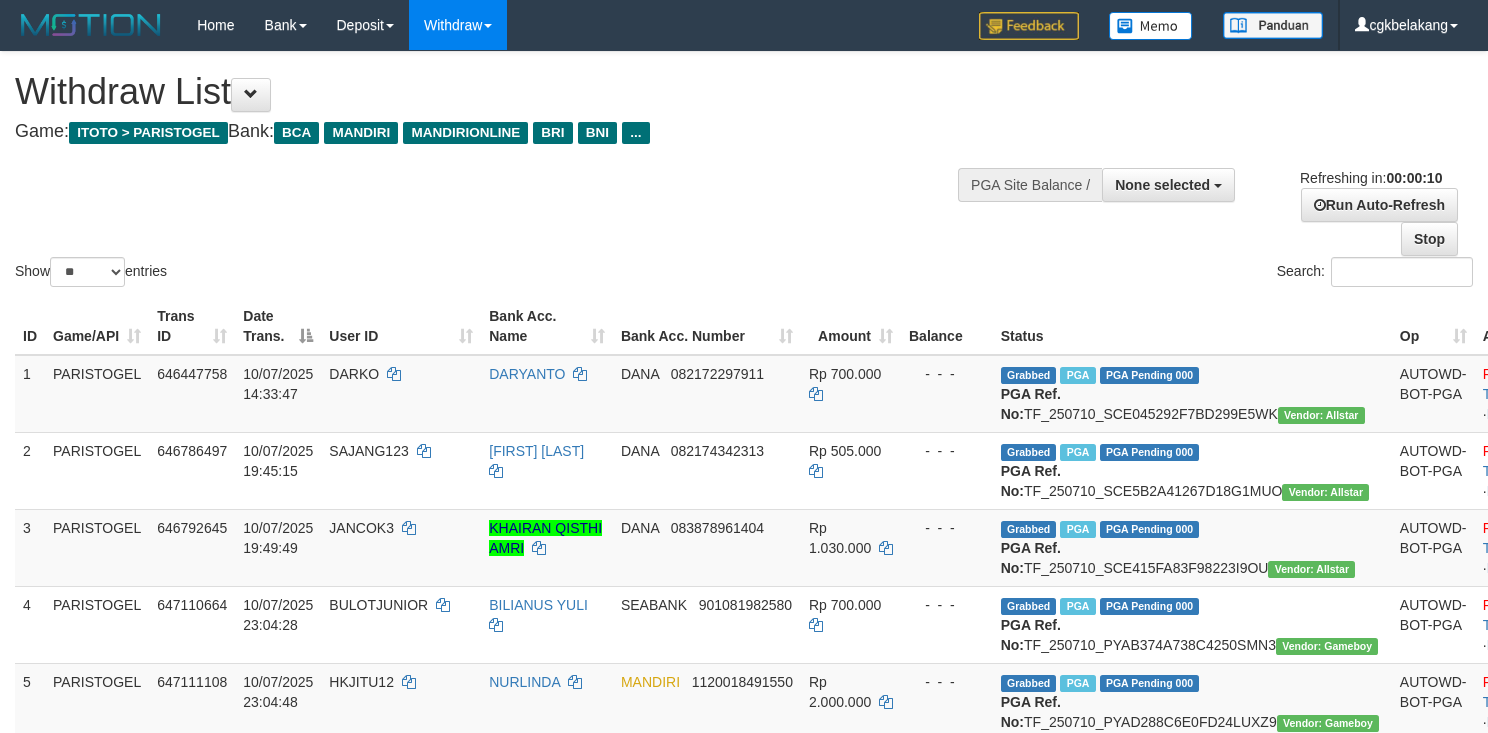 select 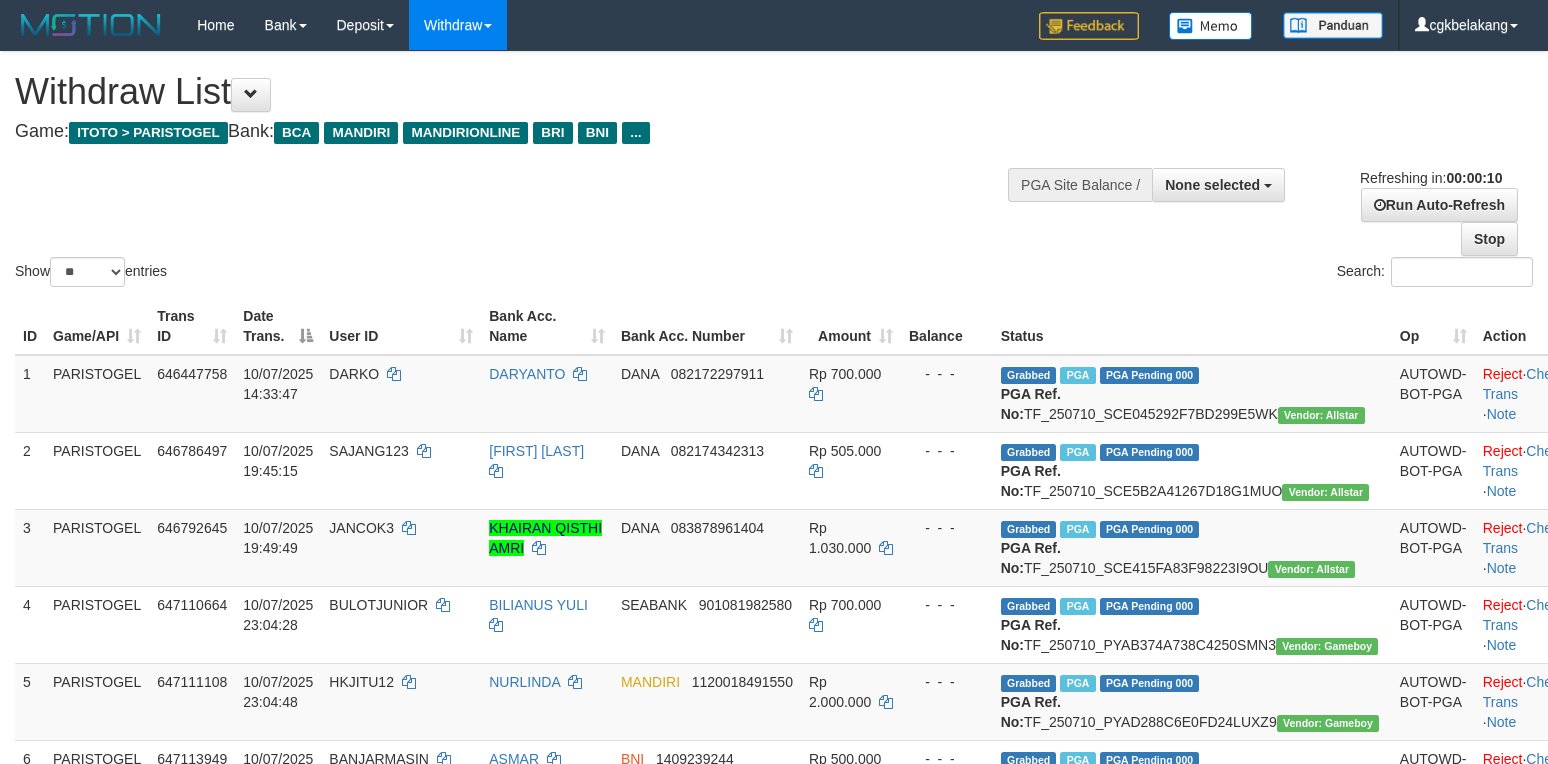 select 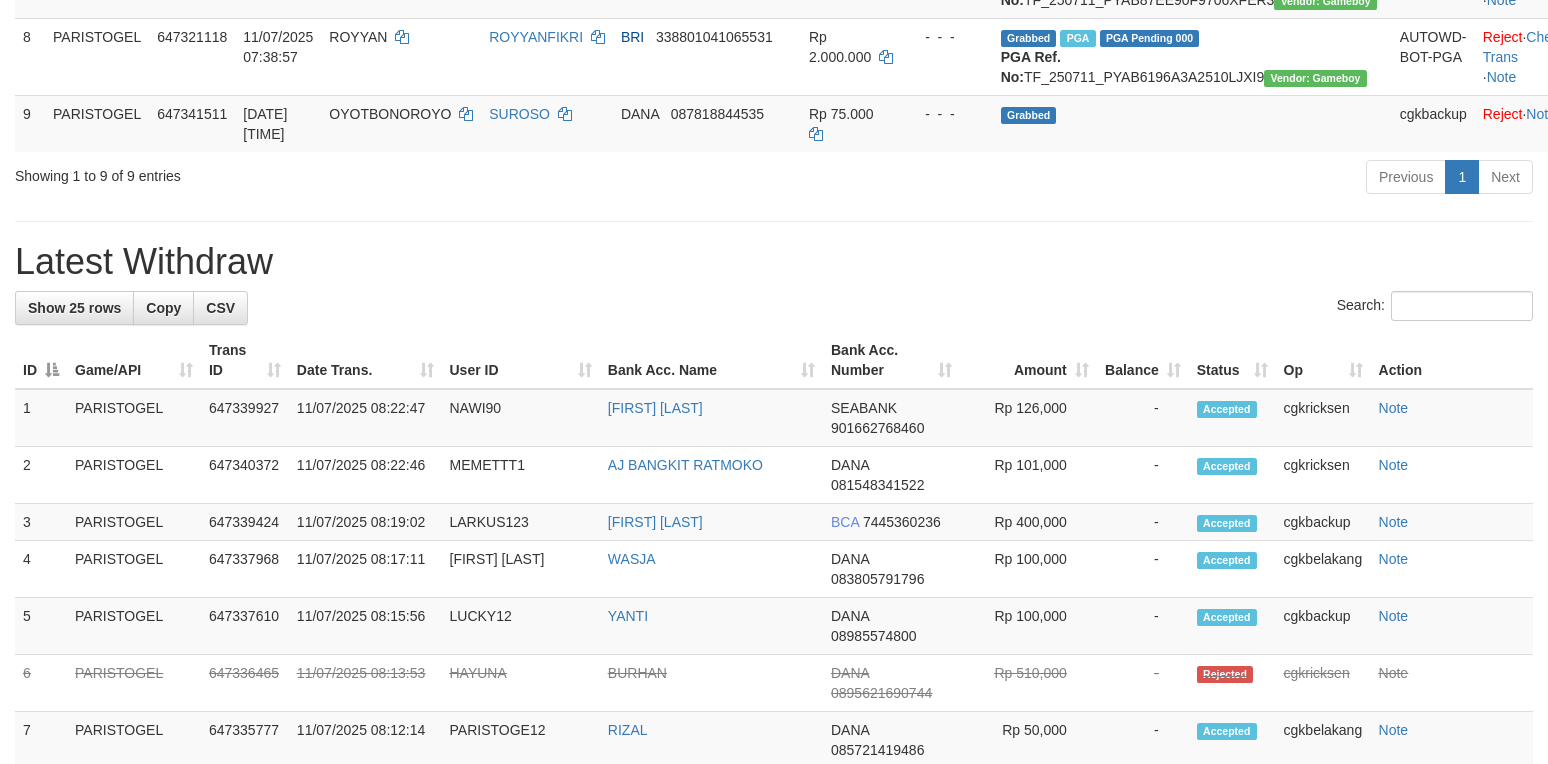 scroll, scrollTop: 800, scrollLeft: 0, axis: vertical 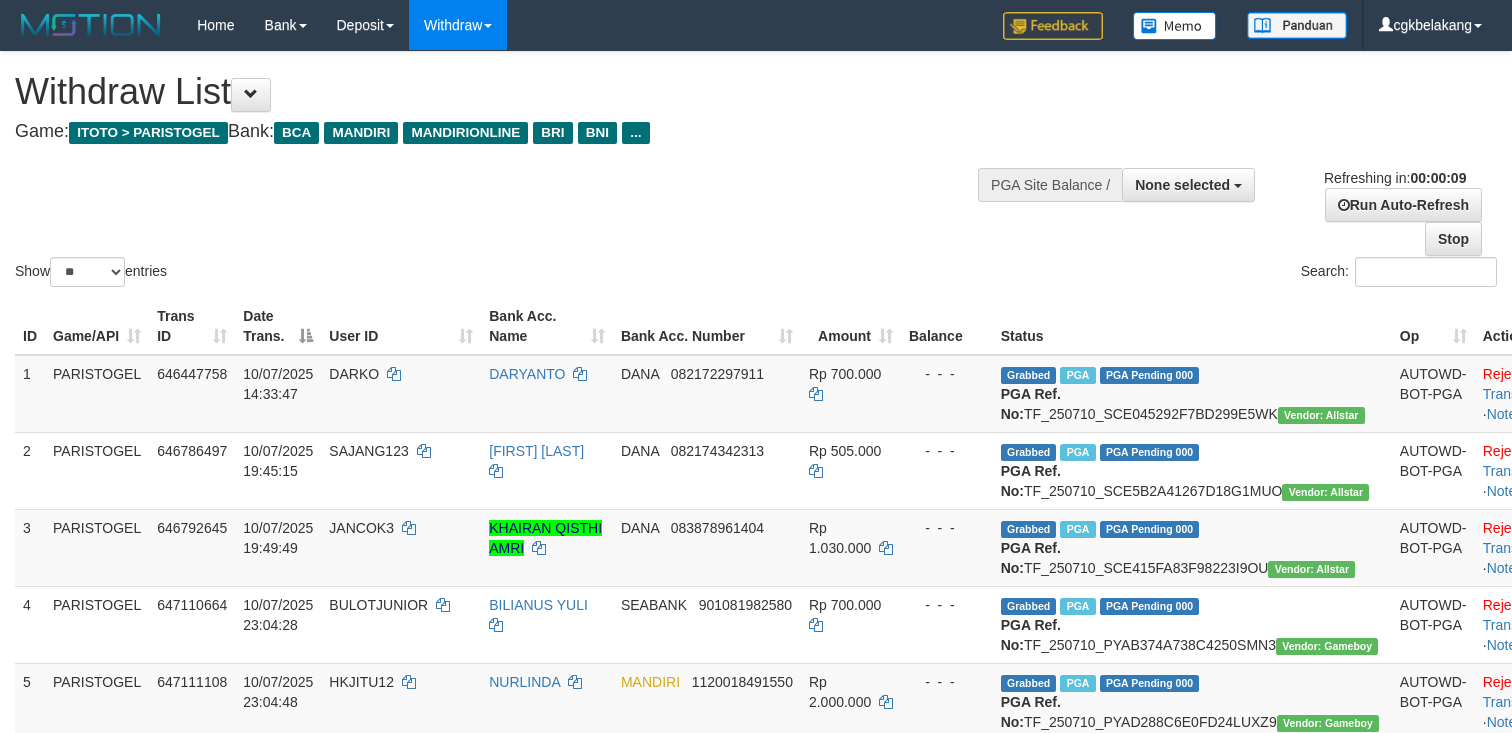 select 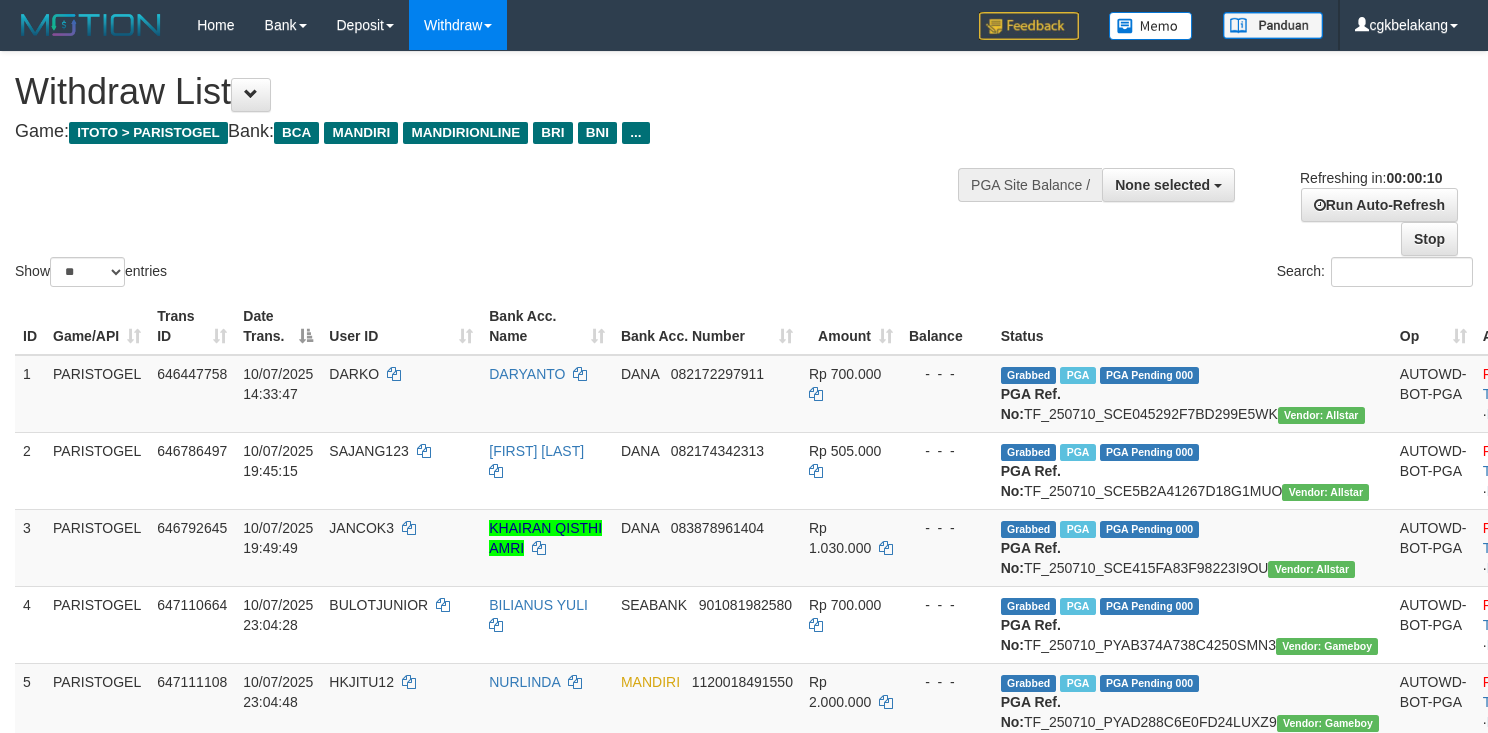 select 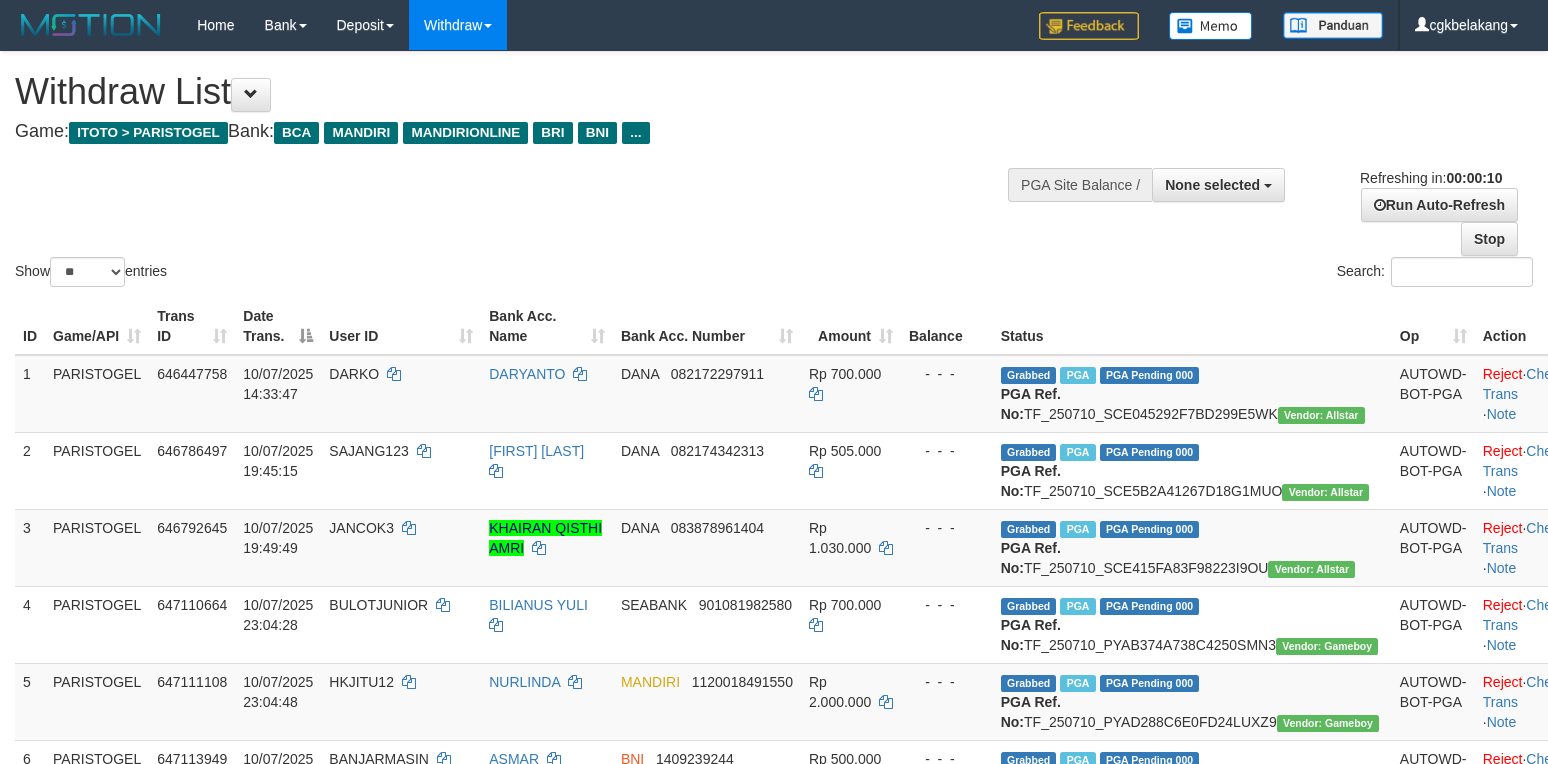 select 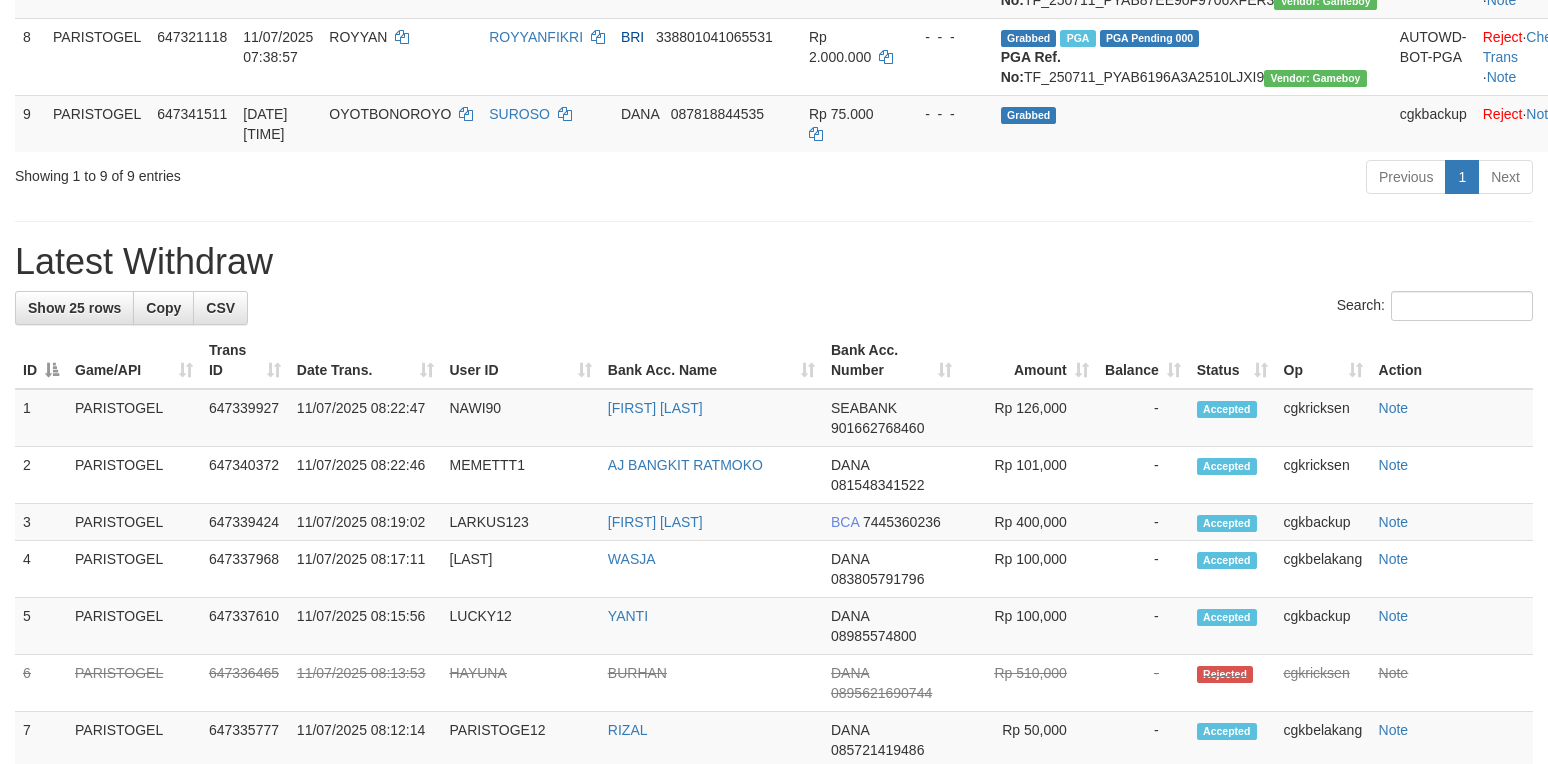 scroll, scrollTop: 800, scrollLeft: 0, axis: vertical 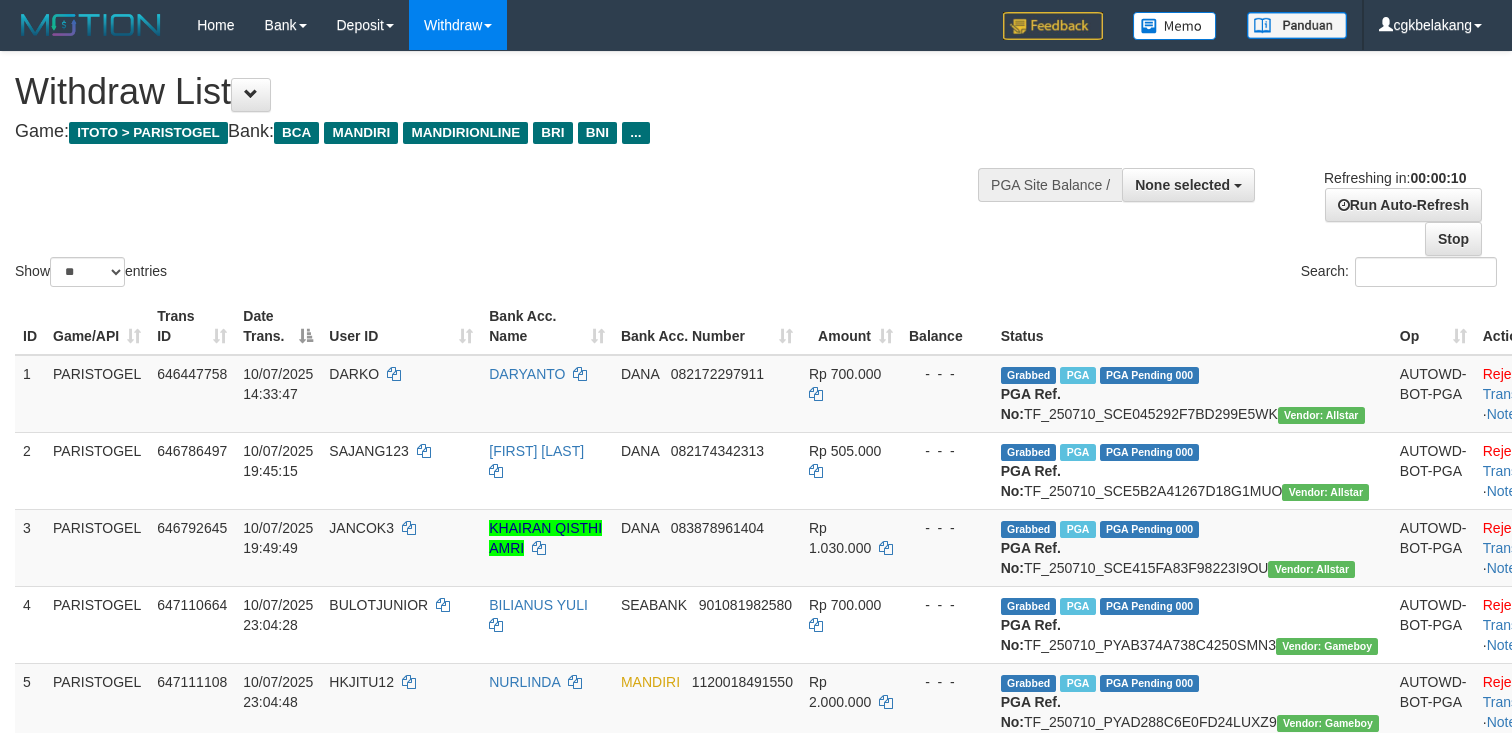 select 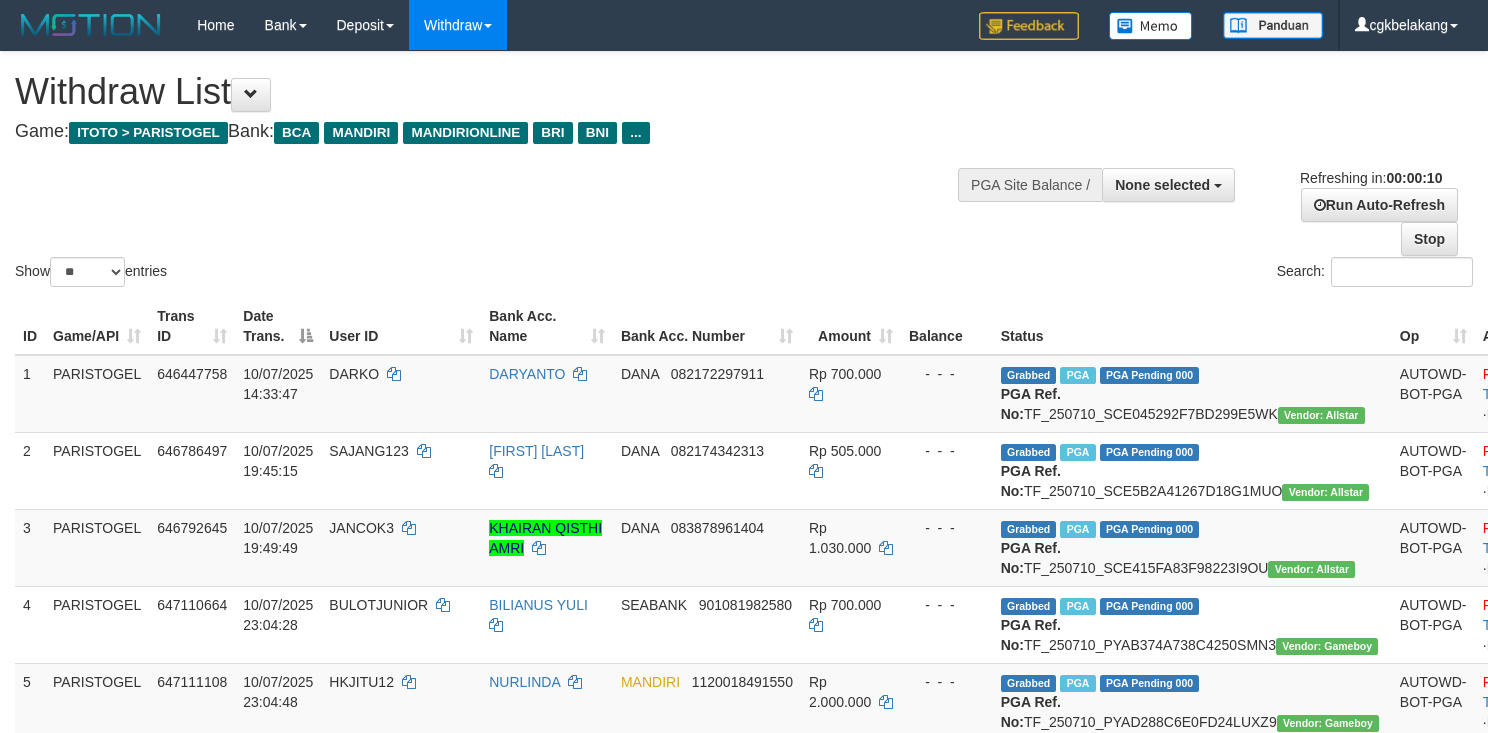 select 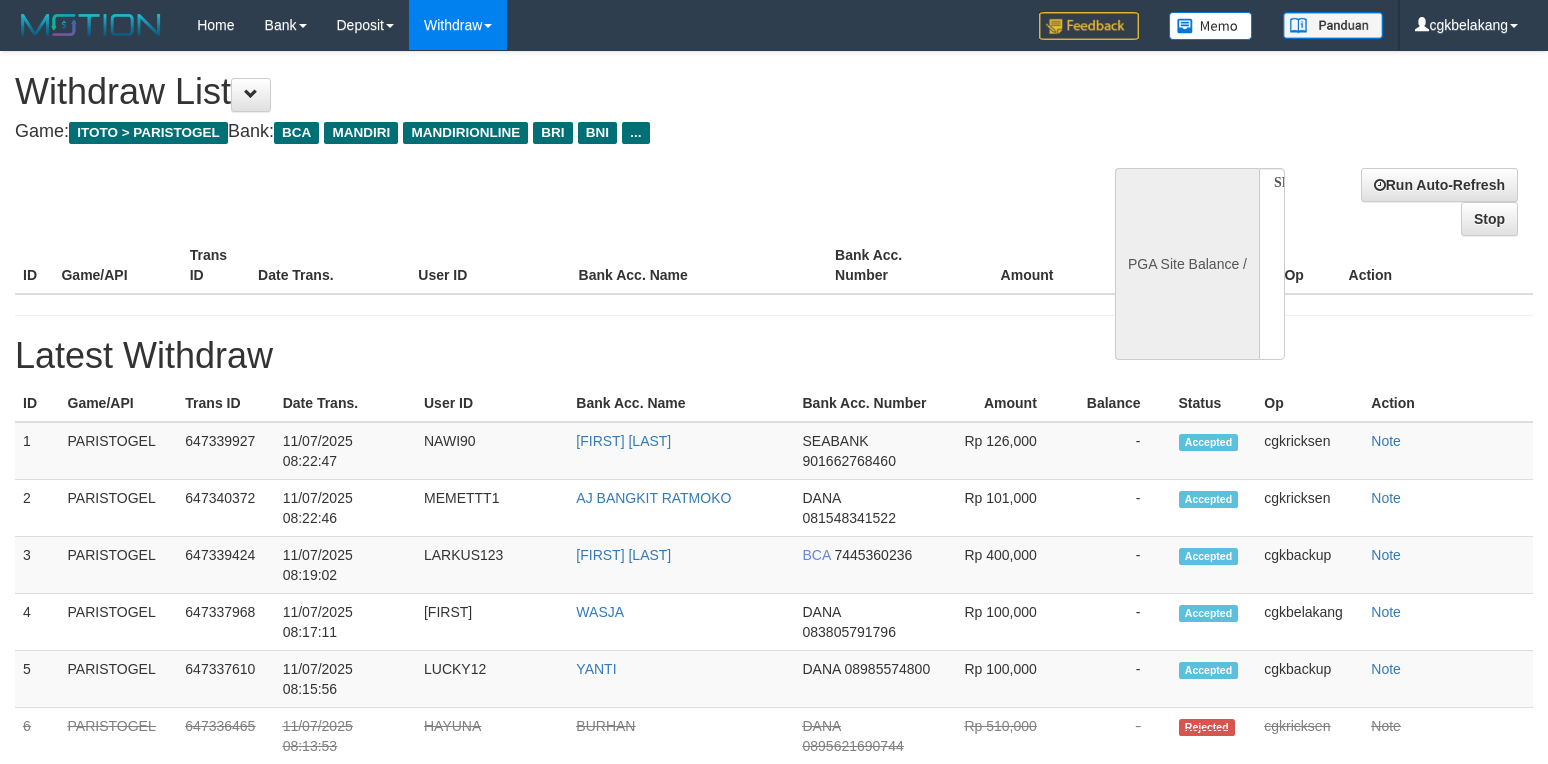 select 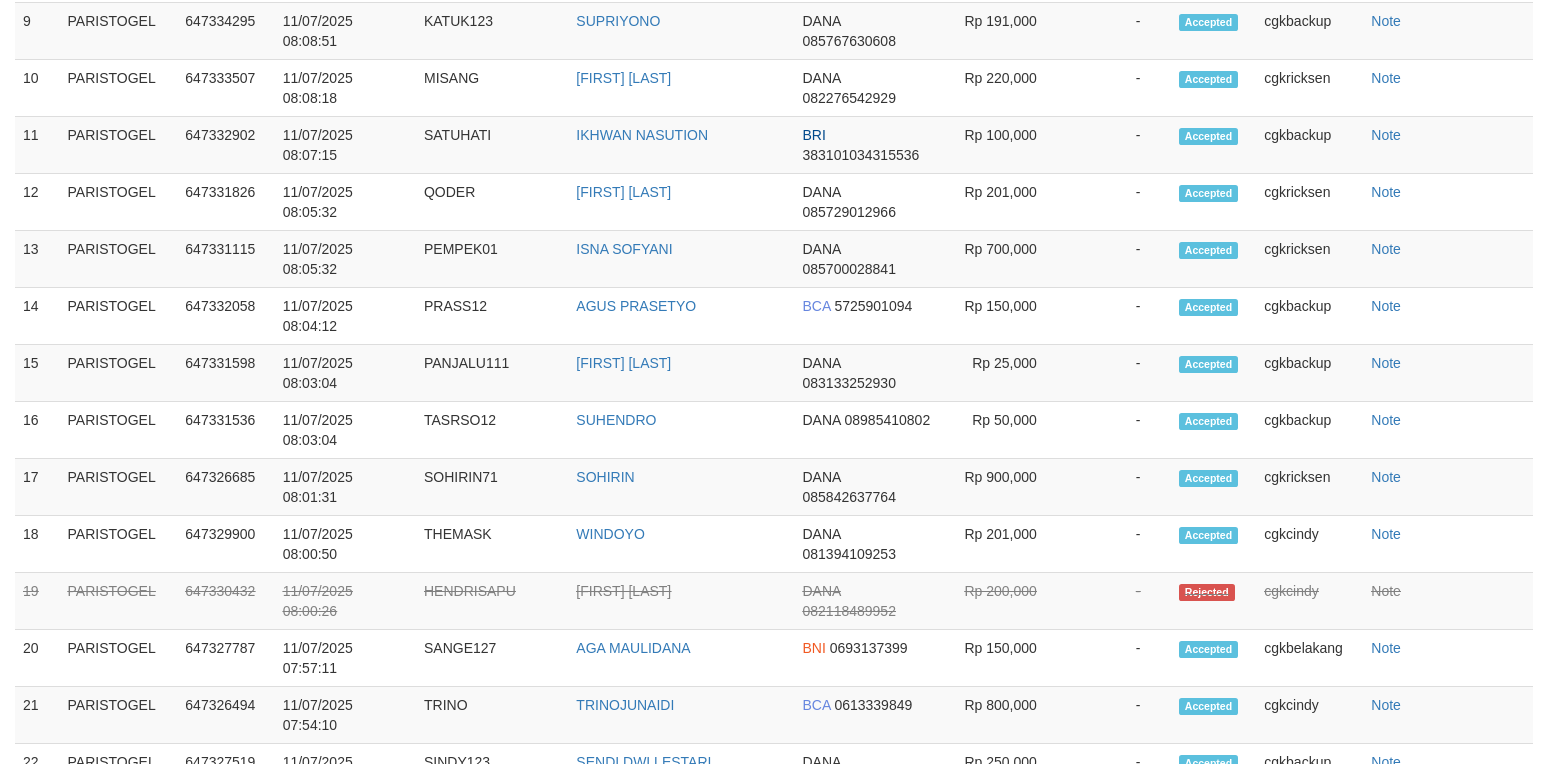 select on "**" 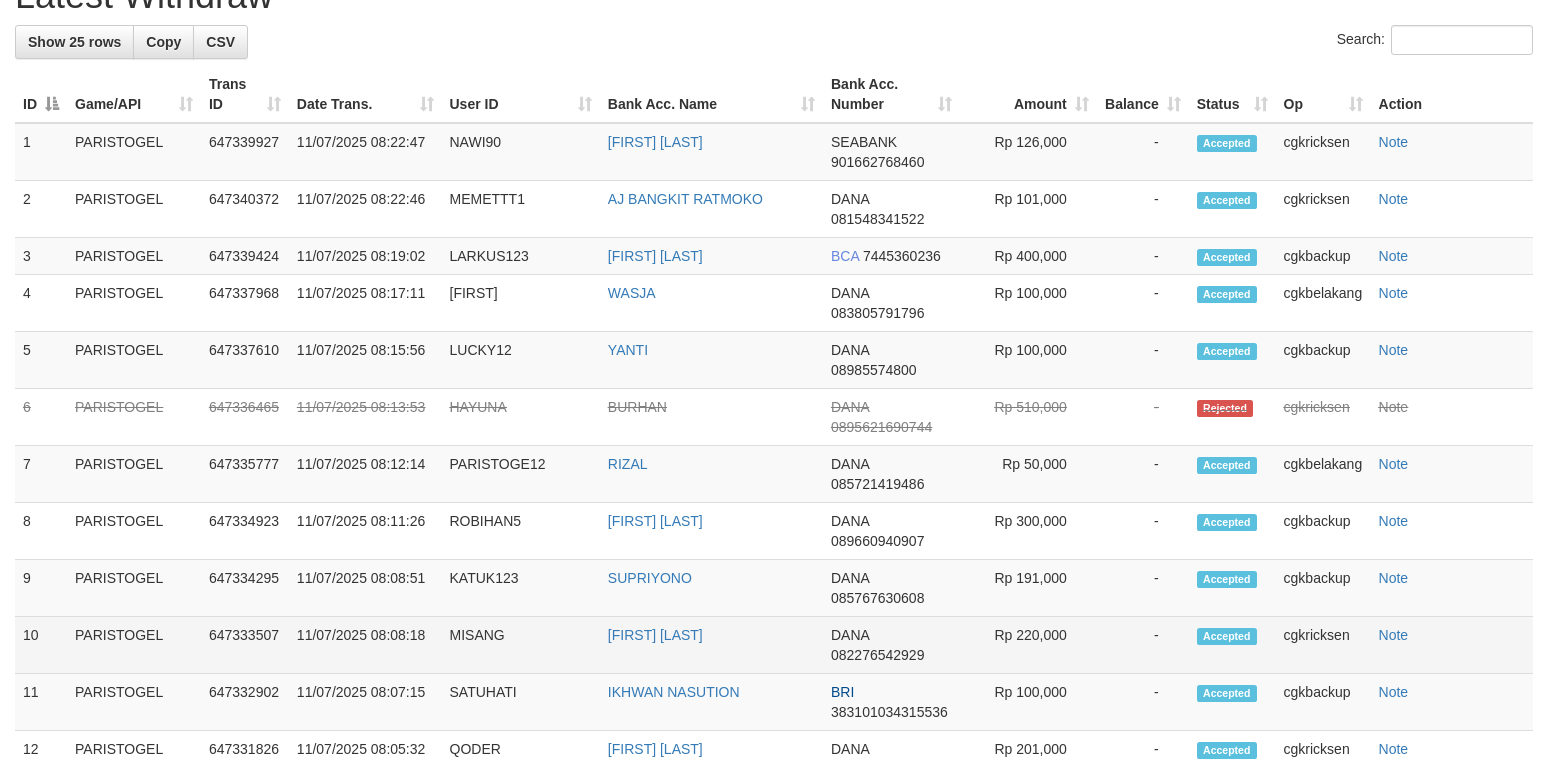 scroll, scrollTop: 1137, scrollLeft: 0, axis: vertical 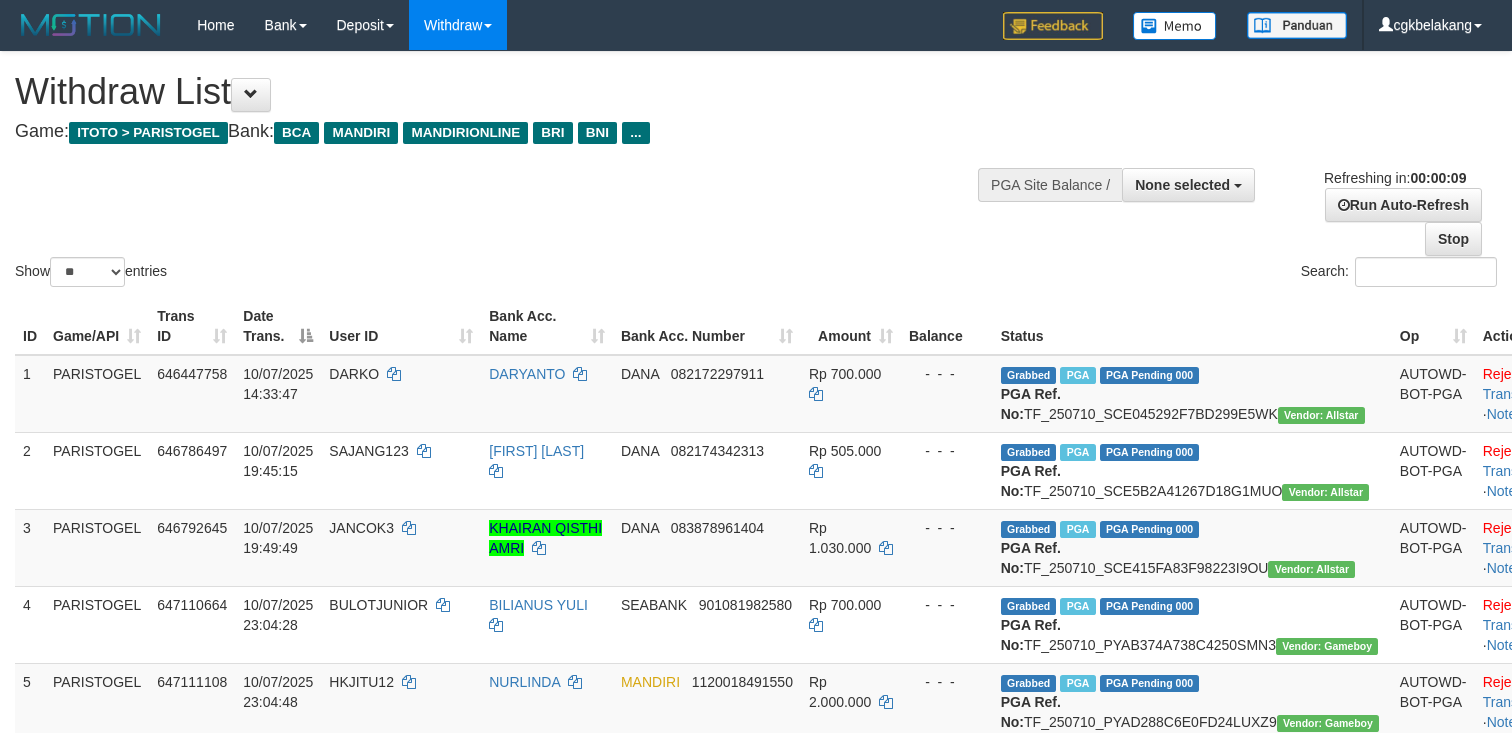 select 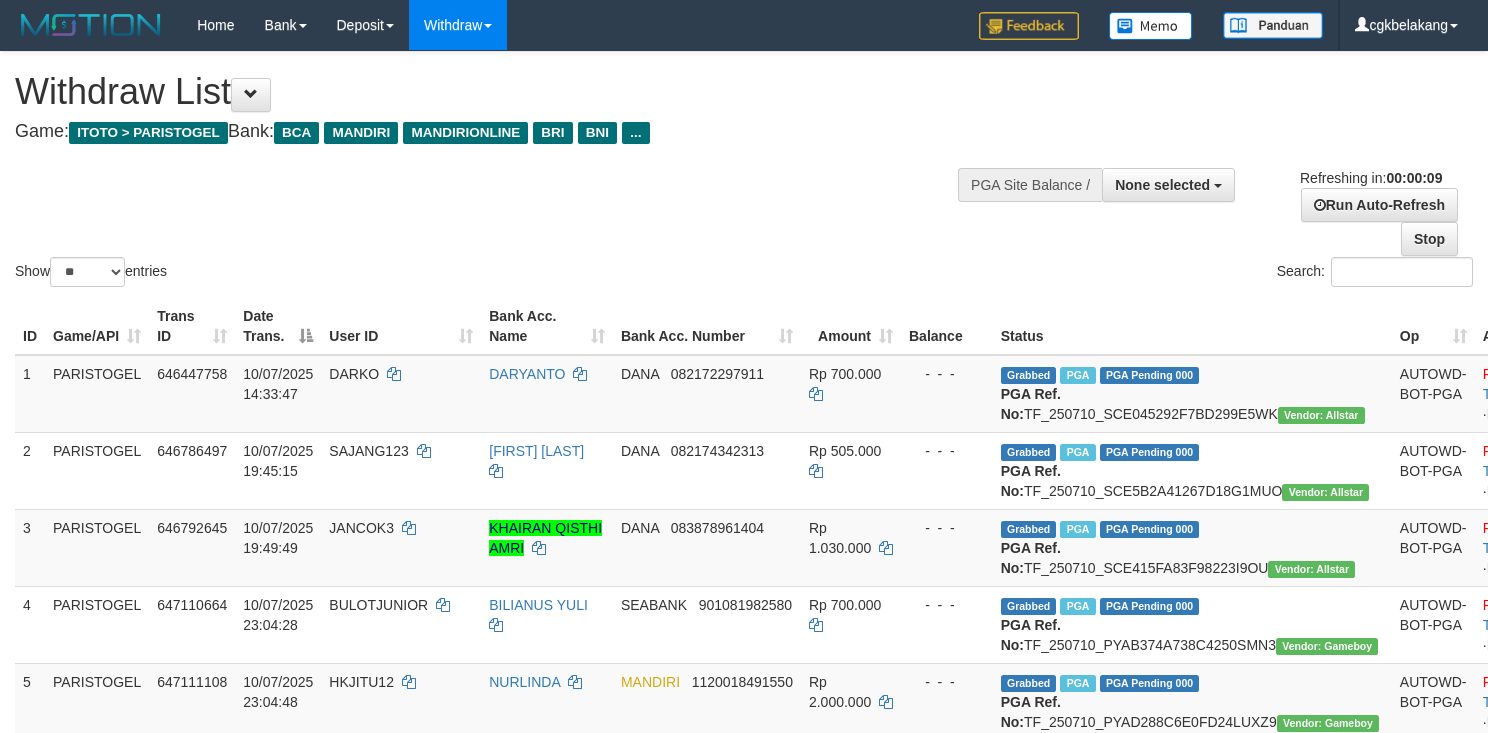 select 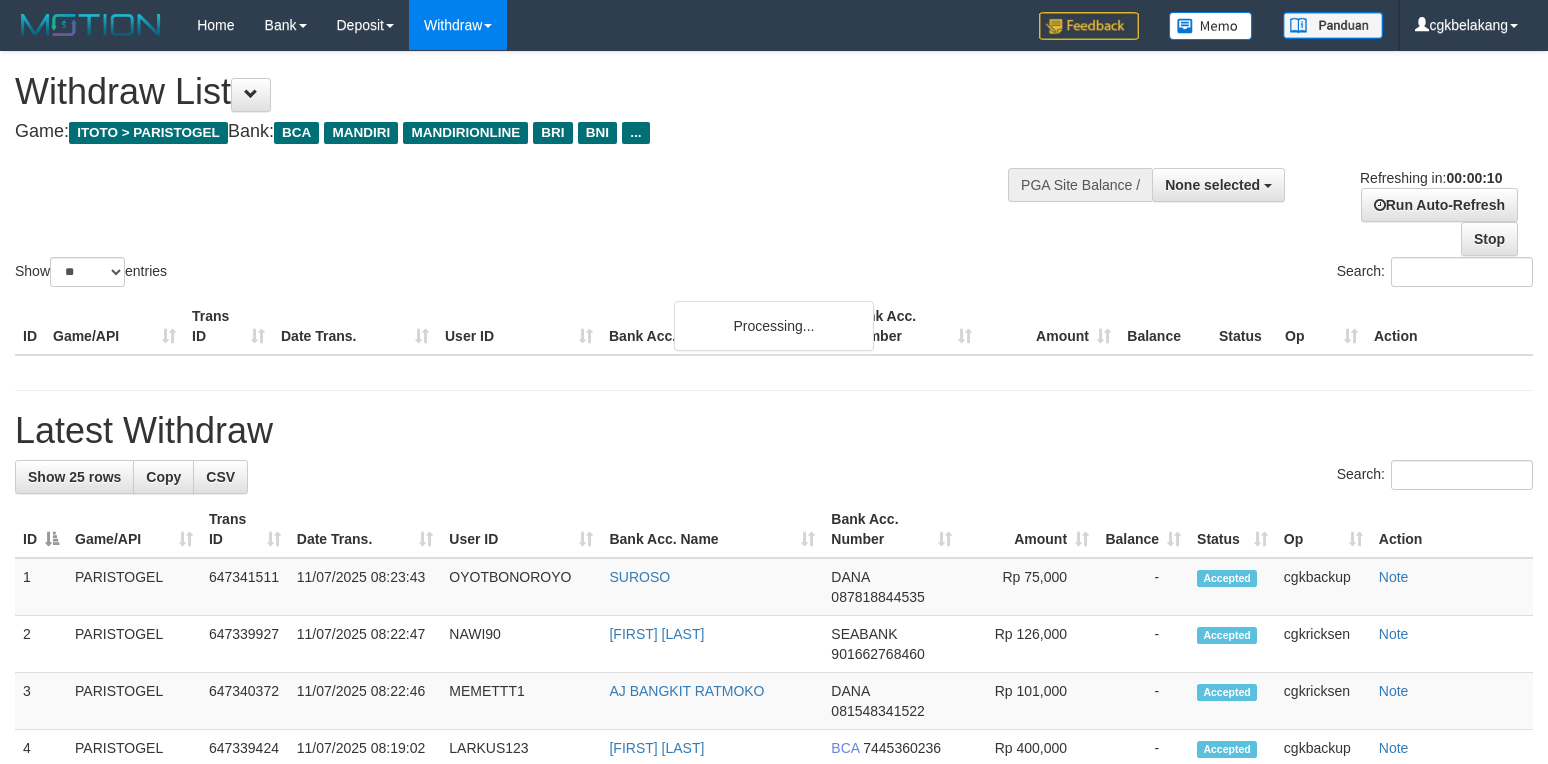 select 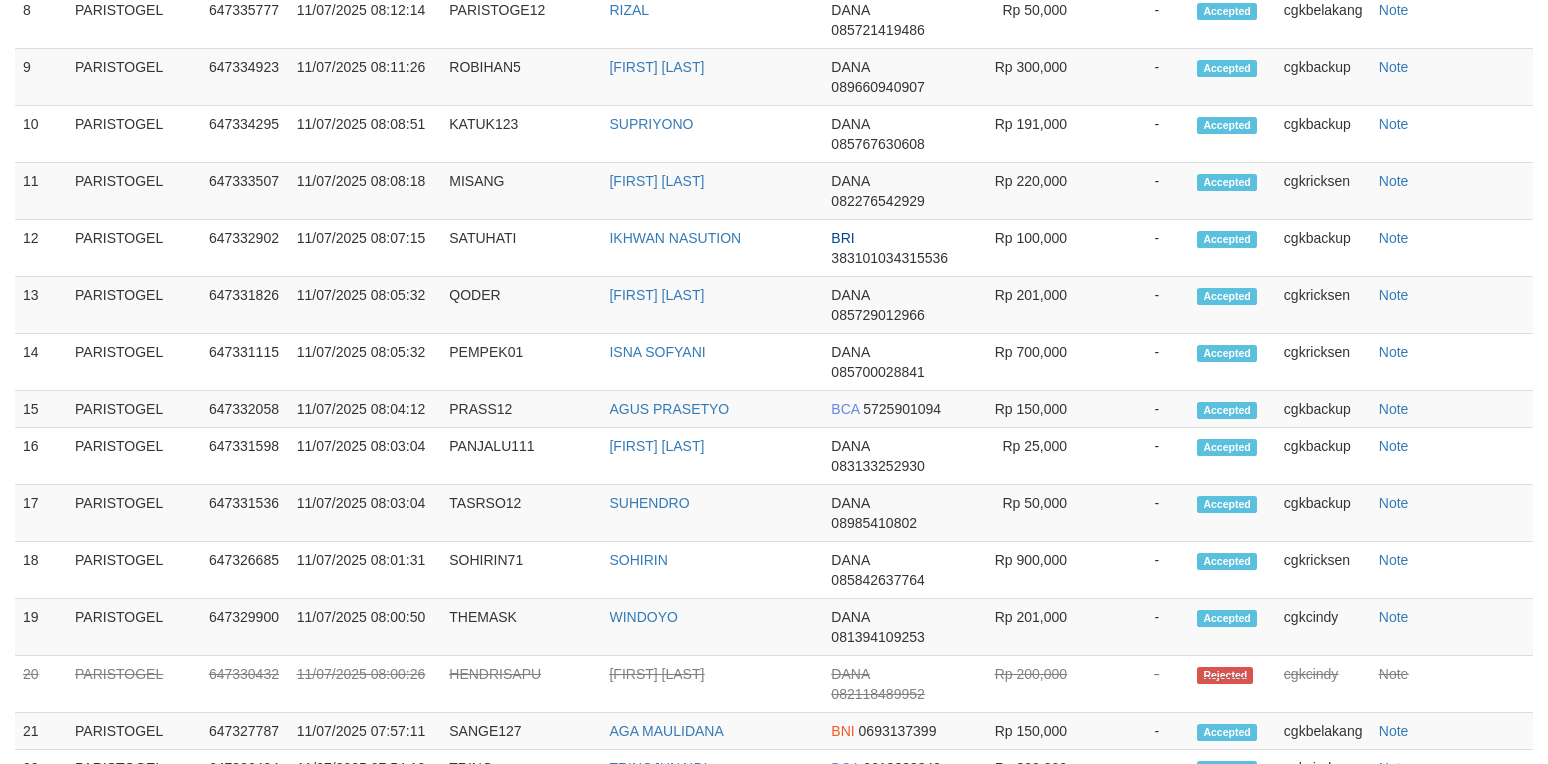 scroll, scrollTop: 870, scrollLeft: 0, axis: vertical 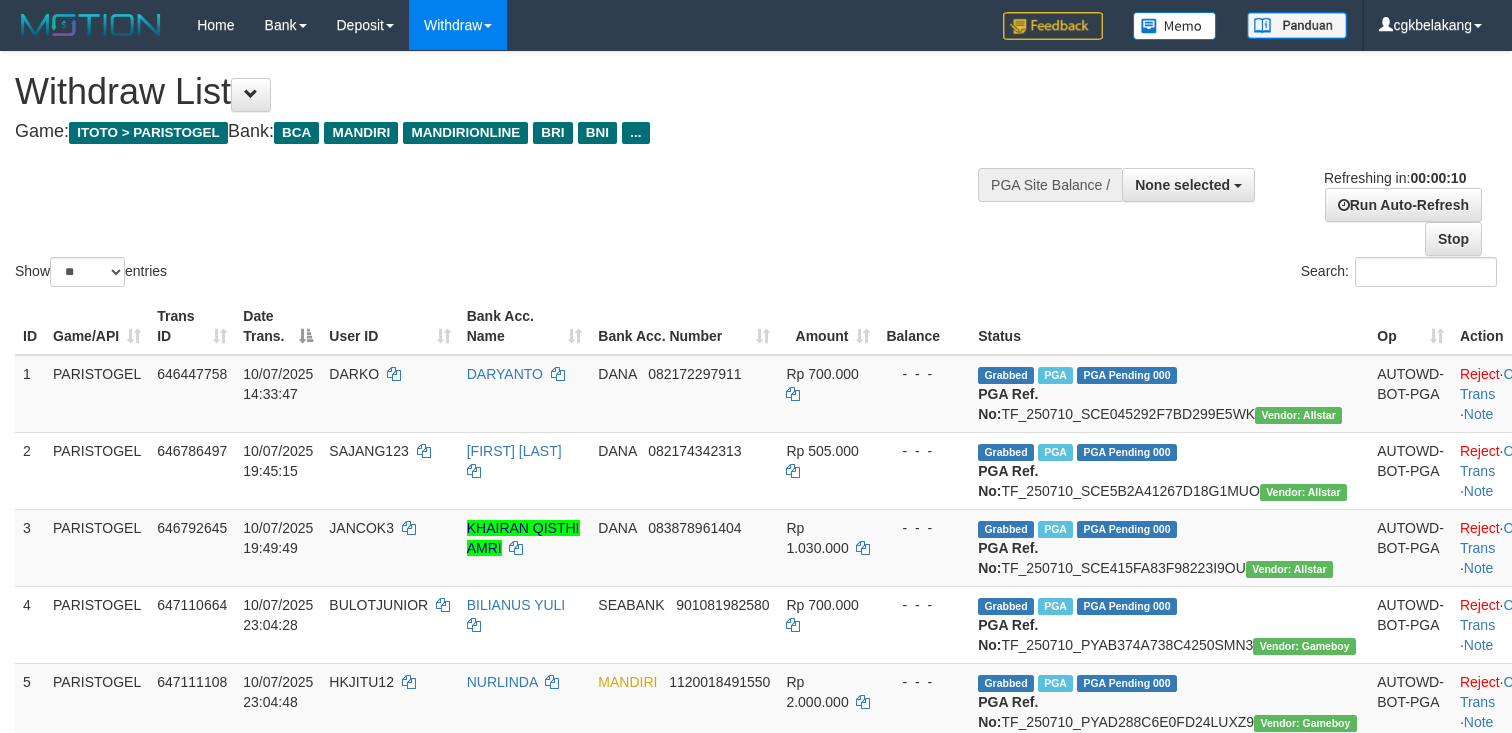 select 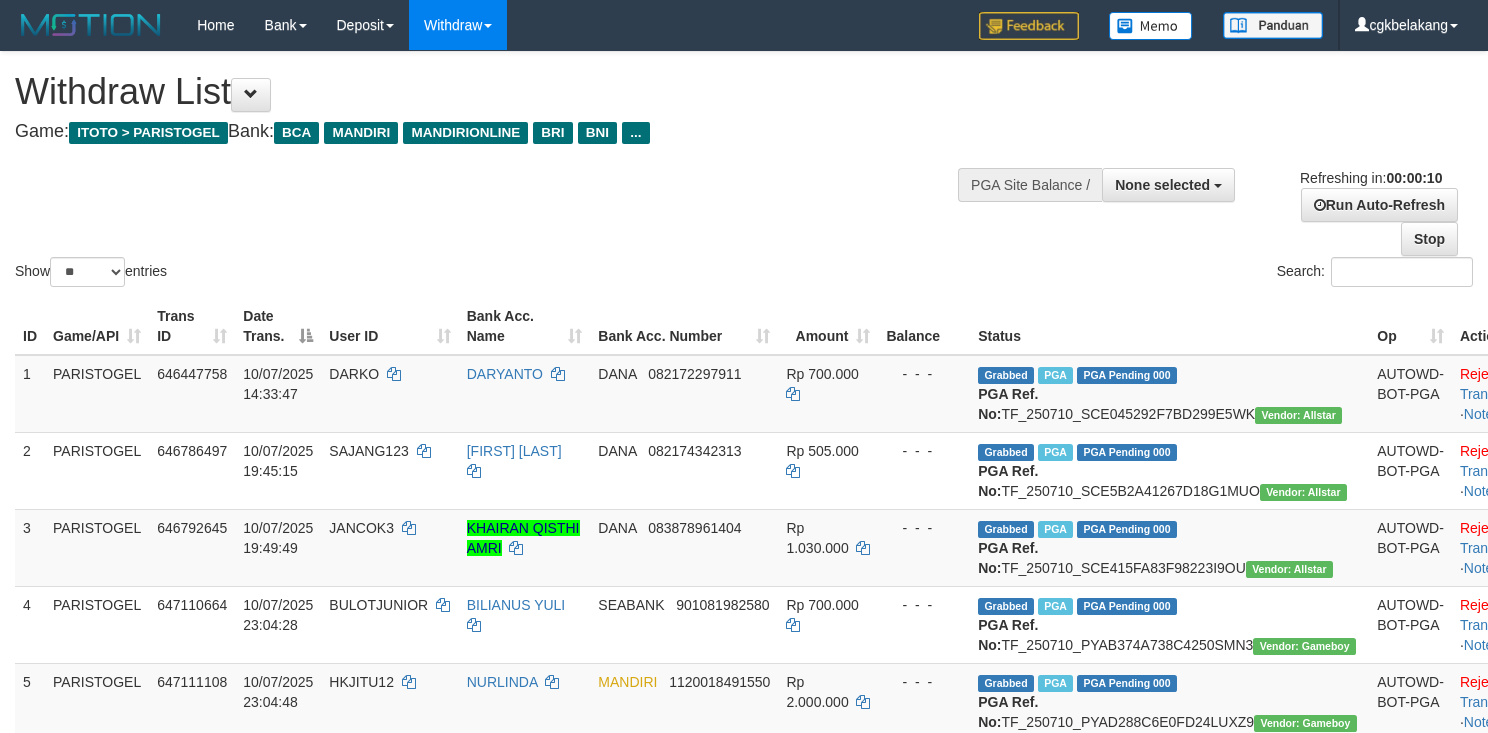 select 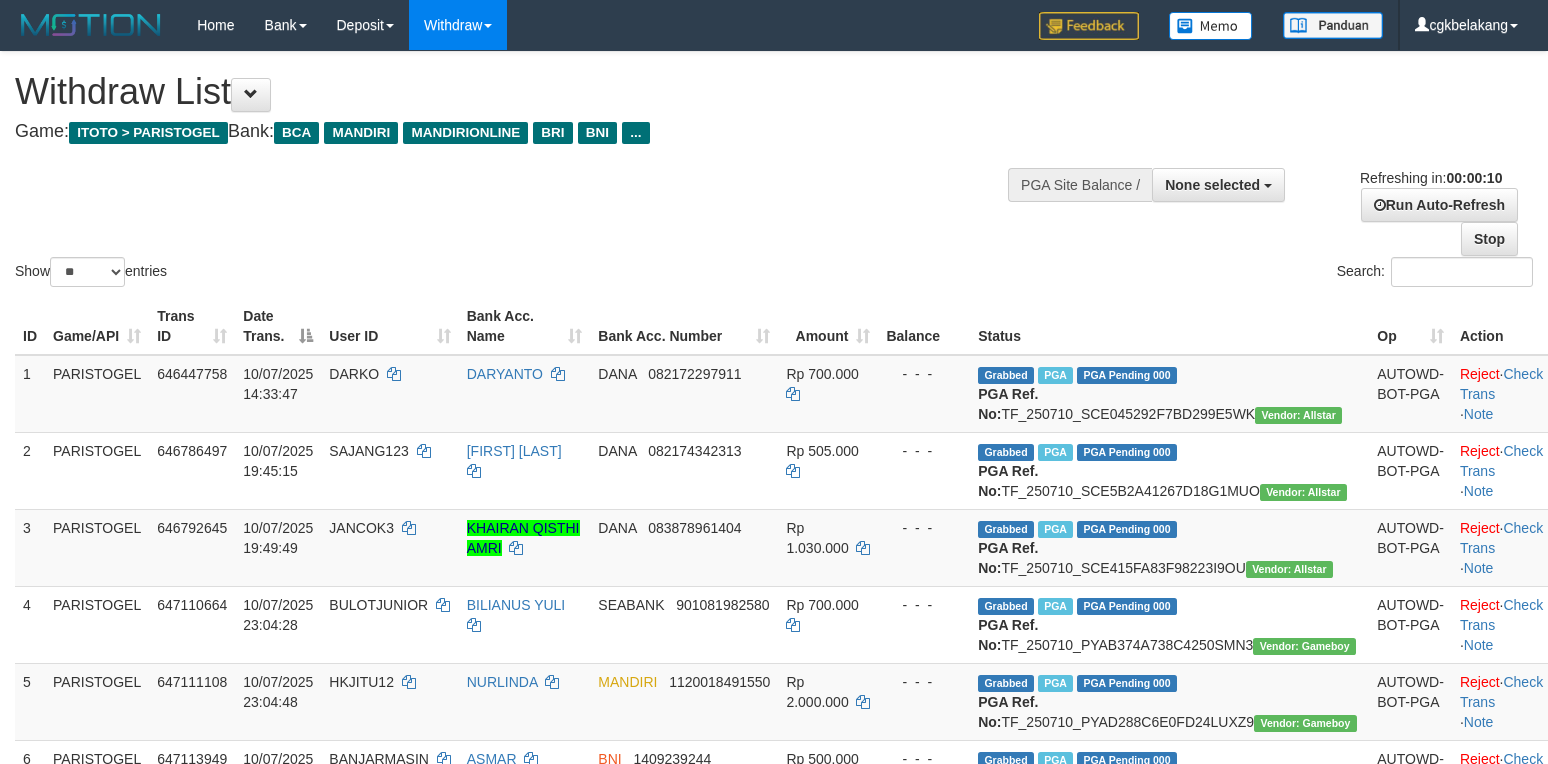 select 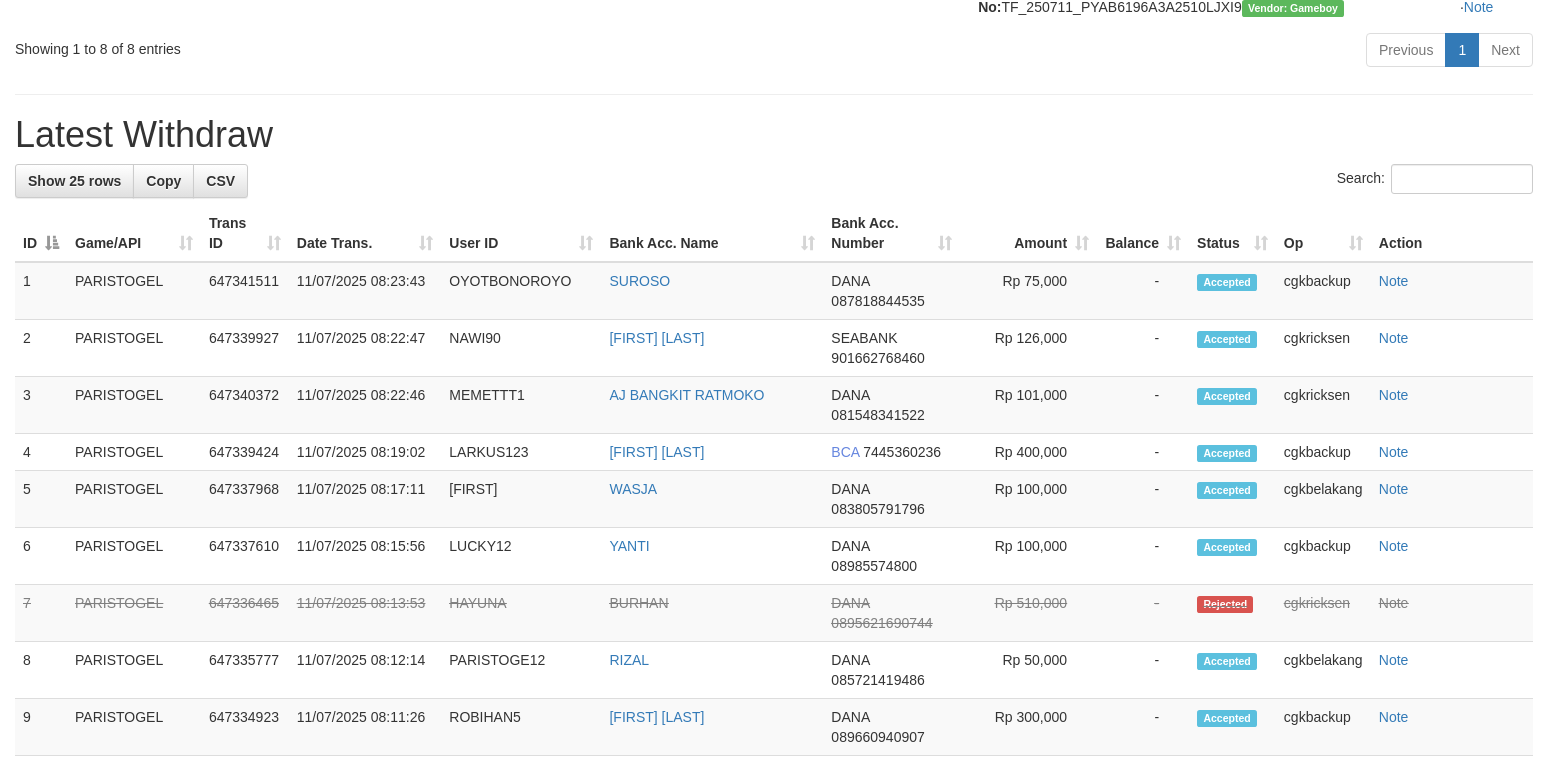 scroll, scrollTop: 870, scrollLeft: 0, axis: vertical 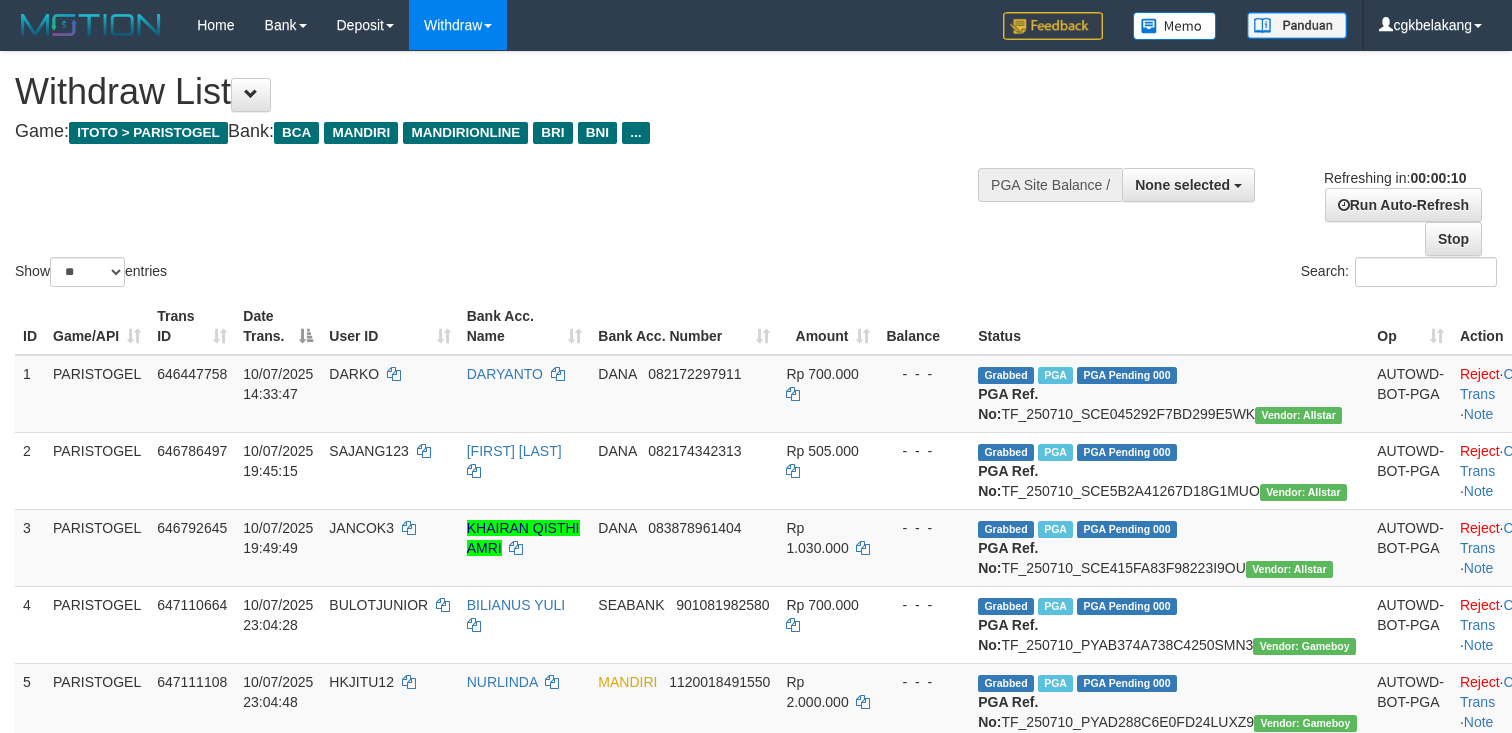select 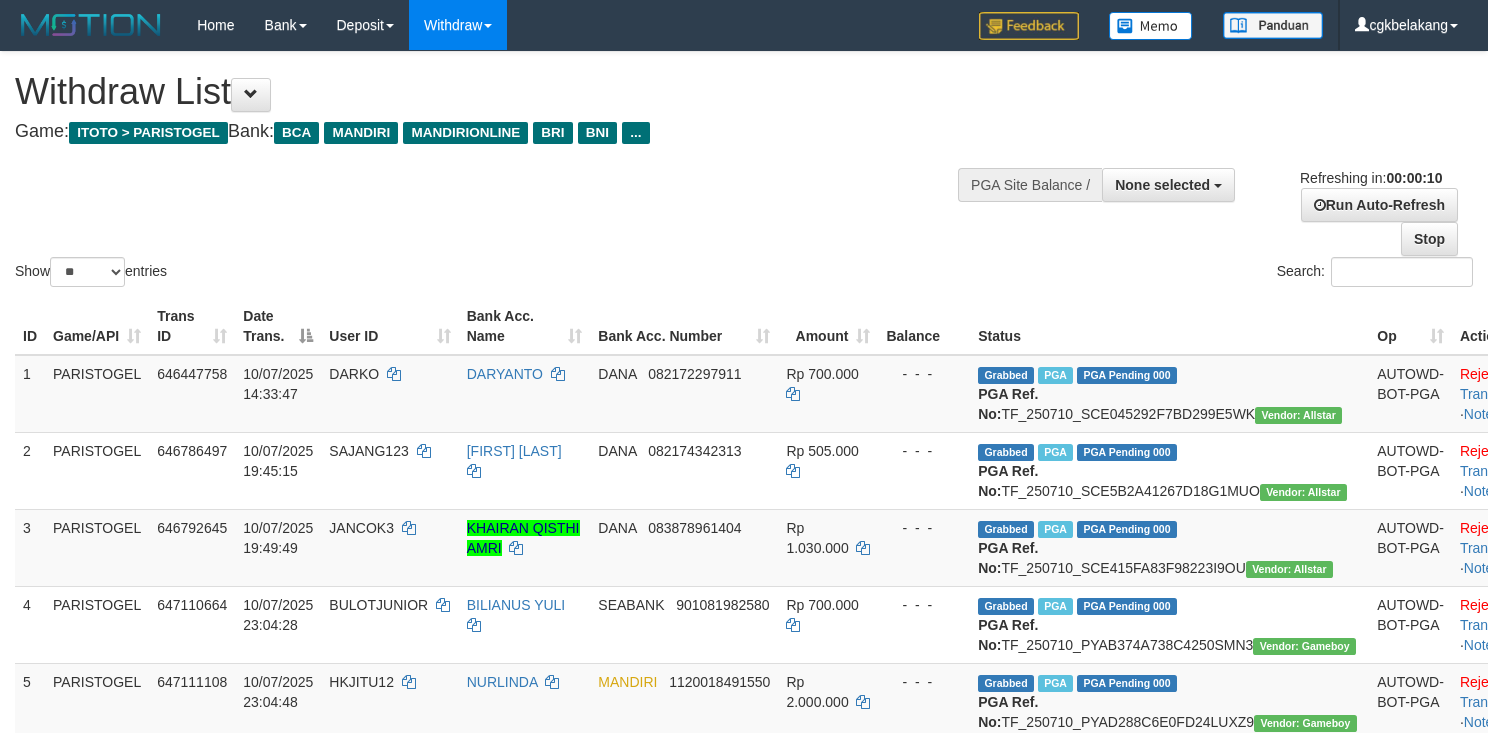 select 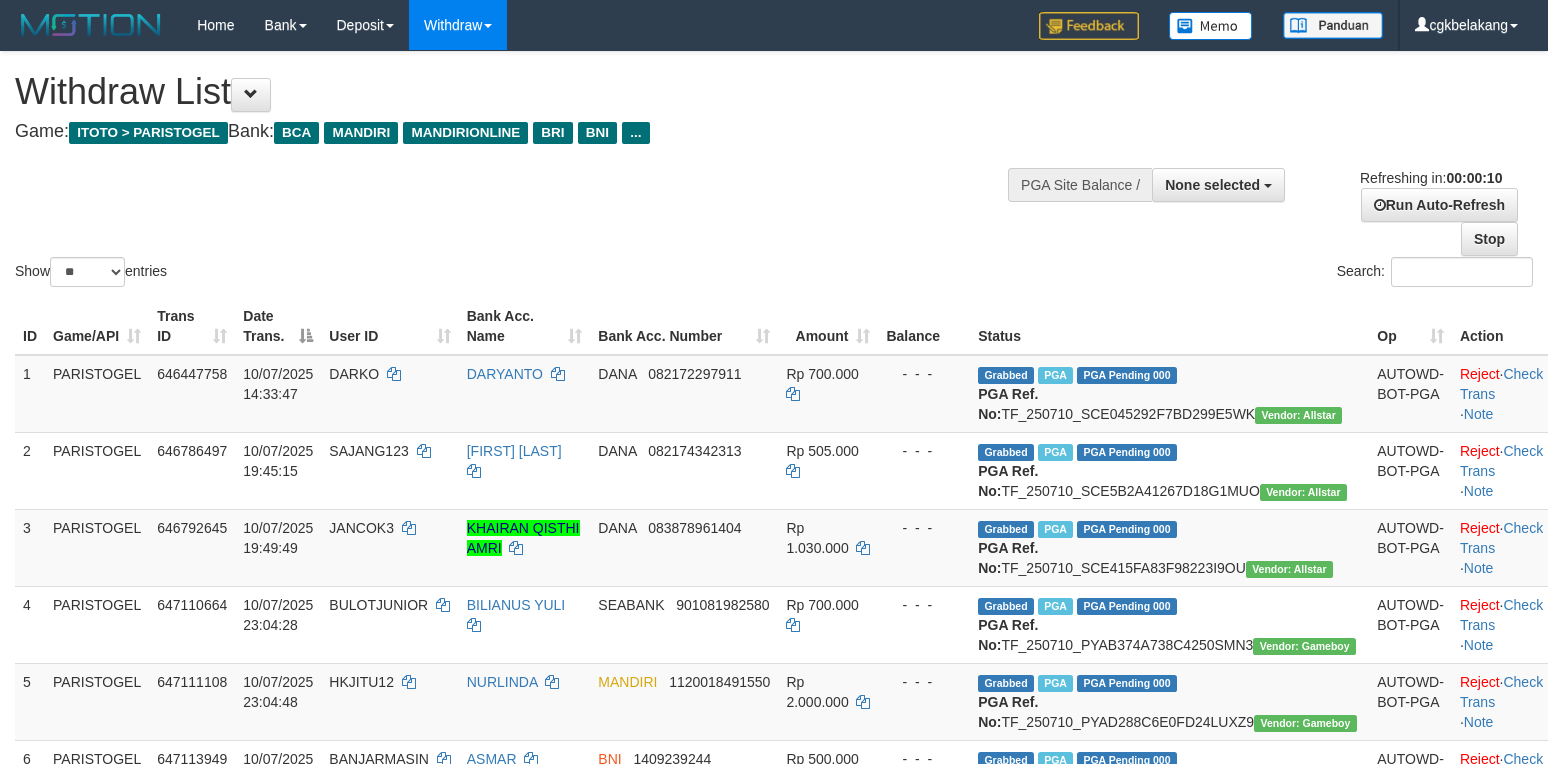 select 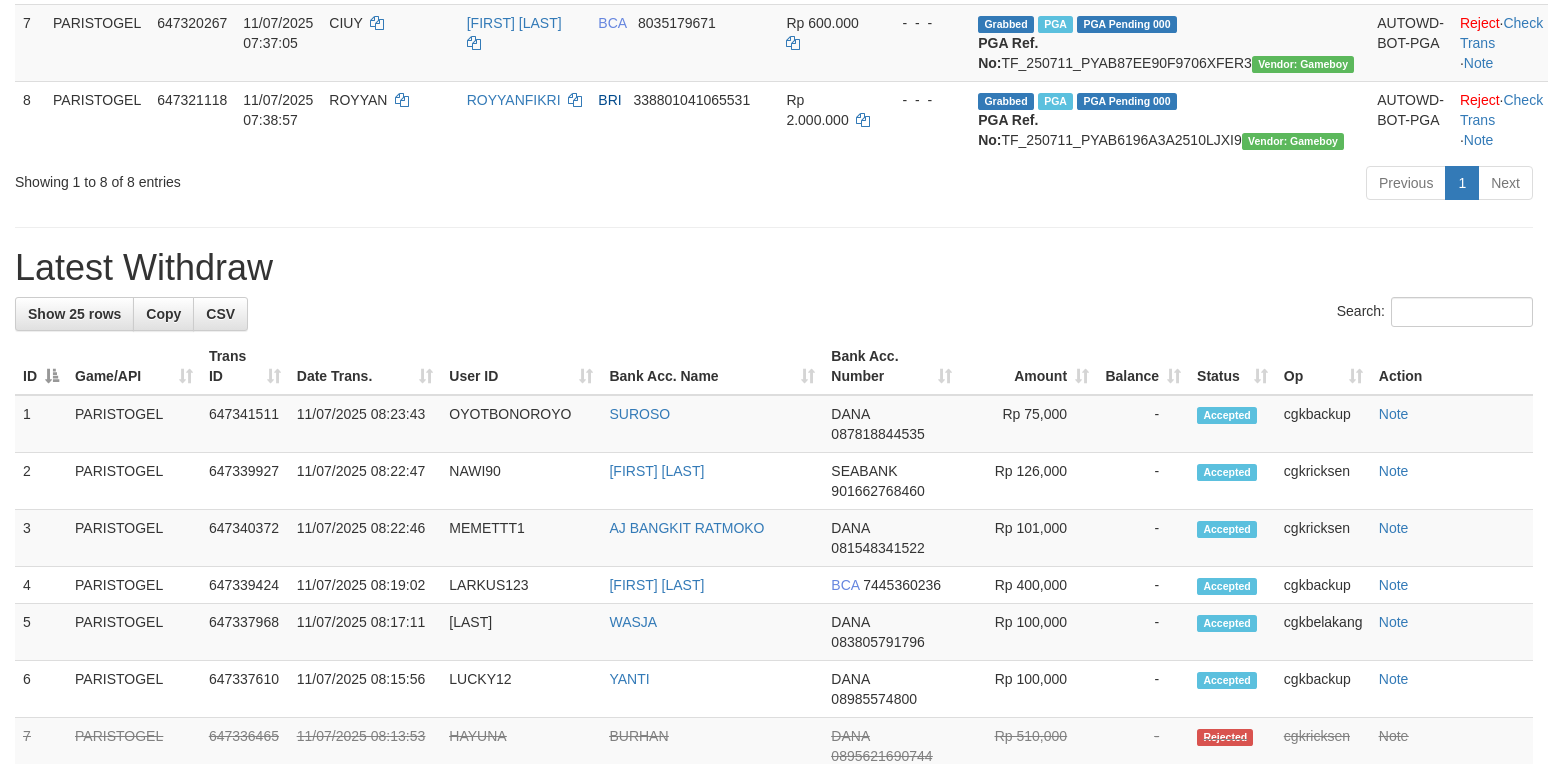 scroll, scrollTop: 737, scrollLeft: 0, axis: vertical 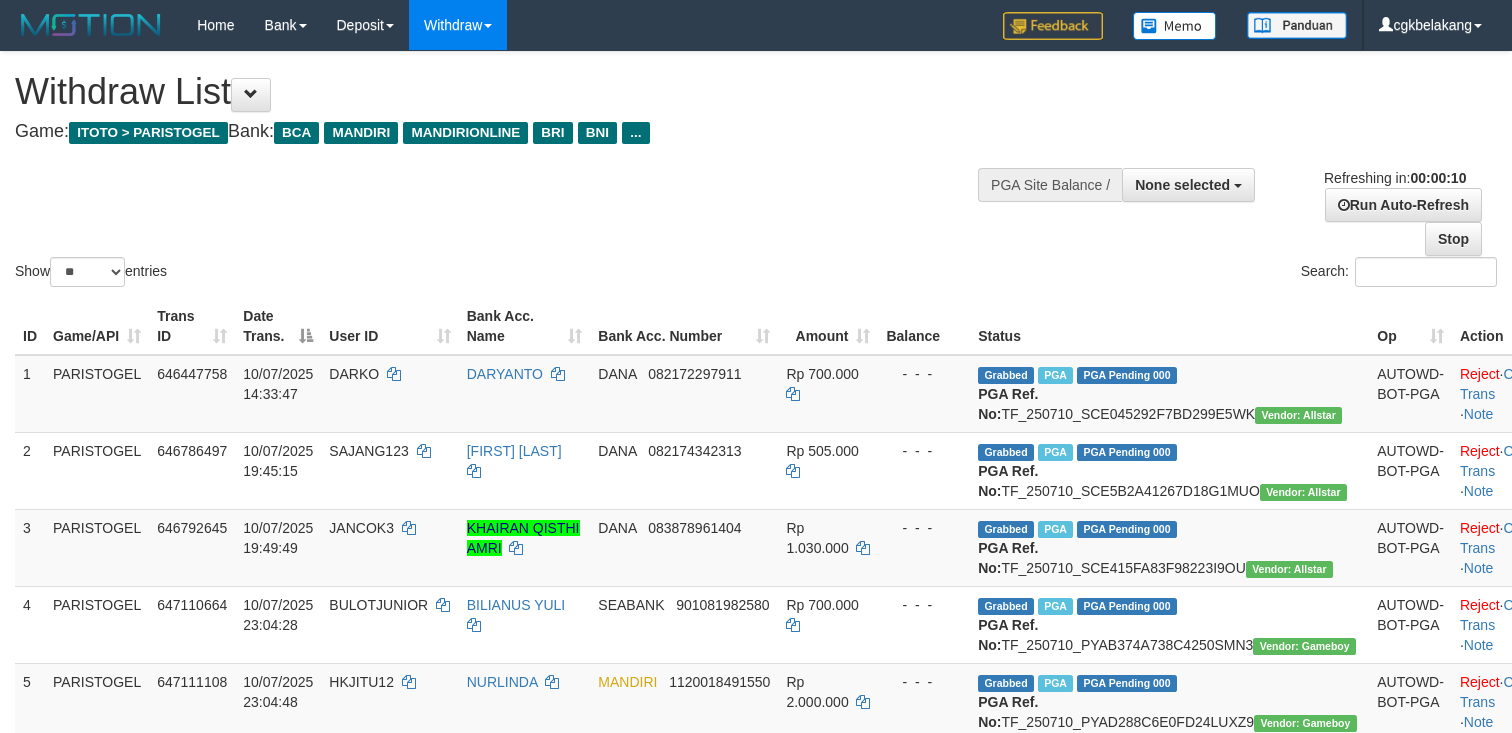 select 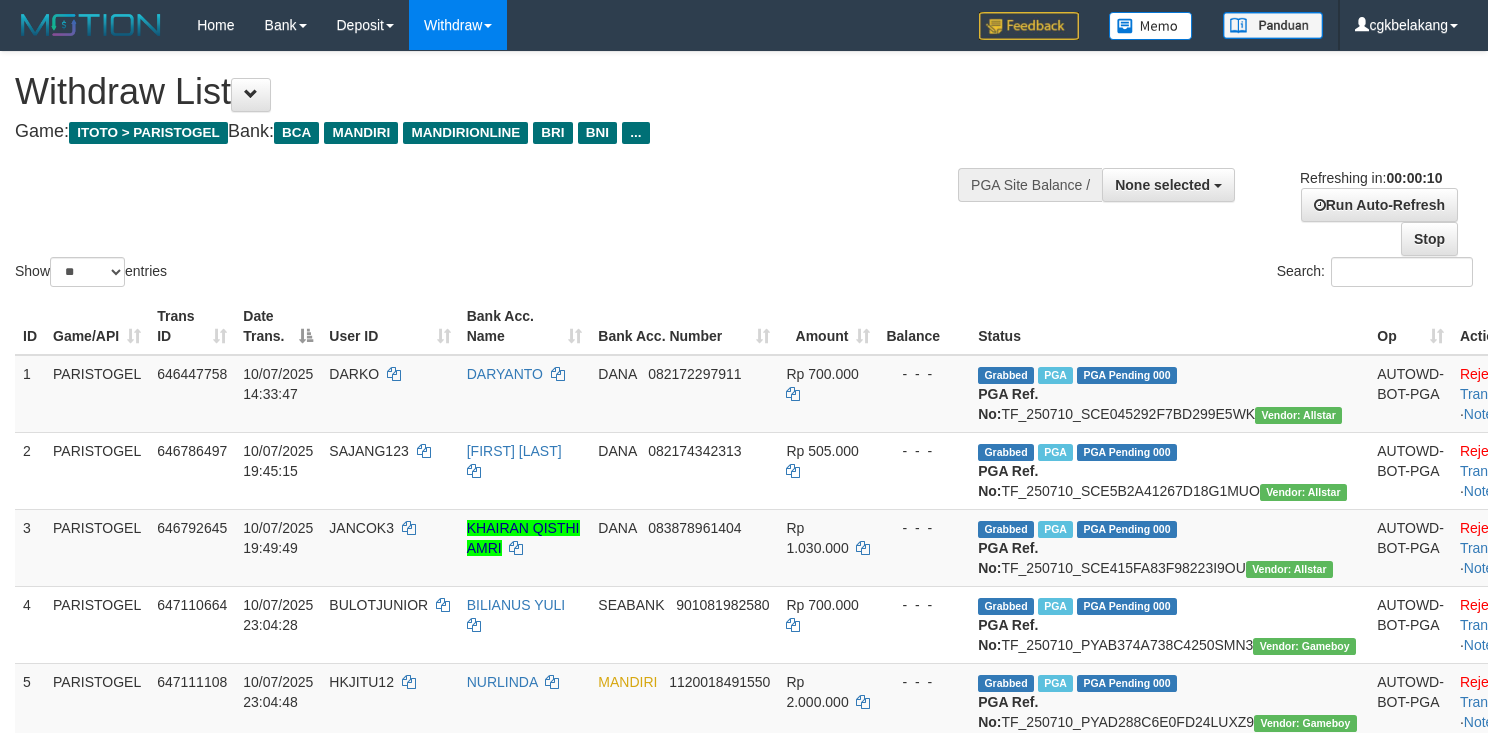 select 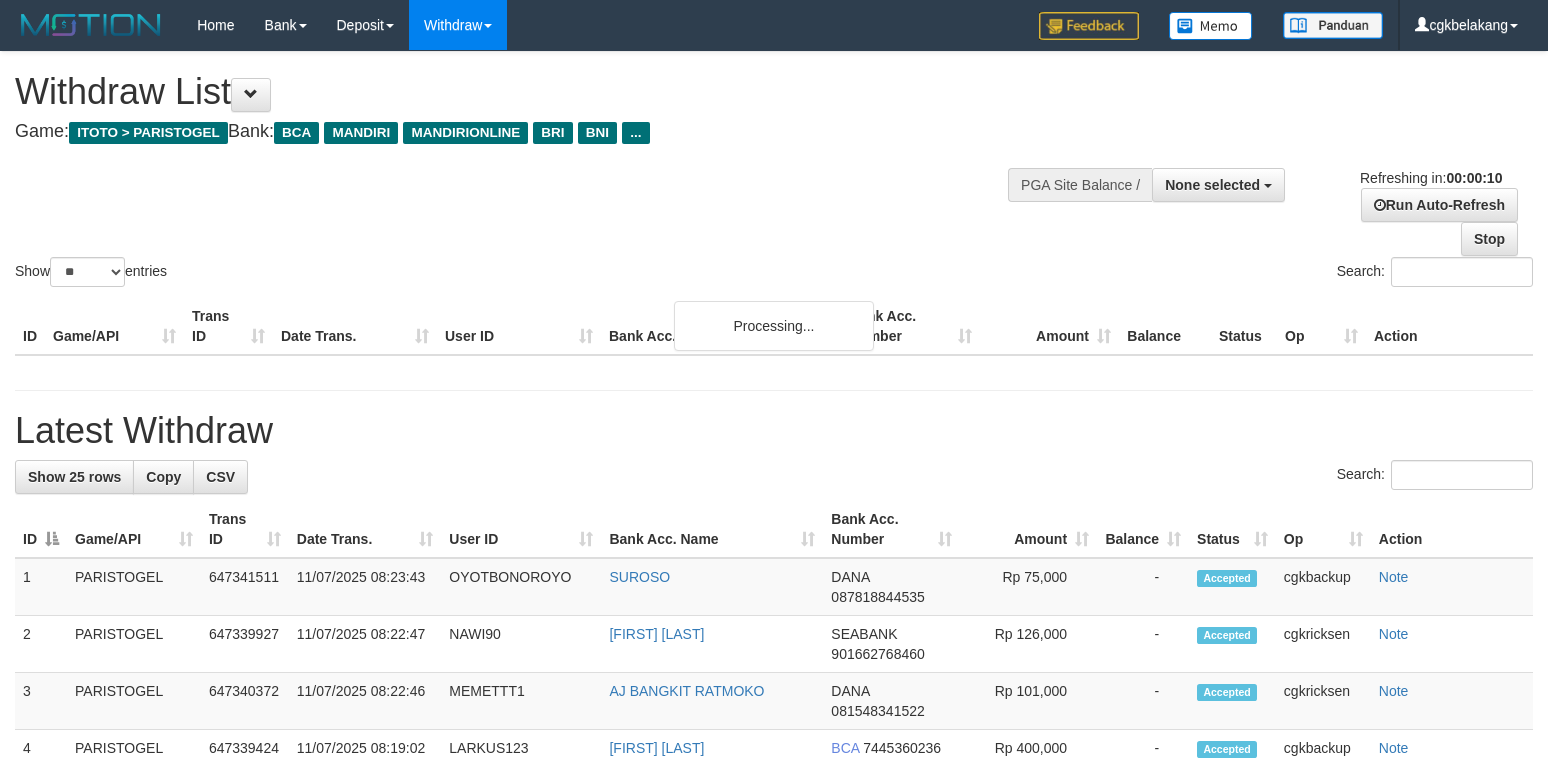 select 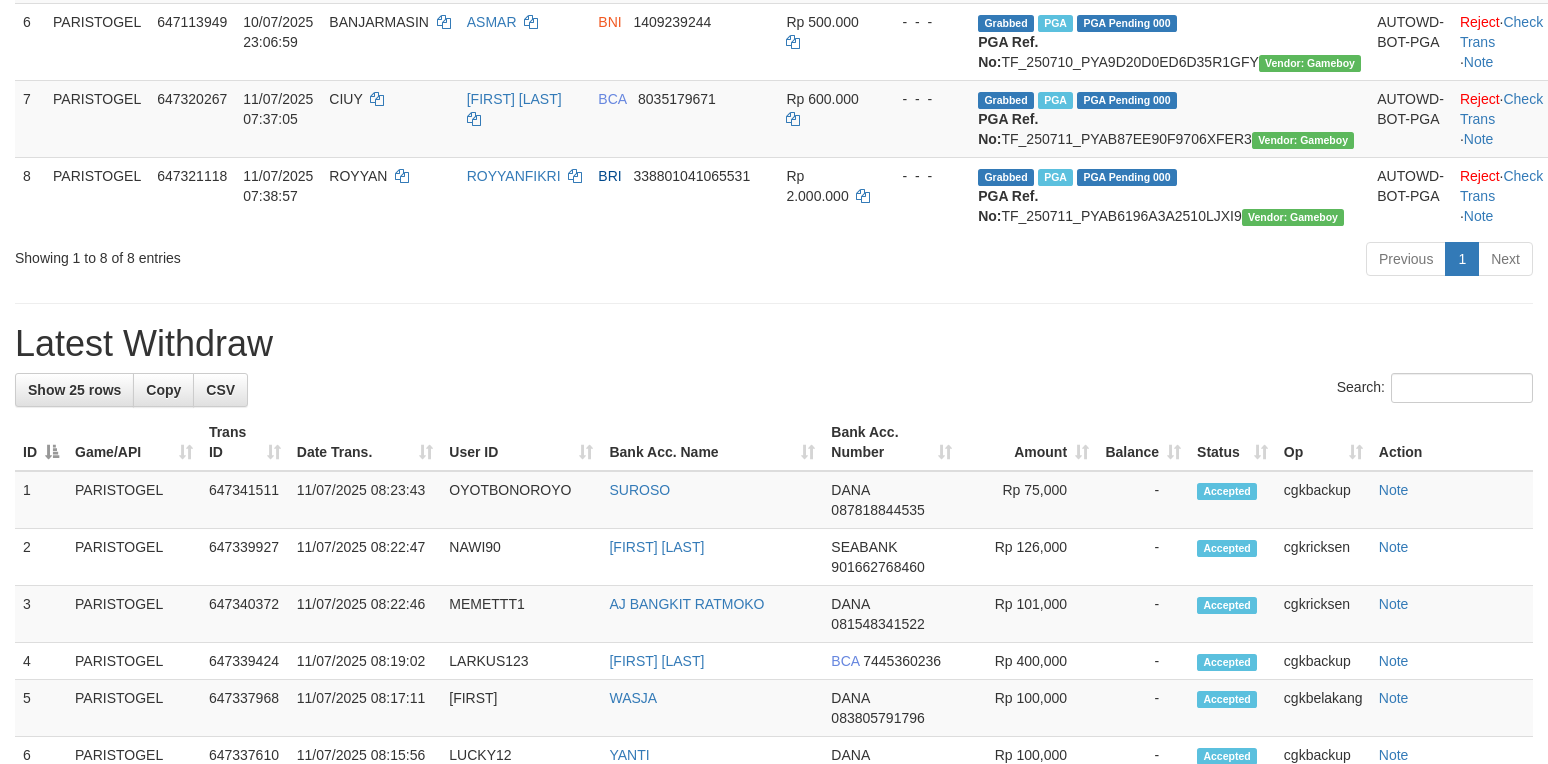 scroll, scrollTop: 1550, scrollLeft: 0, axis: vertical 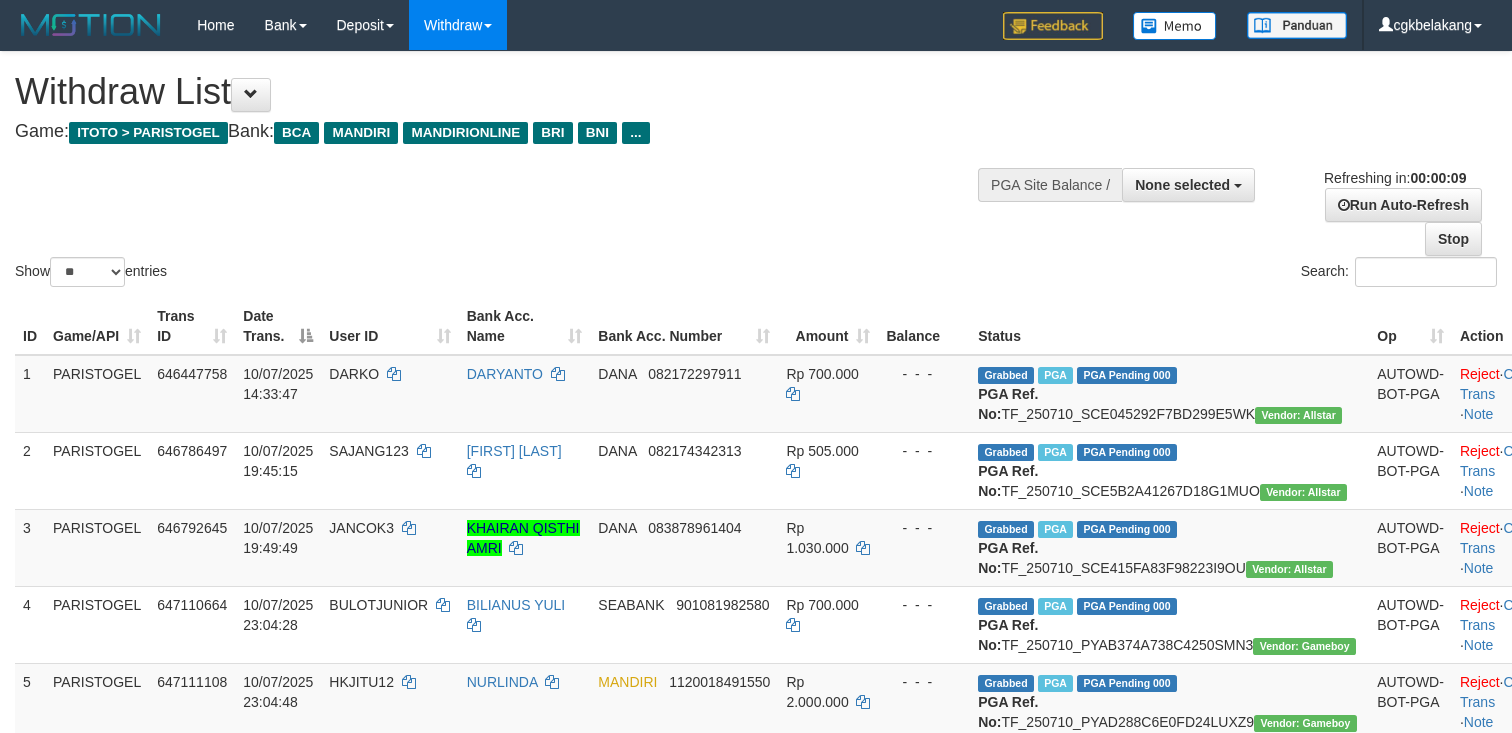 select 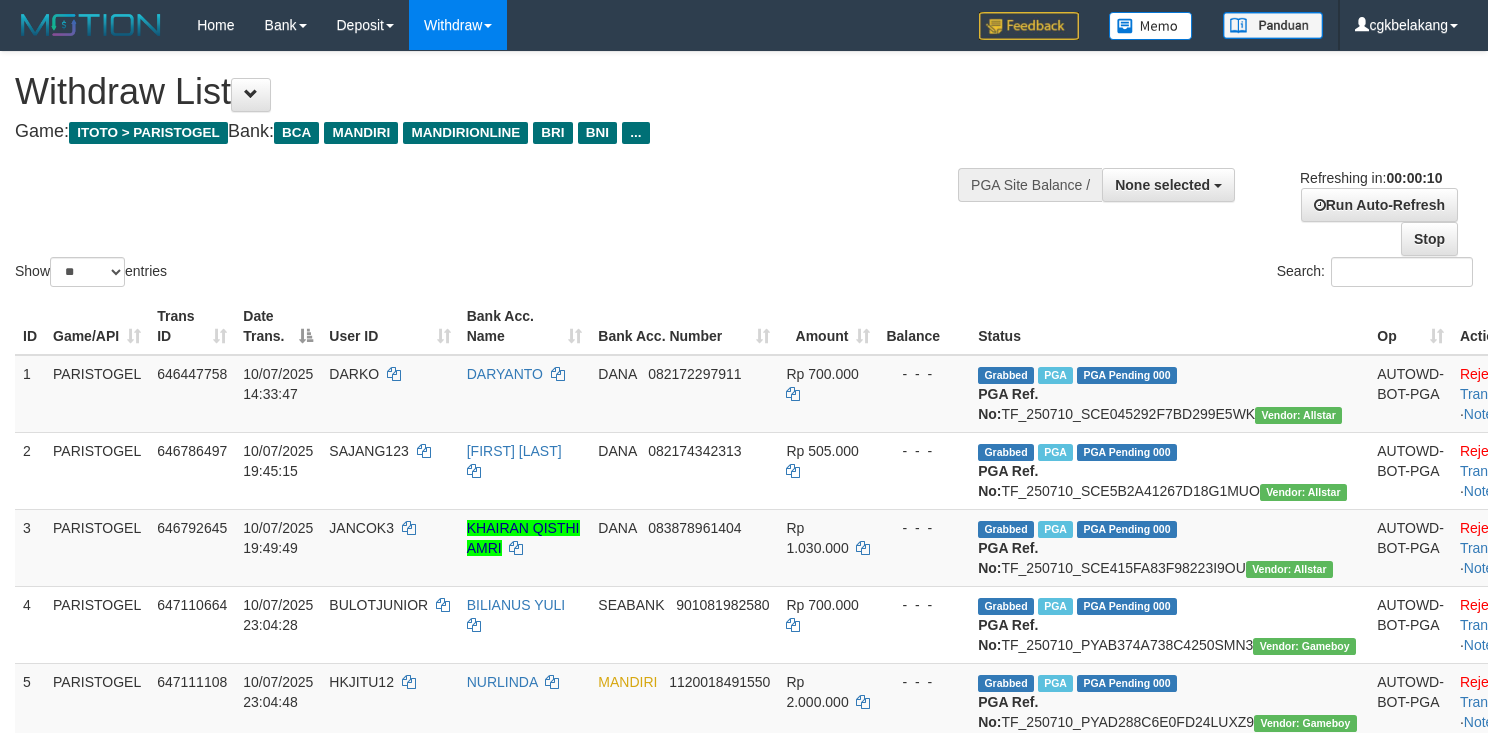 select 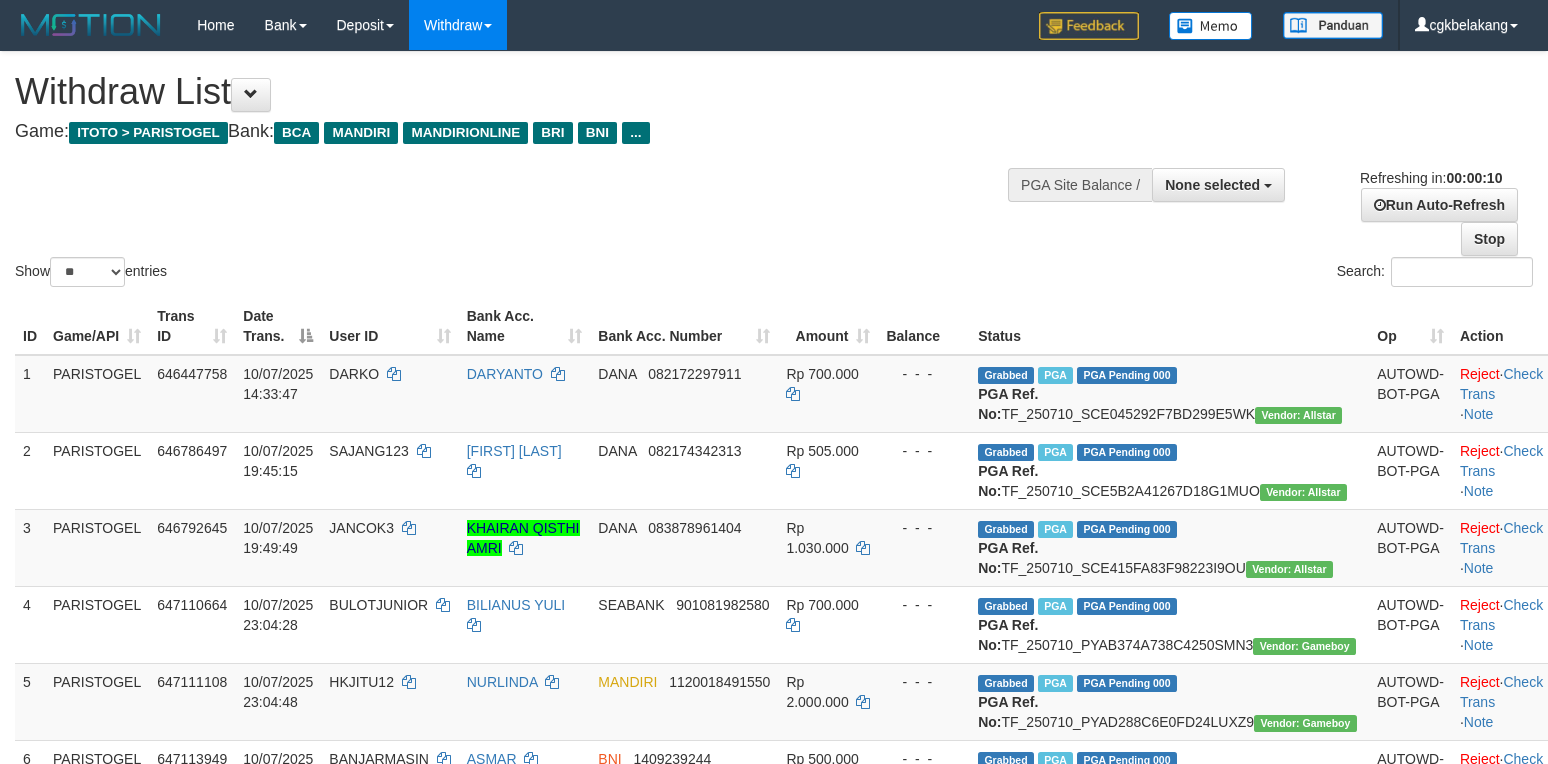 select 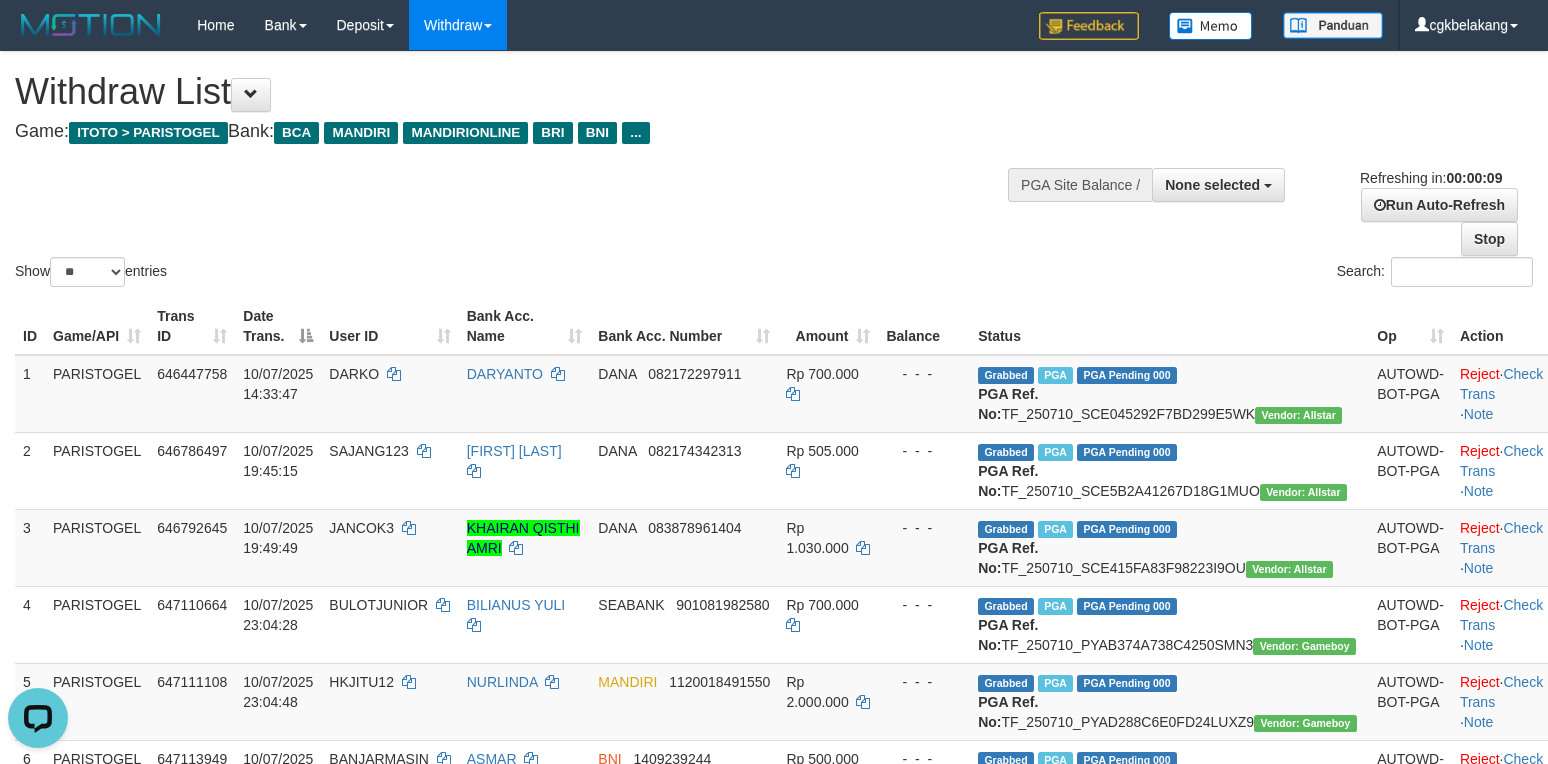 scroll, scrollTop: 0, scrollLeft: 0, axis: both 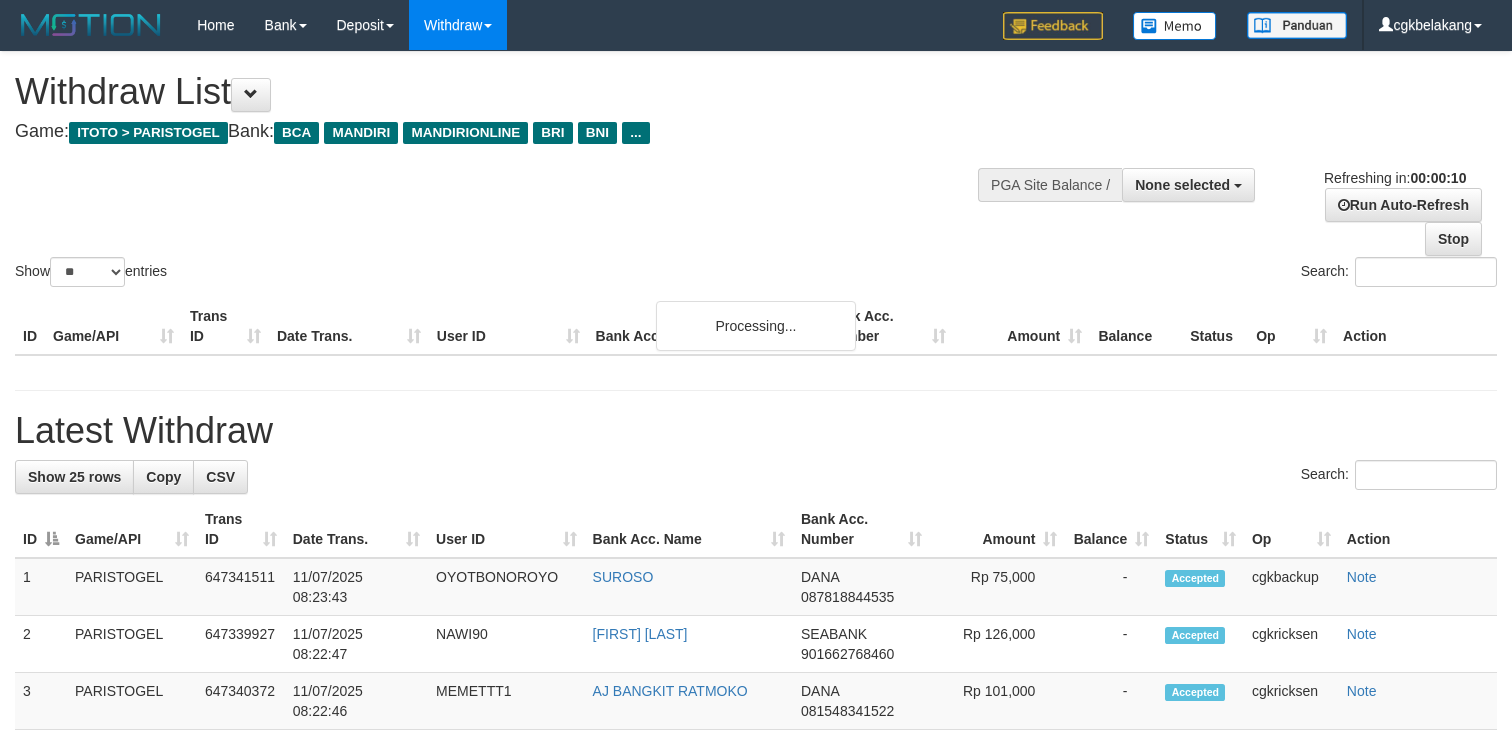 select 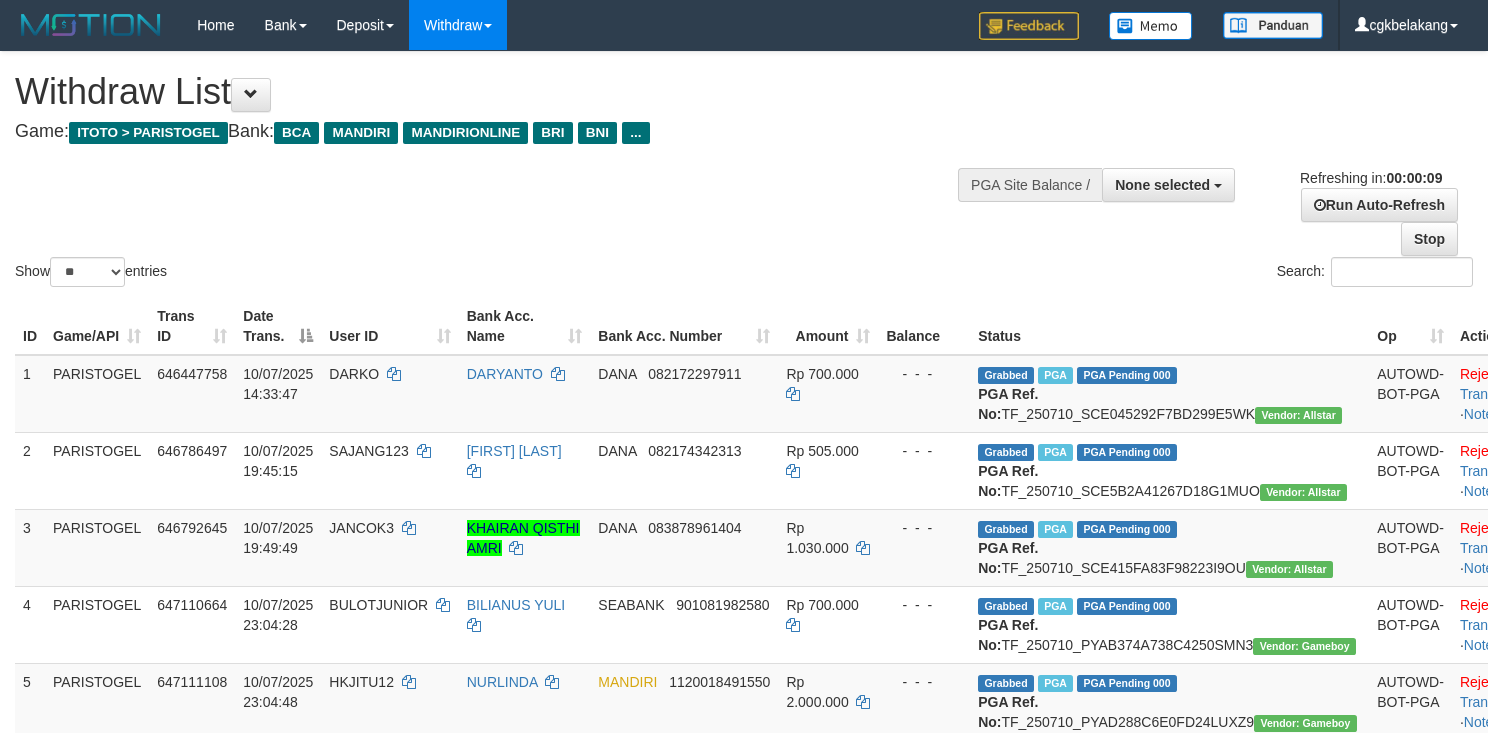 select 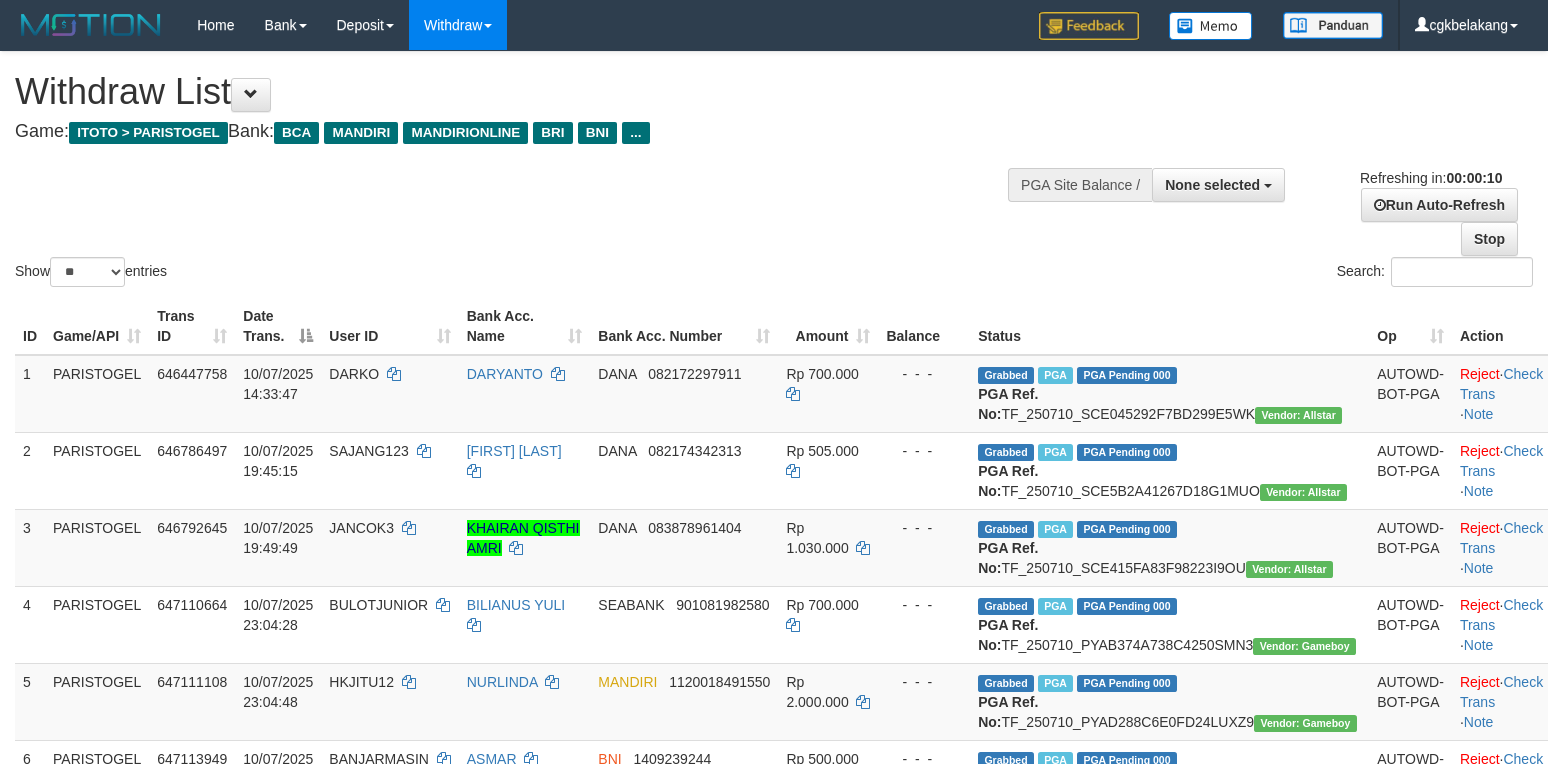 select 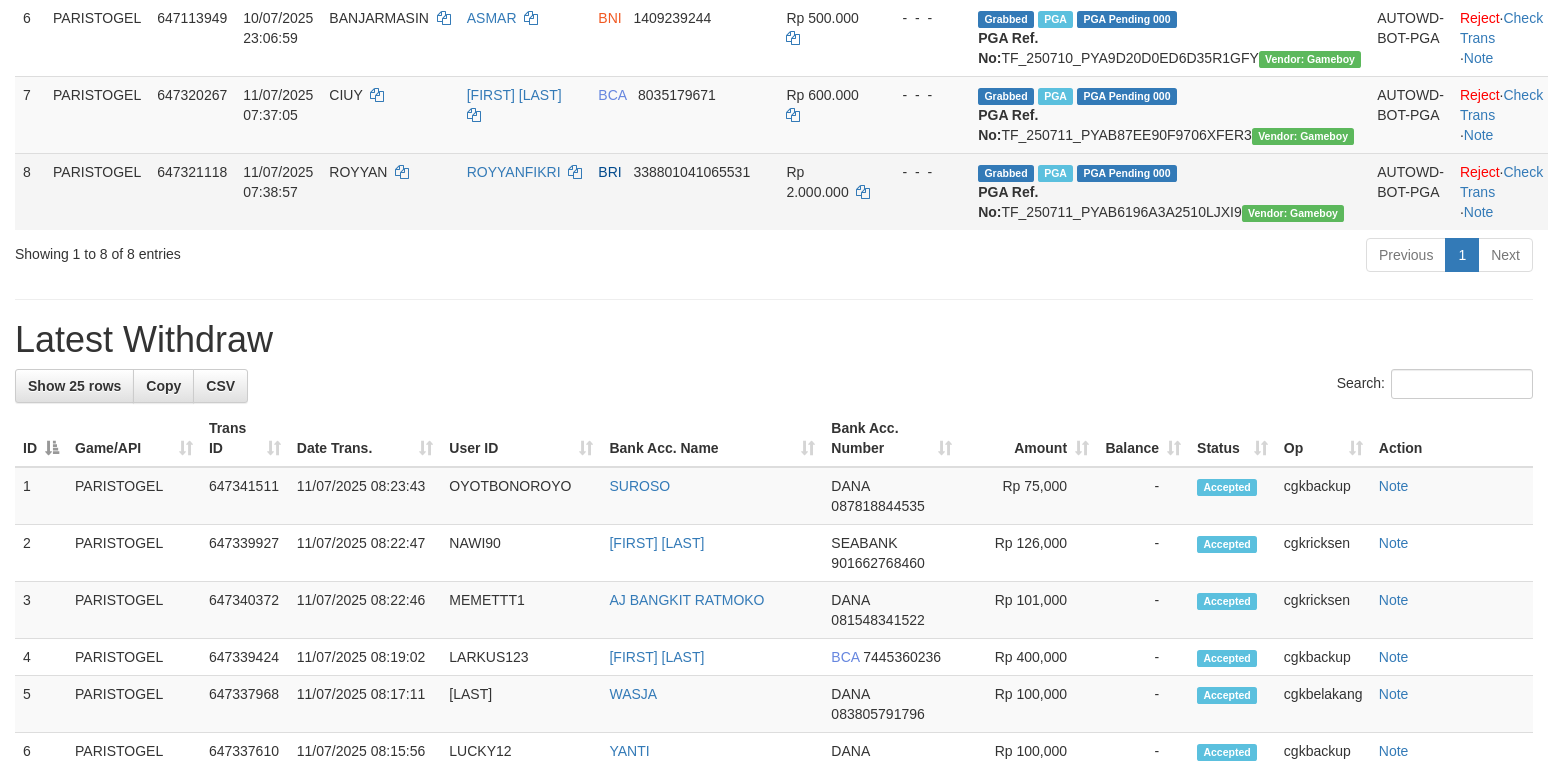 scroll, scrollTop: 666, scrollLeft: 0, axis: vertical 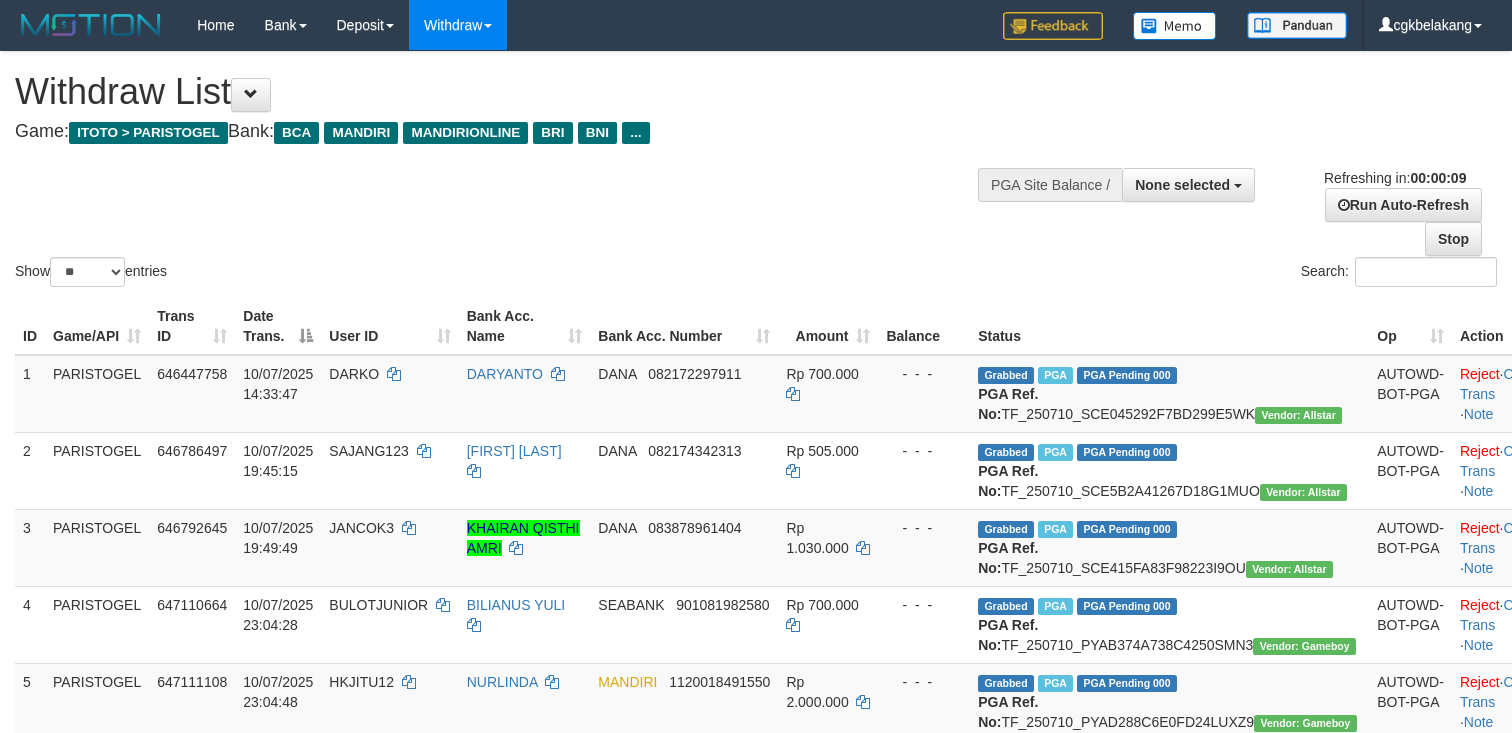 select 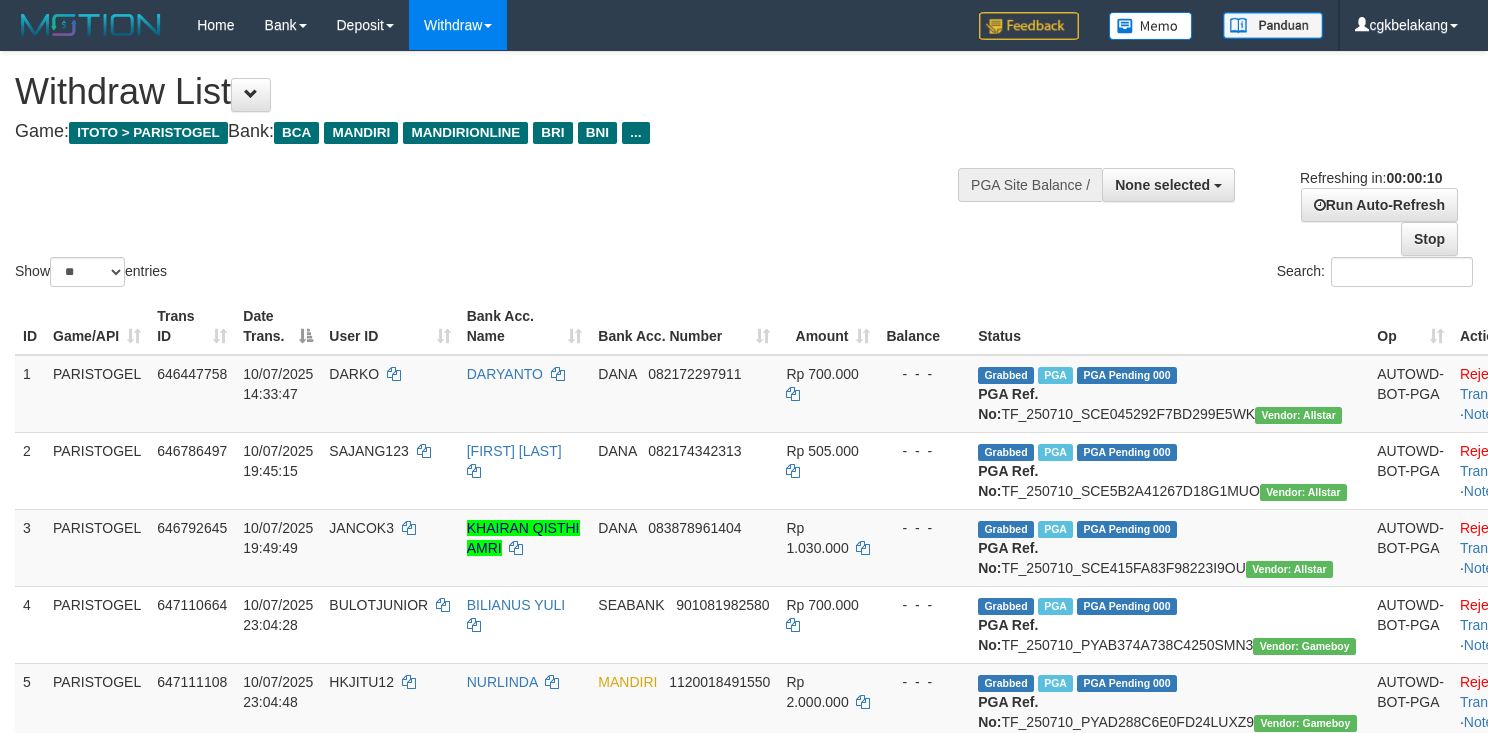 select 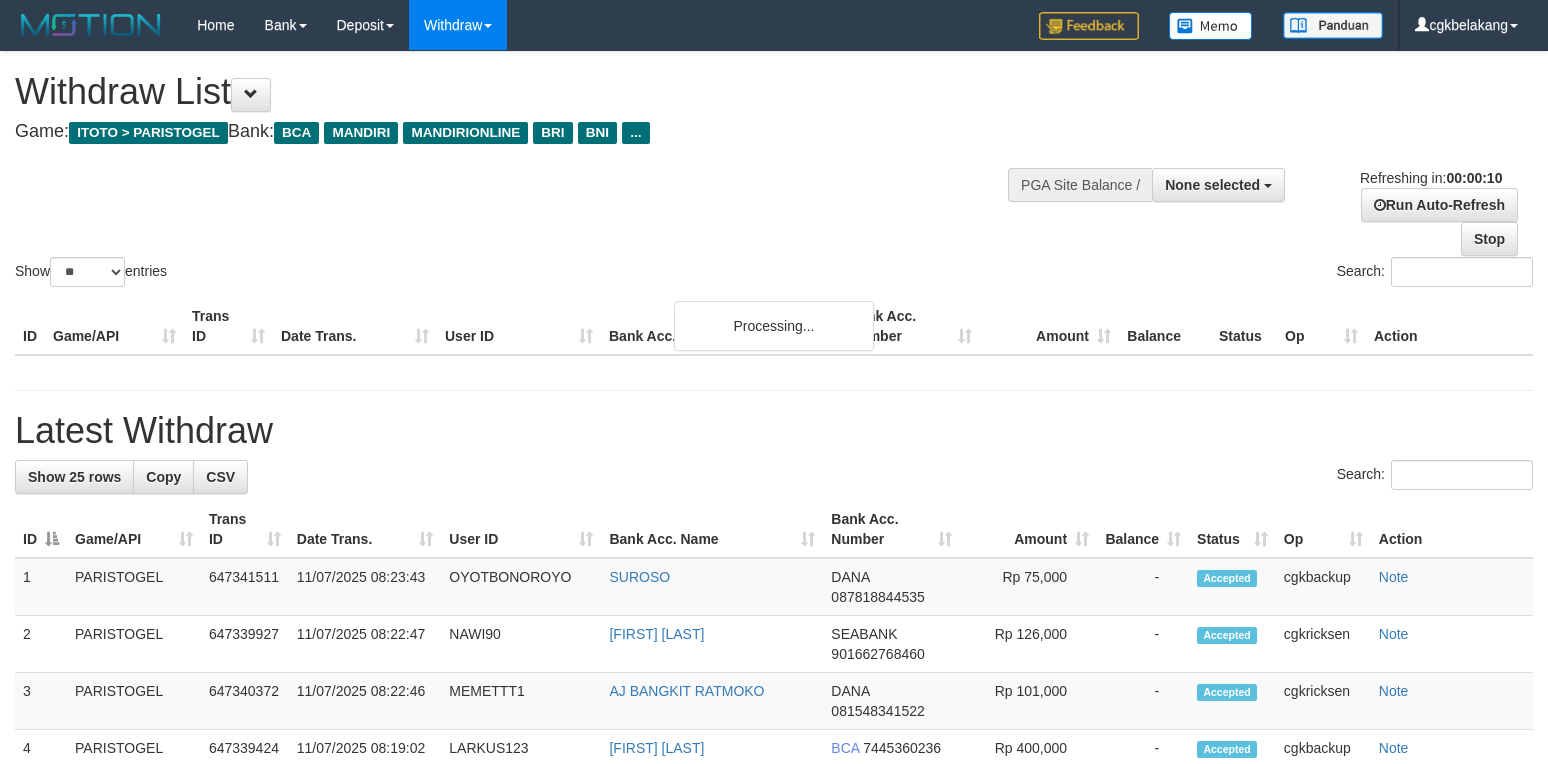 select 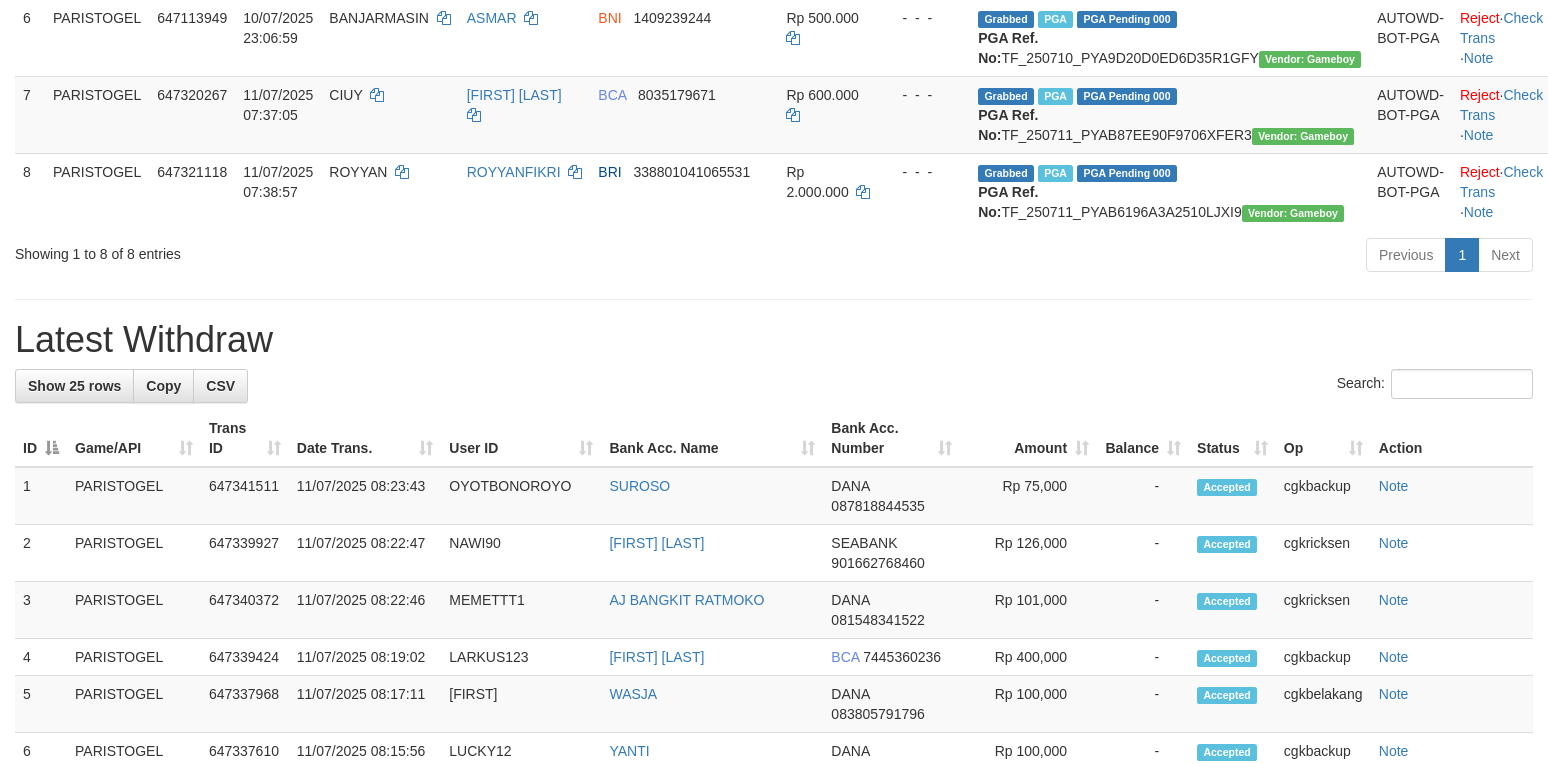 scroll, scrollTop: 666, scrollLeft: 0, axis: vertical 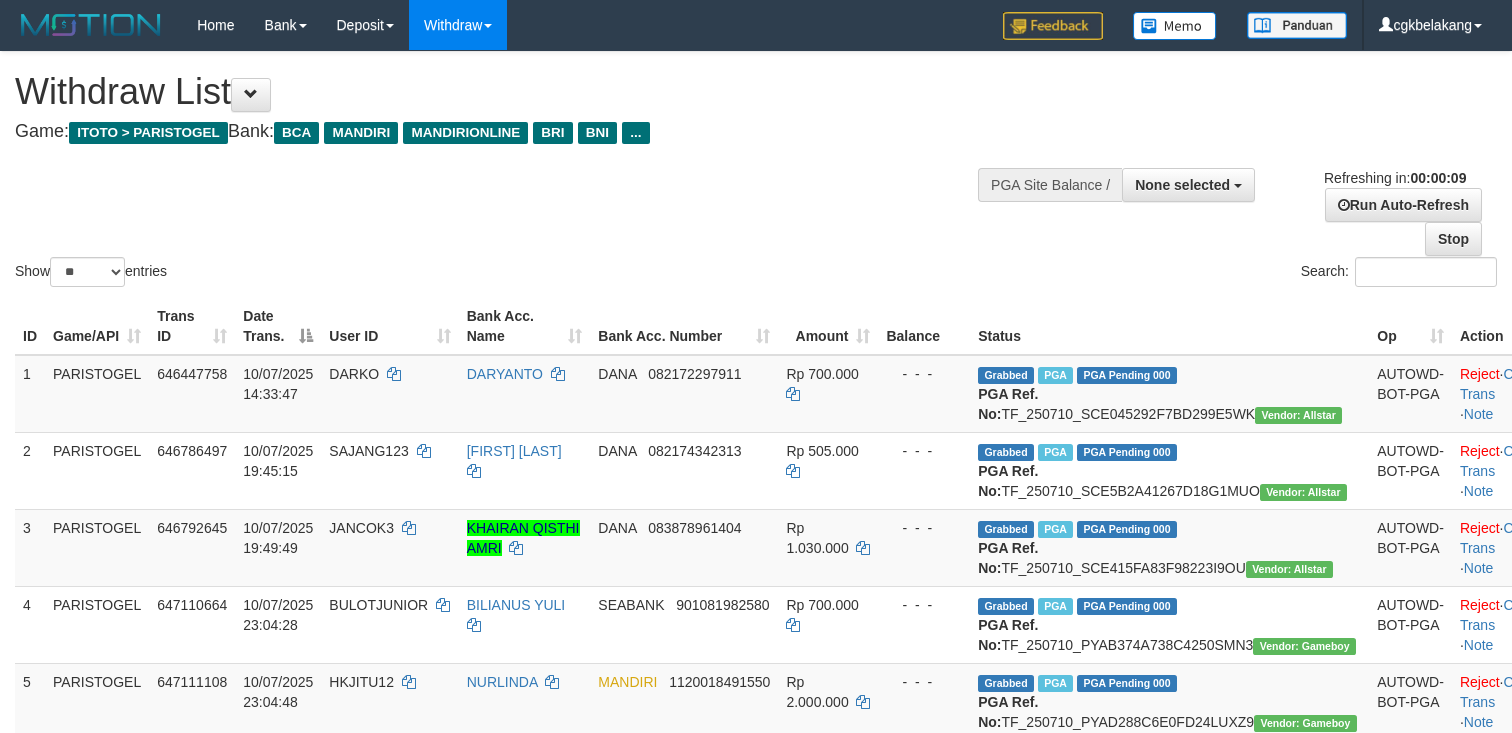 select 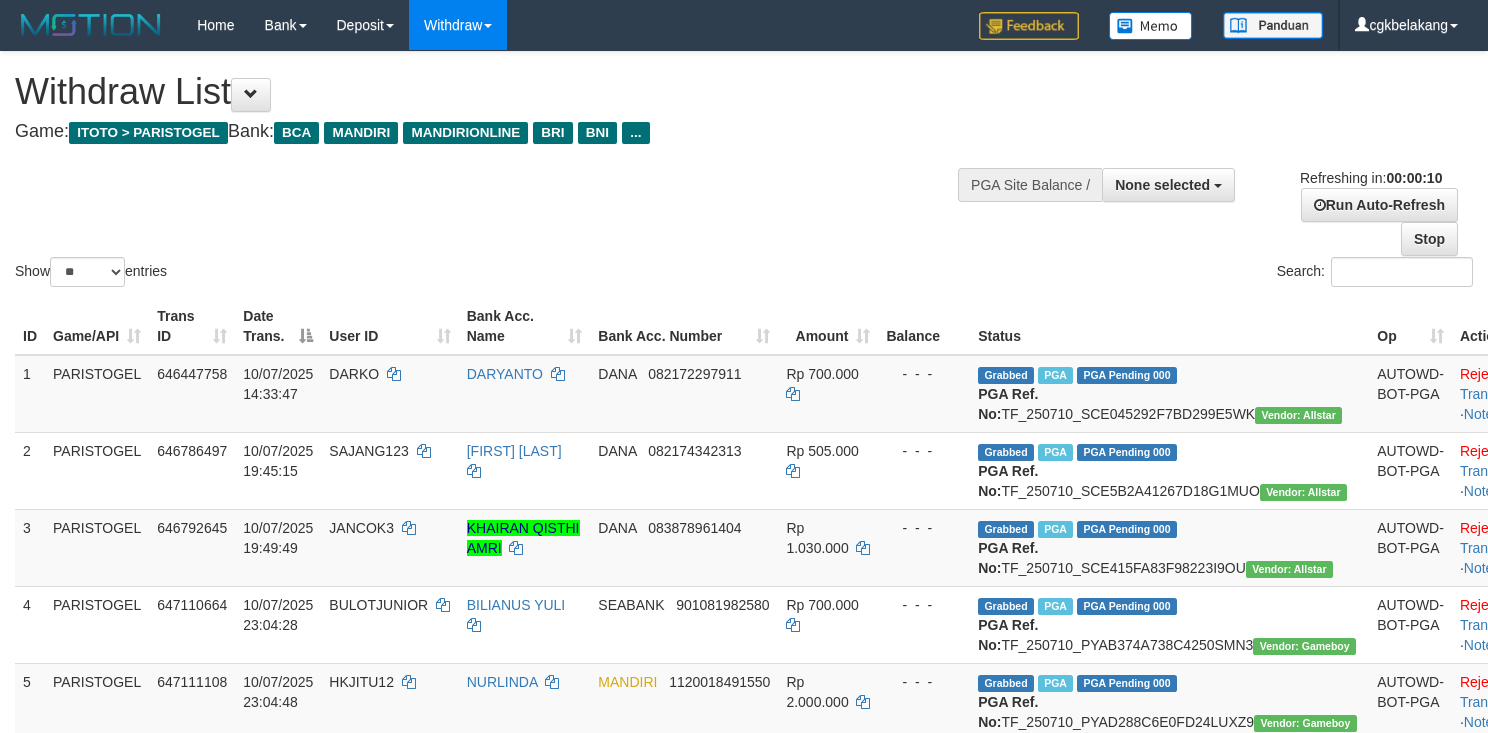 select 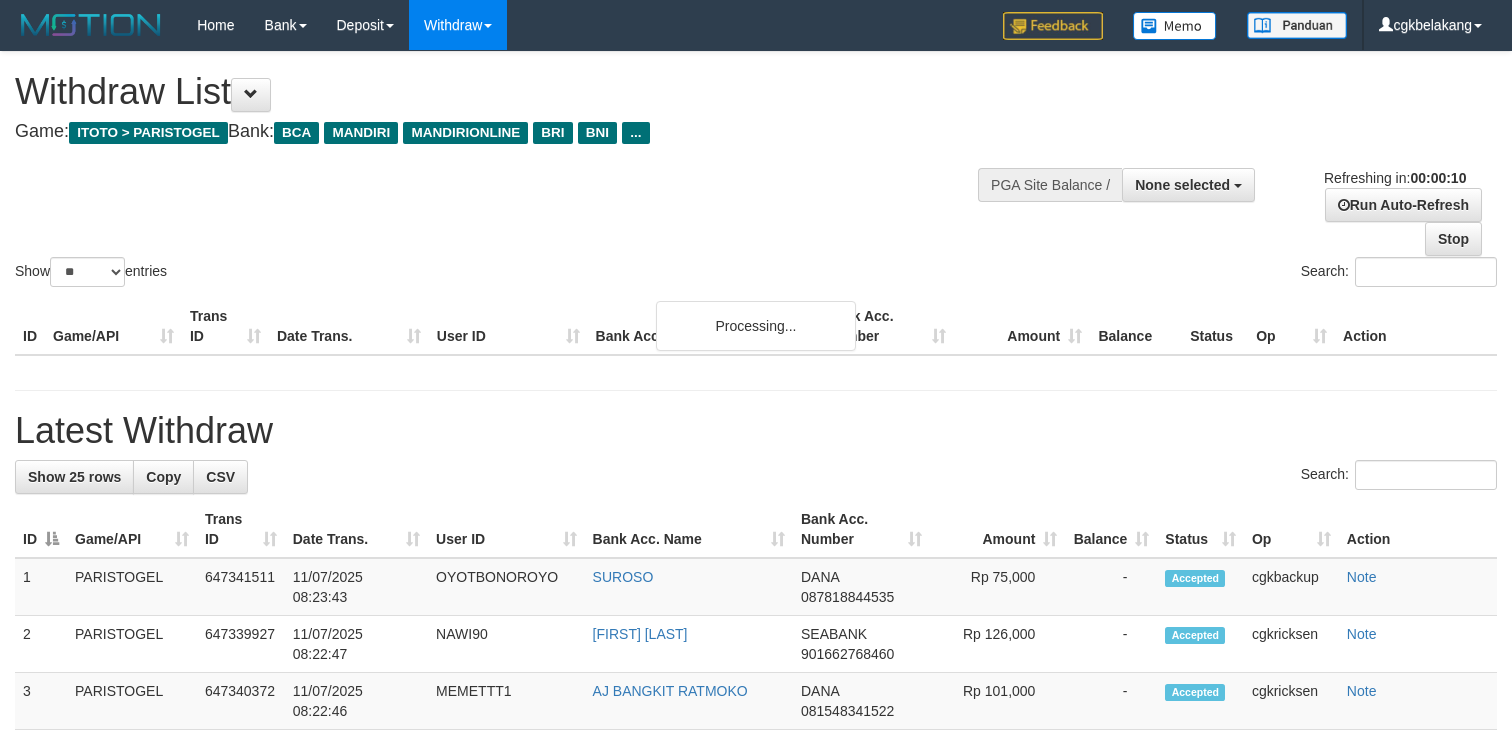 select 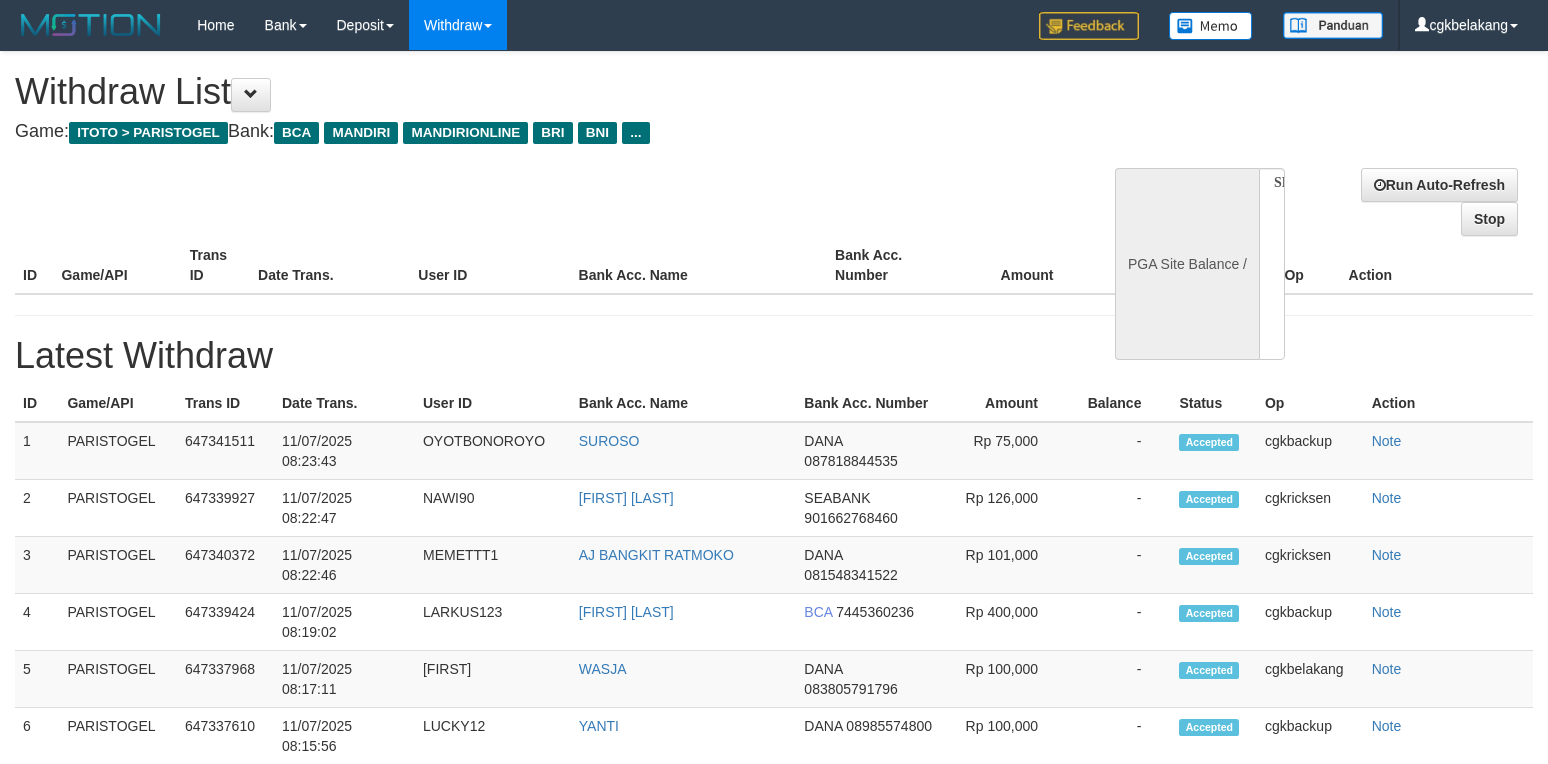 select 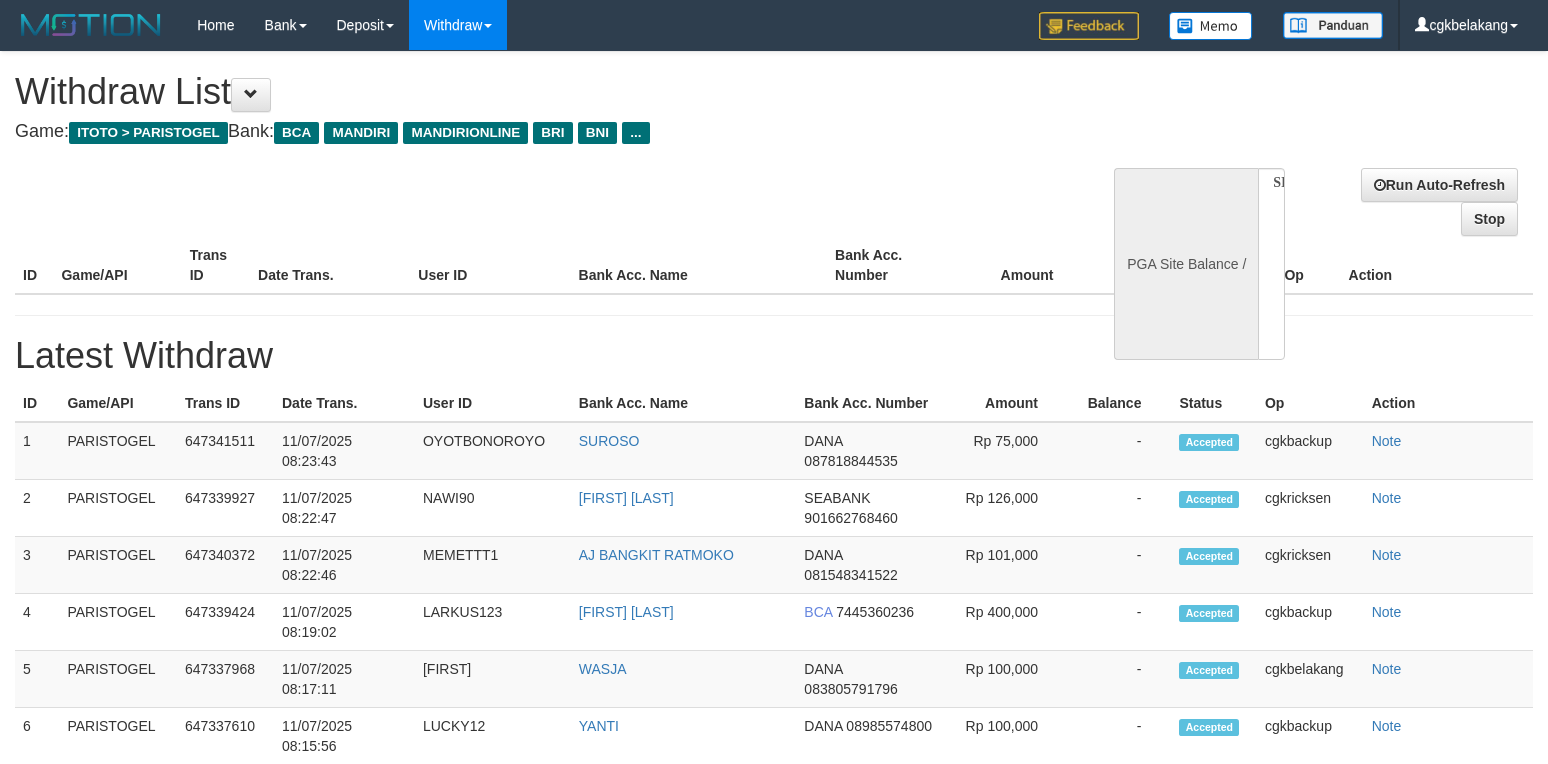 scroll, scrollTop: 0, scrollLeft: 0, axis: both 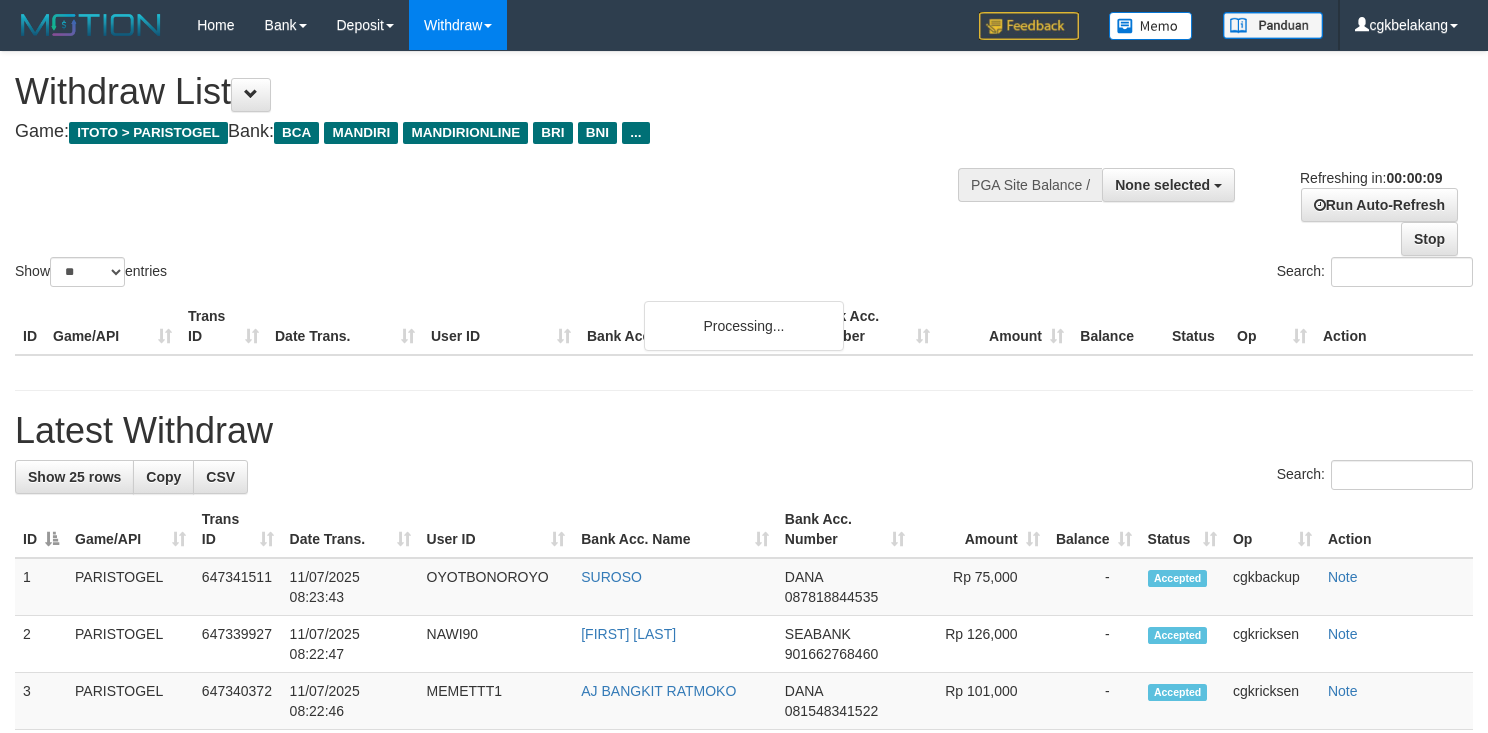 select 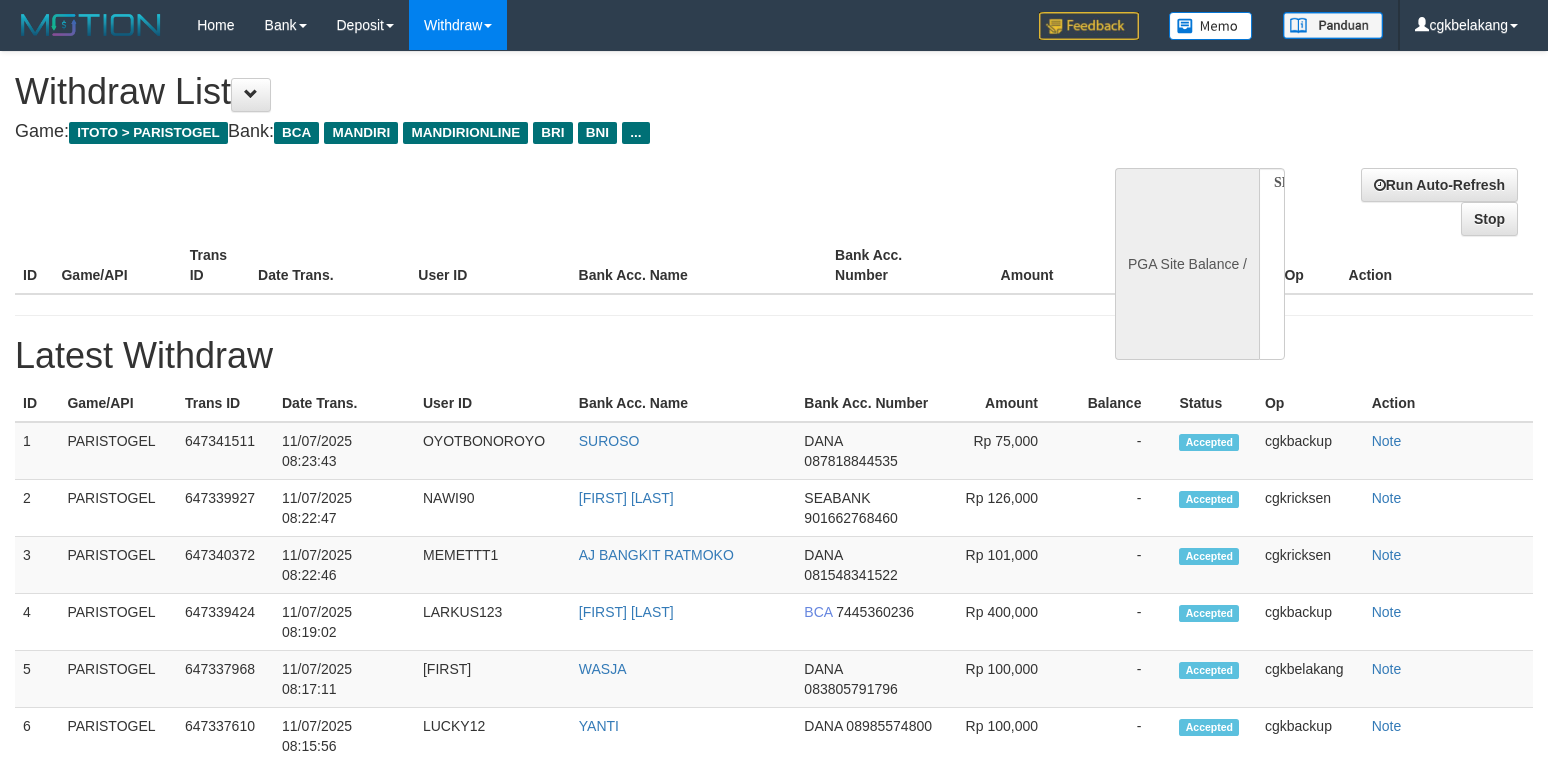 select 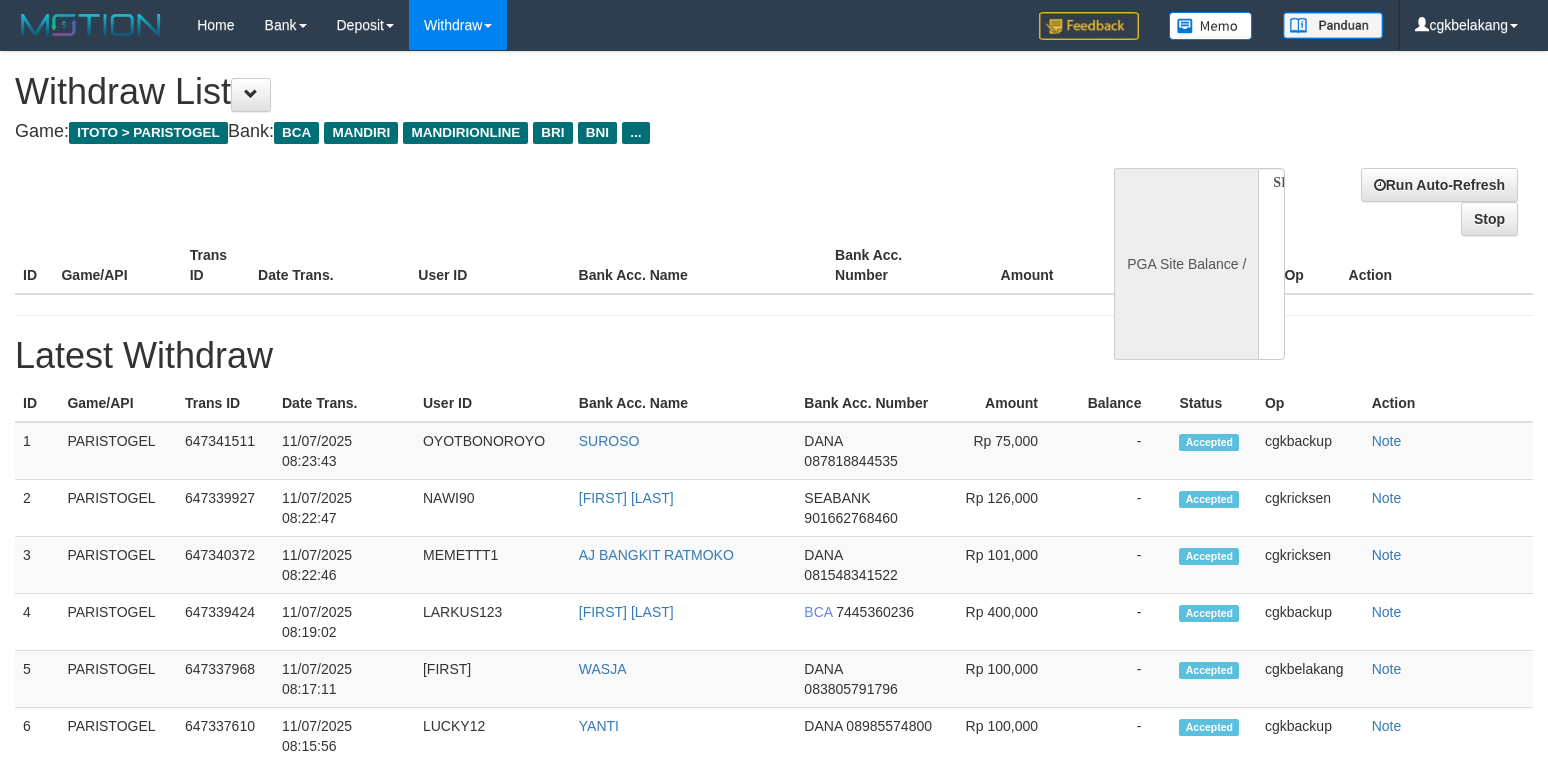 scroll, scrollTop: 0, scrollLeft: 0, axis: both 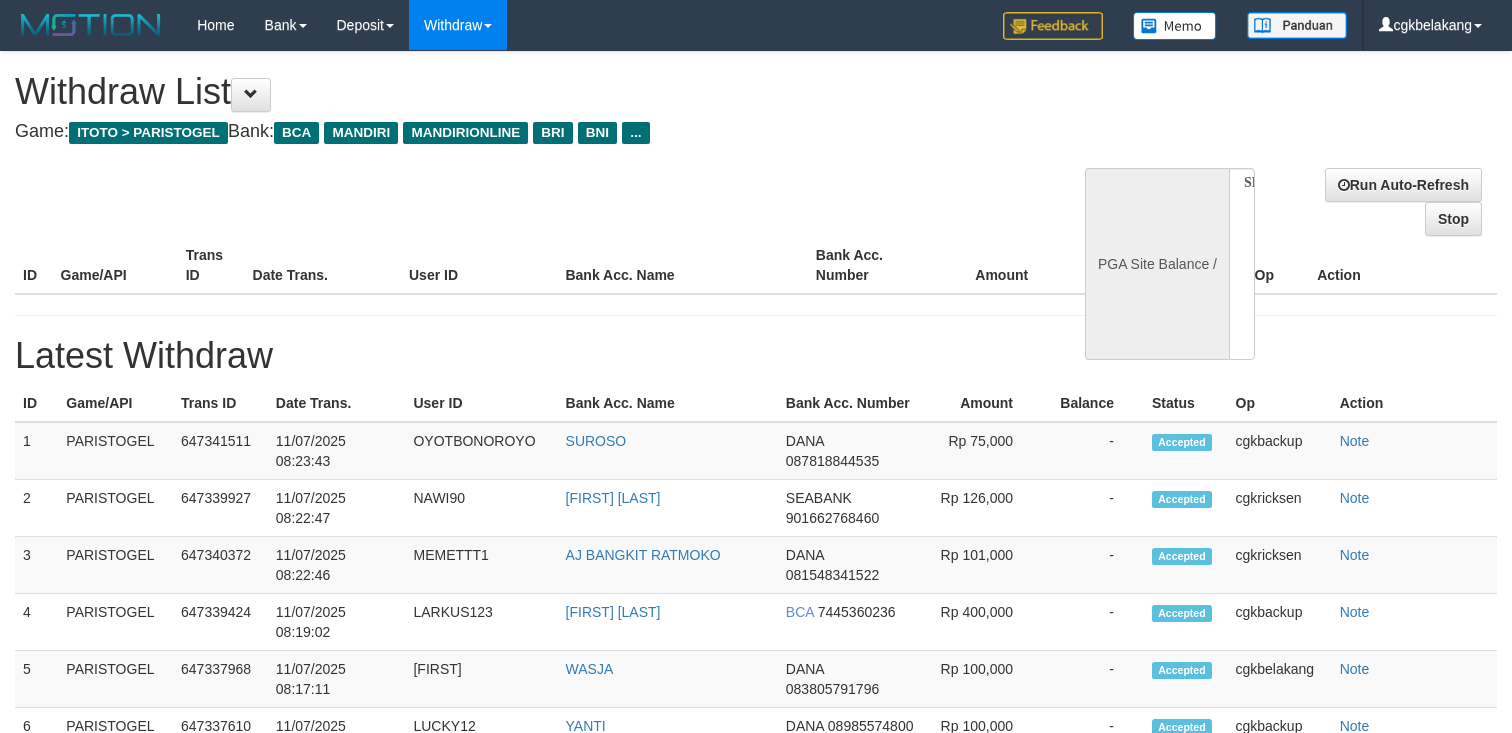 select 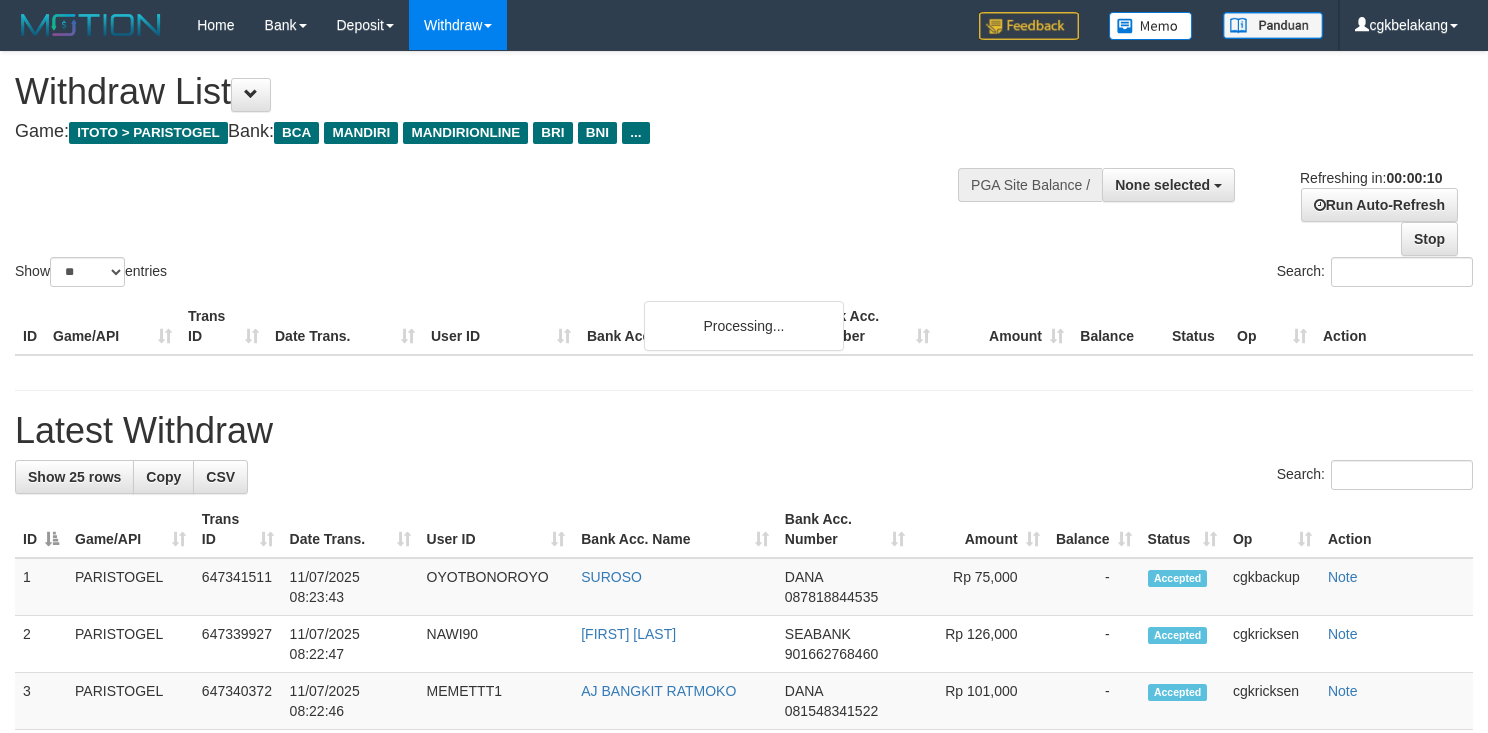 select 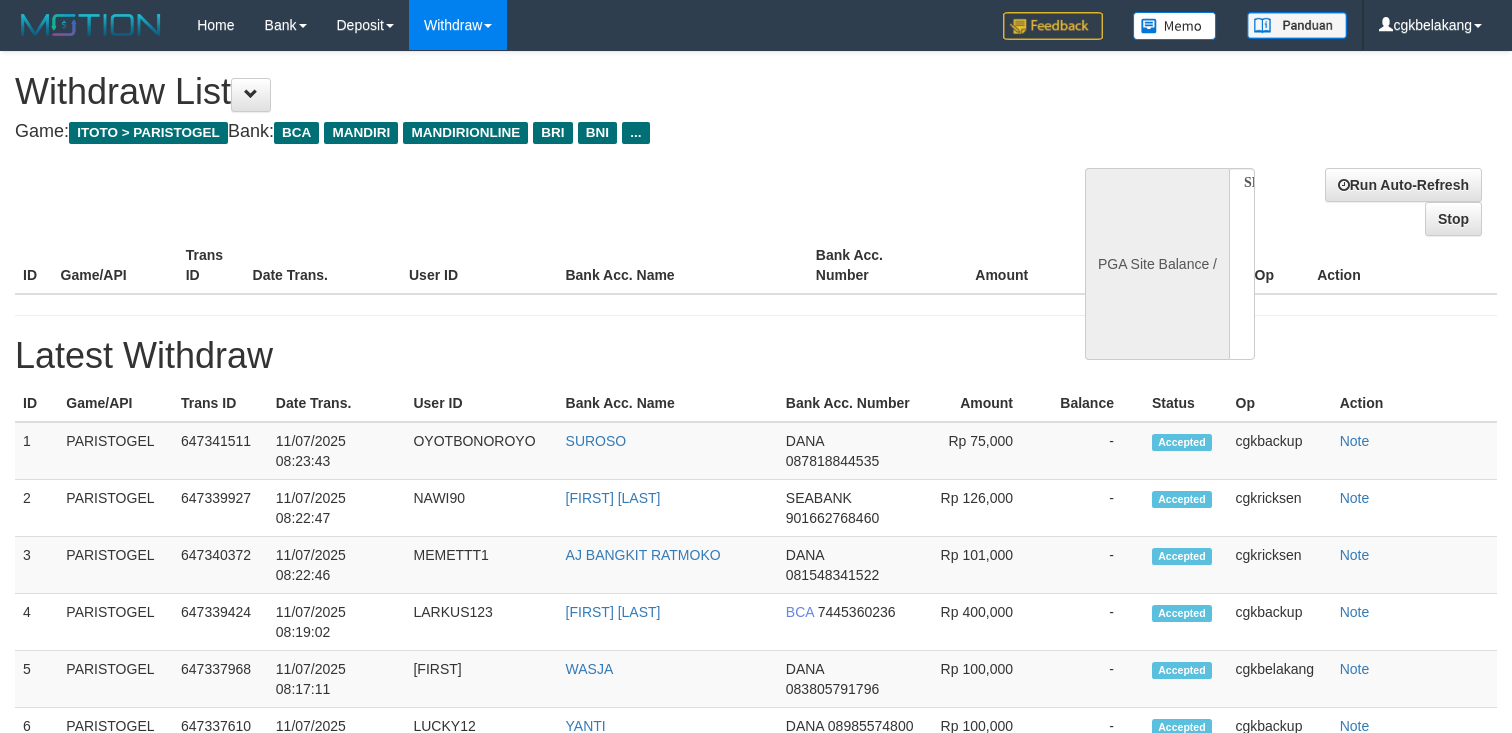 select 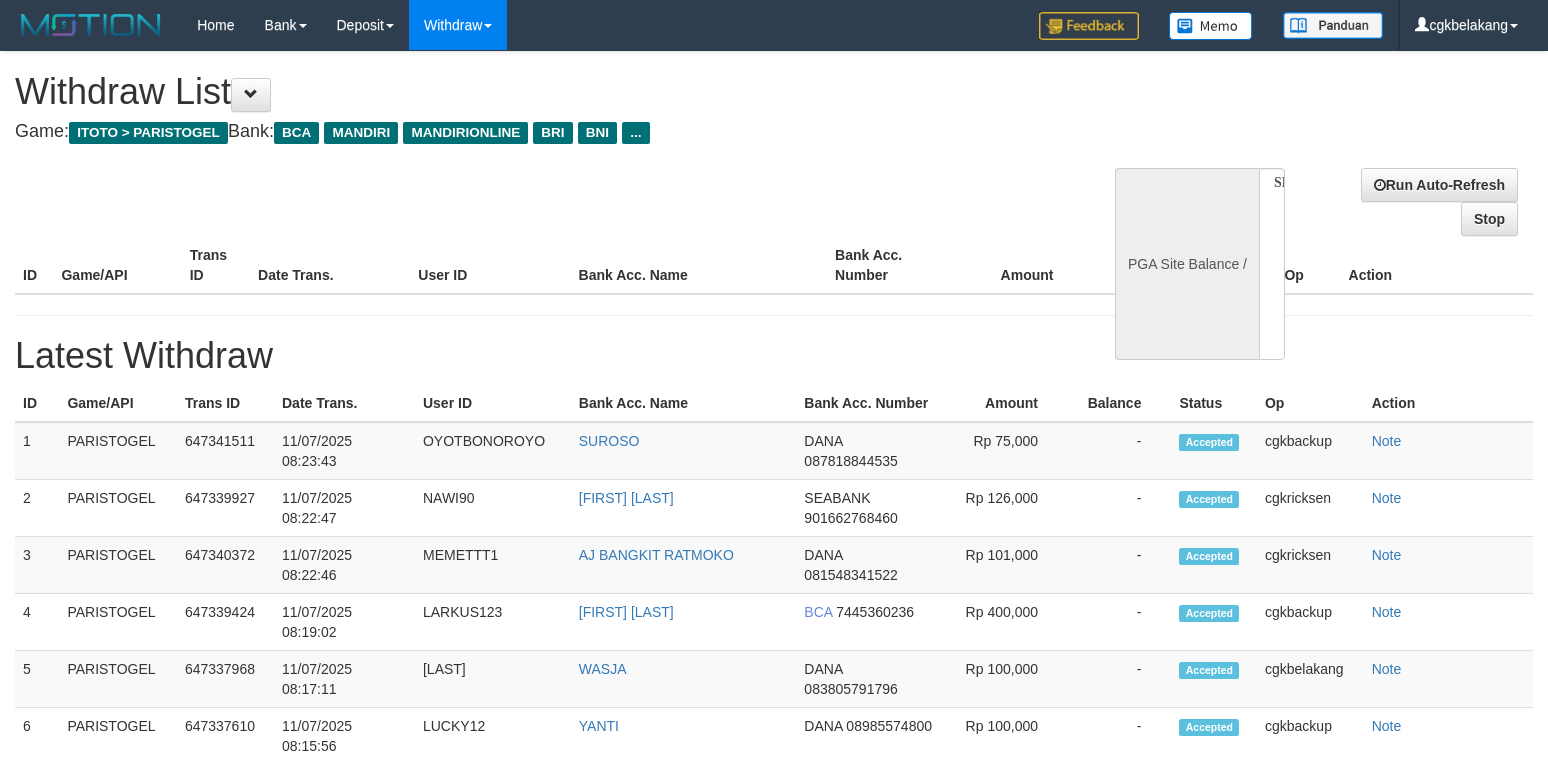 select 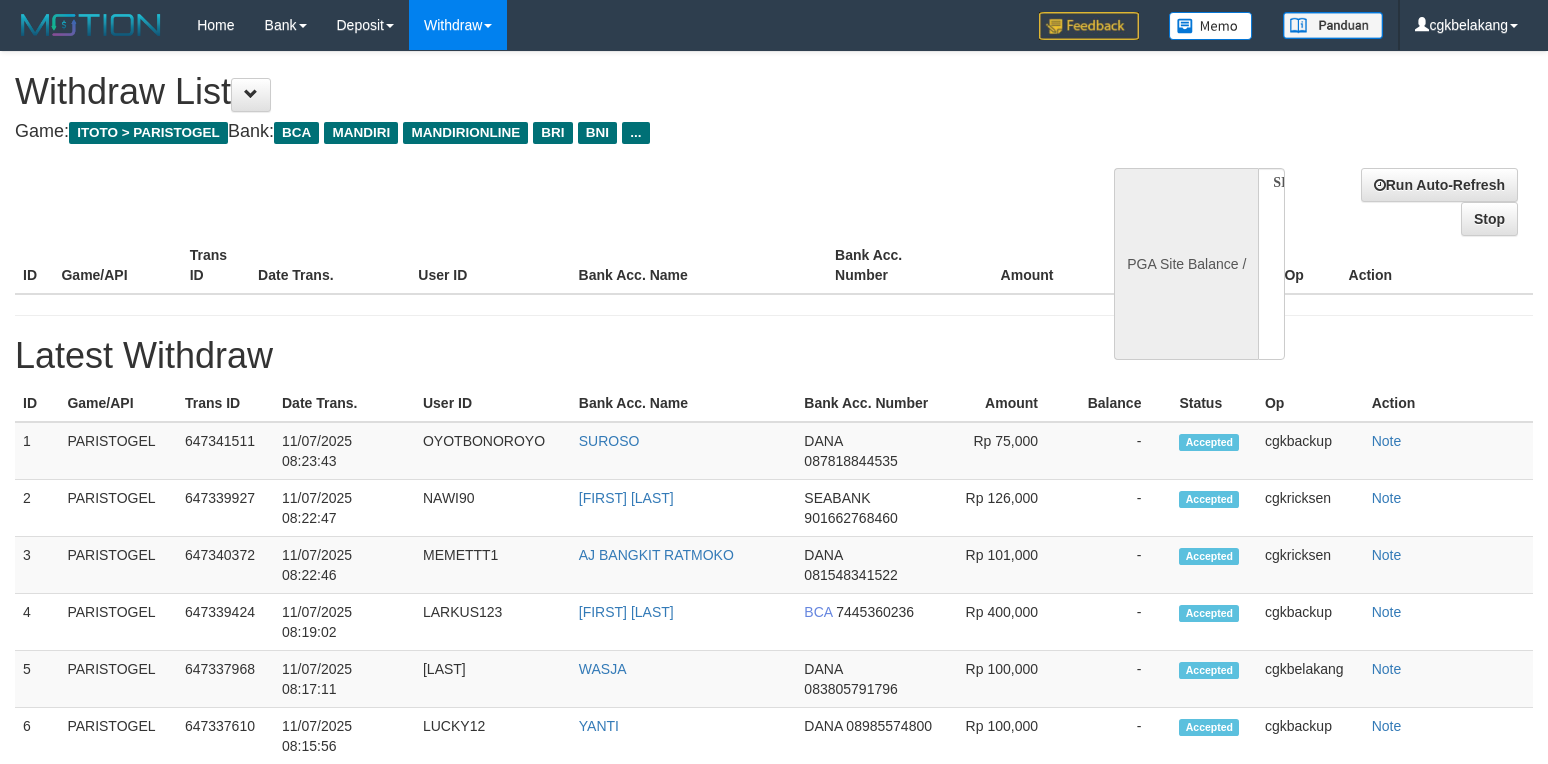 scroll, scrollTop: 0, scrollLeft: 0, axis: both 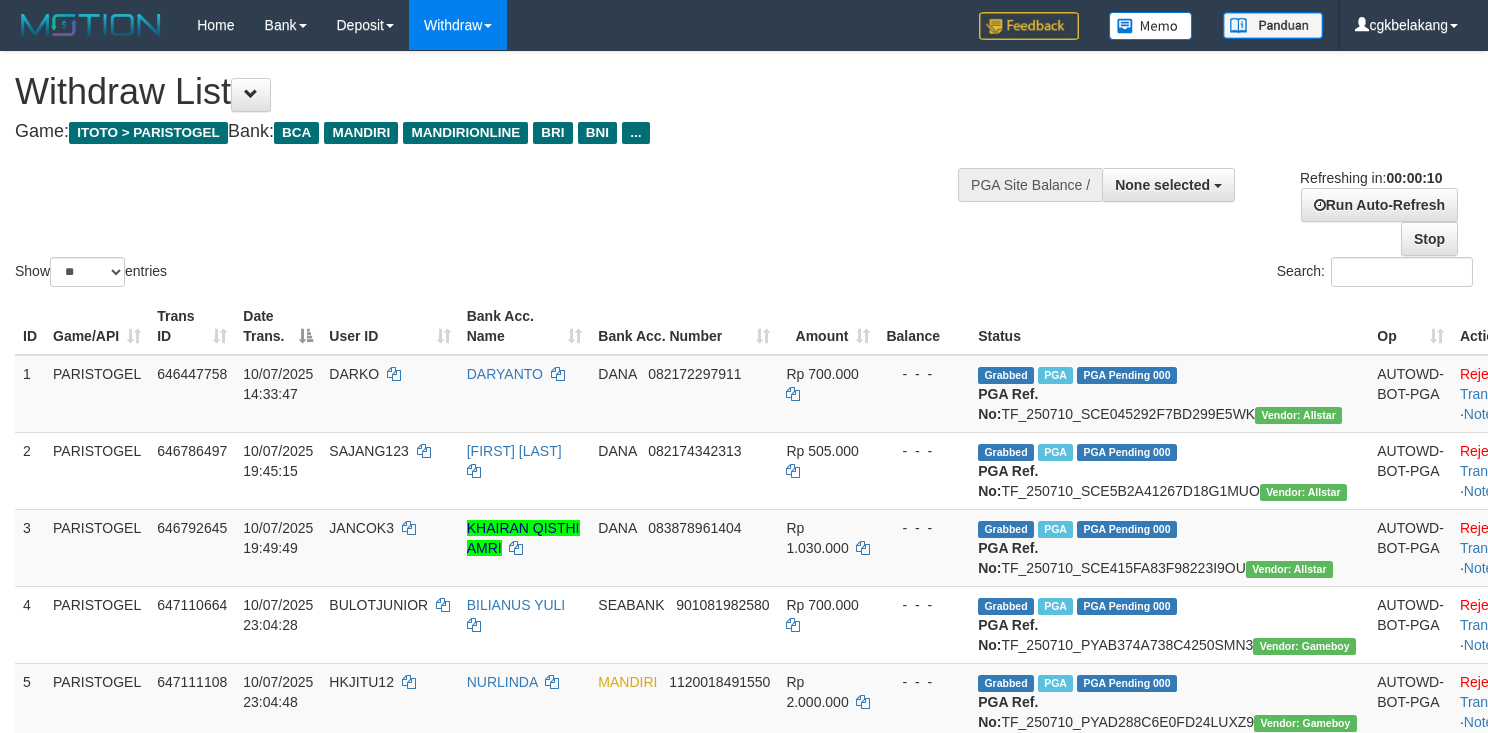 select 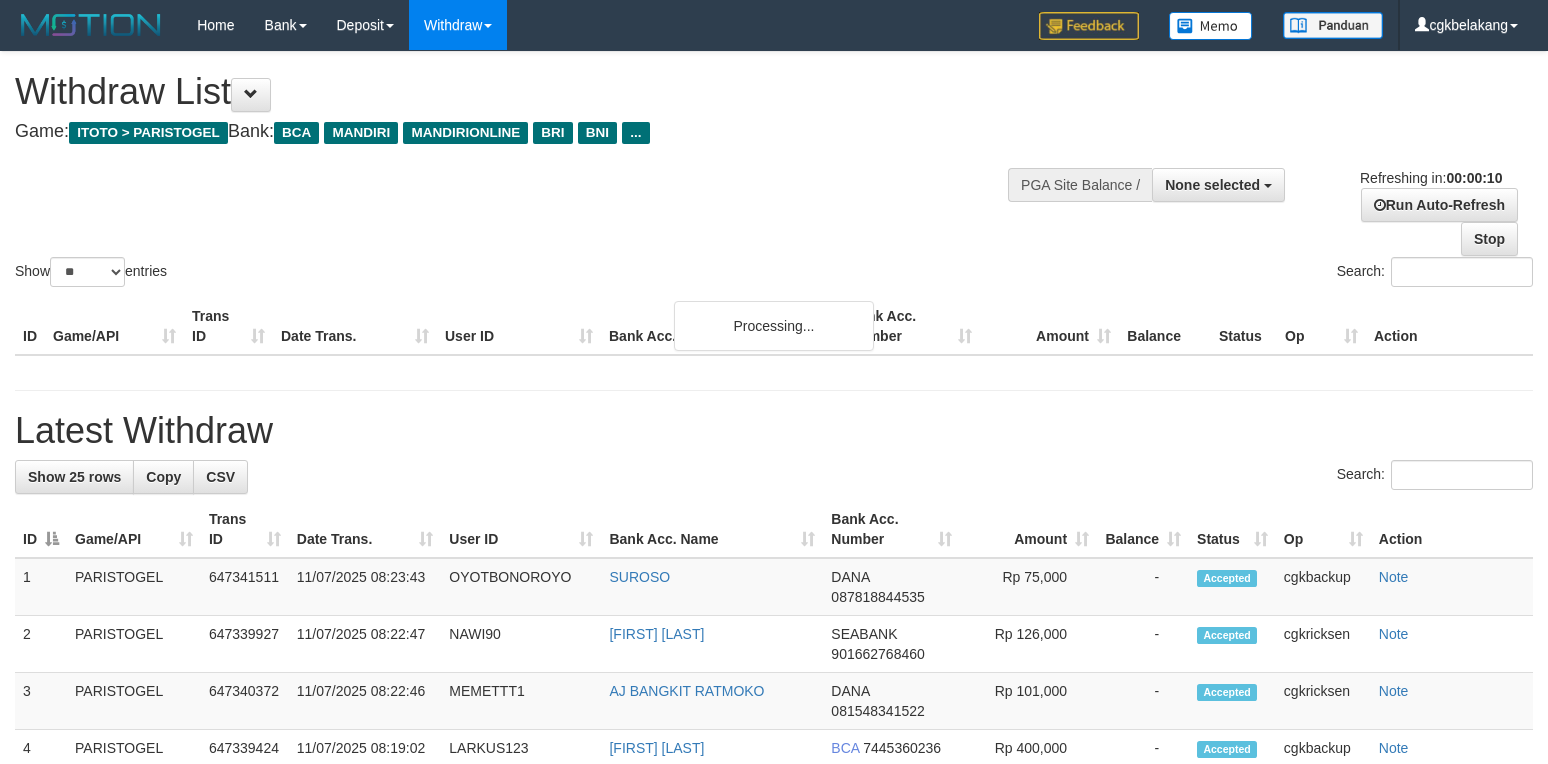 select 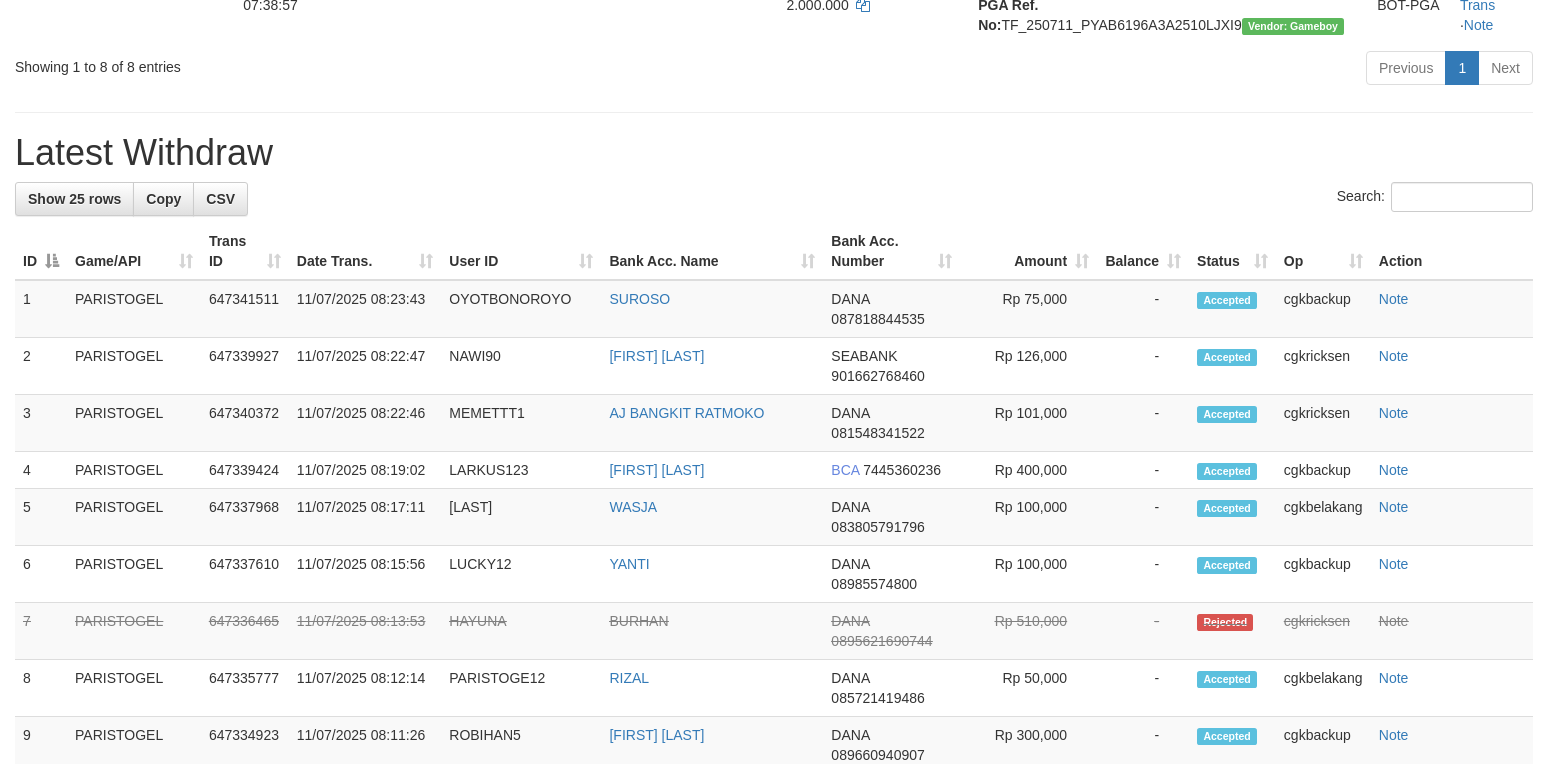 scroll, scrollTop: 933, scrollLeft: 0, axis: vertical 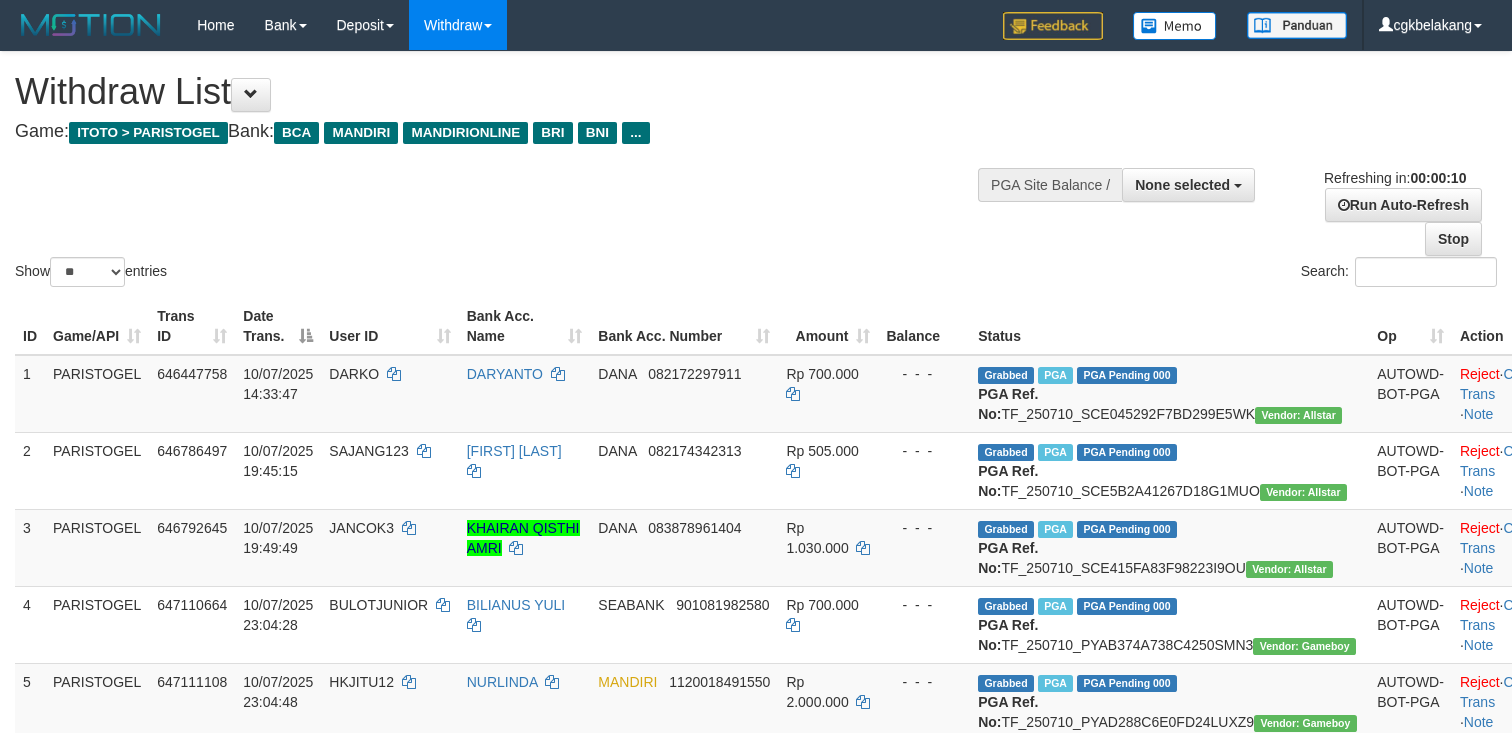 select 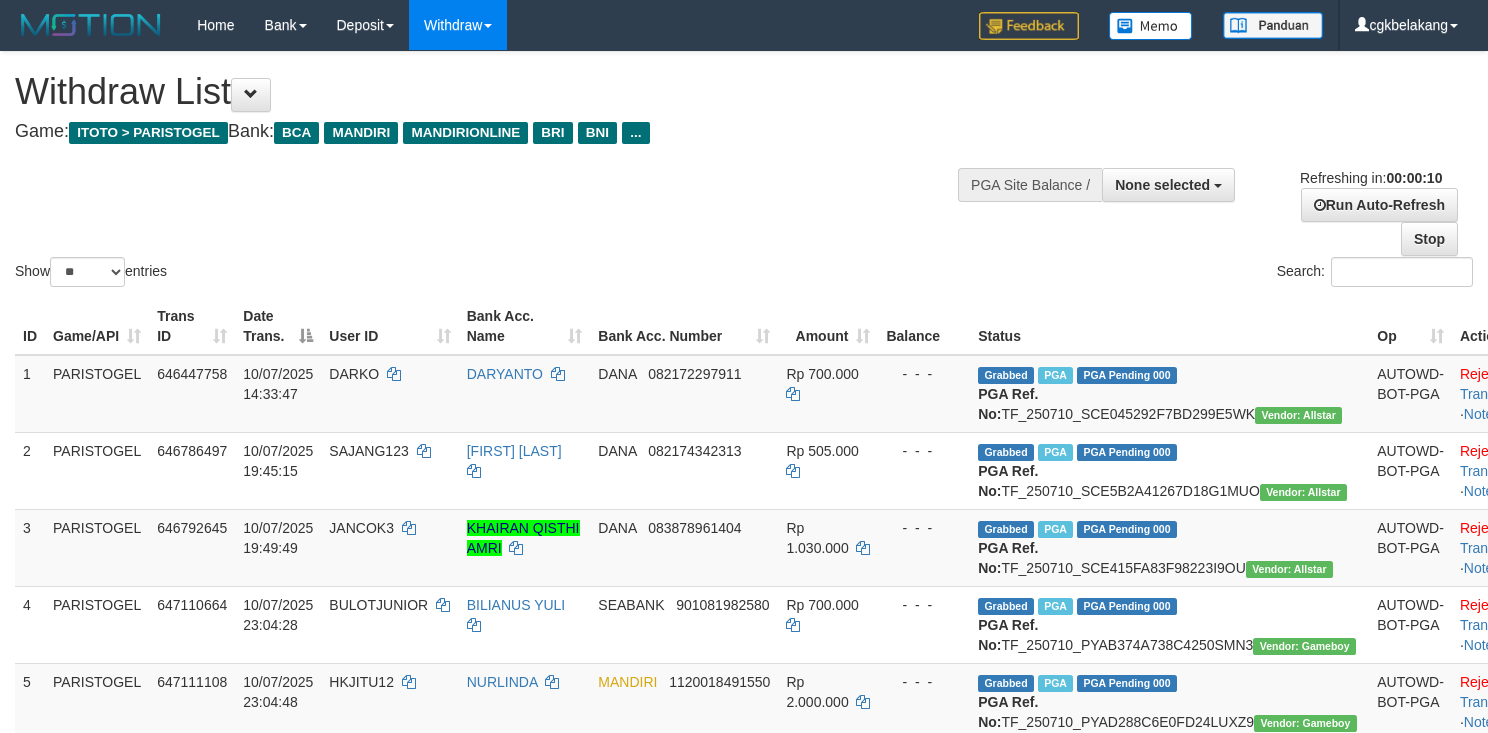 select 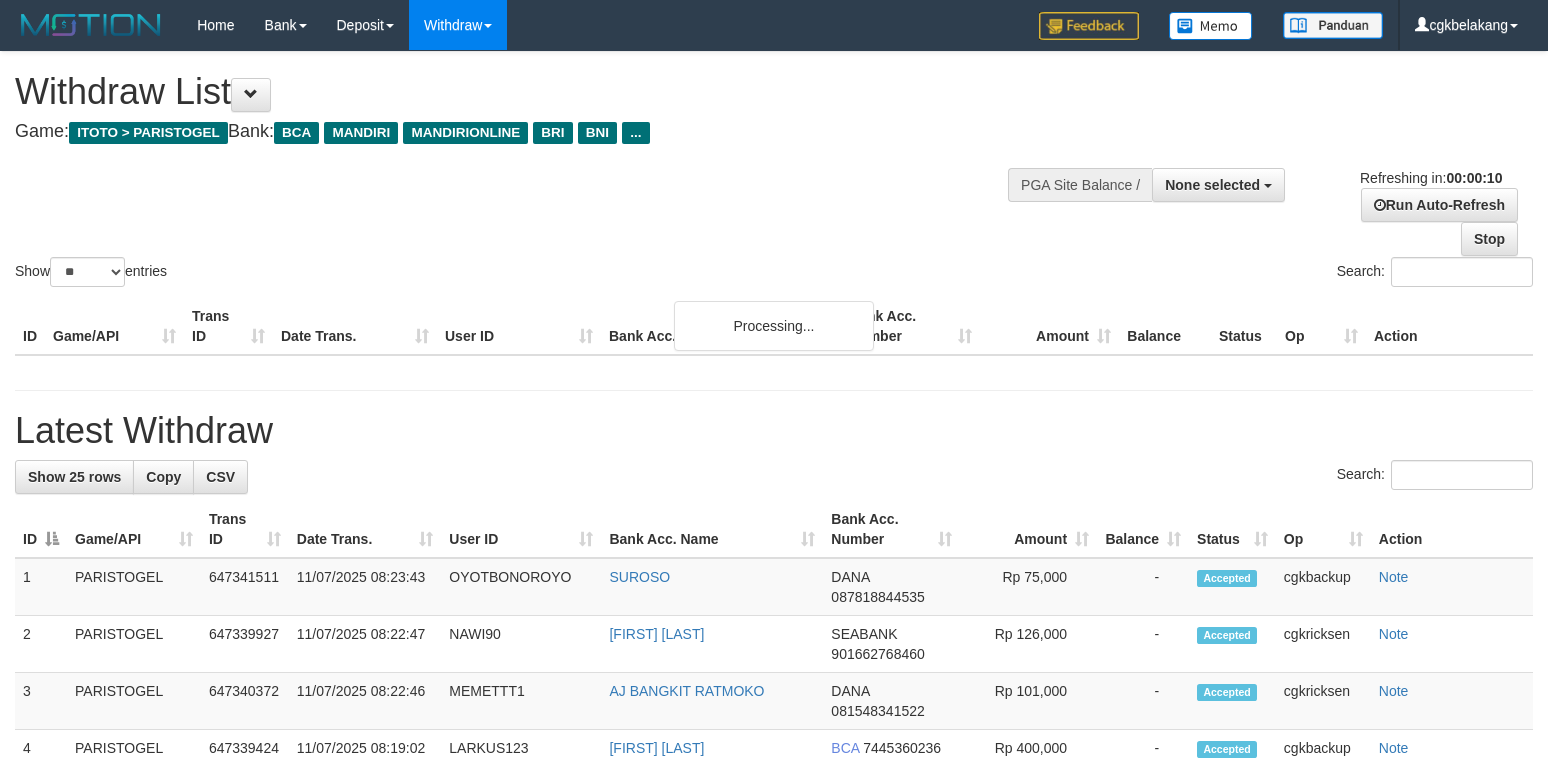 select 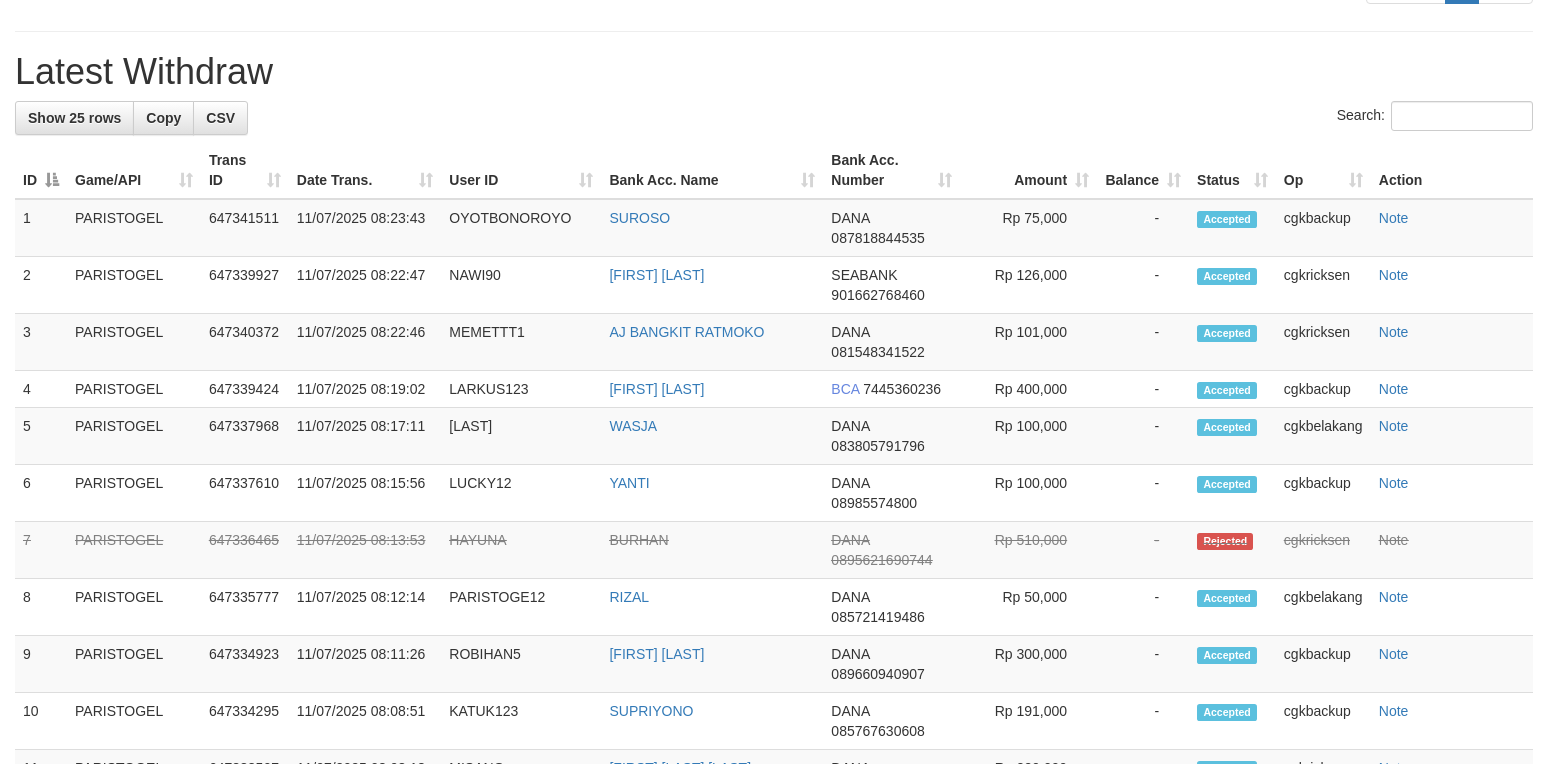 scroll, scrollTop: 933, scrollLeft: 0, axis: vertical 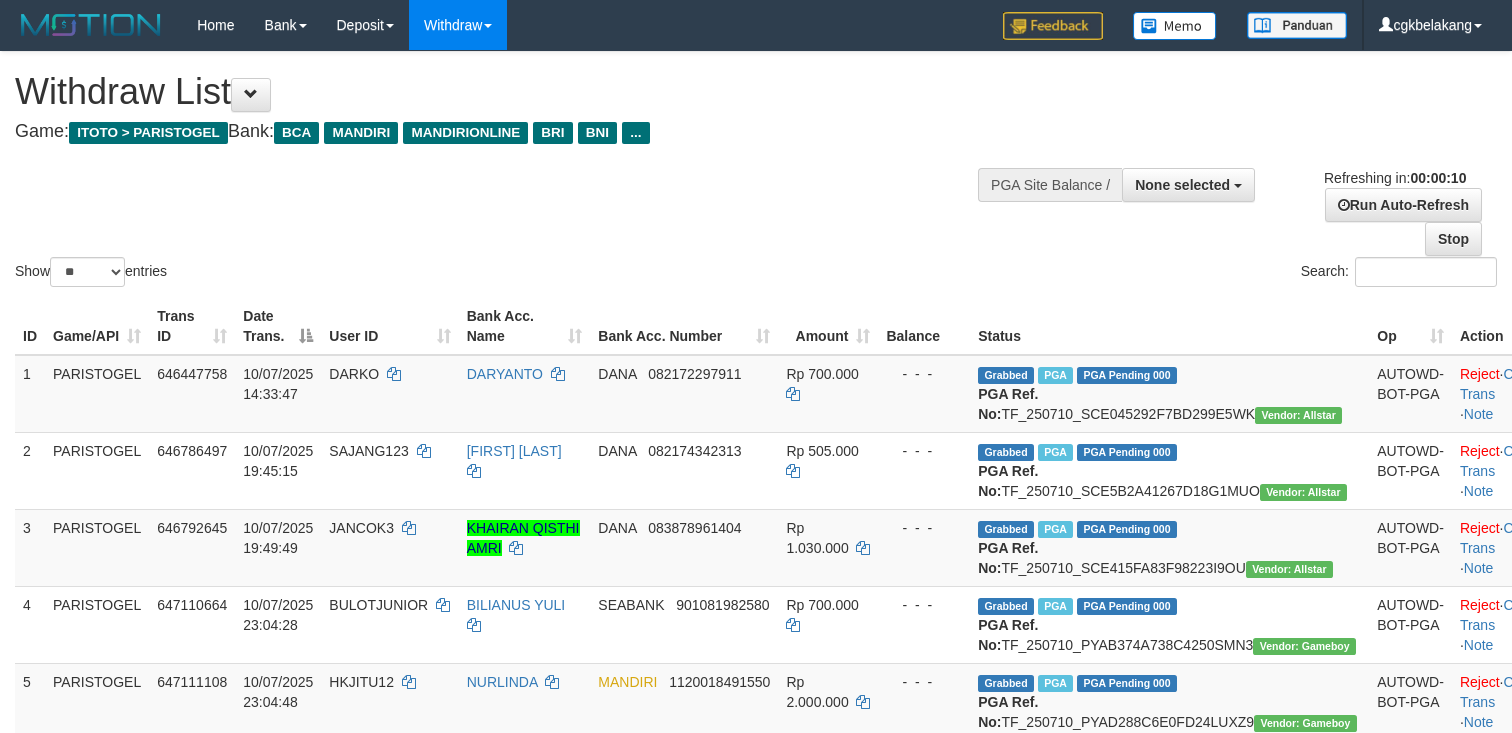 select 